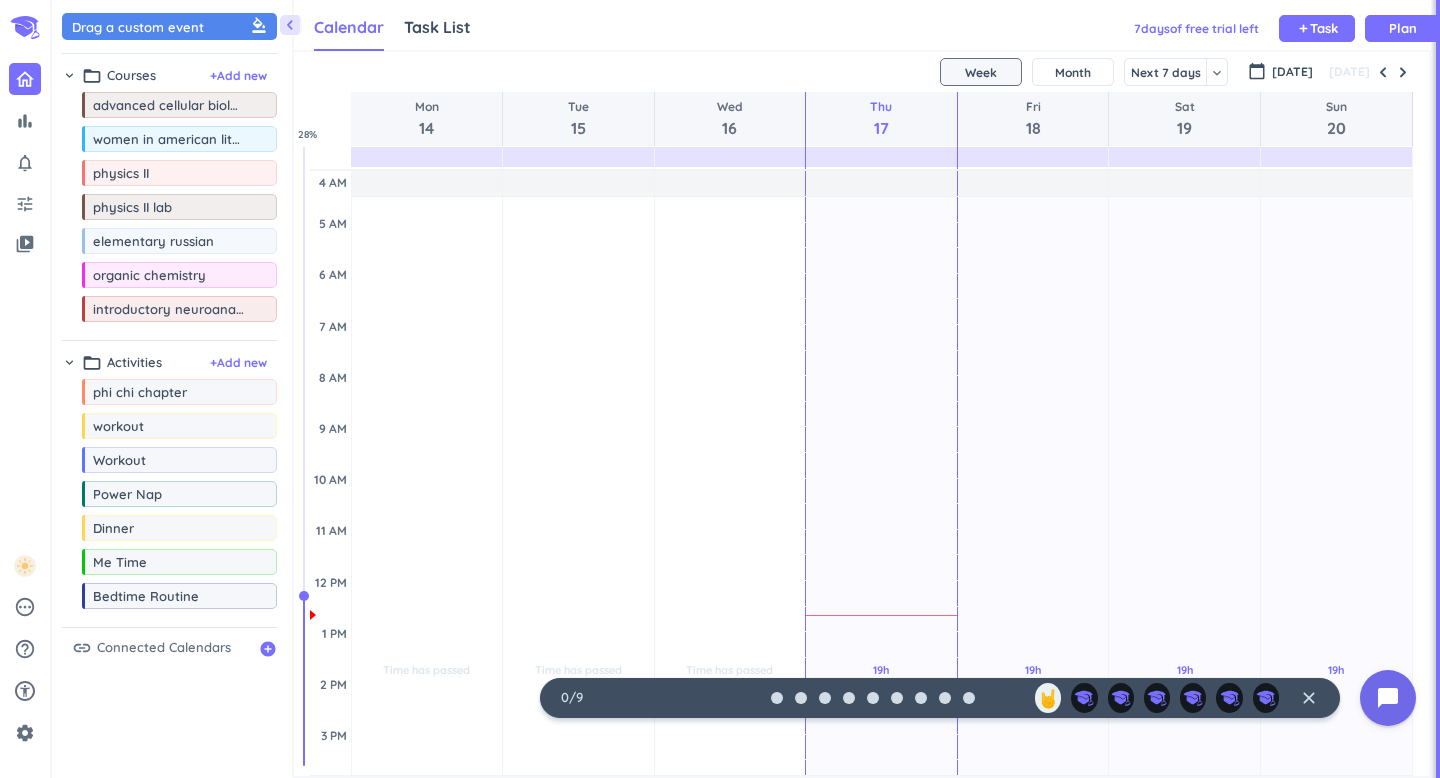 scroll, scrollTop: 0, scrollLeft: 0, axis: both 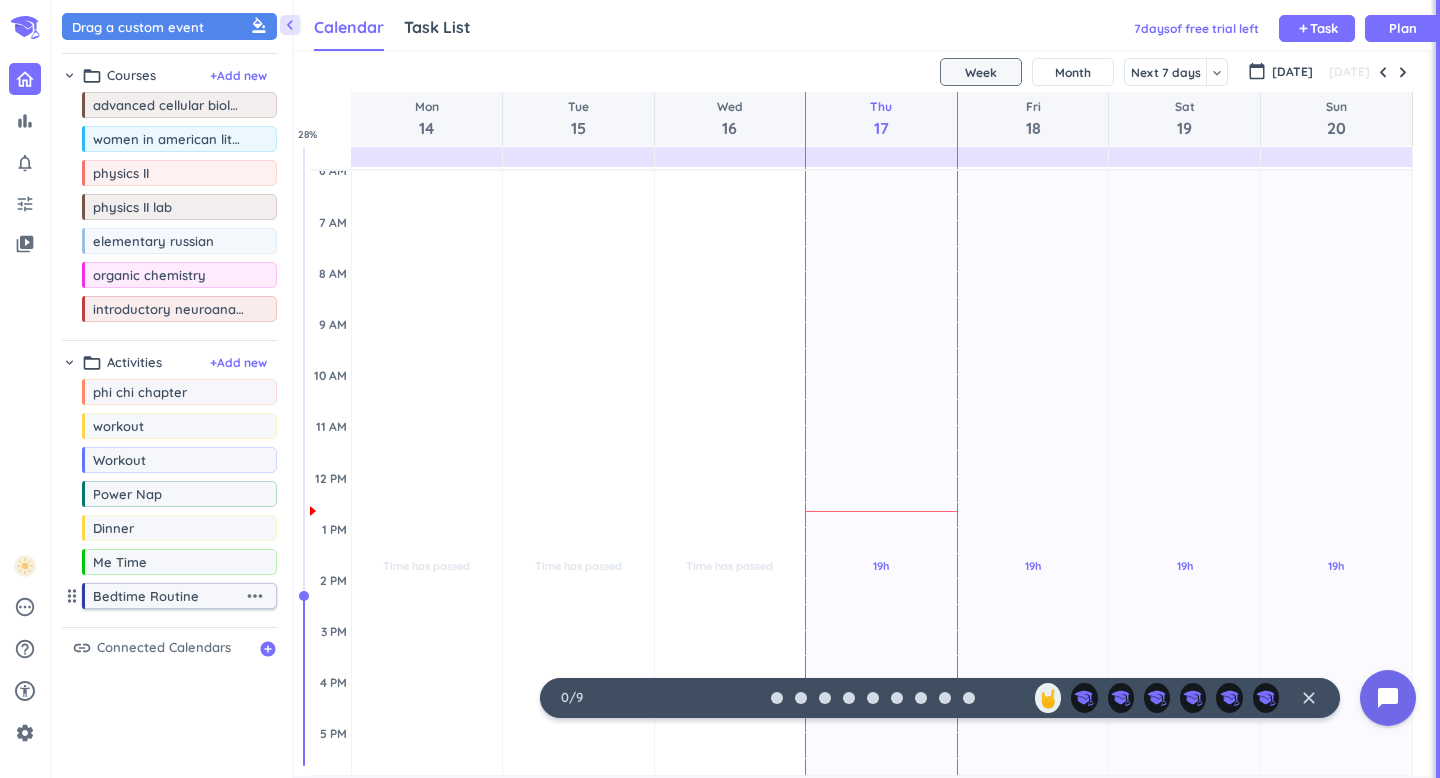 click on "more_horiz" at bounding box center [255, 596] 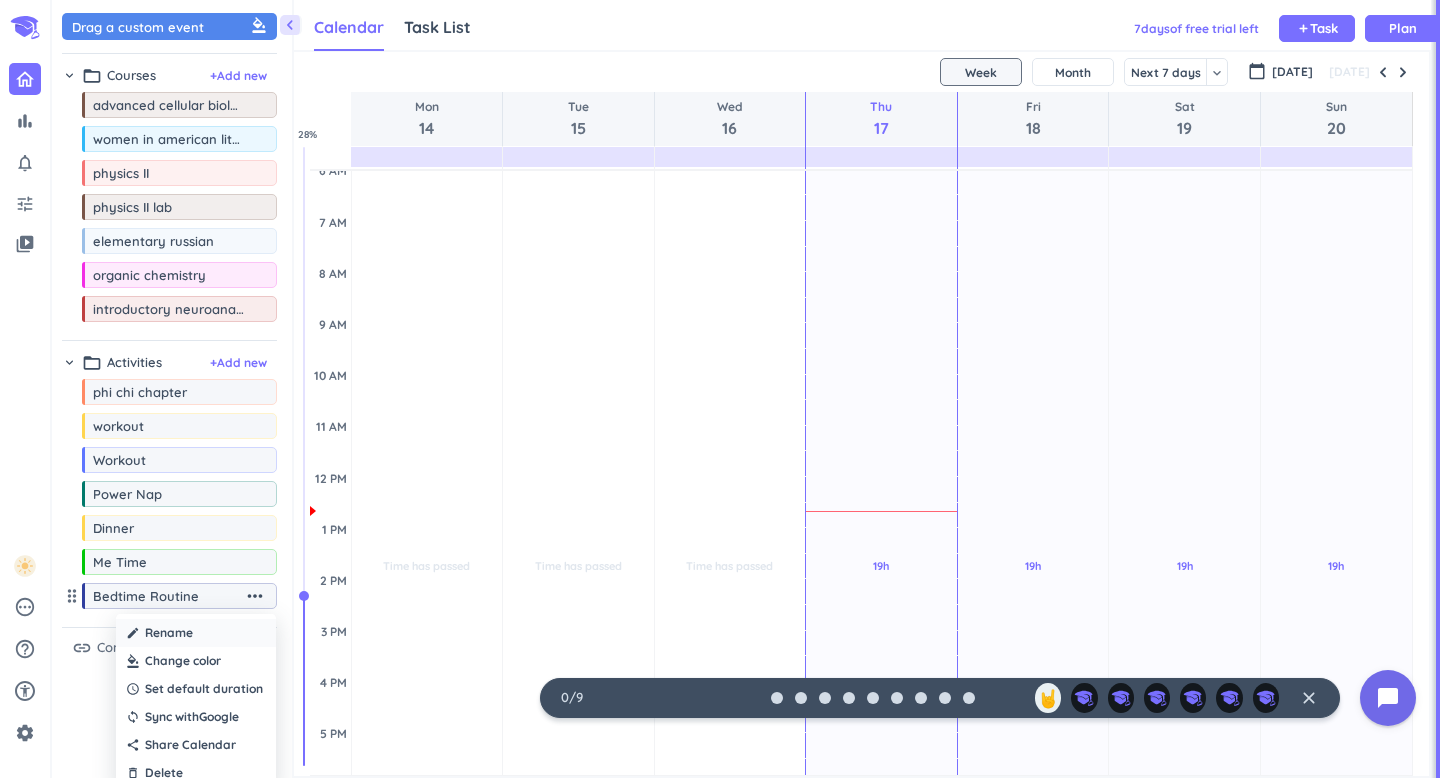 scroll, scrollTop: 21, scrollLeft: 0, axis: vertical 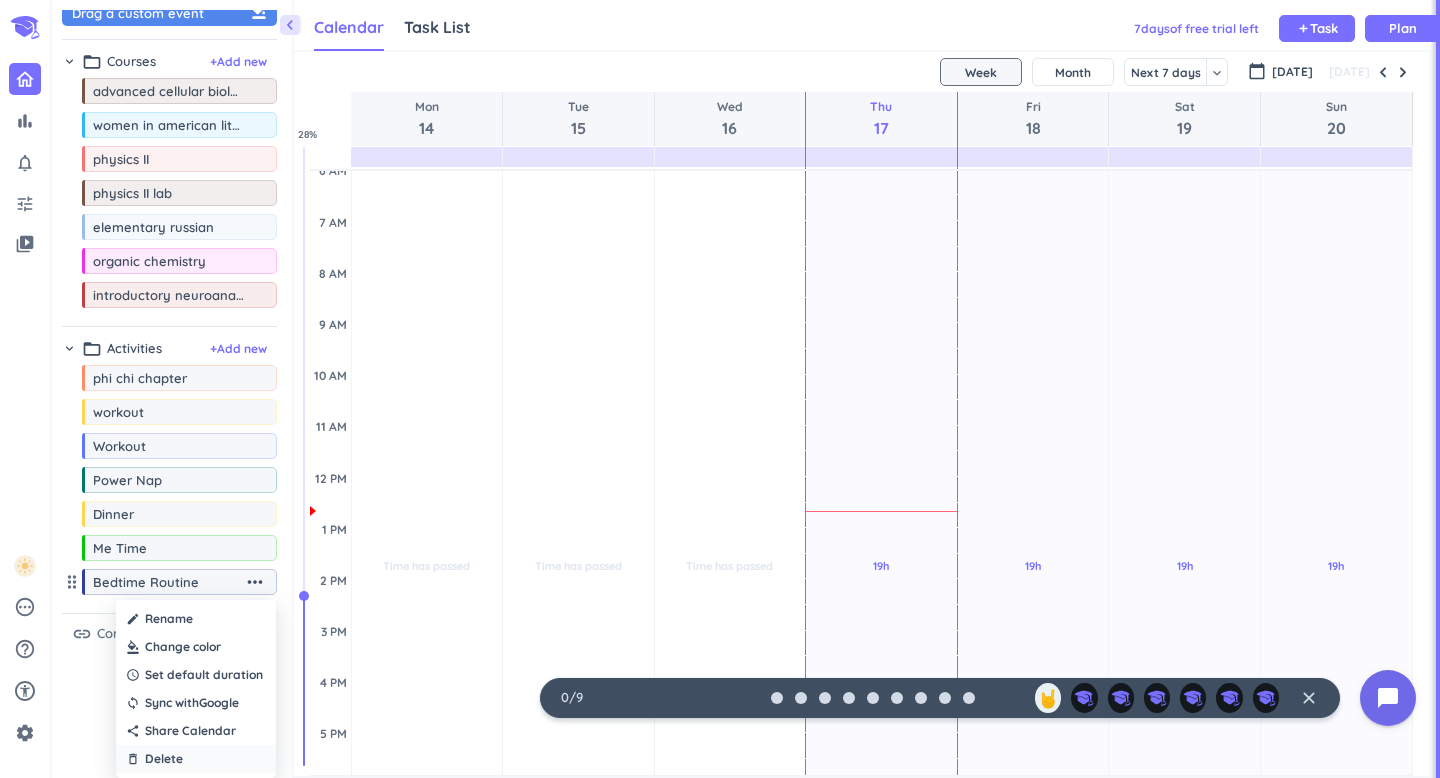 click on "delete_outline Delete" at bounding box center [196, 759] 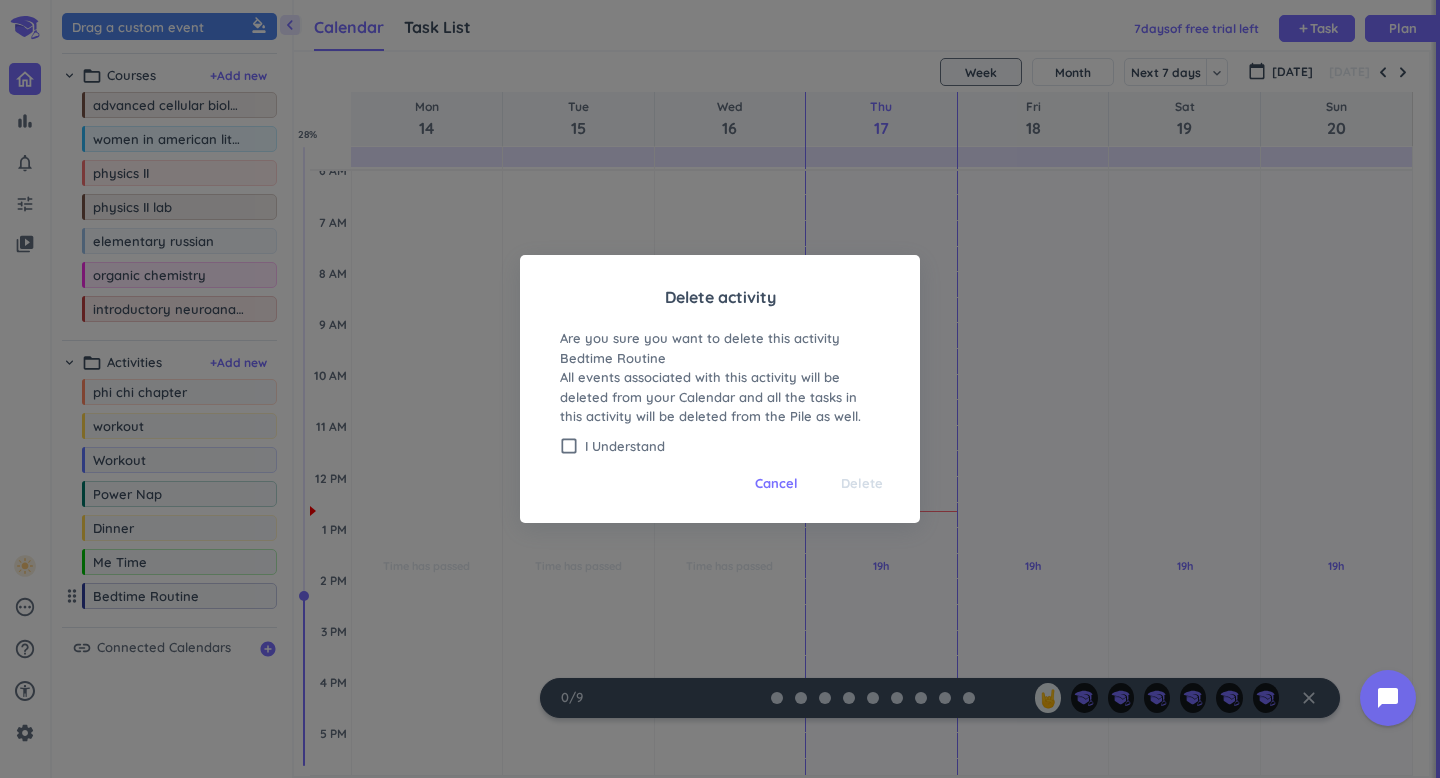 scroll, scrollTop: 0, scrollLeft: 0, axis: both 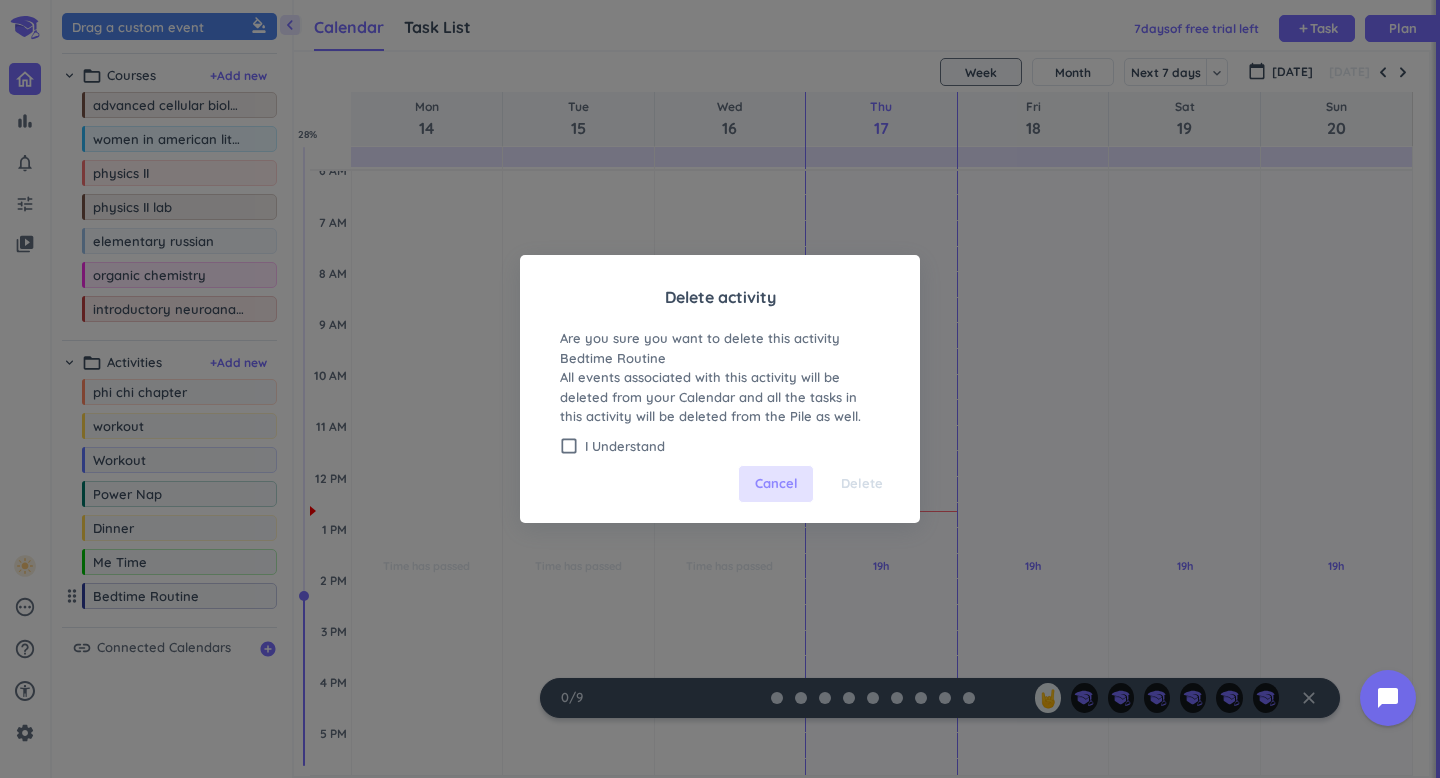 click on "Cancel" at bounding box center (776, 484) 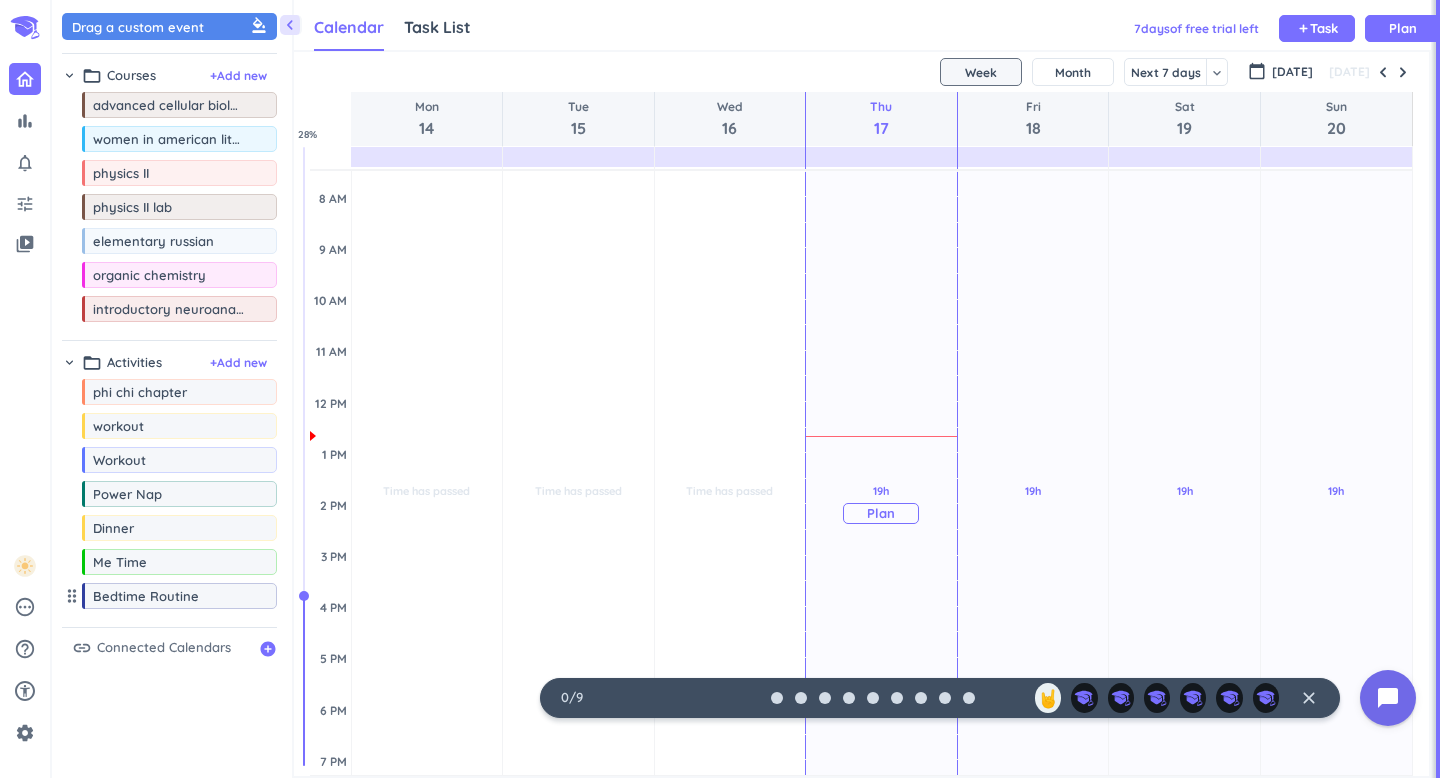 scroll, scrollTop: 0, scrollLeft: 0, axis: both 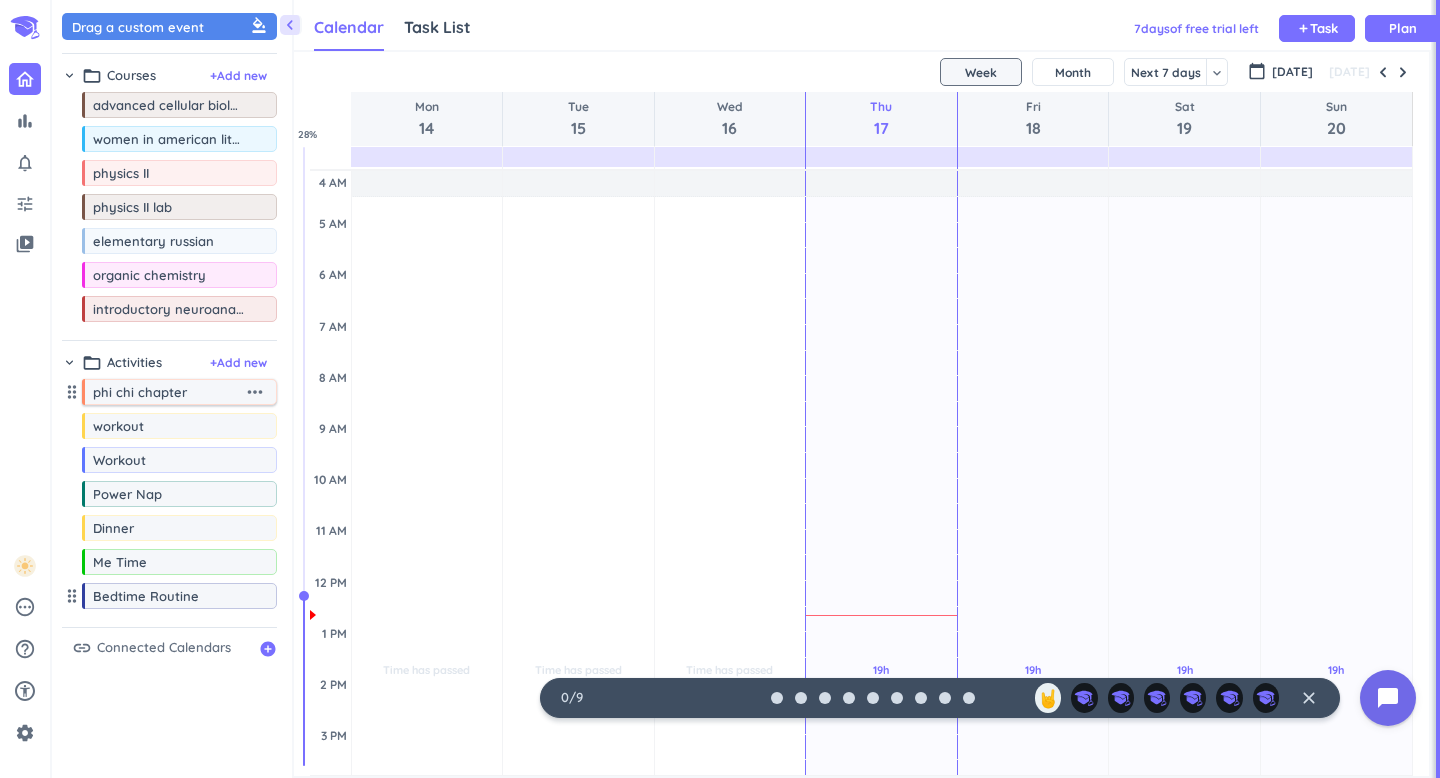 click on "phi chi chapter" at bounding box center [168, 392] 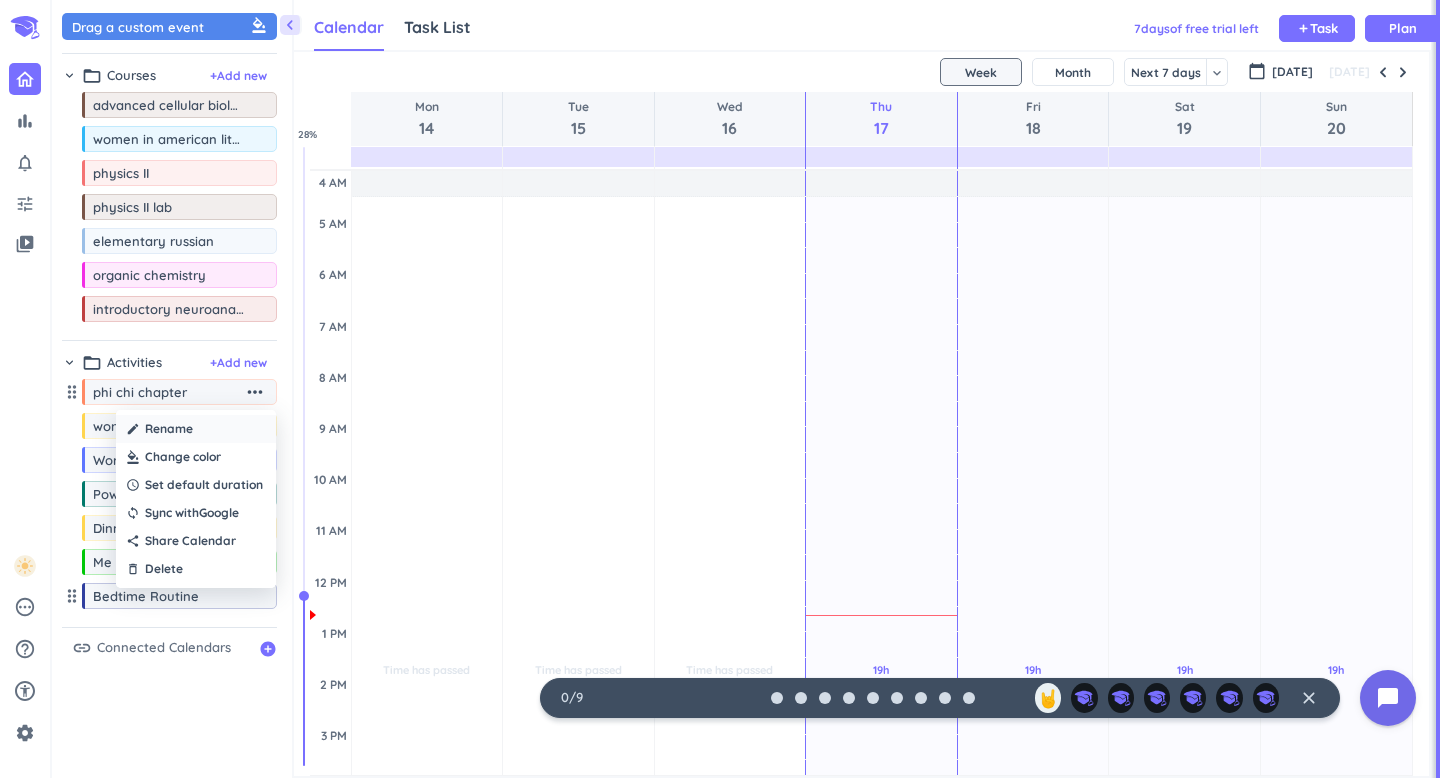 click on "create Rename" at bounding box center [196, 429] 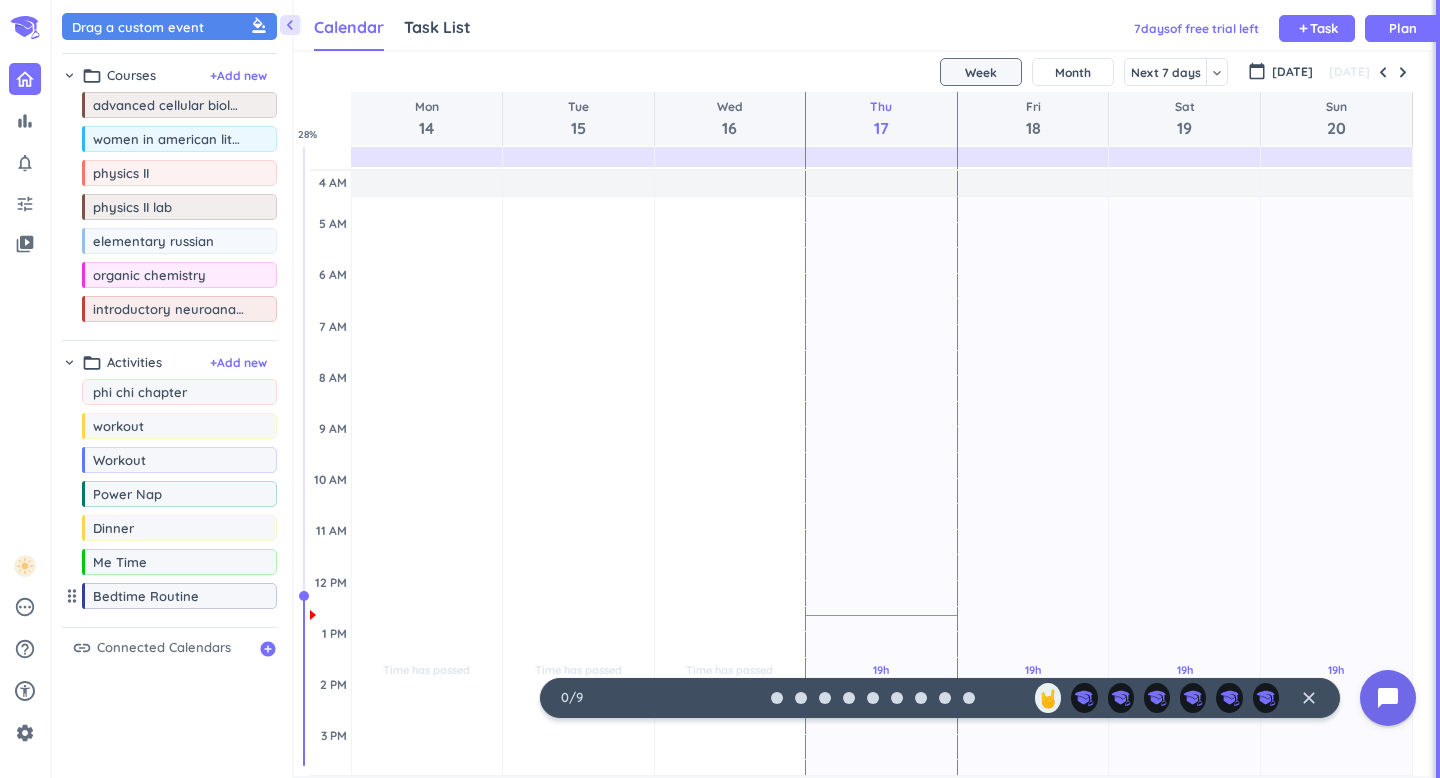 drag, startPoint x: 201, startPoint y: 398, endPoint x: 77, endPoint y: 393, distance: 124.10077 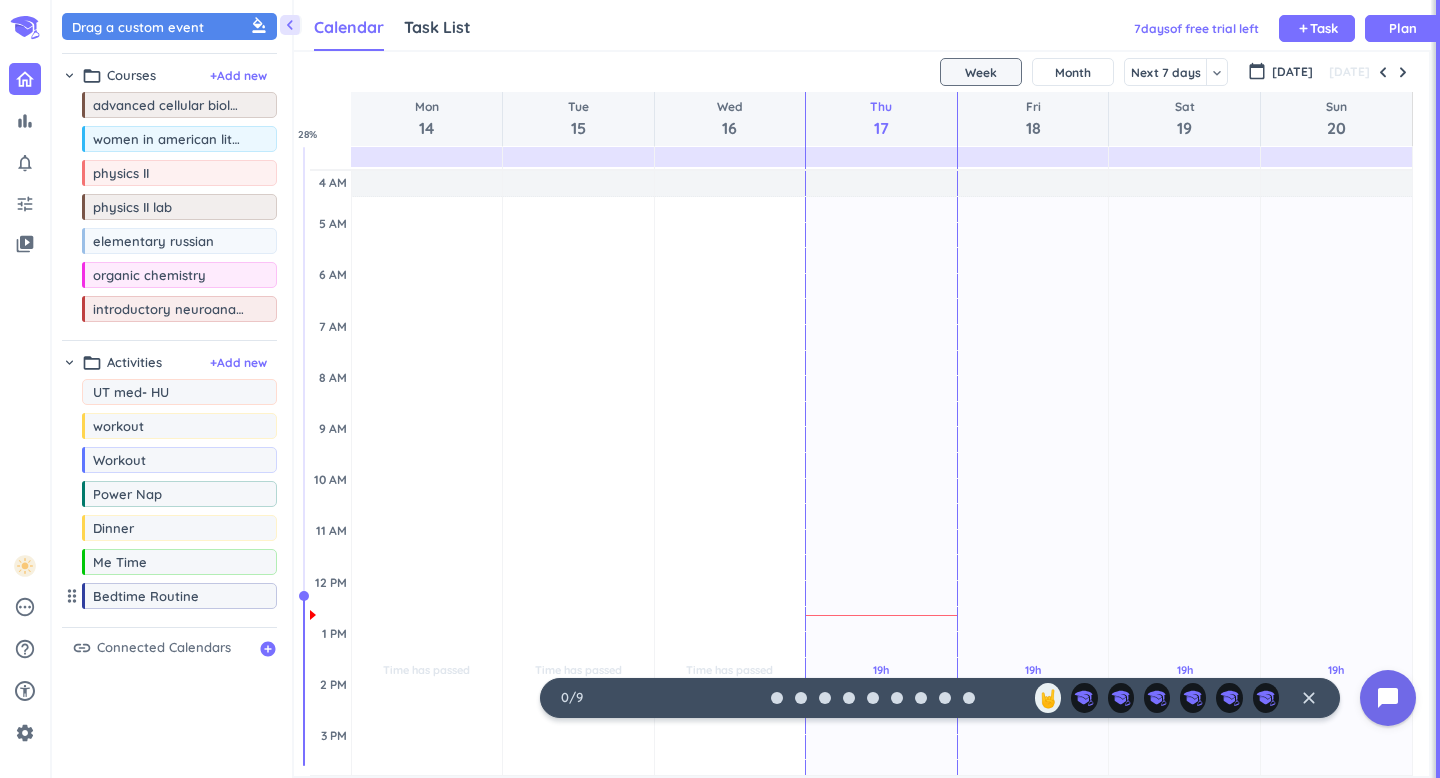 type on "UT med- HUC" 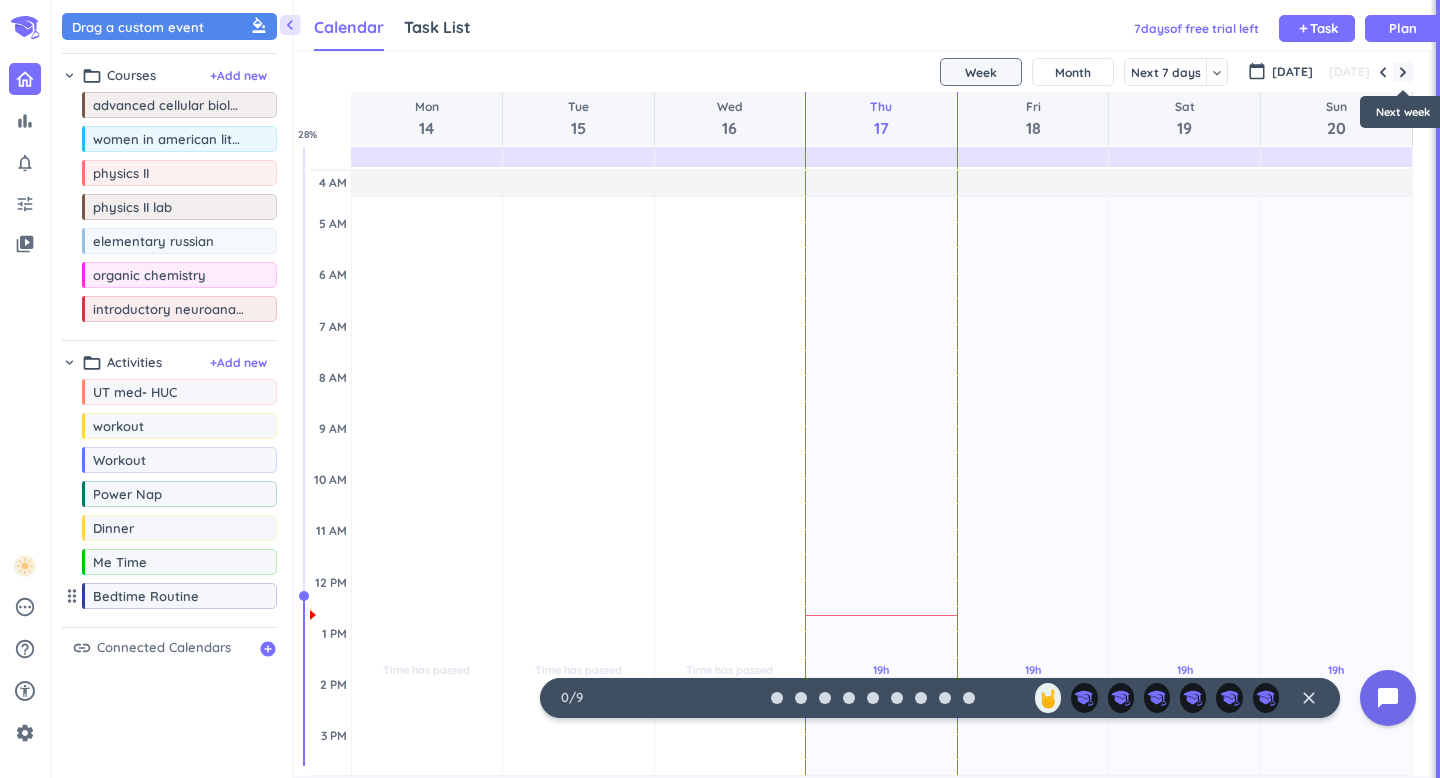 click at bounding box center [1403, 72] 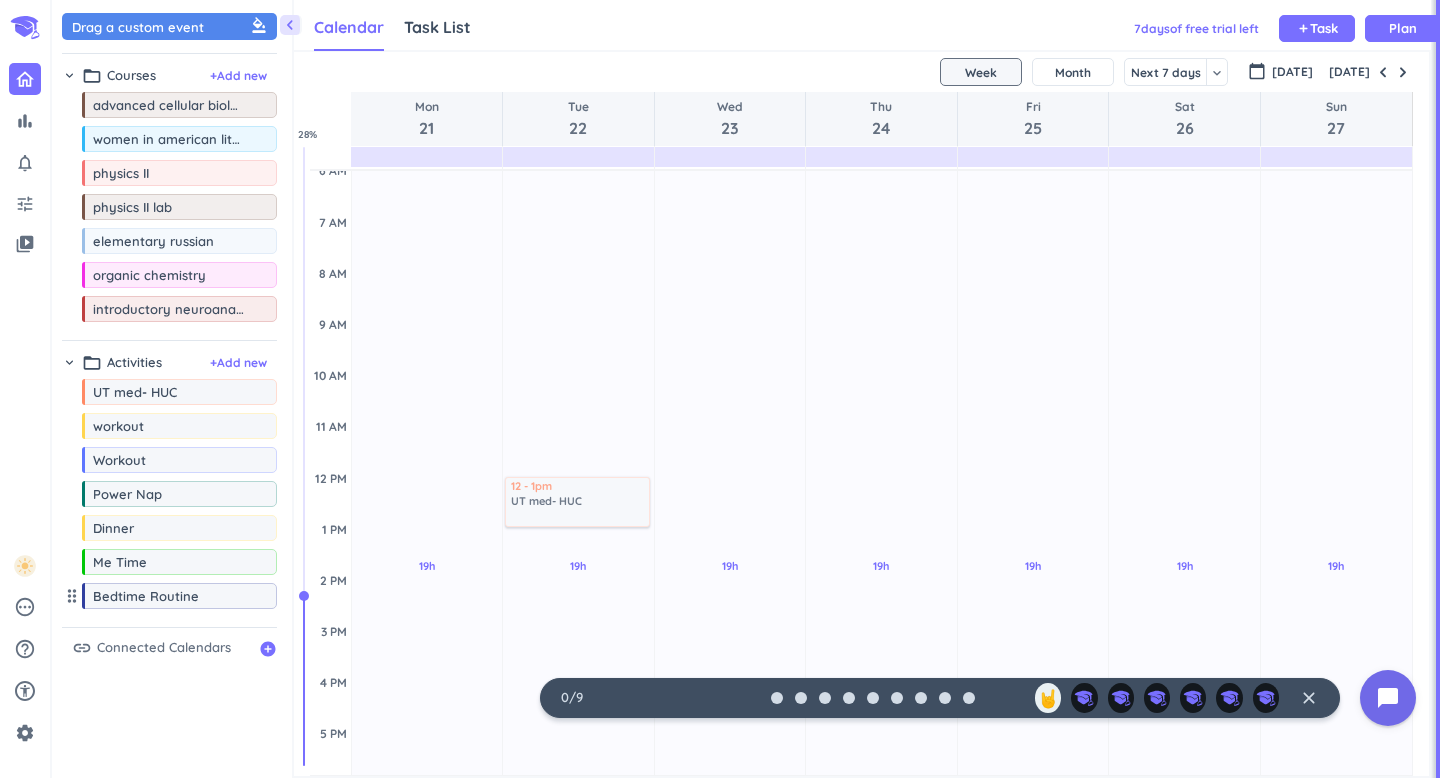 drag, startPoint x: 205, startPoint y: 406, endPoint x: 617, endPoint y: 480, distance: 418.5929 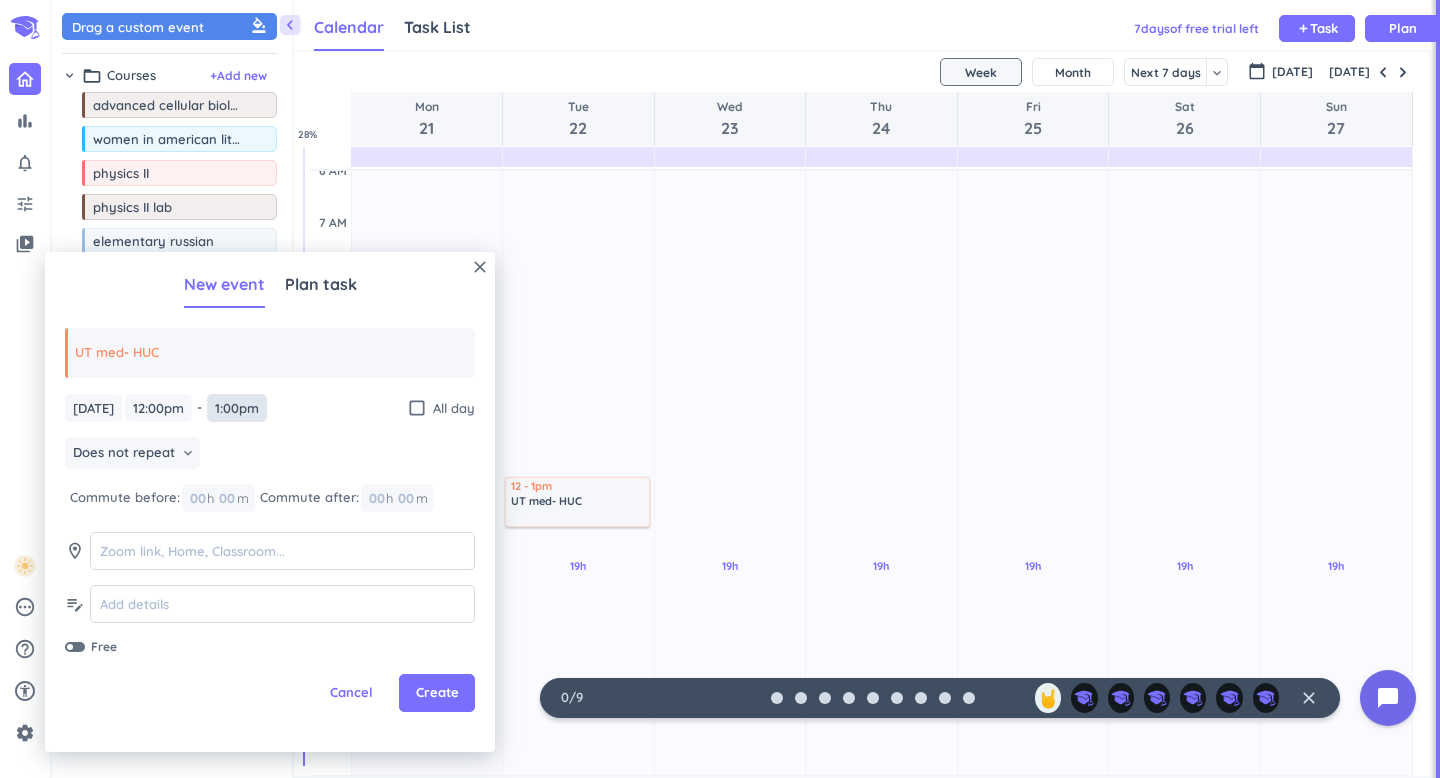 click on "1:00pm" at bounding box center (237, 408) 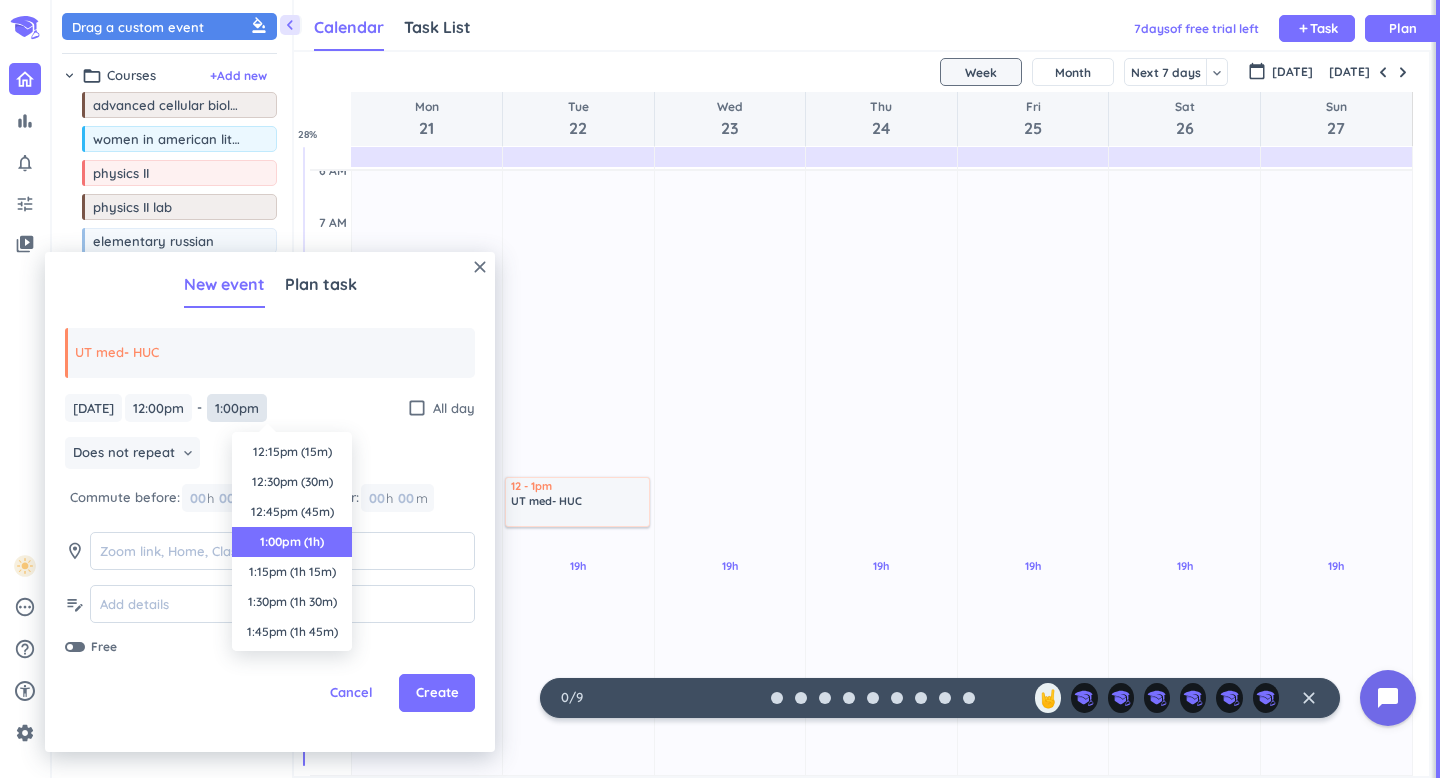 scroll, scrollTop: 90, scrollLeft: 0, axis: vertical 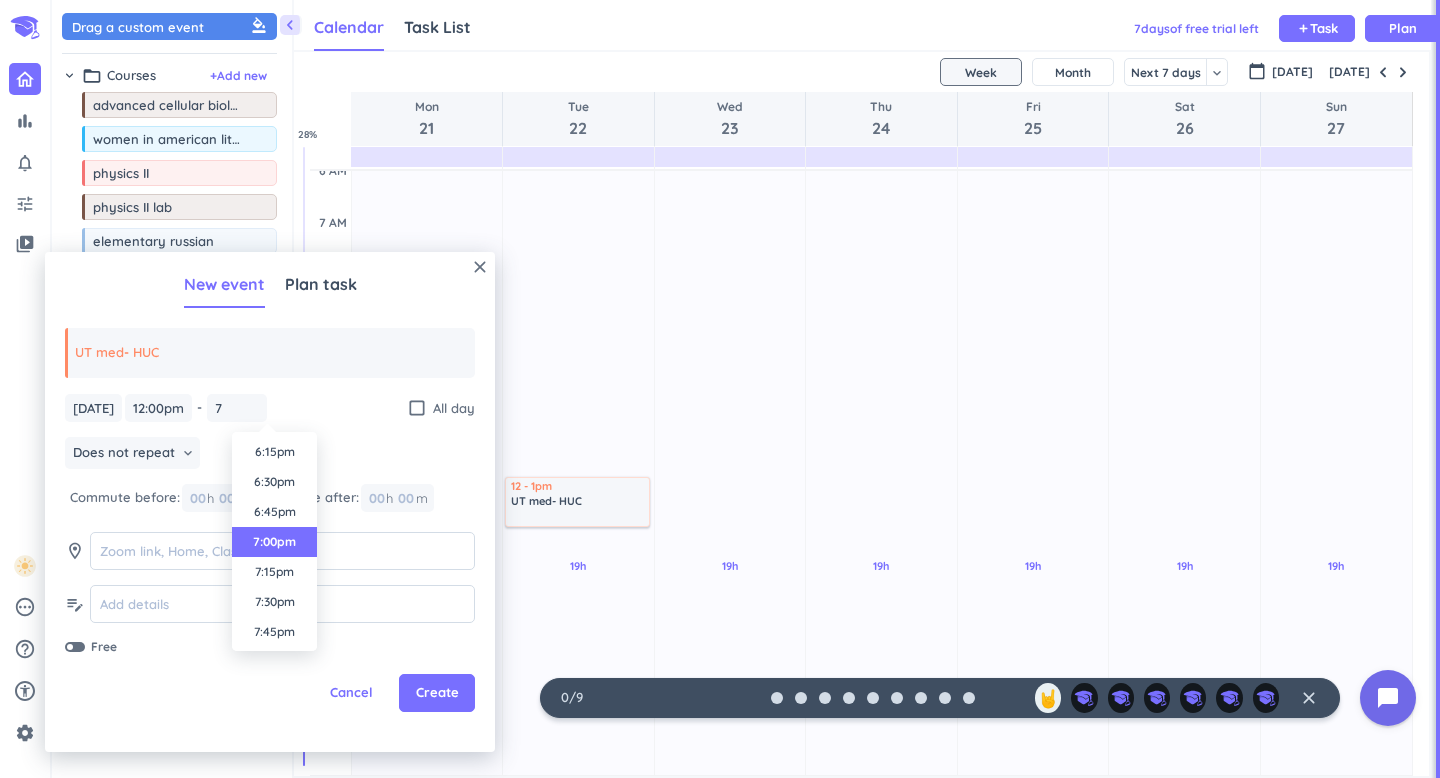 click on "7:00pm" at bounding box center (274, 542) 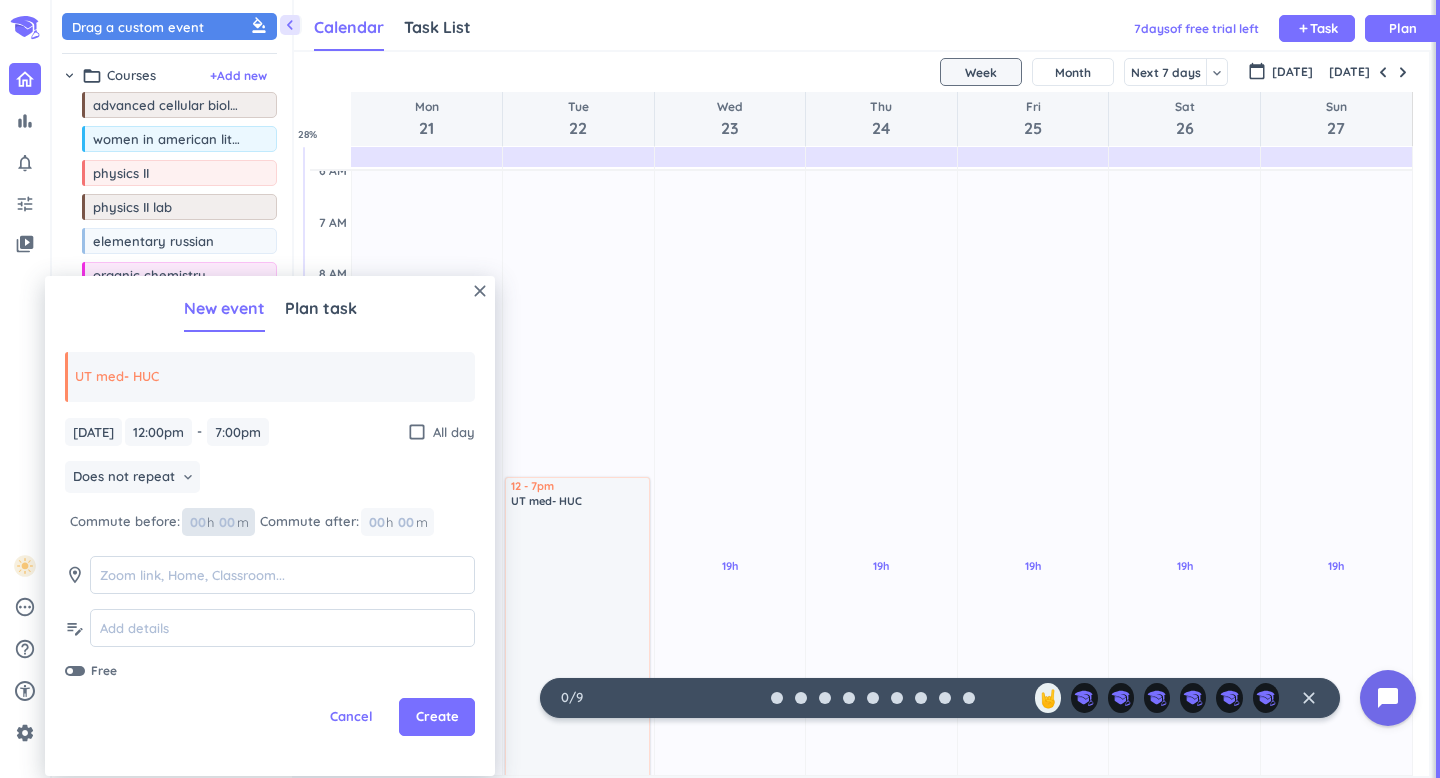 click at bounding box center (226, 522) 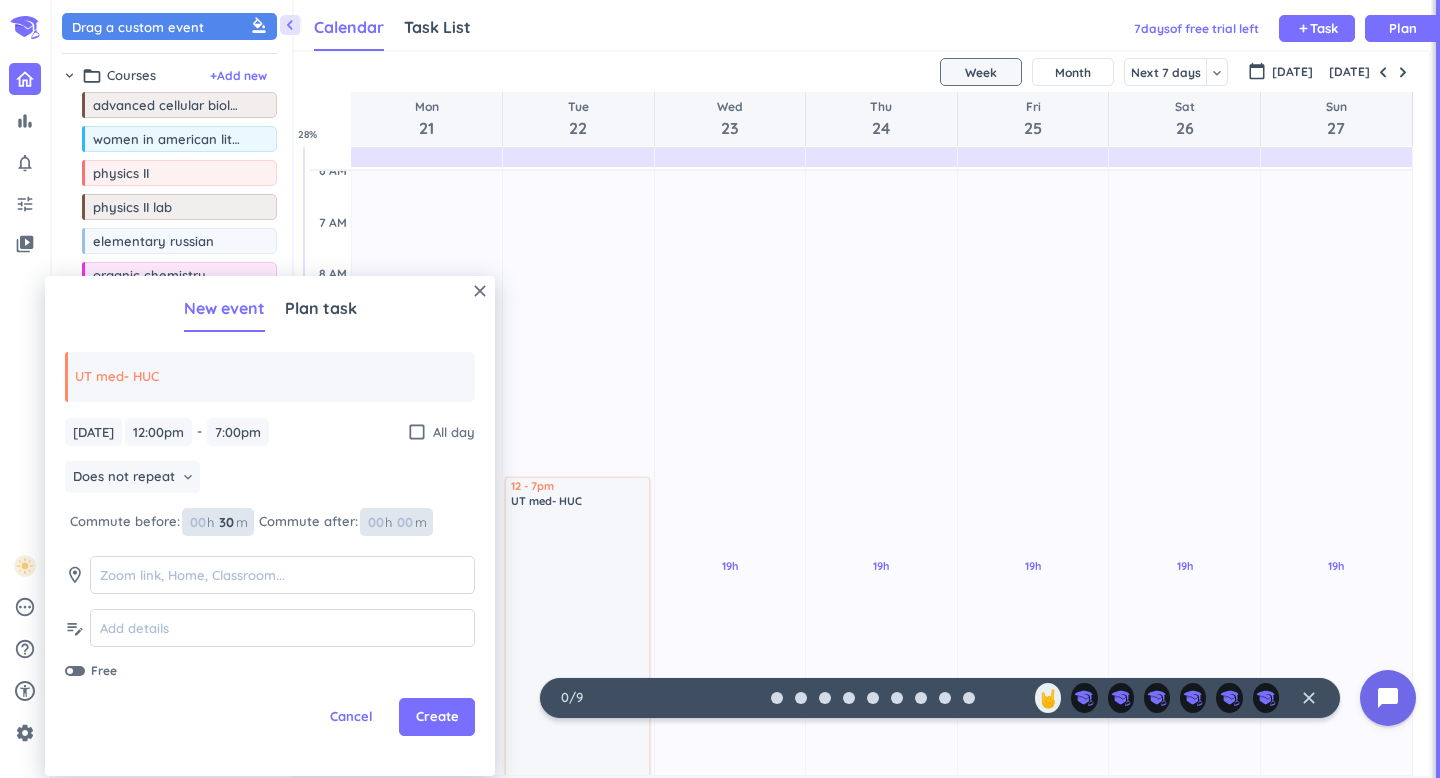 type on "30" 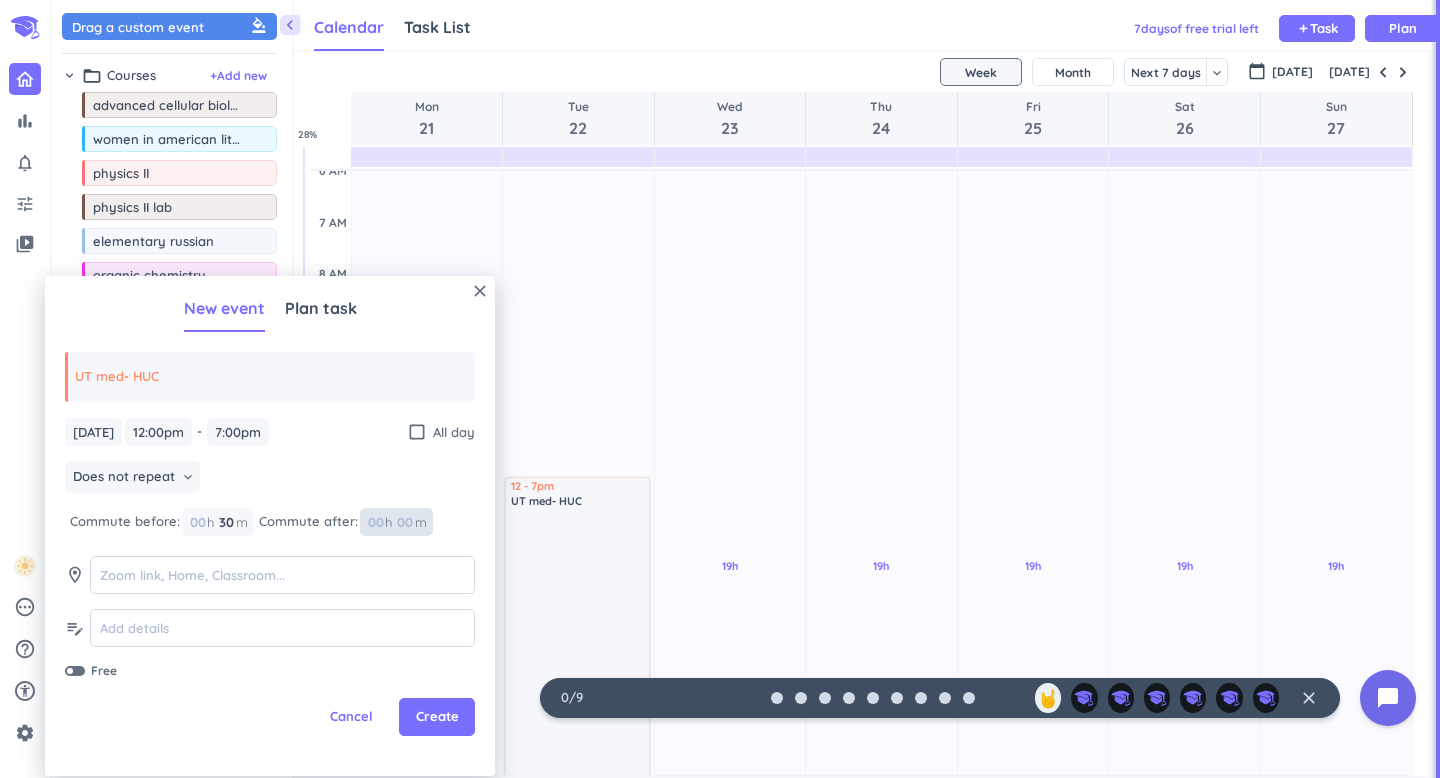 click at bounding box center [404, 522] 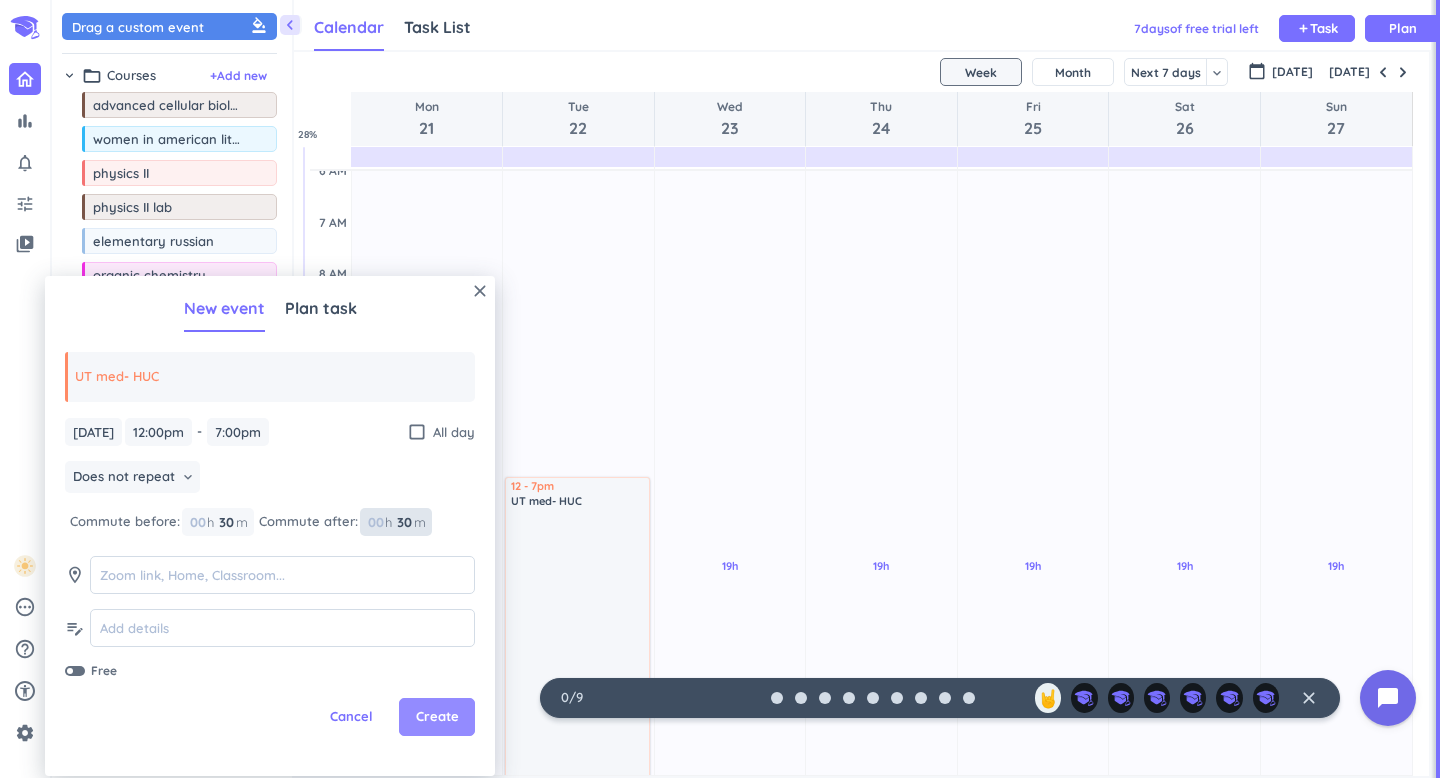 type on "30" 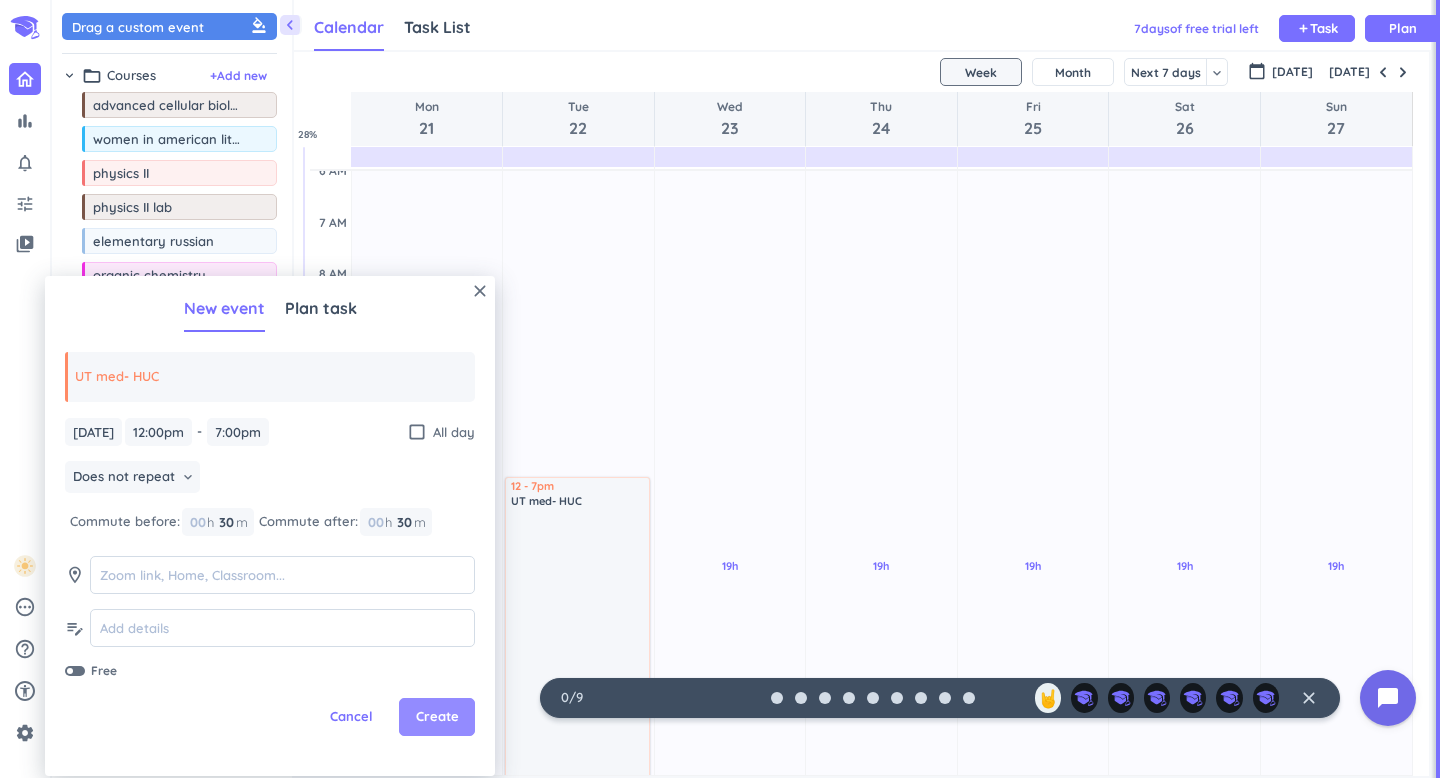 click on "Create" at bounding box center (437, 717) 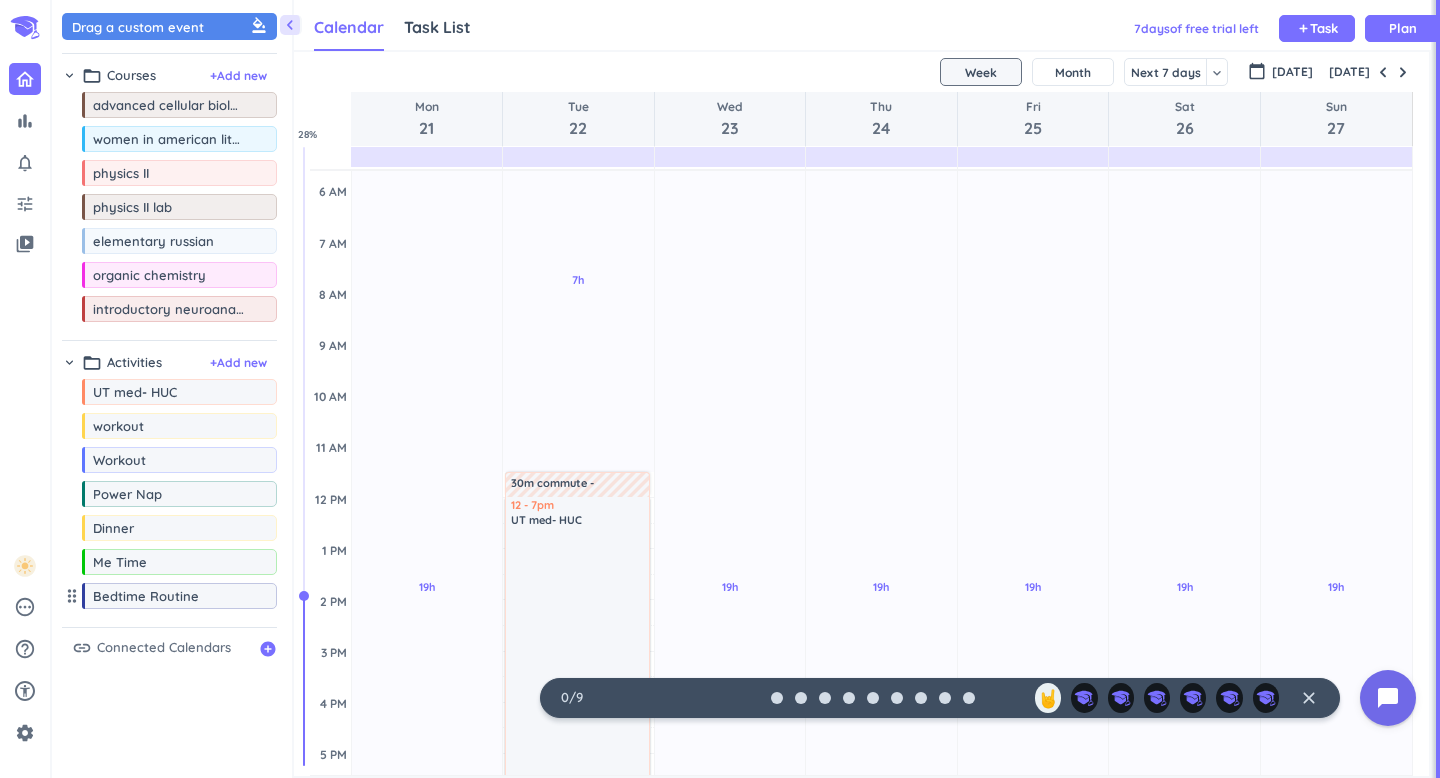 scroll, scrollTop: 81, scrollLeft: 0, axis: vertical 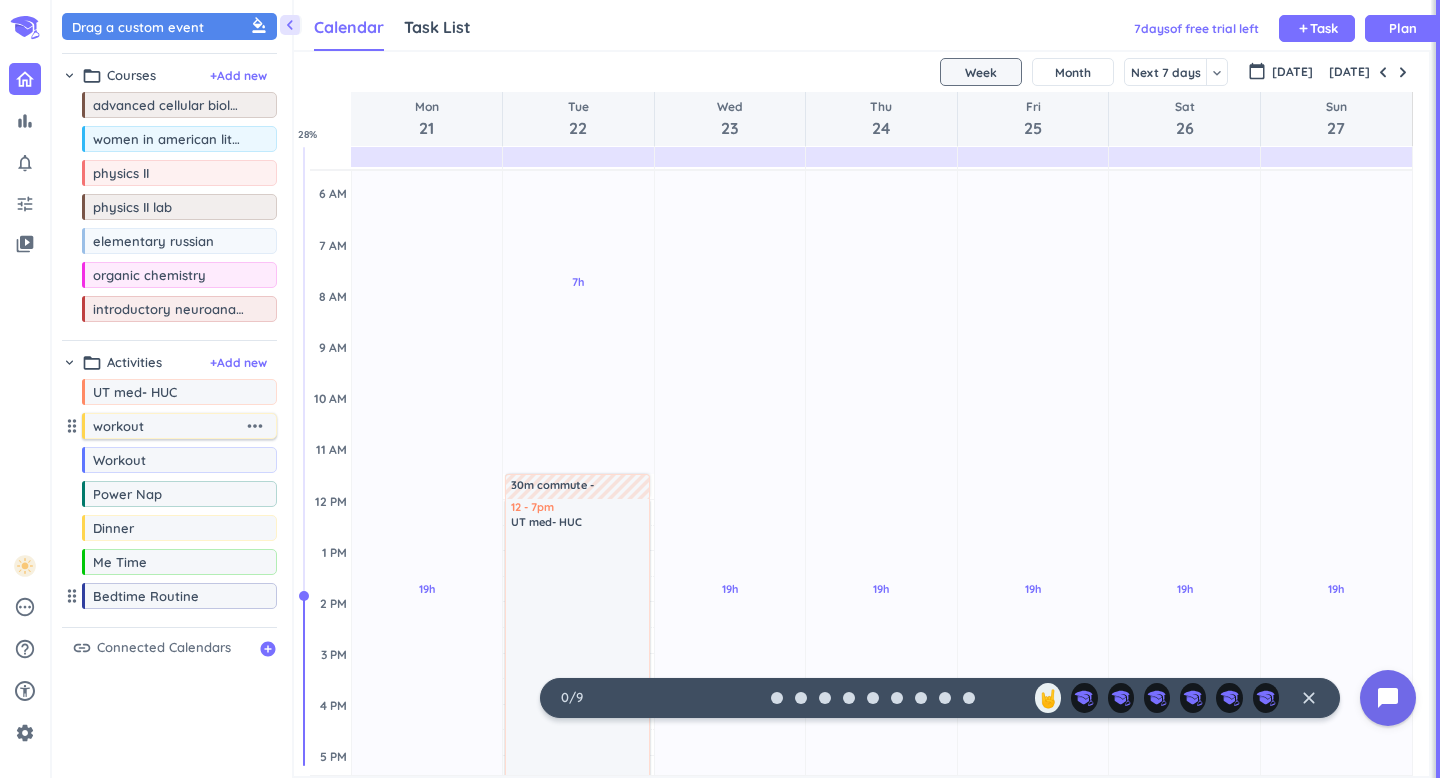 click on "workout" at bounding box center [168, 426] 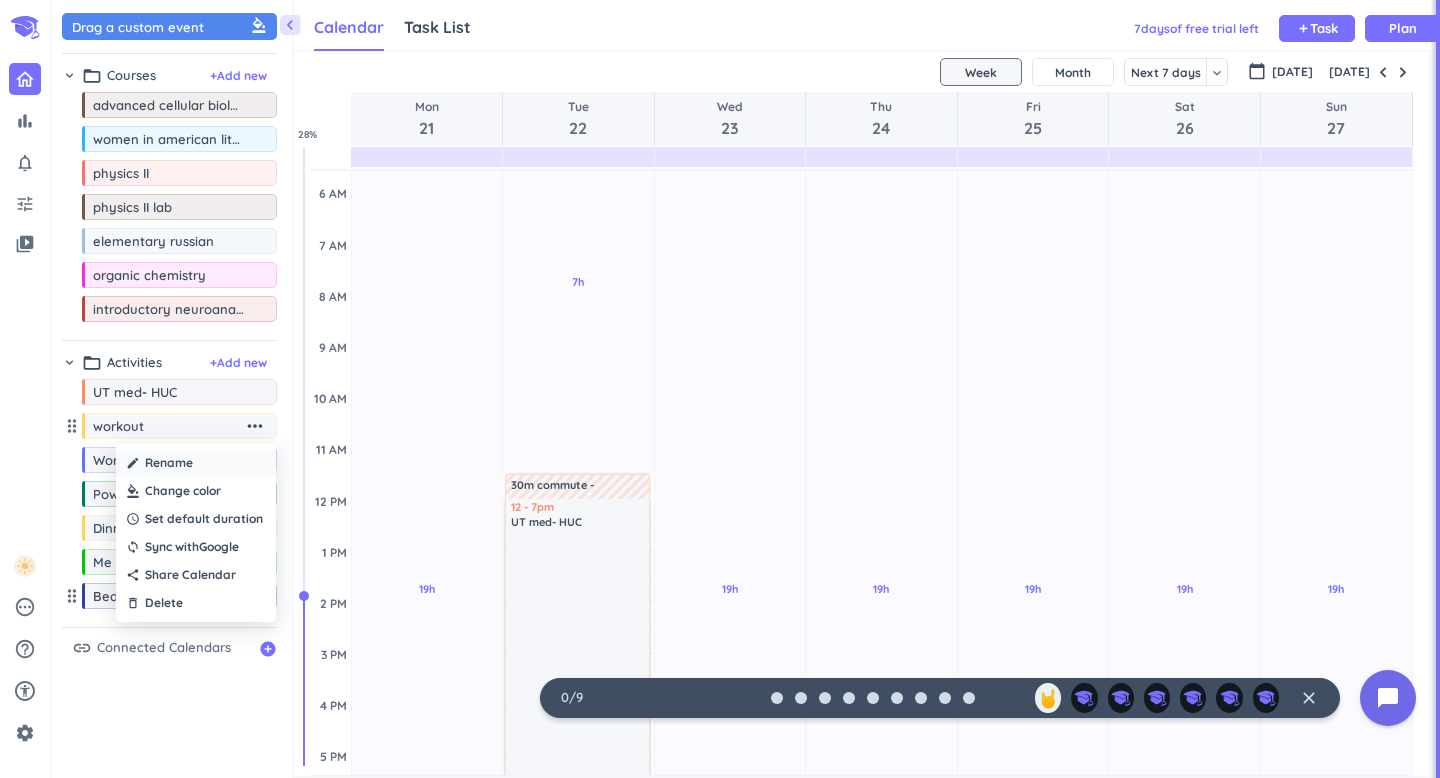 click on "create Rename" at bounding box center (196, 463) 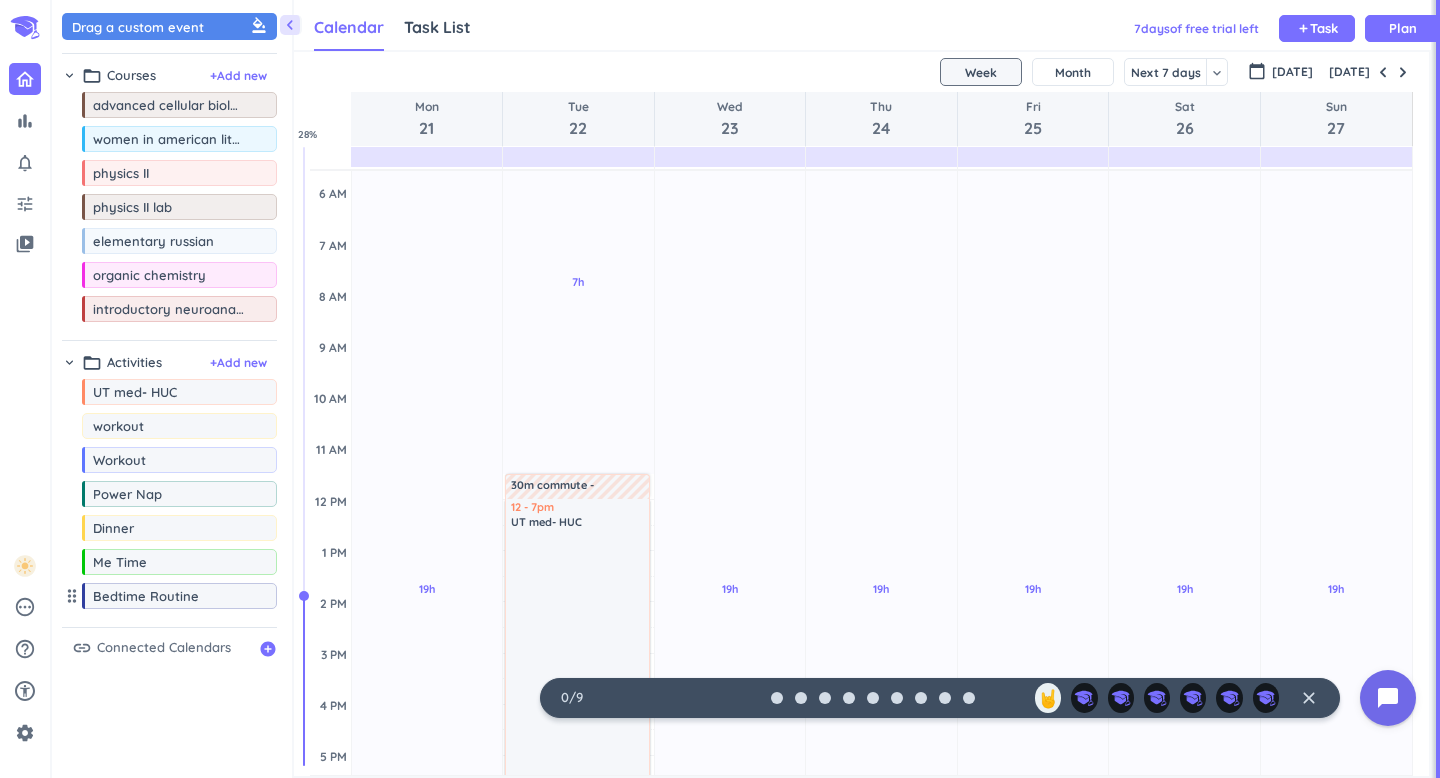 drag, startPoint x: 159, startPoint y: 434, endPoint x: 68, endPoint y: 432, distance: 91.02197 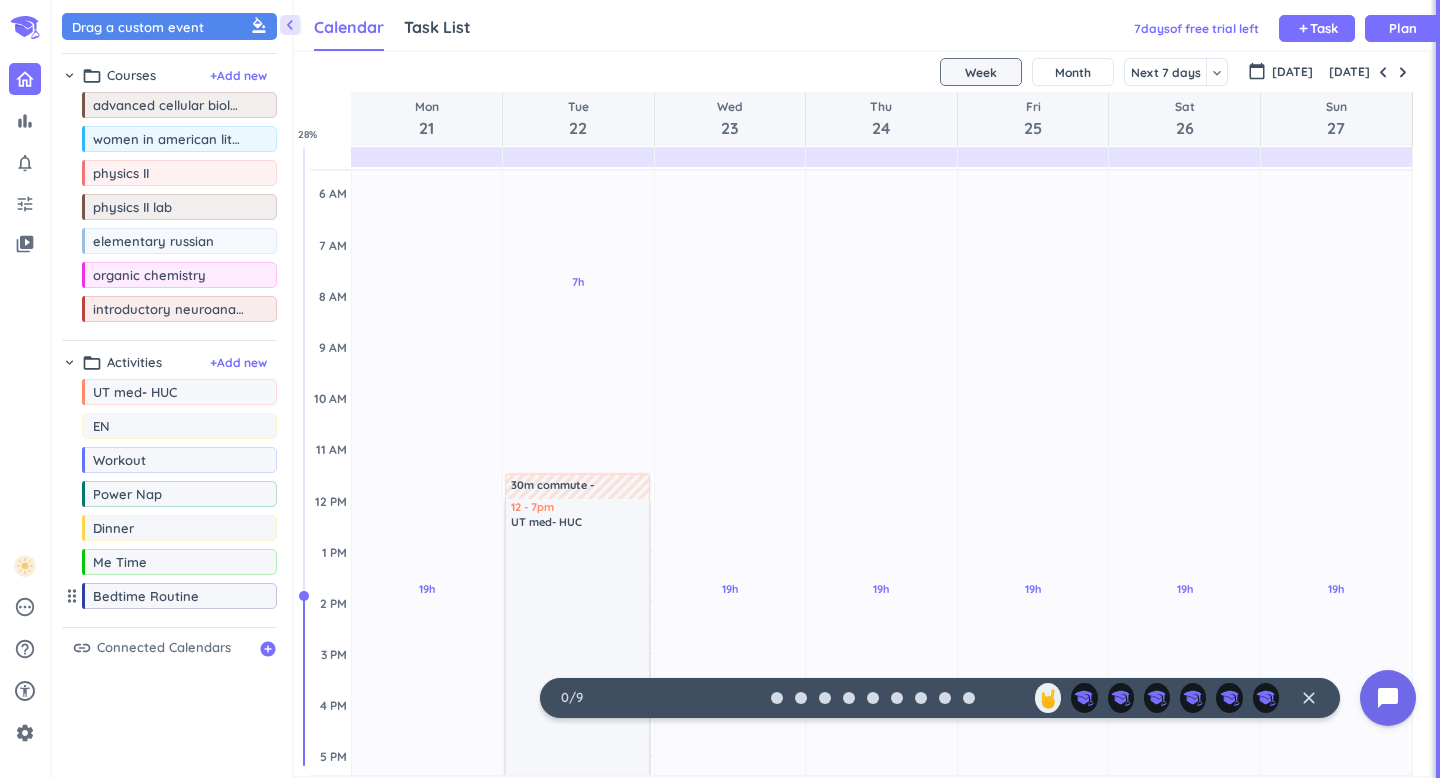 type on "ENT" 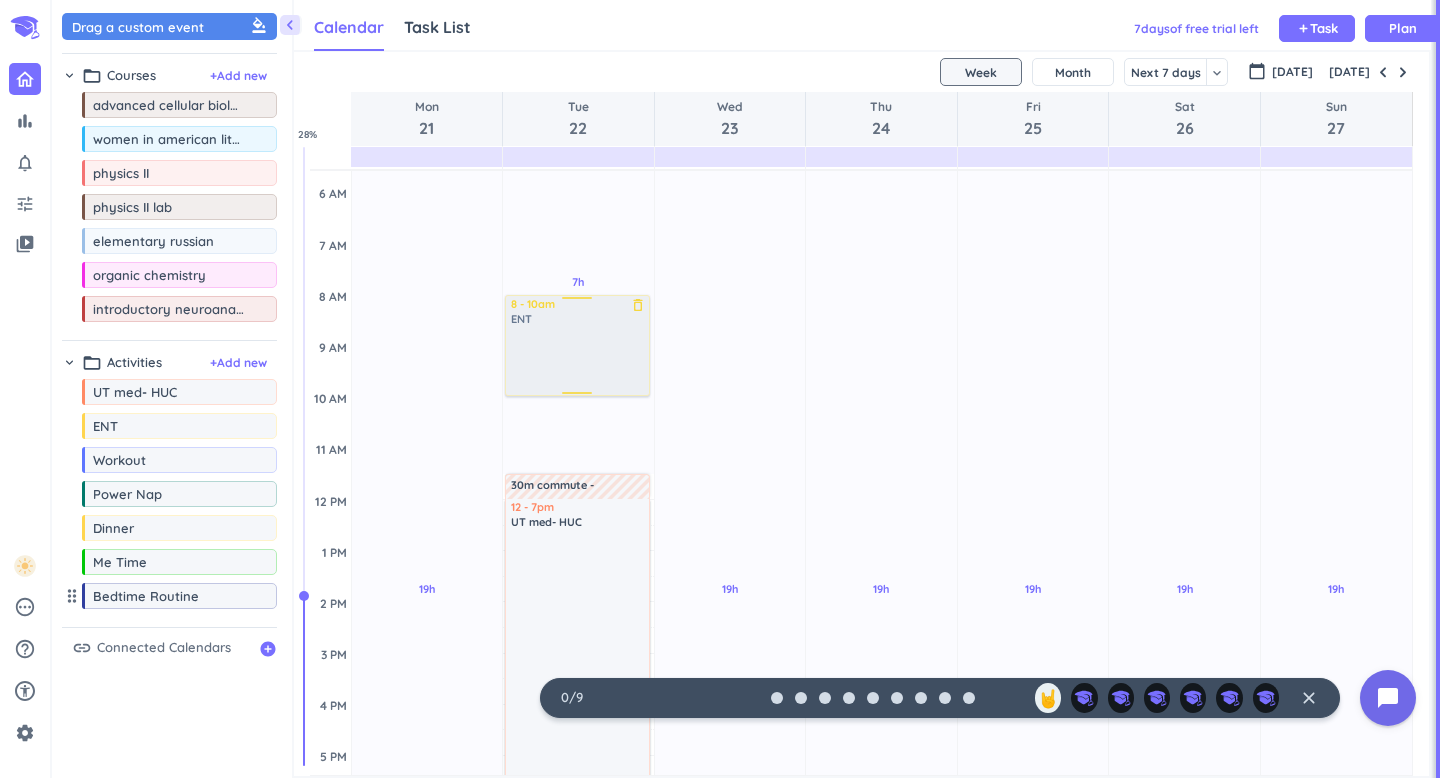 drag, startPoint x: 197, startPoint y: 438, endPoint x: 588, endPoint y: 297, distance: 415.64648 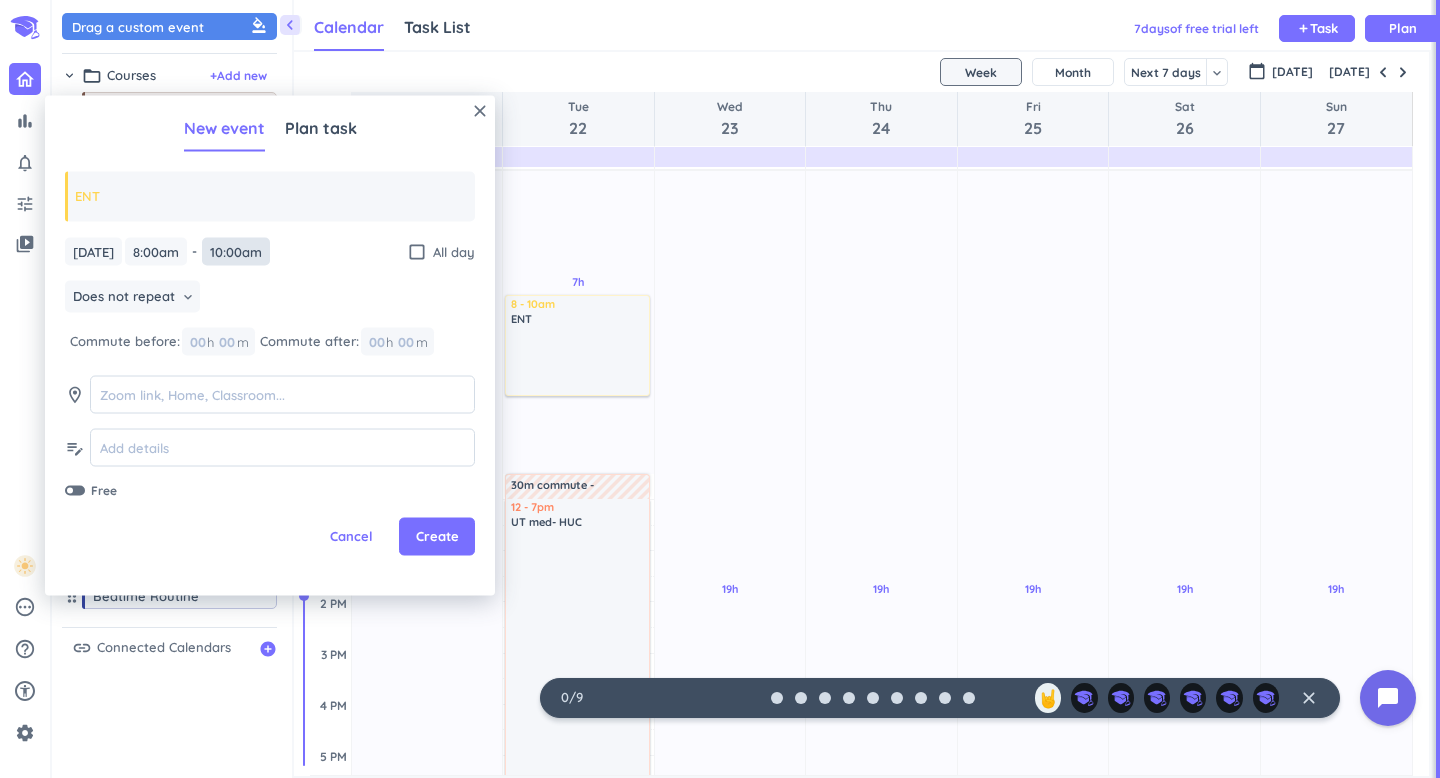click on "10:00am" at bounding box center (236, 251) 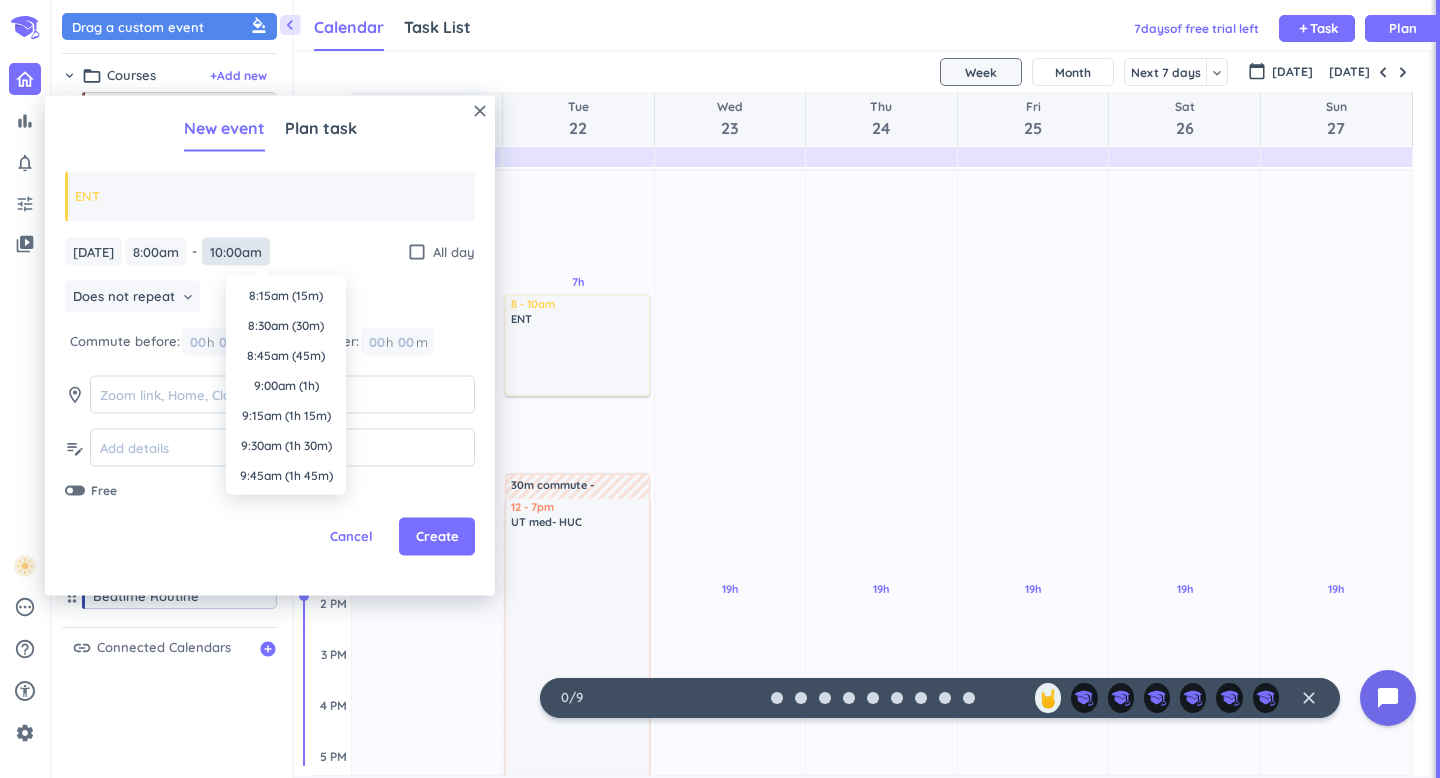 scroll, scrollTop: 210, scrollLeft: 0, axis: vertical 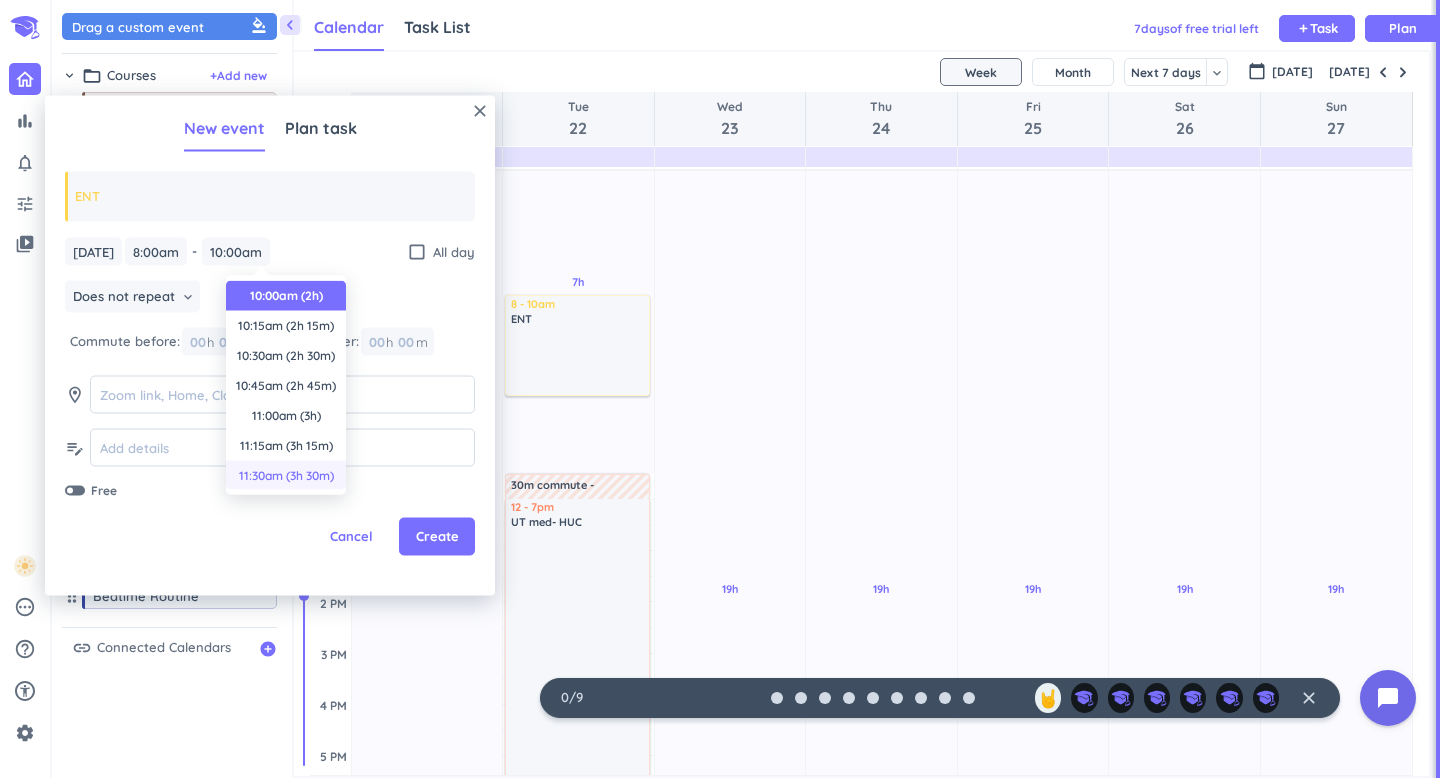 click on "11:30am (3h 30m)" at bounding box center [286, 476] 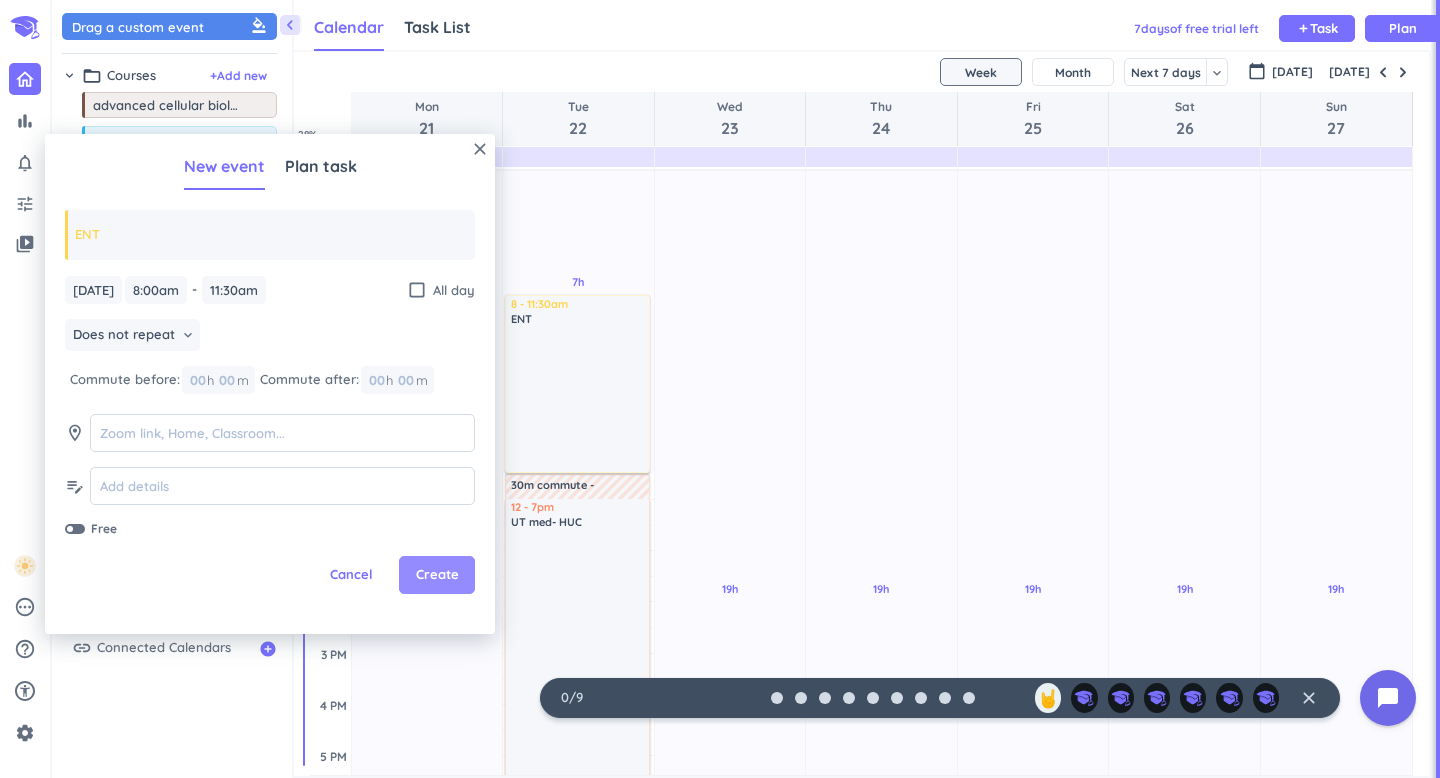 click on "Create" at bounding box center (437, 575) 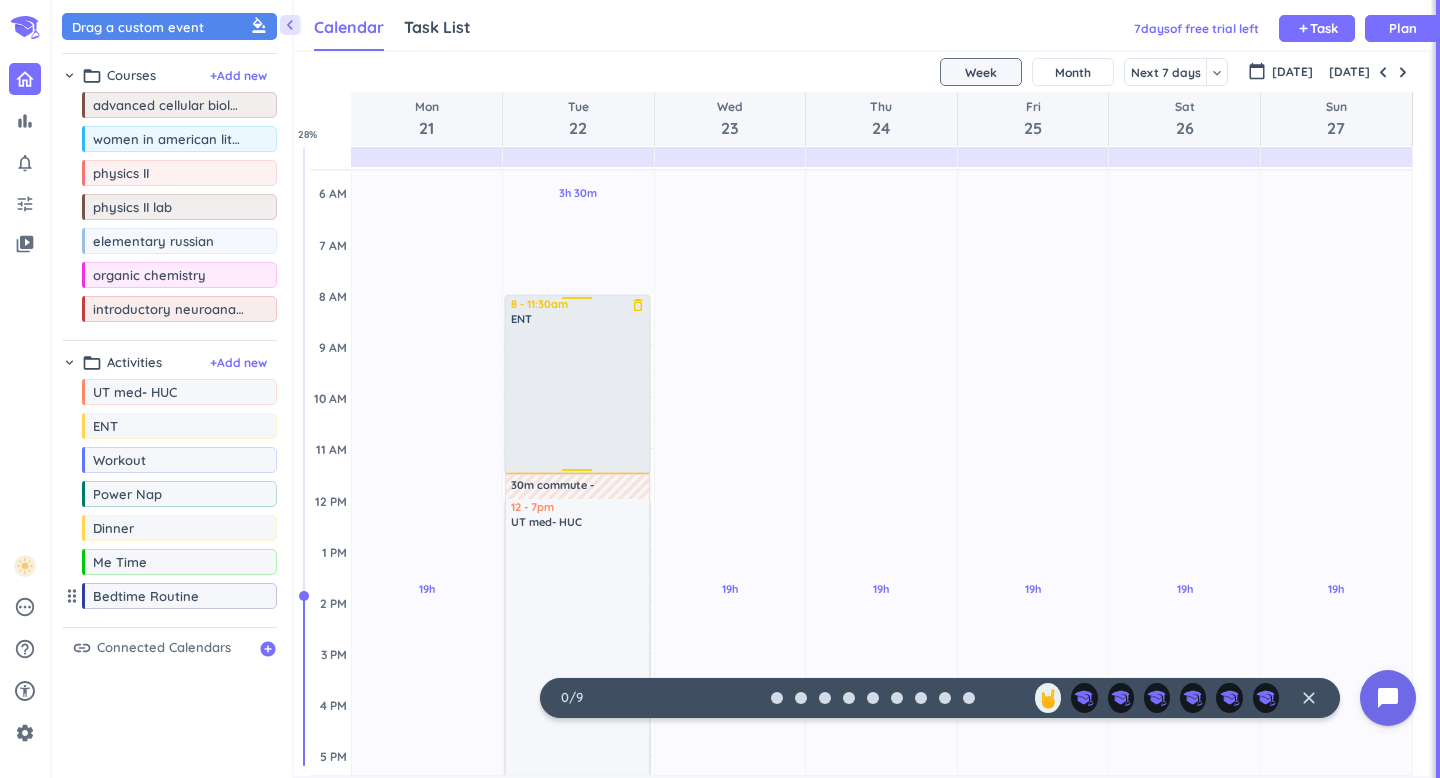click on "ENT" at bounding box center [578, 319] 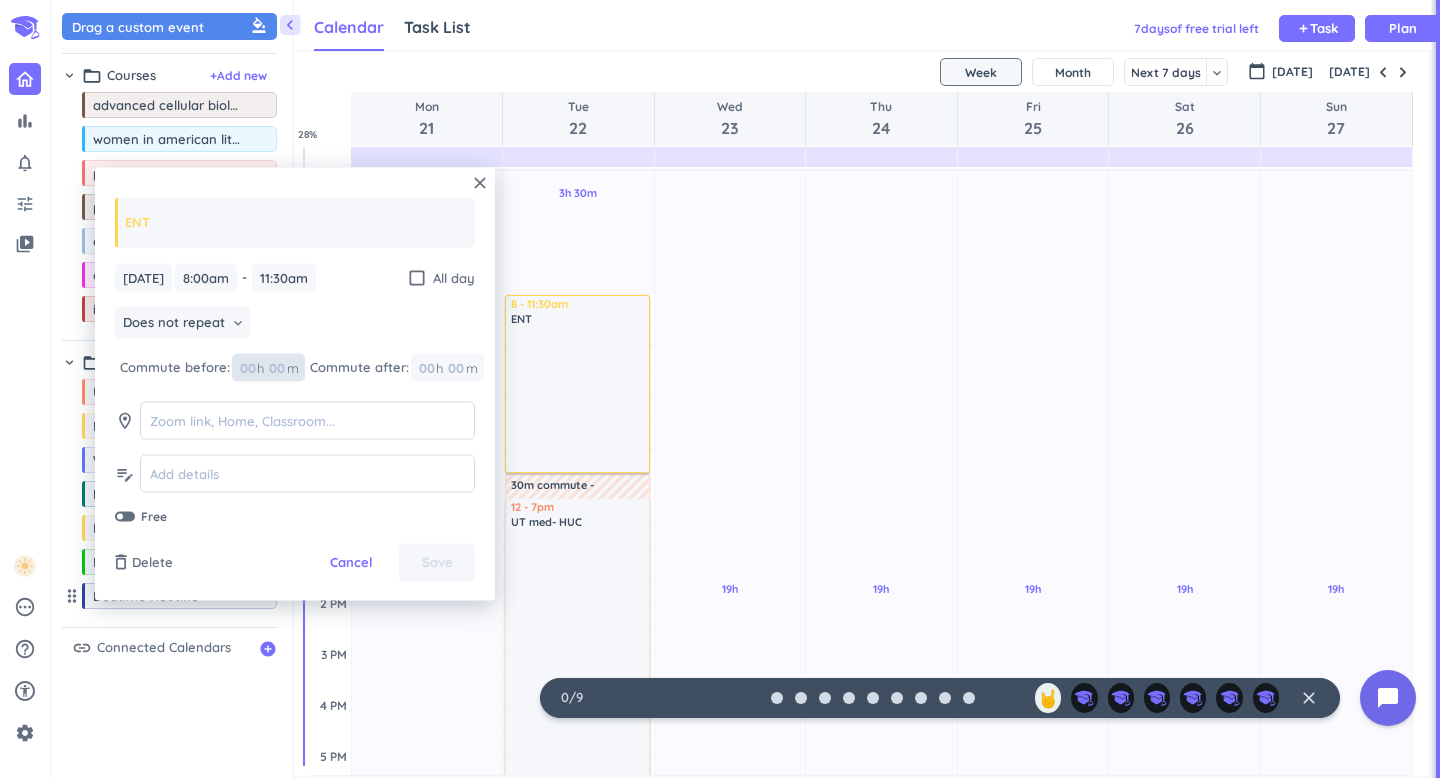click at bounding box center (276, 367) 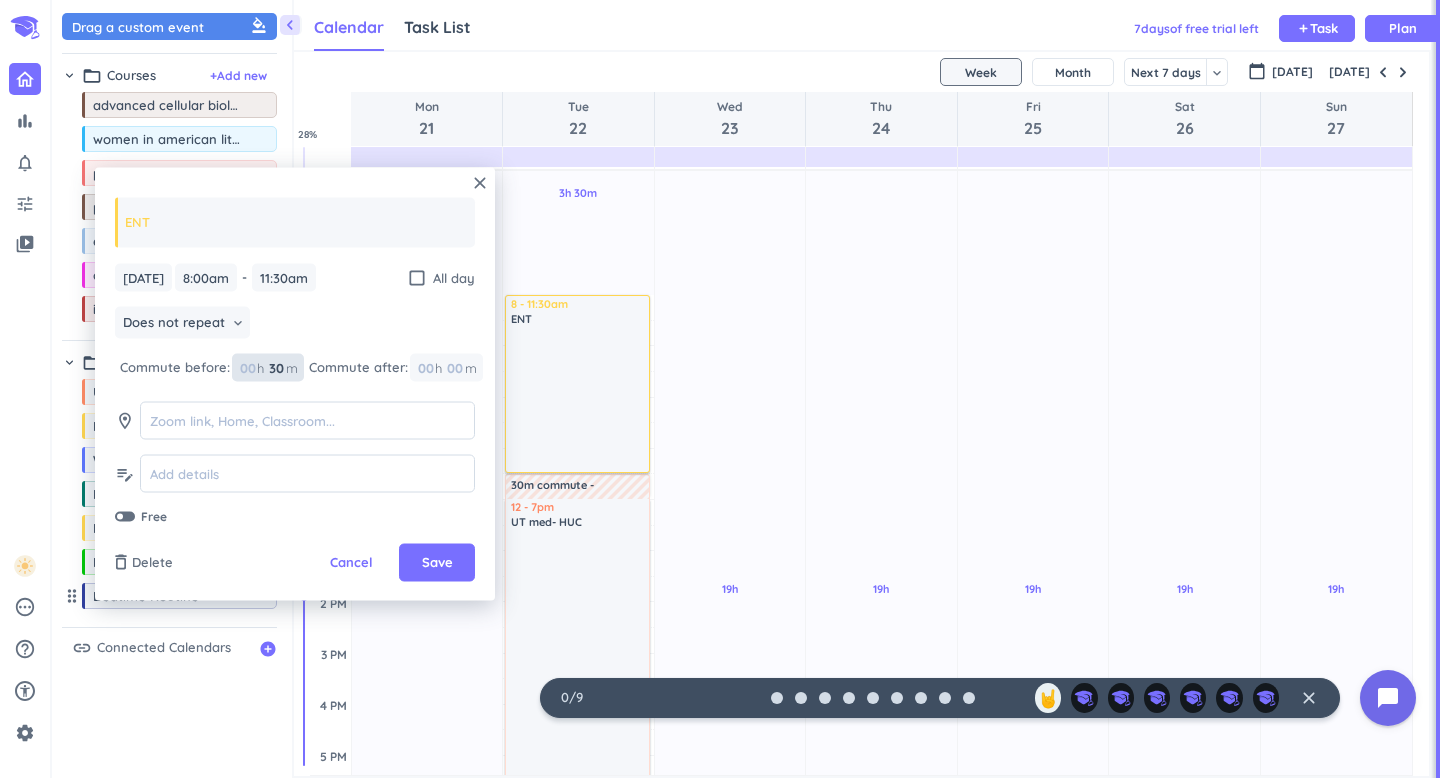 type on "30" 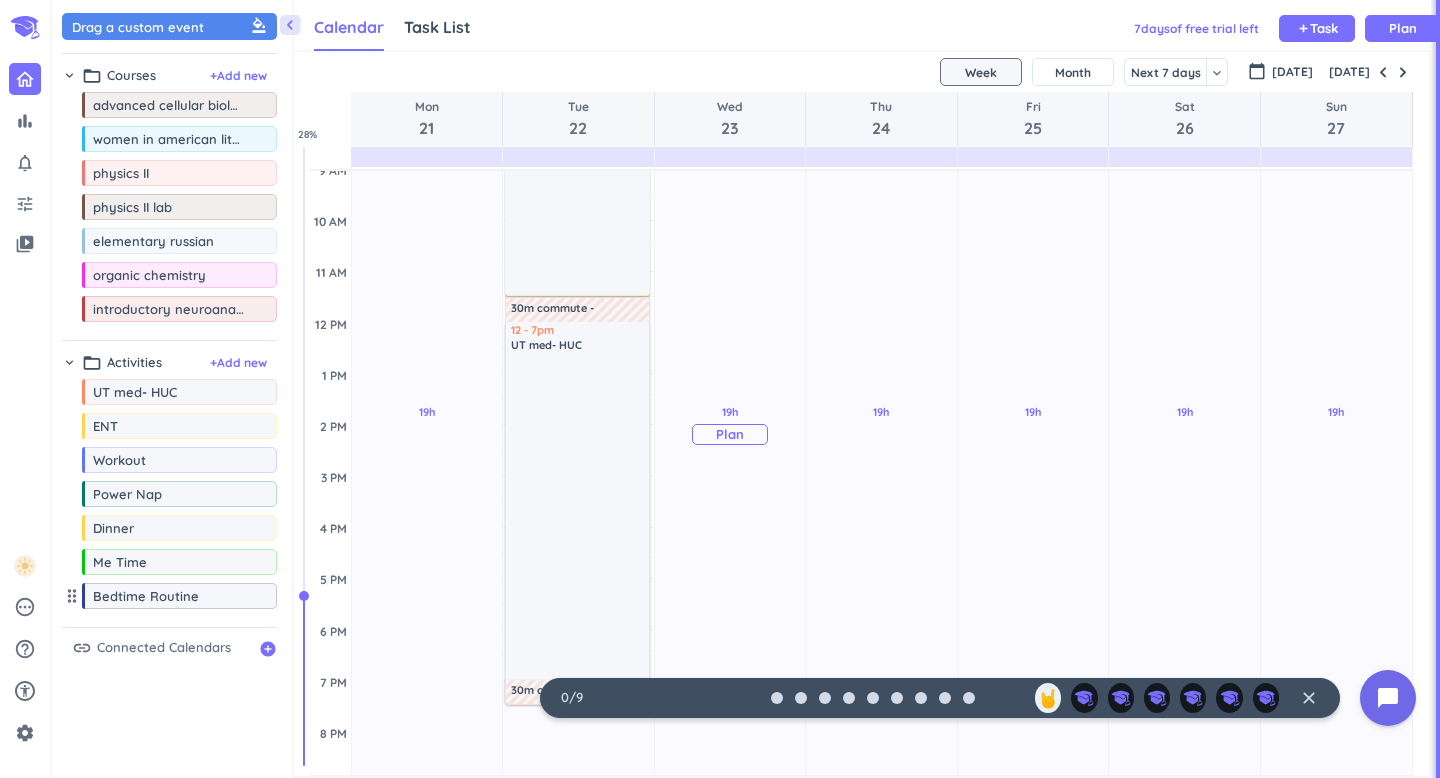 scroll, scrollTop: 260, scrollLeft: 0, axis: vertical 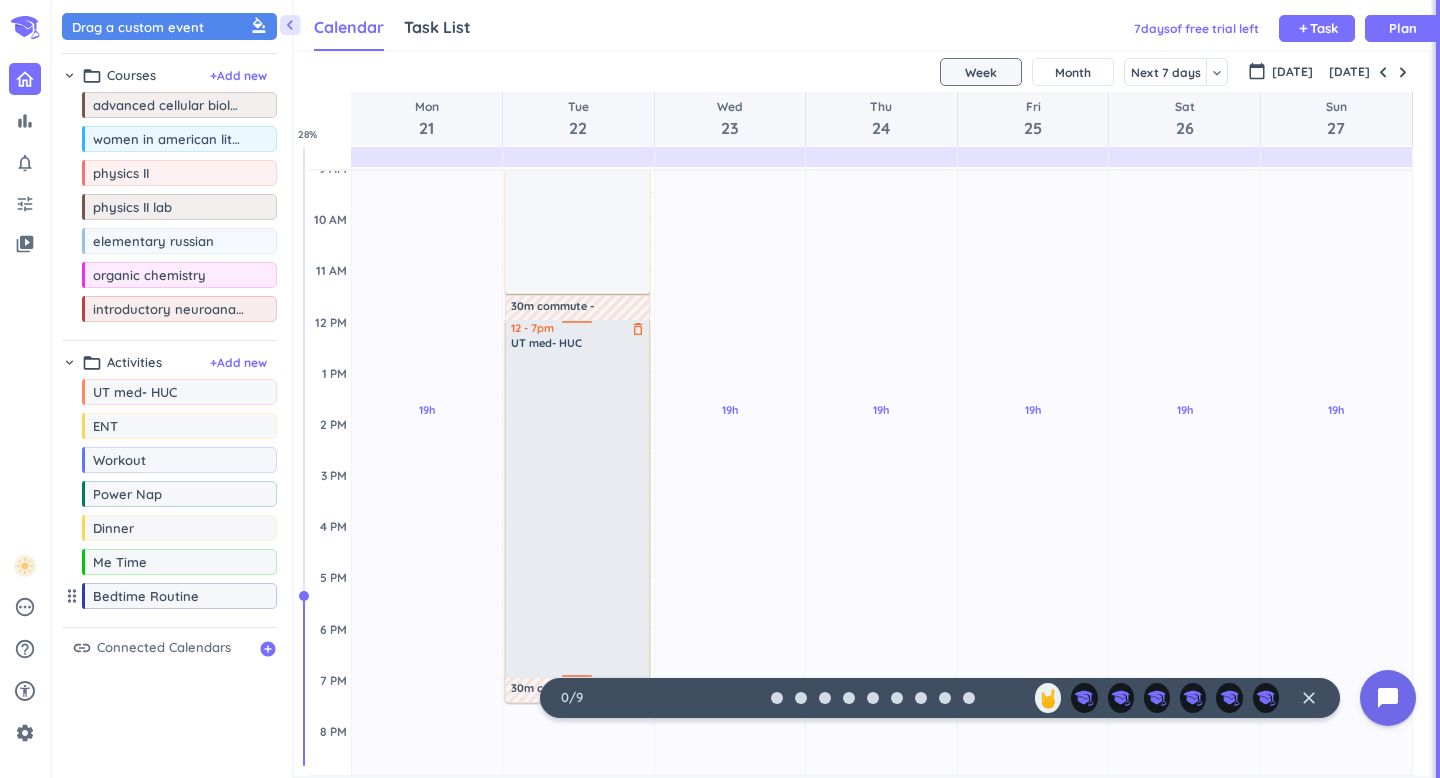 click at bounding box center [578, 513] 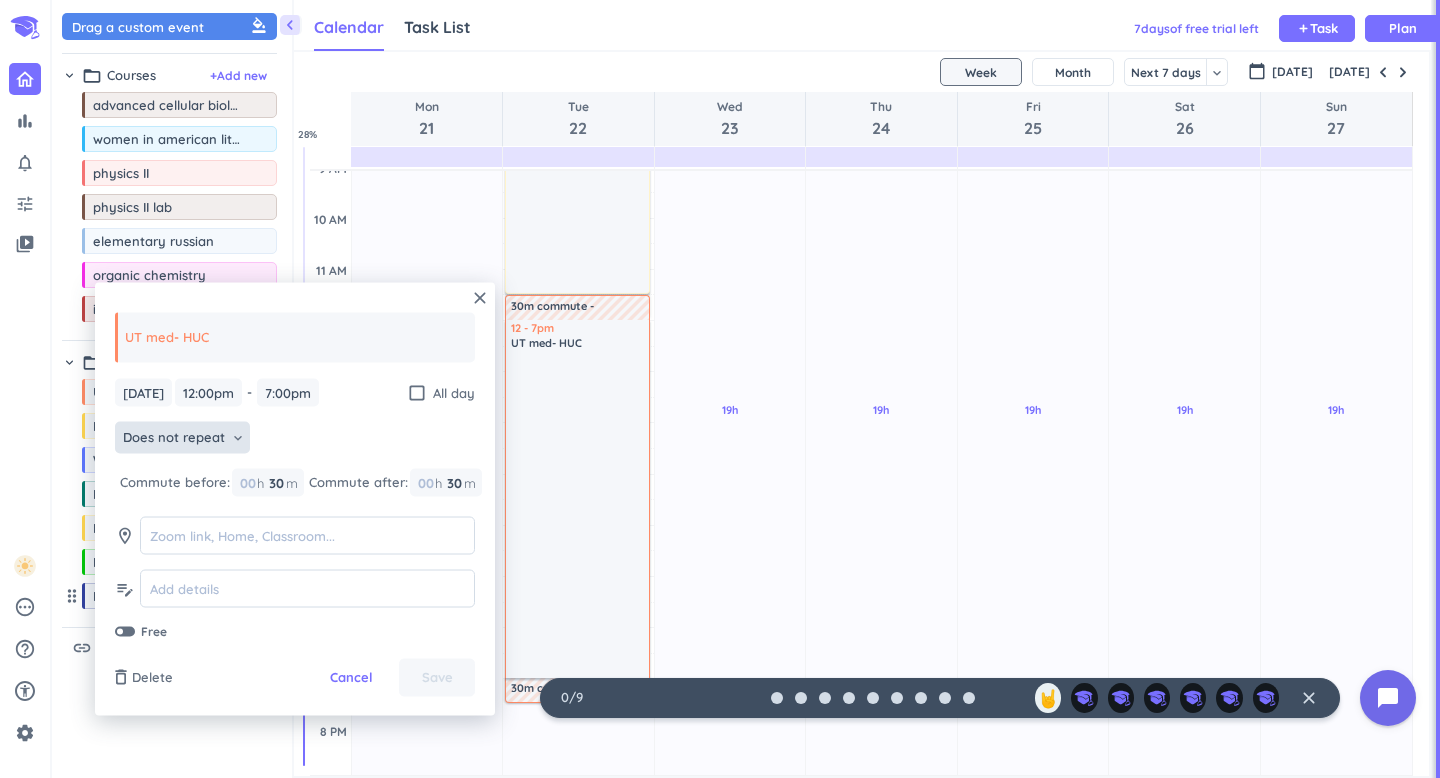 click on "Does not repeat" at bounding box center [174, 438] 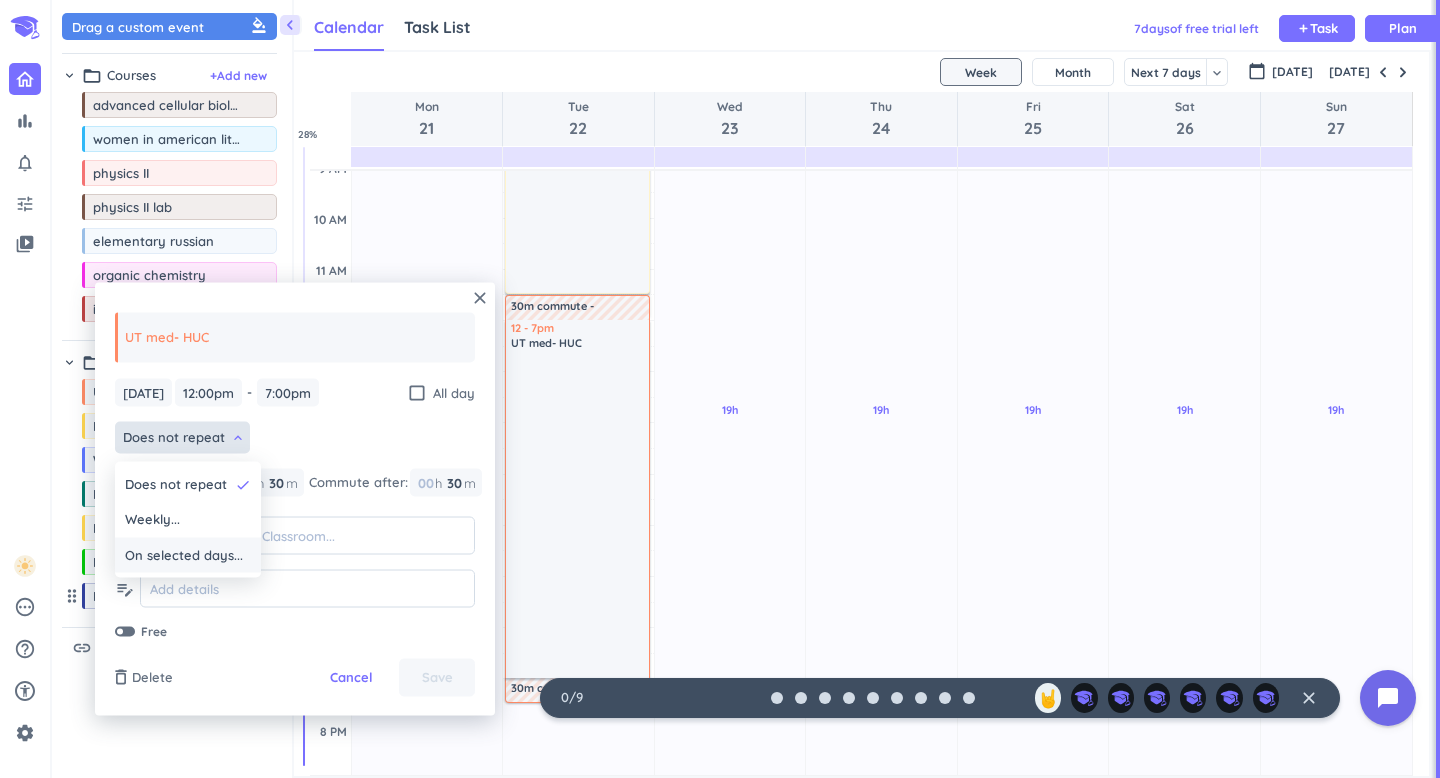 click on "On selected days..." at bounding box center [184, 555] 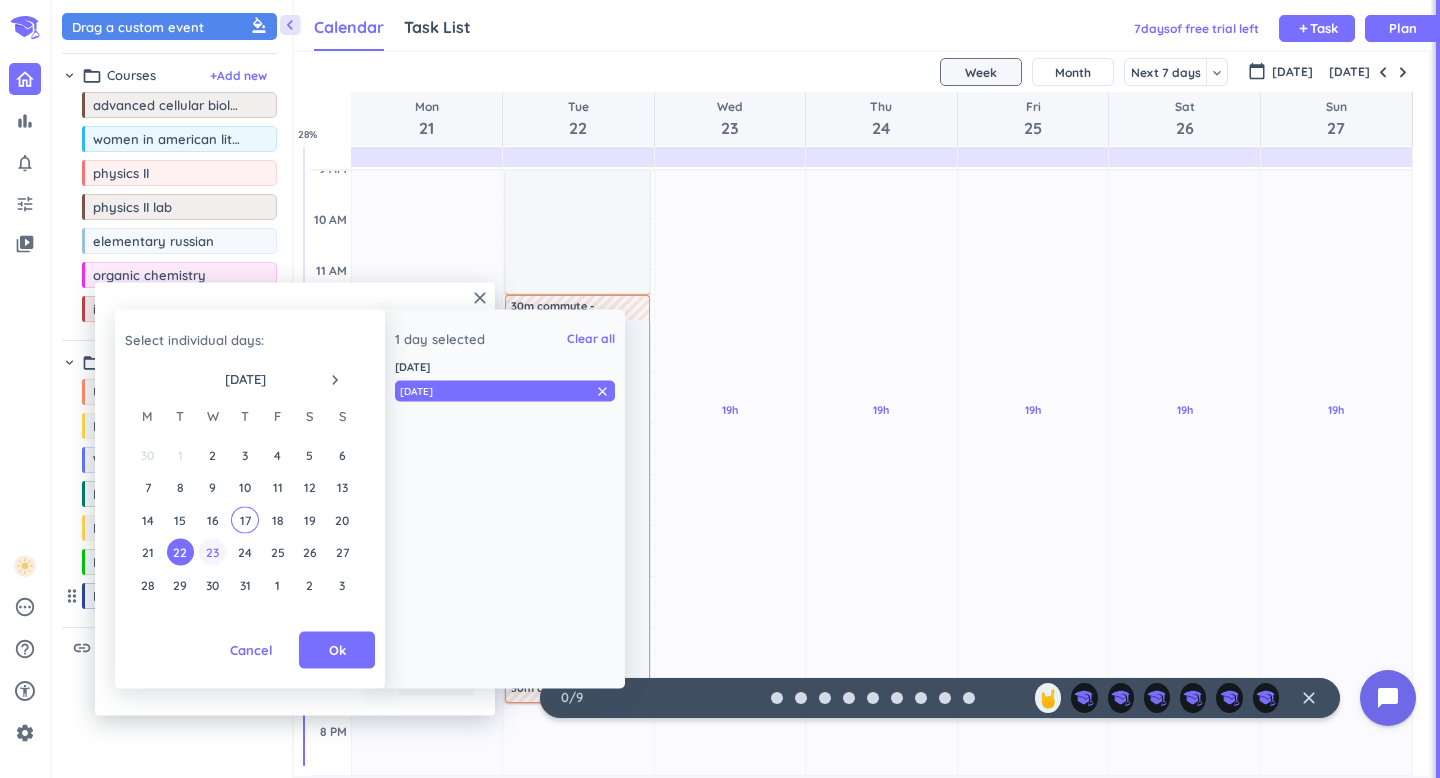 click on "23" at bounding box center [212, 552] 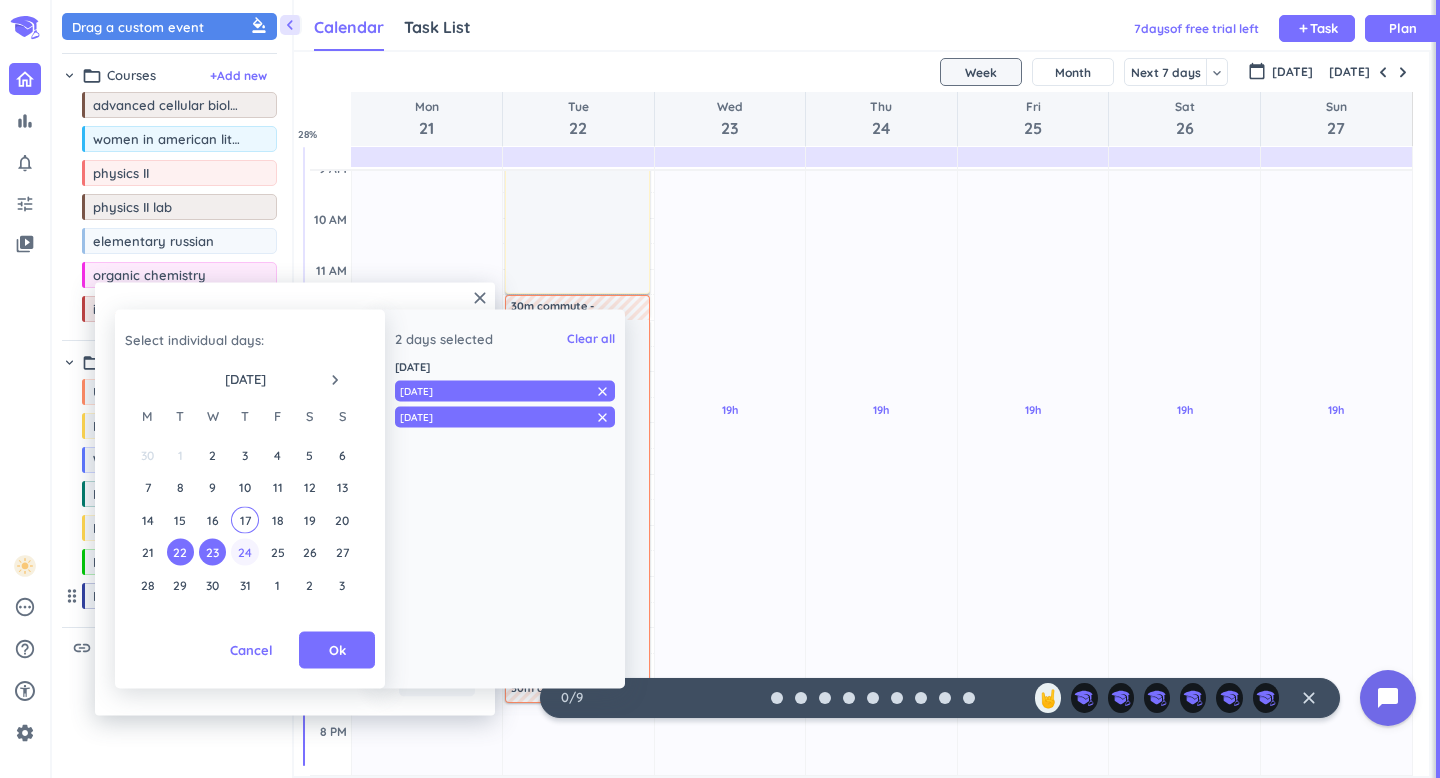 click on "24" at bounding box center (244, 552) 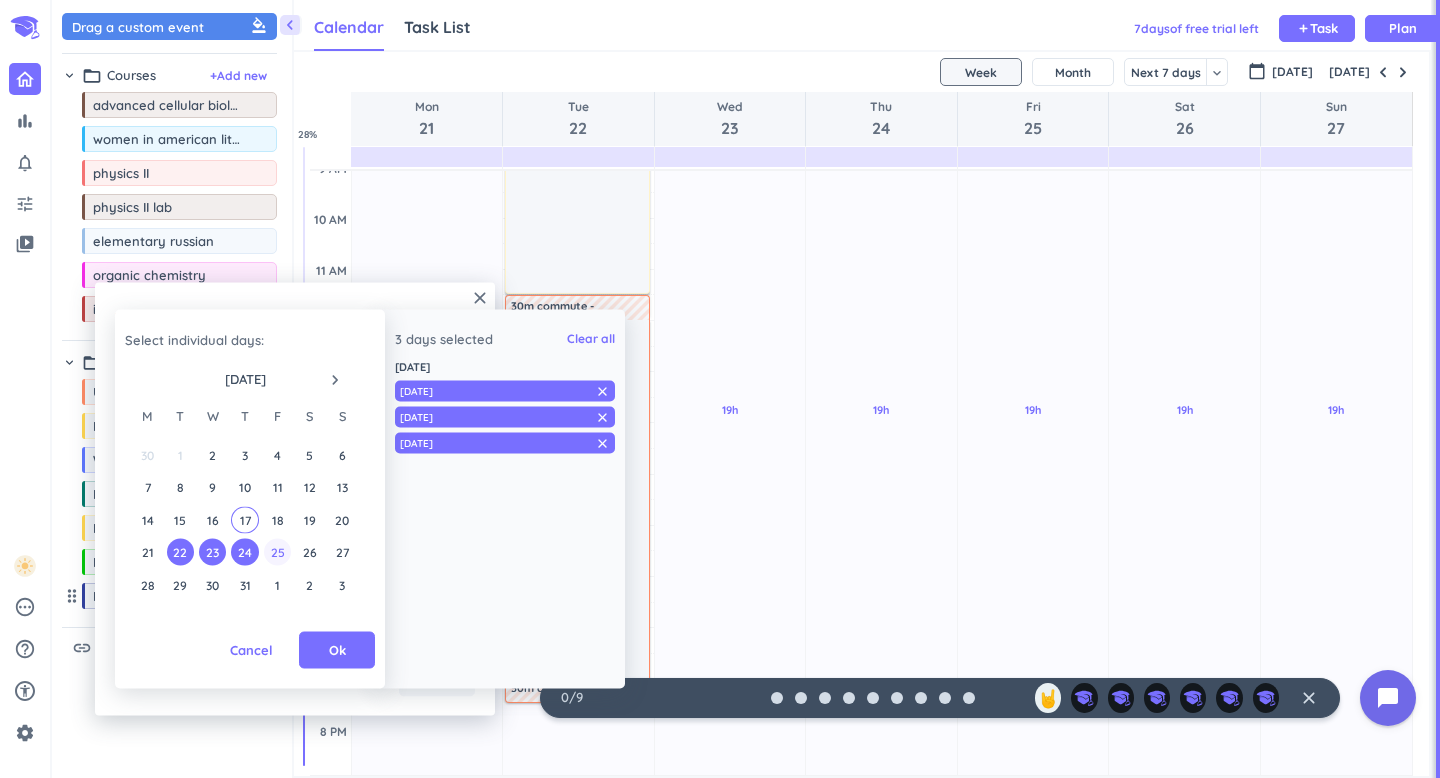 click on "25" at bounding box center [277, 552] 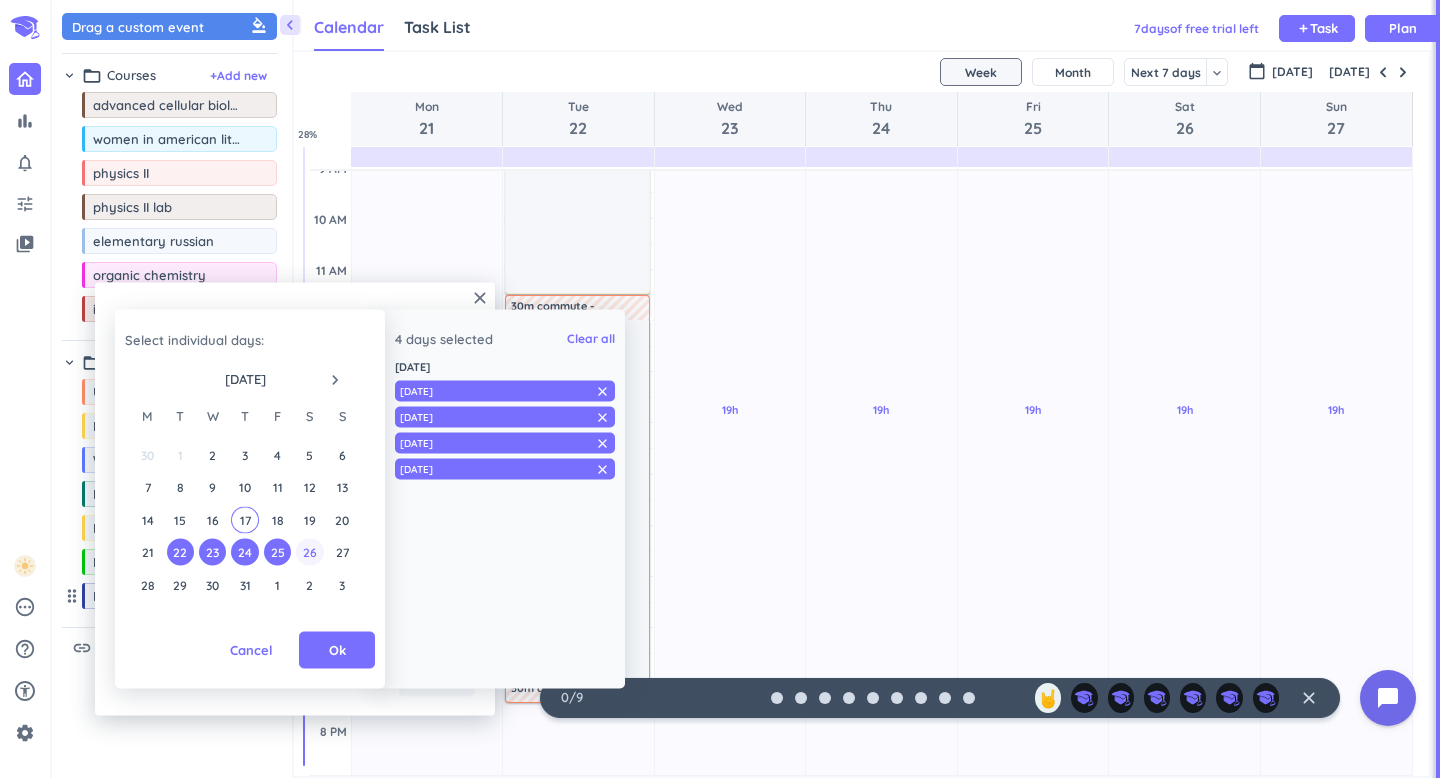 click on "26" at bounding box center (309, 552) 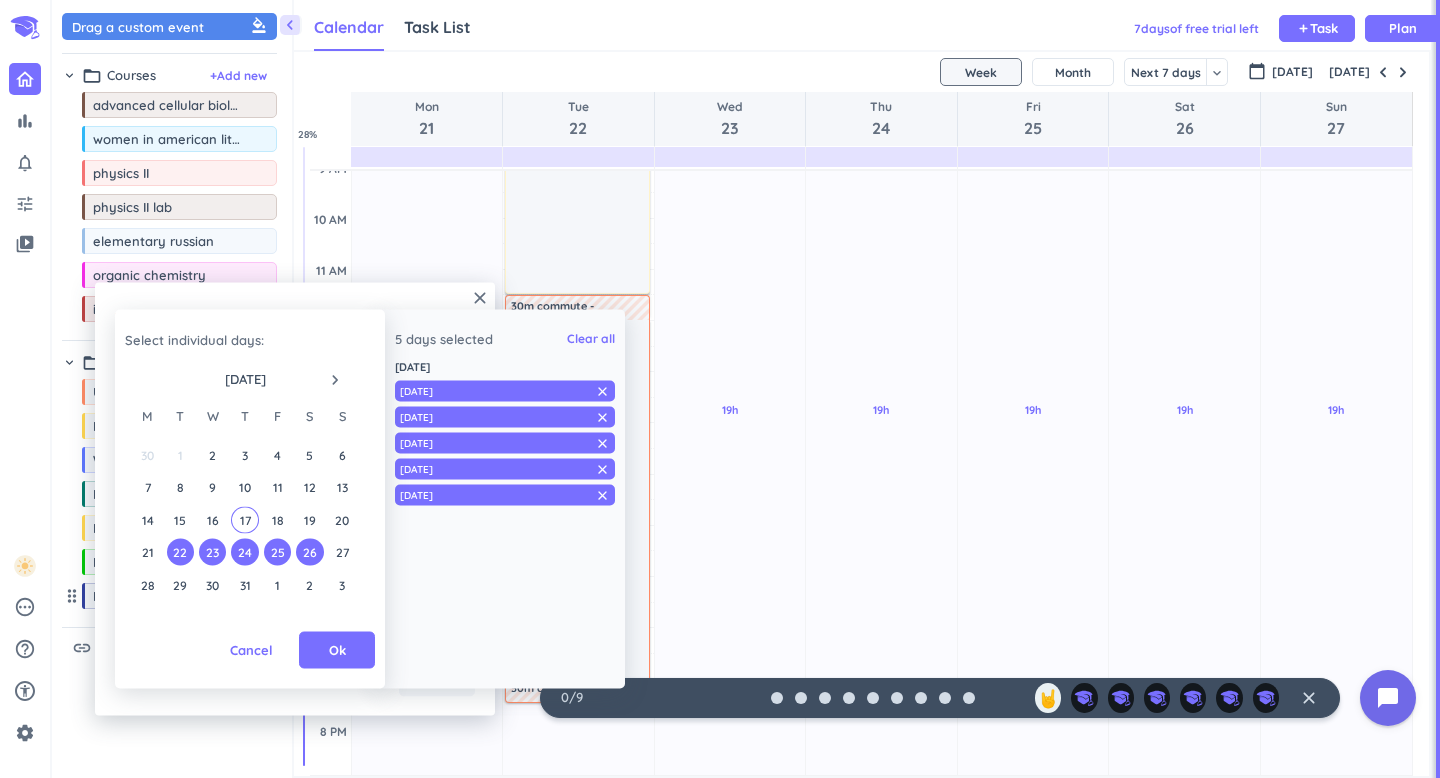 click on "26" at bounding box center (309, 552) 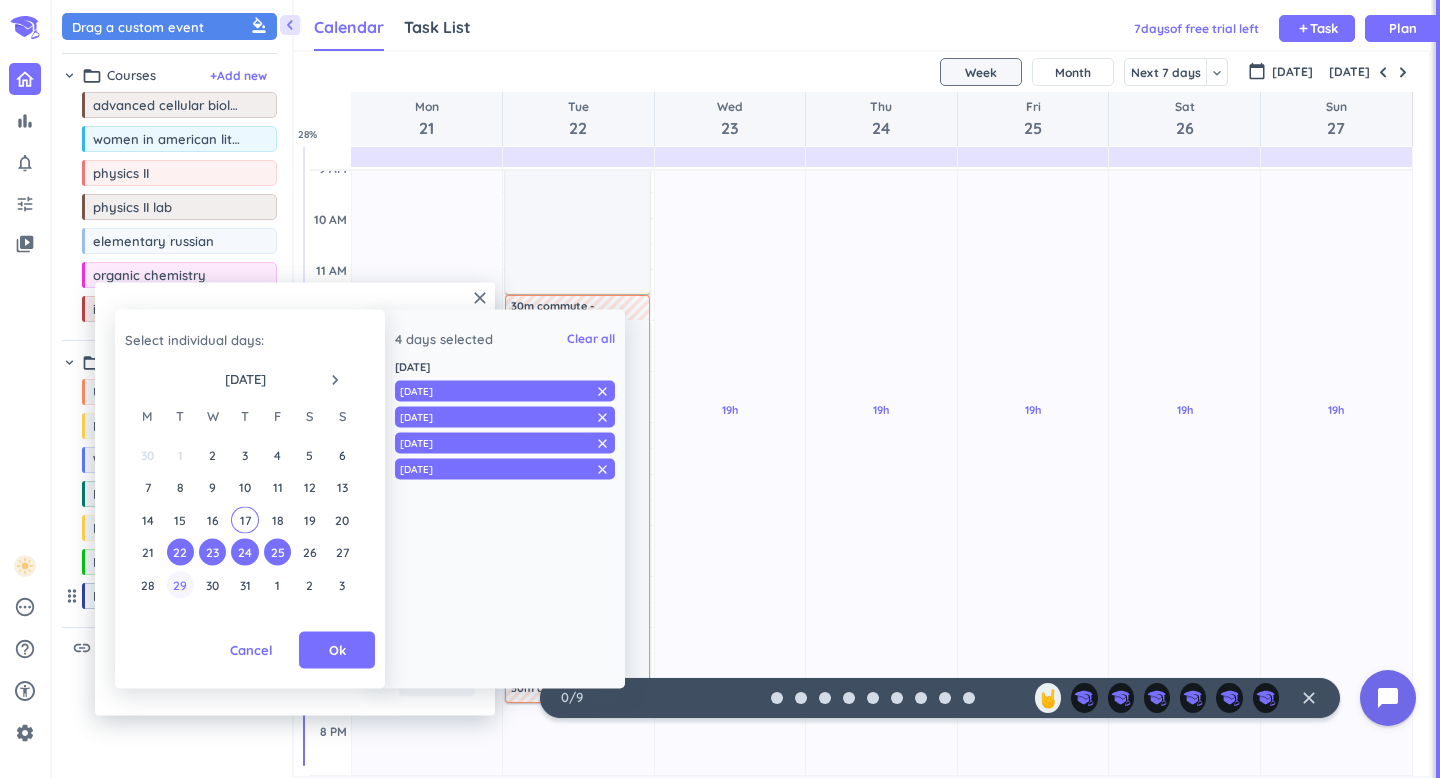 click on "29" at bounding box center [180, 584] 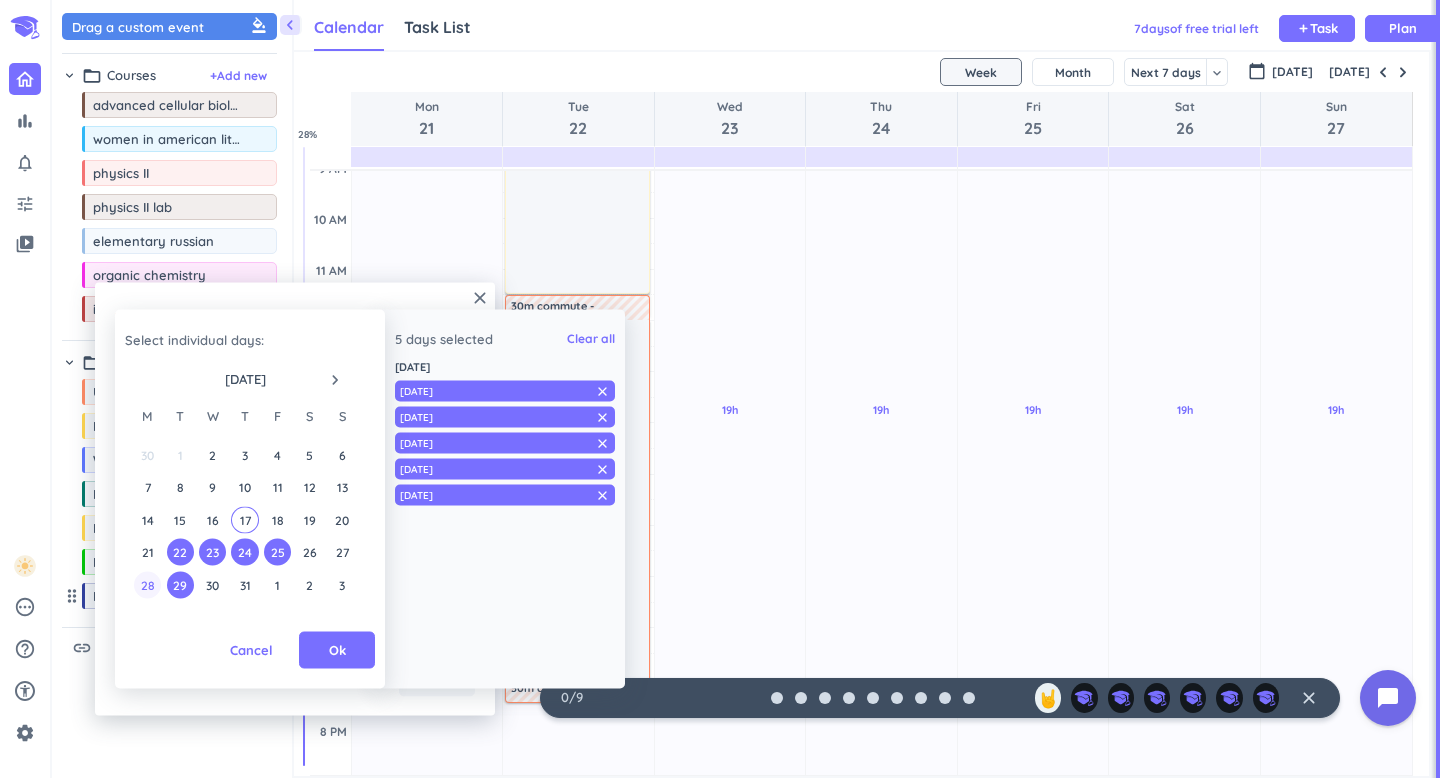 click on "28" at bounding box center [147, 584] 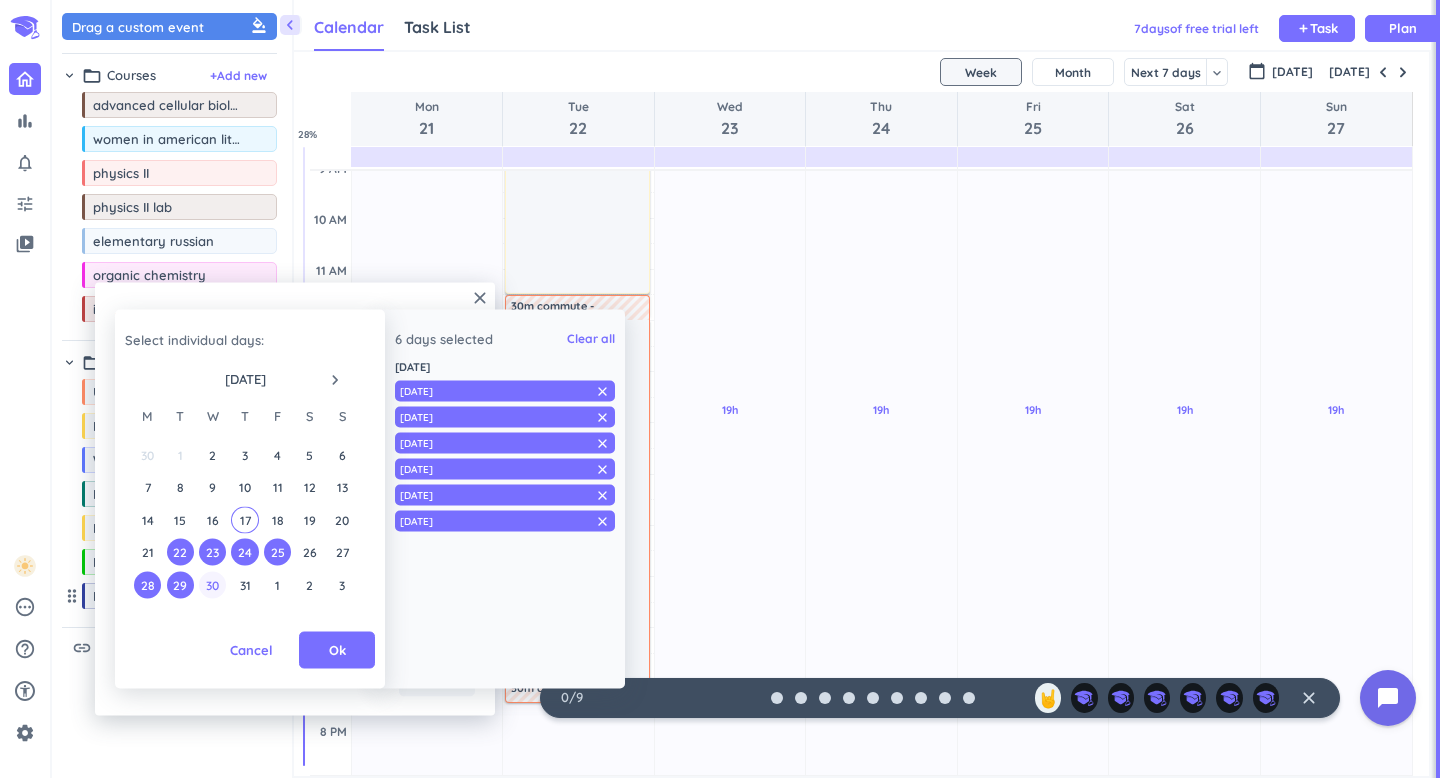 click on "30" at bounding box center [212, 584] 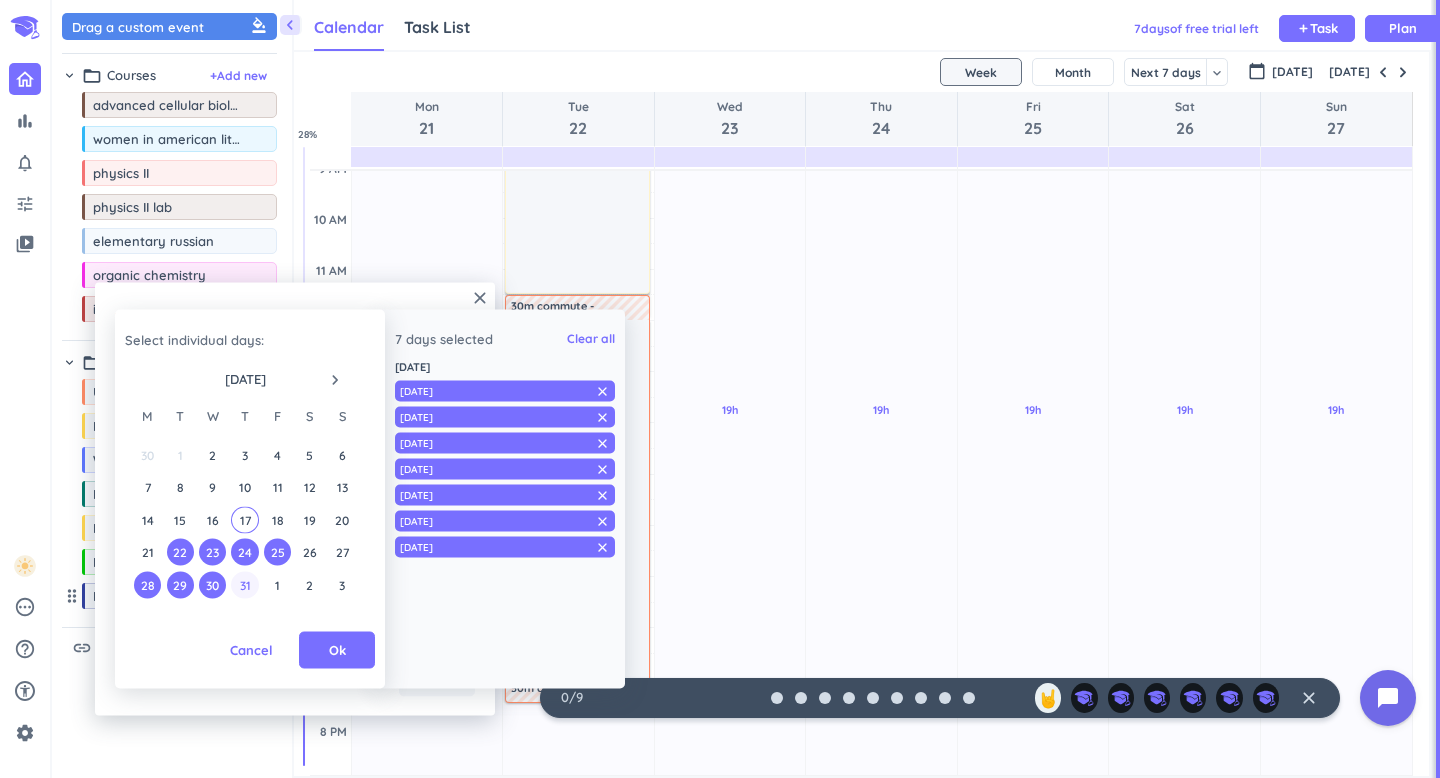 click on "31" at bounding box center [244, 584] 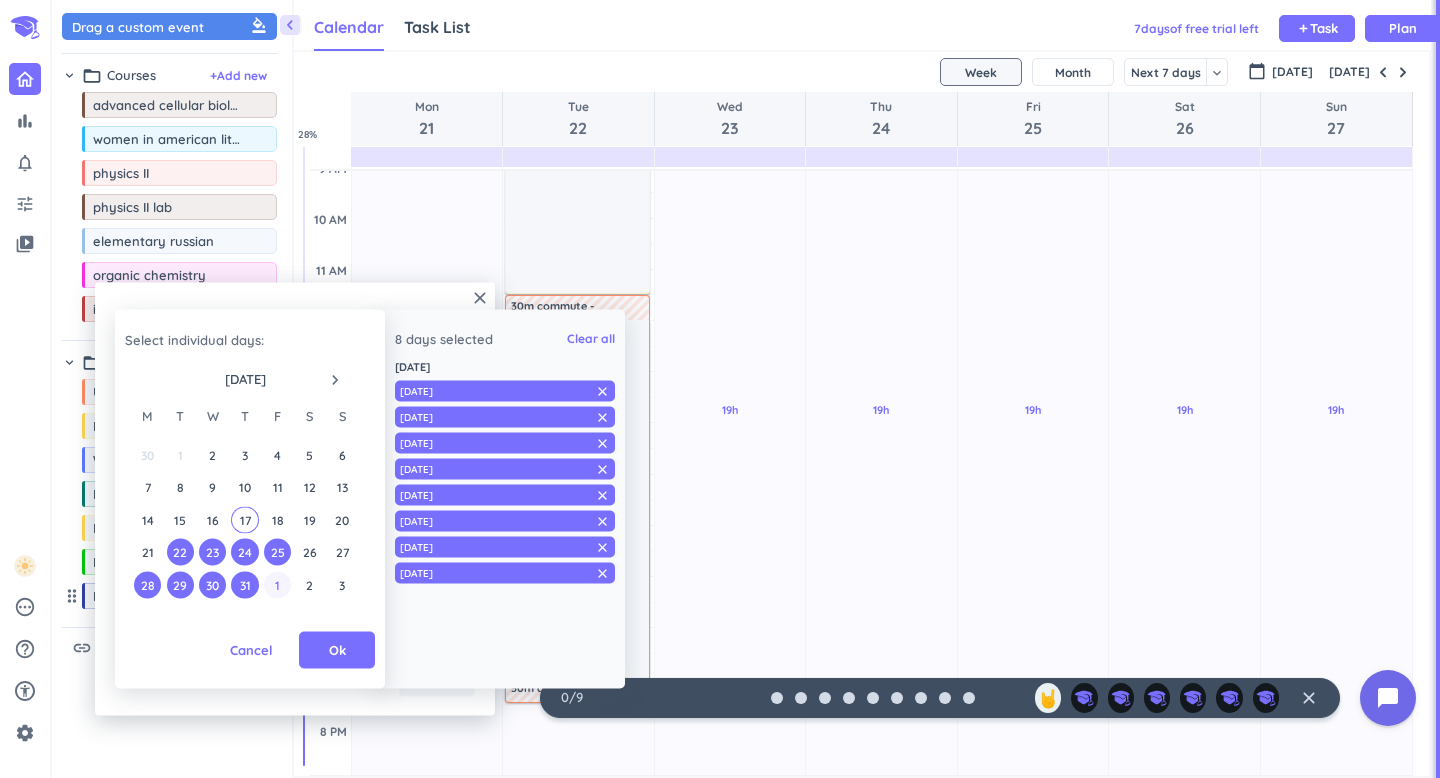 click on "1" at bounding box center (277, 584) 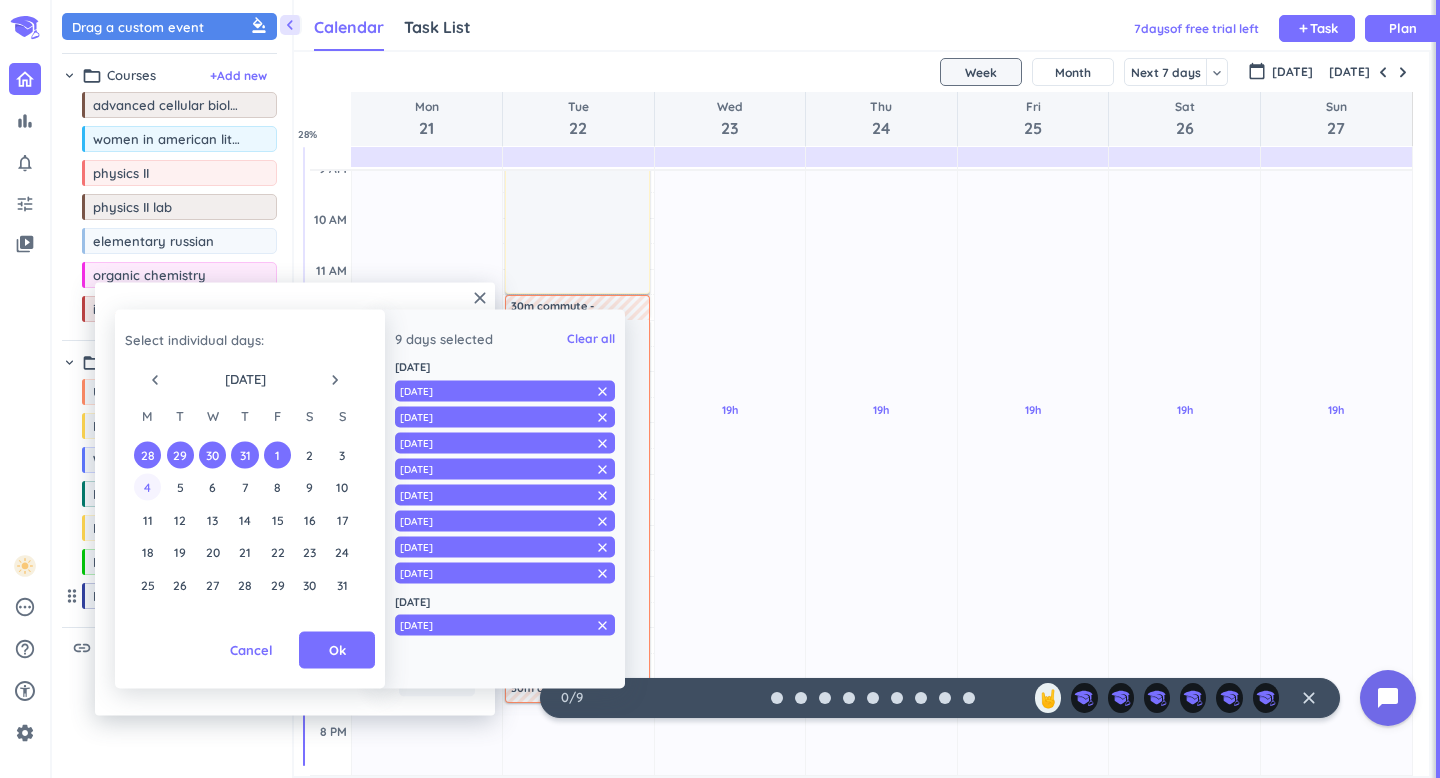 click on "4" at bounding box center [147, 487] 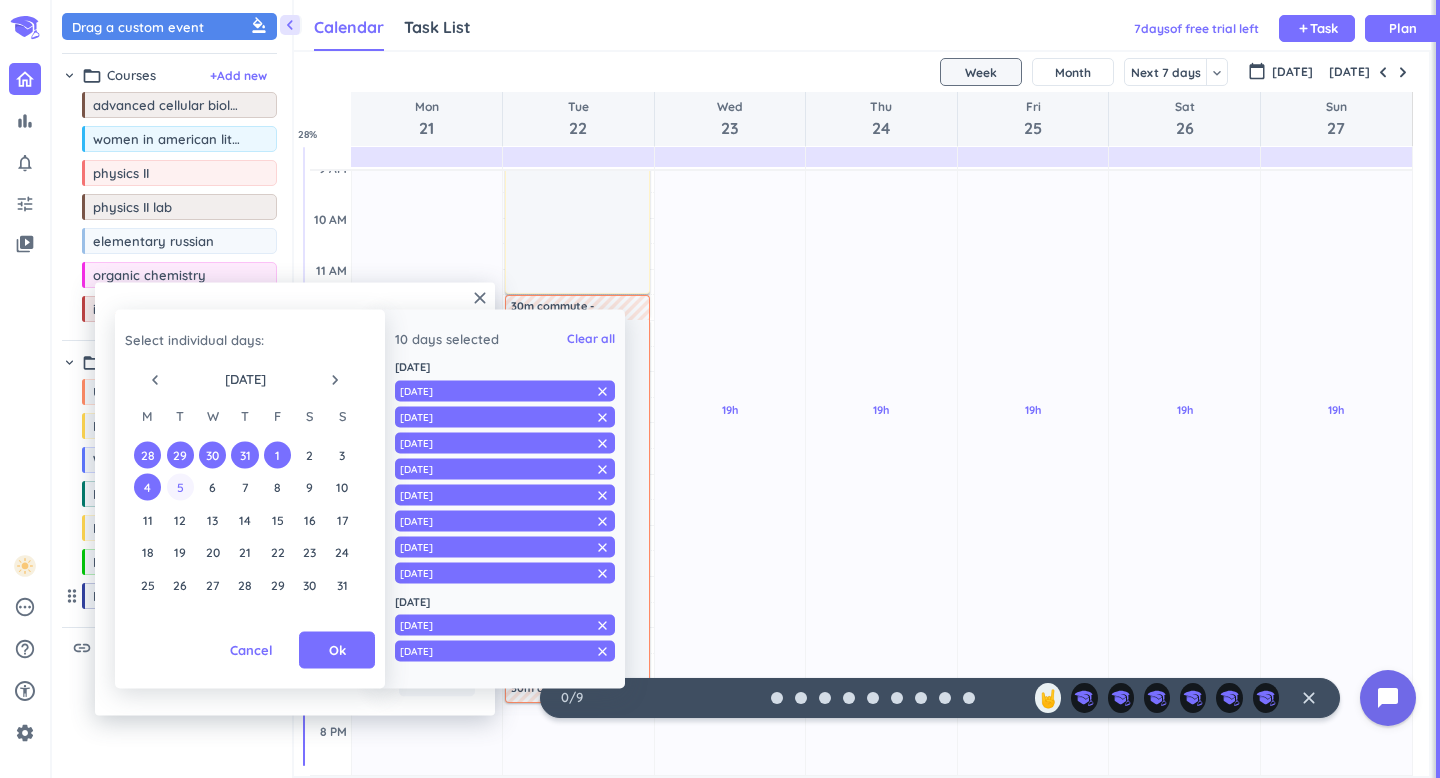 click on "5" at bounding box center (180, 487) 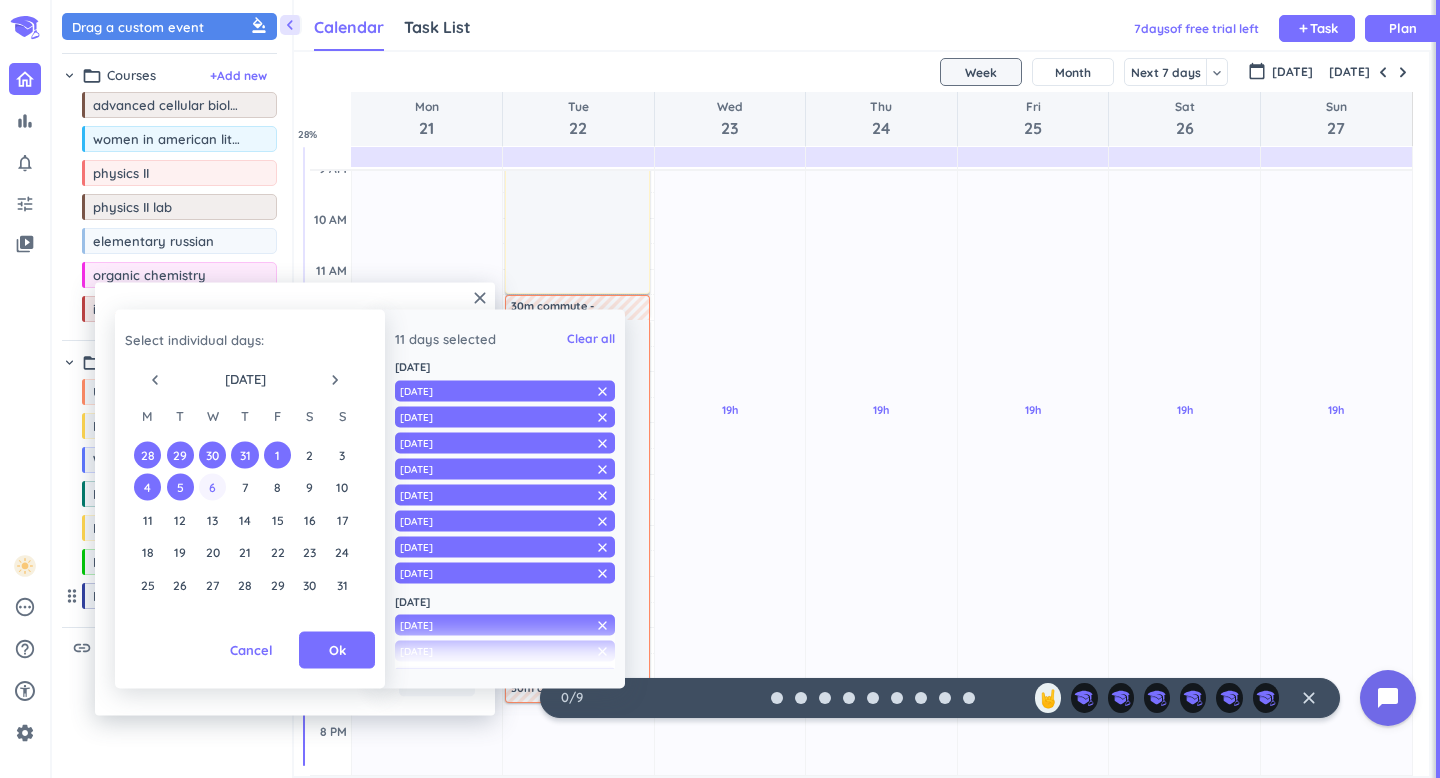 click on "6" at bounding box center [212, 487] 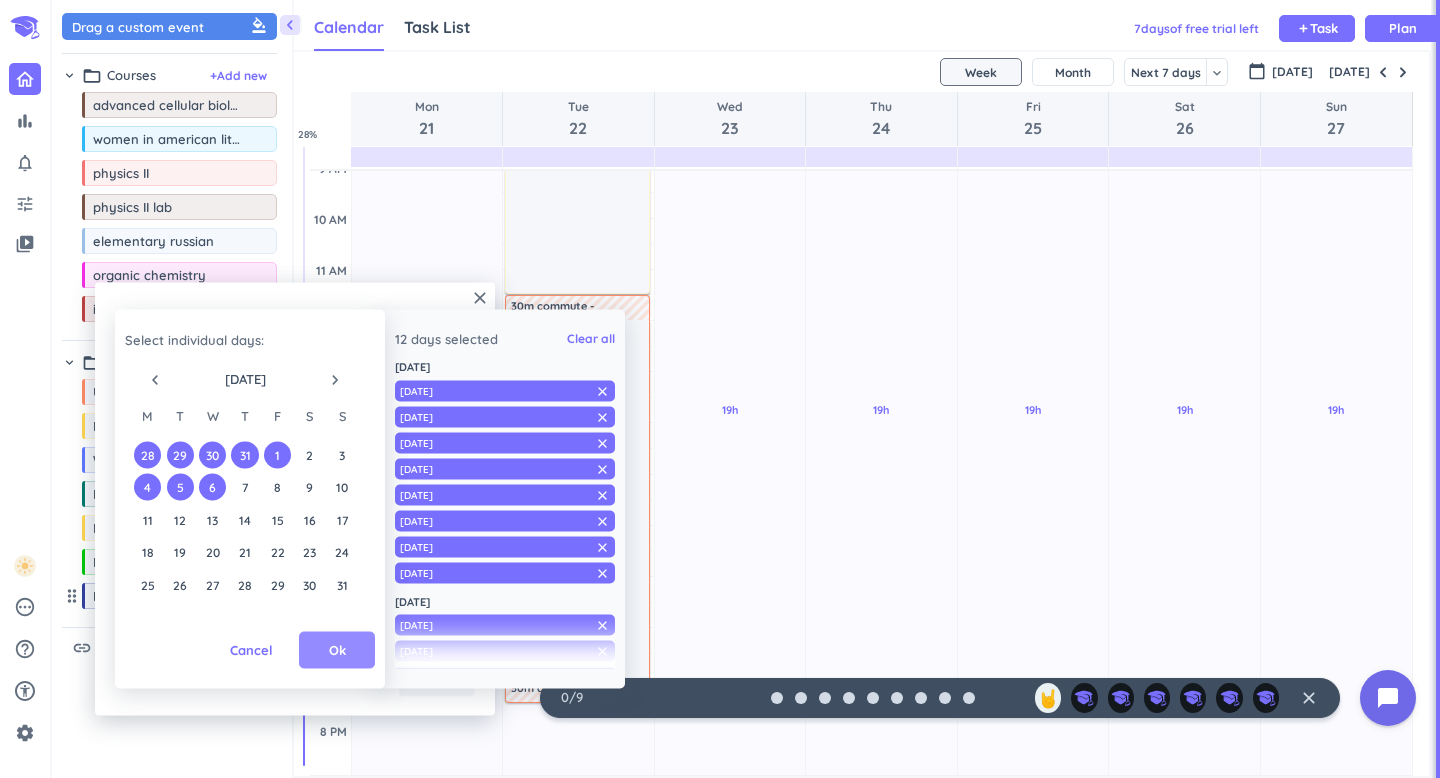 click on "Ok" at bounding box center [337, 650] 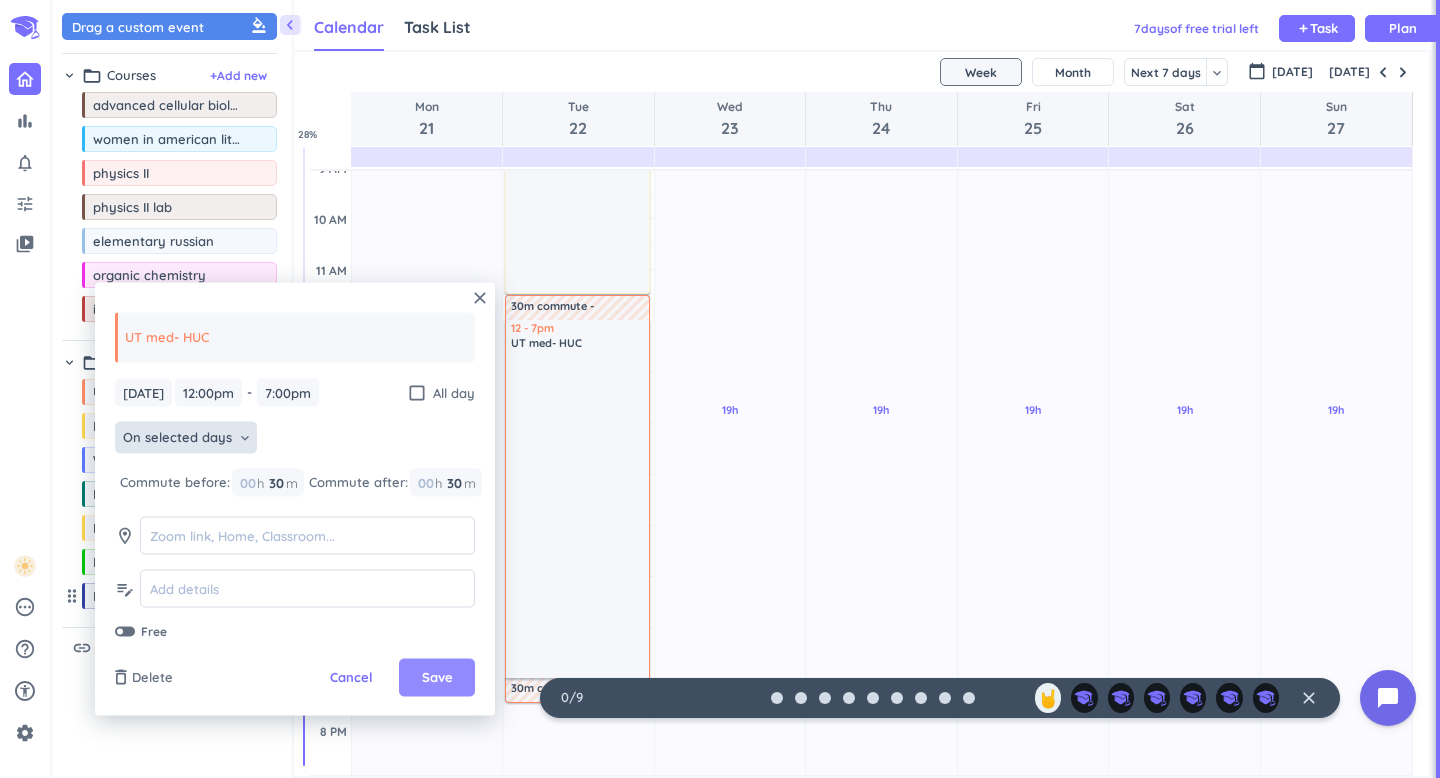click on "Save" at bounding box center [437, 678] 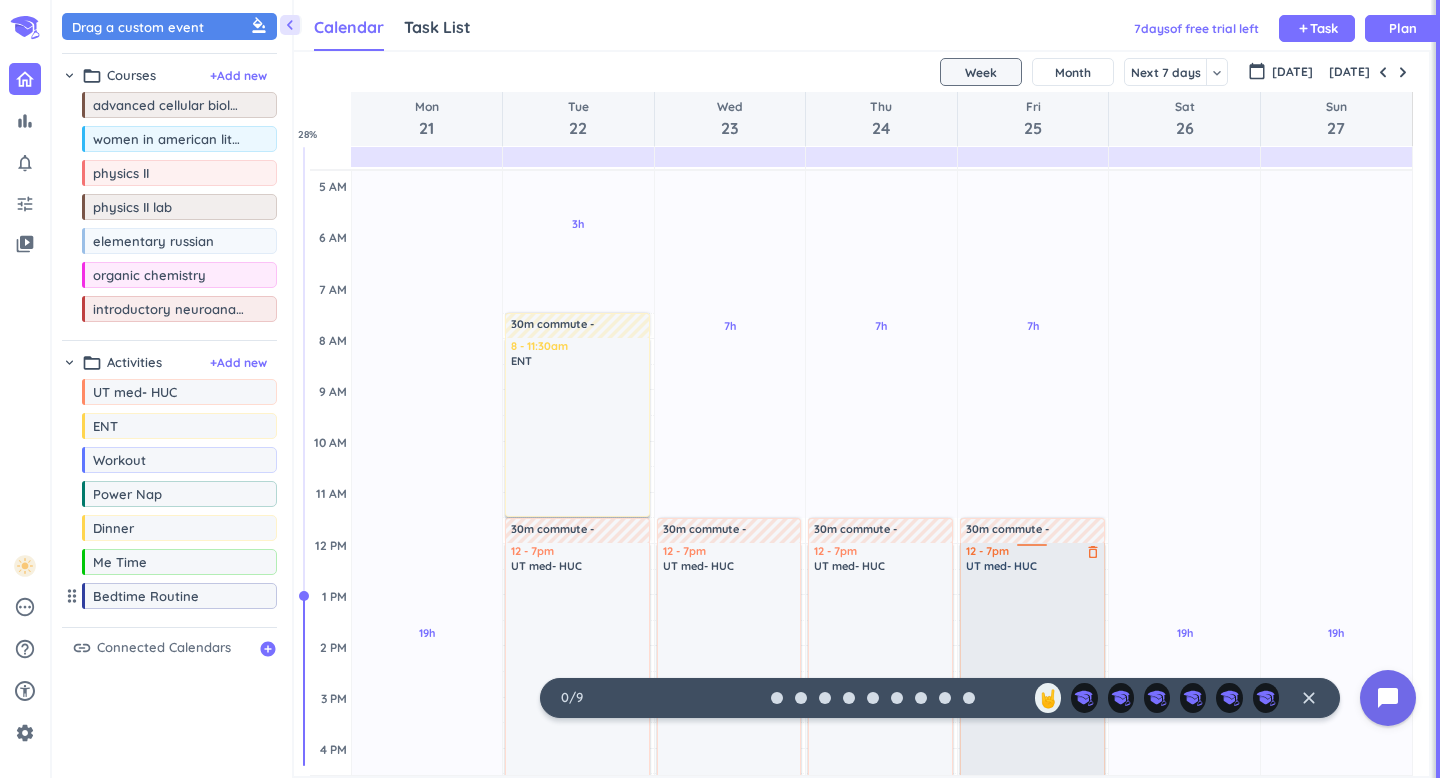 scroll, scrollTop: 39, scrollLeft: 0, axis: vertical 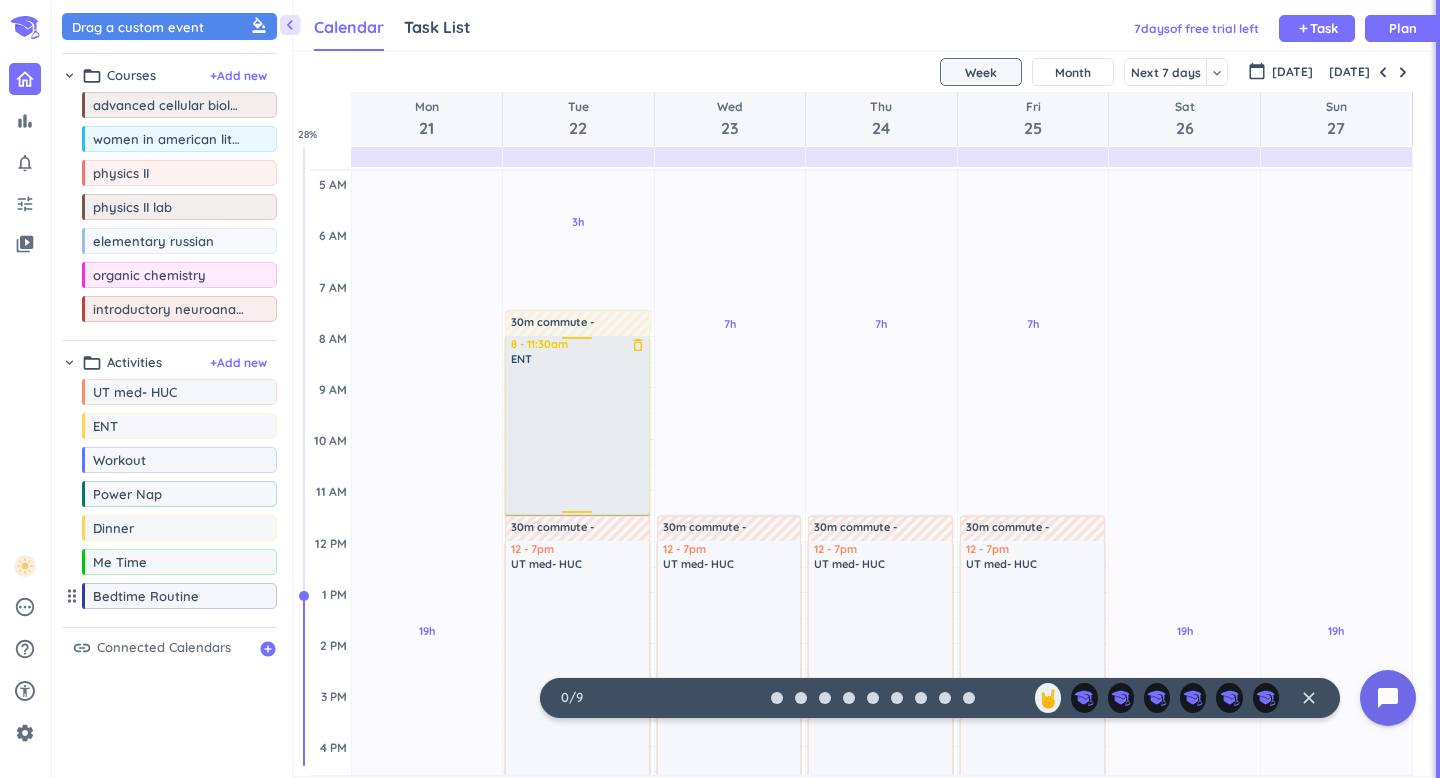 click at bounding box center [578, 439] 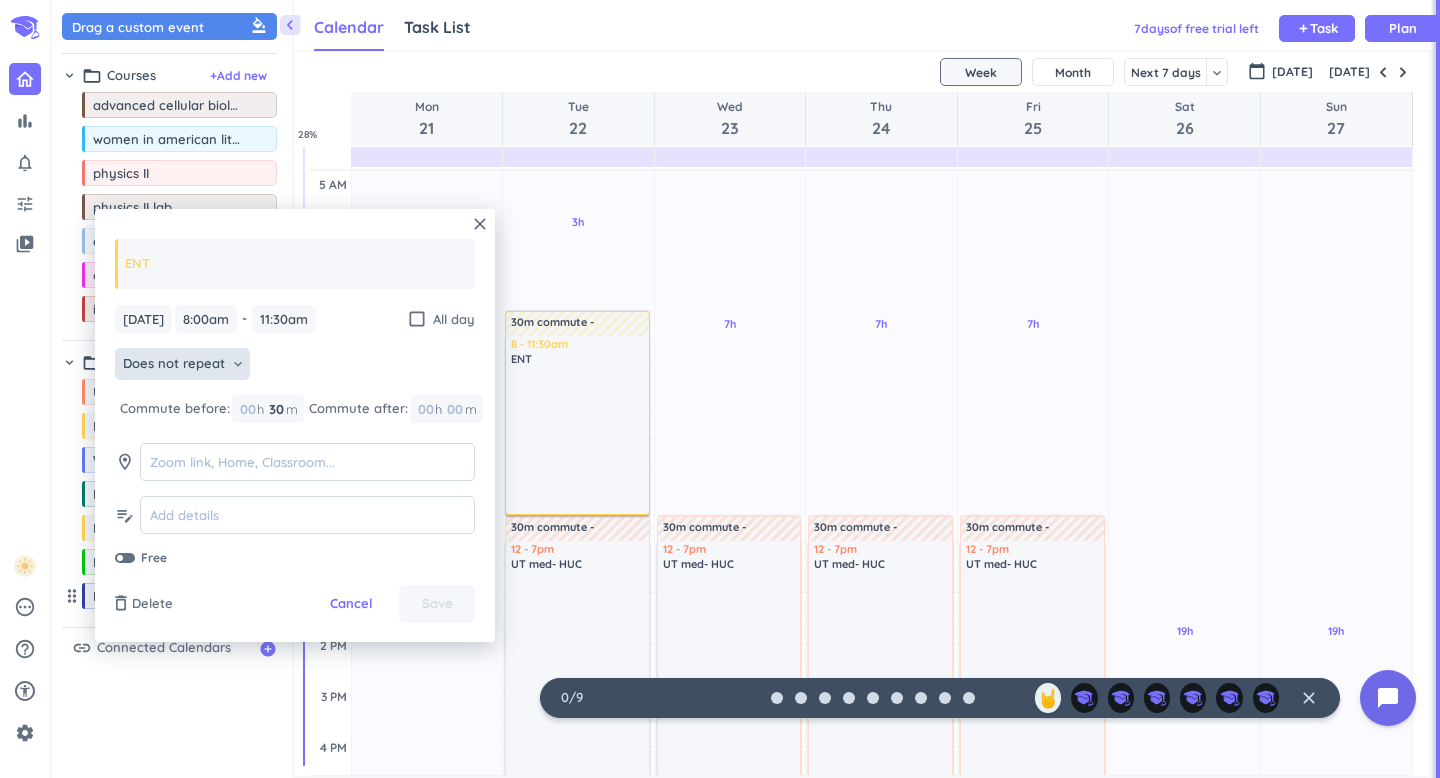 click on "Does not repeat" at bounding box center [174, 364] 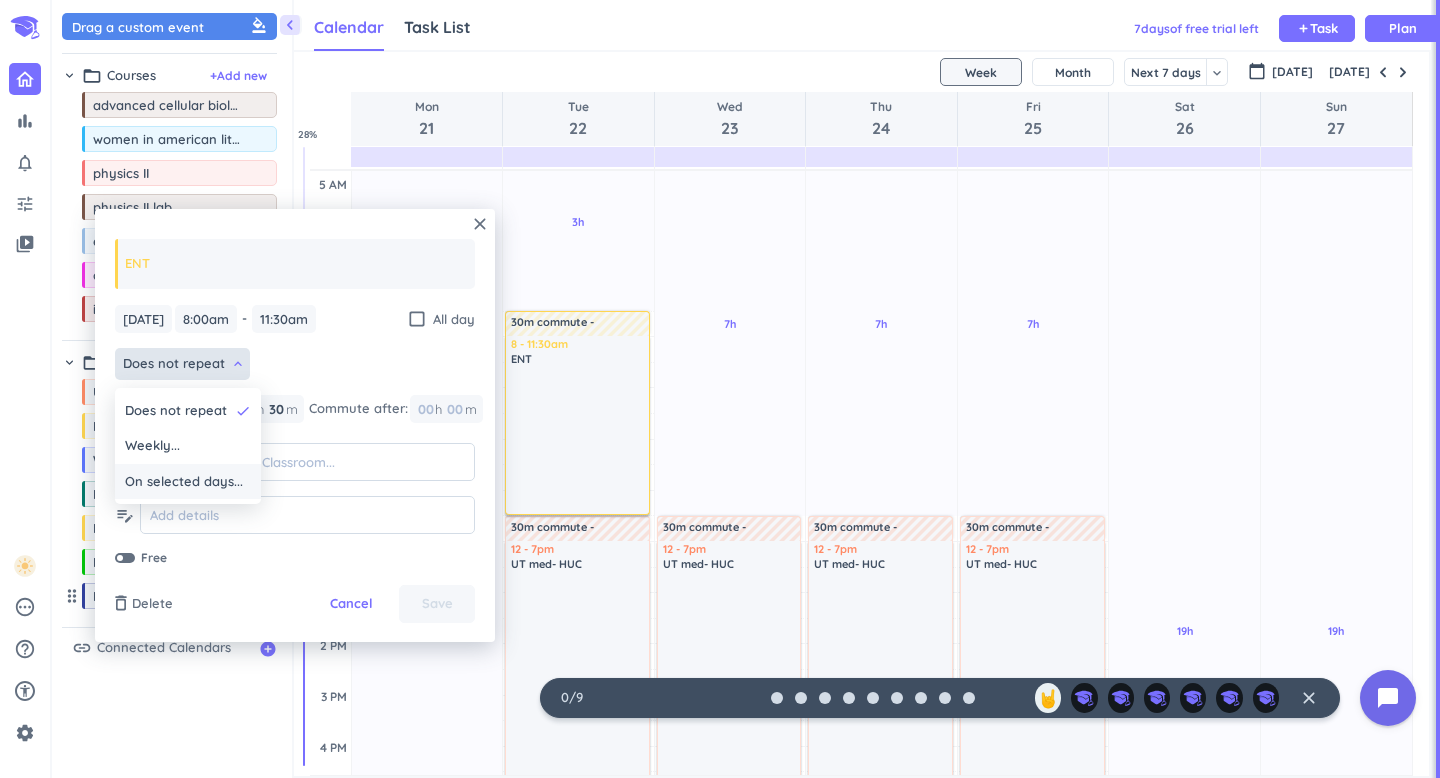 click on "On selected days..." at bounding box center (188, 482) 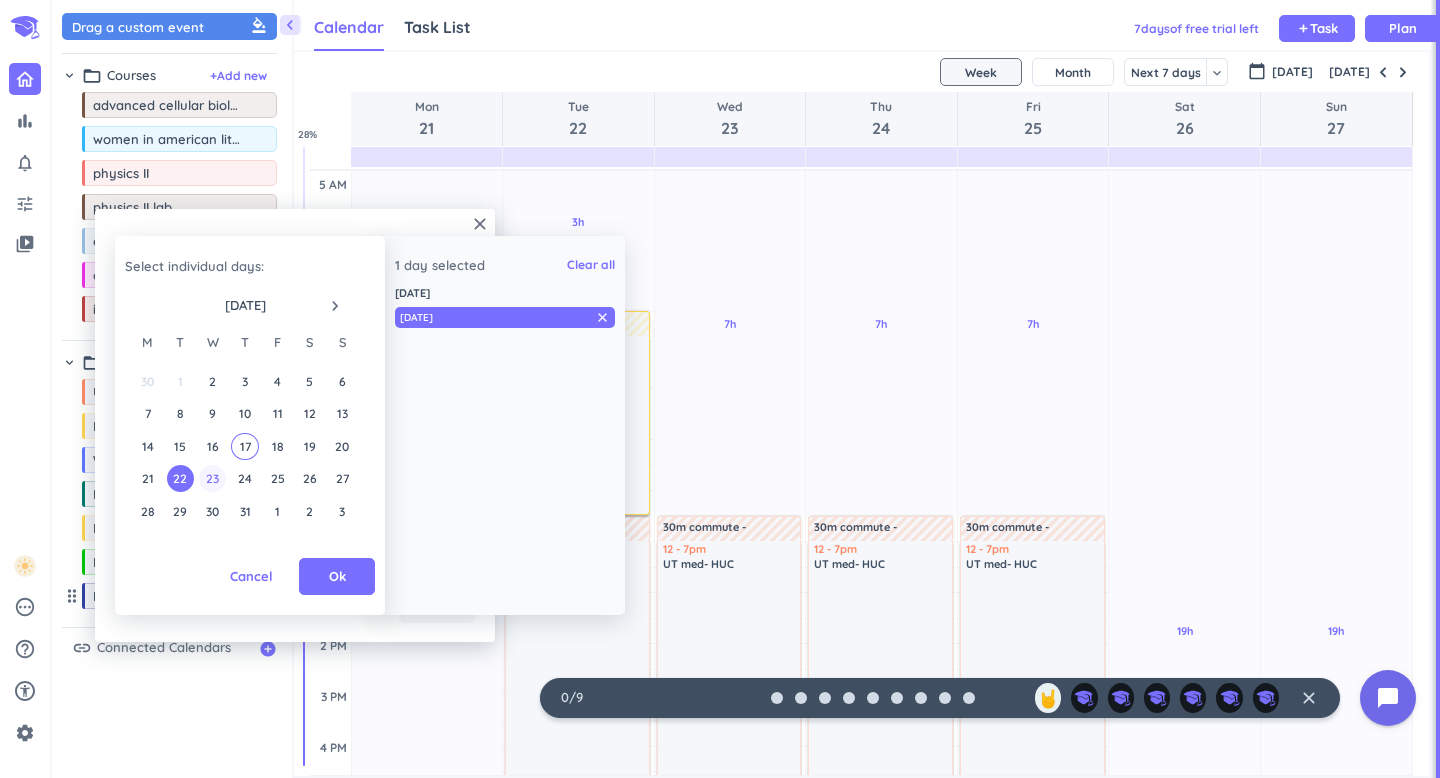 click on "23" at bounding box center [212, 478] 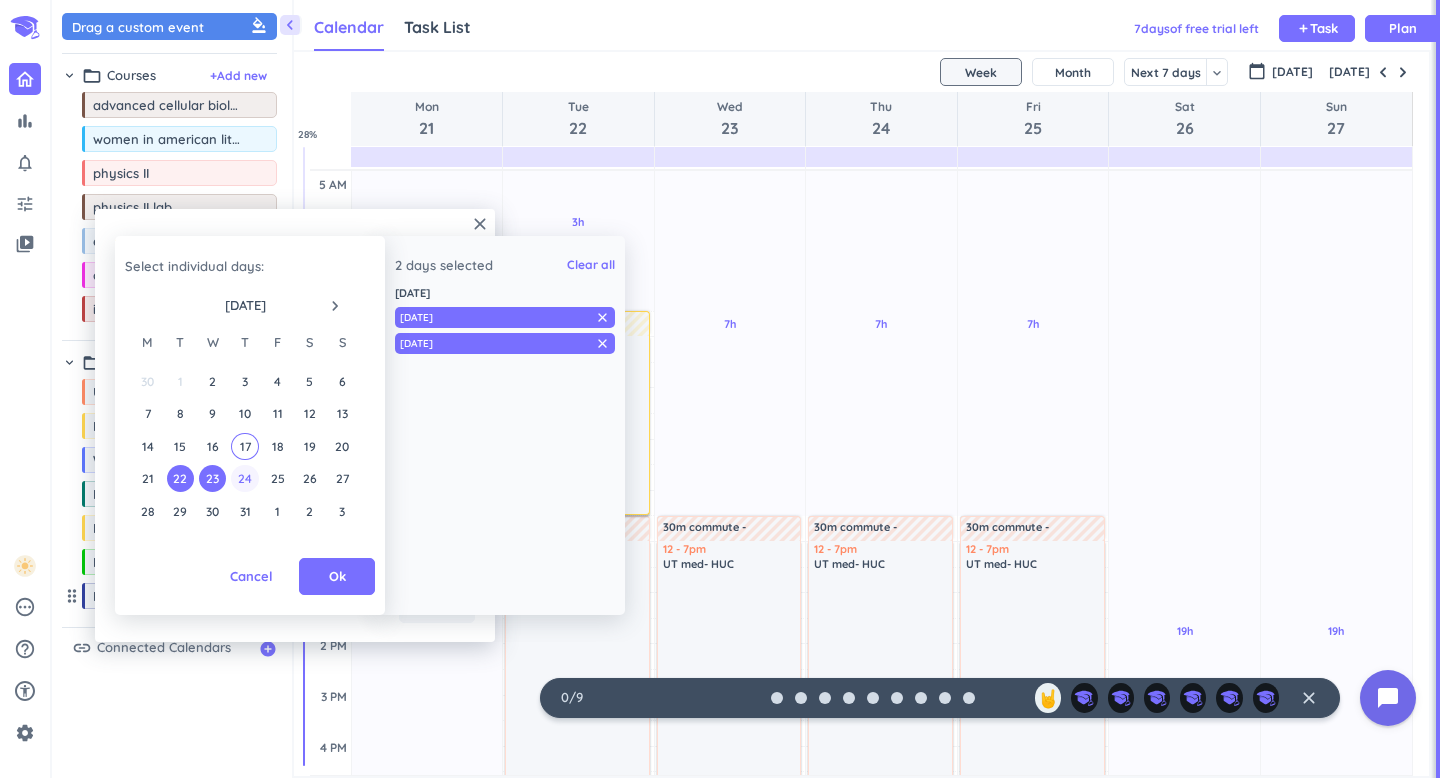 click on "24" at bounding box center (244, 478) 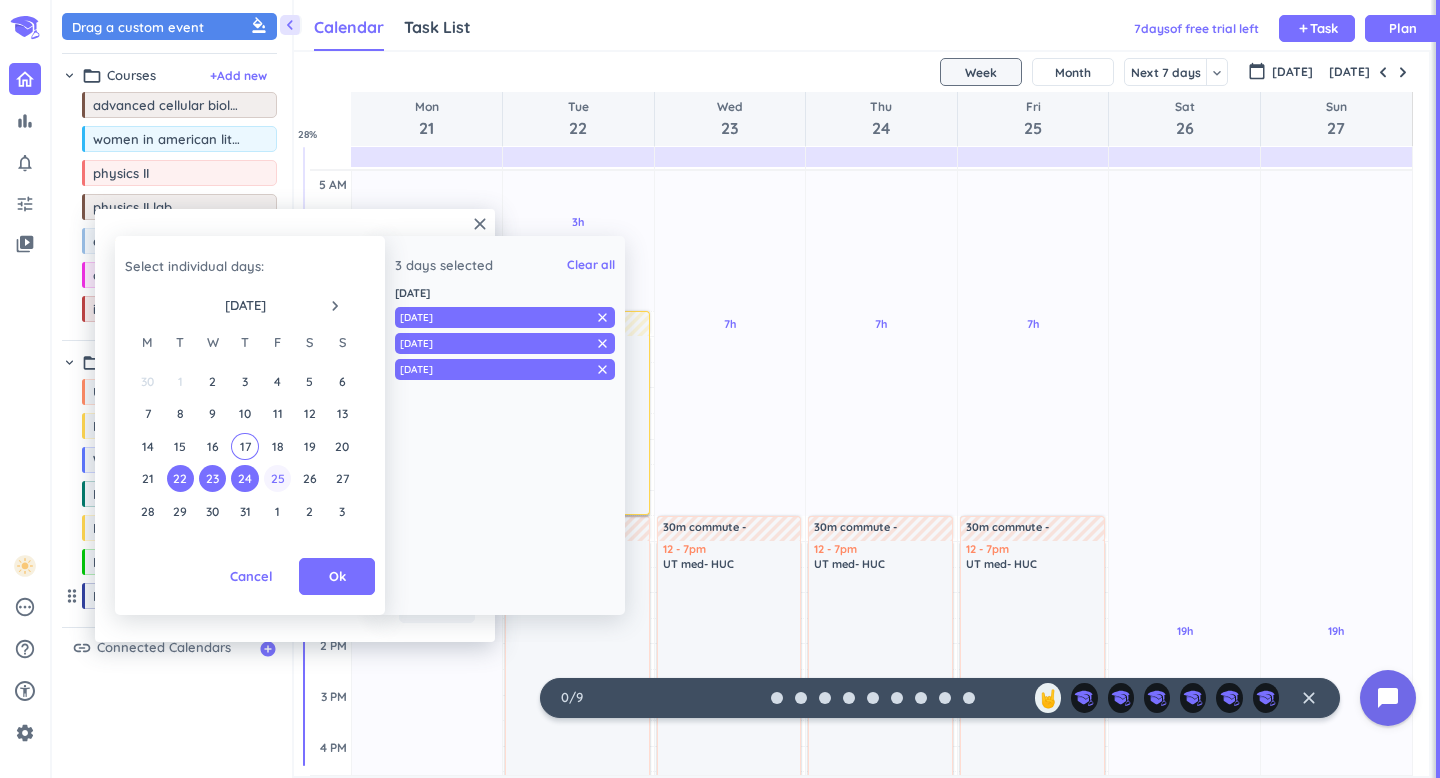 click on "25" at bounding box center (277, 478) 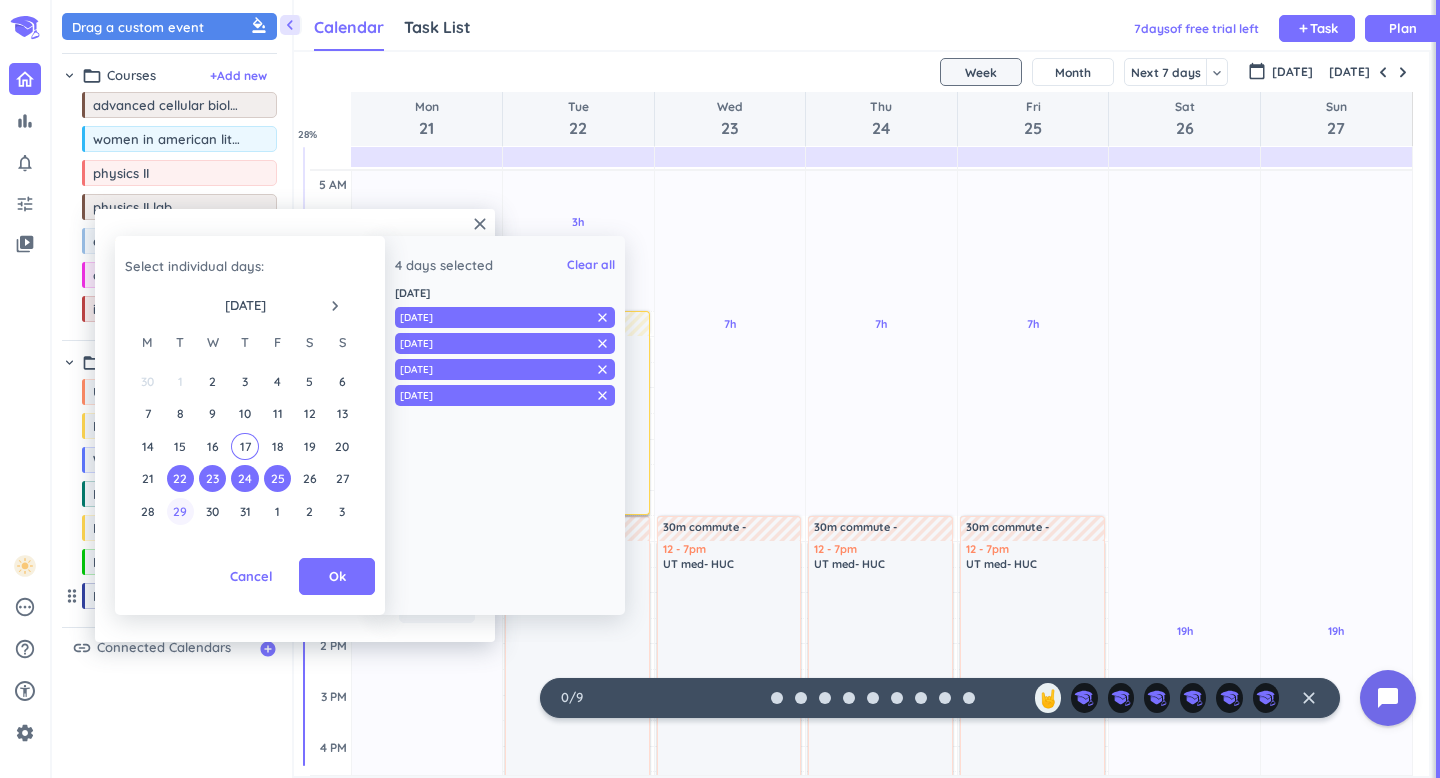 click on "29" at bounding box center (180, 511) 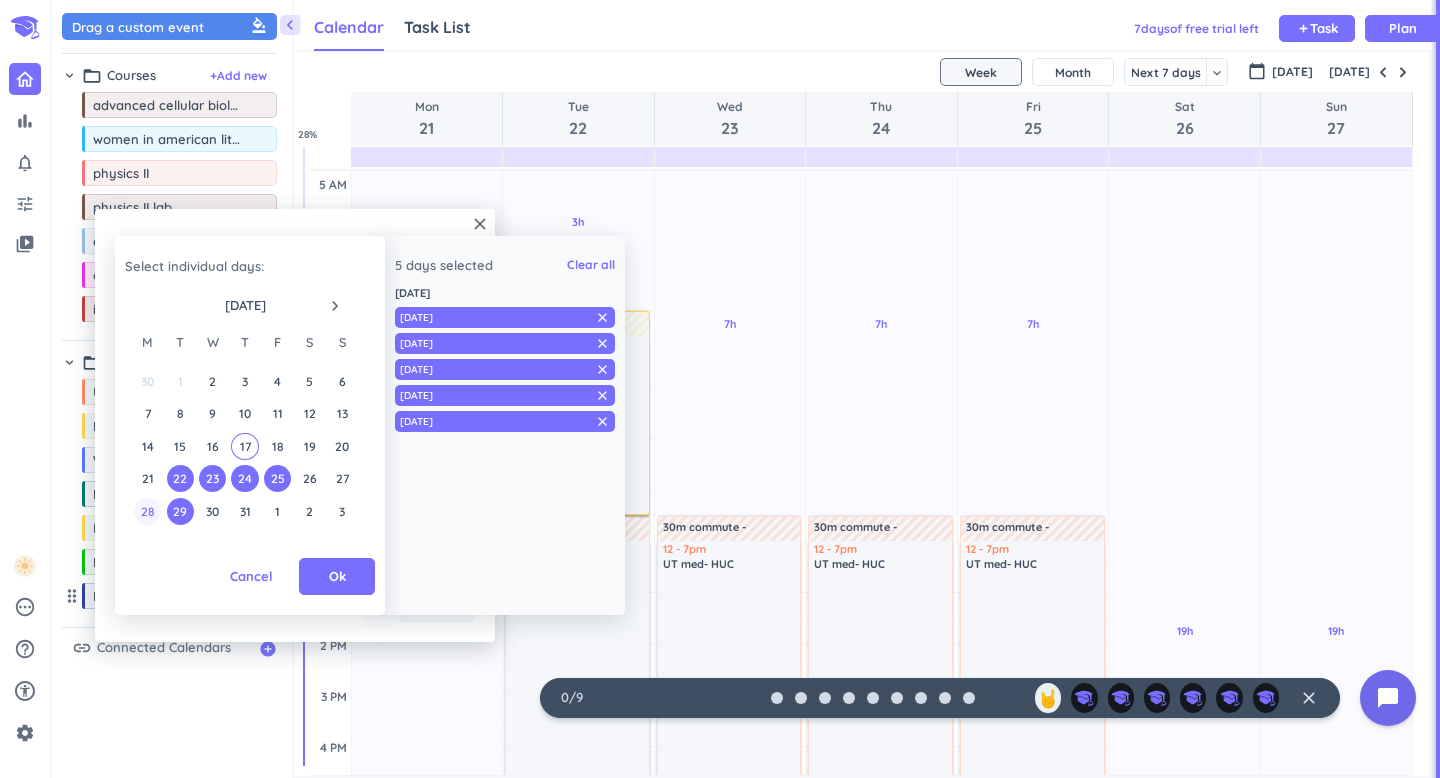 click on "28" at bounding box center [147, 511] 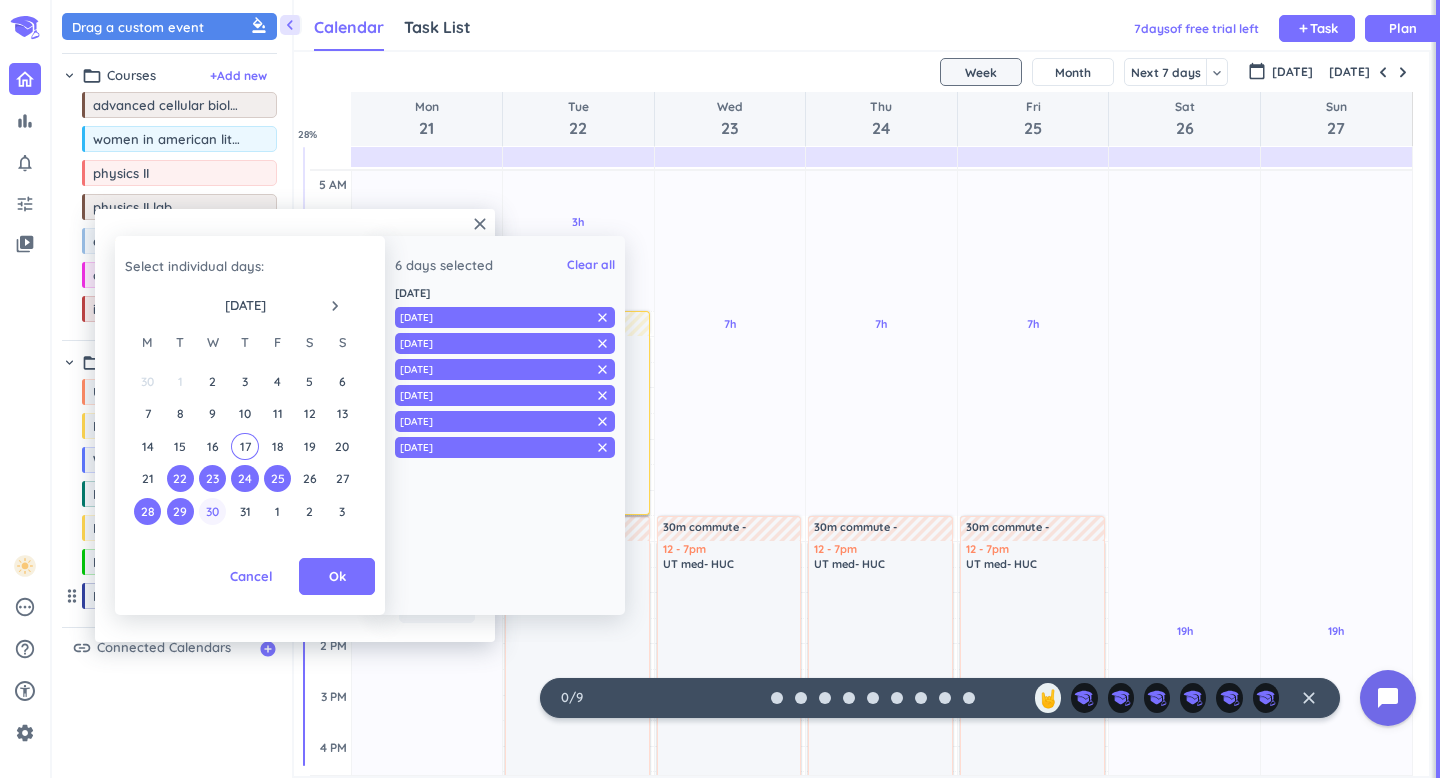 click on "30" at bounding box center (212, 511) 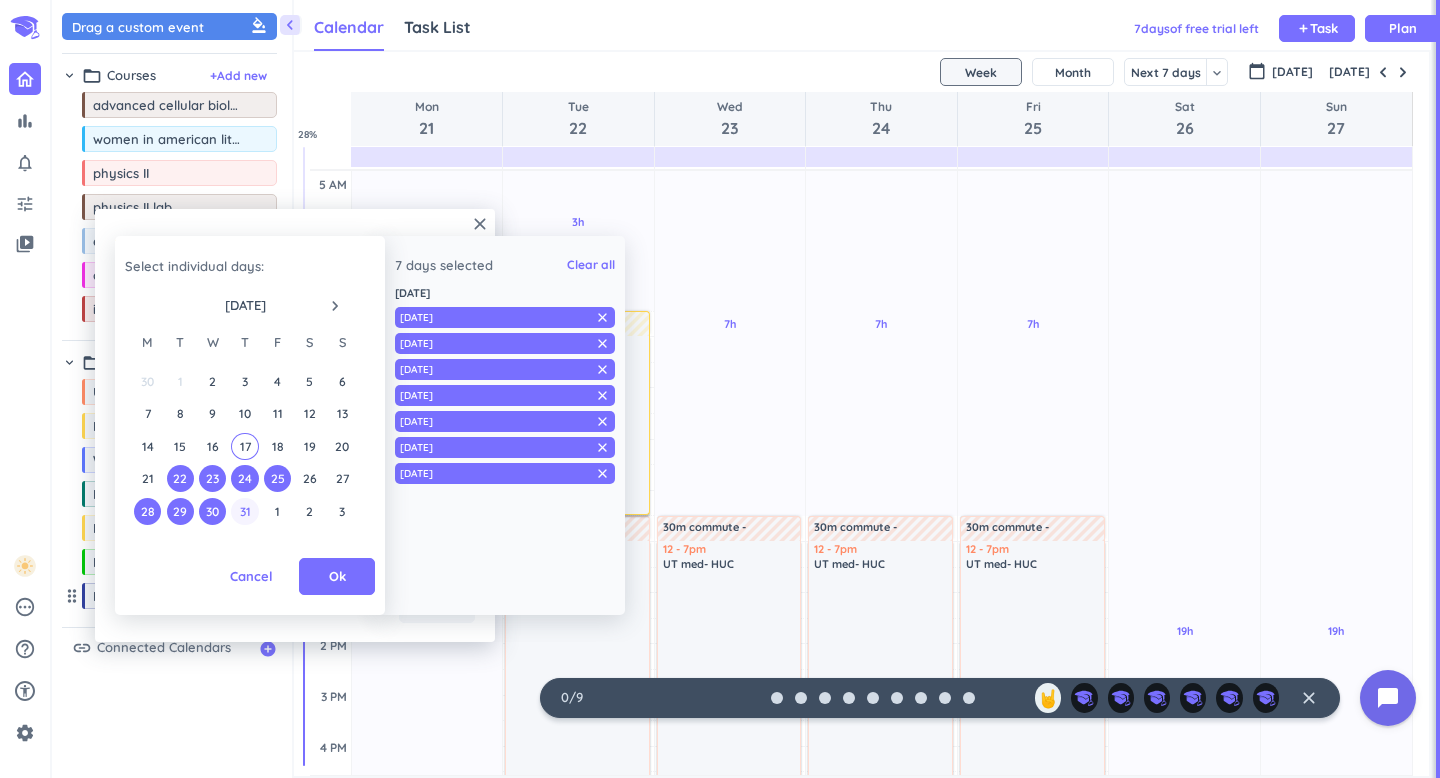 click on "31" at bounding box center [244, 511] 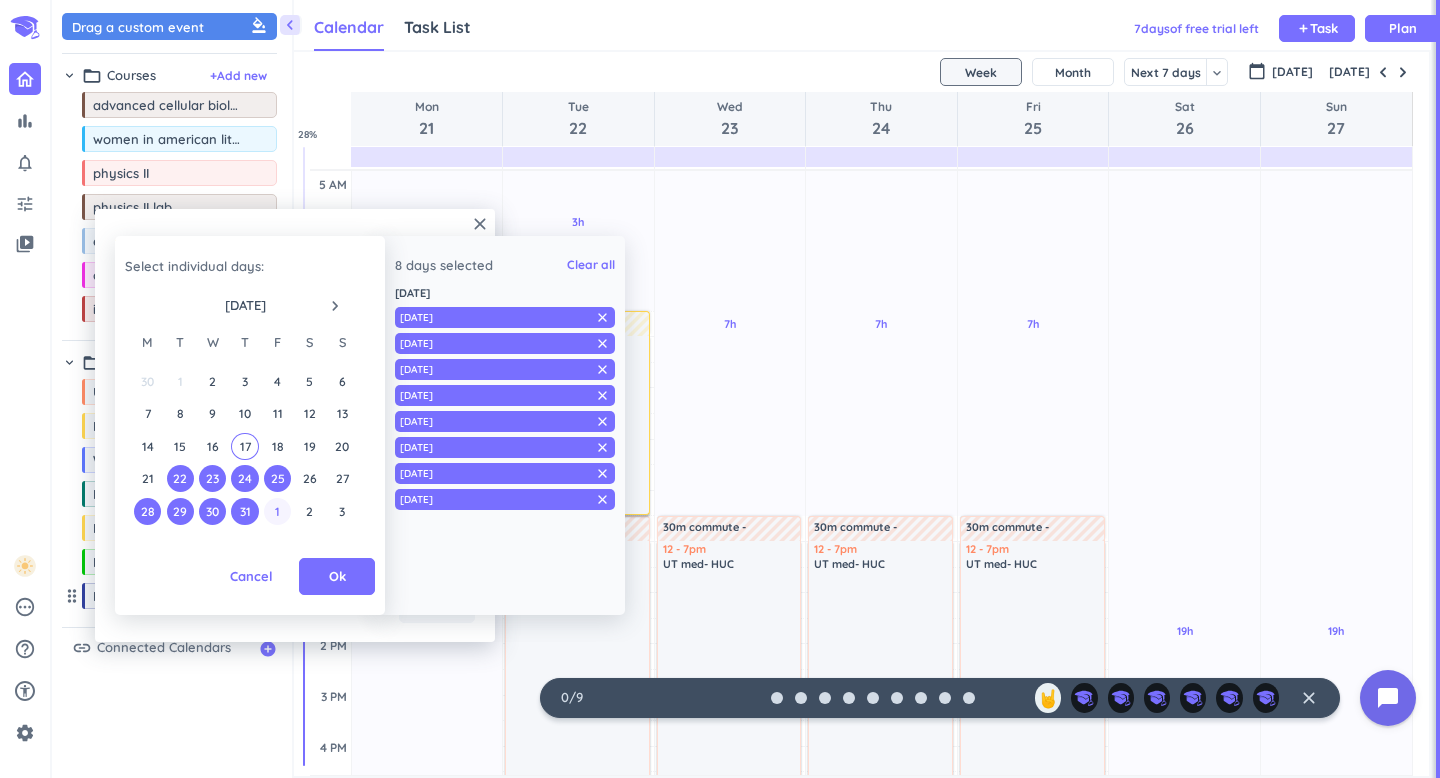 click on "1" at bounding box center (277, 511) 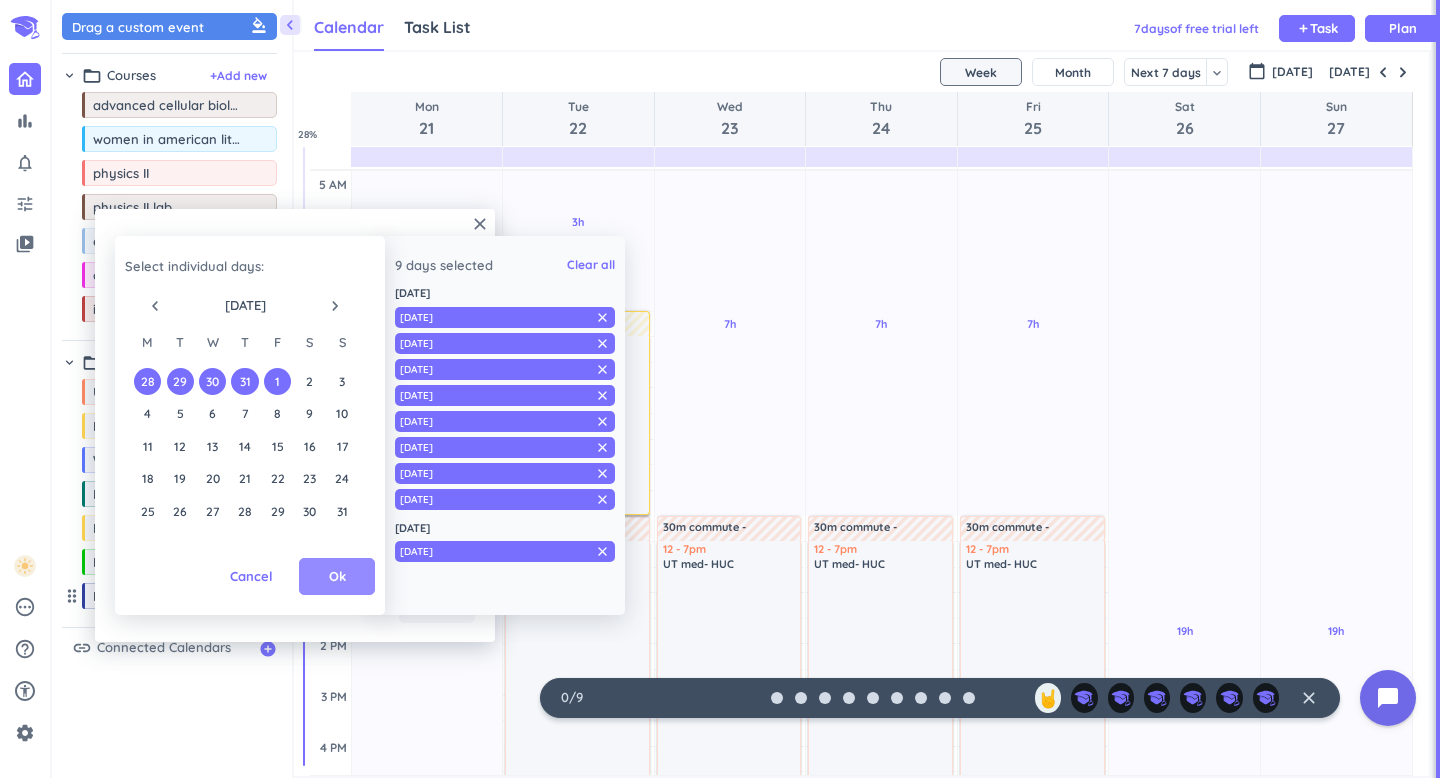 click on "Ok" at bounding box center [337, 577] 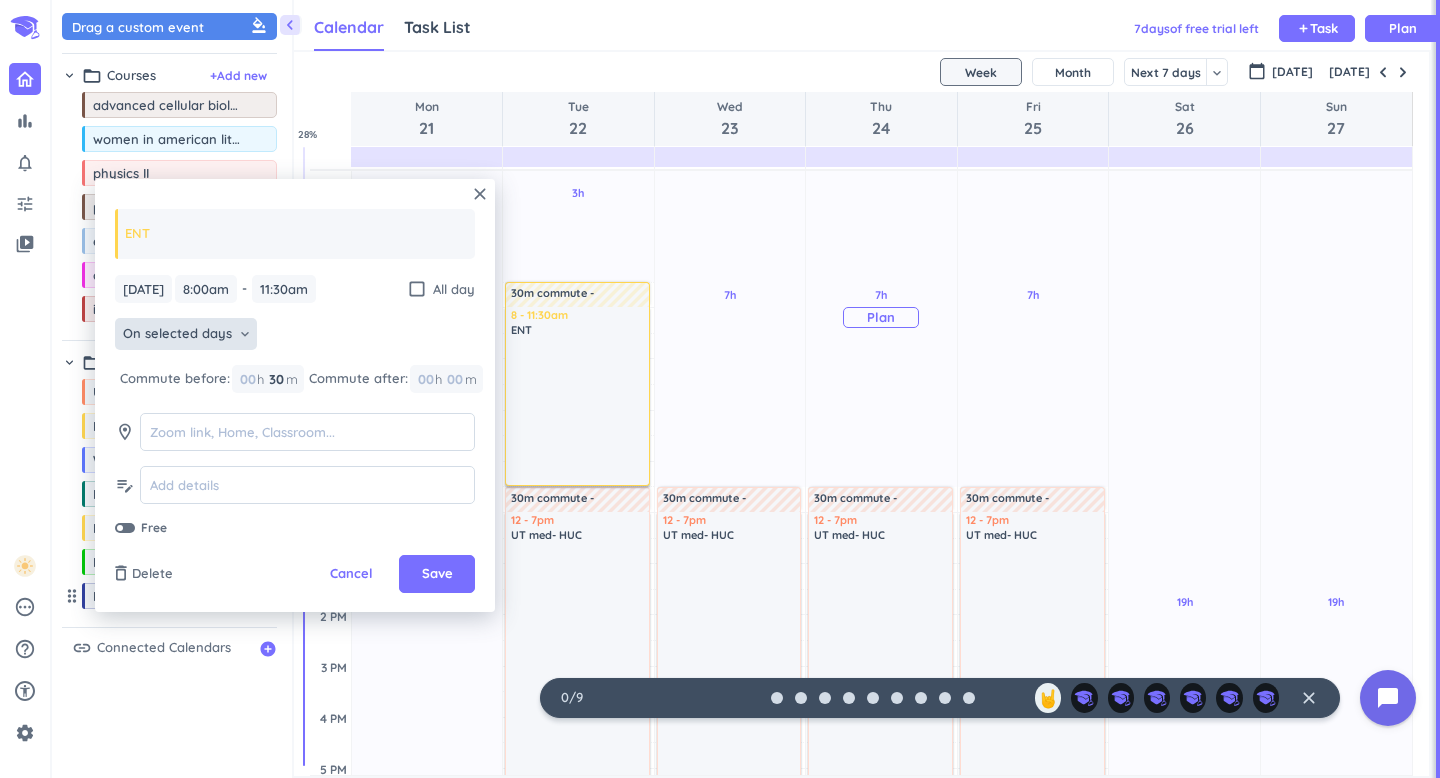 scroll, scrollTop: 69, scrollLeft: 0, axis: vertical 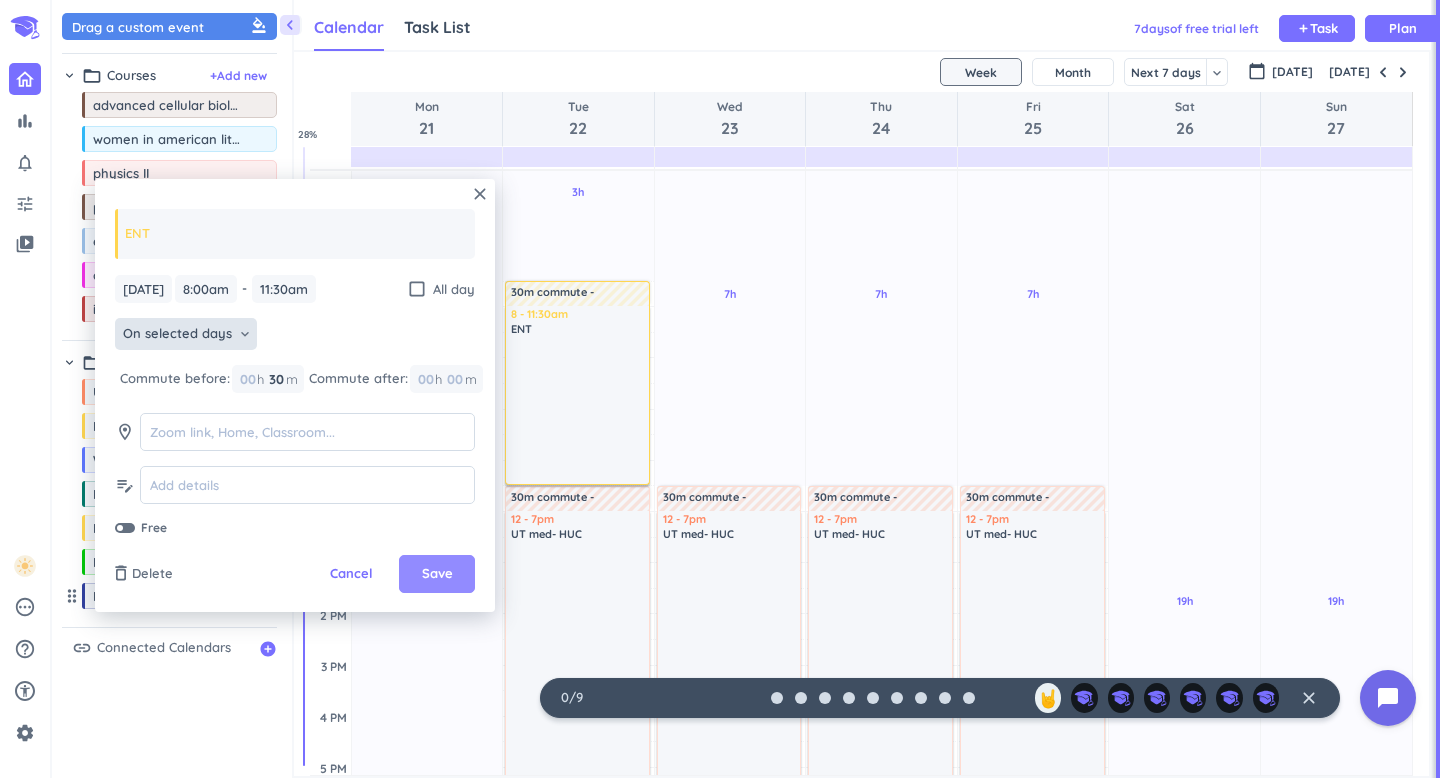 click on "Save" at bounding box center [437, 574] 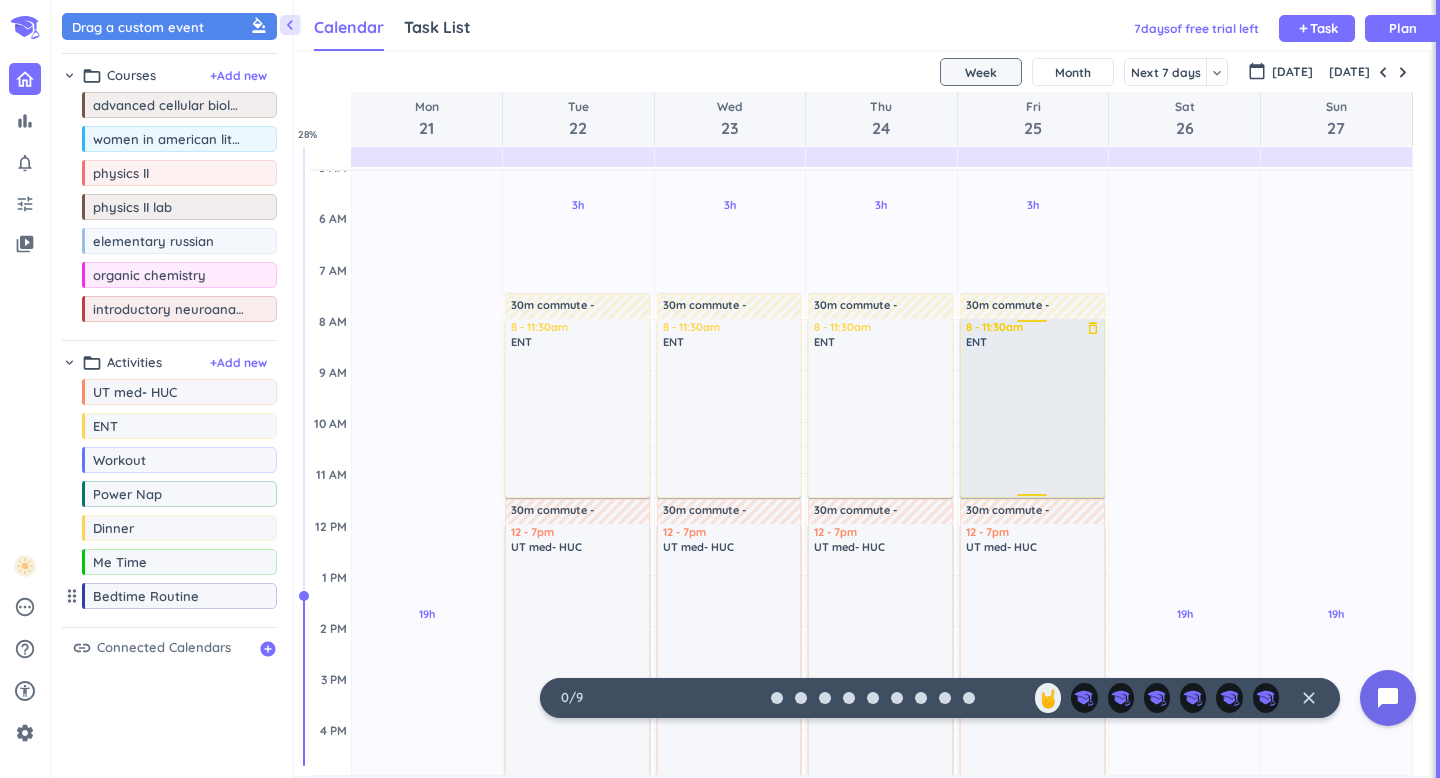 scroll, scrollTop: 54, scrollLeft: 0, axis: vertical 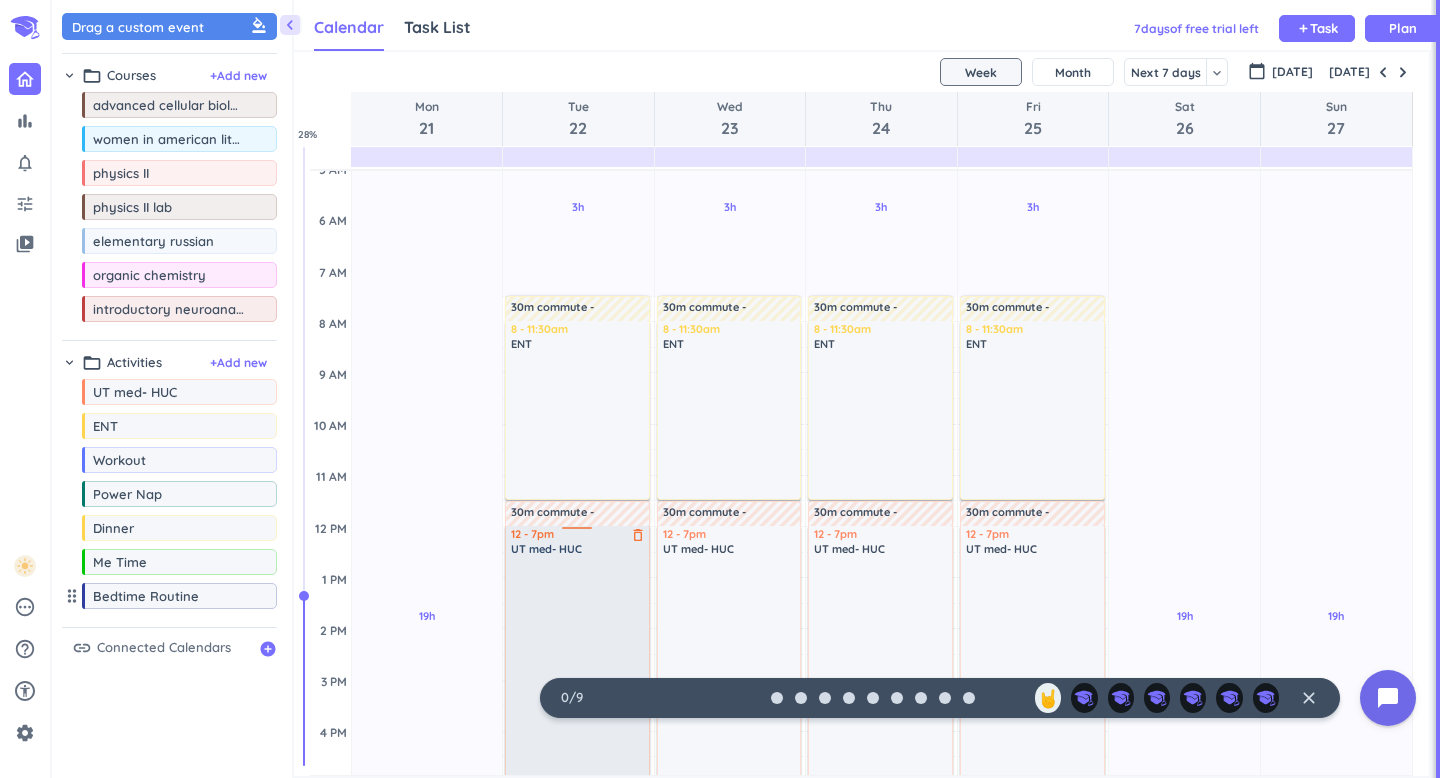 click at bounding box center [578, 719] 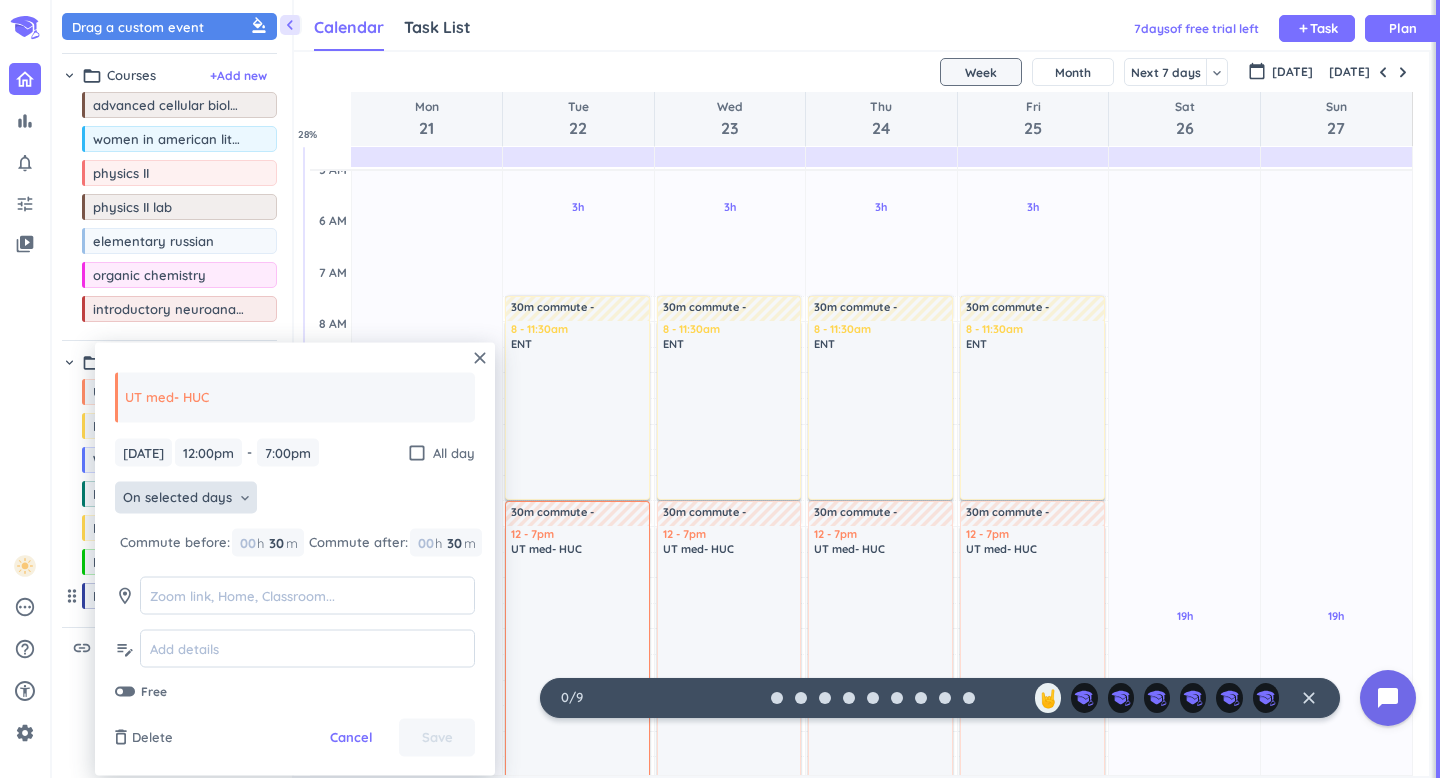 click on "On selected days" at bounding box center (177, 498) 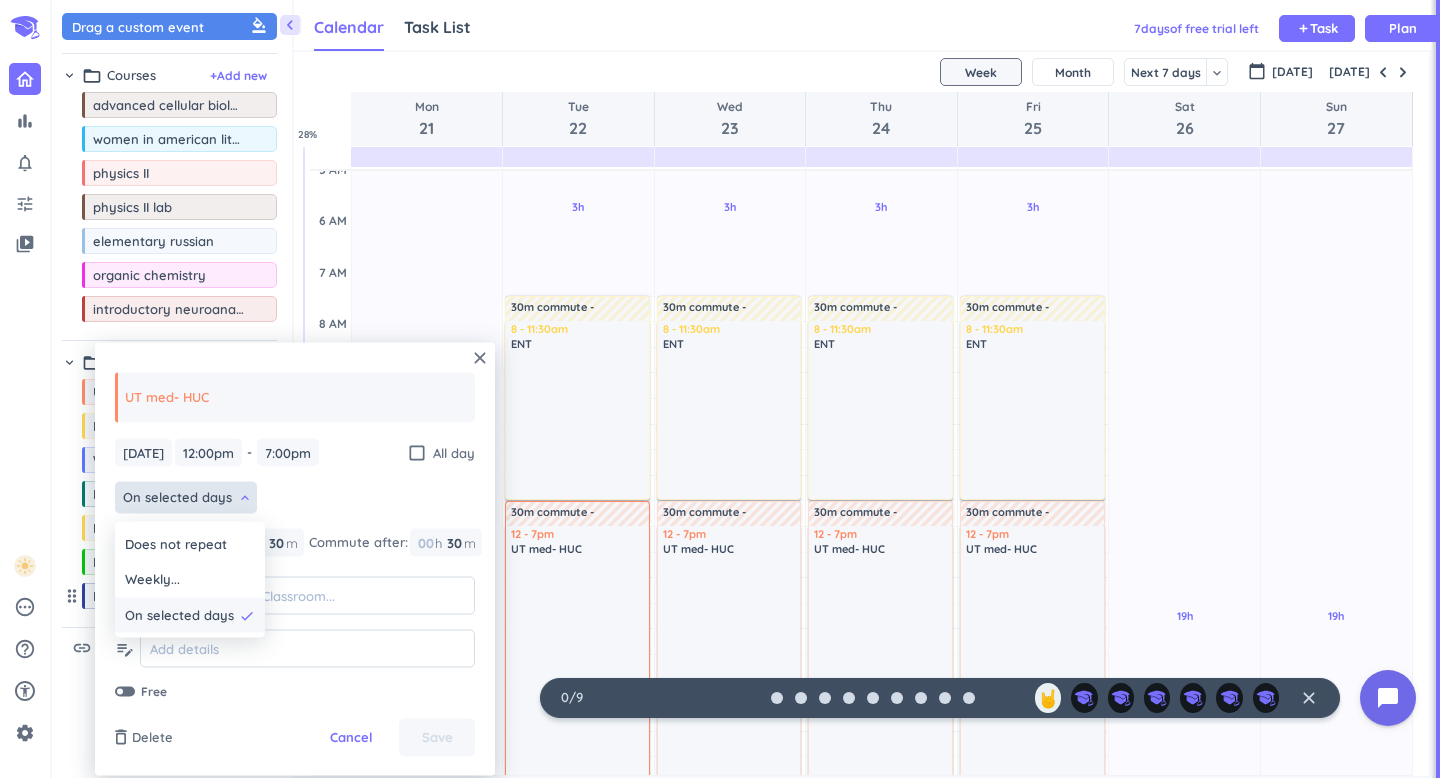 click on "On selected days" at bounding box center [179, 615] 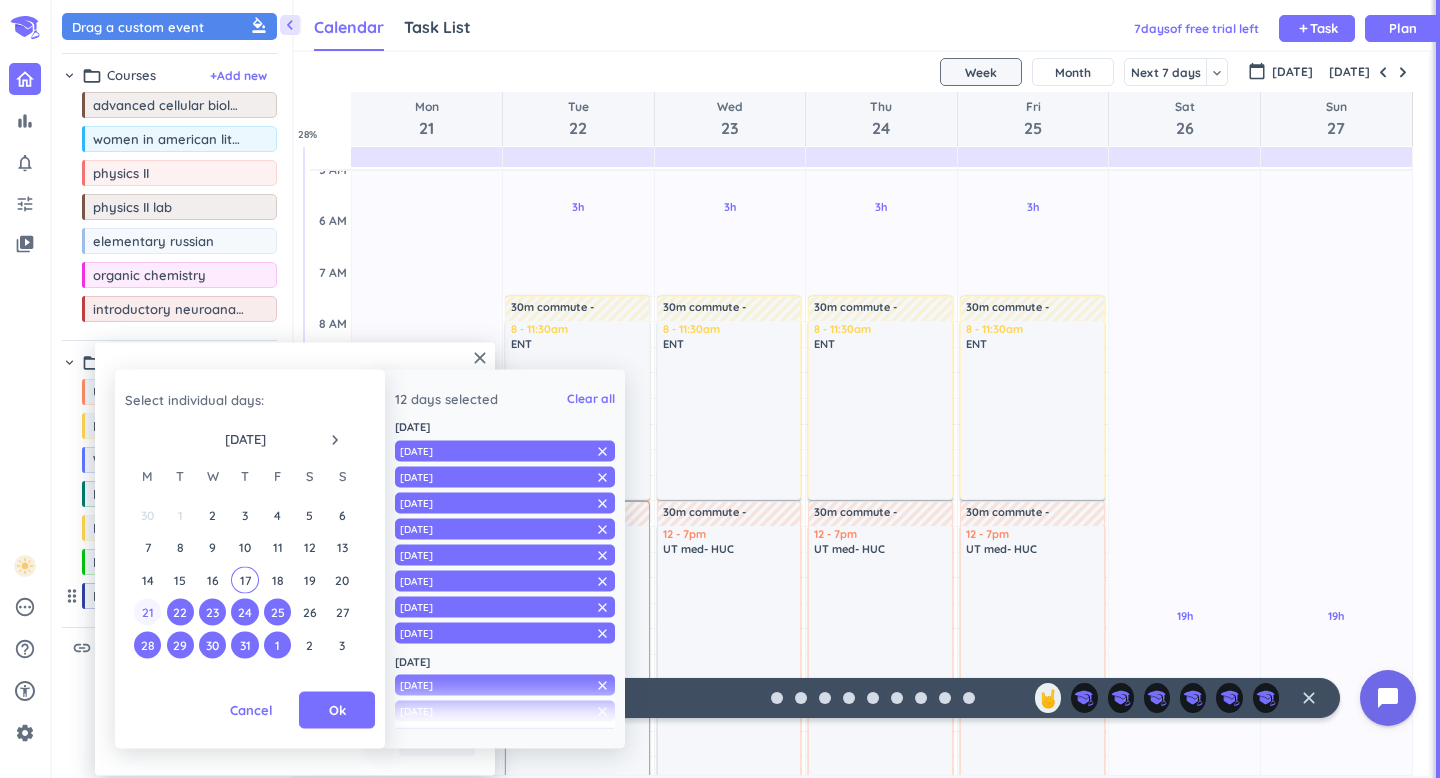click on "21" at bounding box center [147, 612] 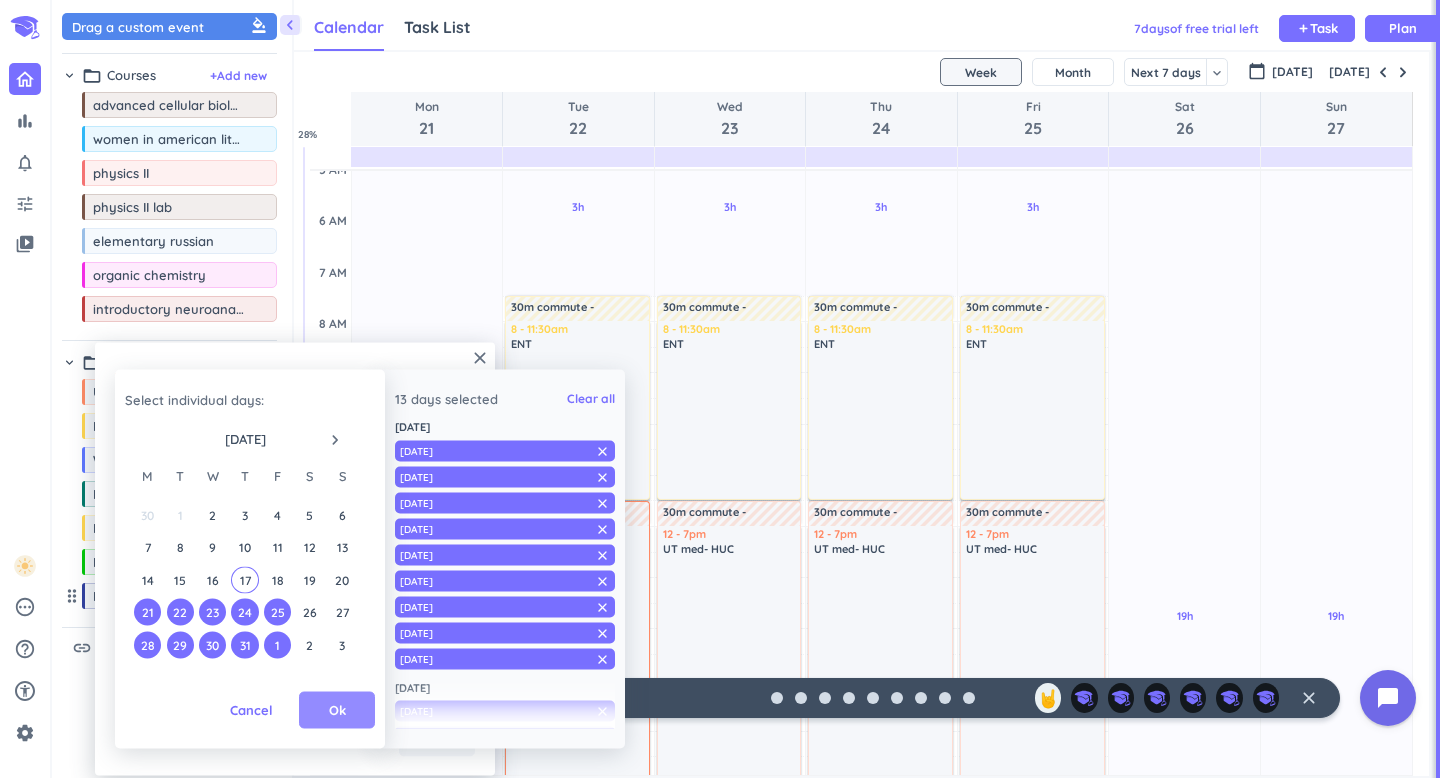 click on "Ok" at bounding box center (337, 710) 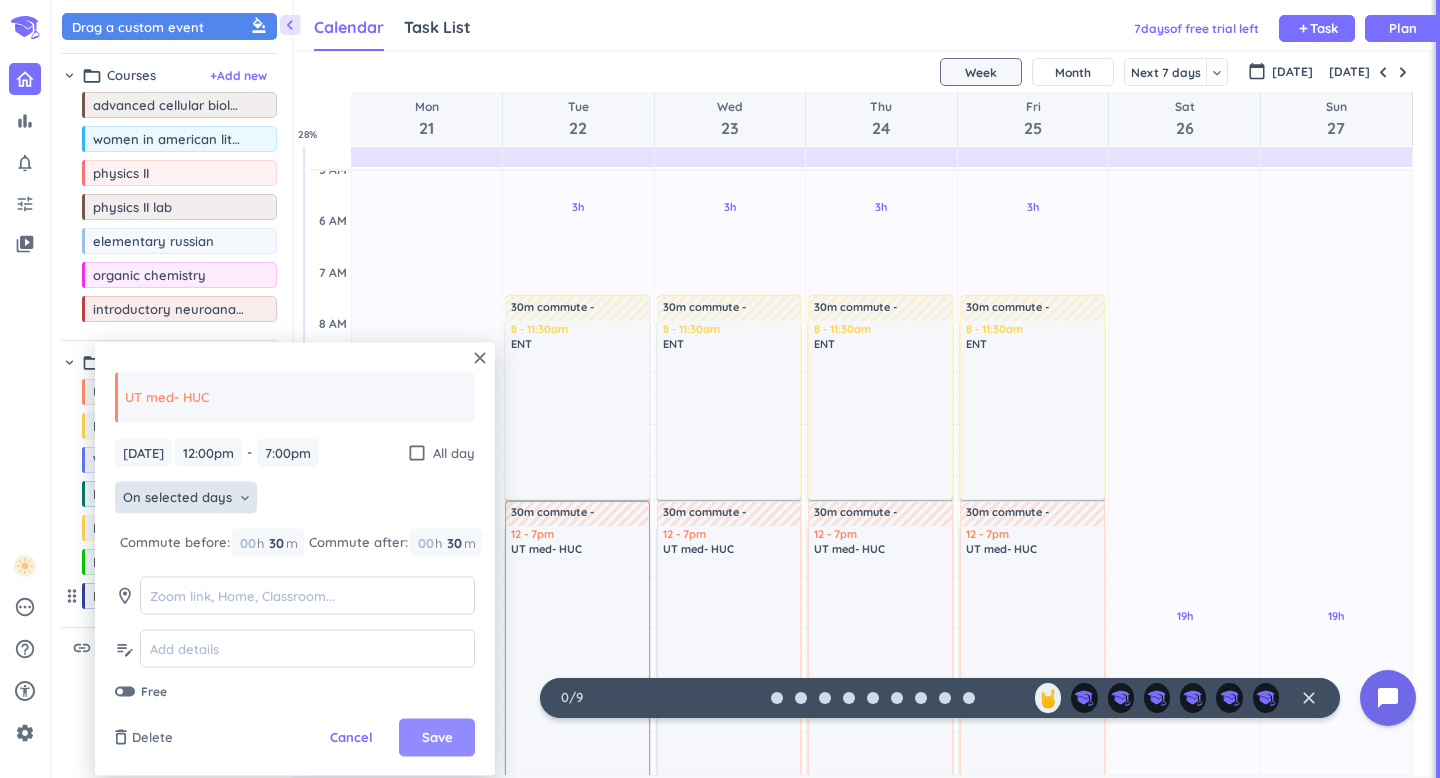 click on "Save" at bounding box center (437, 738) 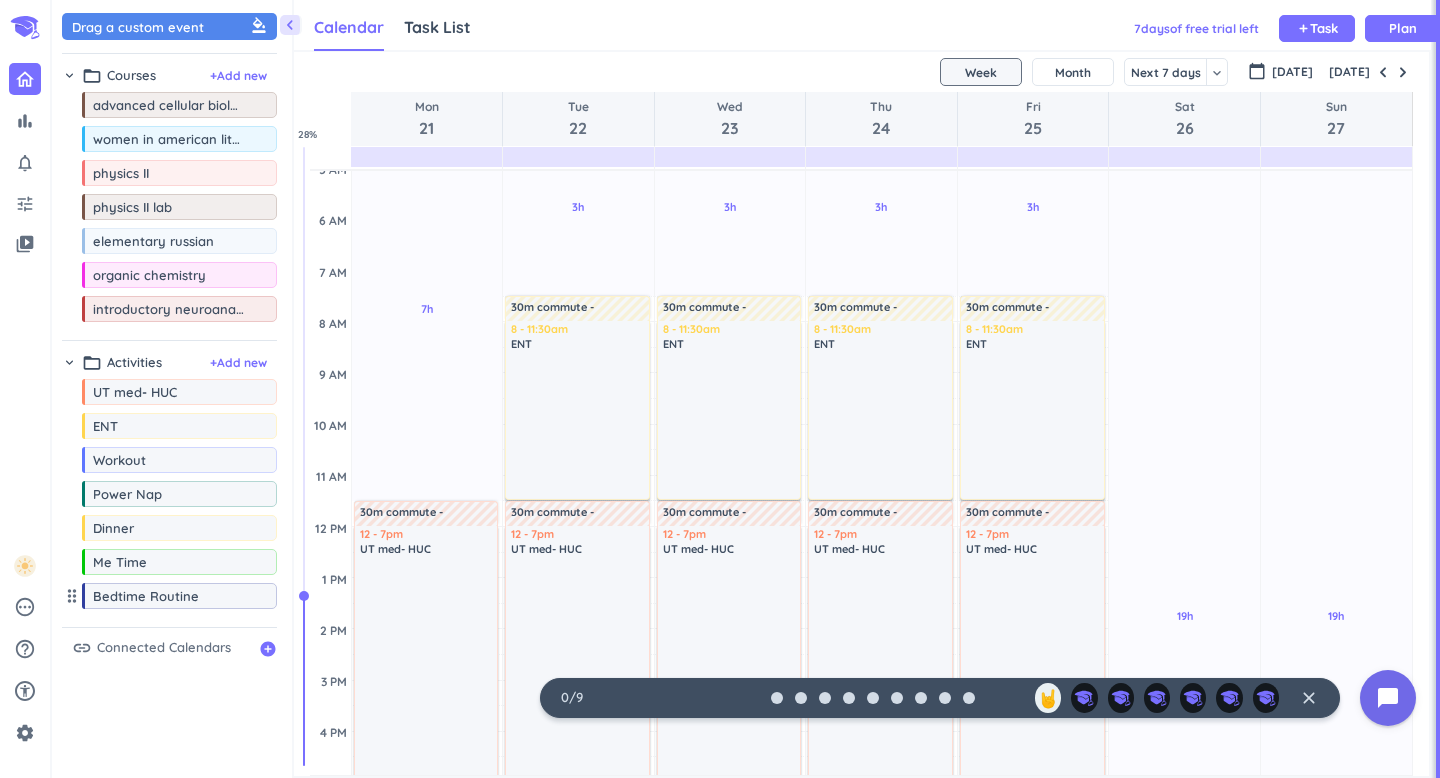 click at bounding box center [578, 424] 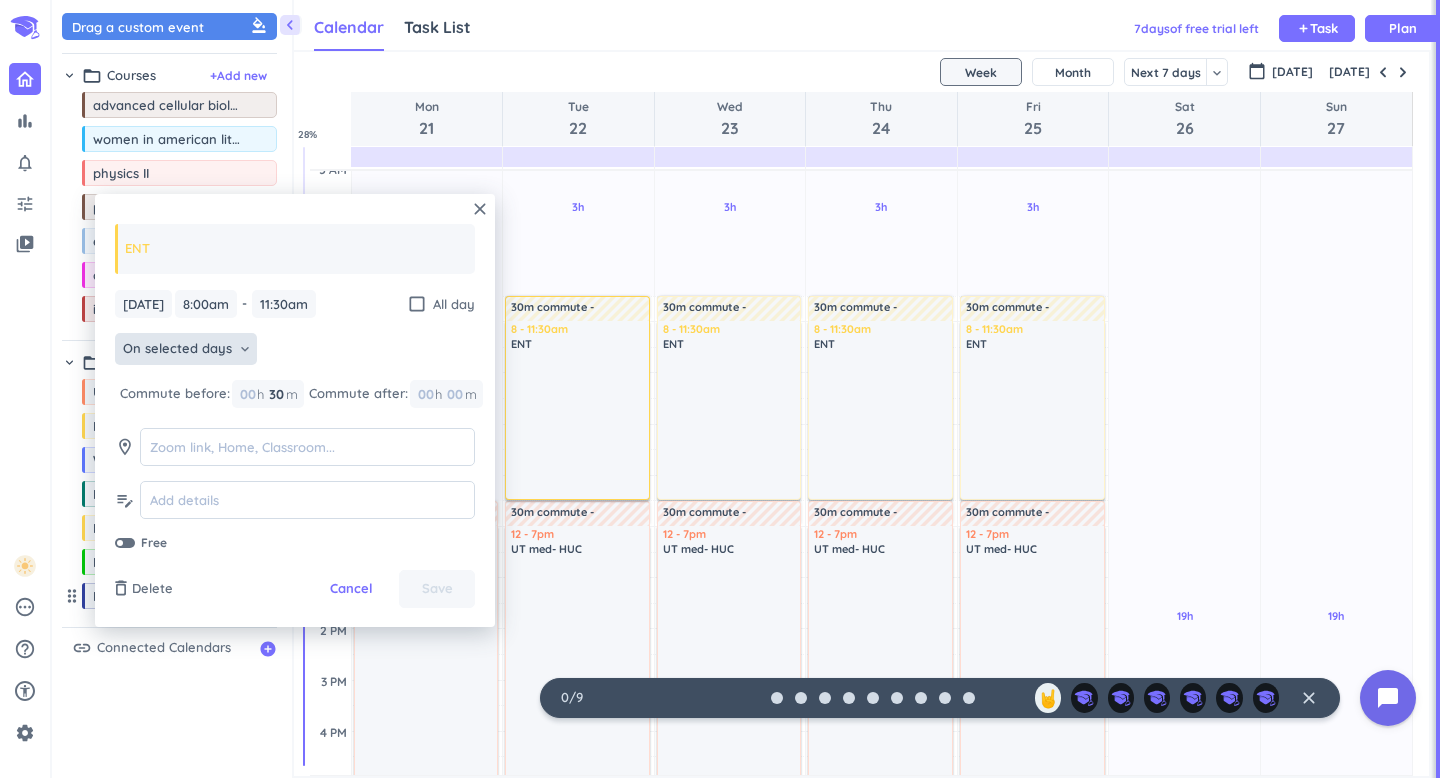 click on "On selected days" at bounding box center (177, 349) 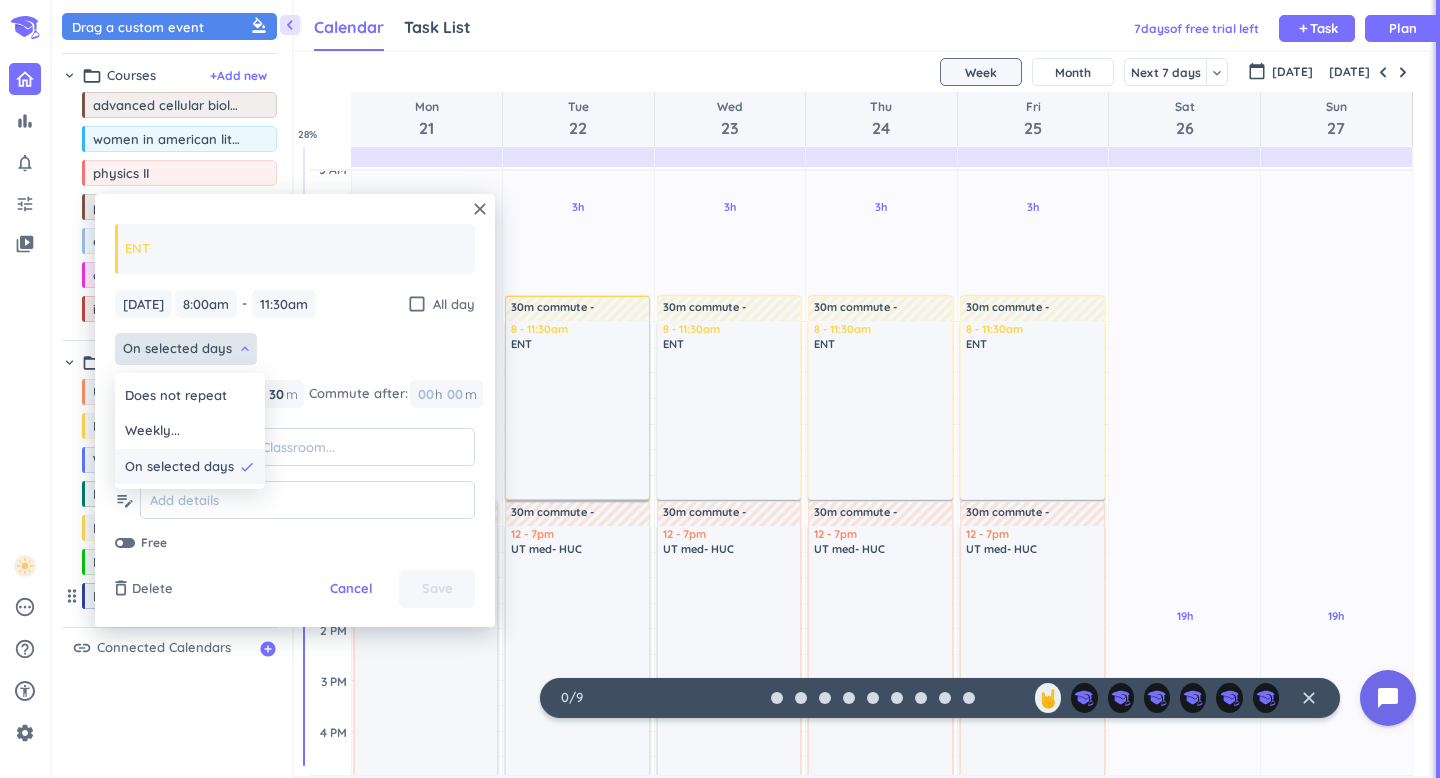 click on "On selected days" at bounding box center (179, 467) 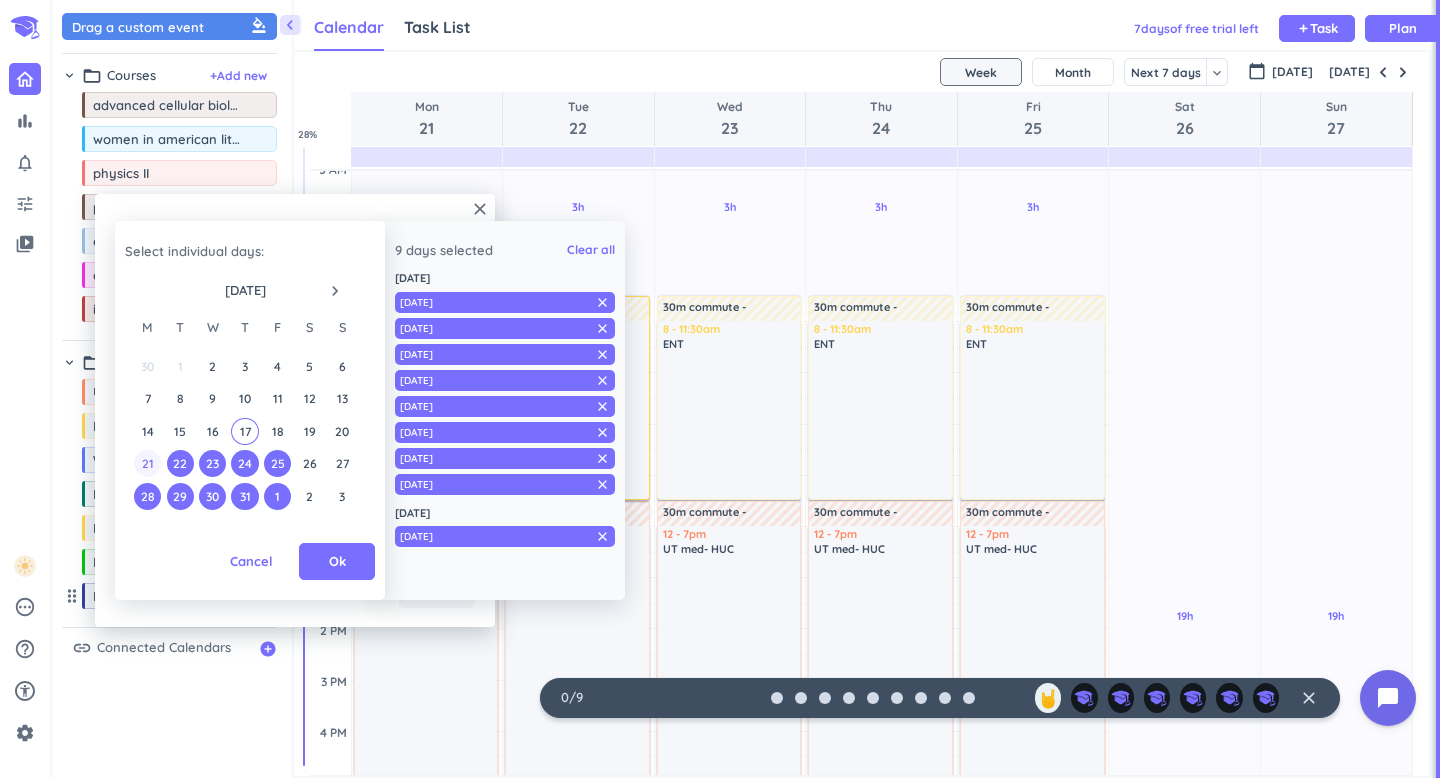 click on "21" at bounding box center (147, 463) 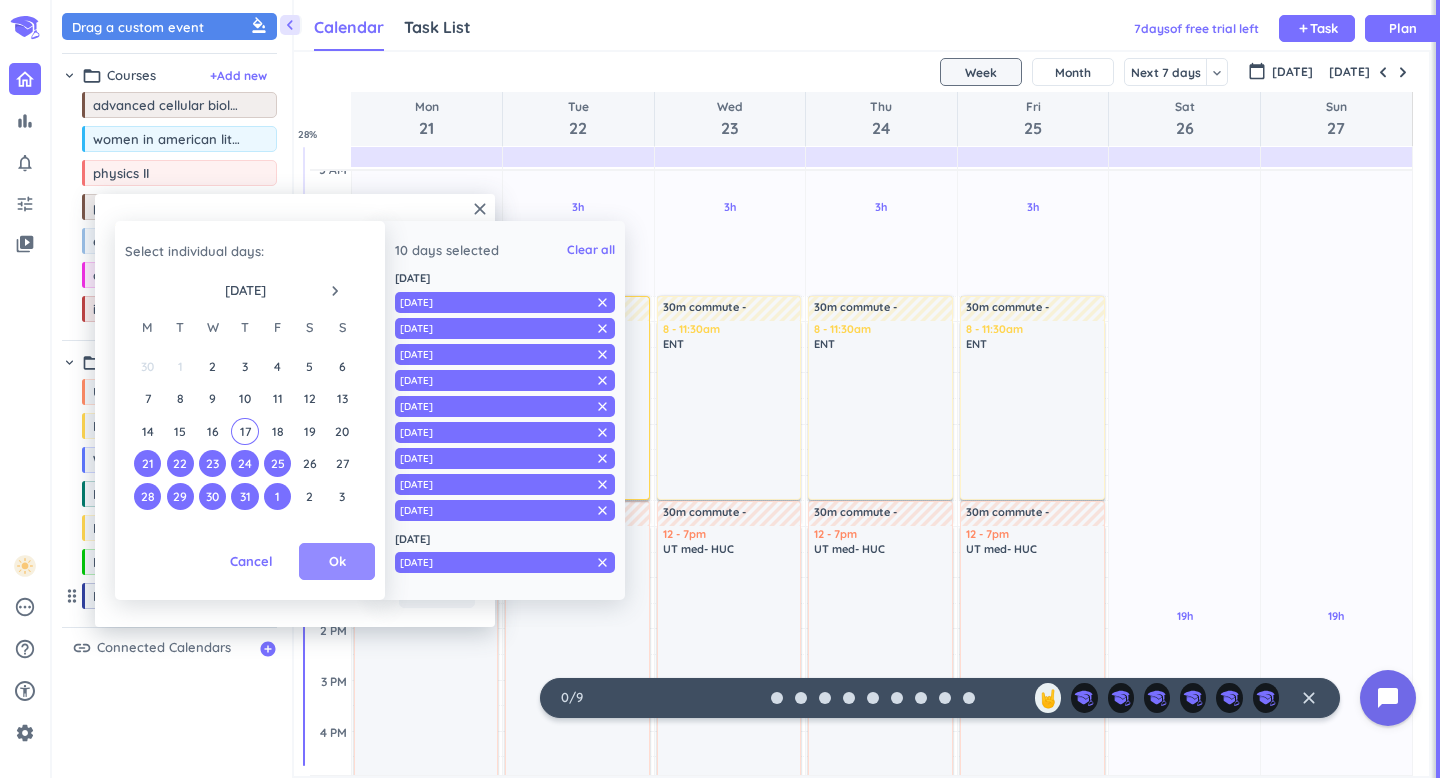click on "Ok" at bounding box center (337, 562) 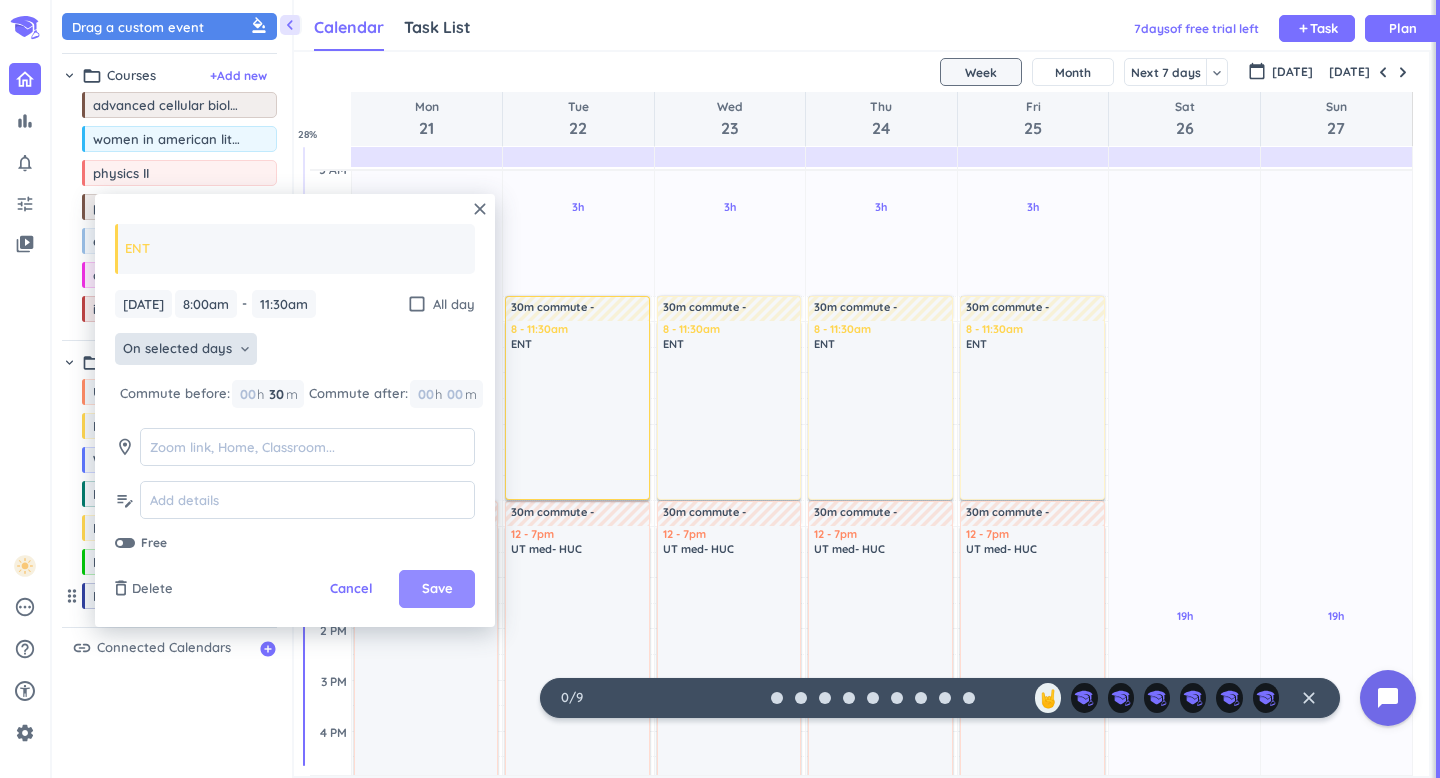 click on "Save" at bounding box center (437, 589) 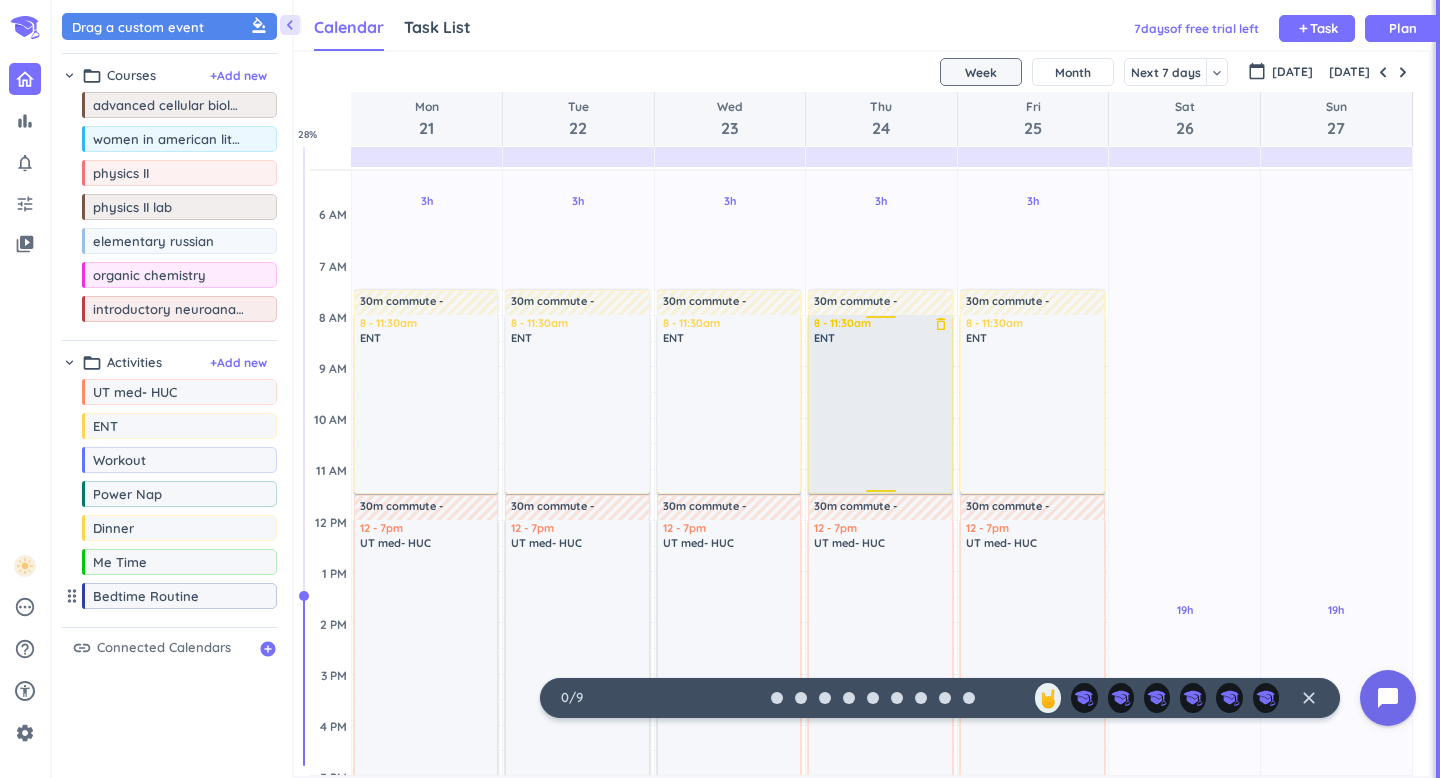 scroll, scrollTop: 0, scrollLeft: 0, axis: both 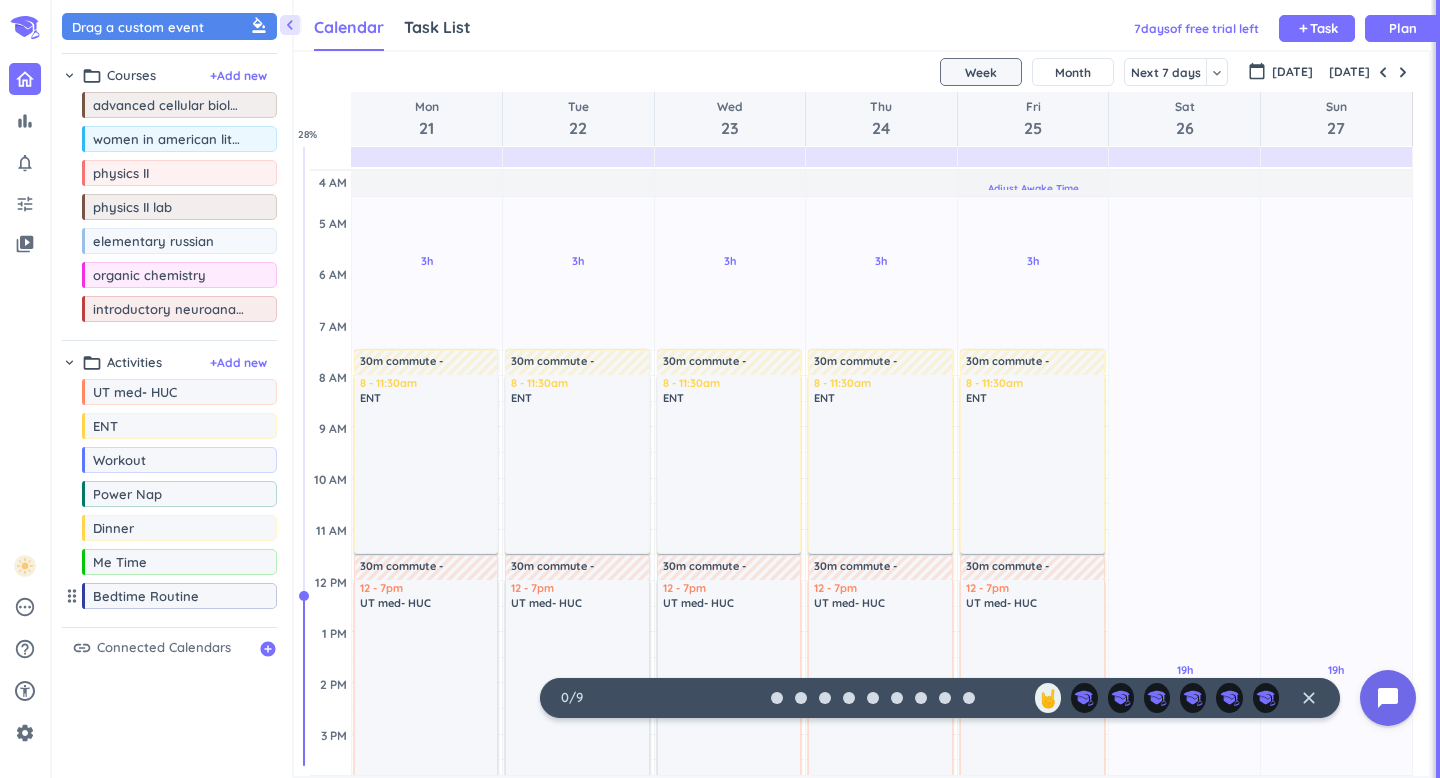 click on "Adjust Awake Time" at bounding box center [1033, 188] 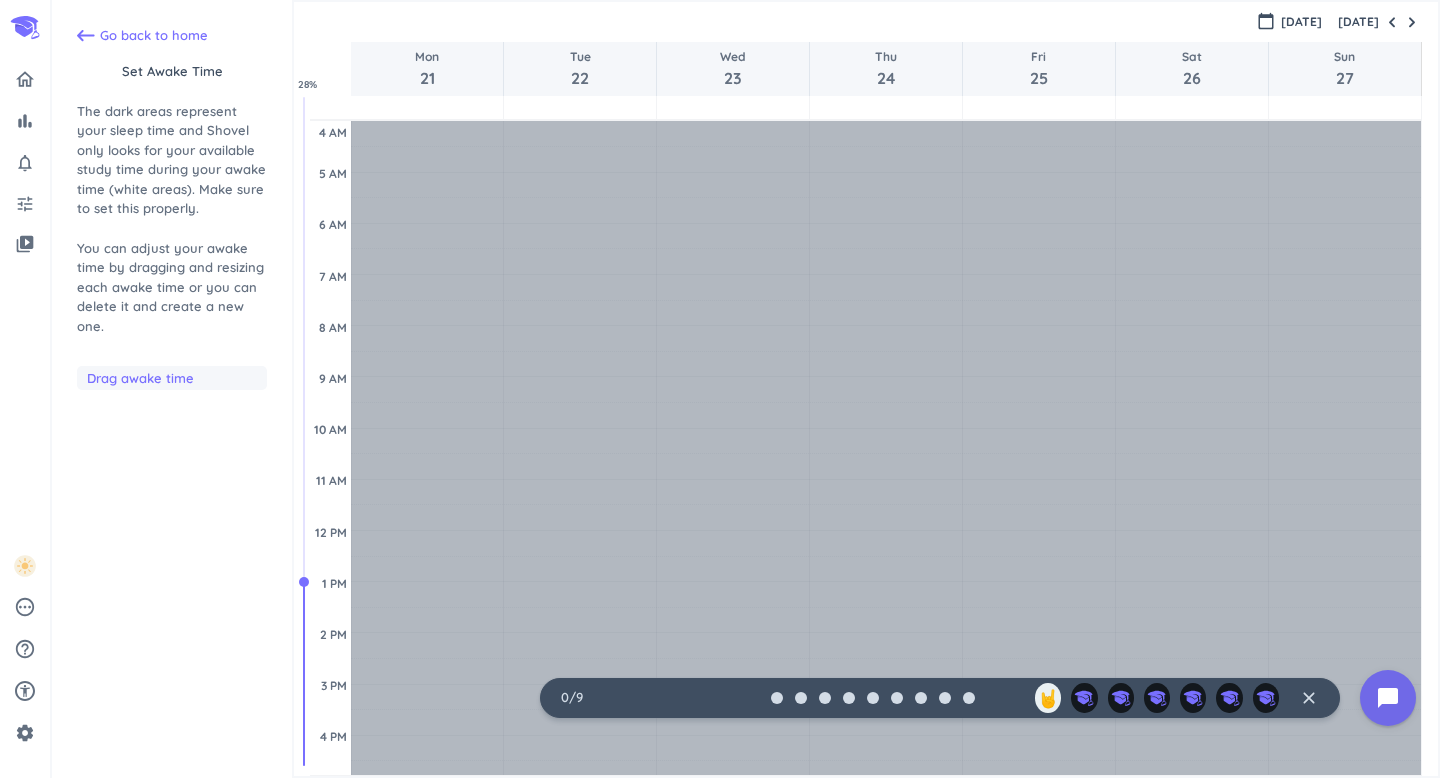 scroll, scrollTop: 104, scrollLeft: 0, axis: vertical 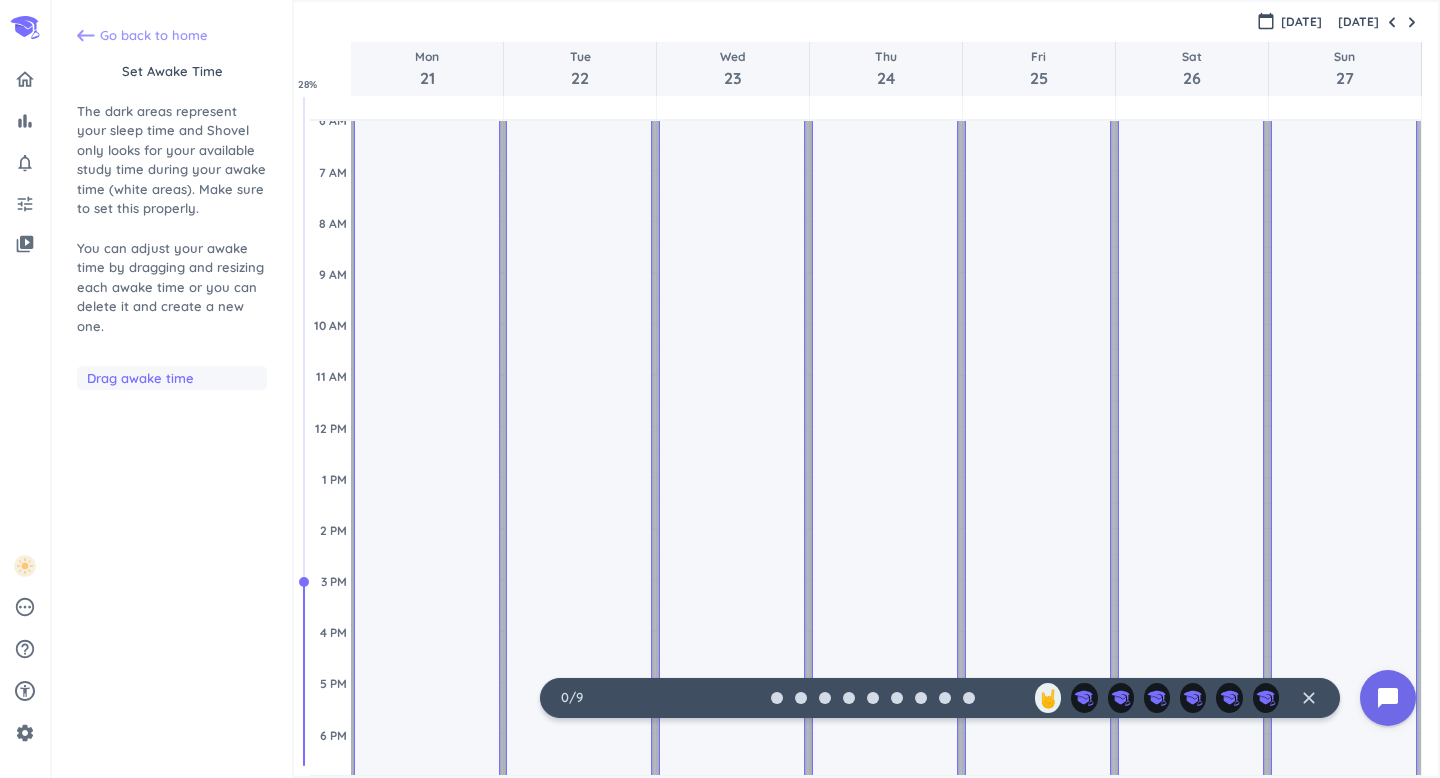 click on "Go back to home" at bounding box center [154, 36] 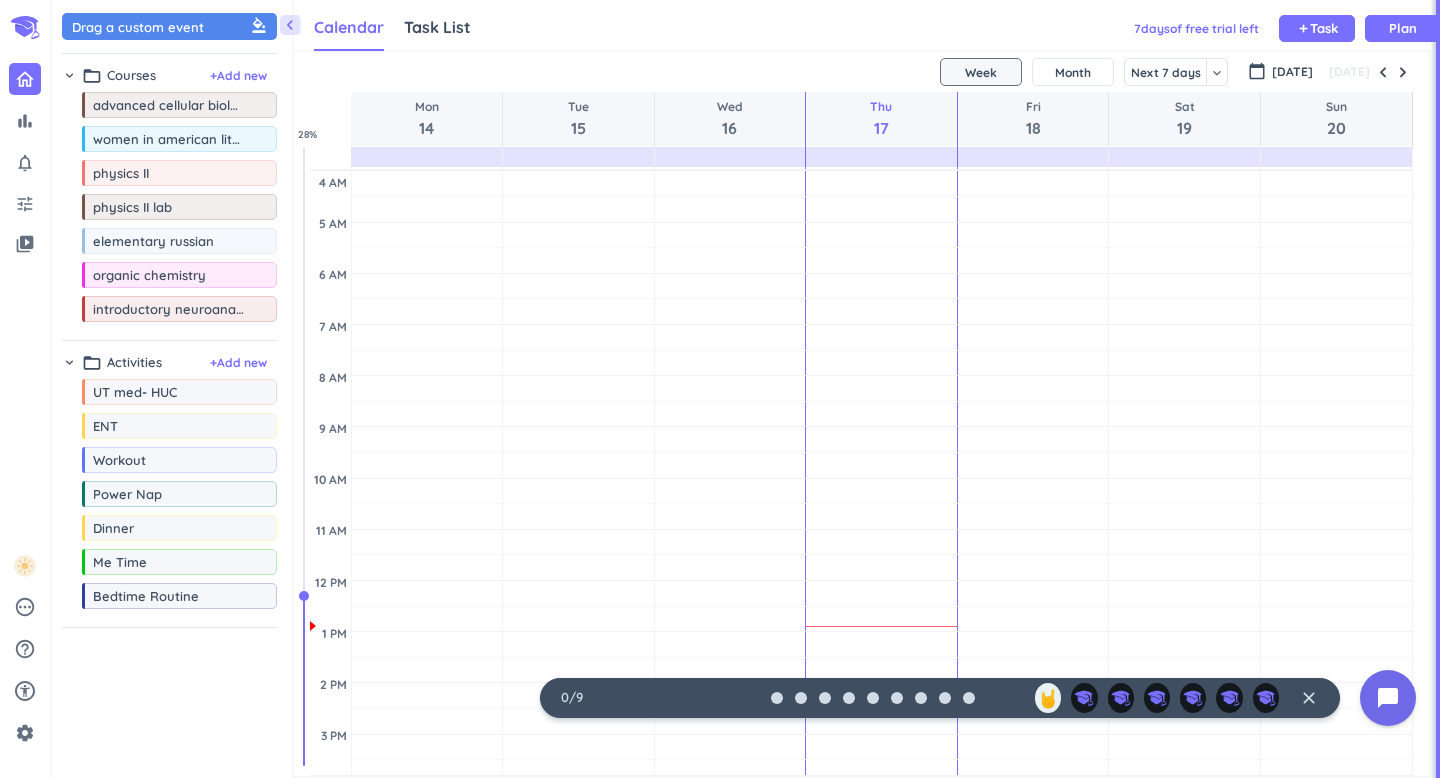 scroll, scrollTop: 1, scrollLeft: 1, axis: both 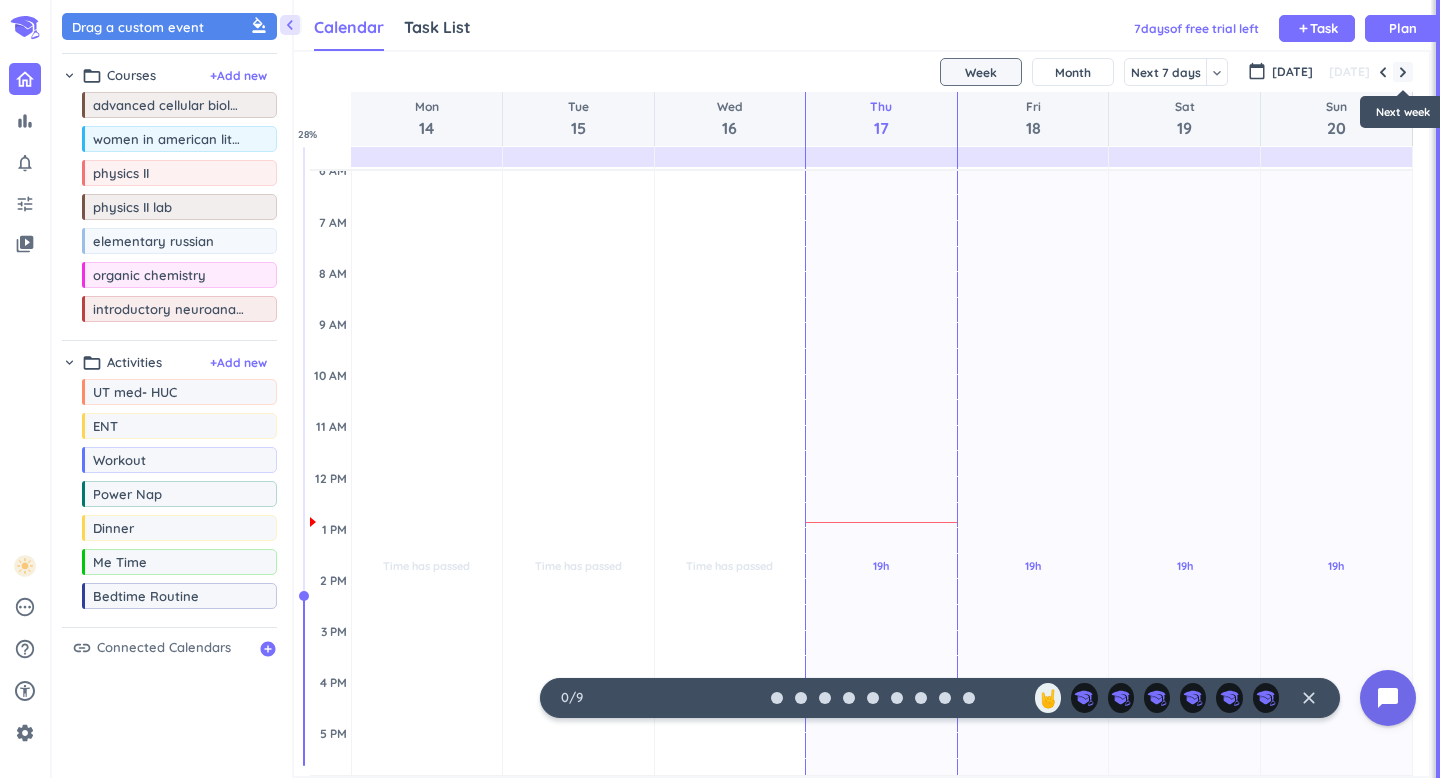click at bounding box center (1403, 72) 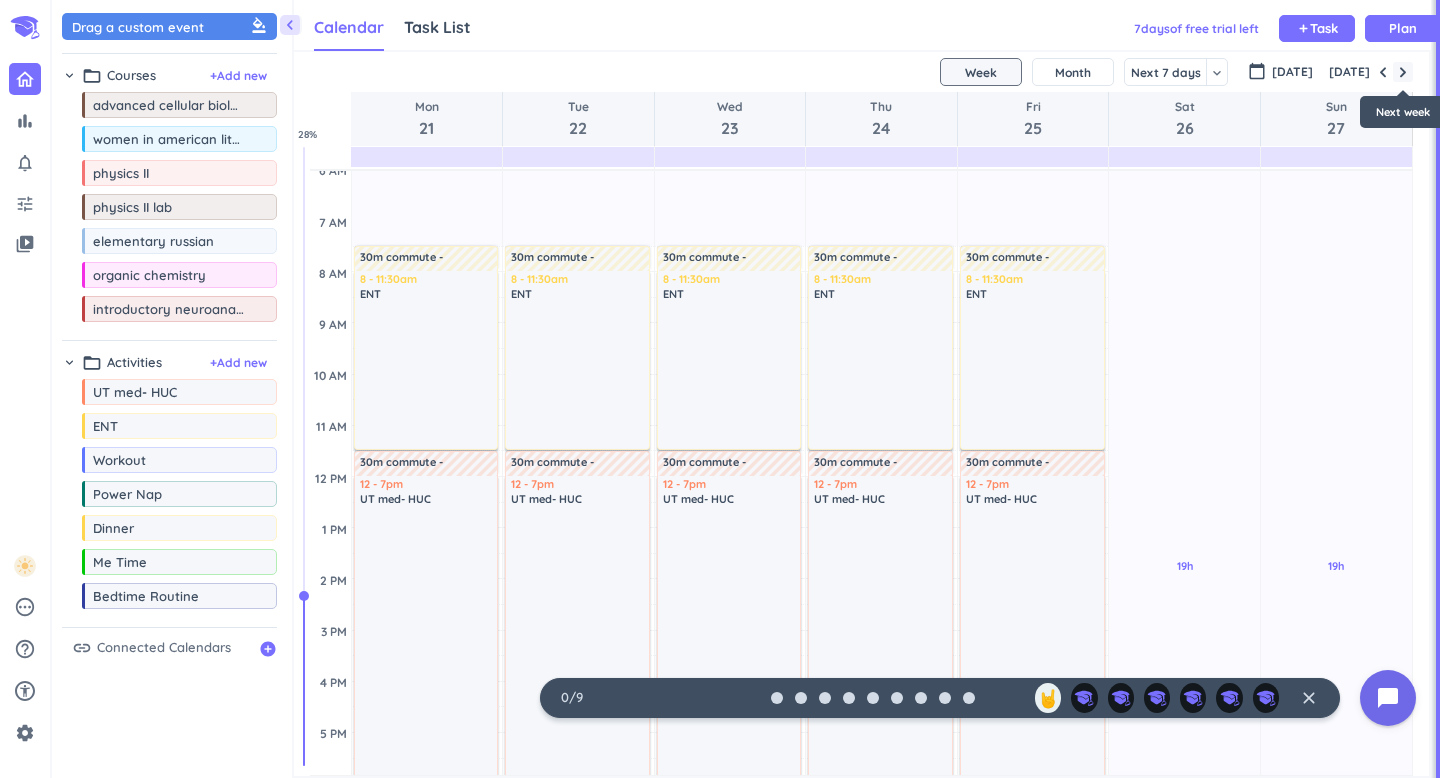 click at bounding box center (1403, 72) 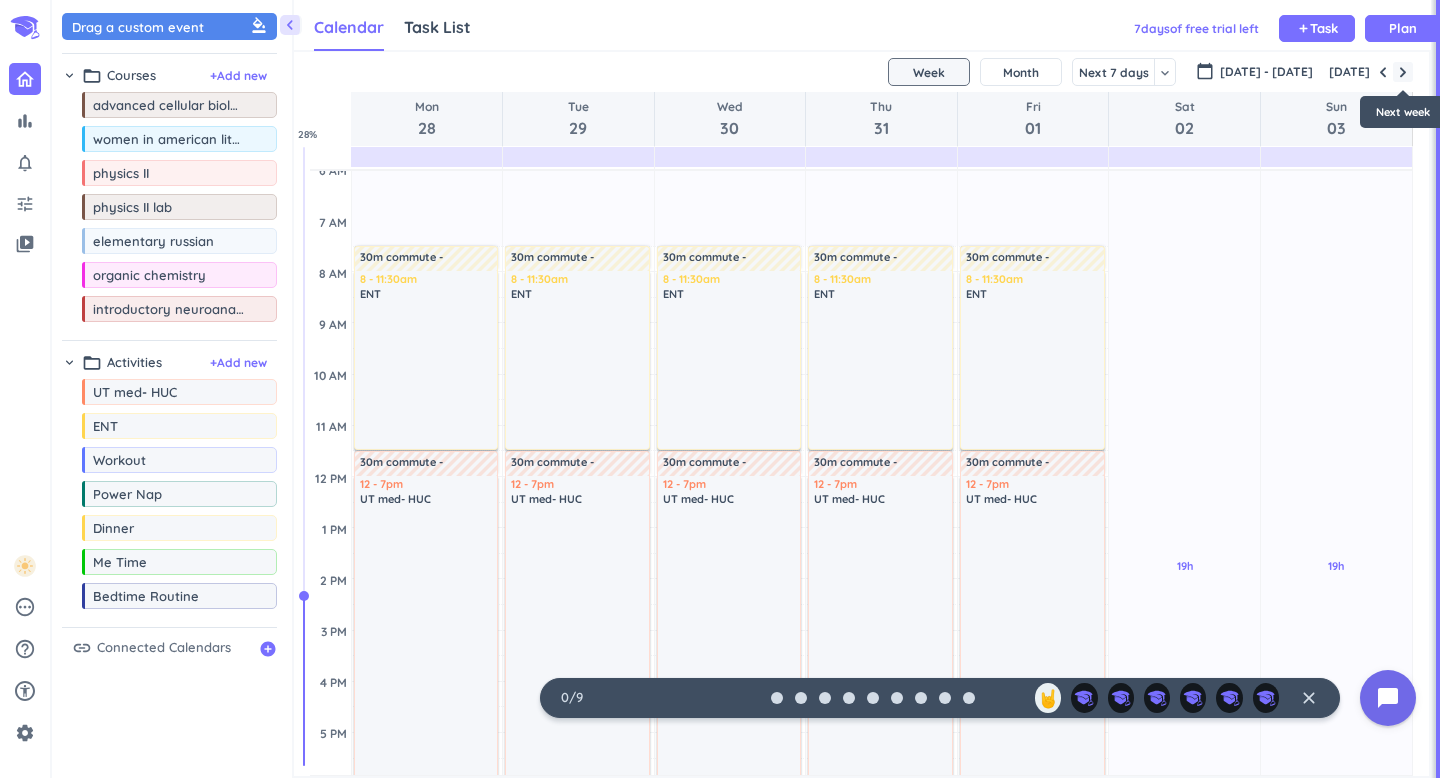 click at bounding box center (1403, 72) 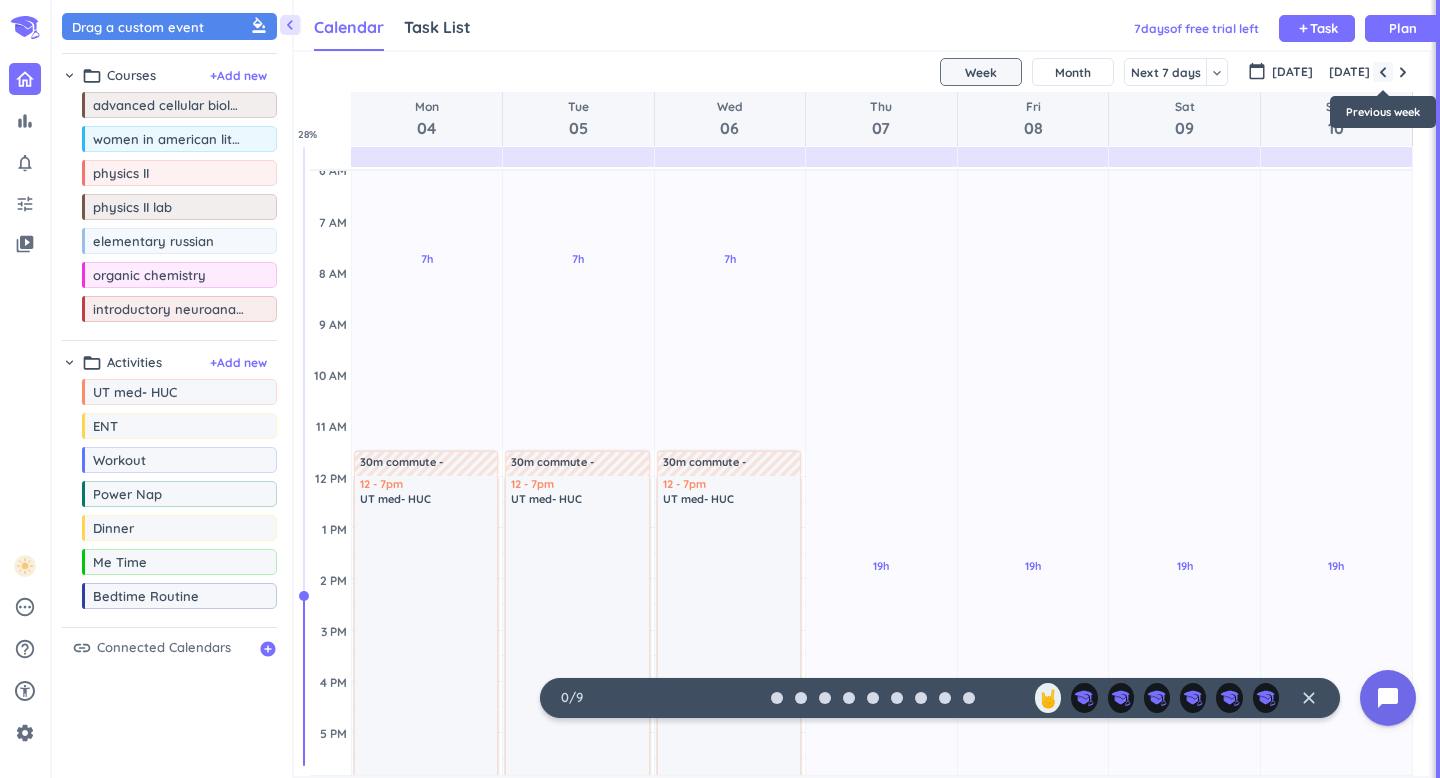 click at bounding box center [1383, 72] 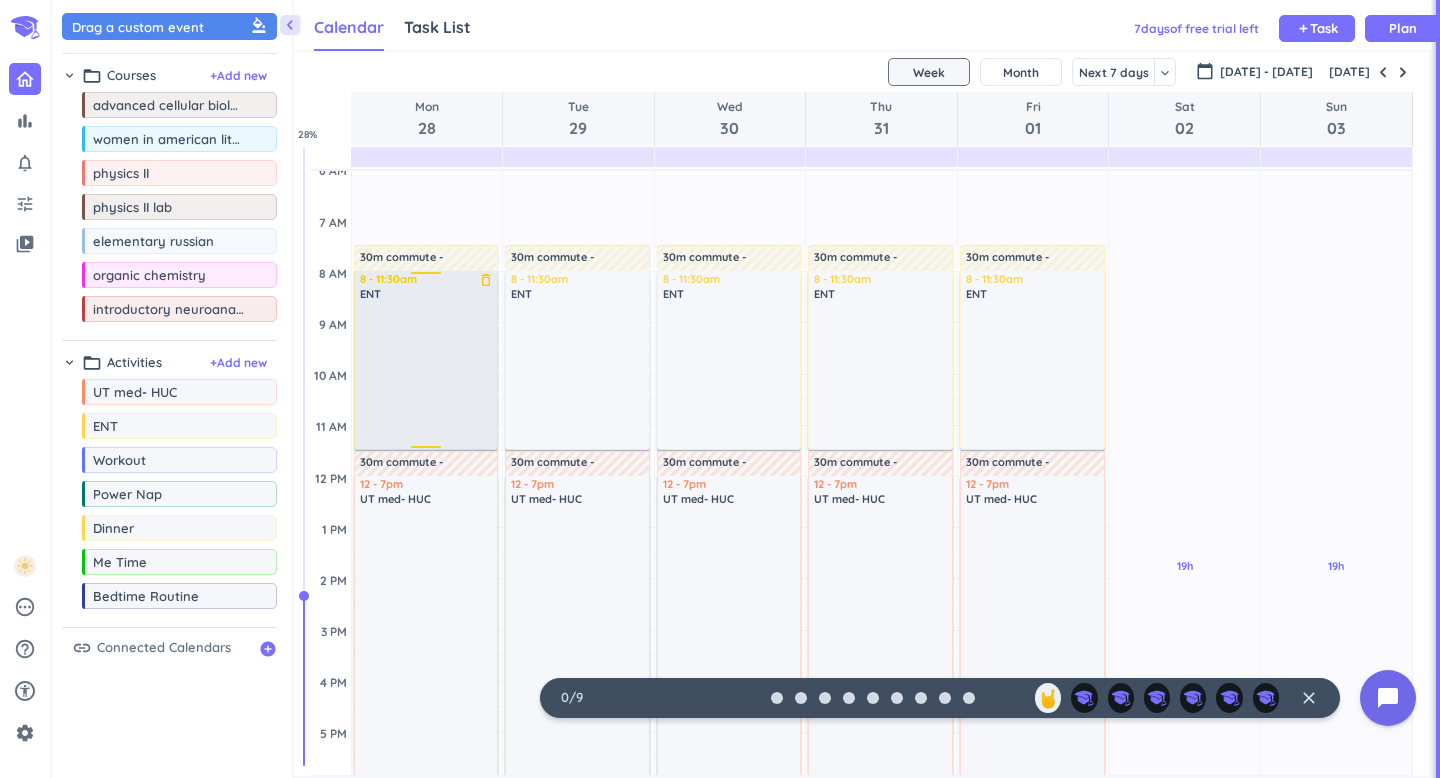 click at bounding box center (427, 374) 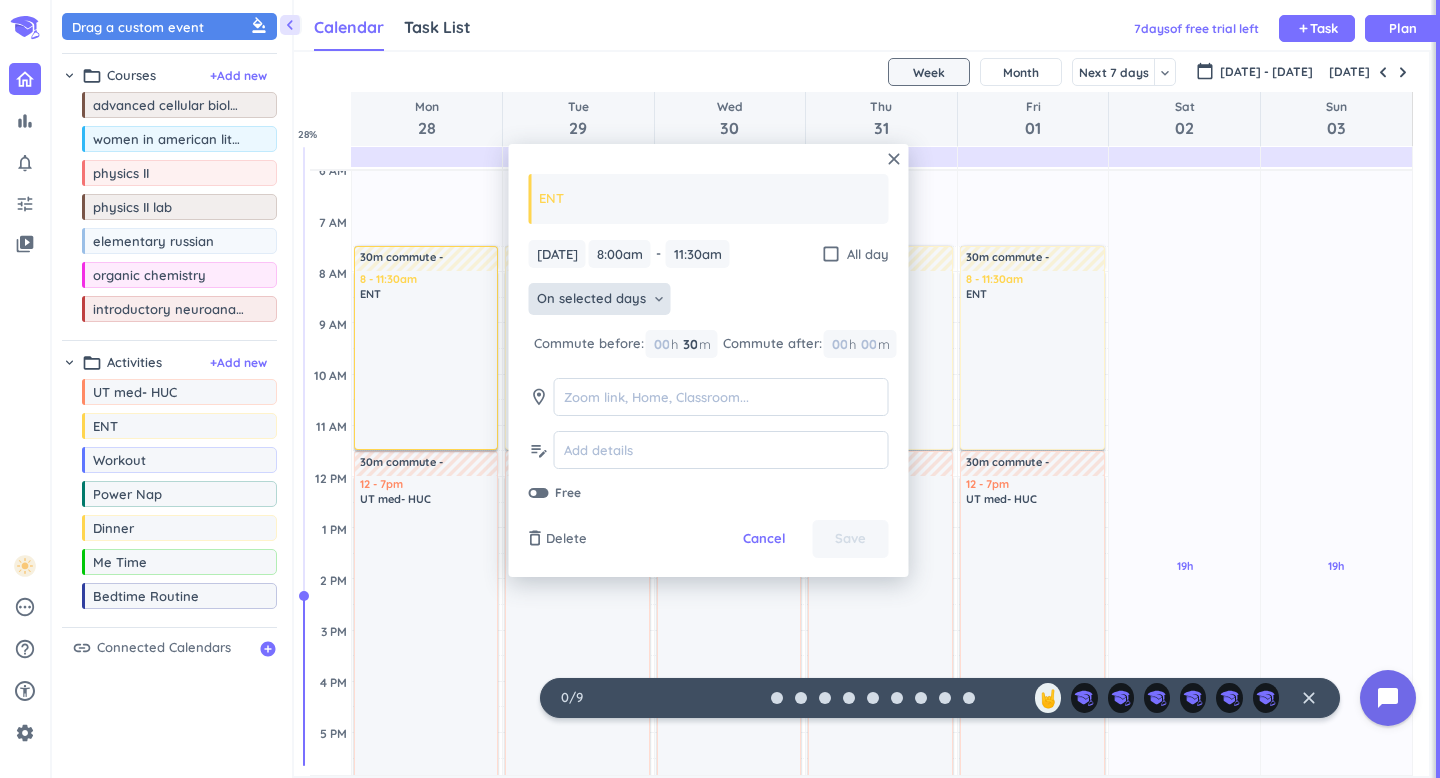 click on "keyboard_arrow_down" at bounding box center (659, 299) 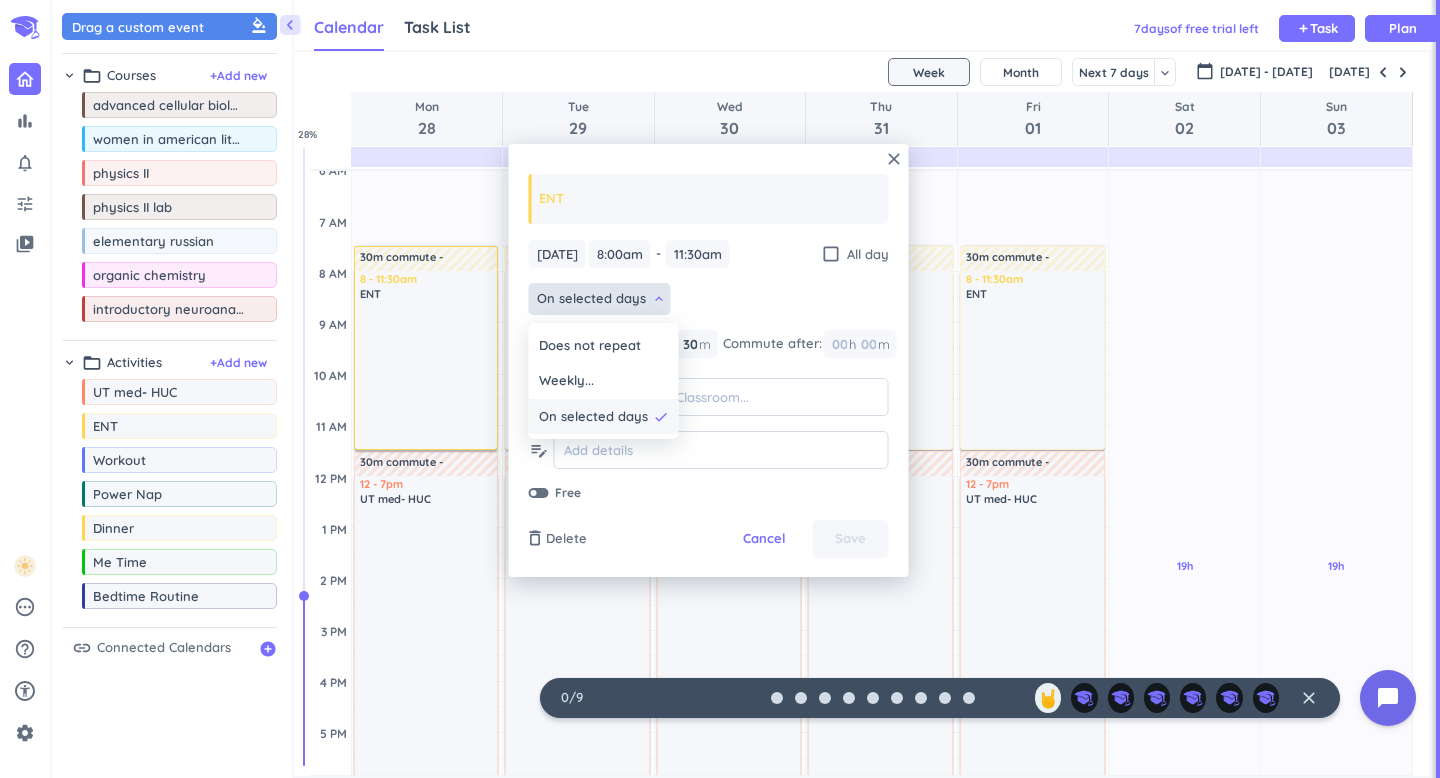 click on "On selected days done" at bounding box center [604, 417] 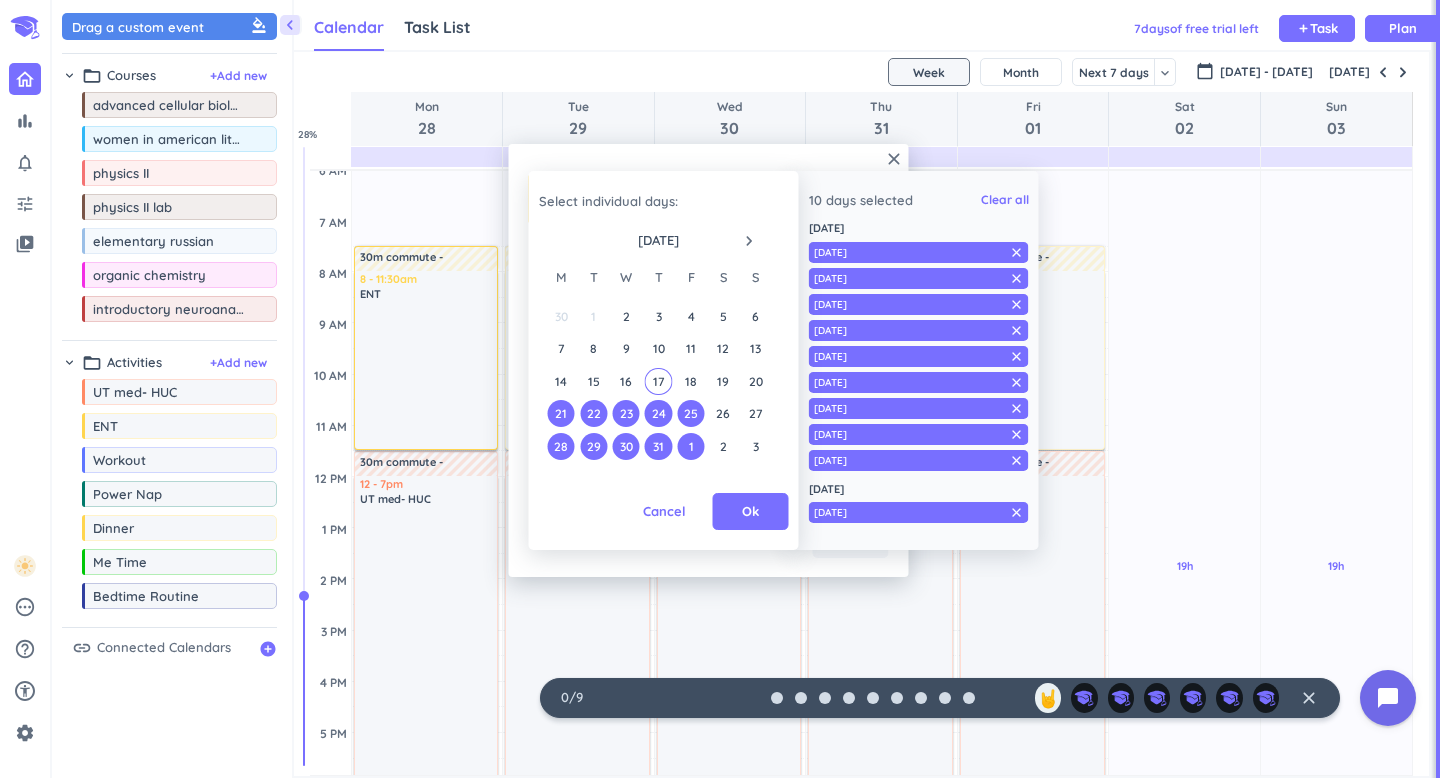click on "navigate_next" at bounding box center (749, 241) 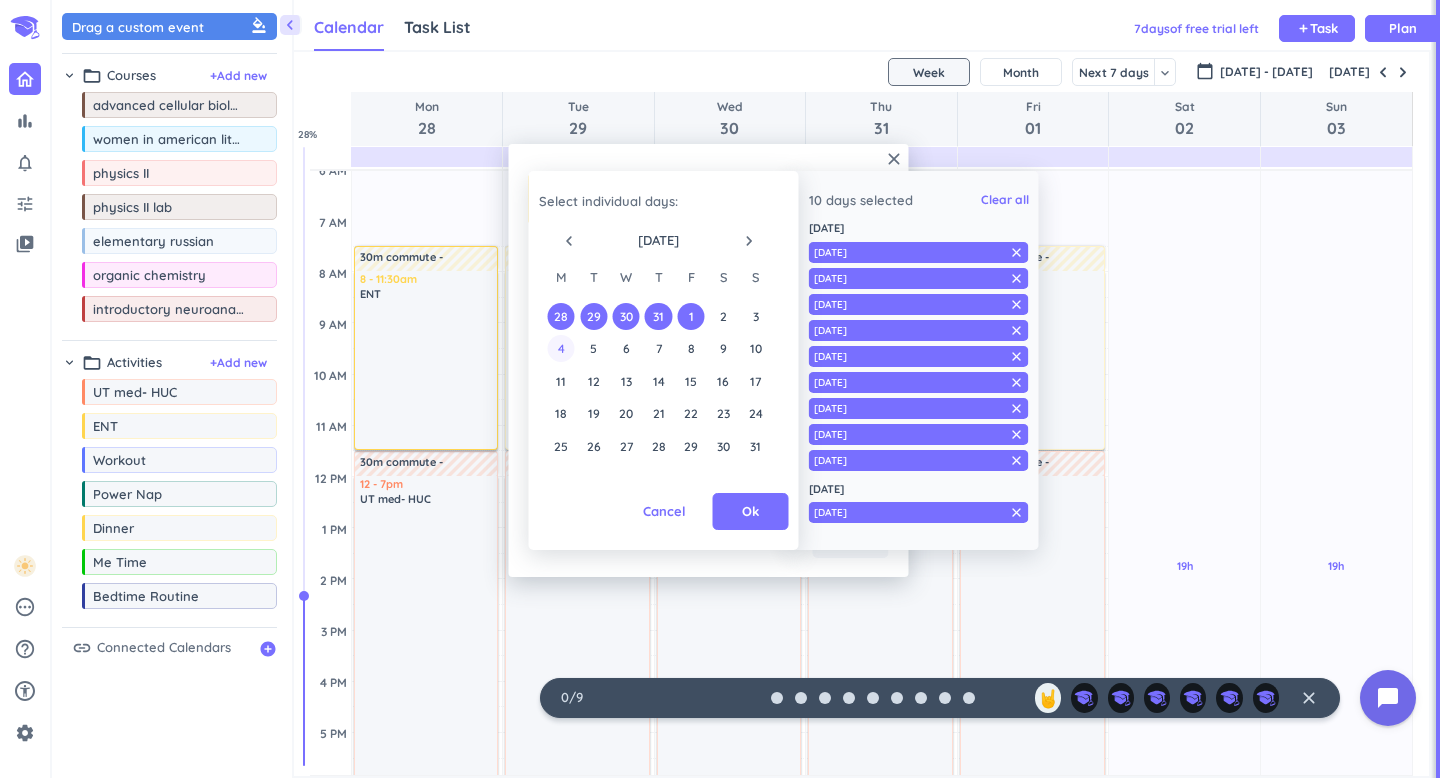 click on "4" at bounding box center [561, 348] 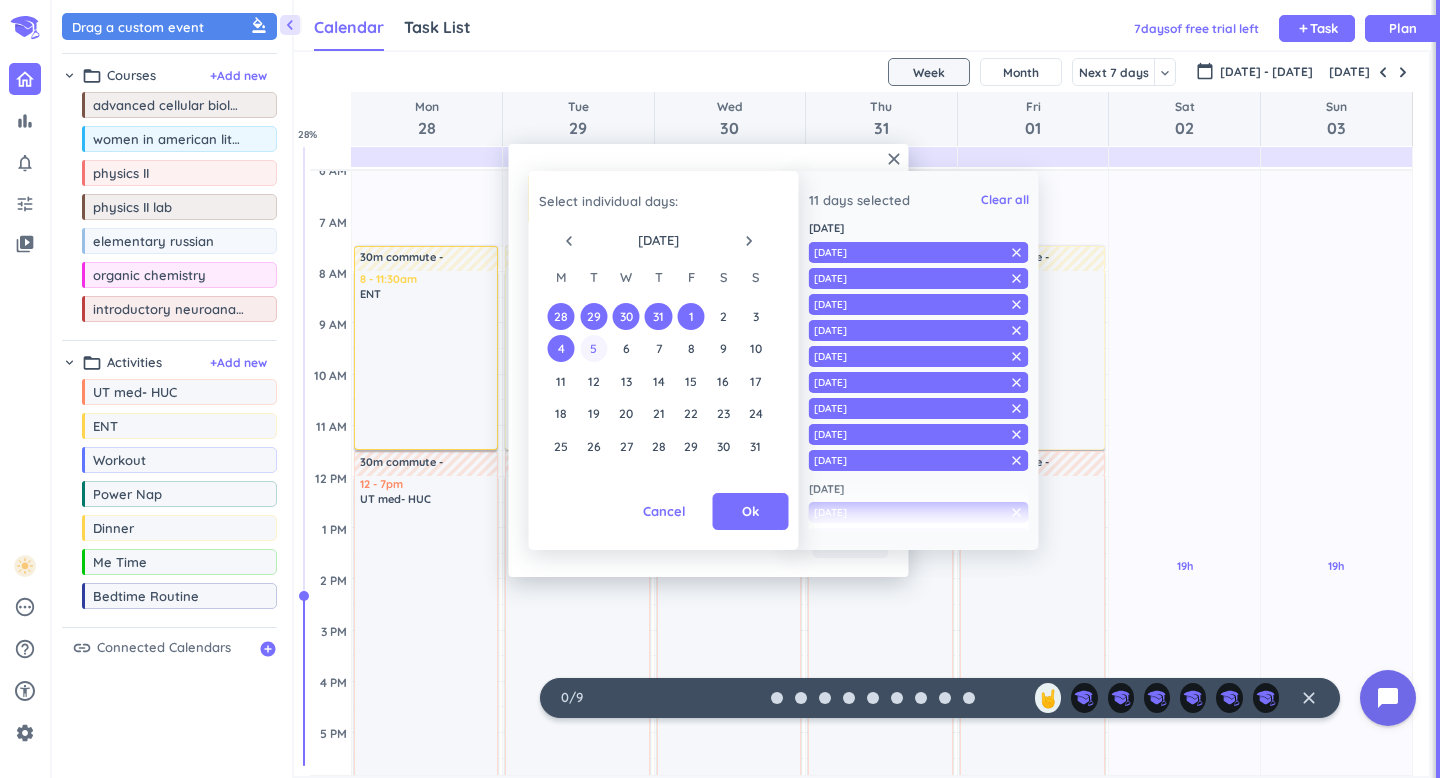 click on "5" at bounding box center (593, 348) 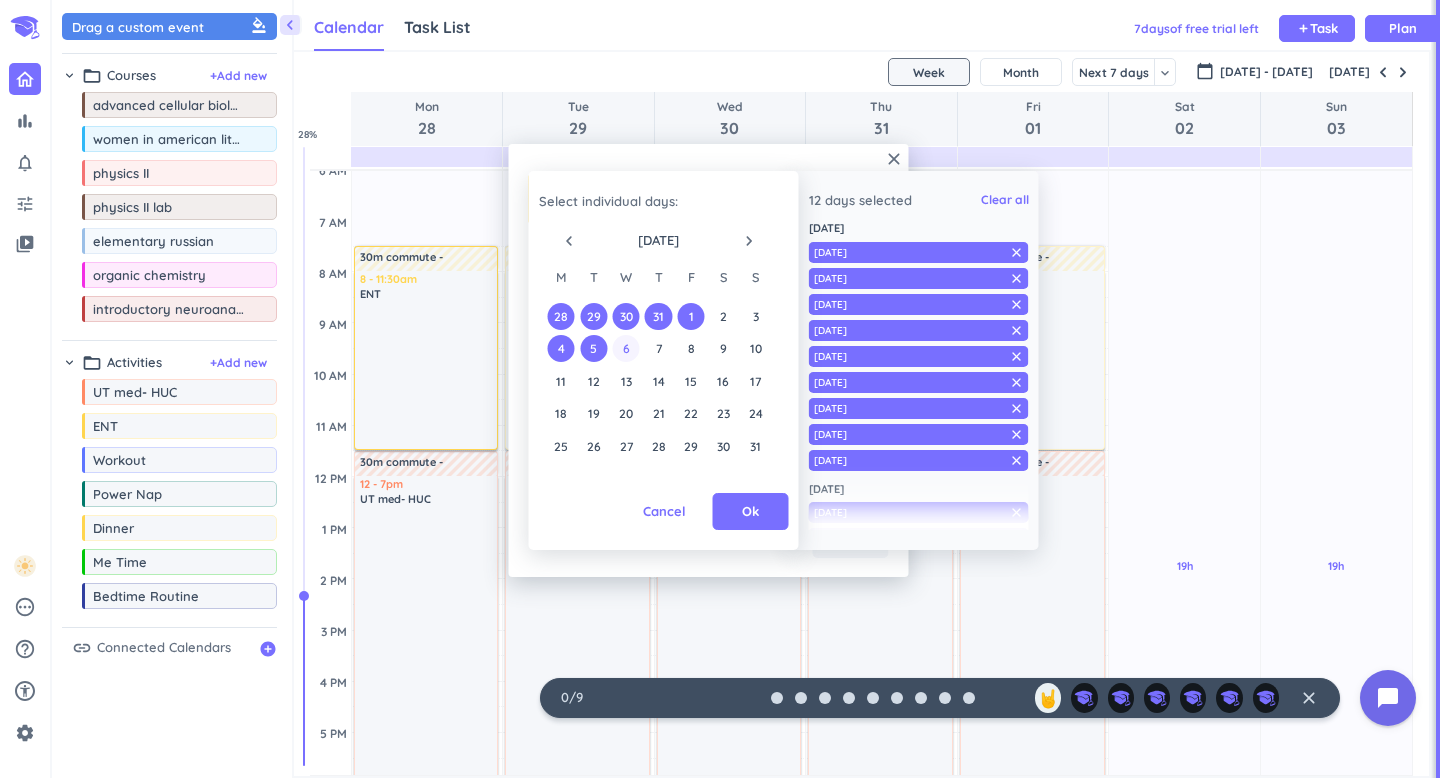 click on "6" at bounding box center (625, 348) 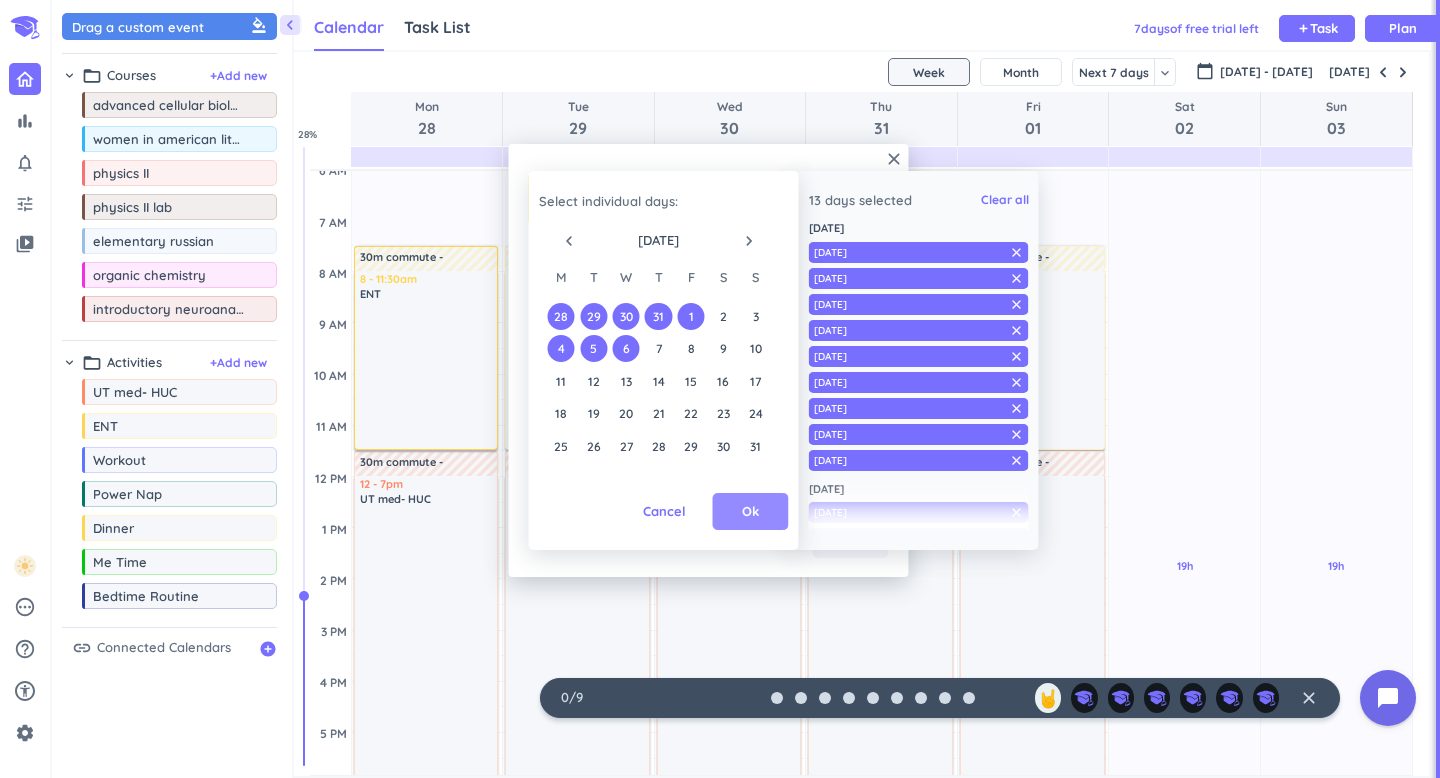 click on "Ok" at bounding box center [751, 512] 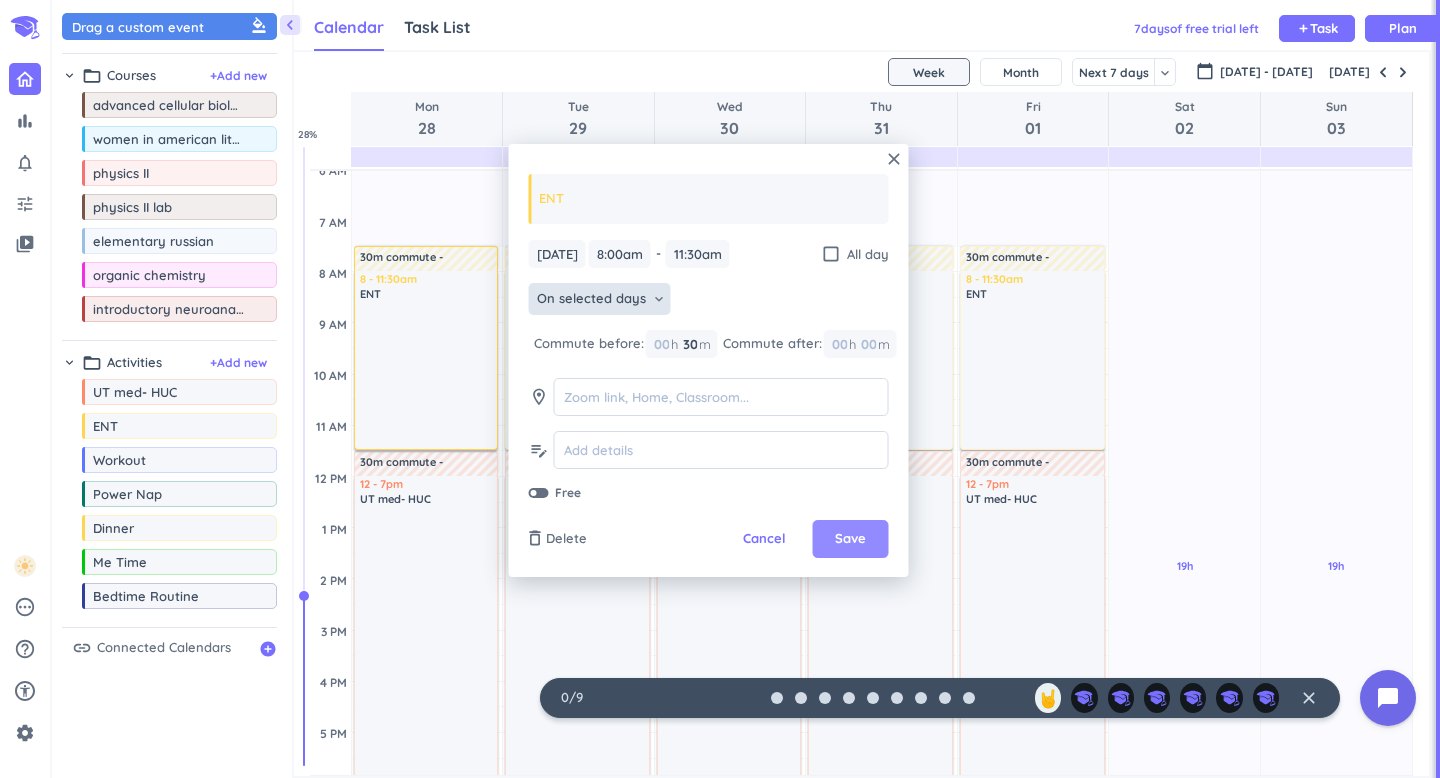 click on "Save" at bounding box center [850, 539] 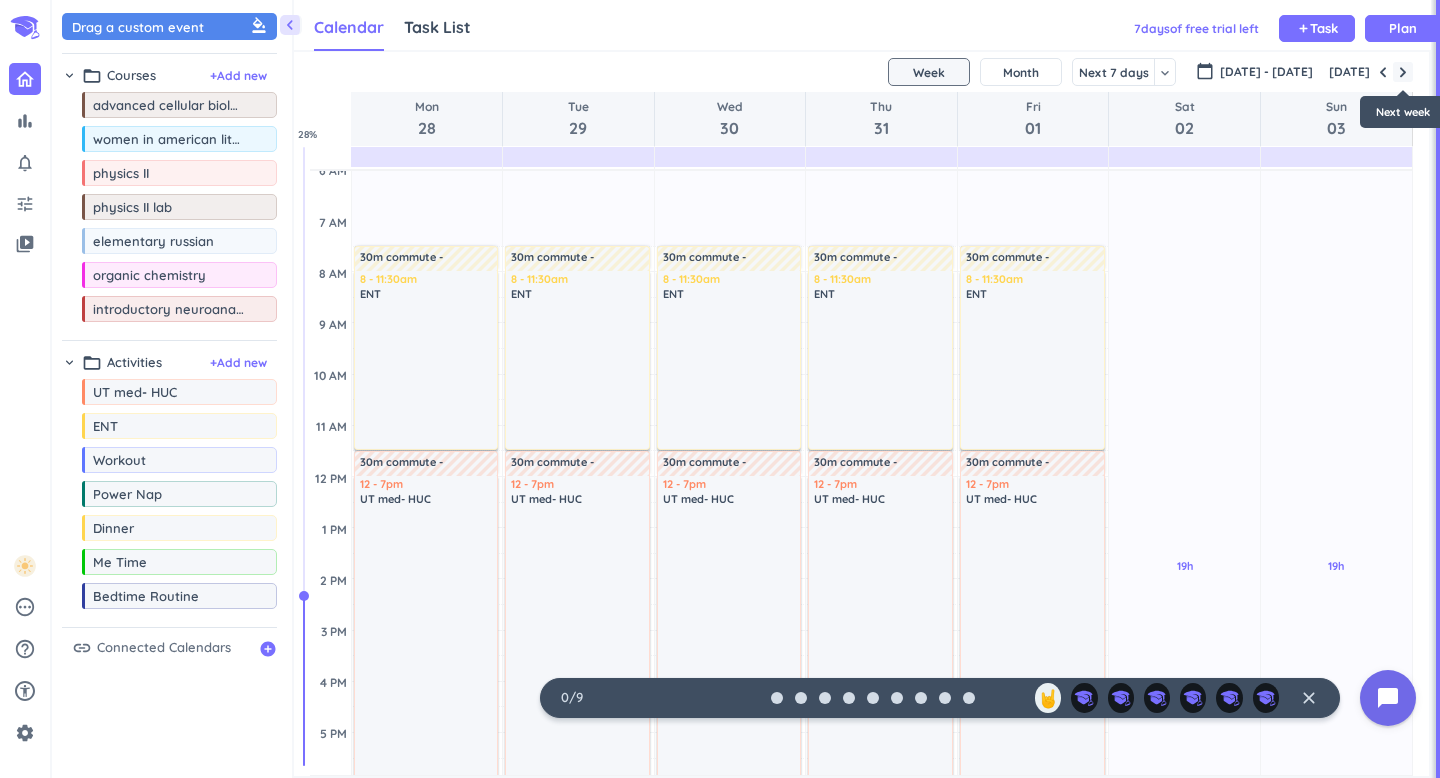 click at bounding box center [1403, 72] 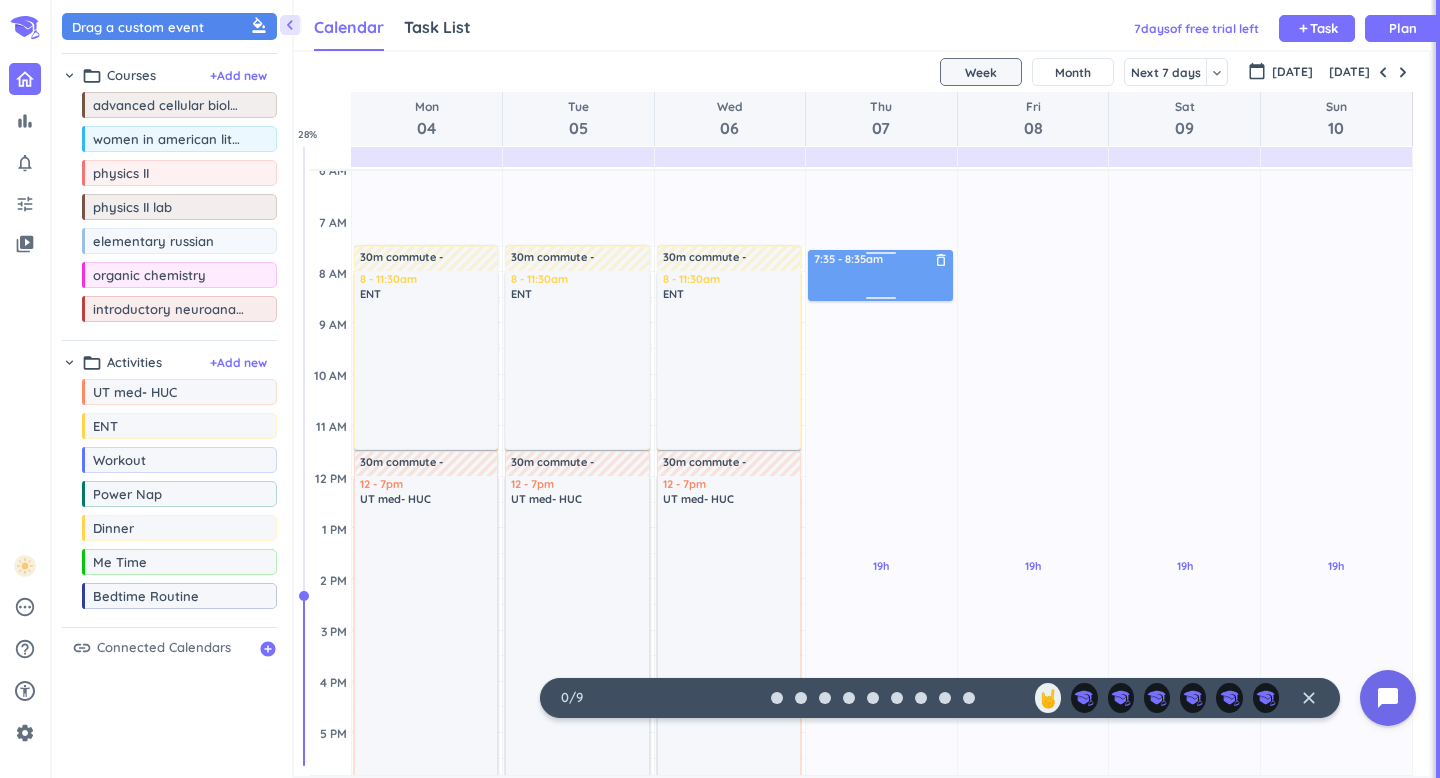 drag, startPoint x: 179, startPoint y: 33, endPoint x: 912, endPoint y: 251, distance: 764.73065 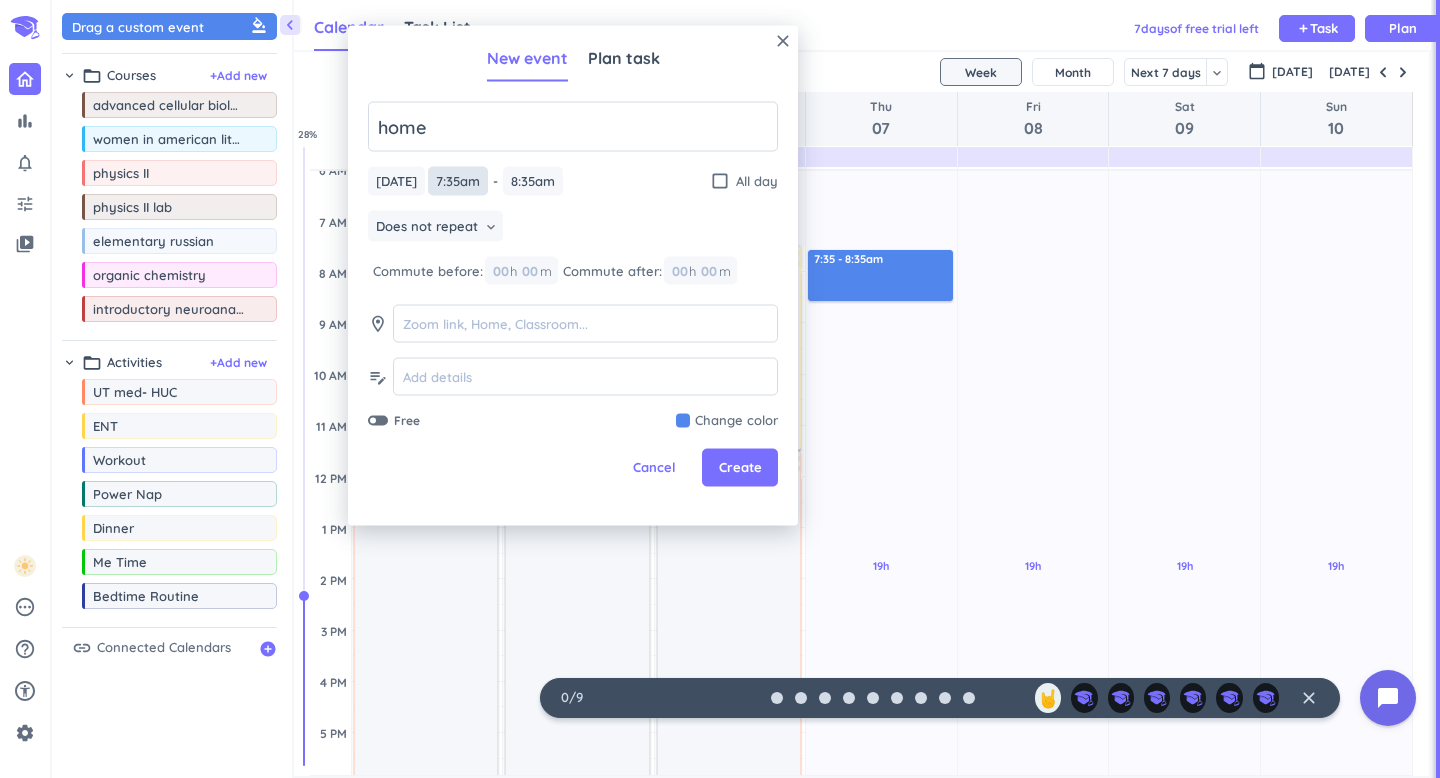 type on "home" 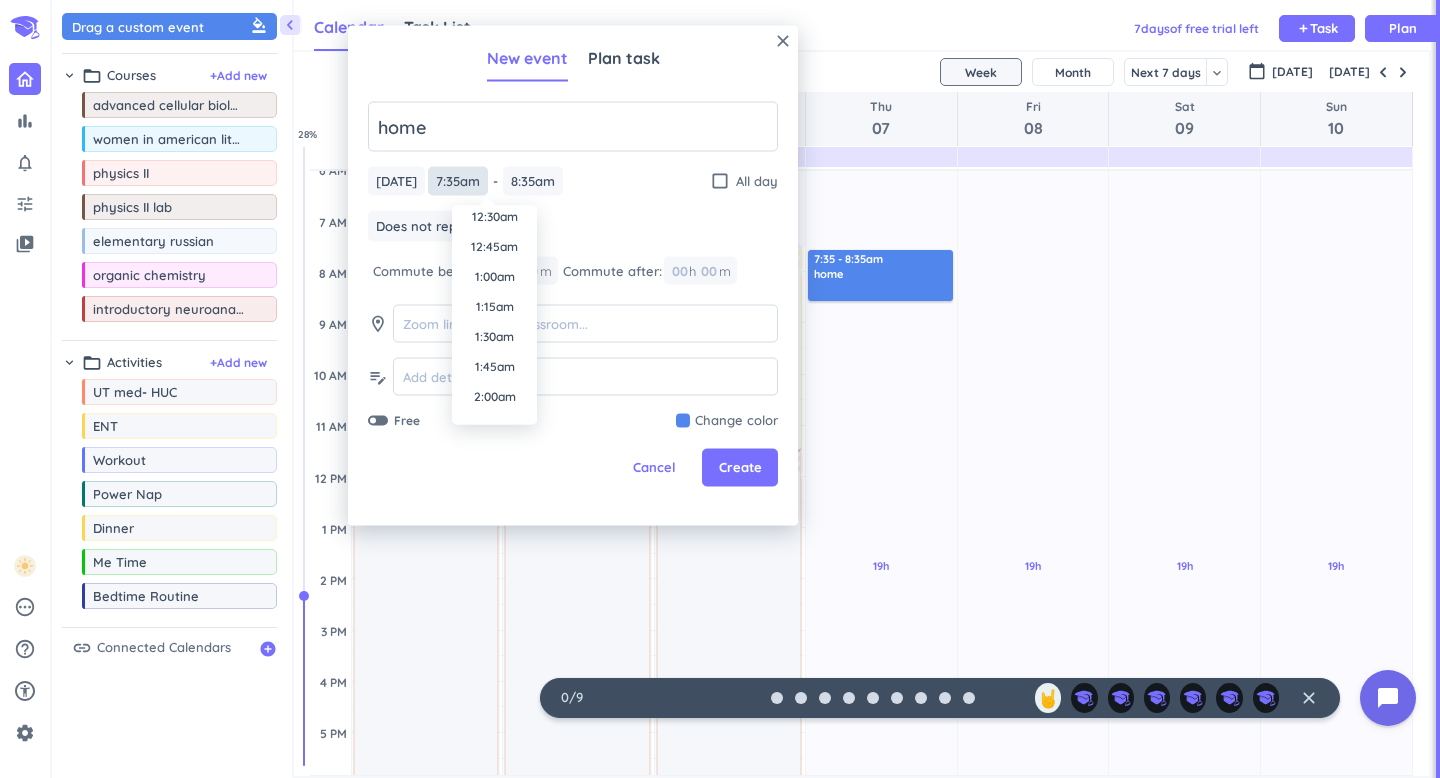 scroll, scrollTop: 0, scrollLeft: 0, axis: both 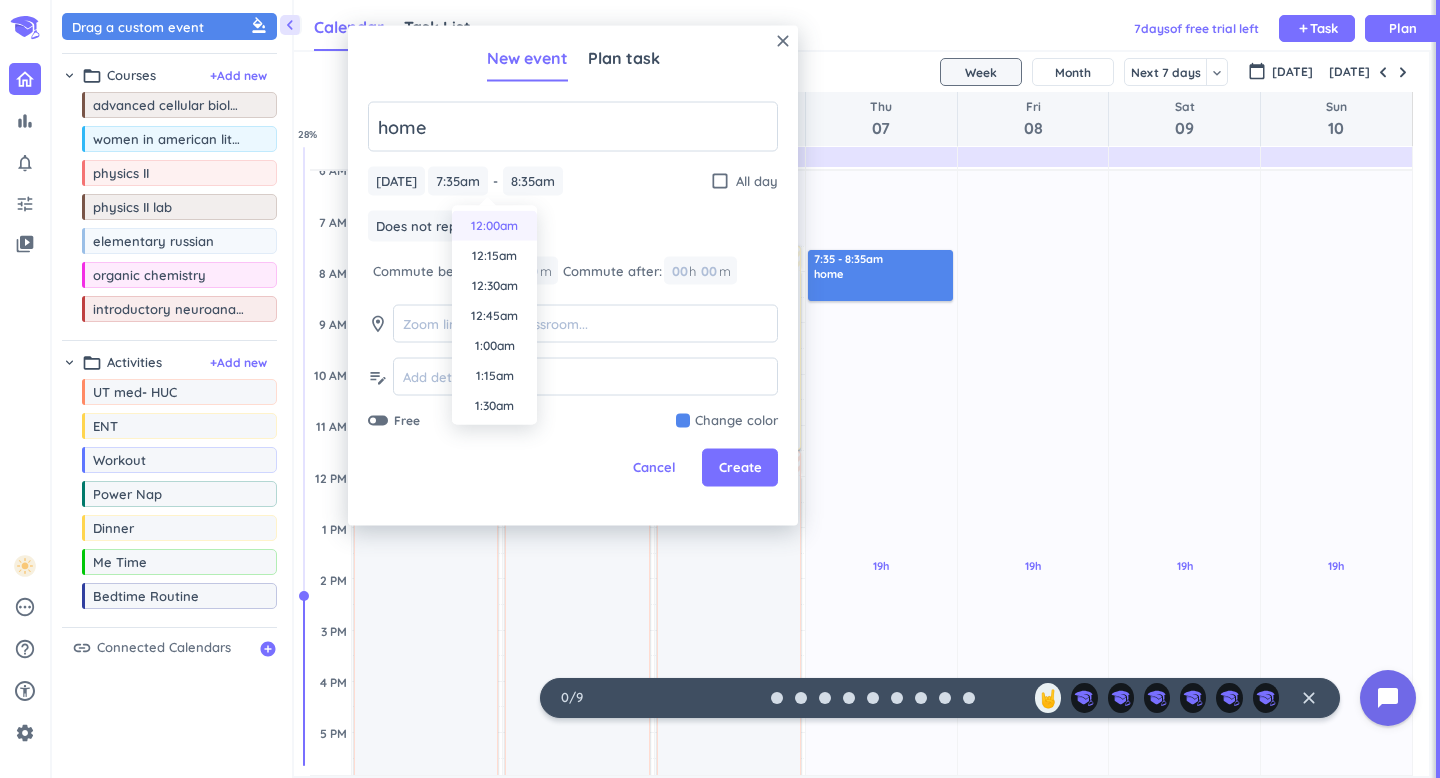 click on "12:00am" at bounding box center (494, 226) 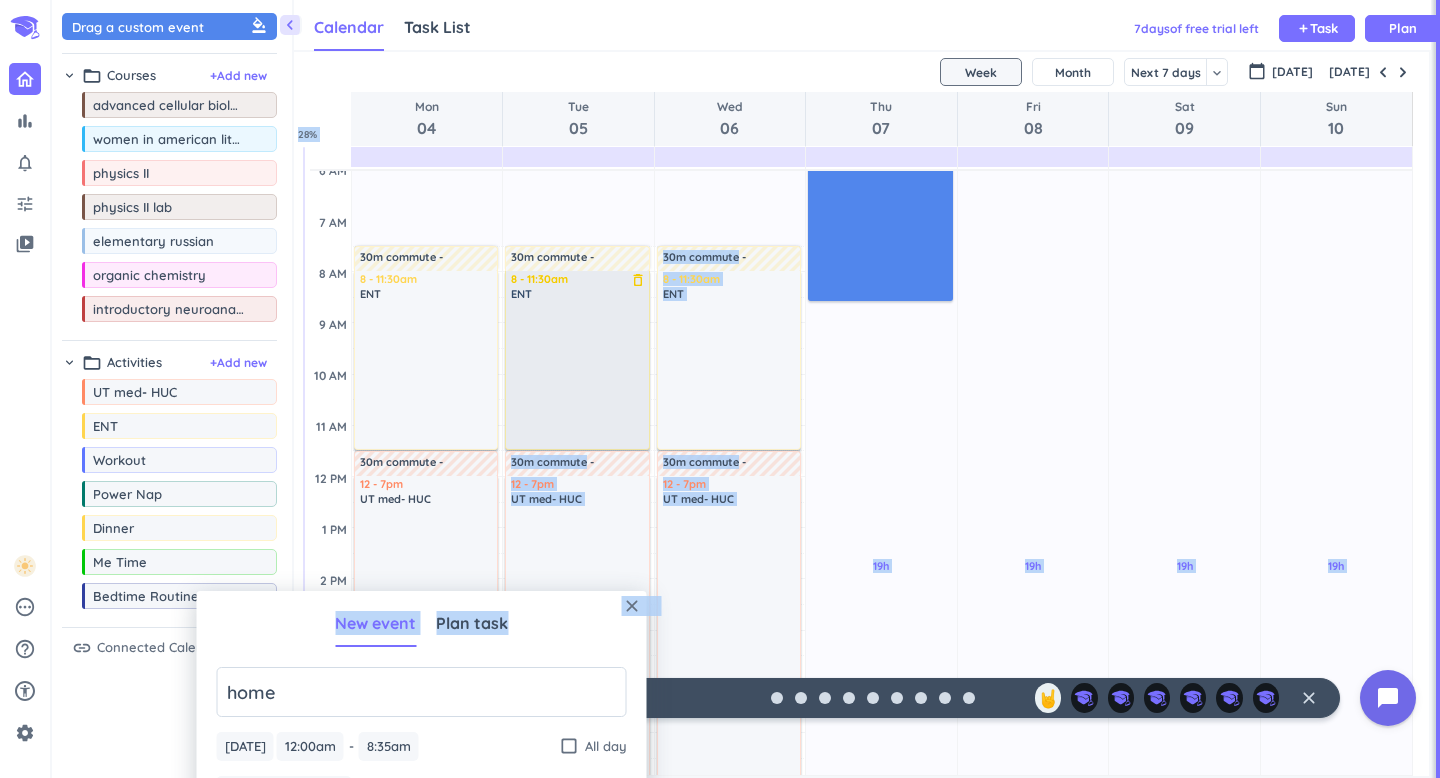 drag, startPoint x: 557, startPoint y: 618, endPoint x: 576, endPoint y: 317, distance: 301.59906 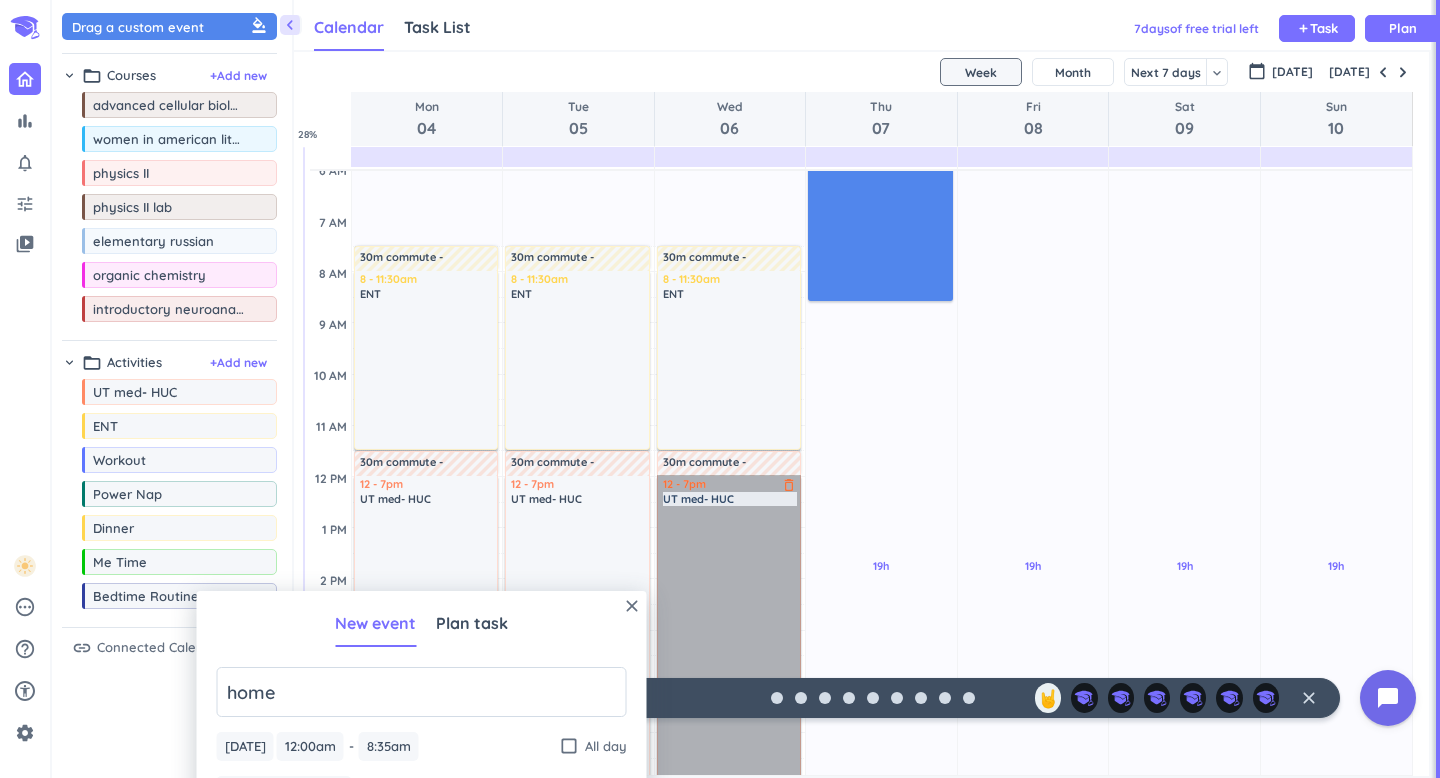 click on "12 - 7pm UT med- HUC delete_outline" at bounding box center (729, 655) 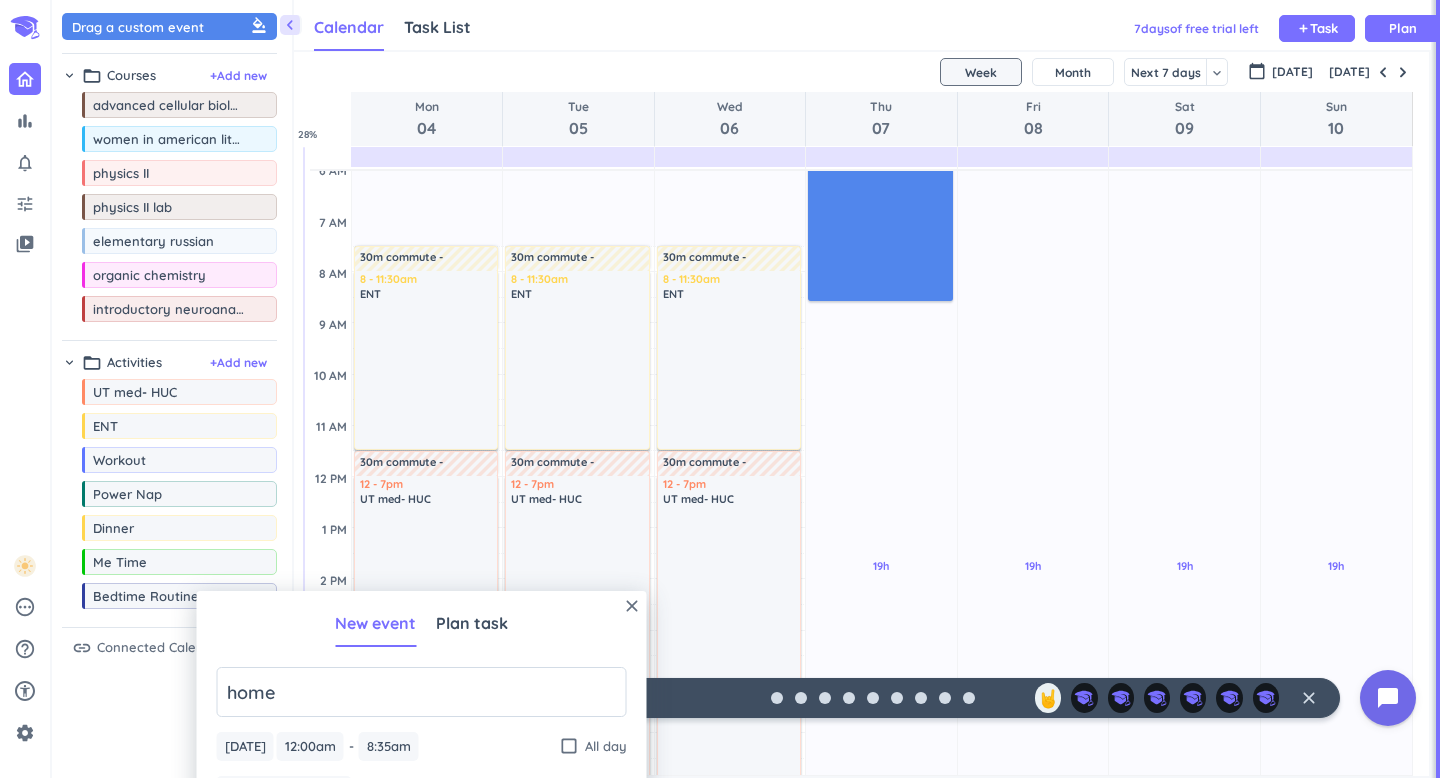 click on "close New event Plan task home [DATE] [DATE]   12:00am 12:00am - 8:35am 8:35am check_box_outline_blank All day Does not repeat keyboard_arrow_down Commute before: 00 h 00 m Commute after: 00 h 00 m room edit_note Free Change color Cancel Create" at bounding box center [422, 841] 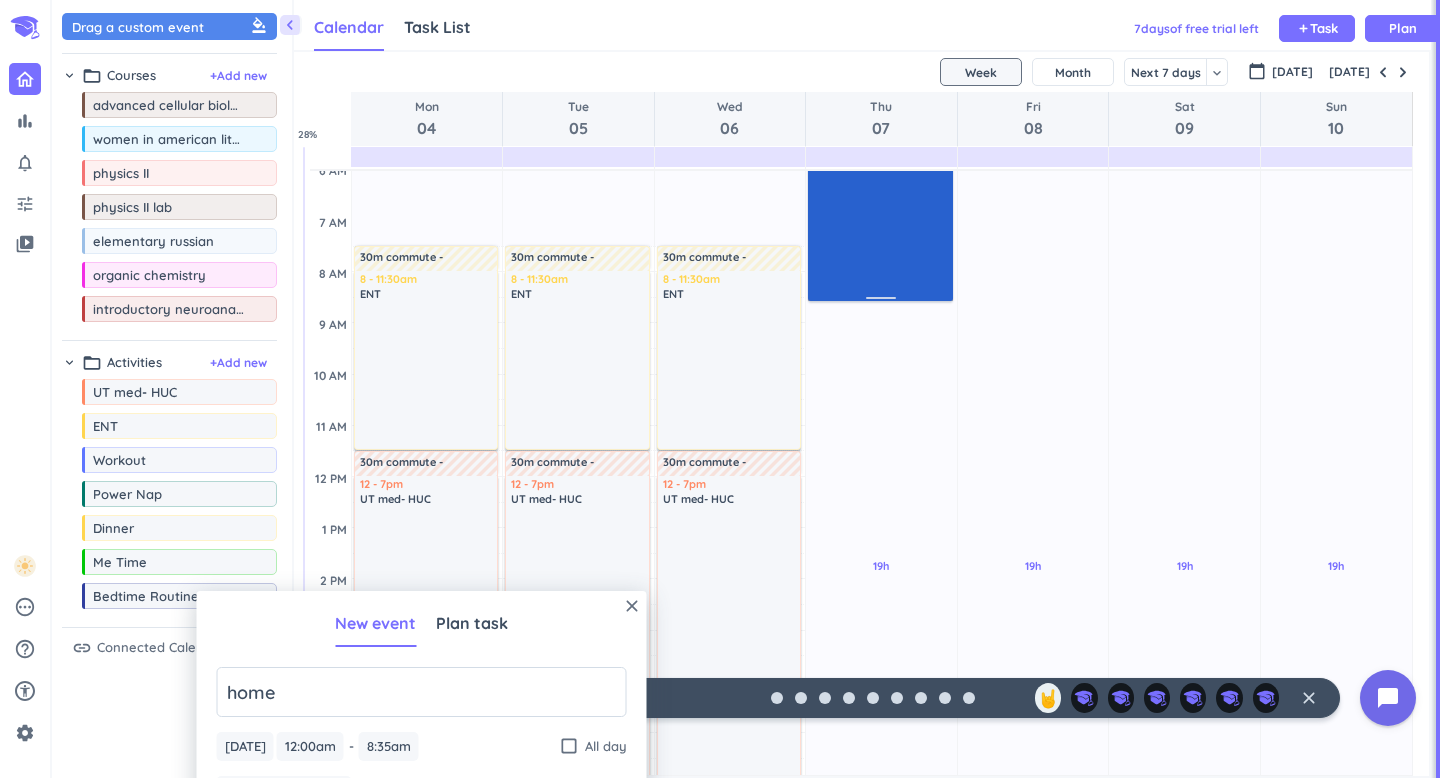 click on "12 - 8:35am home delete_outline" at bounding box center [880, 184] 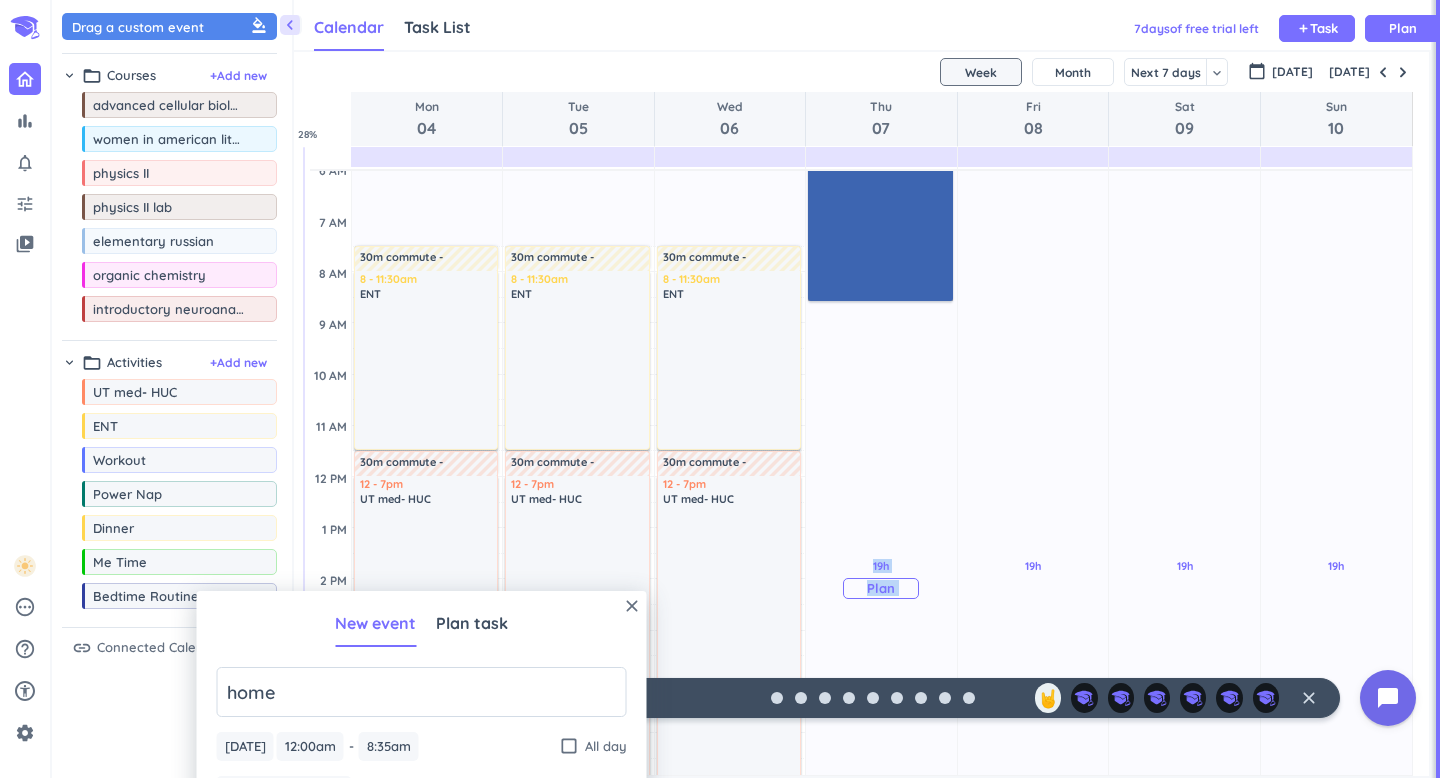 drag, startPoint x: 873, startPoint y: 295, endPoint x: 892, endPoint y: 529, distance: 234.7701 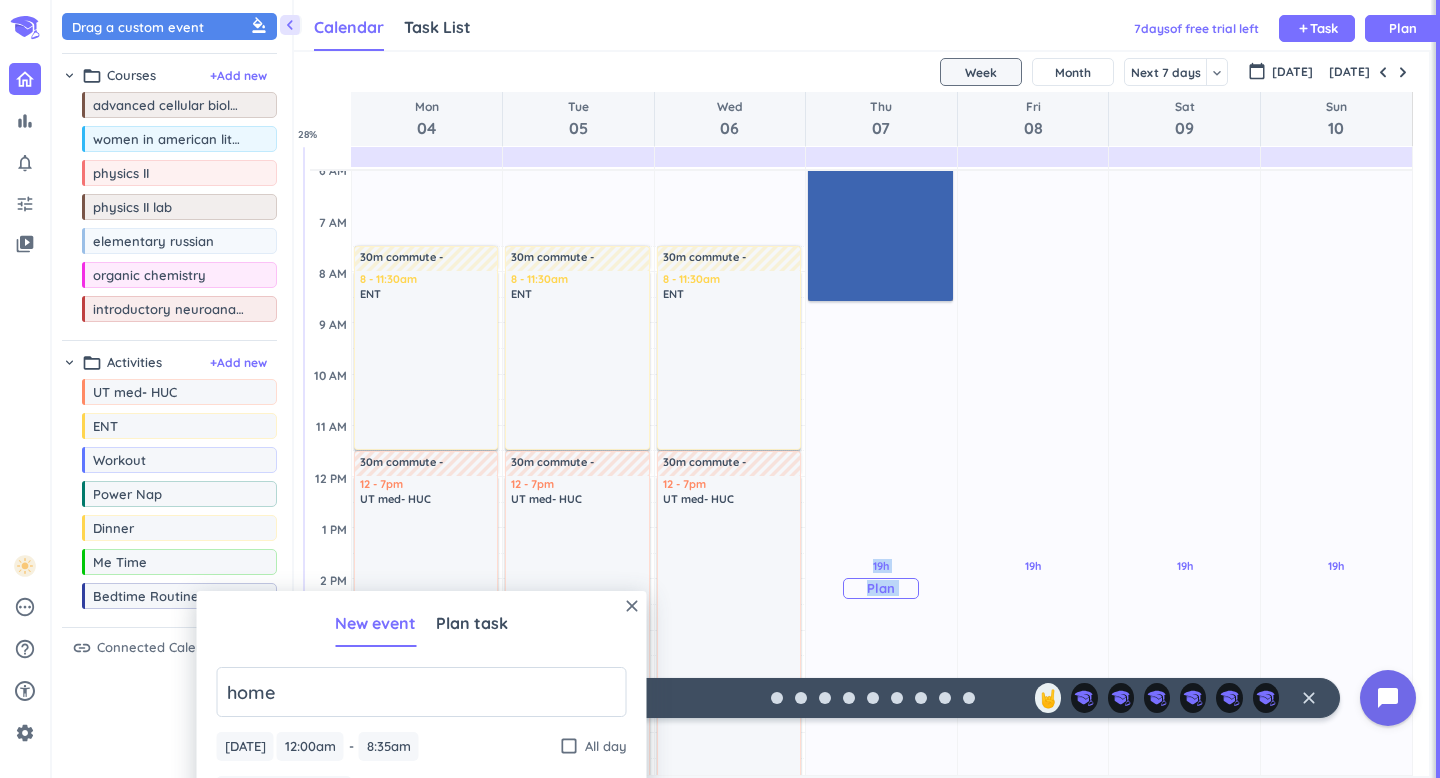 click on "19h  Past due Plan Adjust Awake Time Adjust Awake Time 12 - 8:35am home delete_outline" at bounding box center [881, 681] 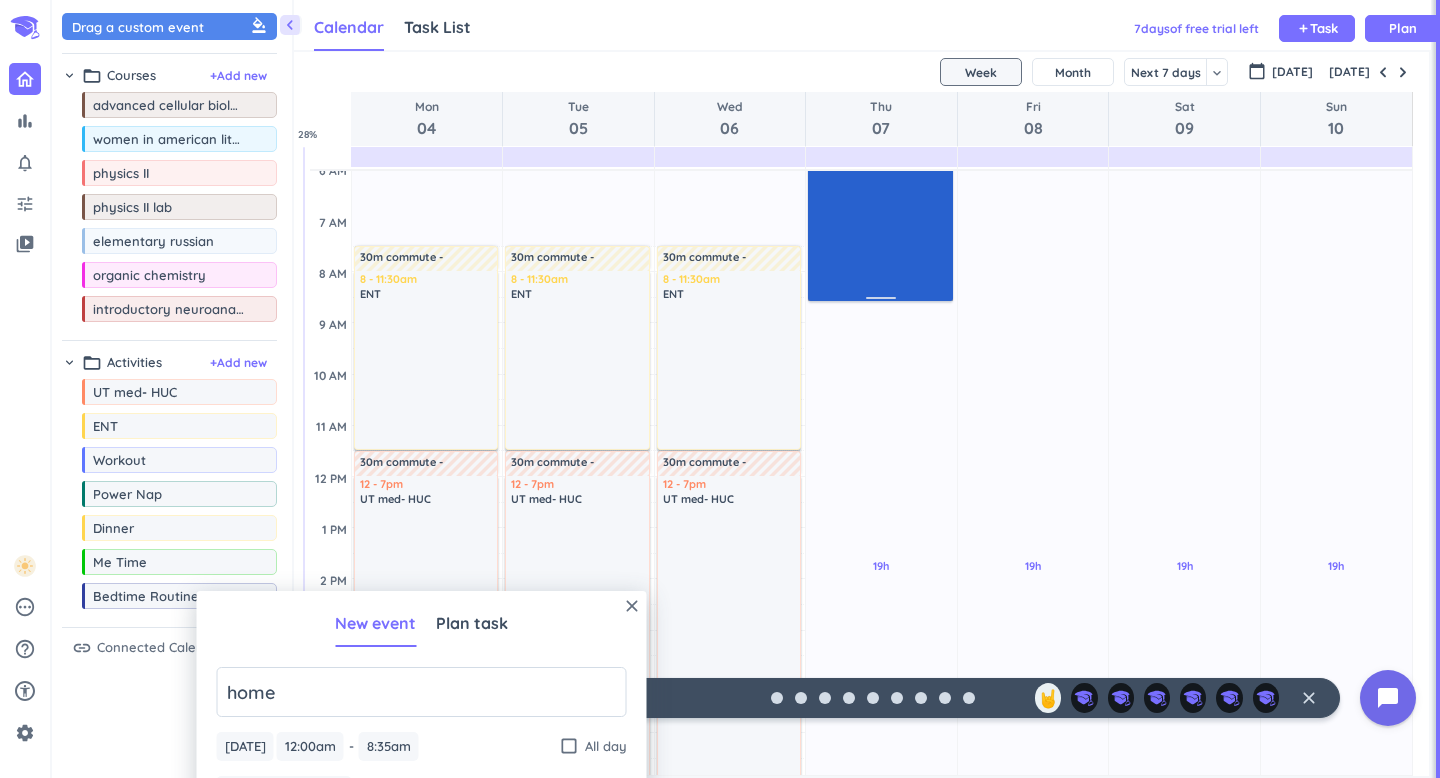 click on "12 - 8:35am home delete_outline" at bounding box center (880, 184) 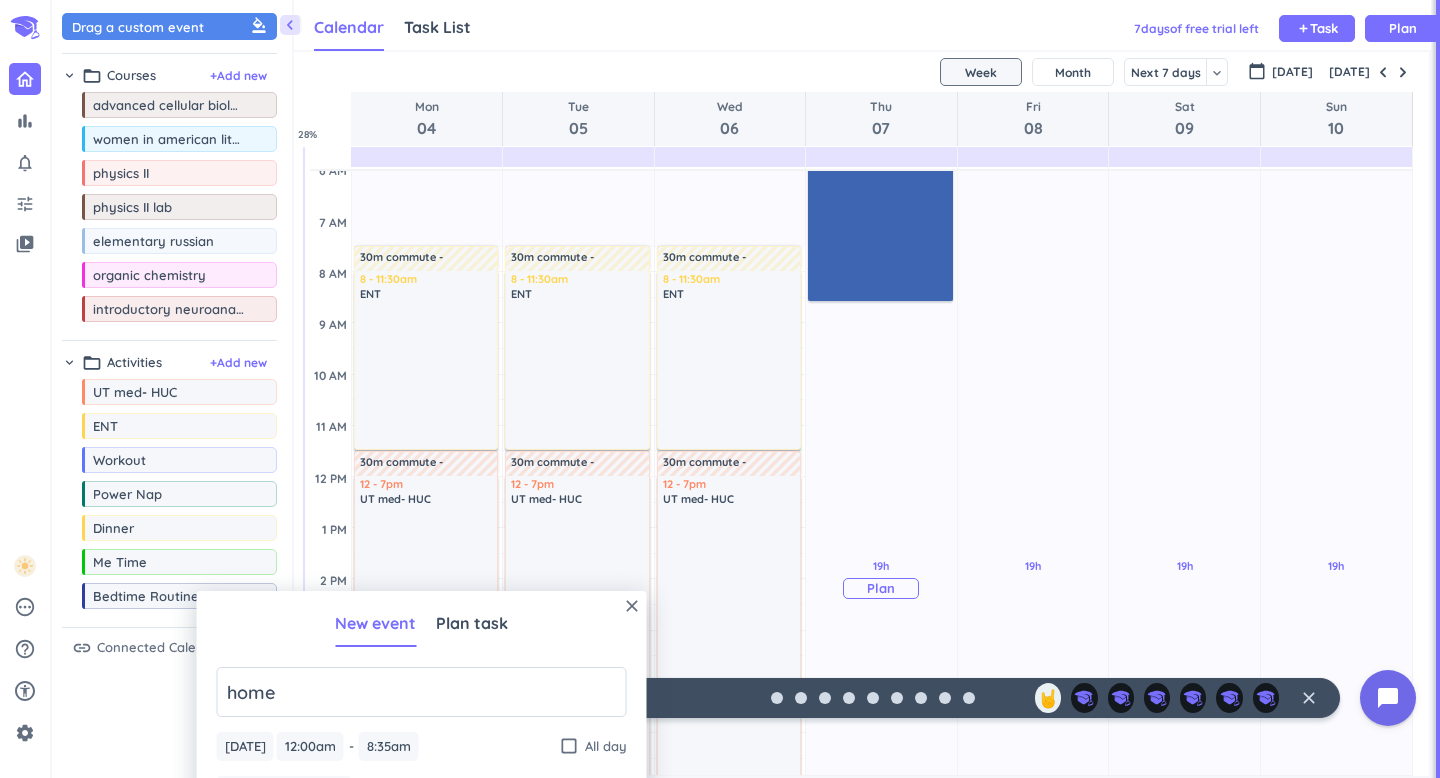 drag, startPoint x: 873, startPoint y: 296, endPoint x: 889, endPoint y: 591, distance: 295.4336 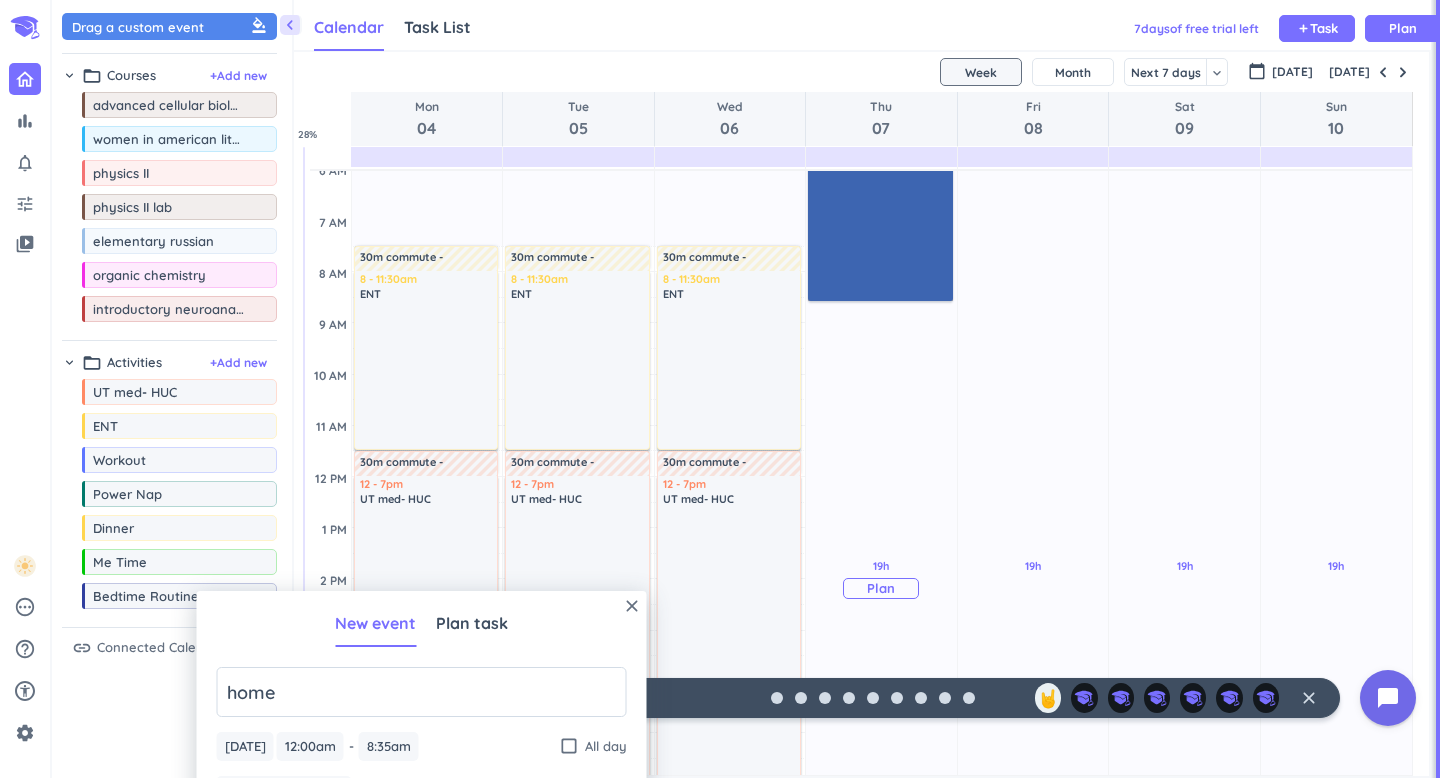 click on "19h  Past due Plan Adjust Awake Time Adjust Awake Time 12 - 8:35am home delete_outline" at bounding box center (881, 681) 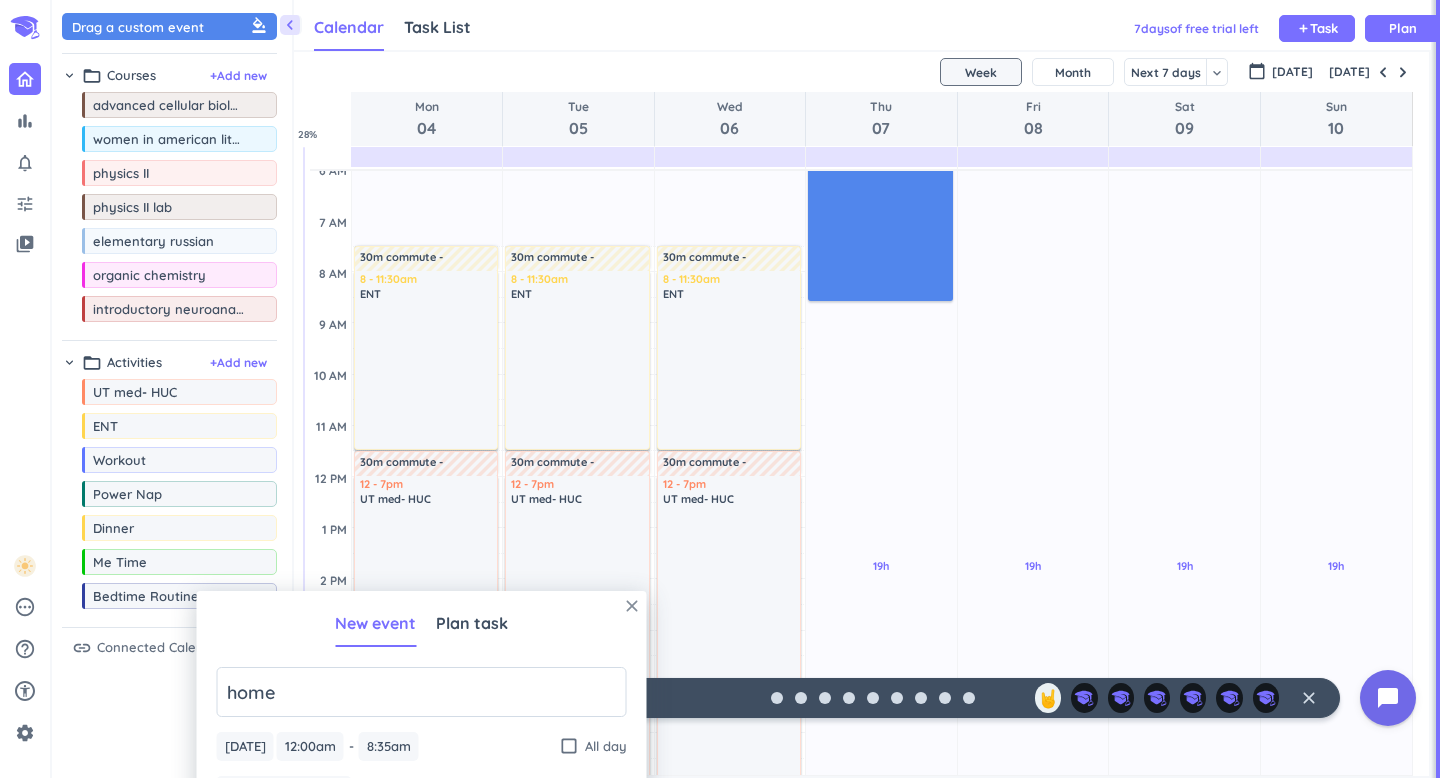 click on "close" at bounding box center (632, 606) 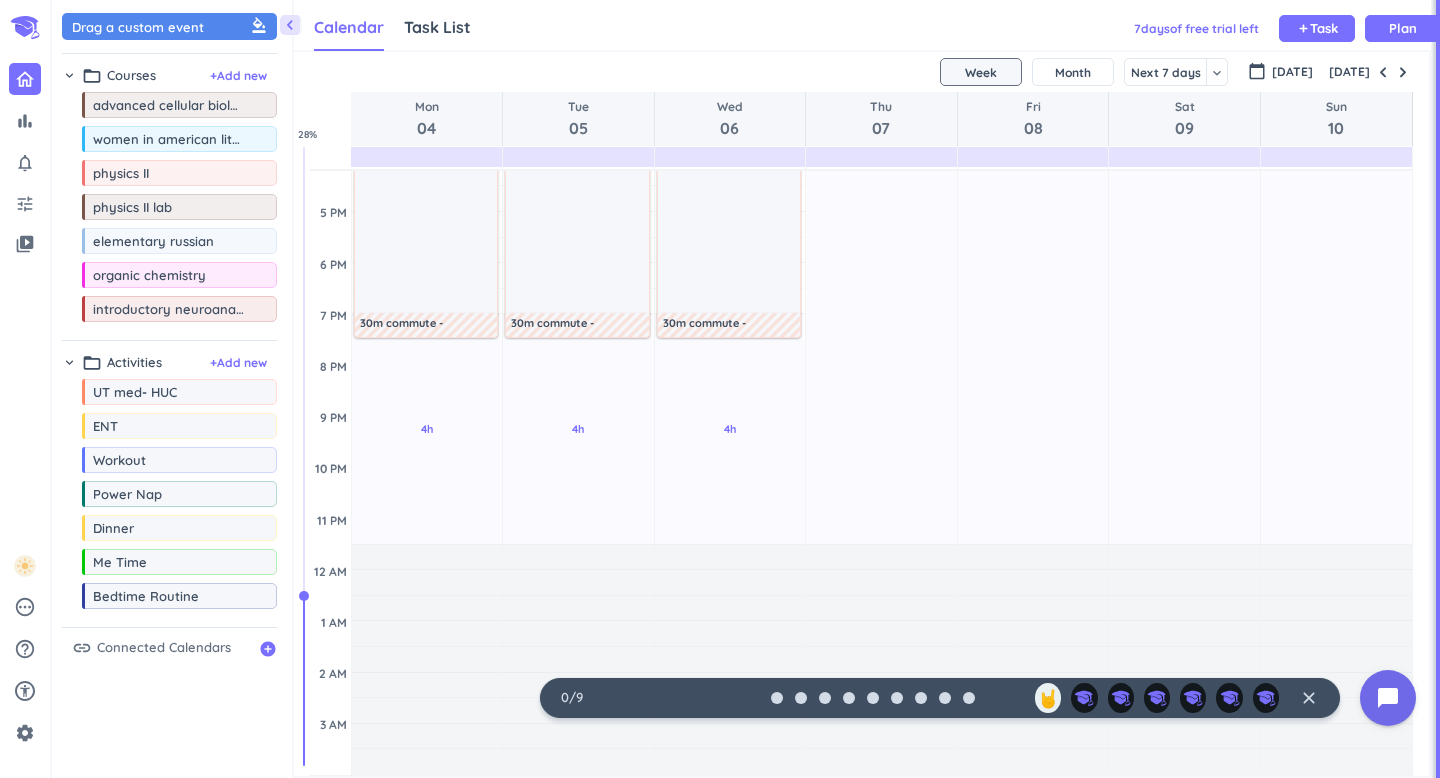 scroll, scrollTop: 0, scrollLeft: 0, axis: both 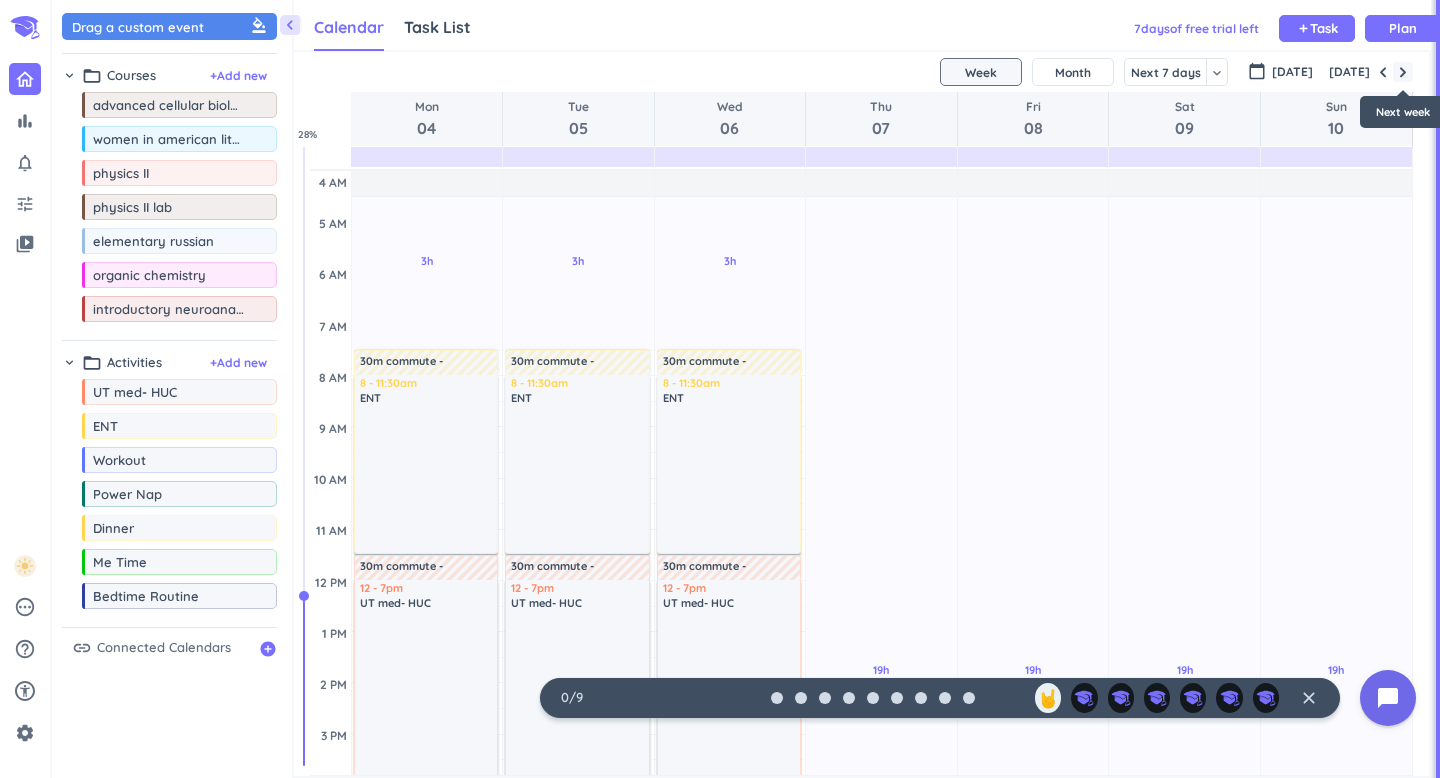 click at bounding box center [1403, 72] 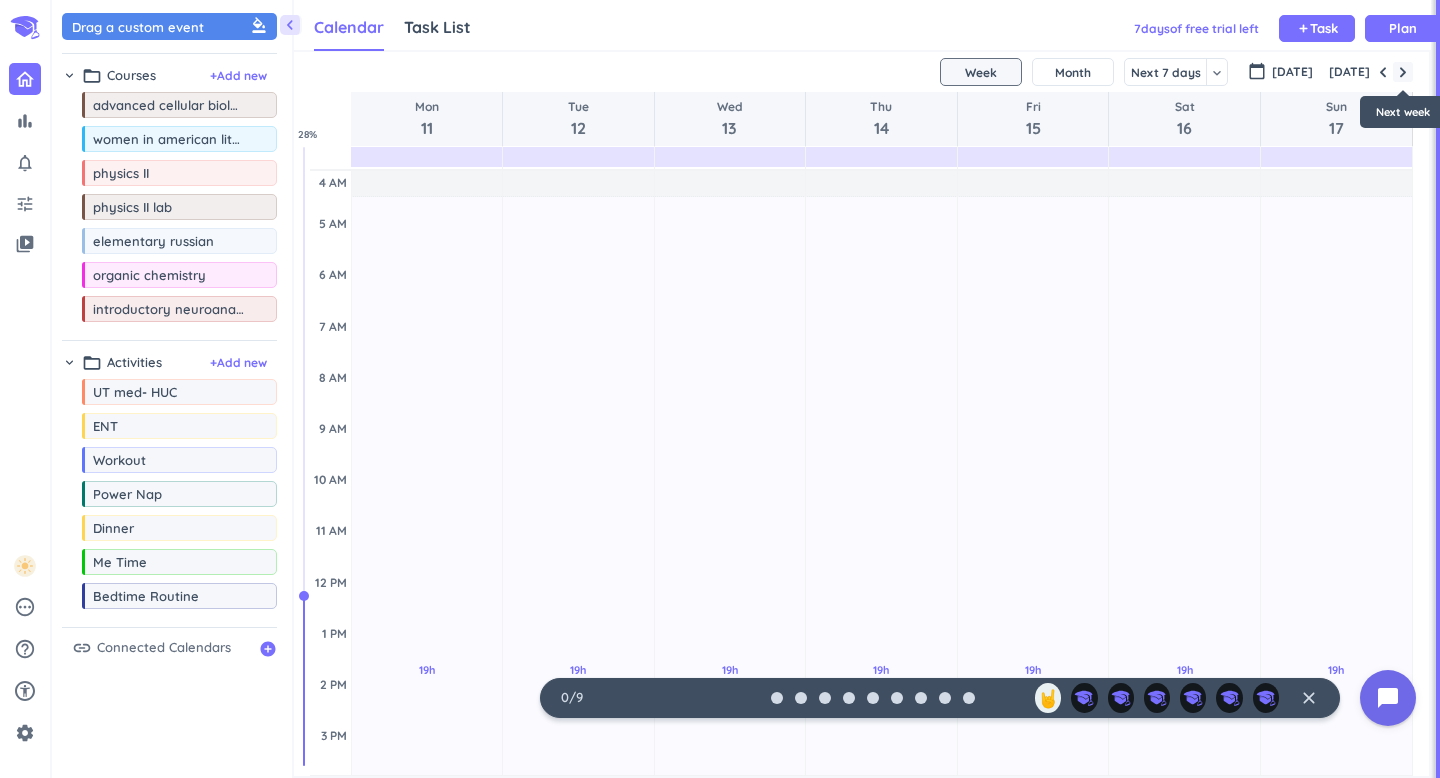 scroll, scrollTop: 104, scrollLeft: 0, axis: vertical 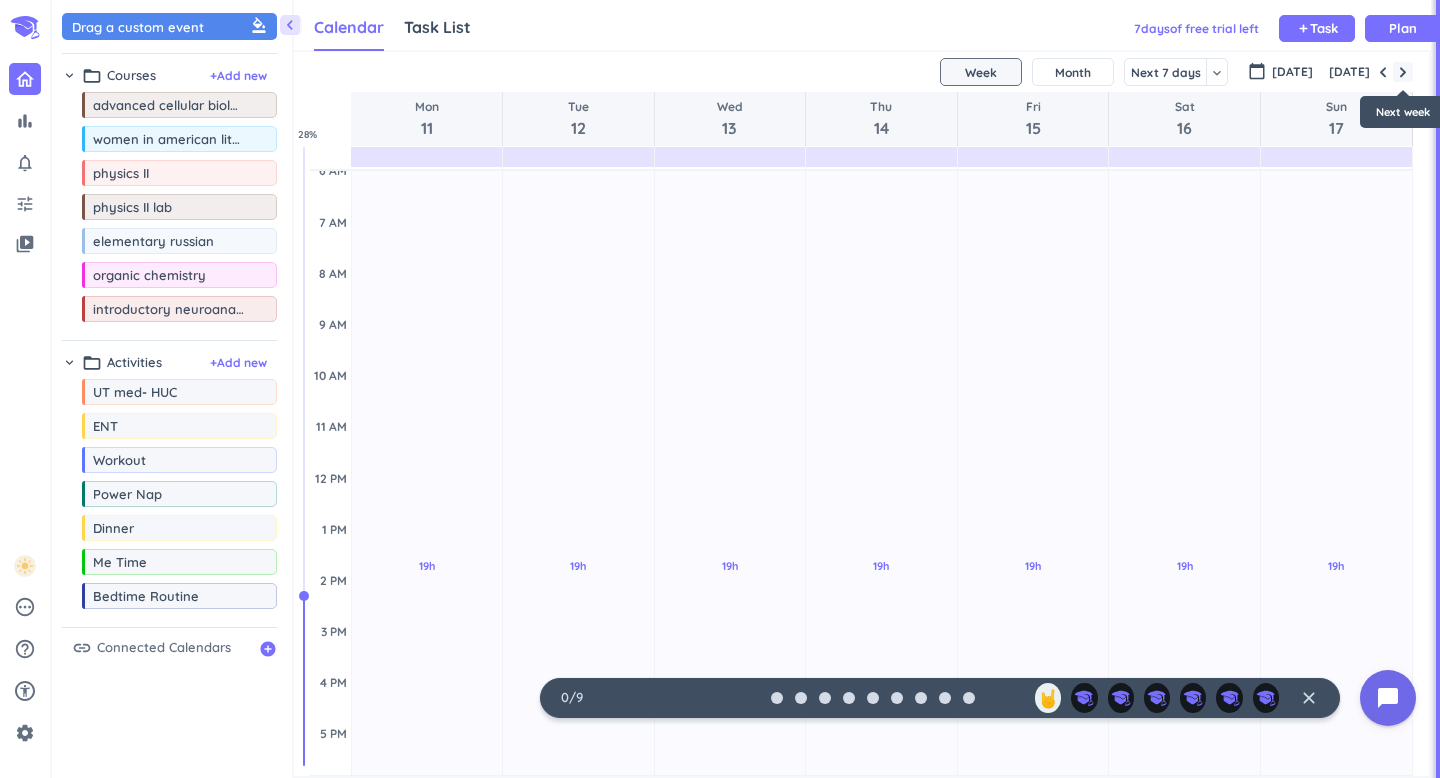 click at bounding box center [1403, 72] 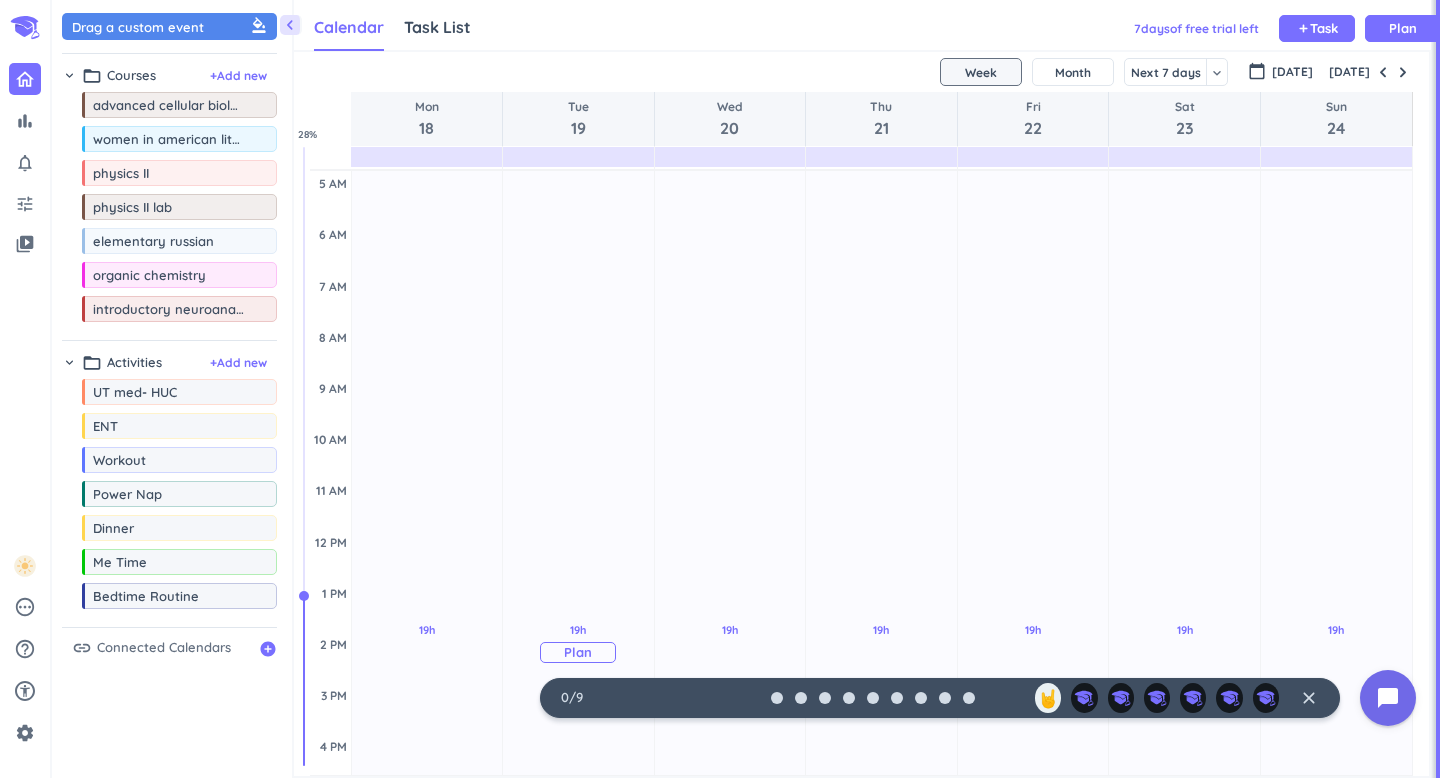 scroll, scrollTop: 0, scrollLeft: 0, axis: both 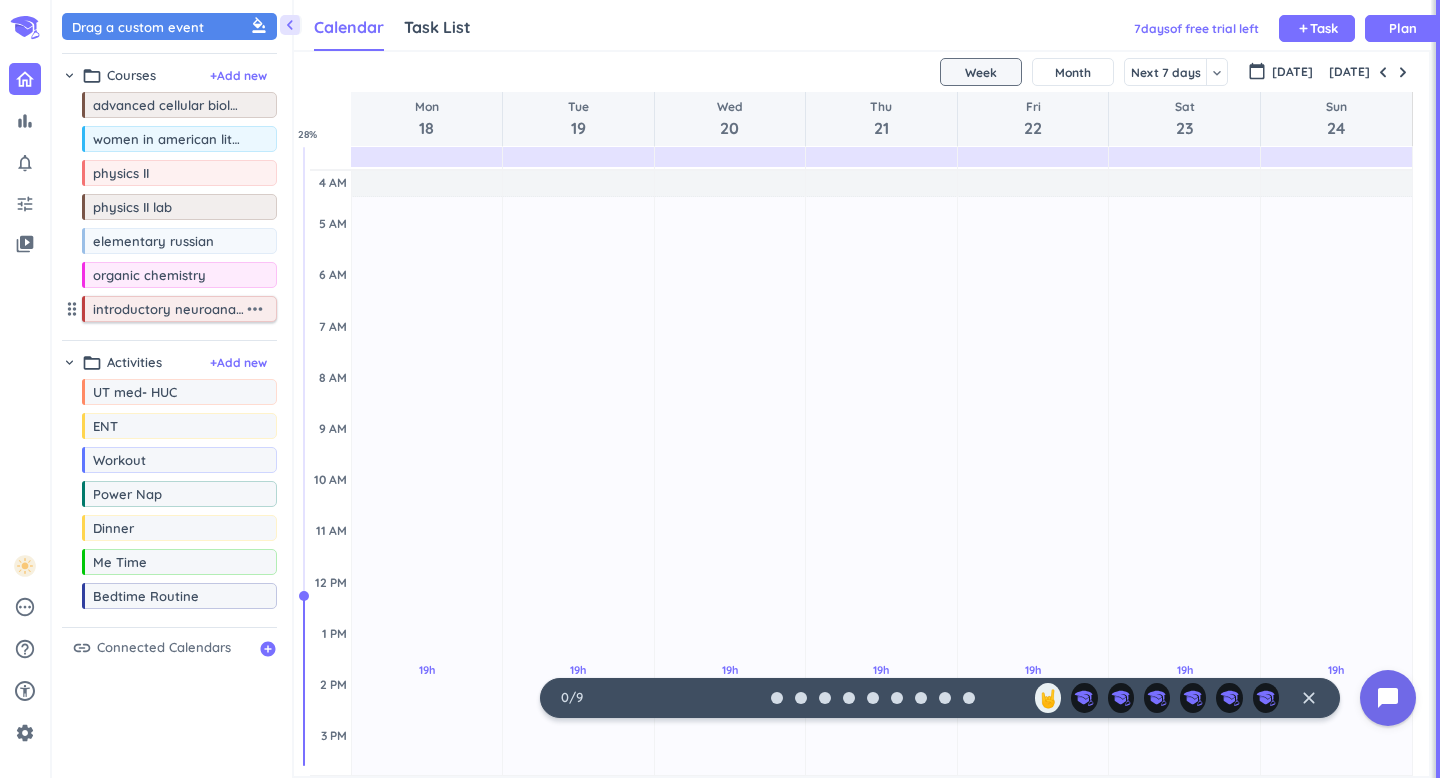 click on "more_horiz" at bounding box center [255, 309] 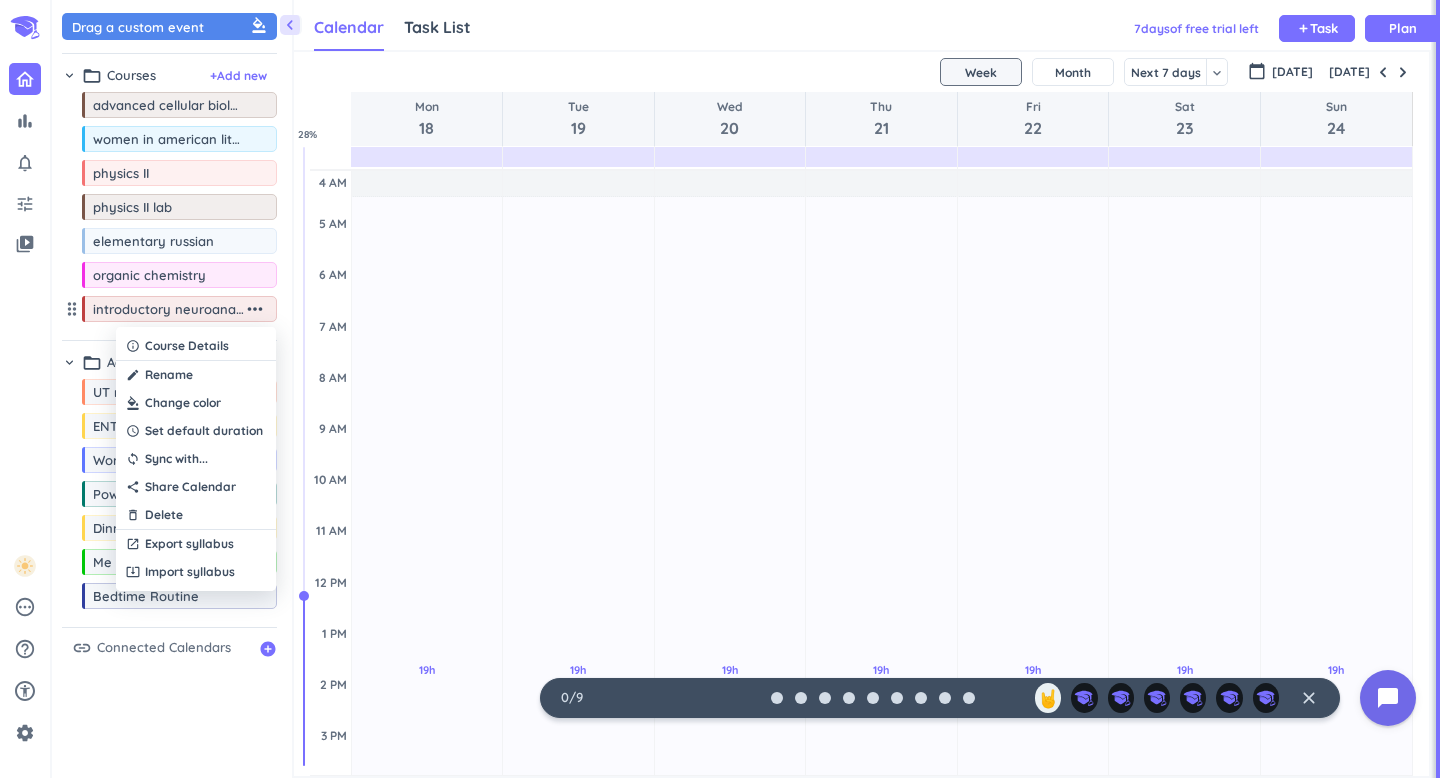 click at bounding box center (196, 403) 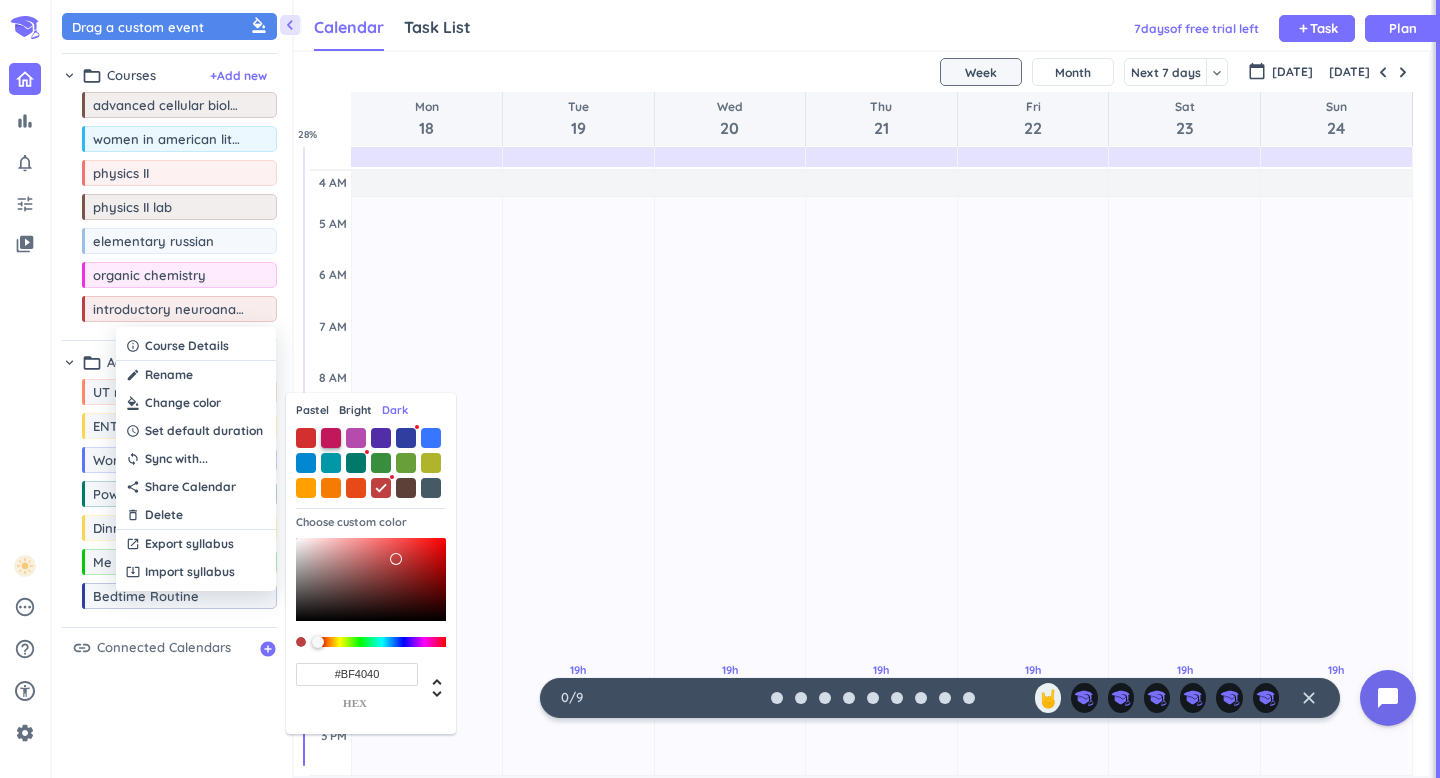 click at bounding box center (331, 438) 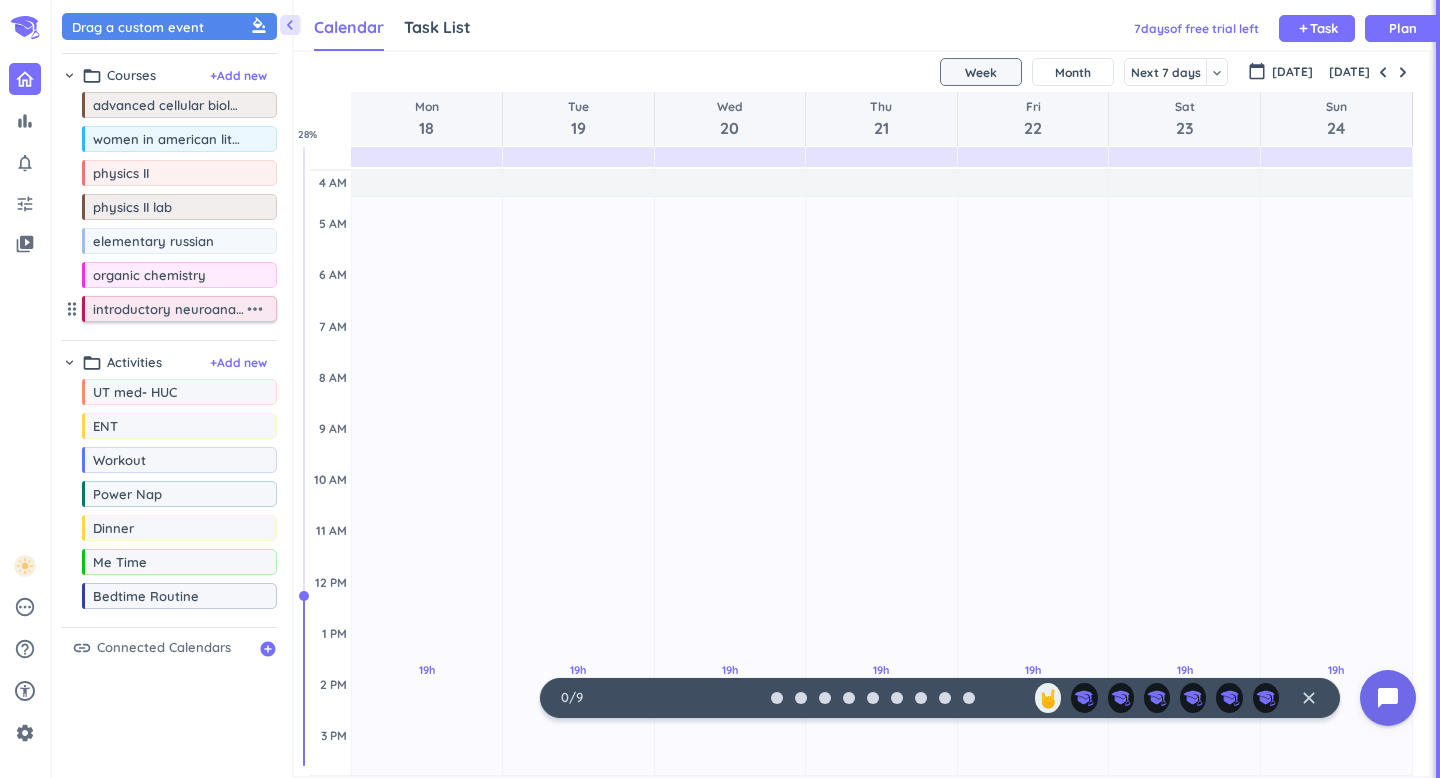 click on "more_horiz" at bounding box center [255, 309] 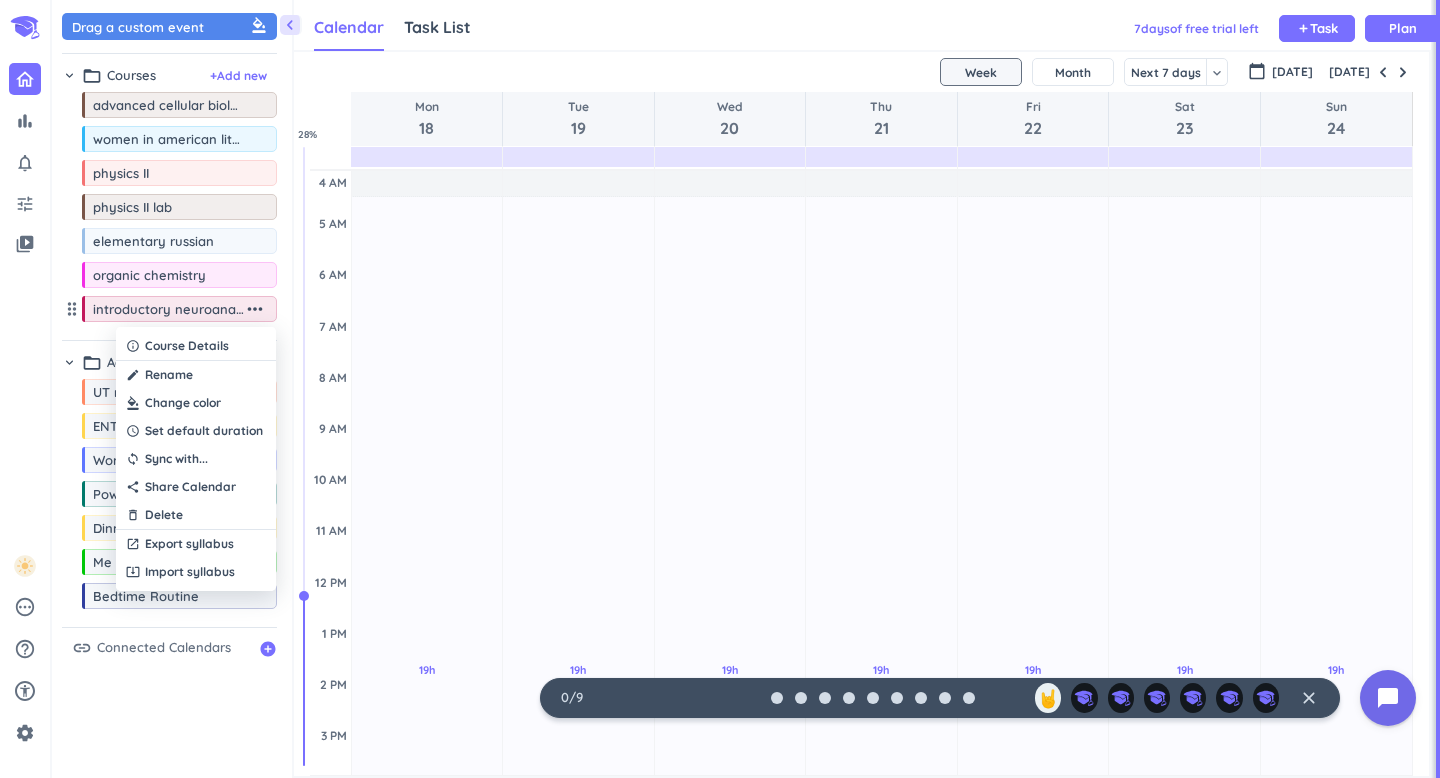 click at bounding box center [196, 403] 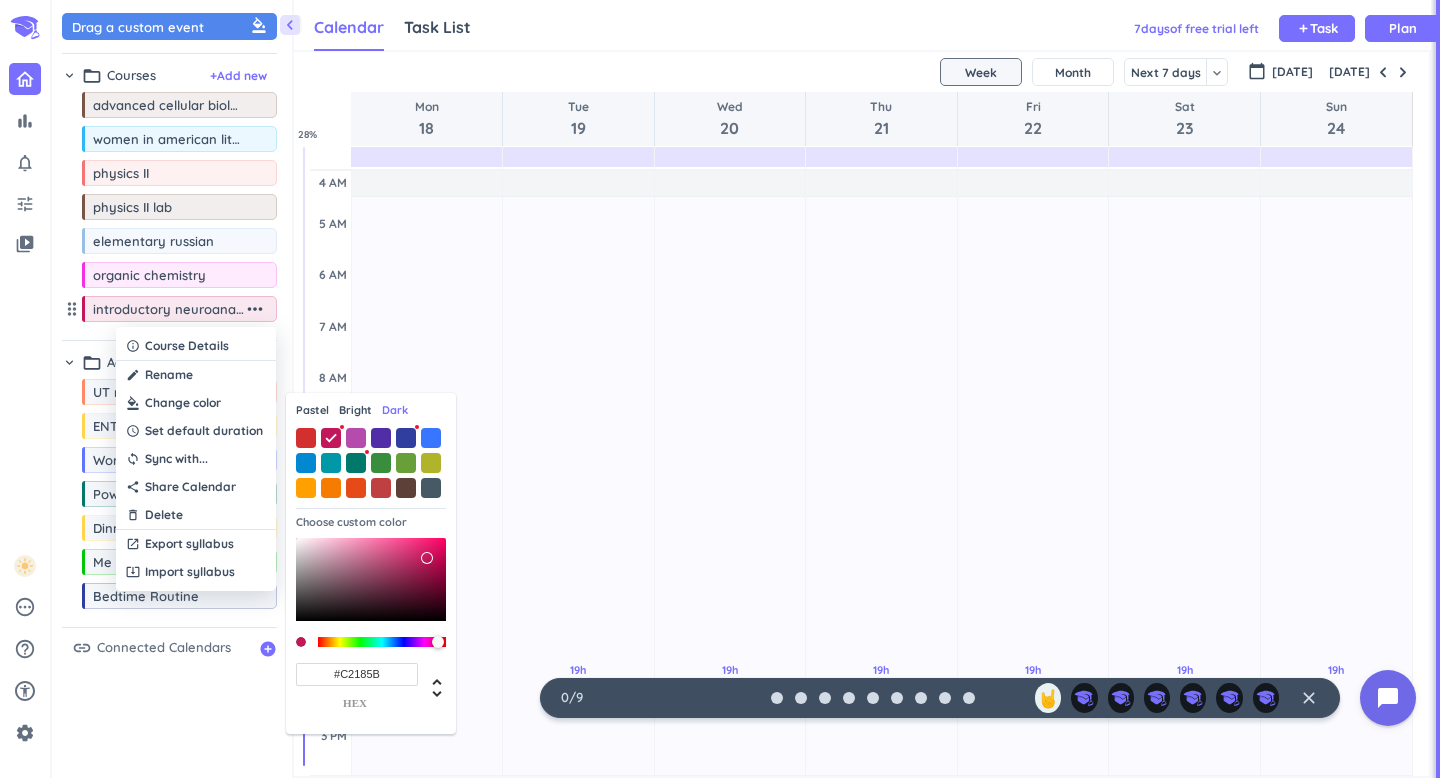 click at bounding box center (196, 403) 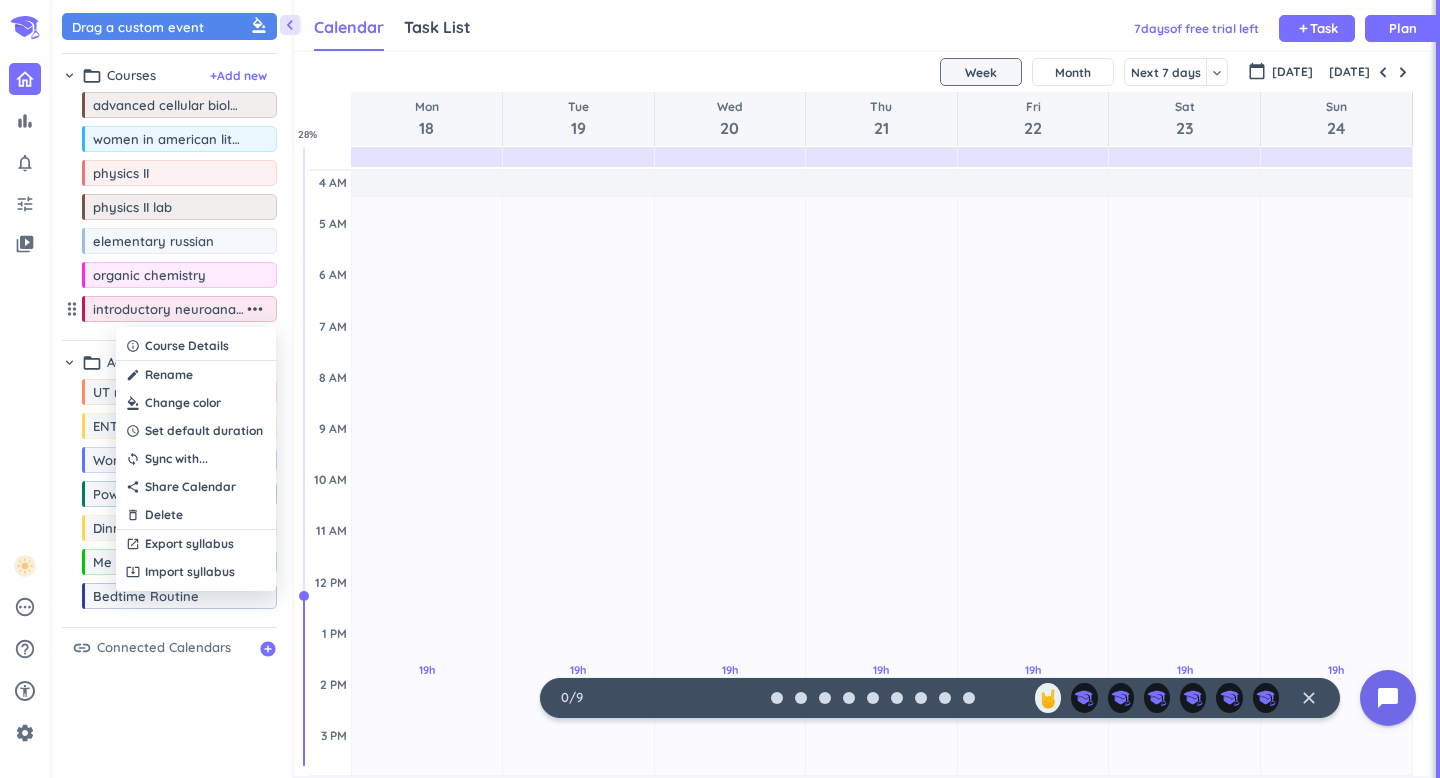 click at bounding box center (196, 403) 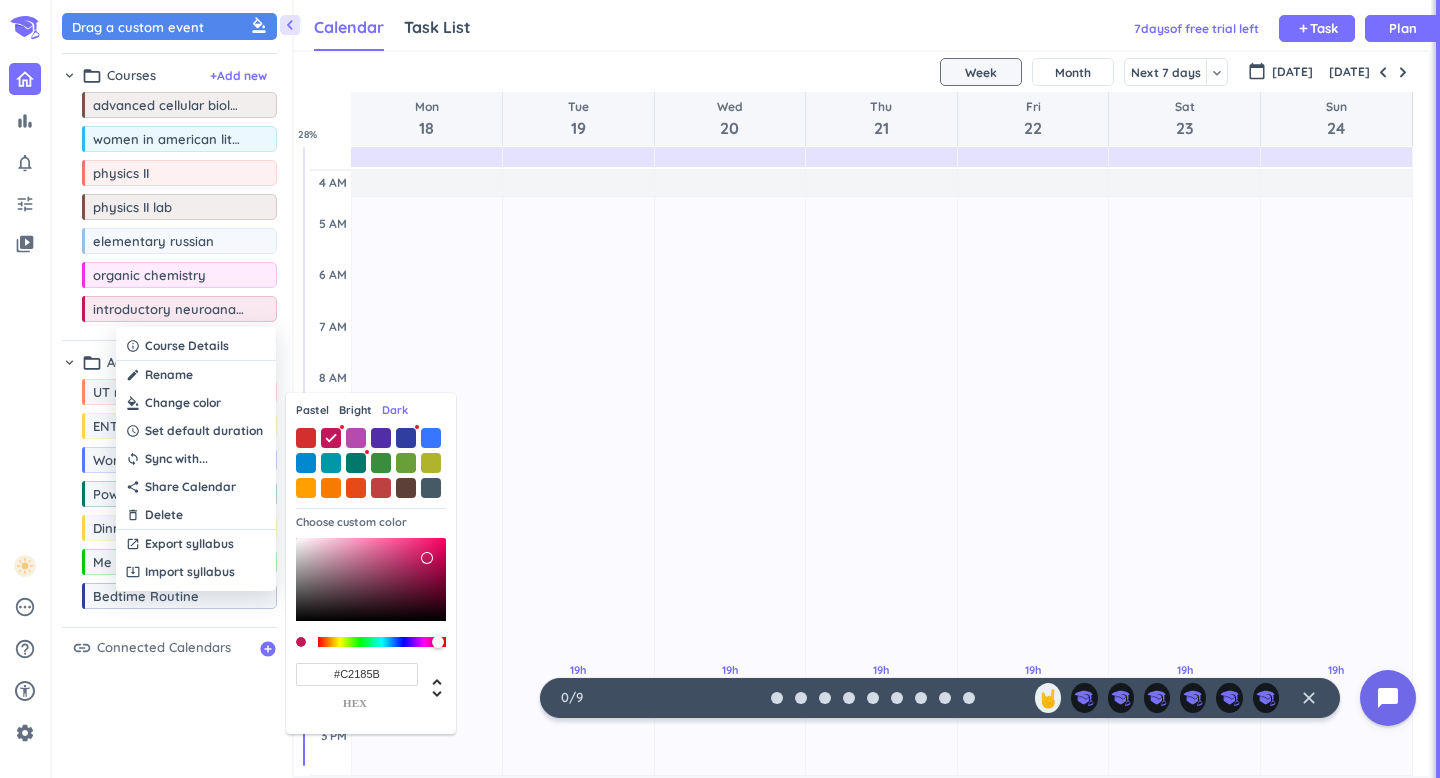 click on "Pastel" at bounding box center (312, 410) 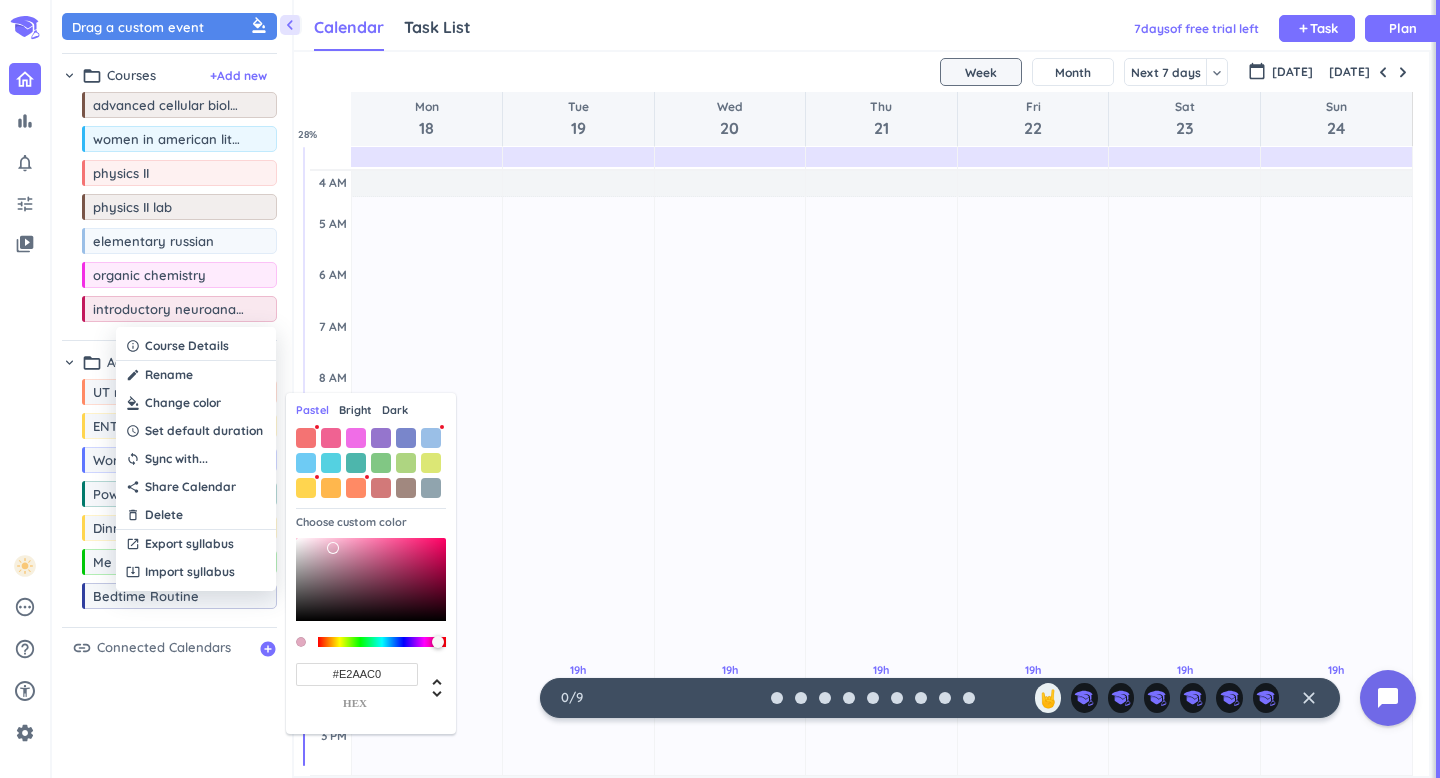 type on "#E2A5BD" 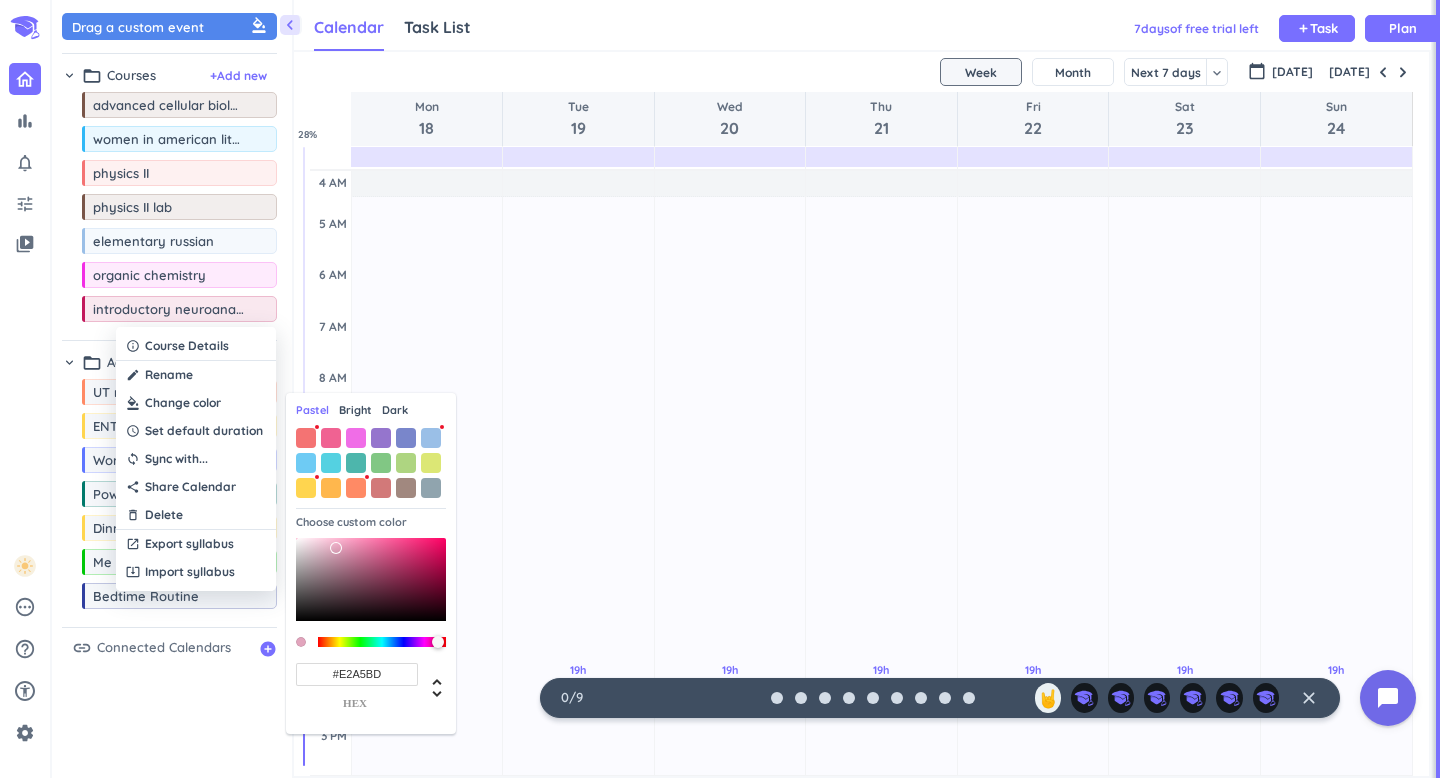 drag, startPoint x: 427, startPoint y: 557, endPoint x: 336, endPoint y: 548, distance: 91.44397 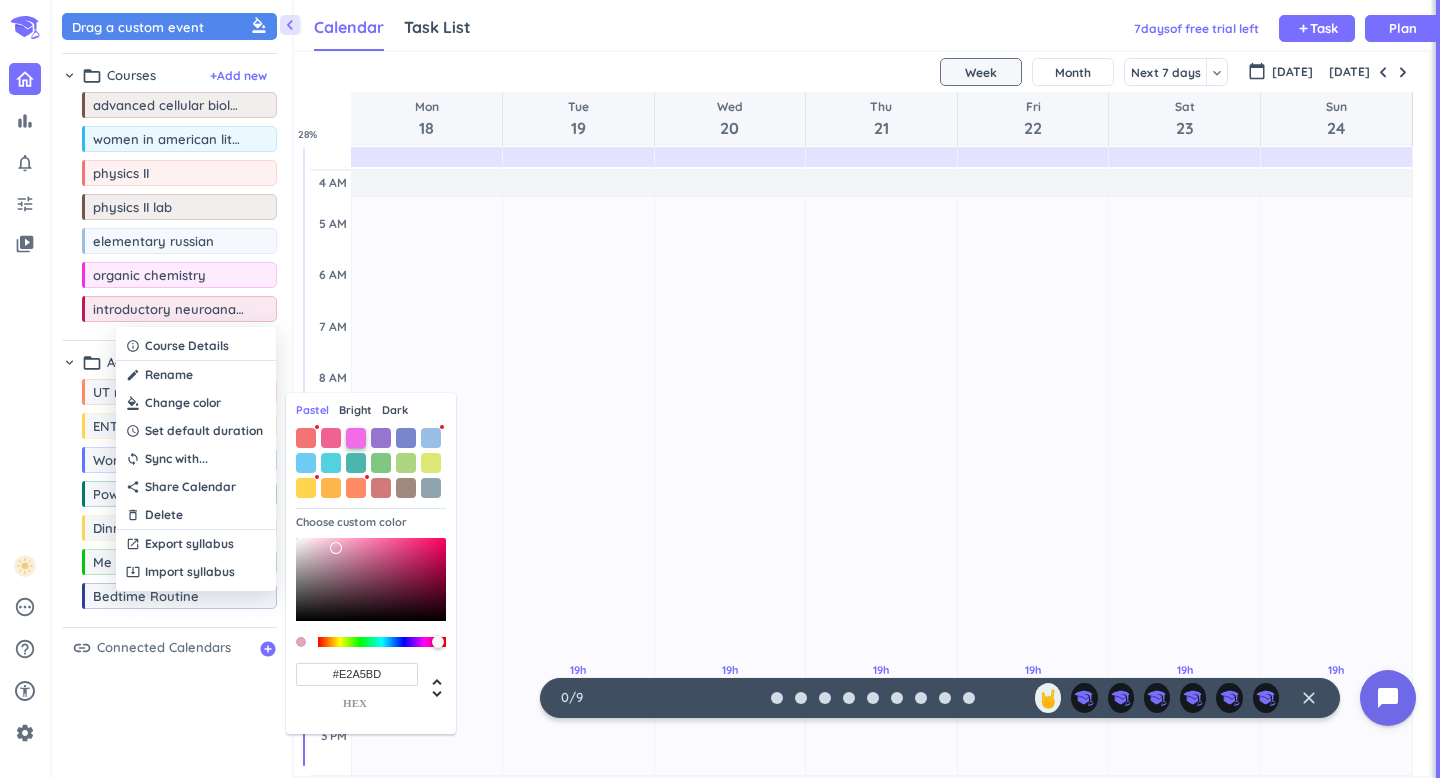 click at bounding box center (356, 438) 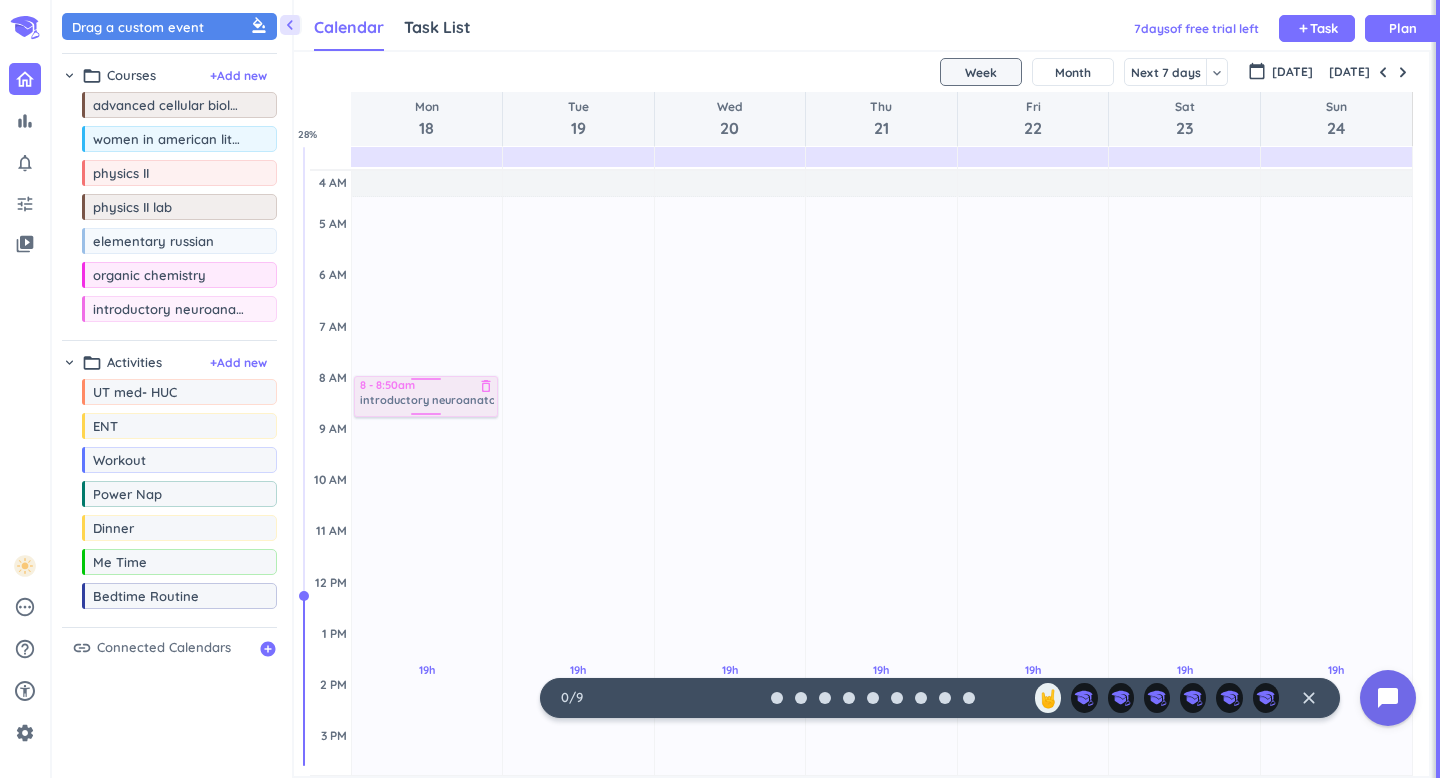 drag, startPoint x: 200, startPoint y: 316, endPoint x: 432, endPoint y: 378, distance: 240.14163 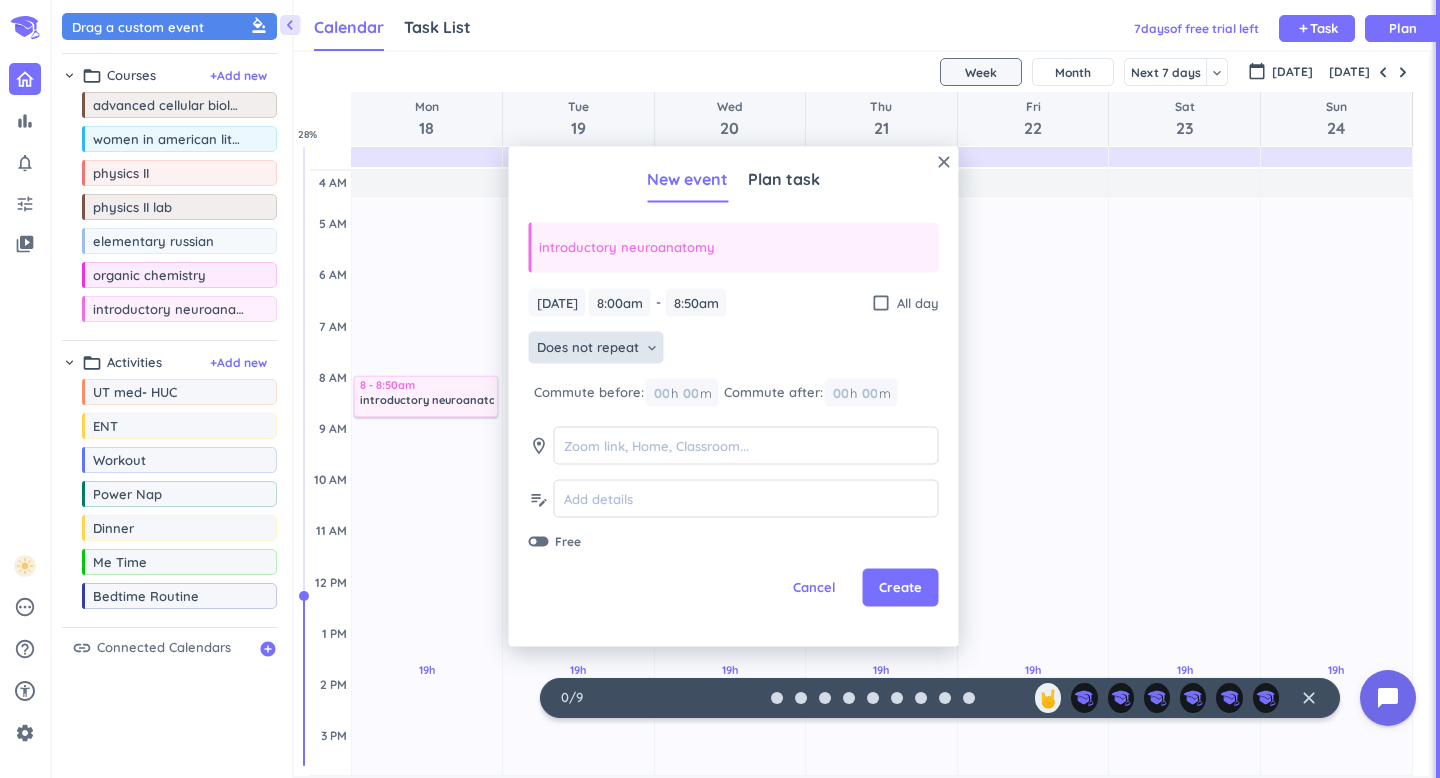 click on "Does not repeat" at bounding box center (588, 348) 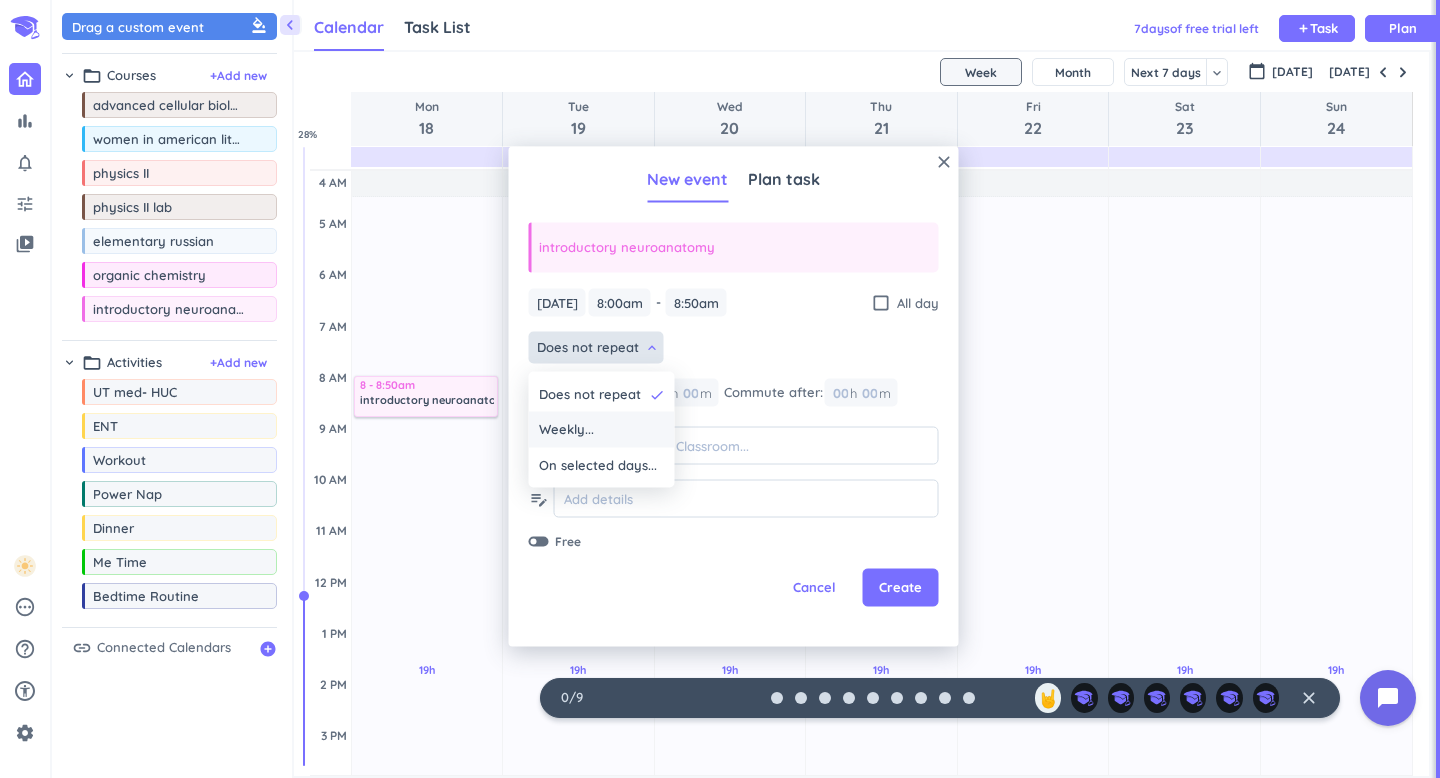 click on "Weekly..." at bounding box center [602, 430] 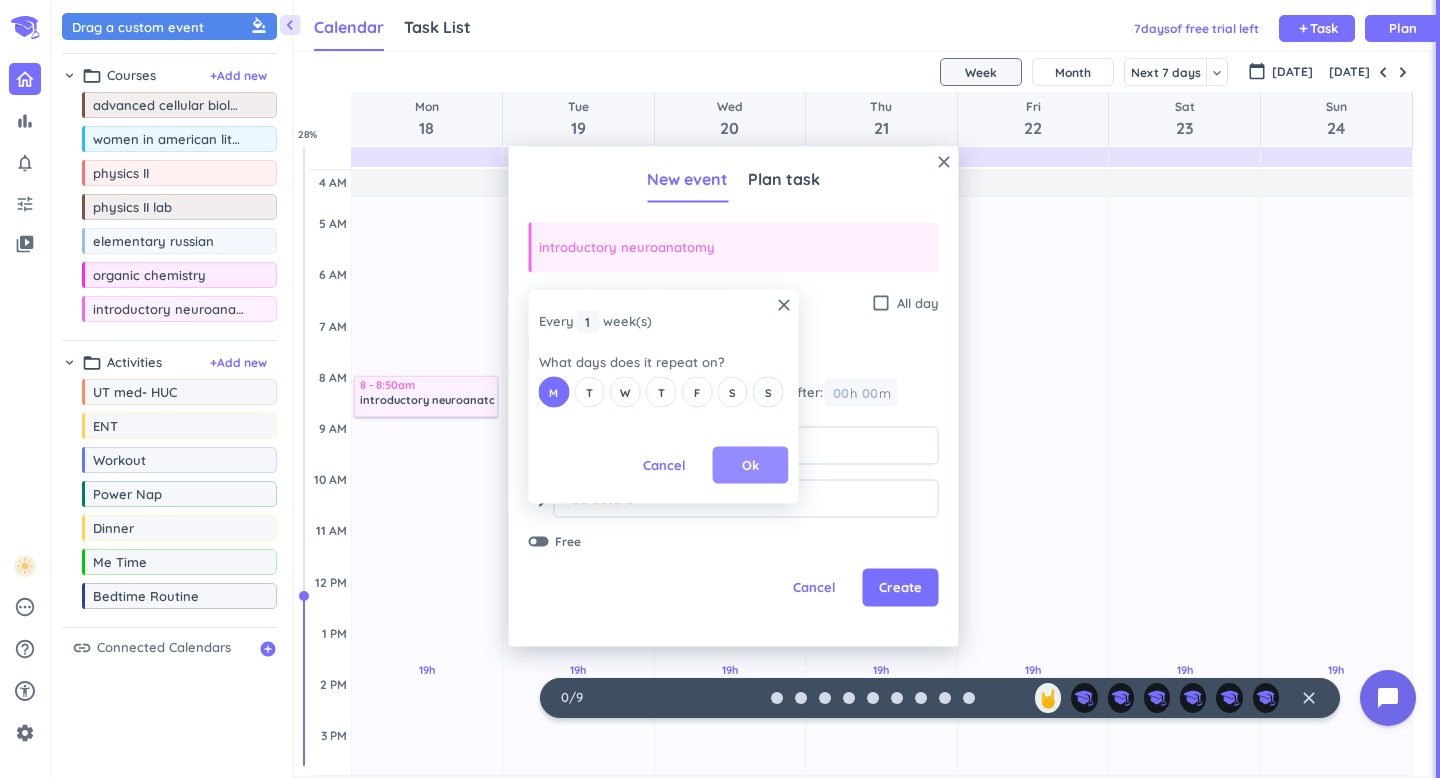 click on "Ok" at bounding box center [751, 465] 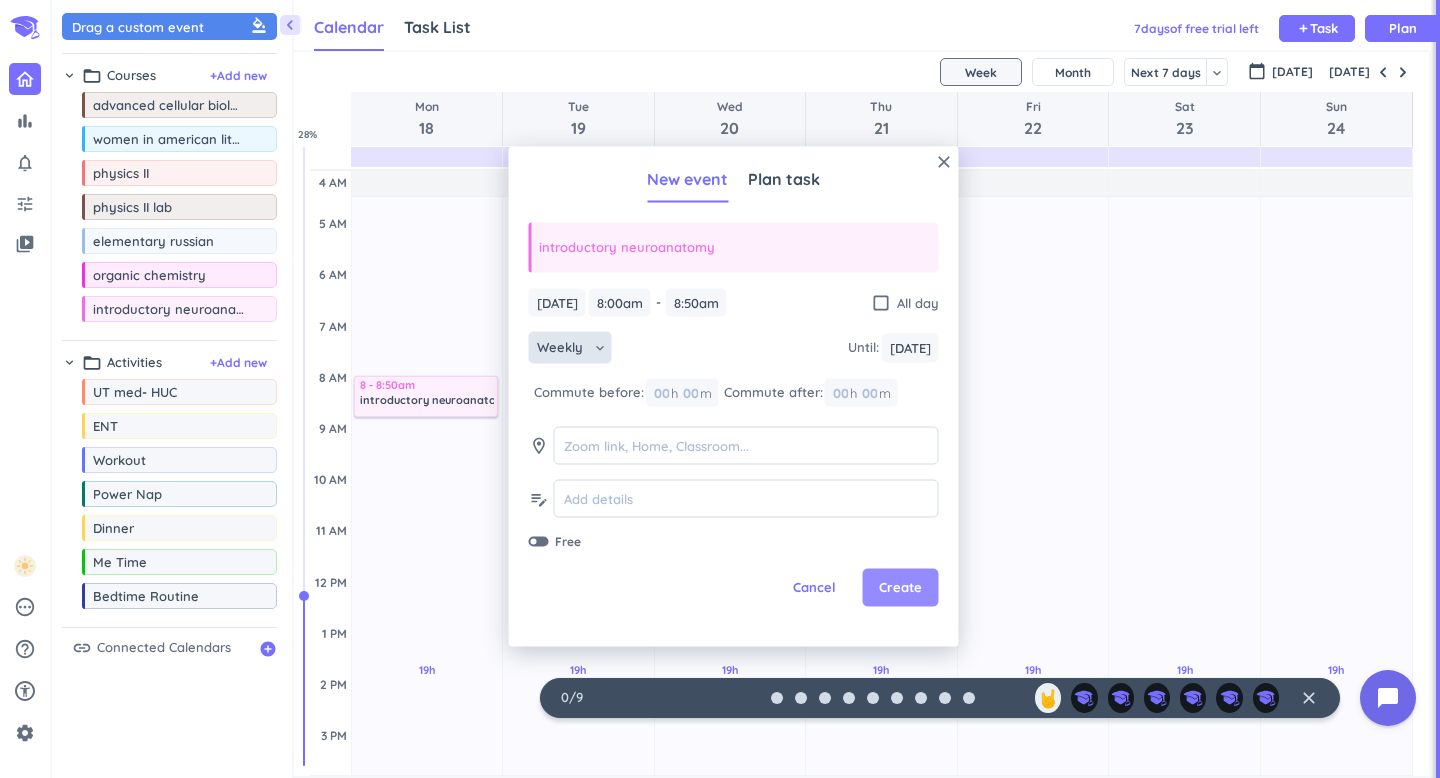 click on "Create" at bounding box center [900, 588] 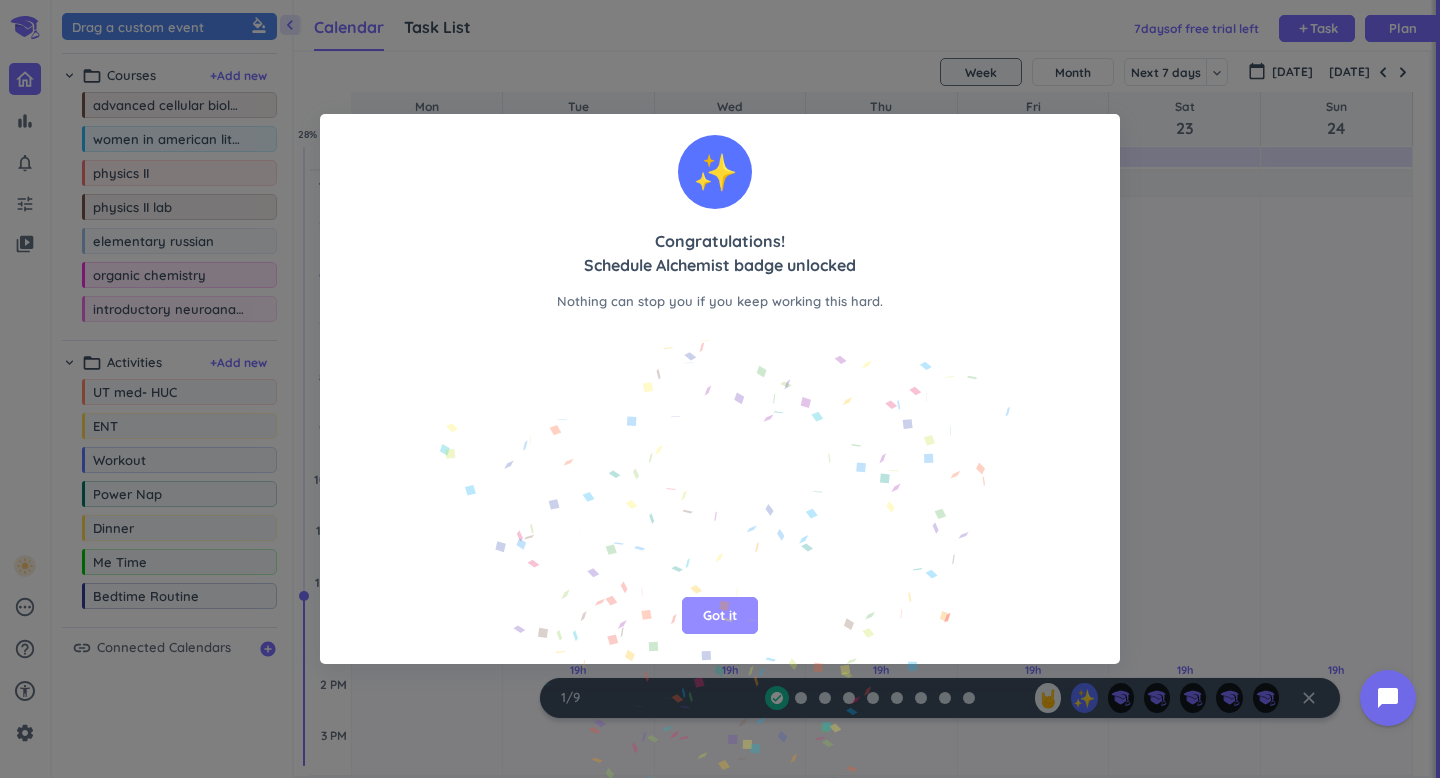 click on "Got it" at bounding box center [720, 616] 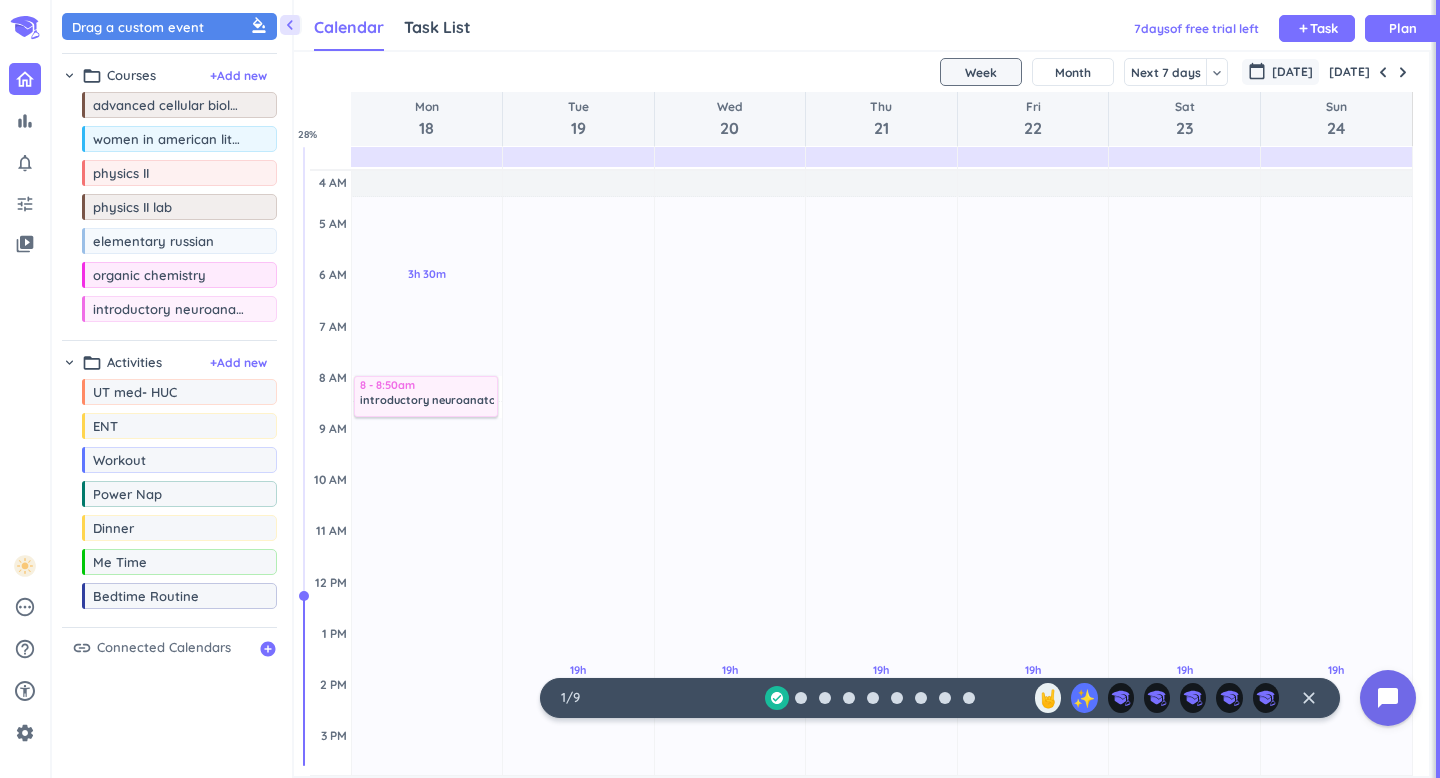 click on "[DATE]" at bounding box center (1292, 72) 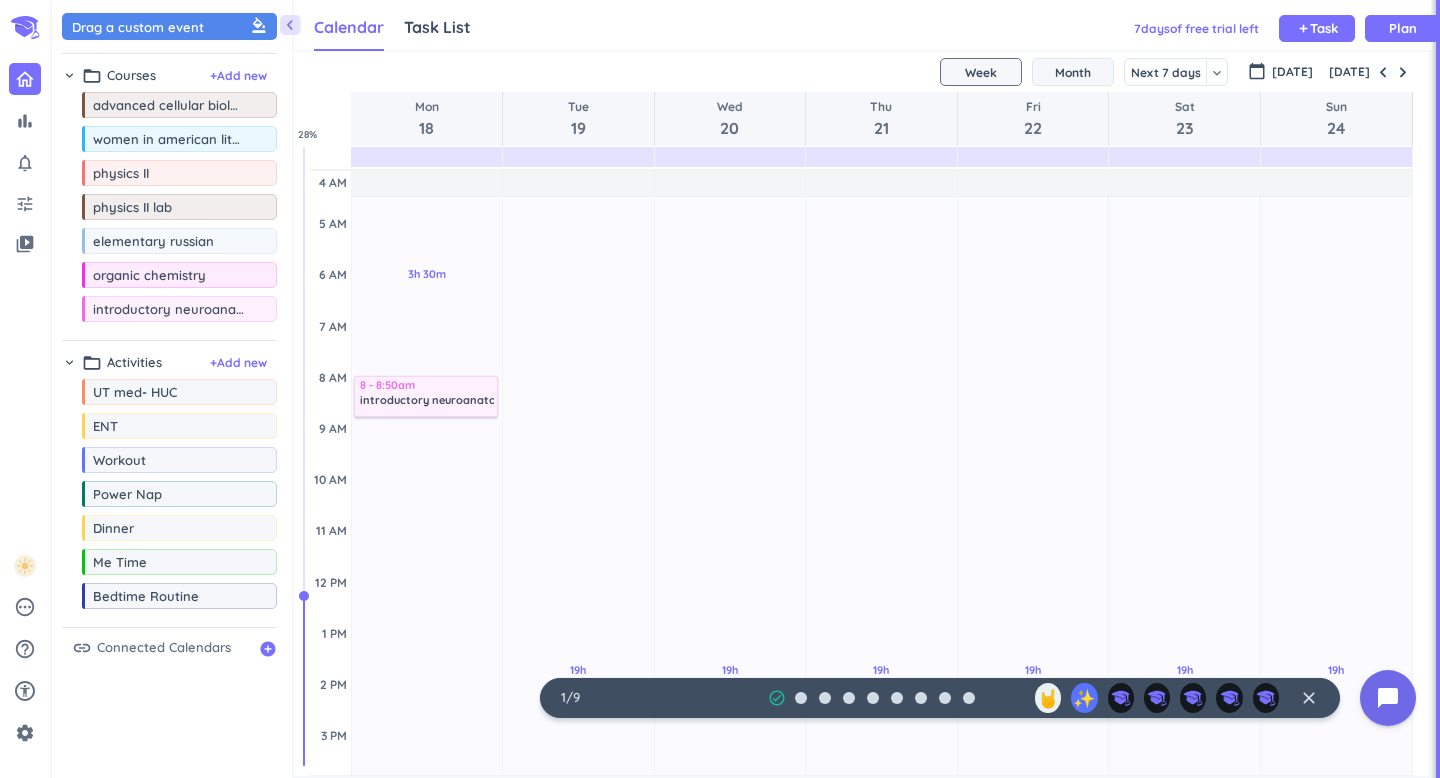 click on "Month" at bounding box center [1073, 72] 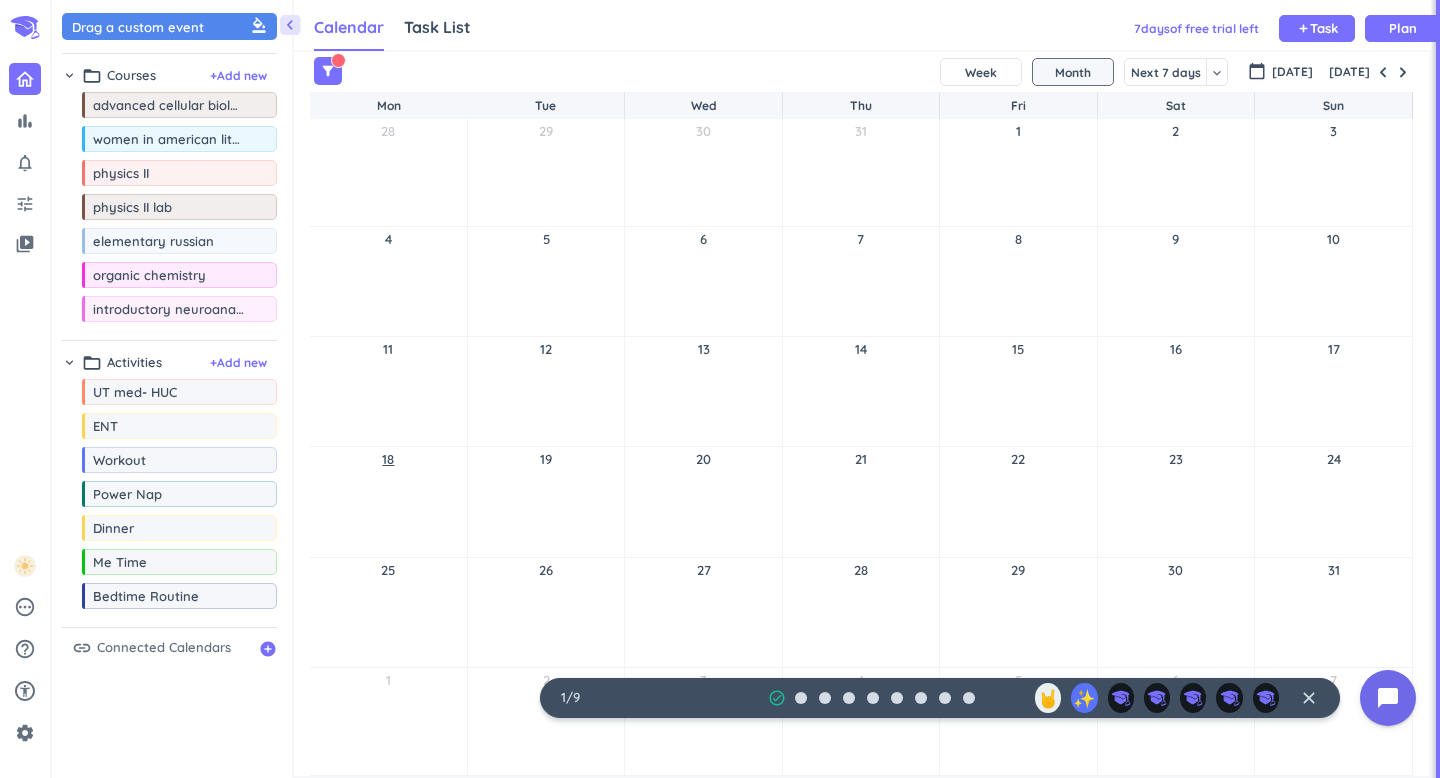 click on "18" at bounding box center [388, 459] 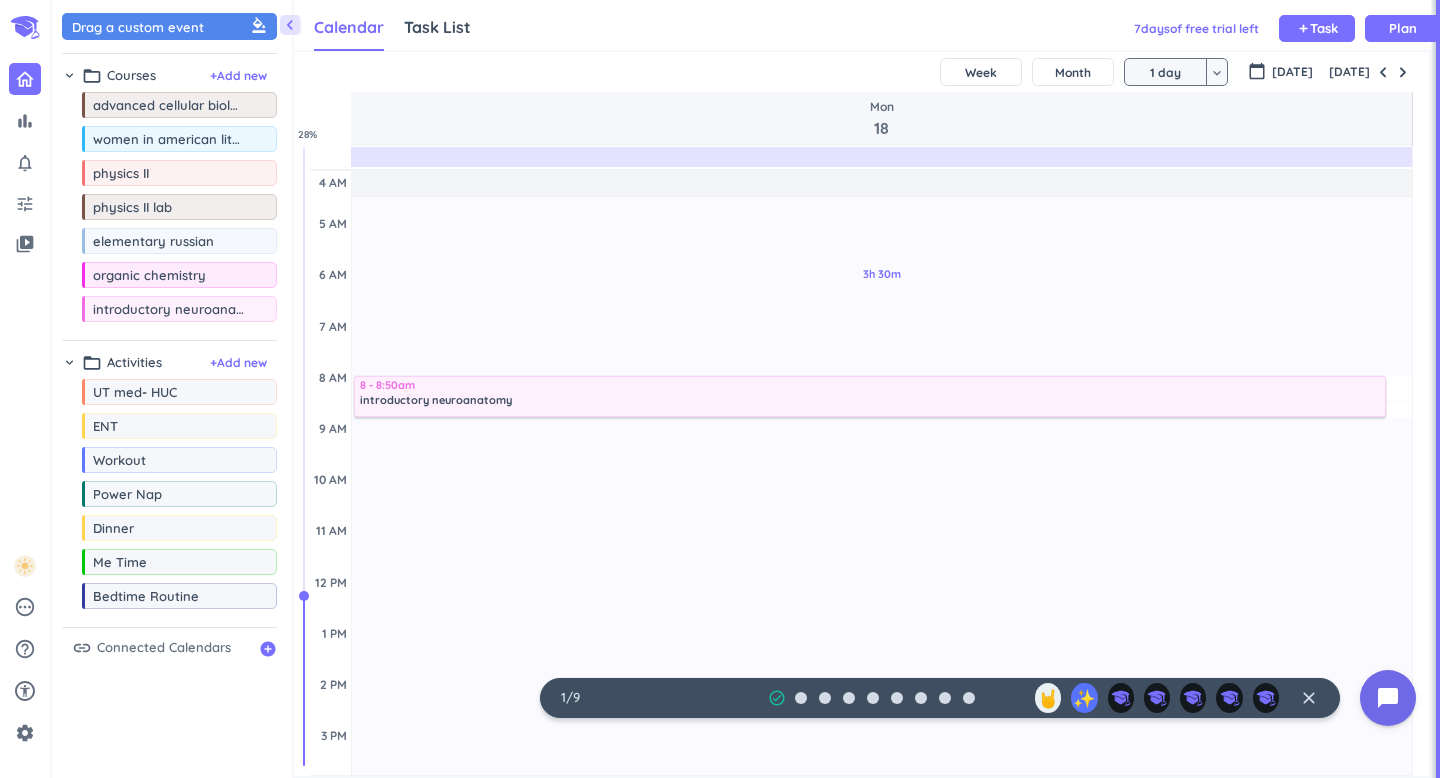 scroll, scrollTop: 97, scrollLeft: 0, axis: vertical 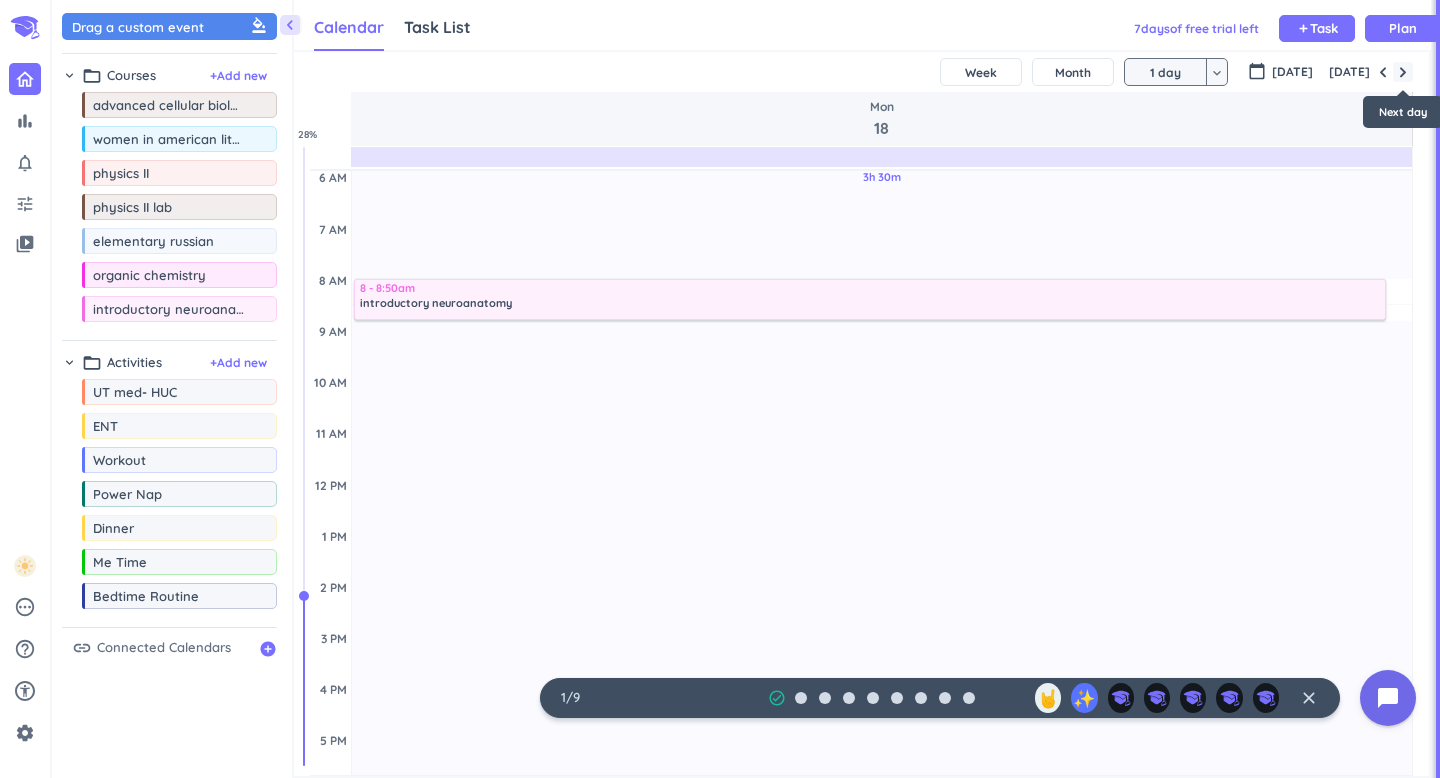 click at bounding box center (1403, 72) 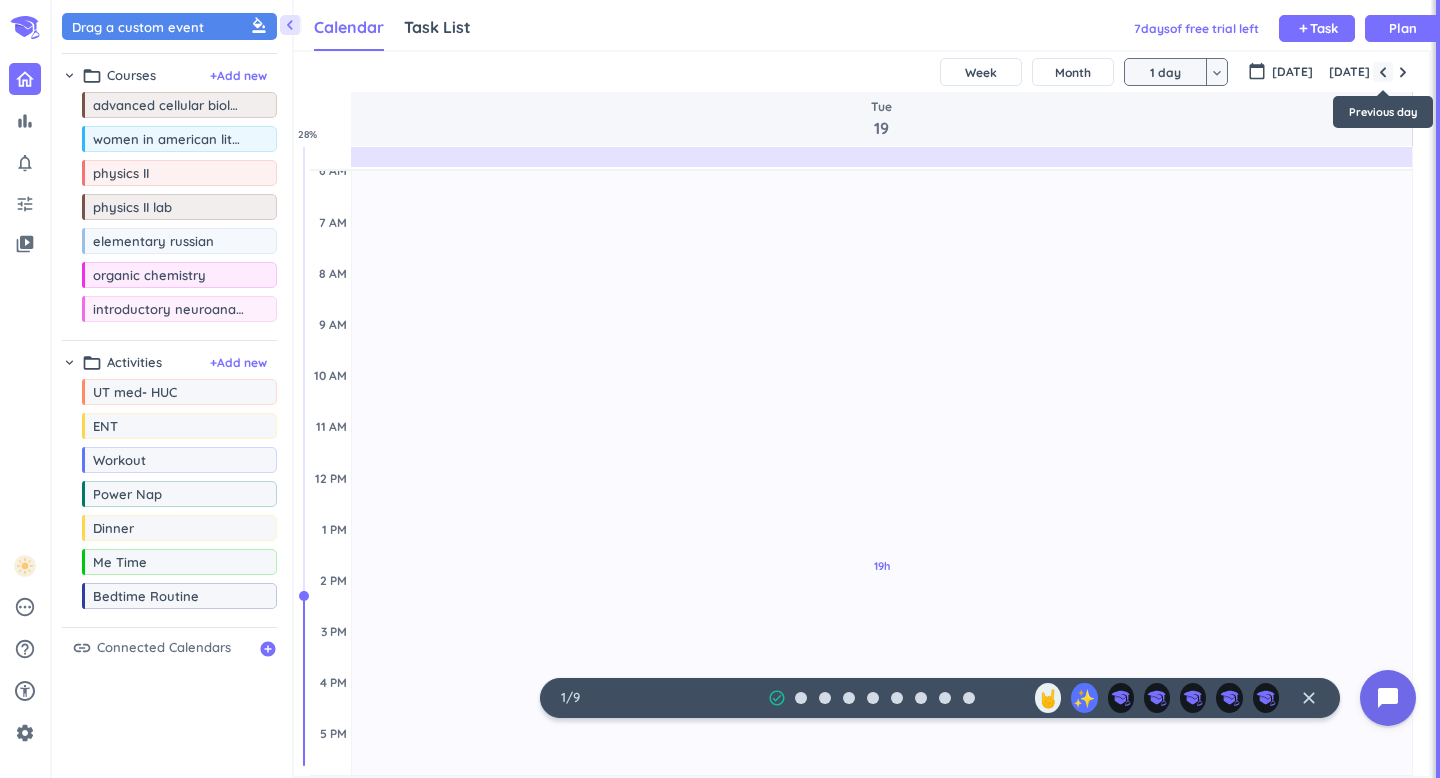 click at bounding box center (1383, 72) 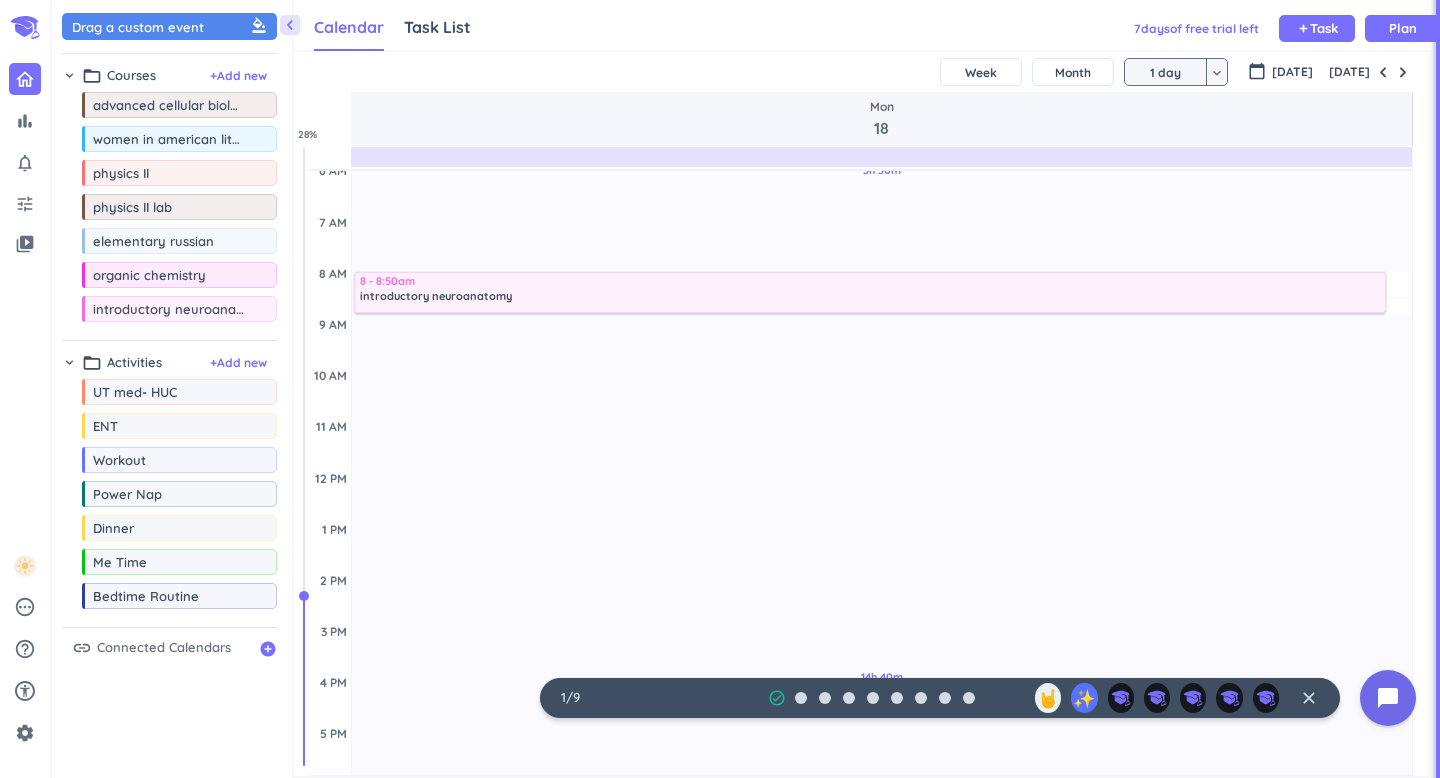 click on "keyboard_arrow_down" at bounding box center [1217, 73] 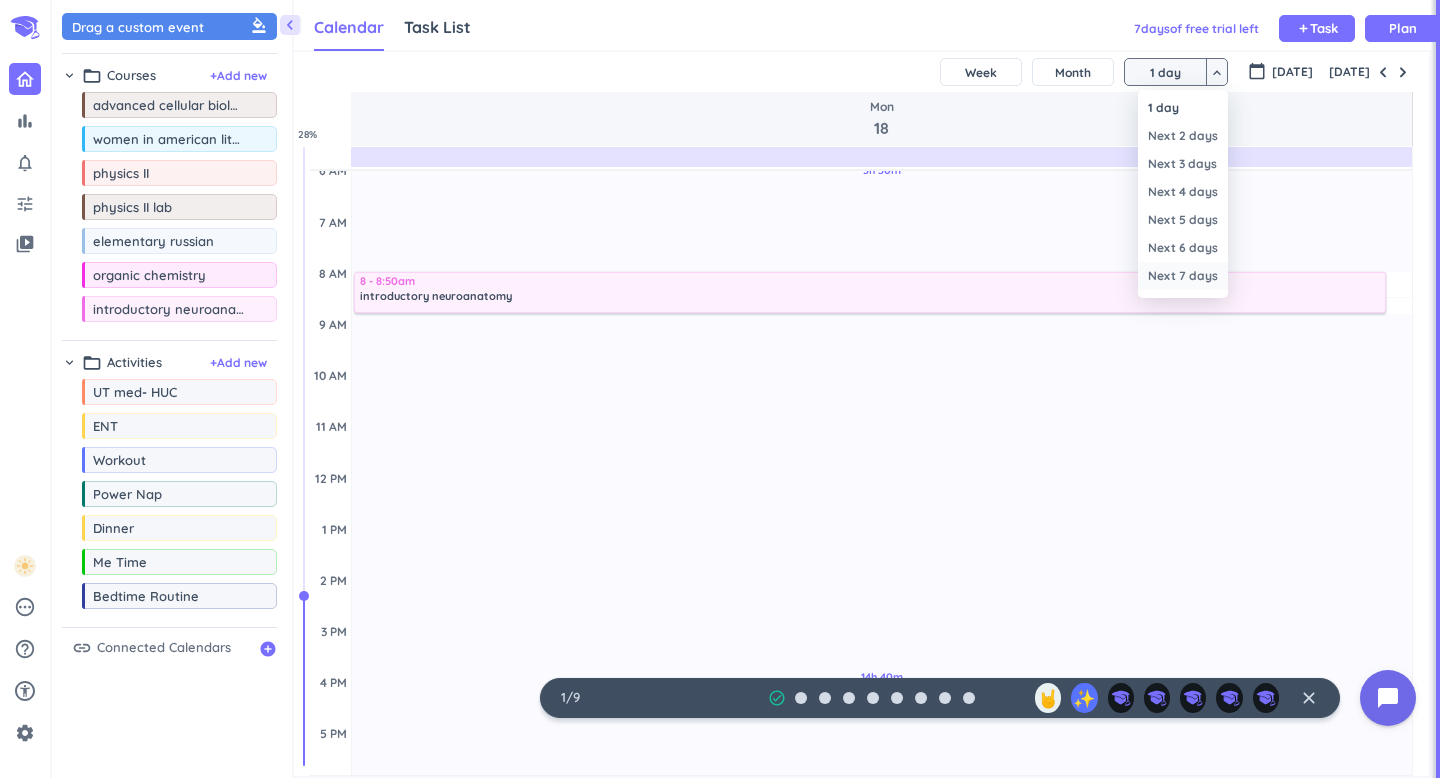 click on "Next 7 days" at bounding box center [1183, 276] 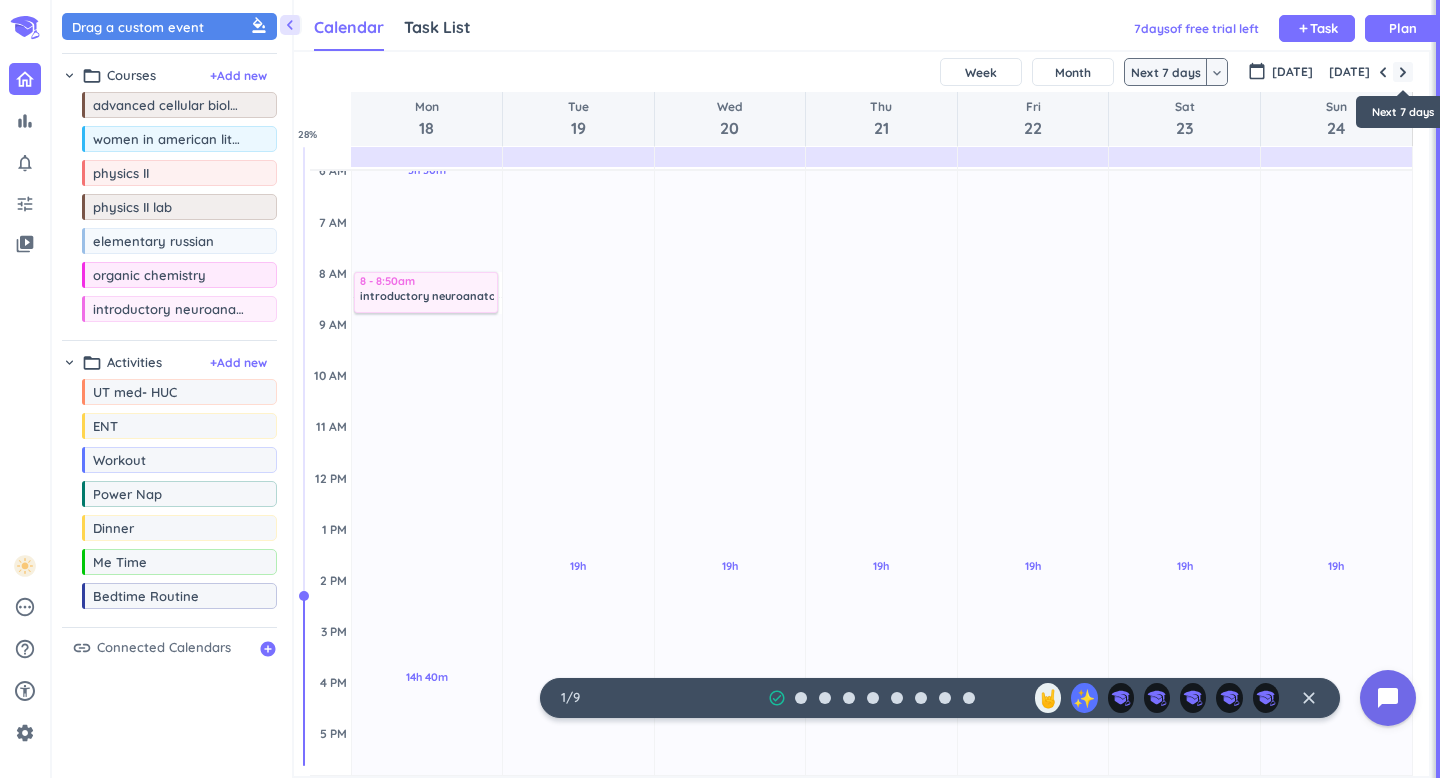 click at bounding box center (1403, 72) 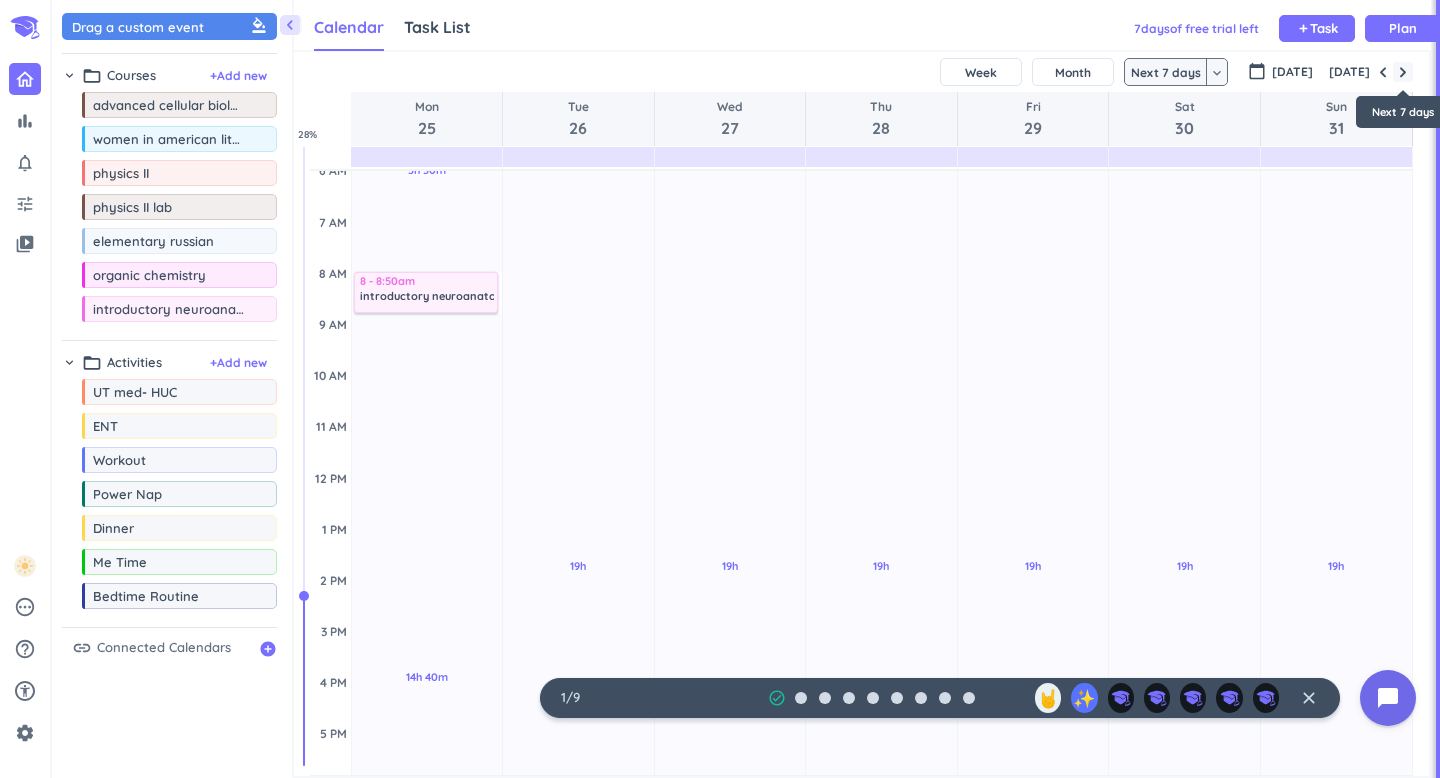 click at bounding box center (1403, 72) 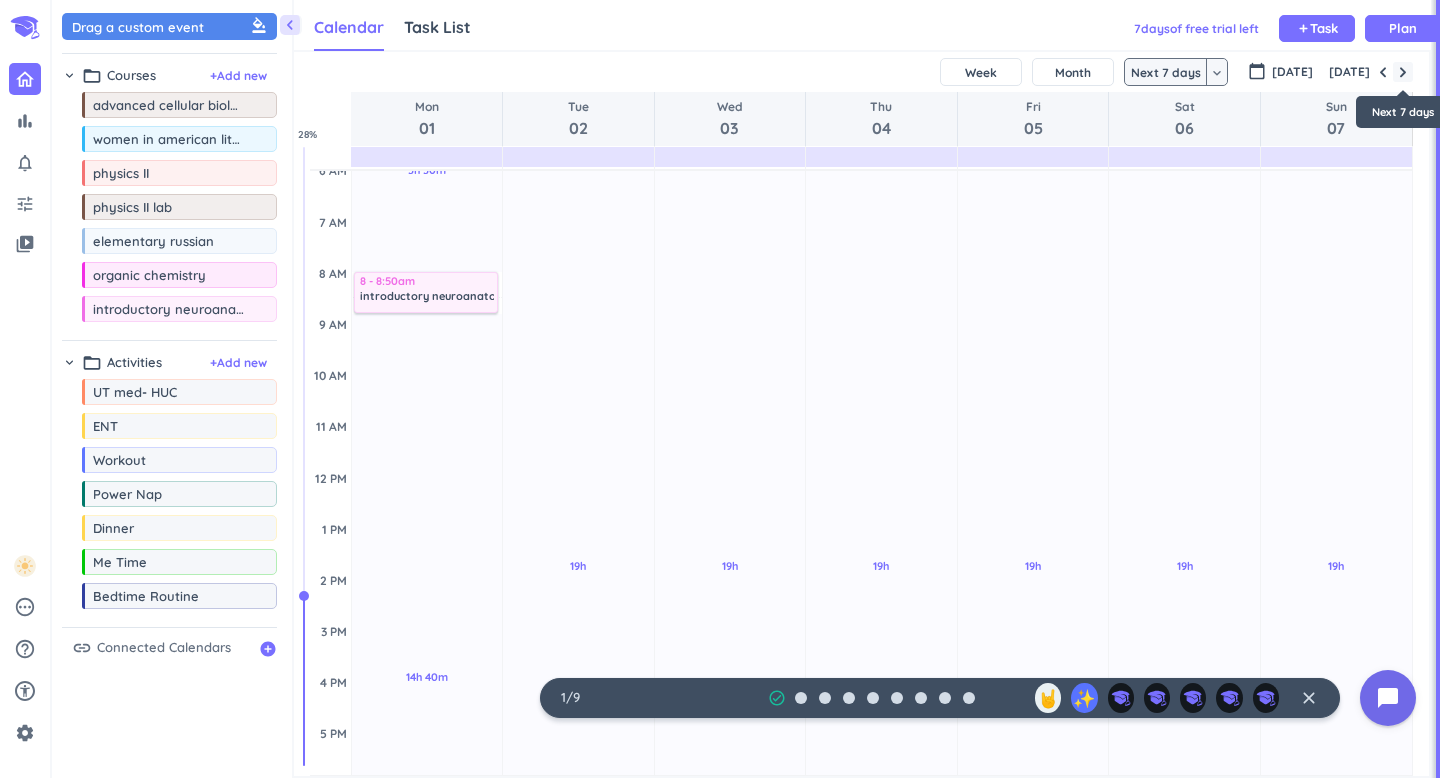click at bounding box center (1403, 72) 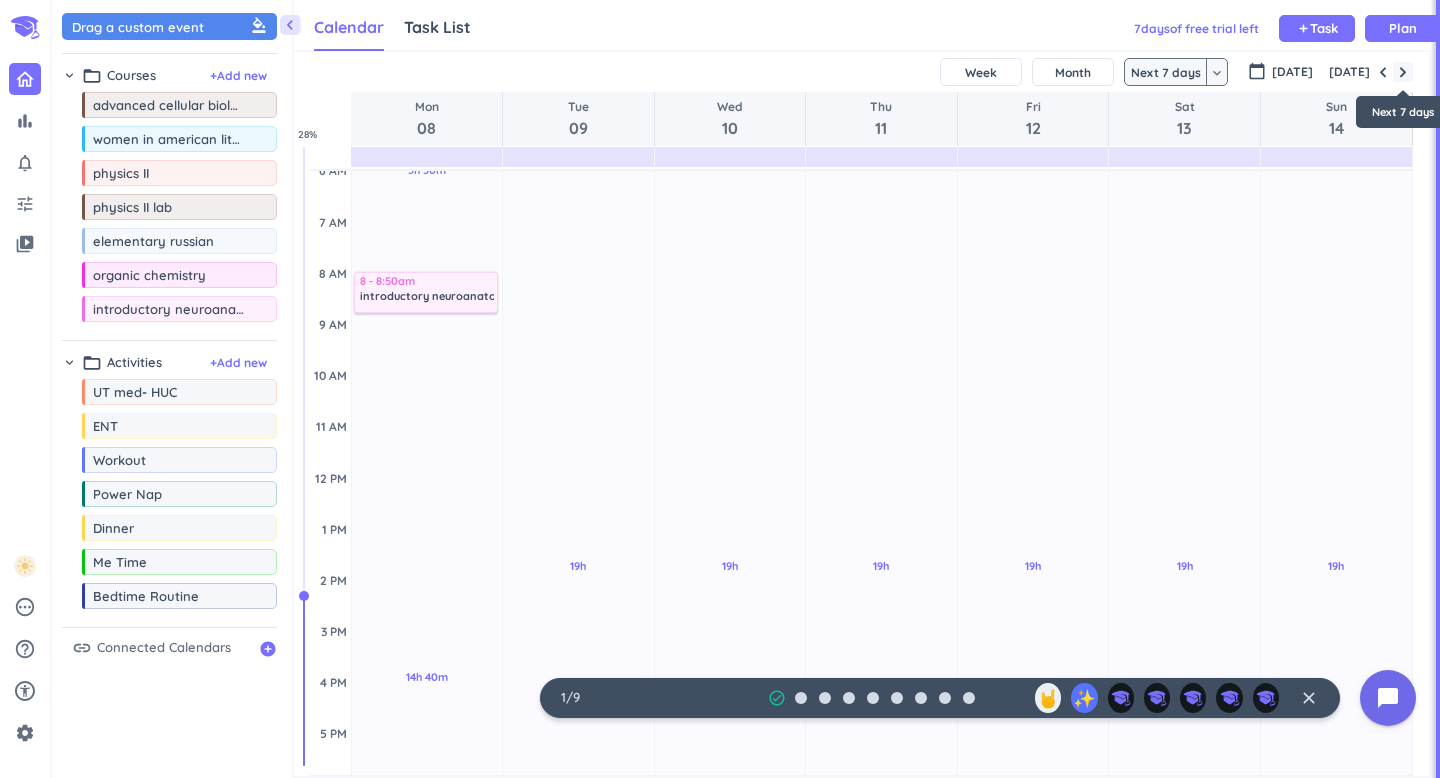 click at bounding box center (1403, 72) 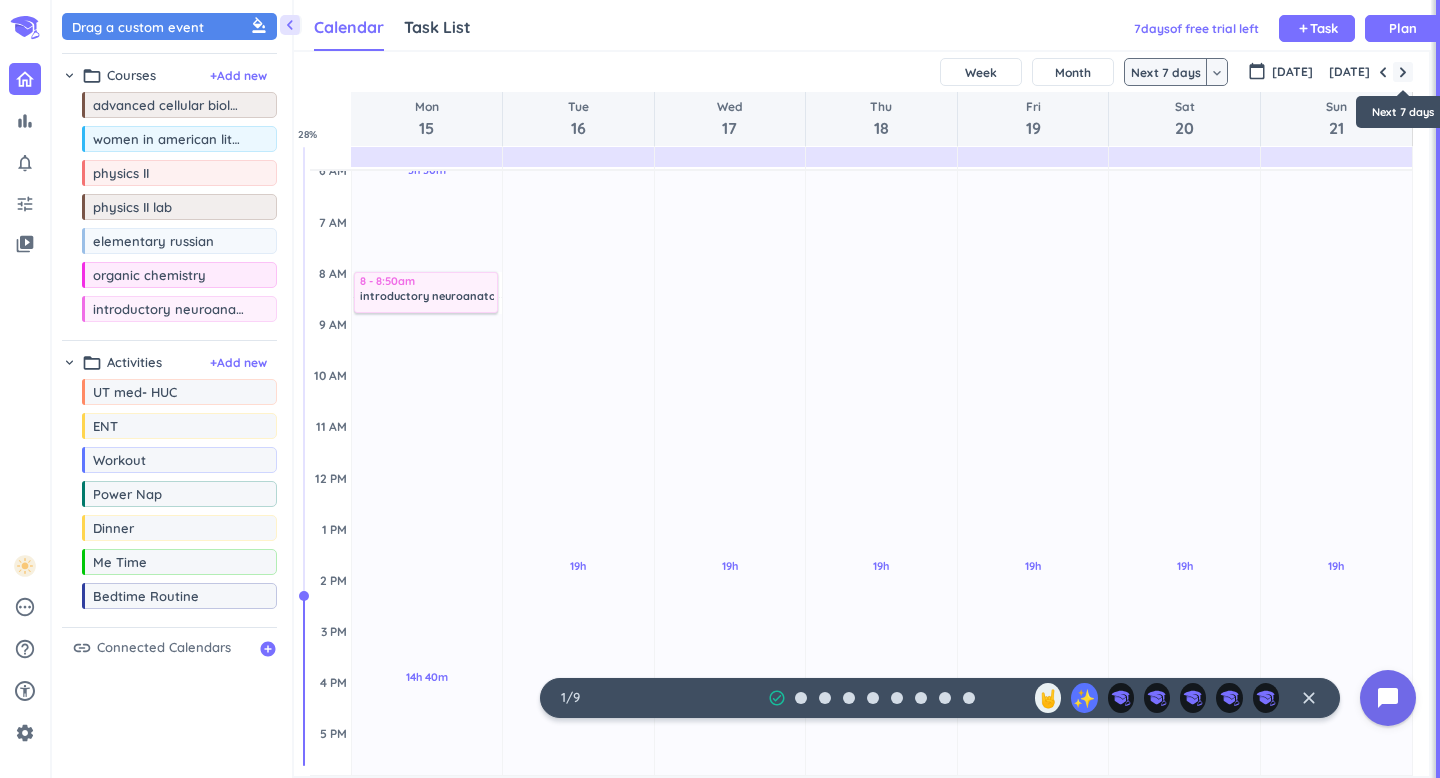 click at bounding box center (1403, 72) 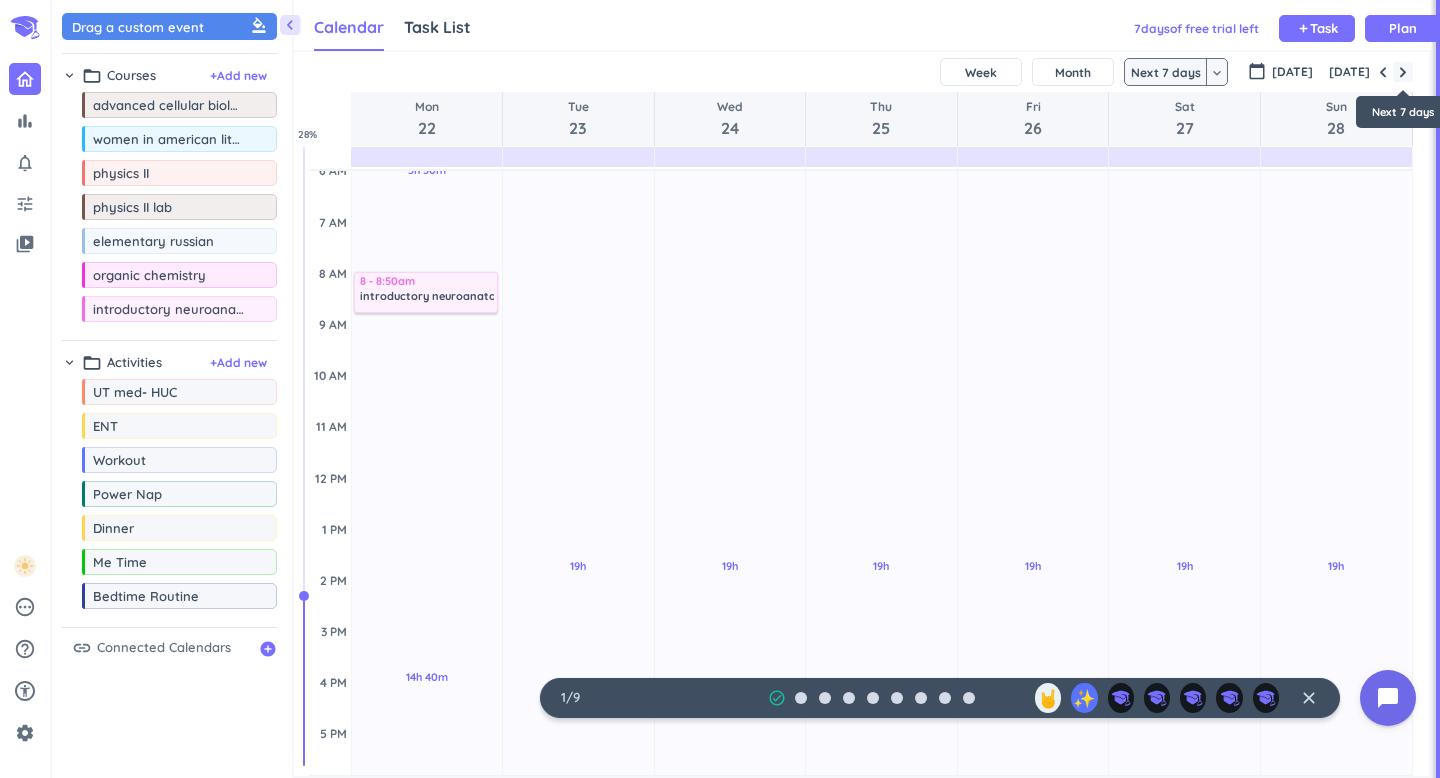 click at bounding box center [1403, 72] 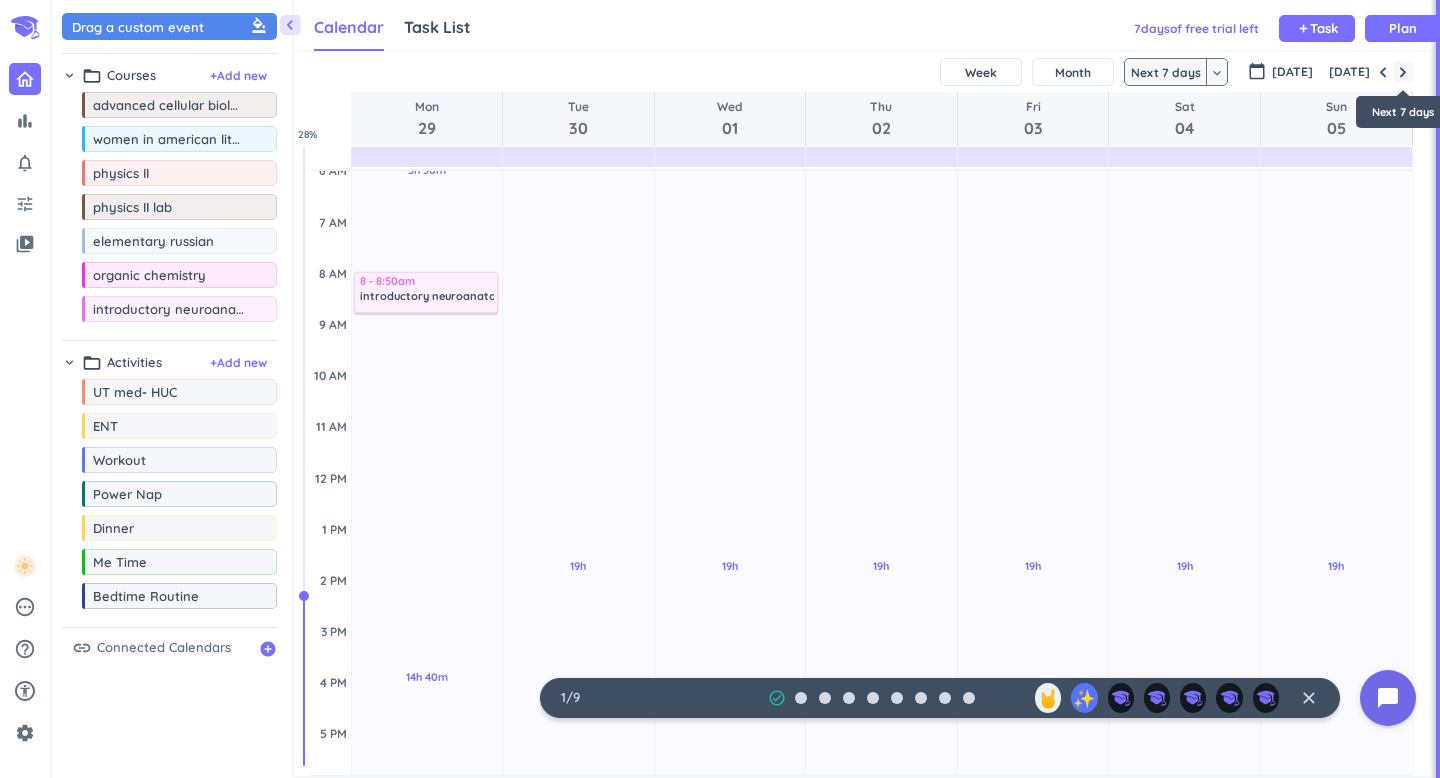 click at bounding box center [1403, 72] 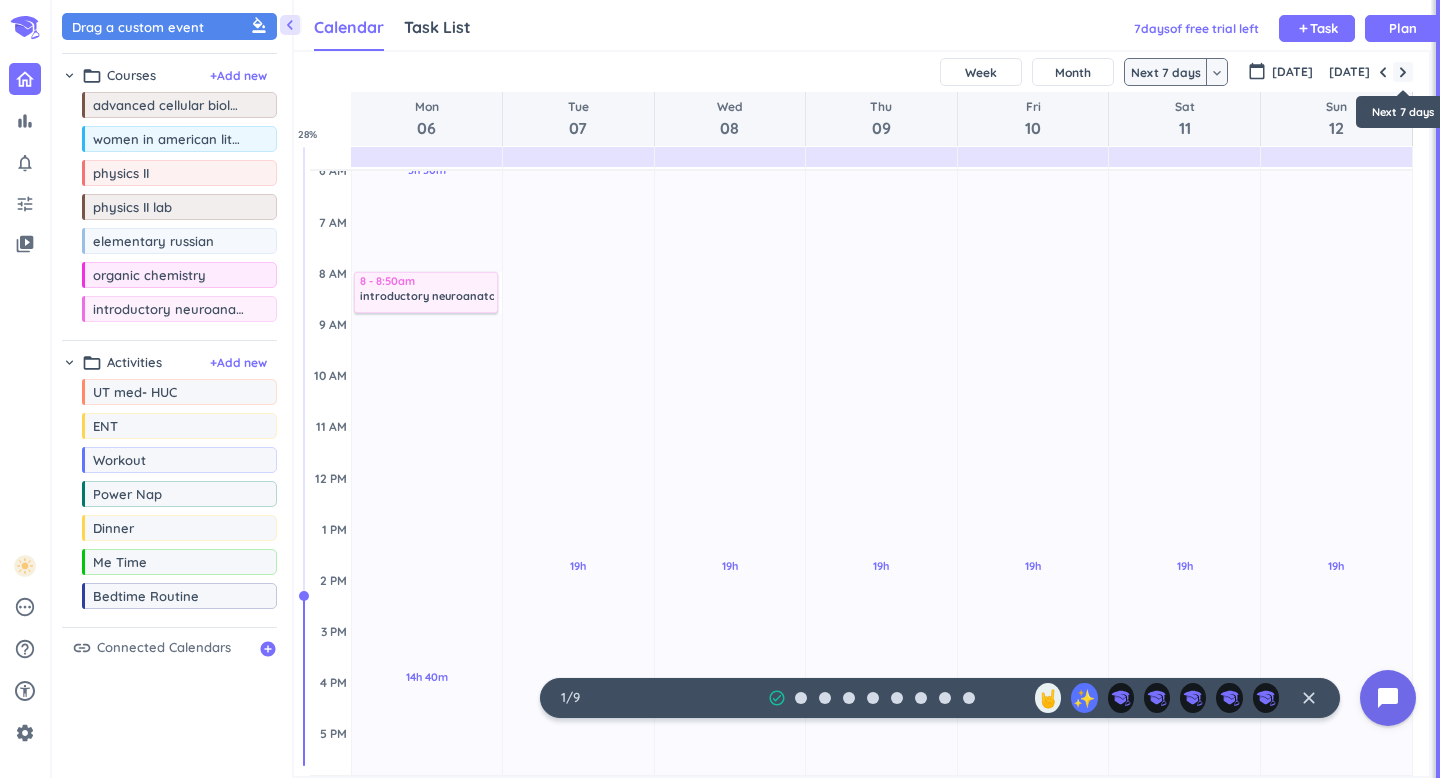 click at bounding box center (1403, 72) 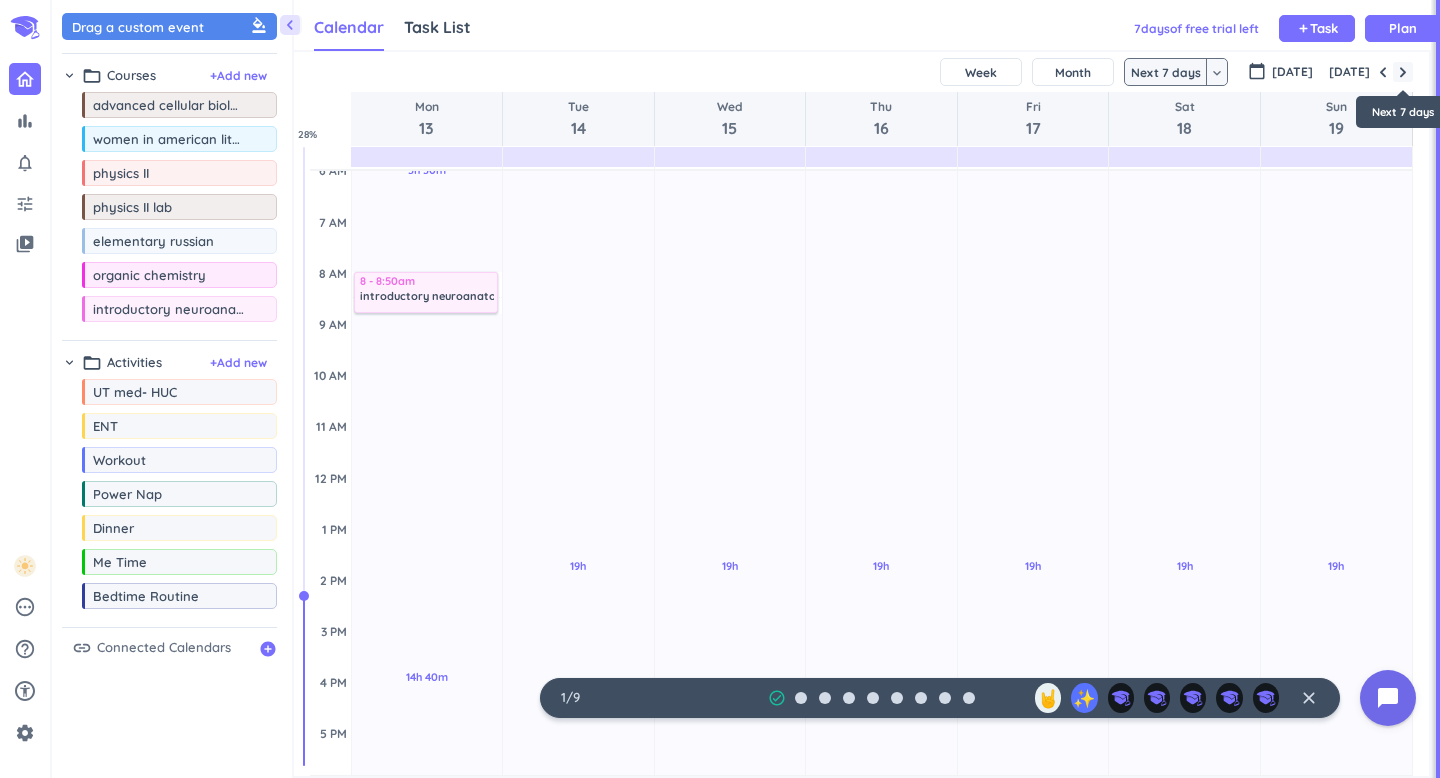 click at bounding box center (1403, 72) 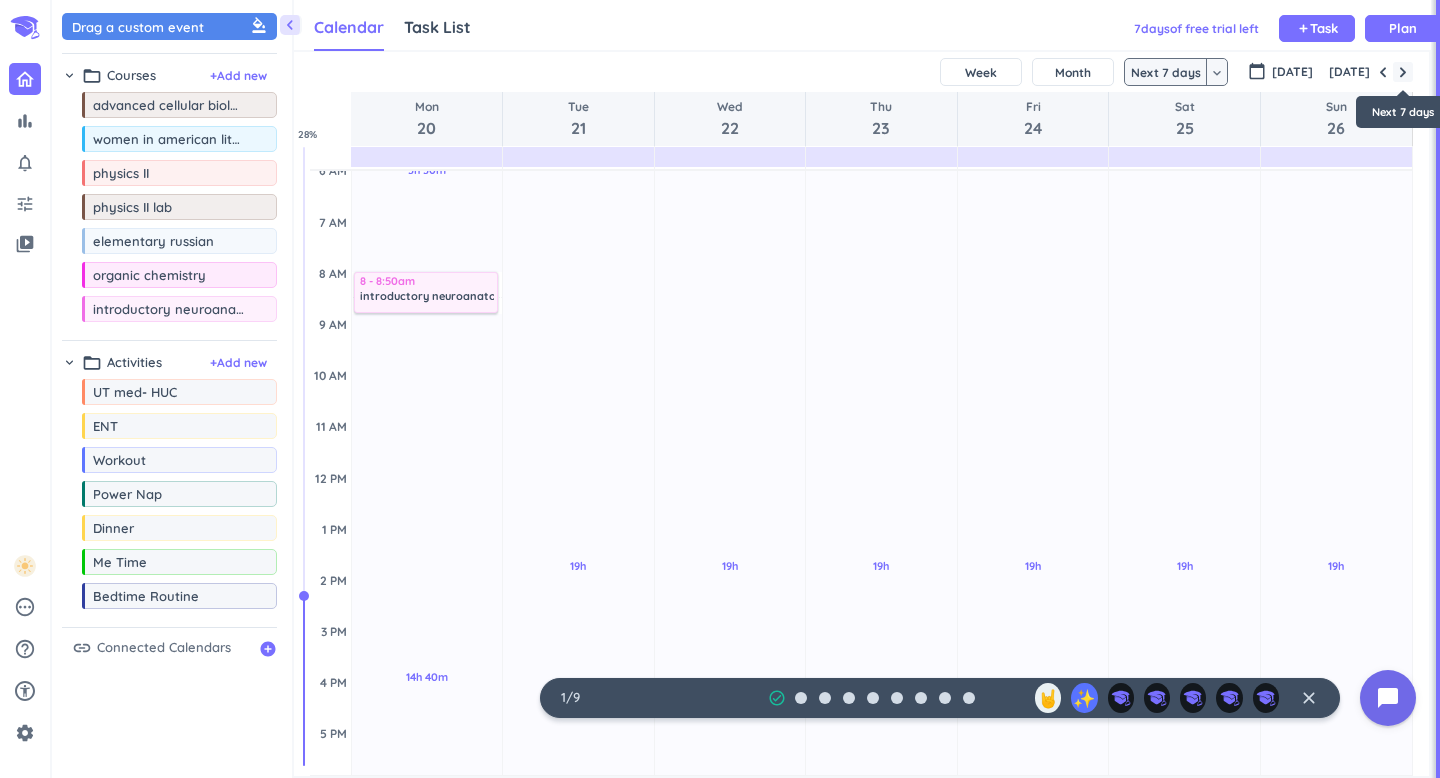 click at bounding box center [1403, 72] 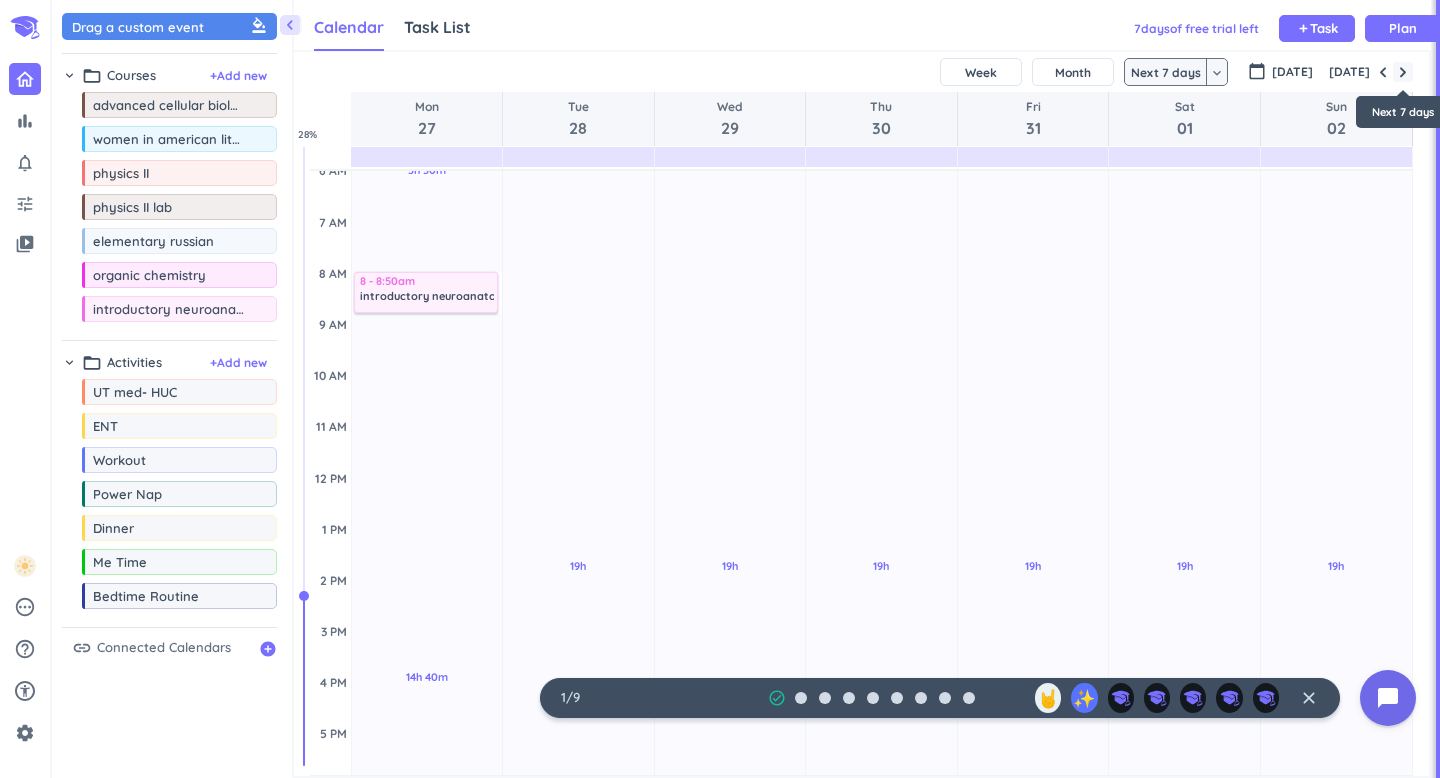 click at bounding box center [1403, 72] 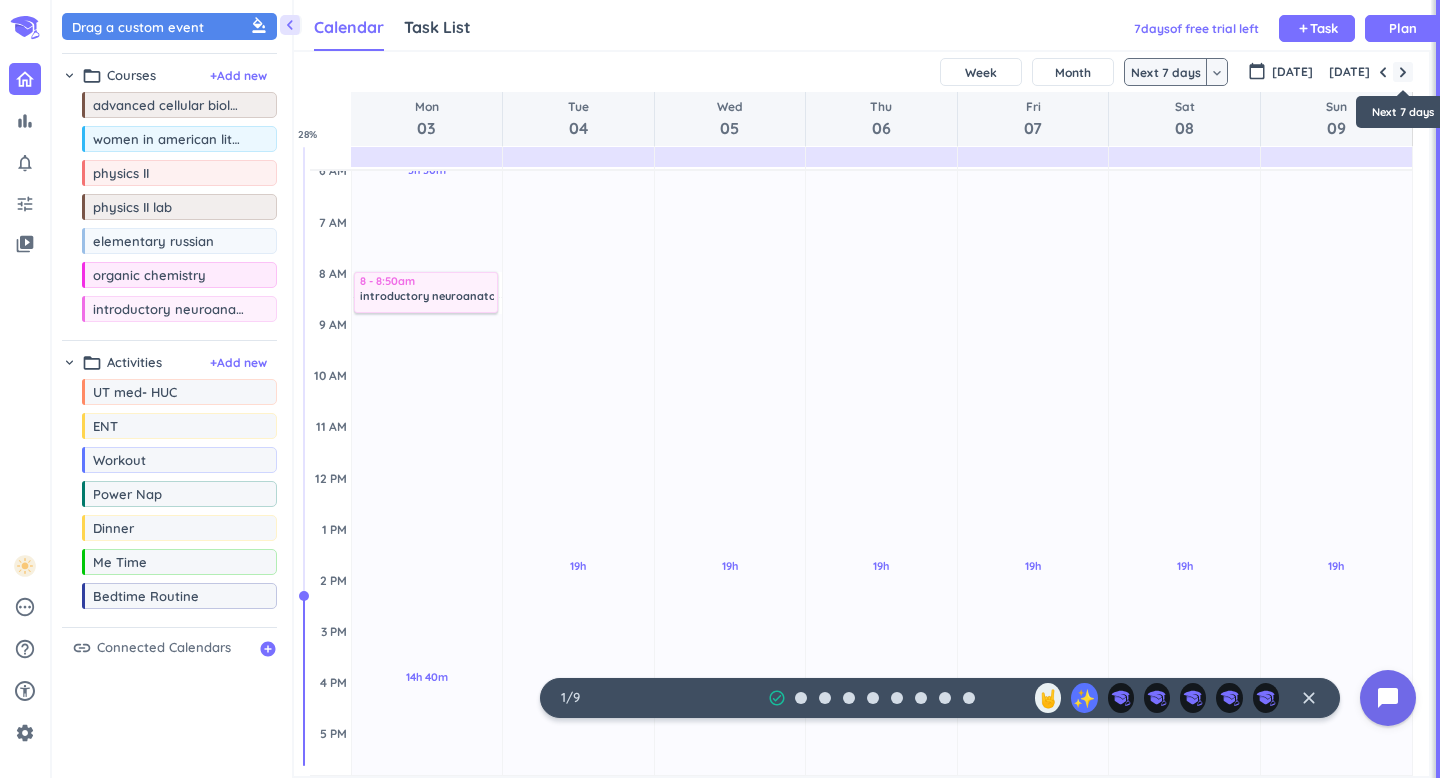 click at bounding box center [1403, 72] 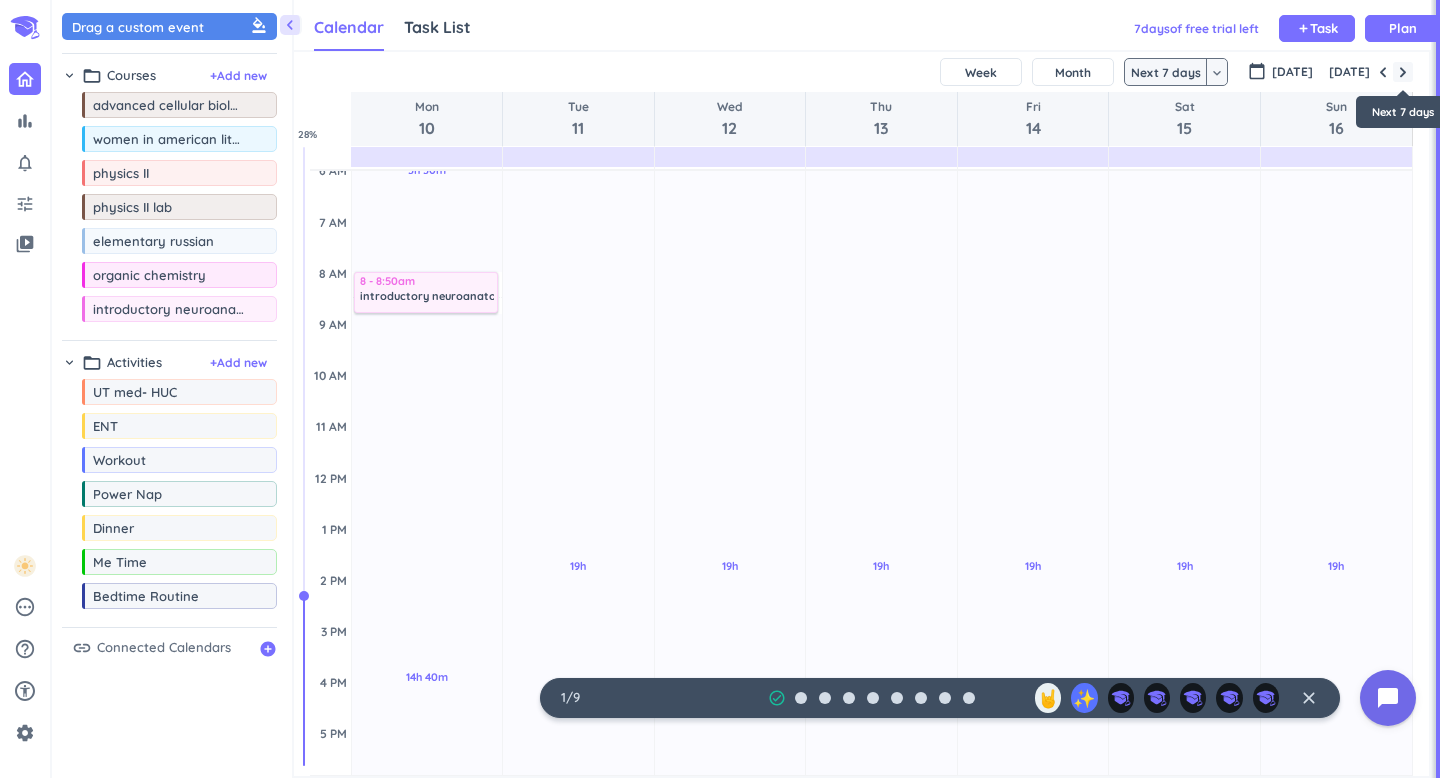 click at bounding box center [1403, 72] 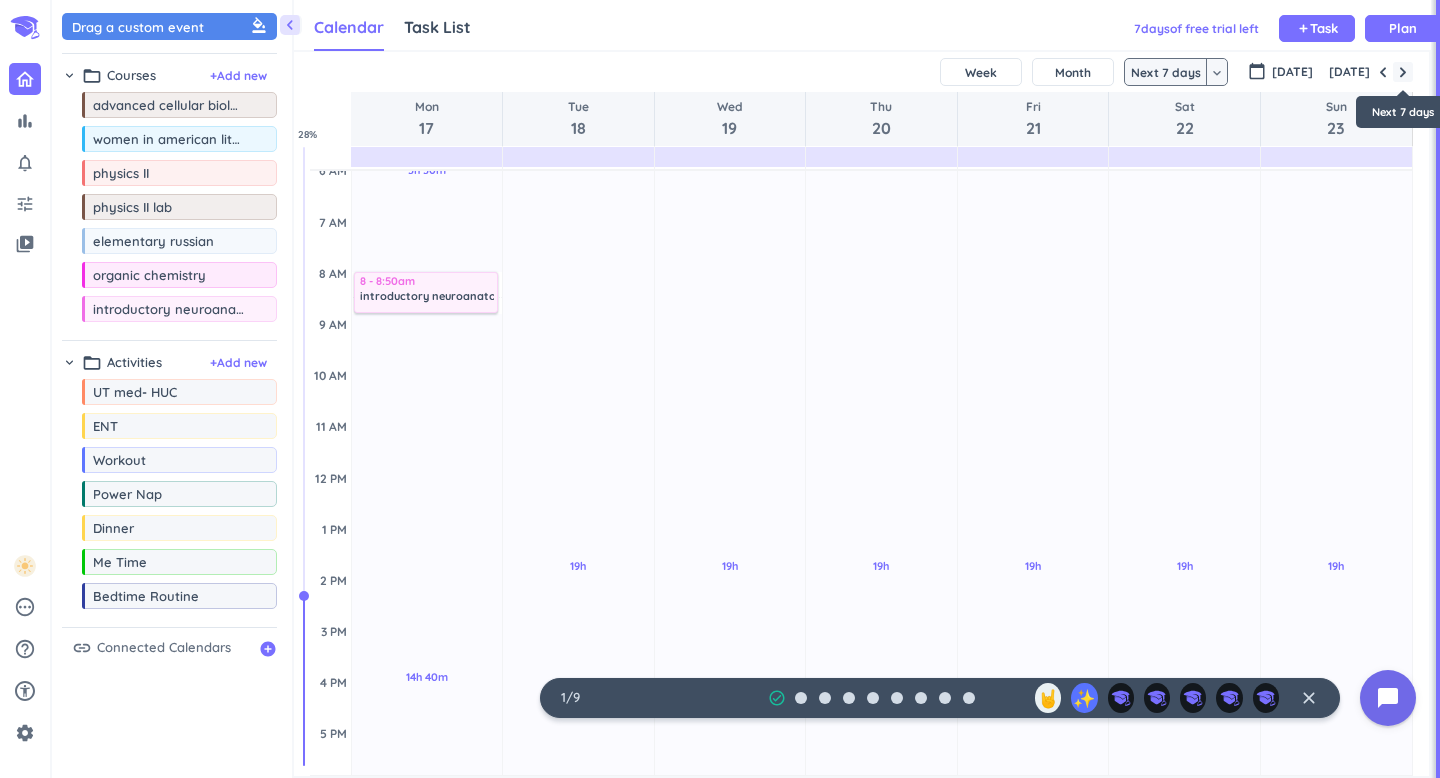 click at bounding box center (1403, 72) 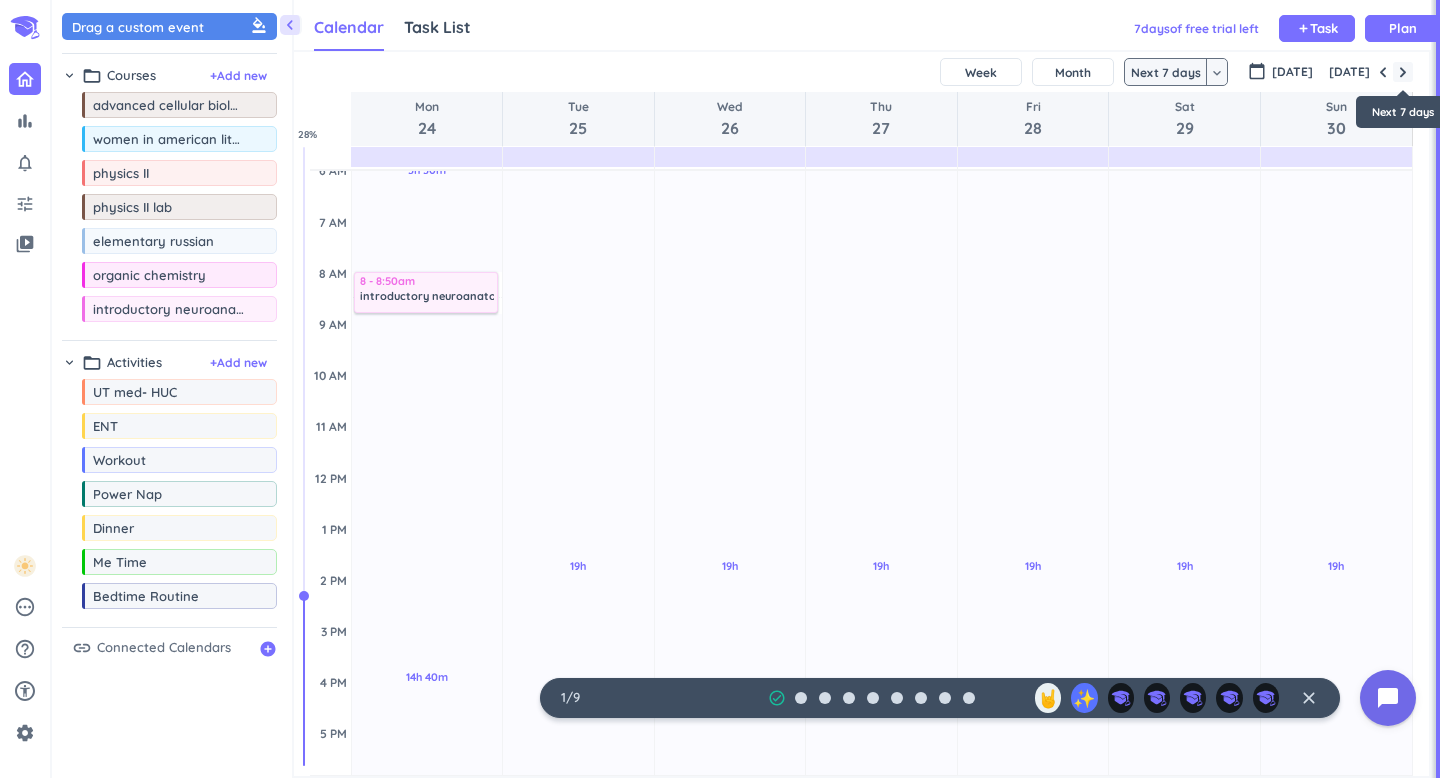 click at bounding box center [1403, 72] 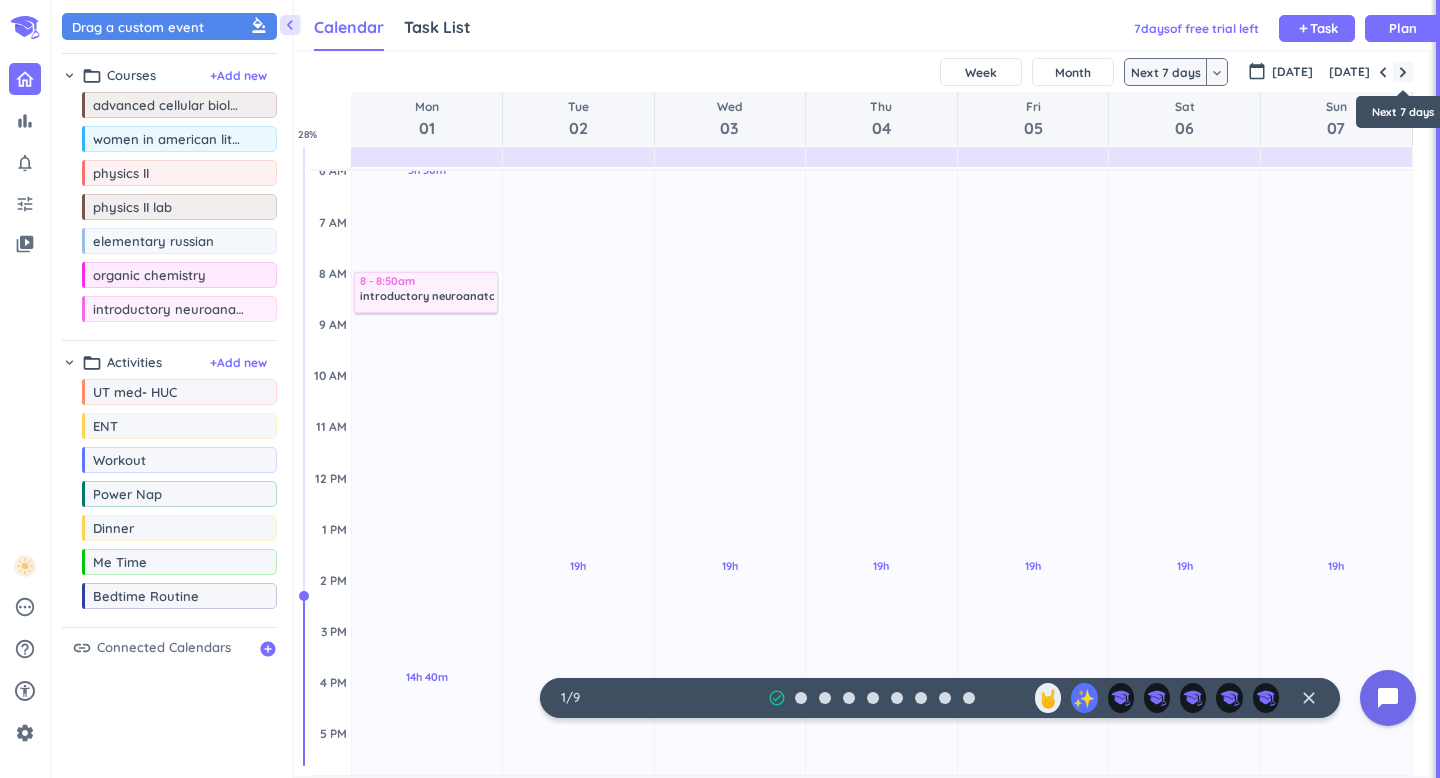 click at bounding box center [1403, 72] 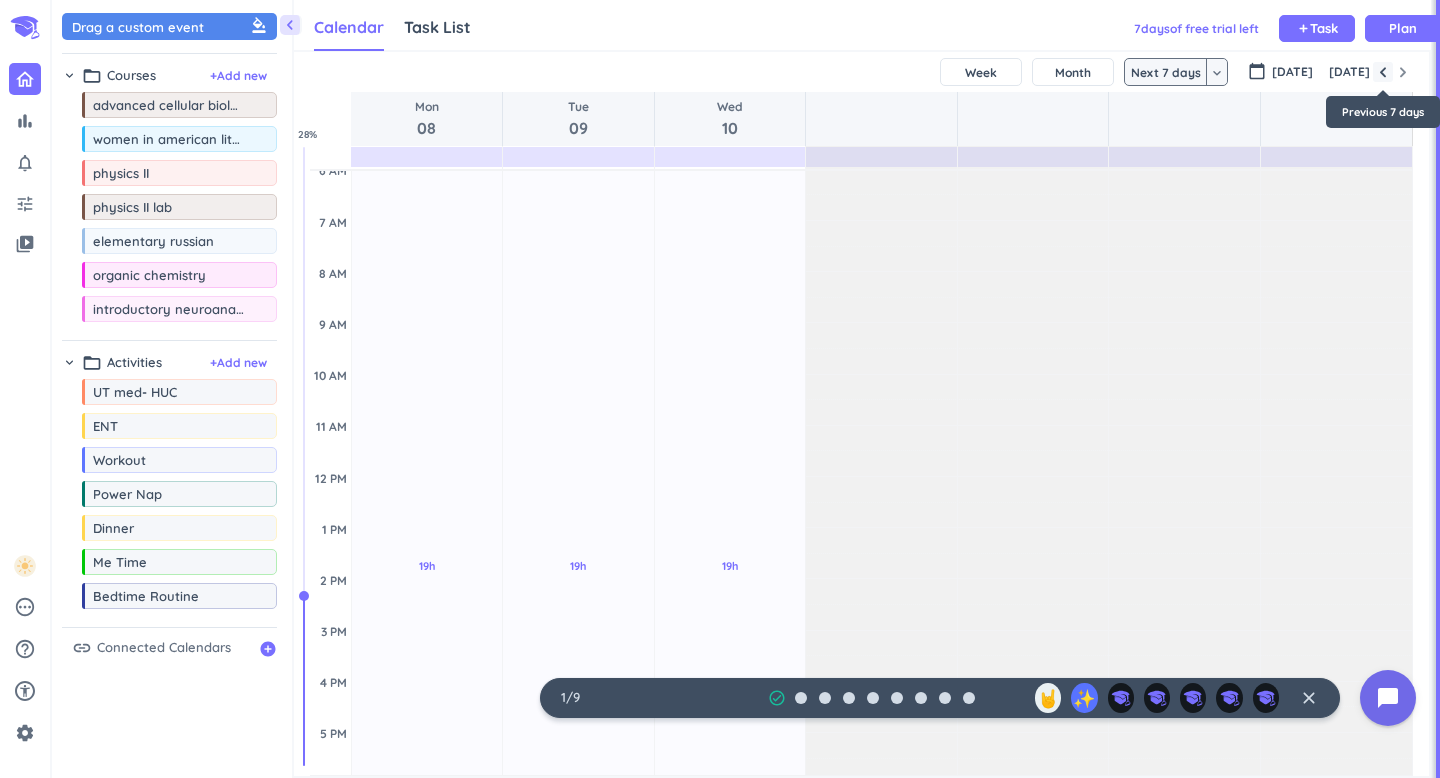 click at bounding box center [1383, 72] 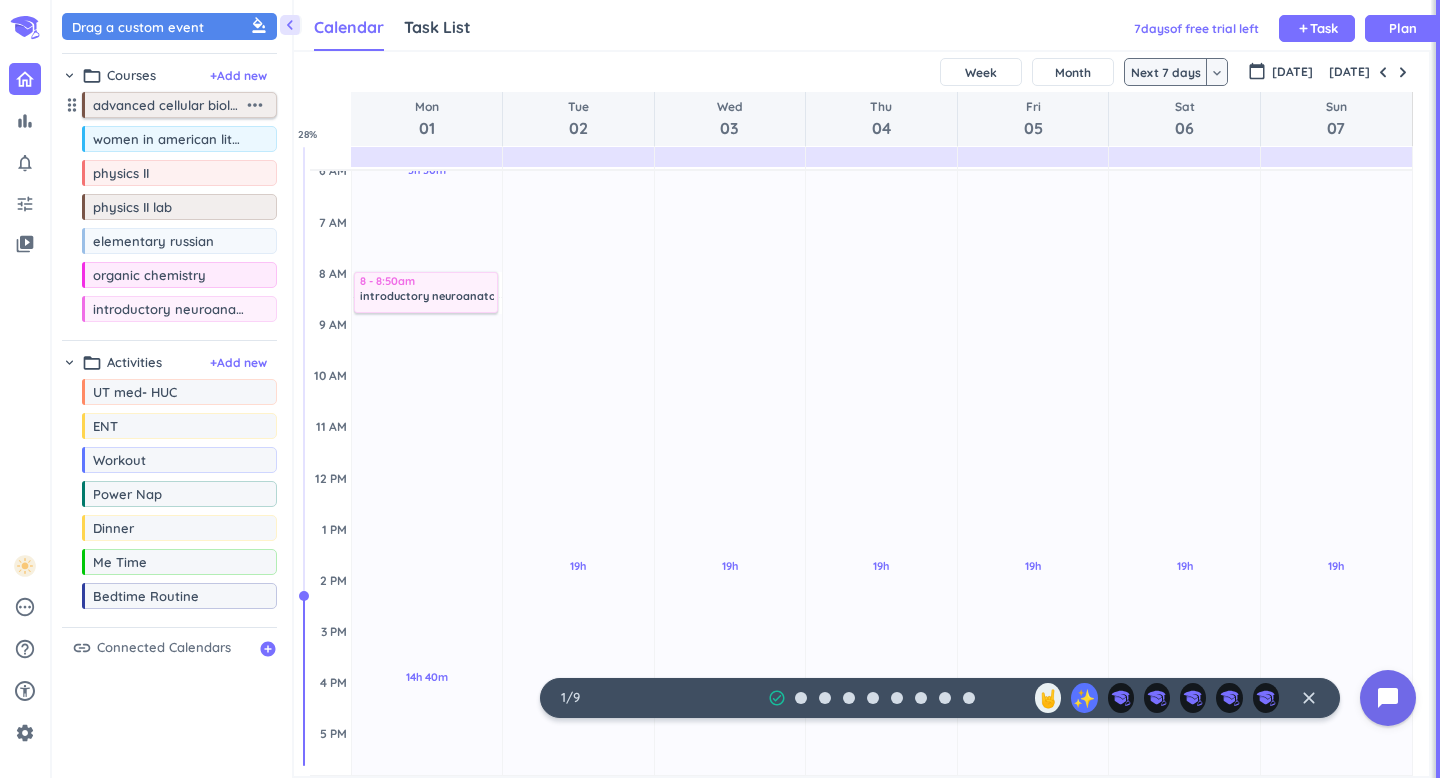click on "more_horiz" at bounding box center [255, 105] 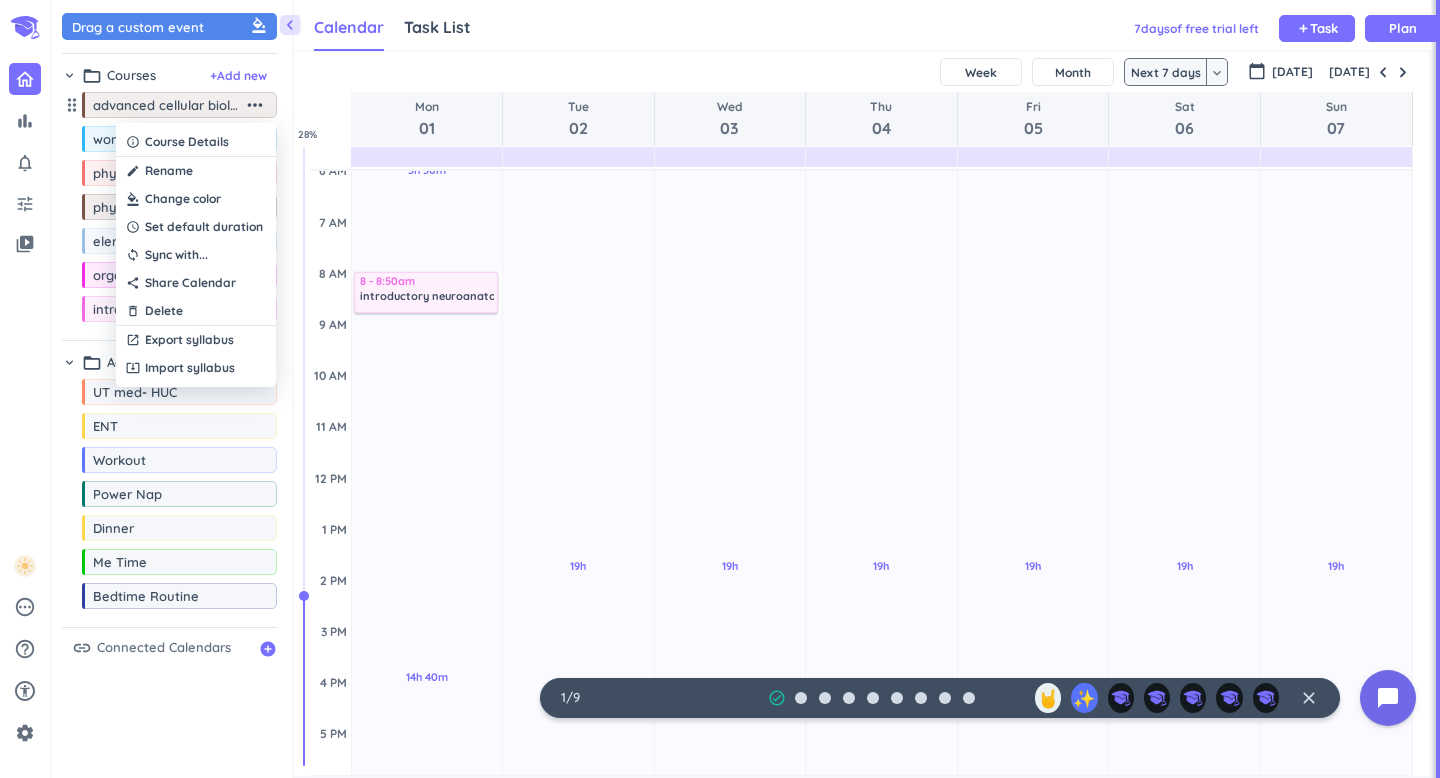 click at bounding box center [196, 199] 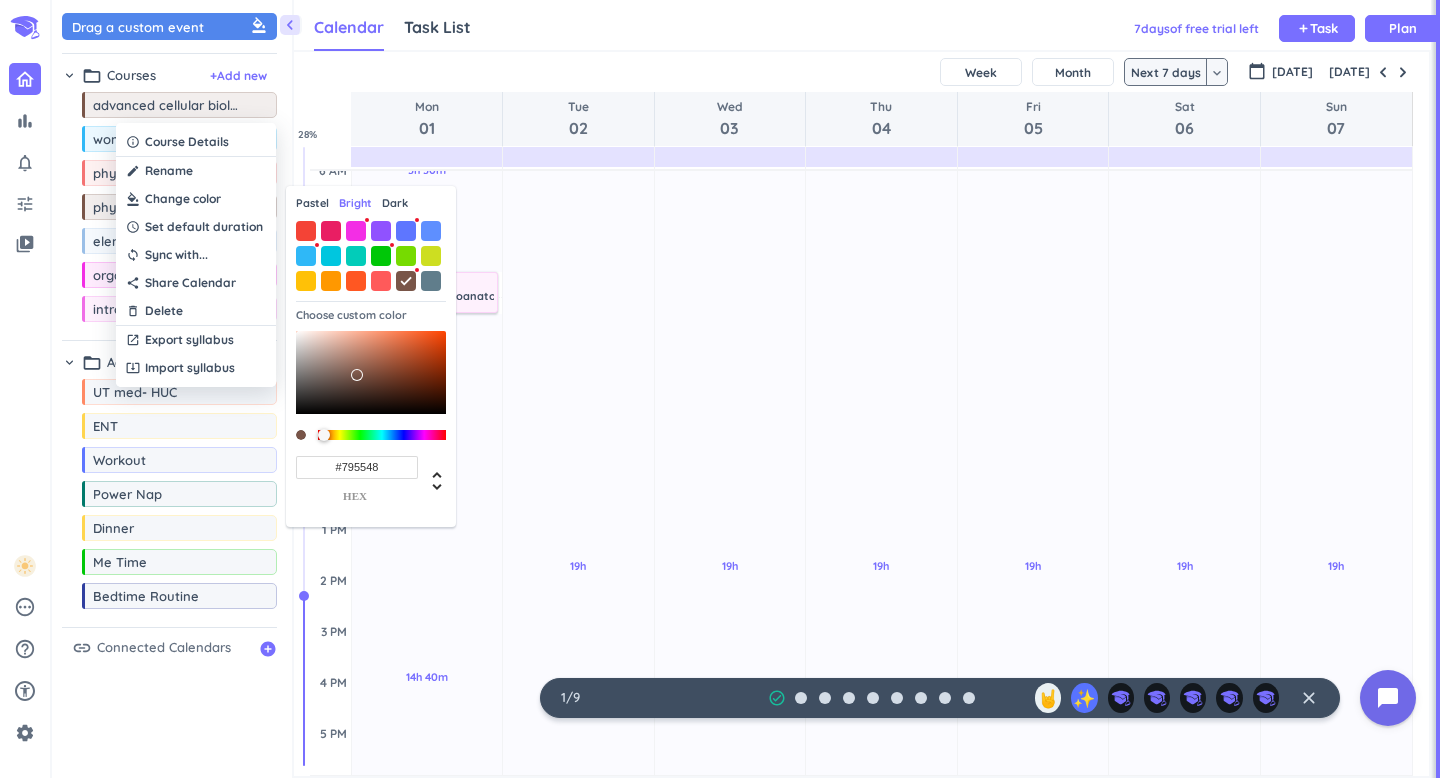 click on "Pastel" at bounding box center (312, 203) 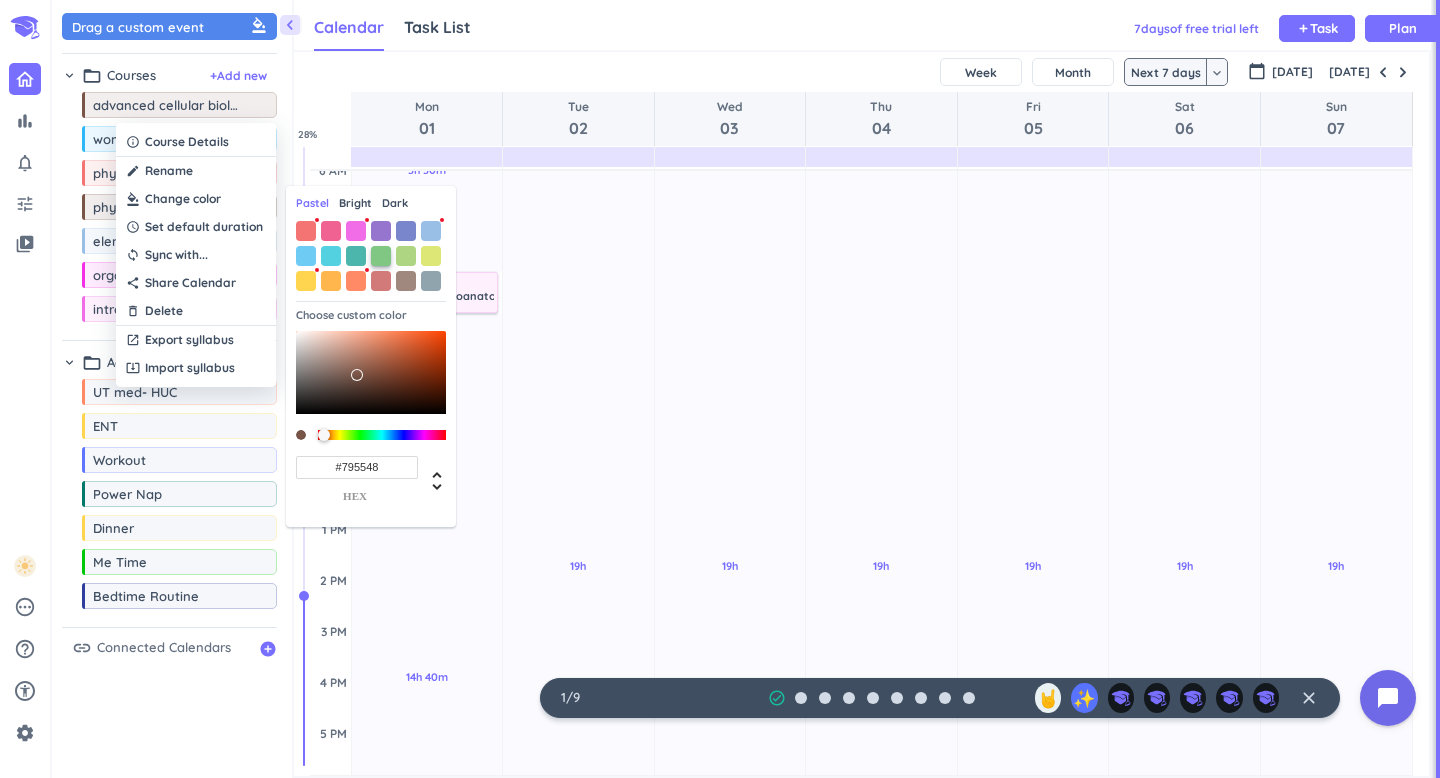 click at bounding box center [381, 256] 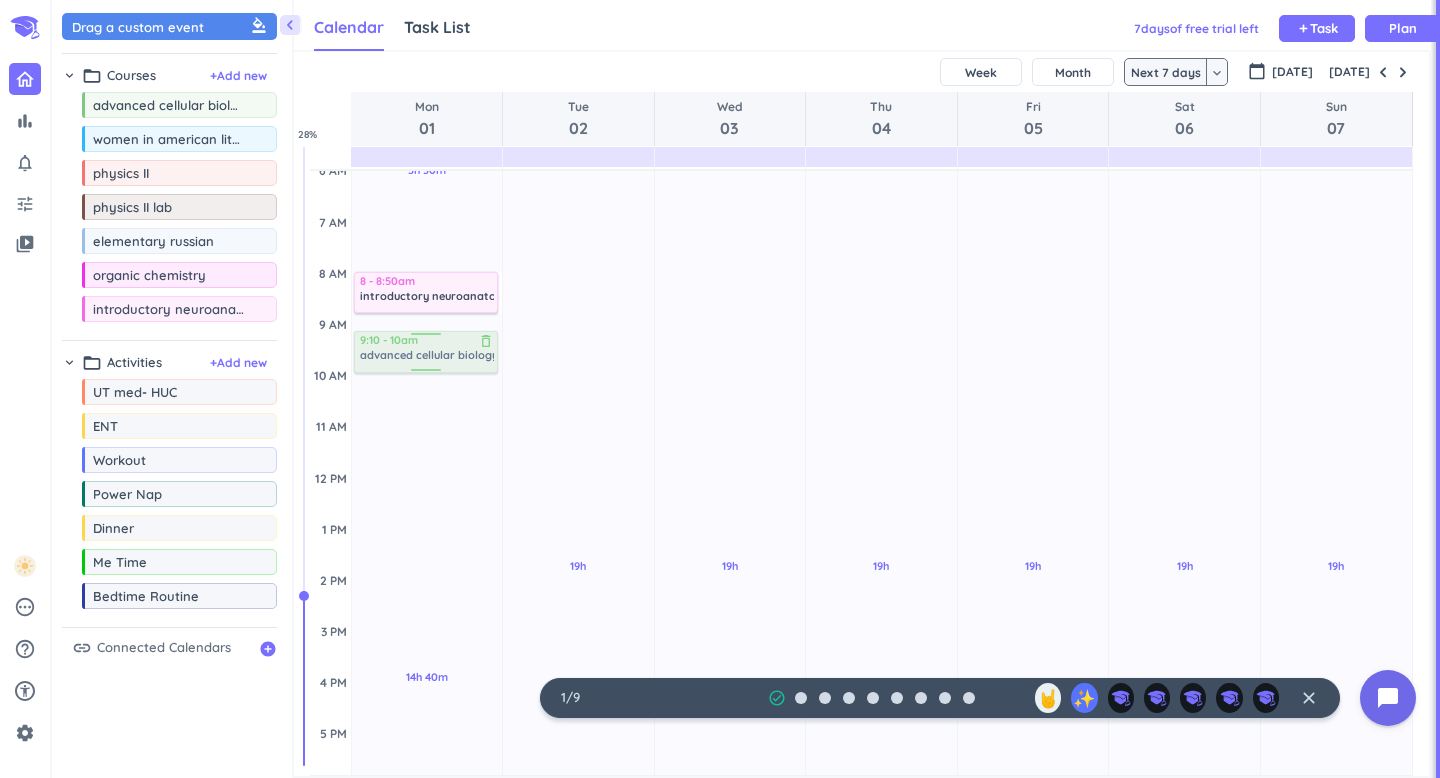 drag, startPoint x: 209, startPoint y: 117, endPoint x: 453, endPoint y: 334, distance: 326.53485 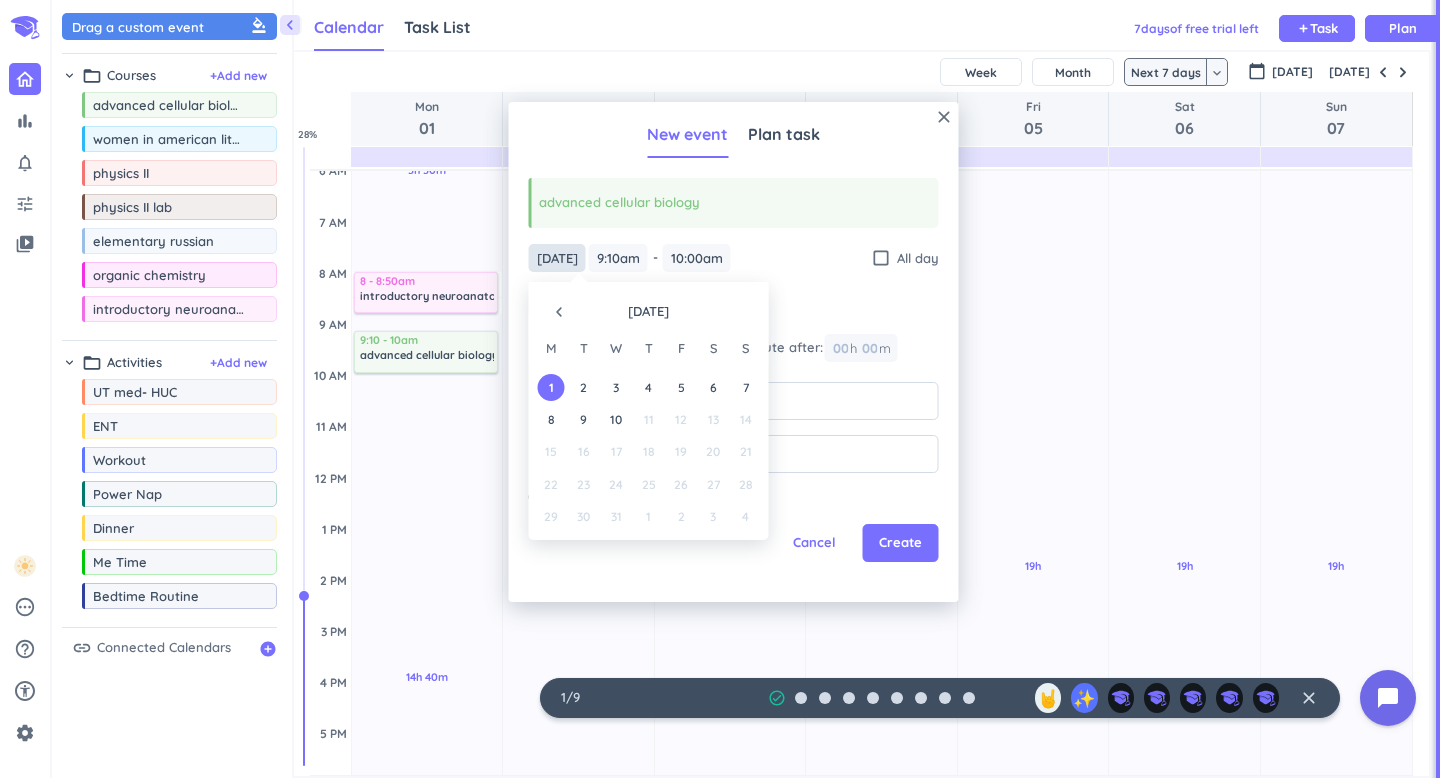 click on "[DATE]" at bounding box center [557, 258] 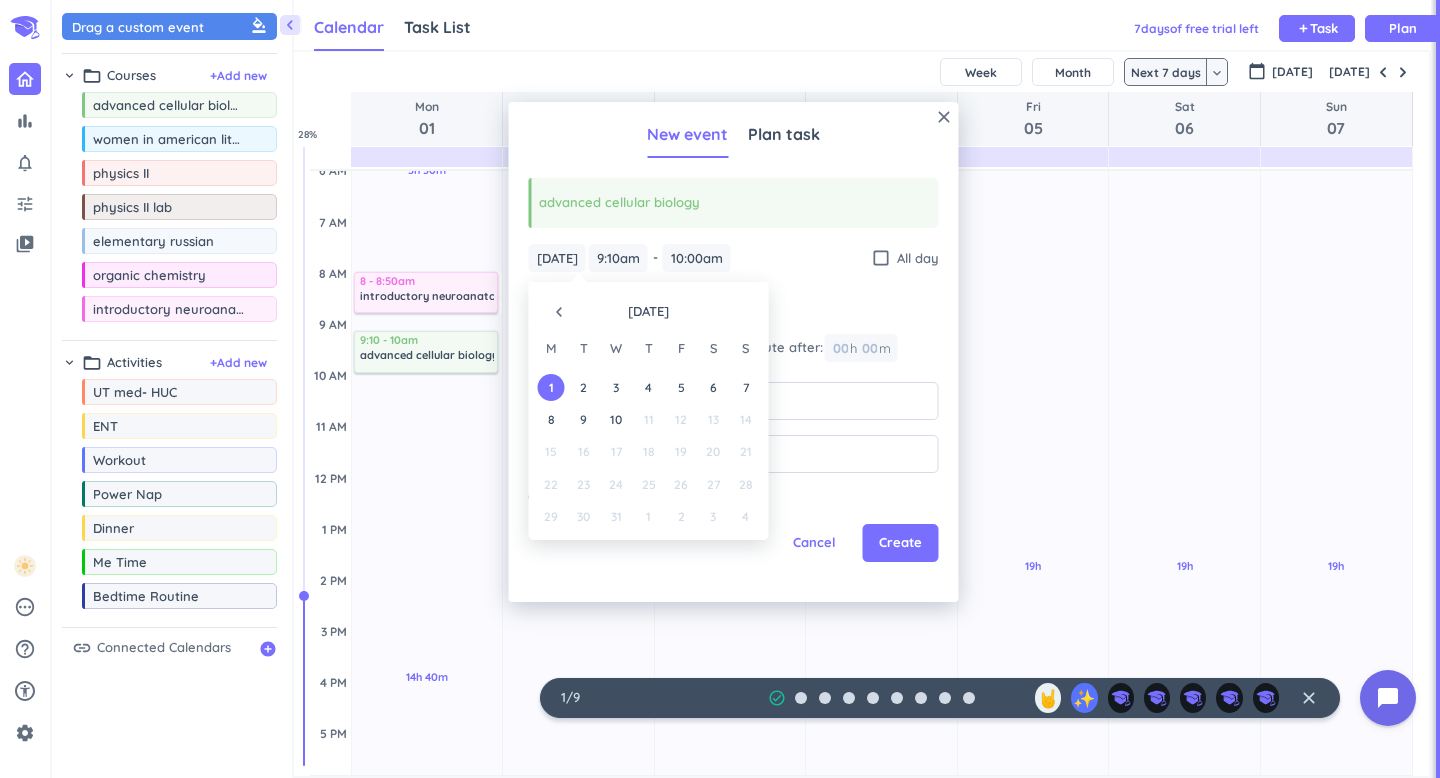 click on "navigate_before" at bounding box center (559, 312) 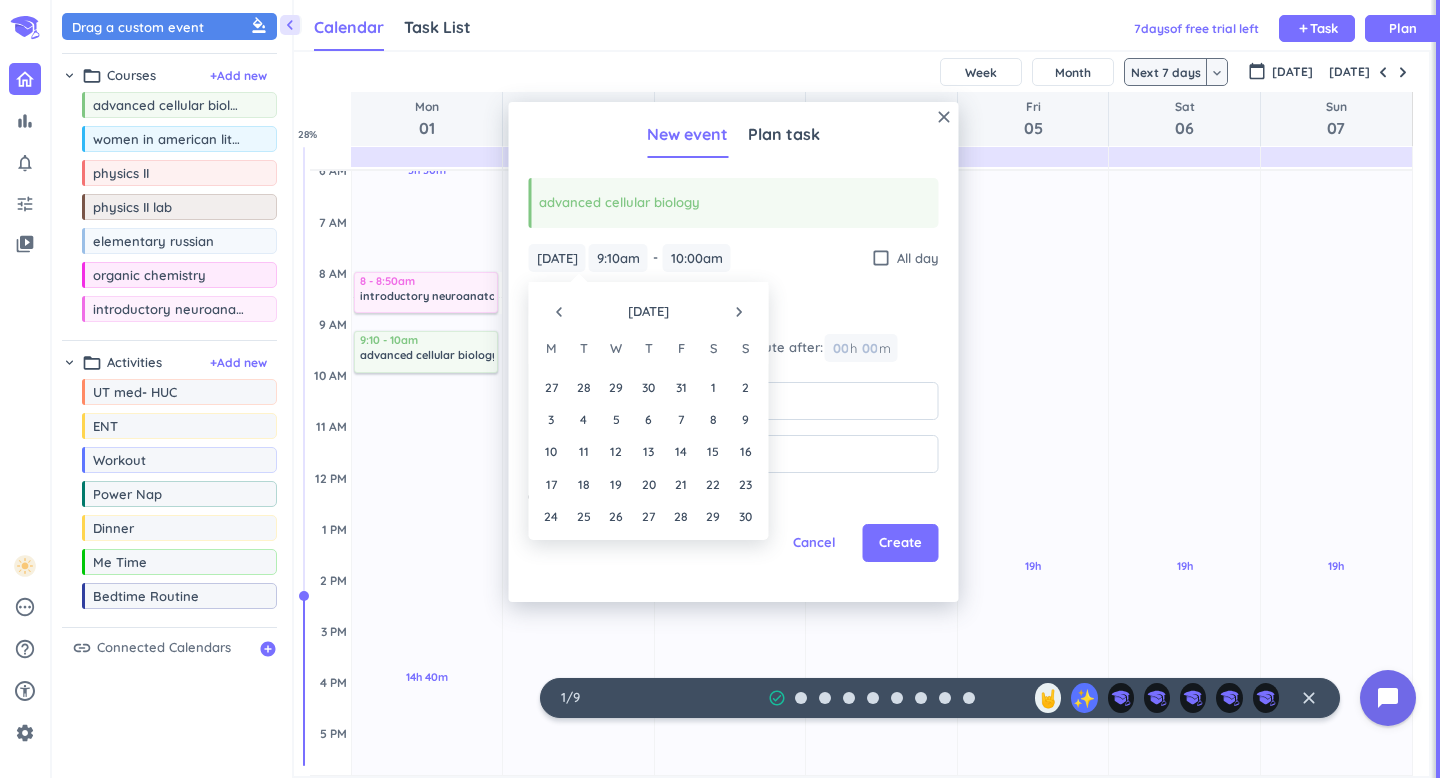 click on "navigate_before" at bounding box center (559, 312) 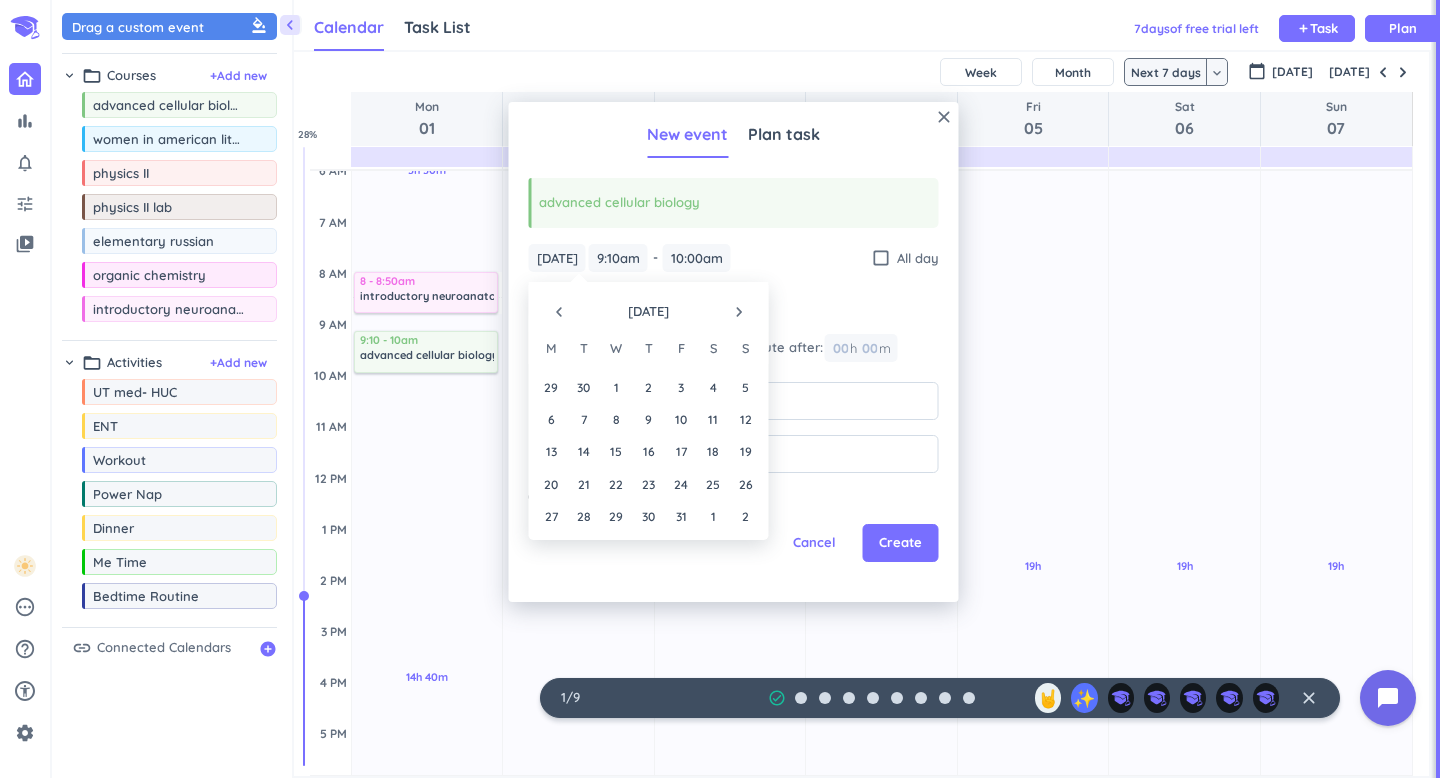 click on "navigate_before" at bounding box center (559, 312) 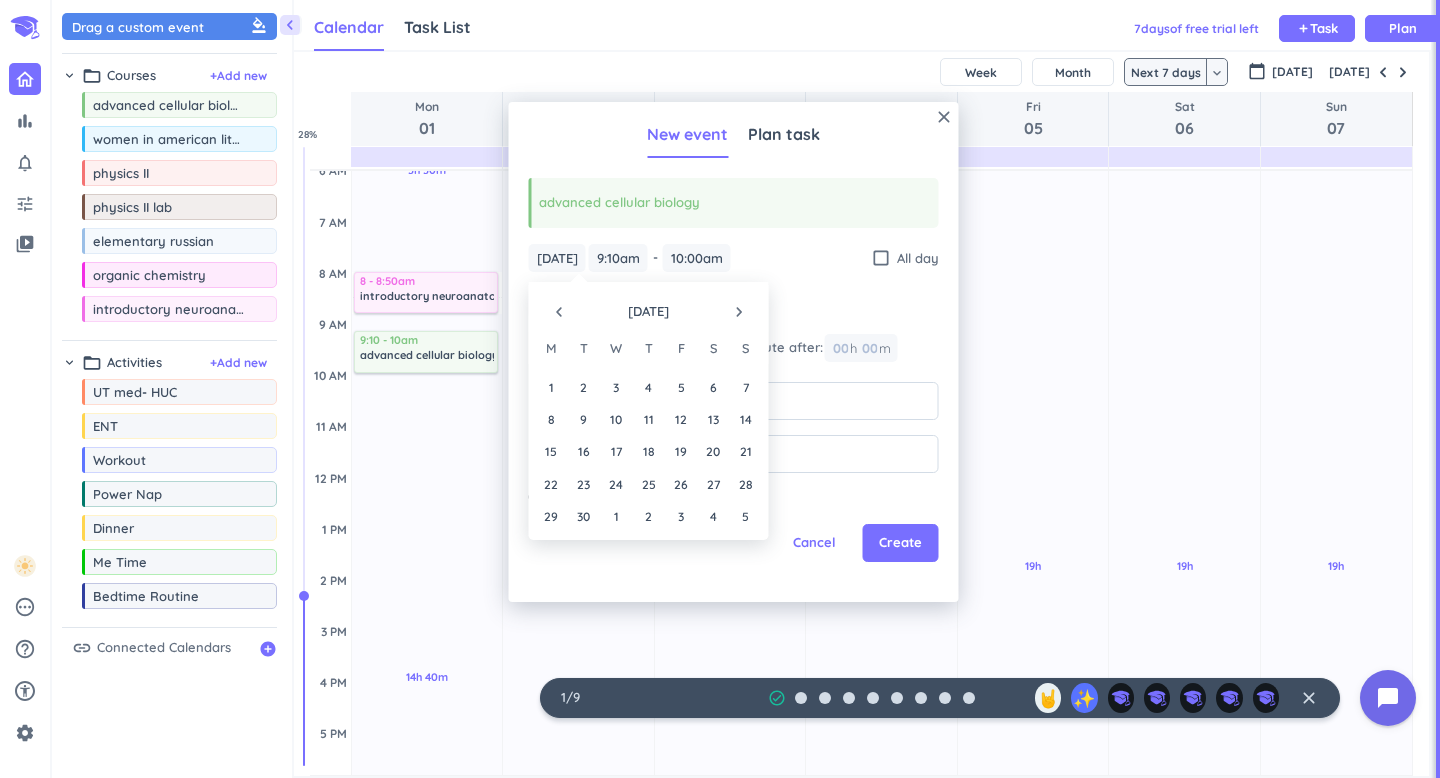 click on "navigate_before" at bounding box center (559, 312) 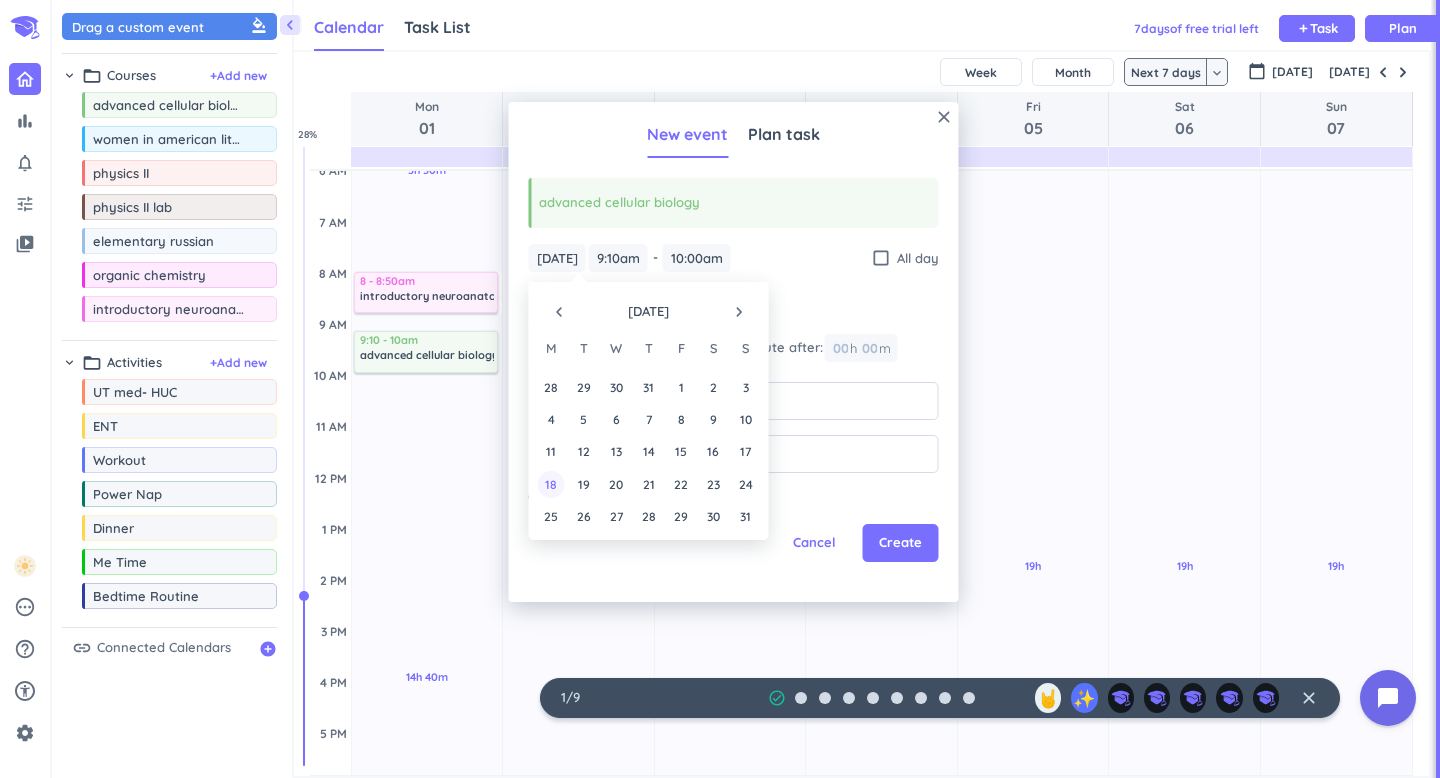 click on "18" at bounding box center [551, 484] 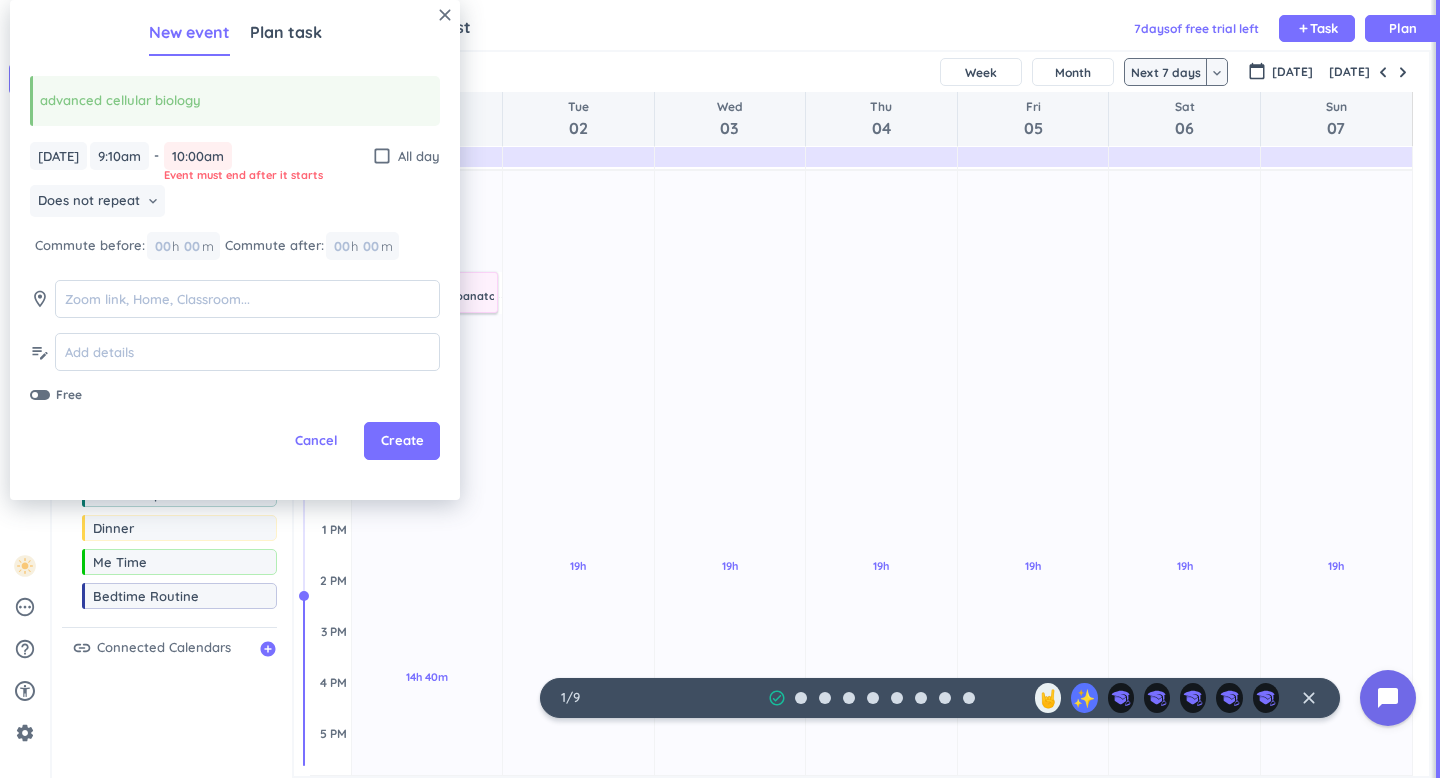 click on "10:00am" at bounding box center [198, 156] 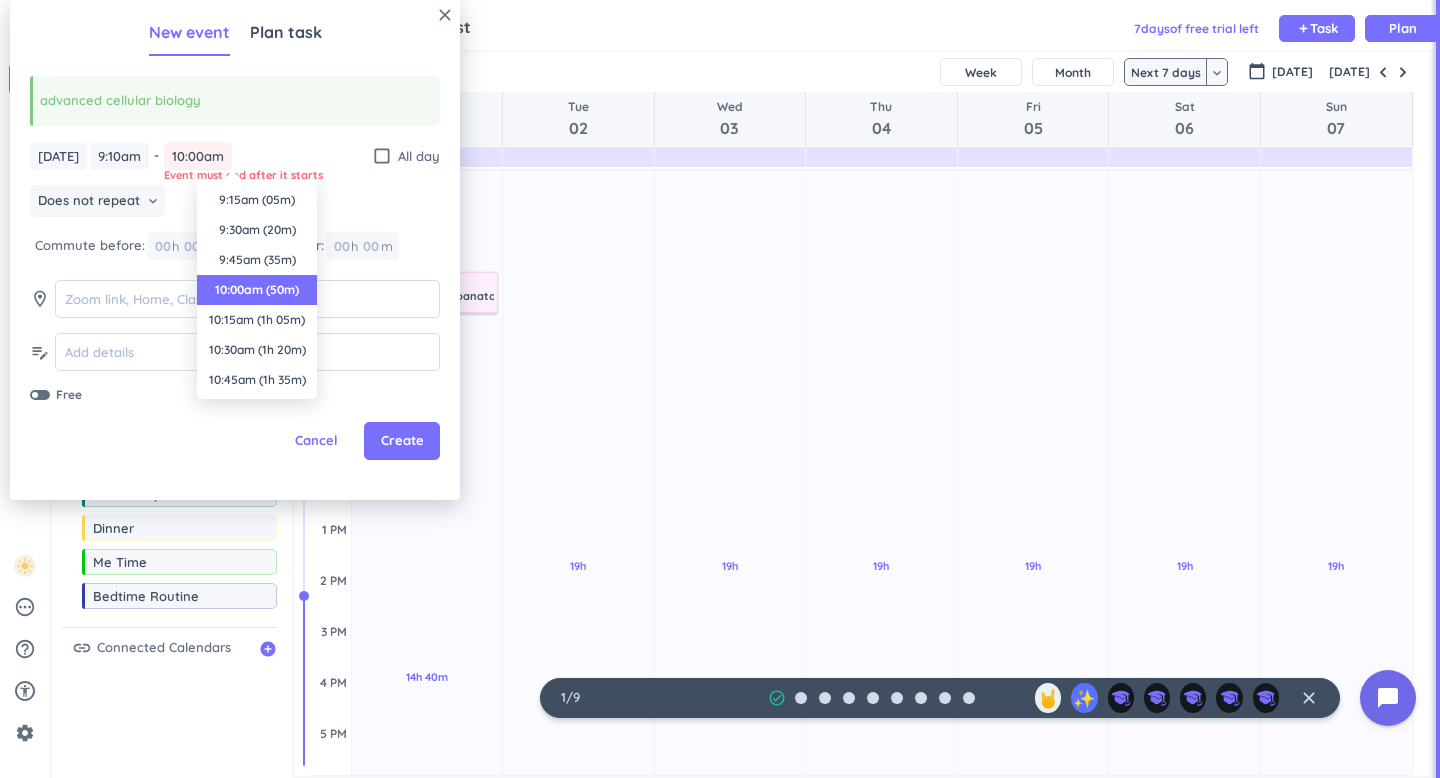 scroll, scrollTop: 90, scrollLeft: 0, axis: vertical 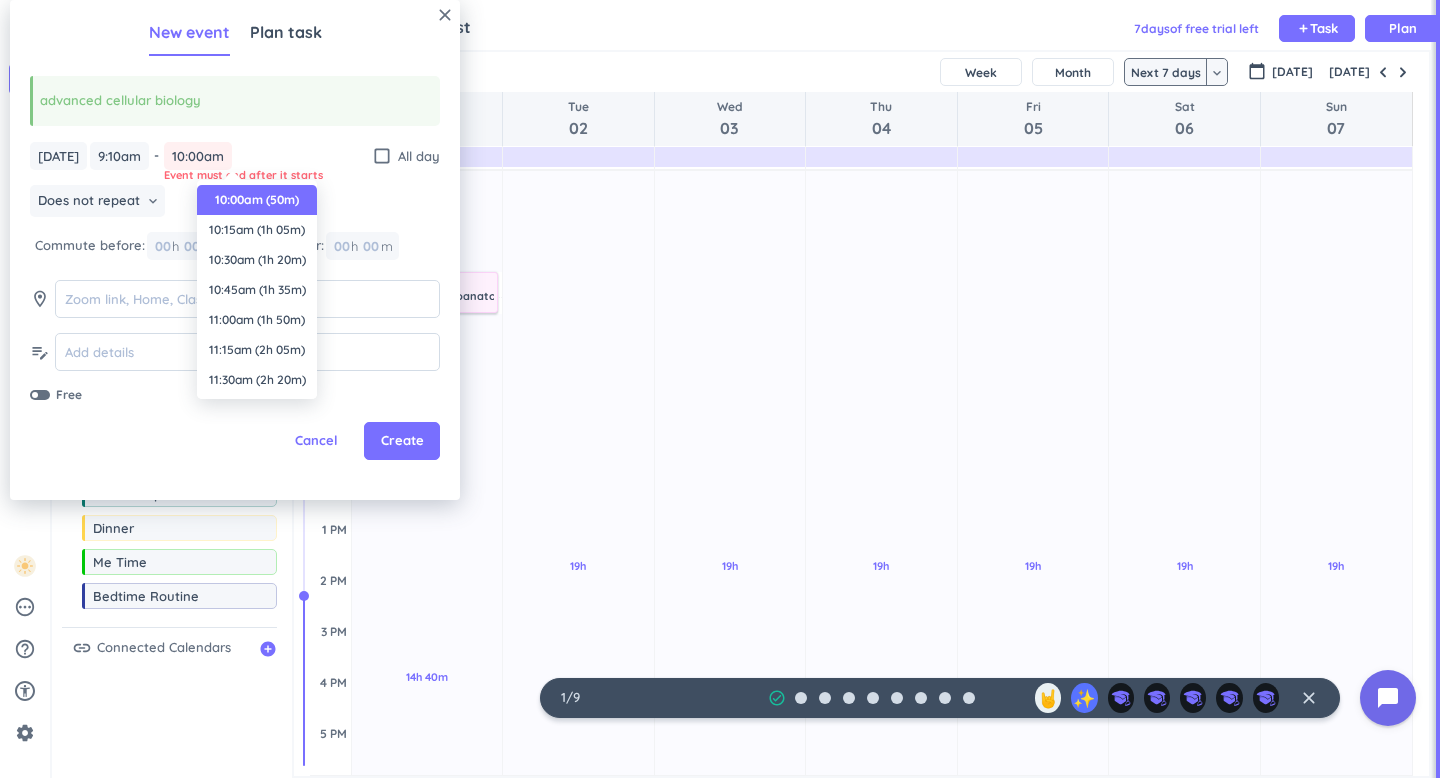 click on "10:00am (50m)" at bounding box center (257, 200) 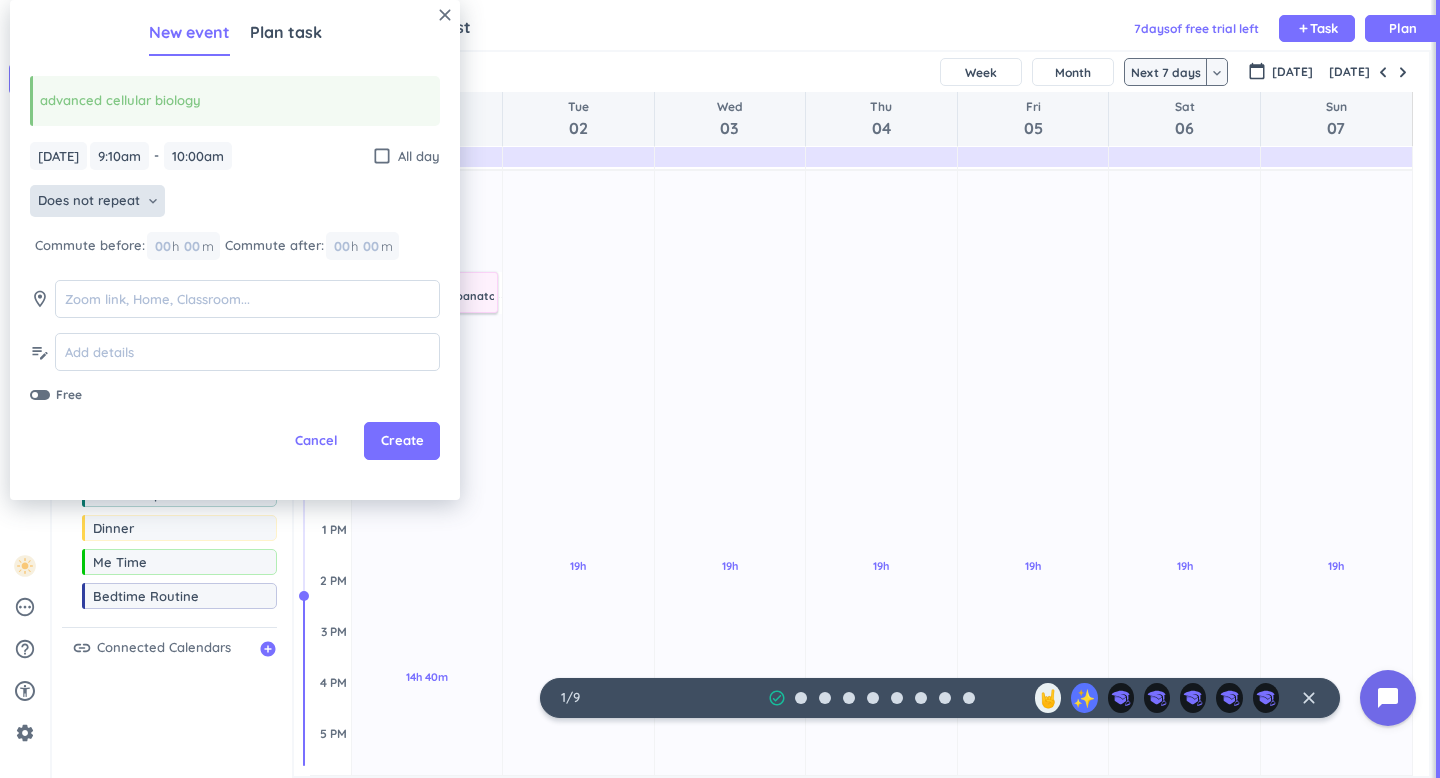 click on "Does not repeat" at bounding box center [89, 201] 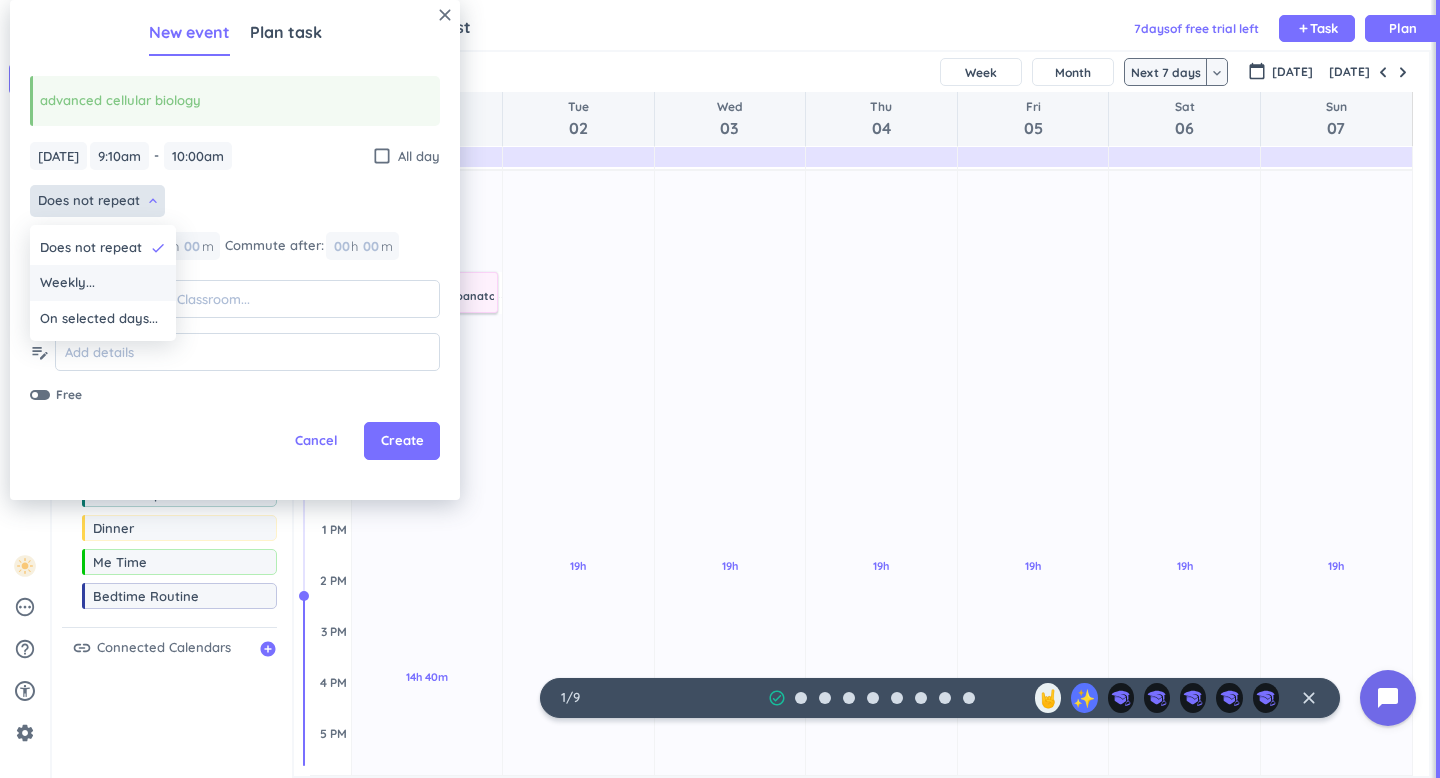 click on "Weekly..." at bounding box center (103, 283) 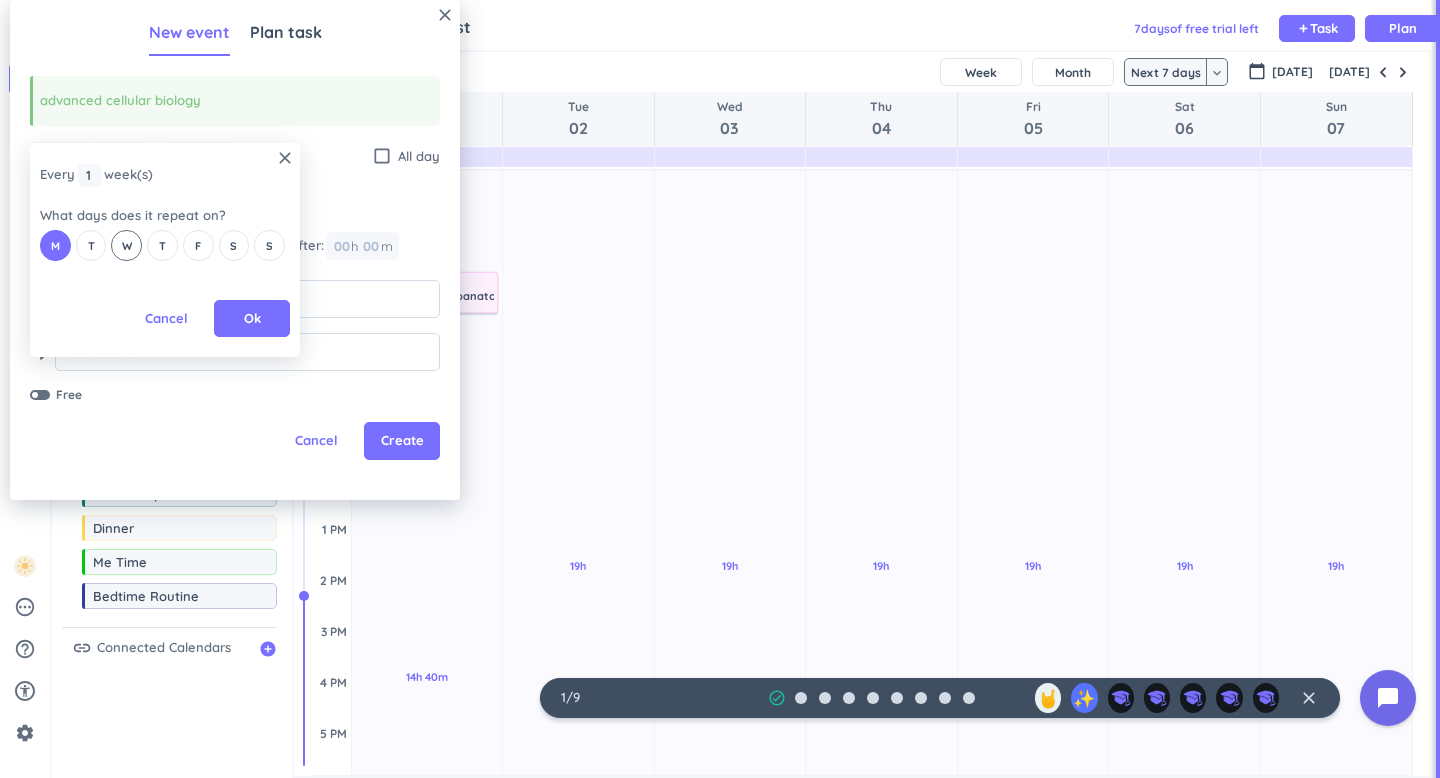 click on "W" at bounding box center (127, 246) 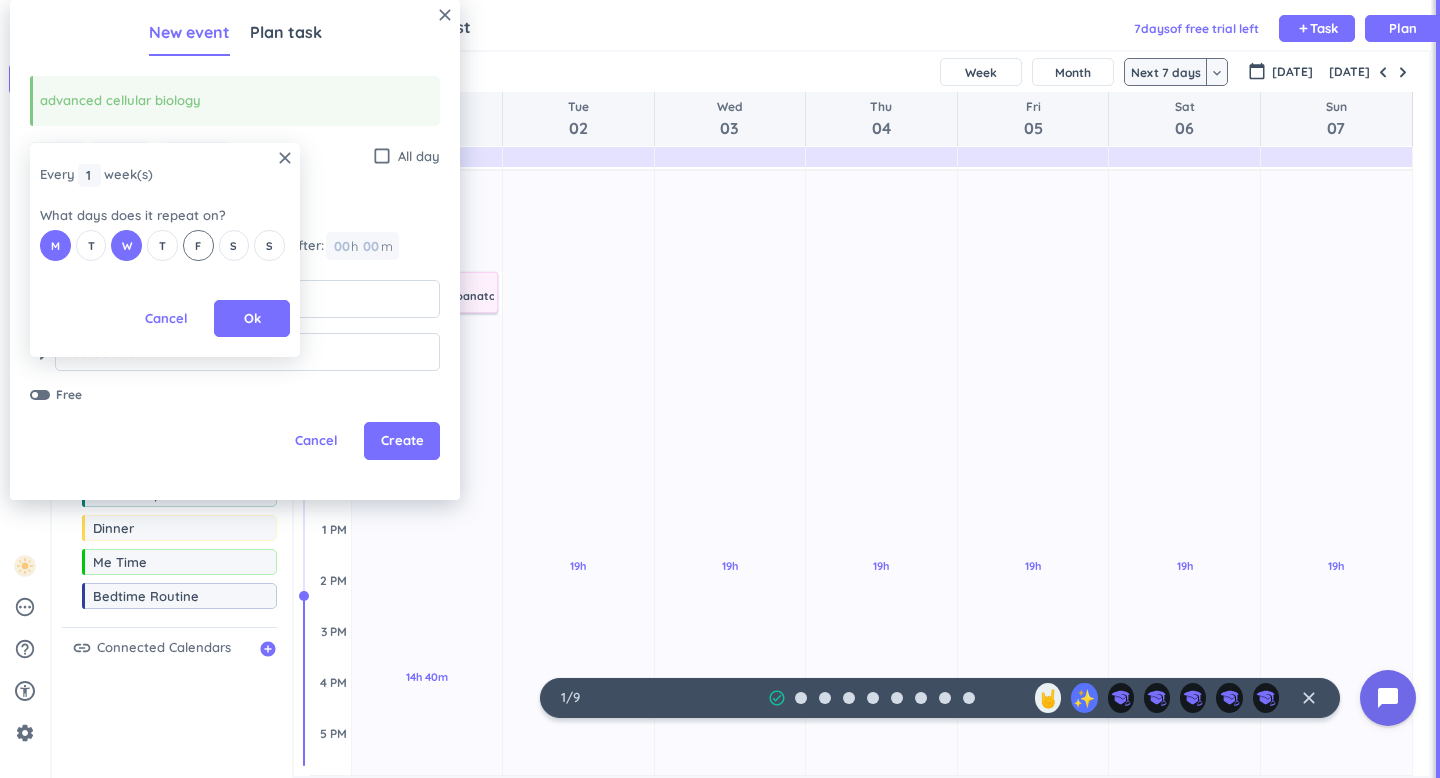 click on "F" at bounding box center (198, 245) 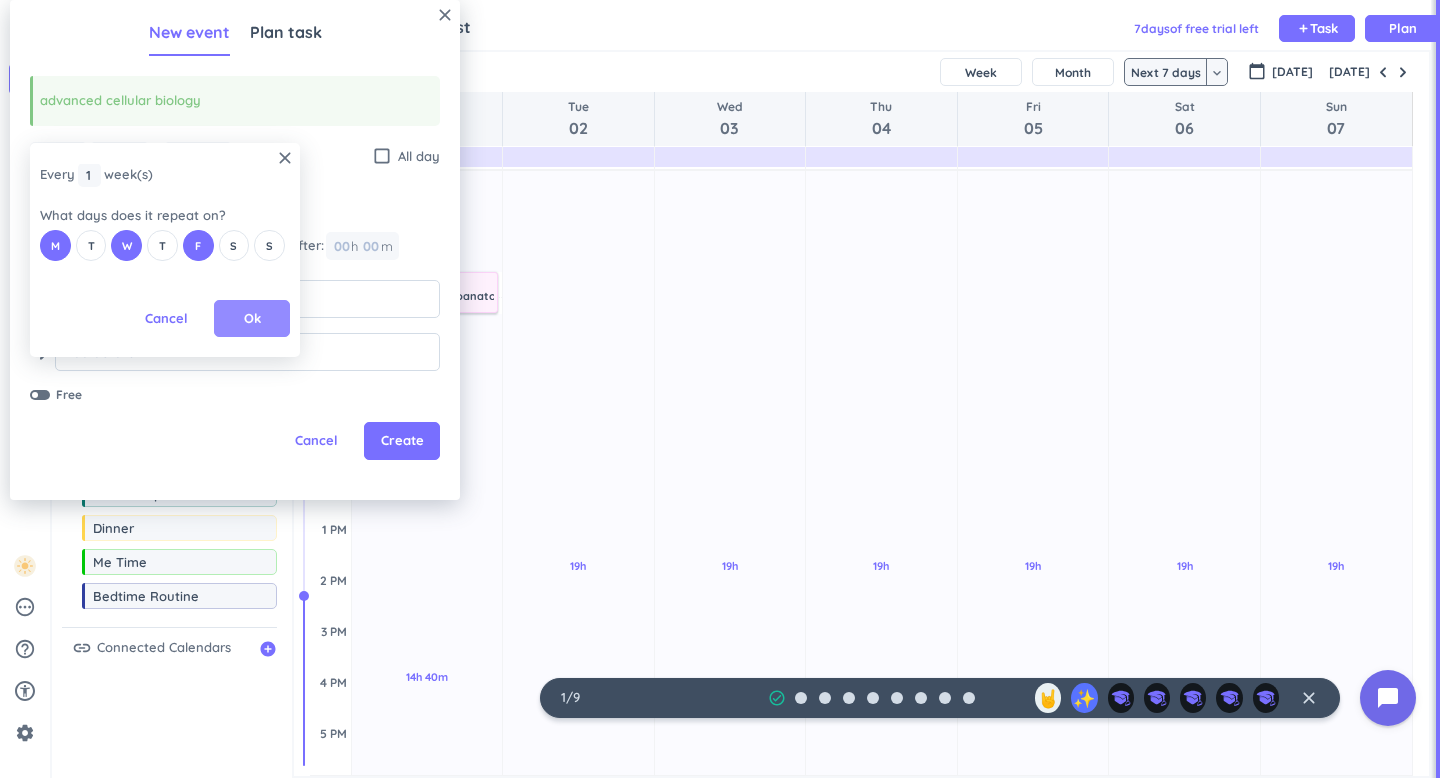 click on "Ok" at bounding box center [252, 319] 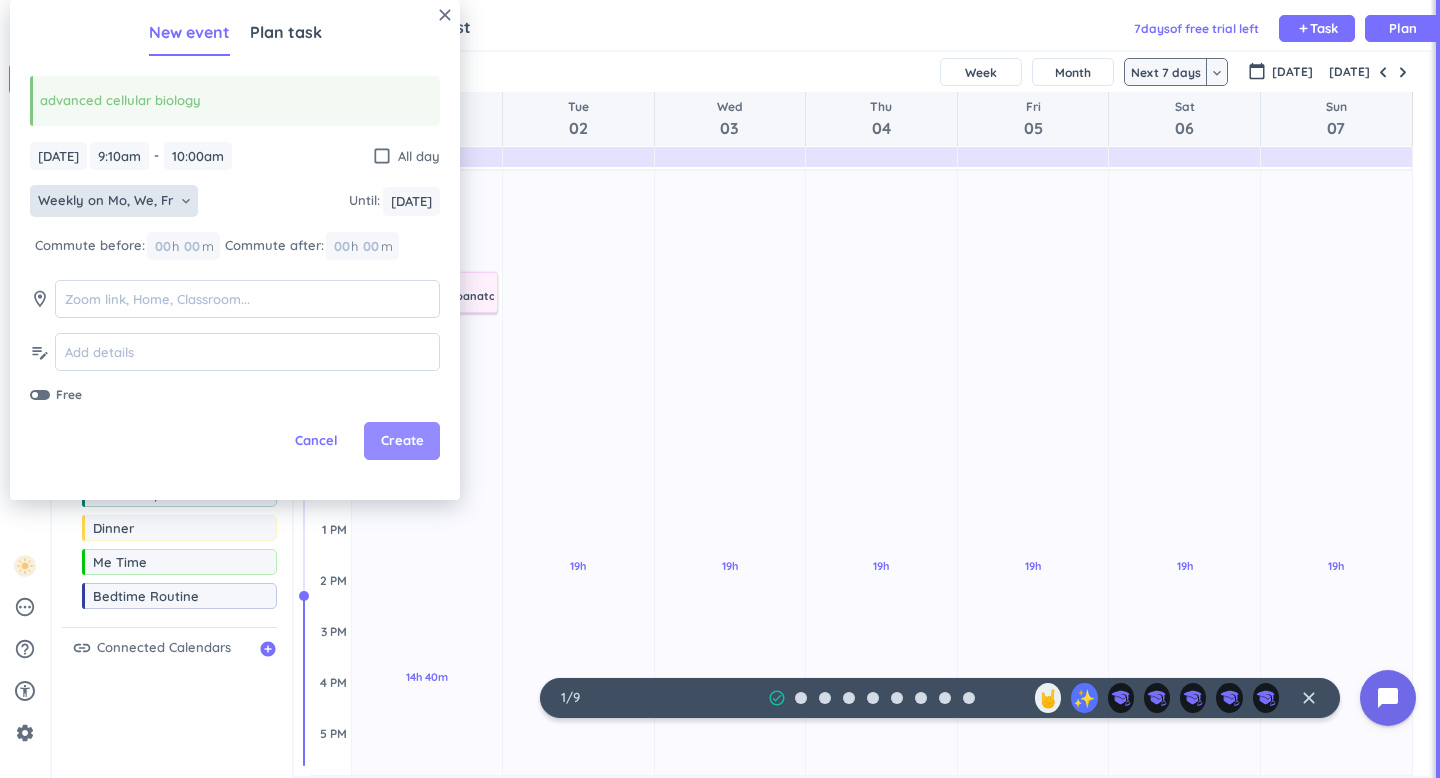 click on "Create" at bounding box center [402, 441] 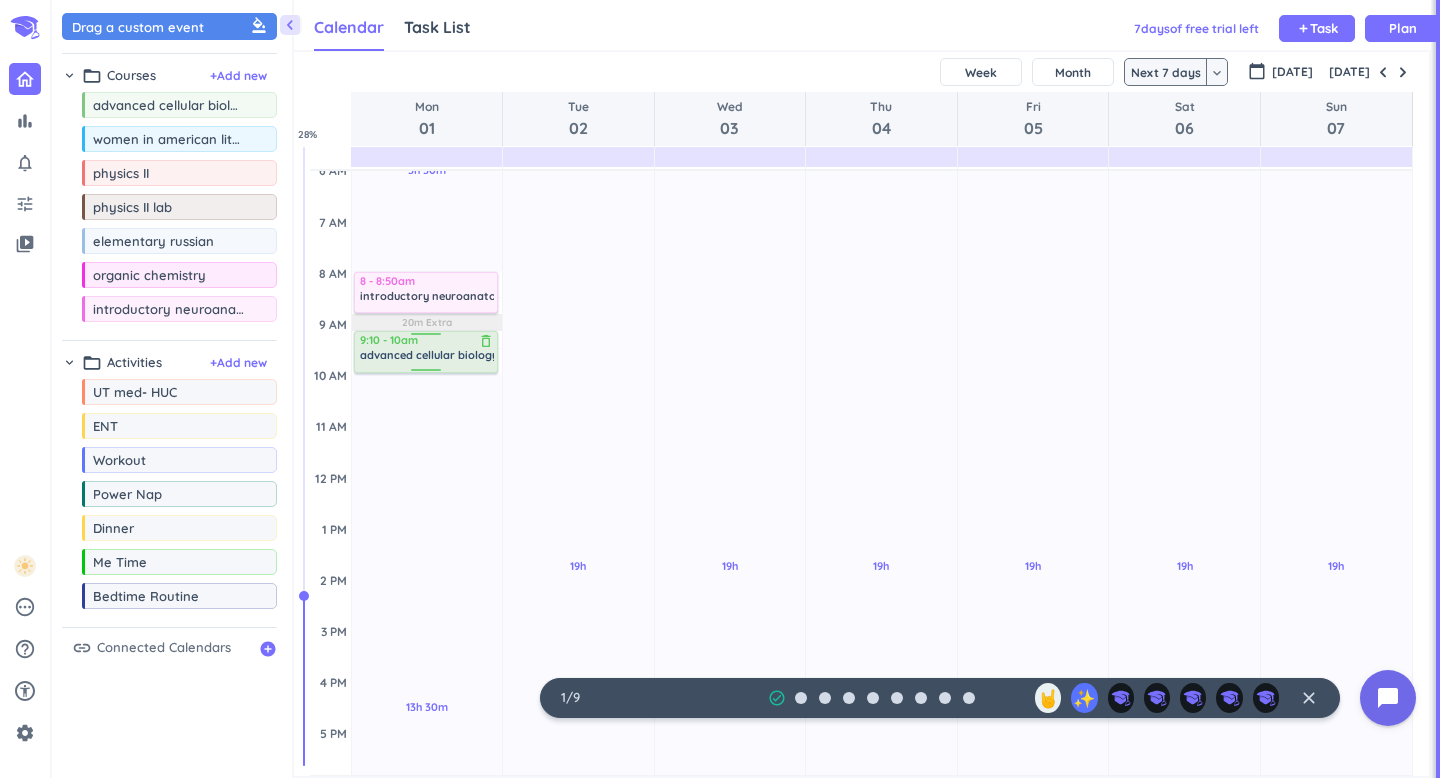 click on "advanced cellular biology" at bounding box center (429, 355) 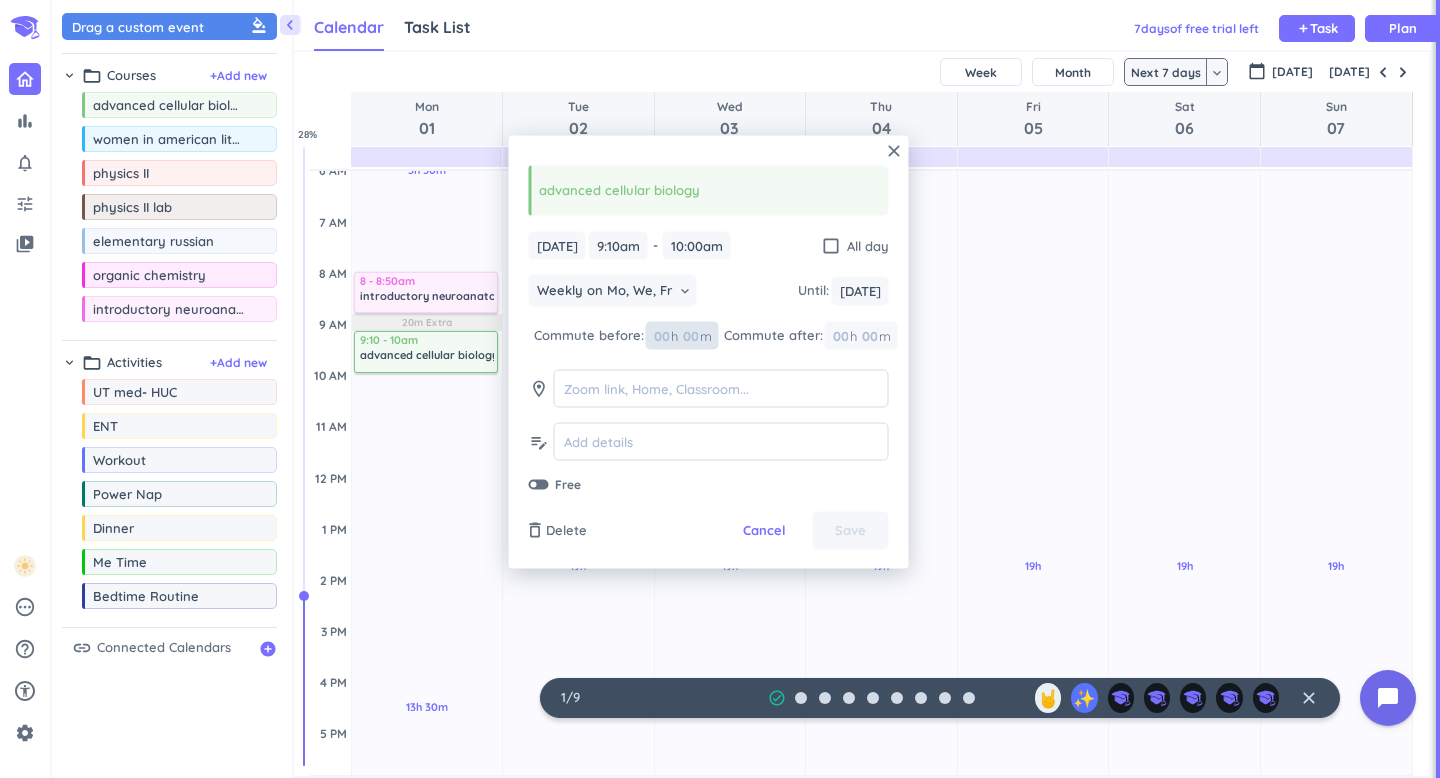 click at bounding box center (690, 335) 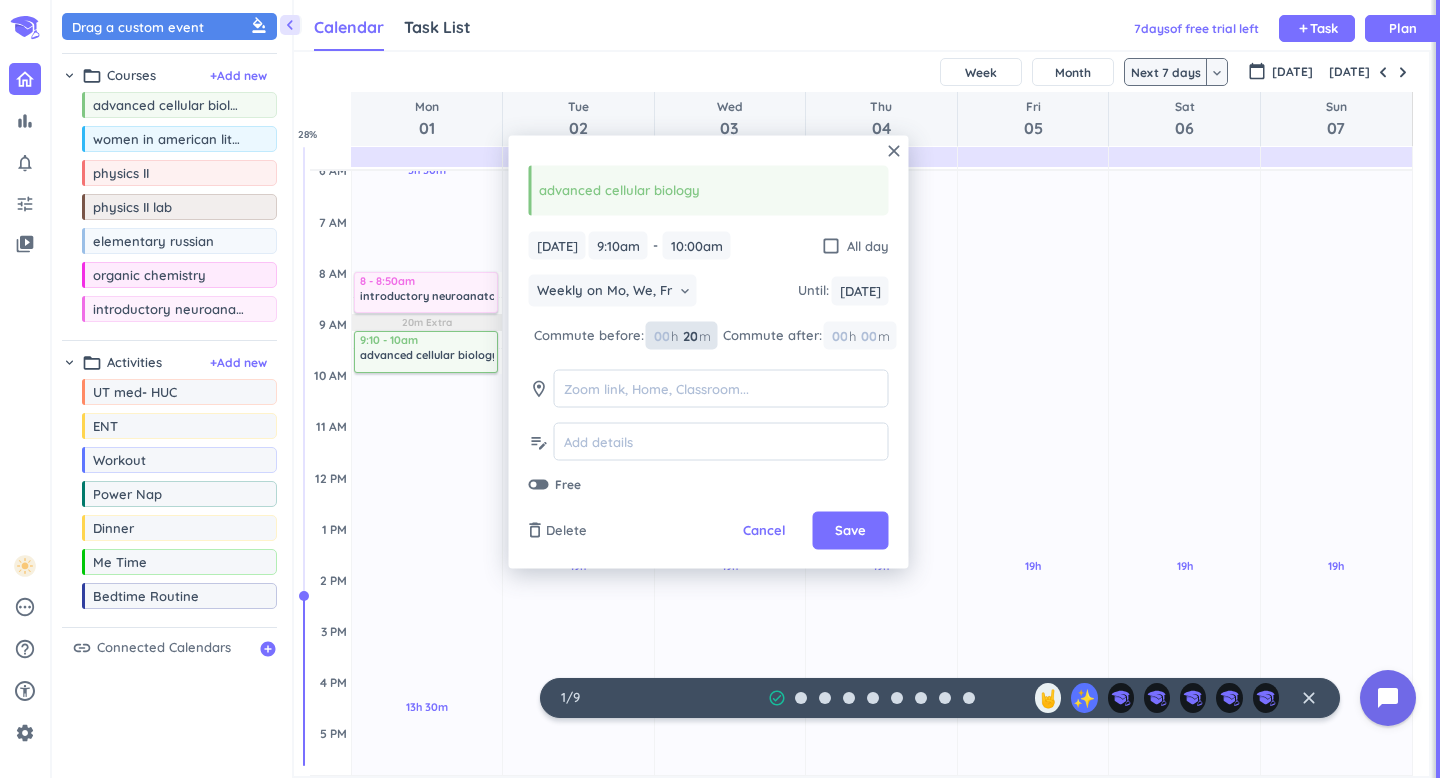 type on "20" 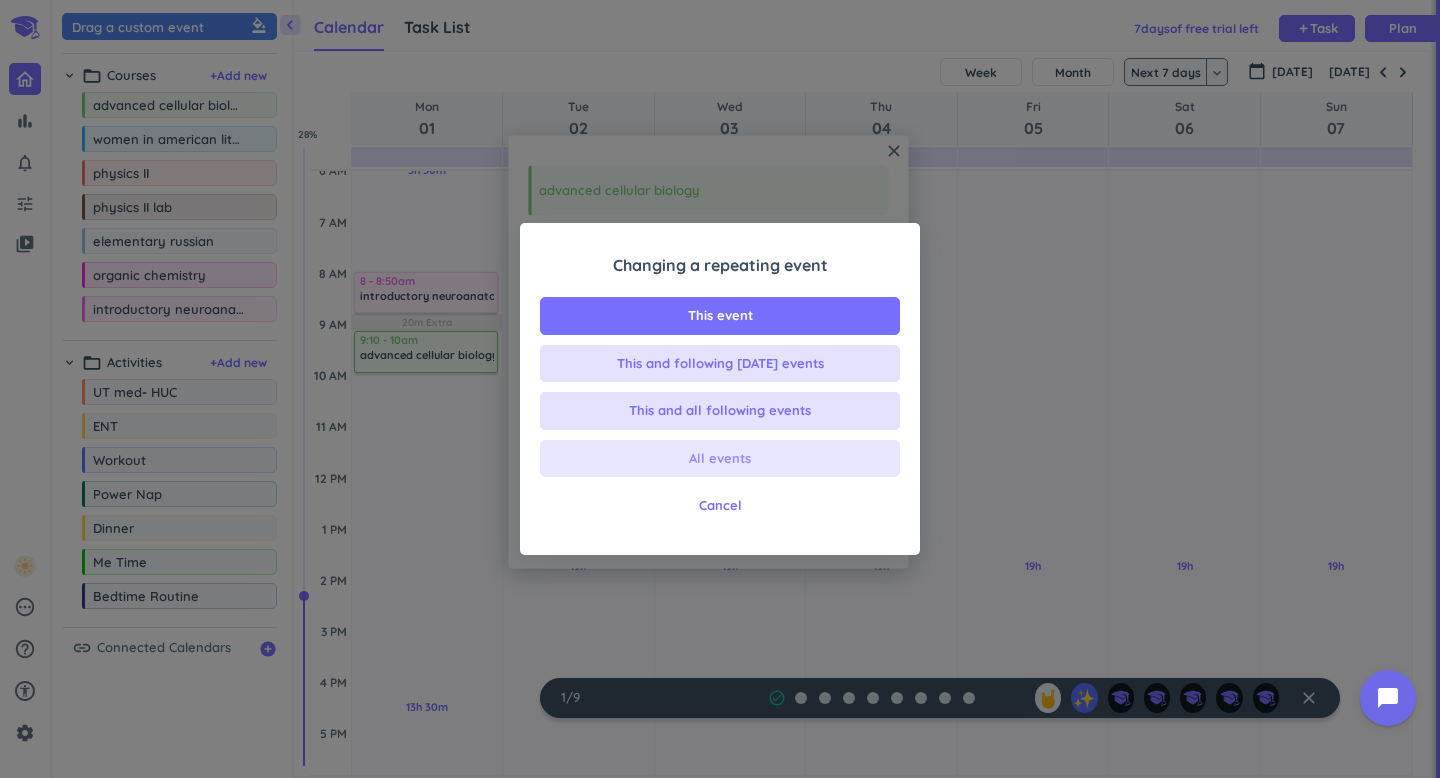 click on "All events" at bounding box center [720, 459] 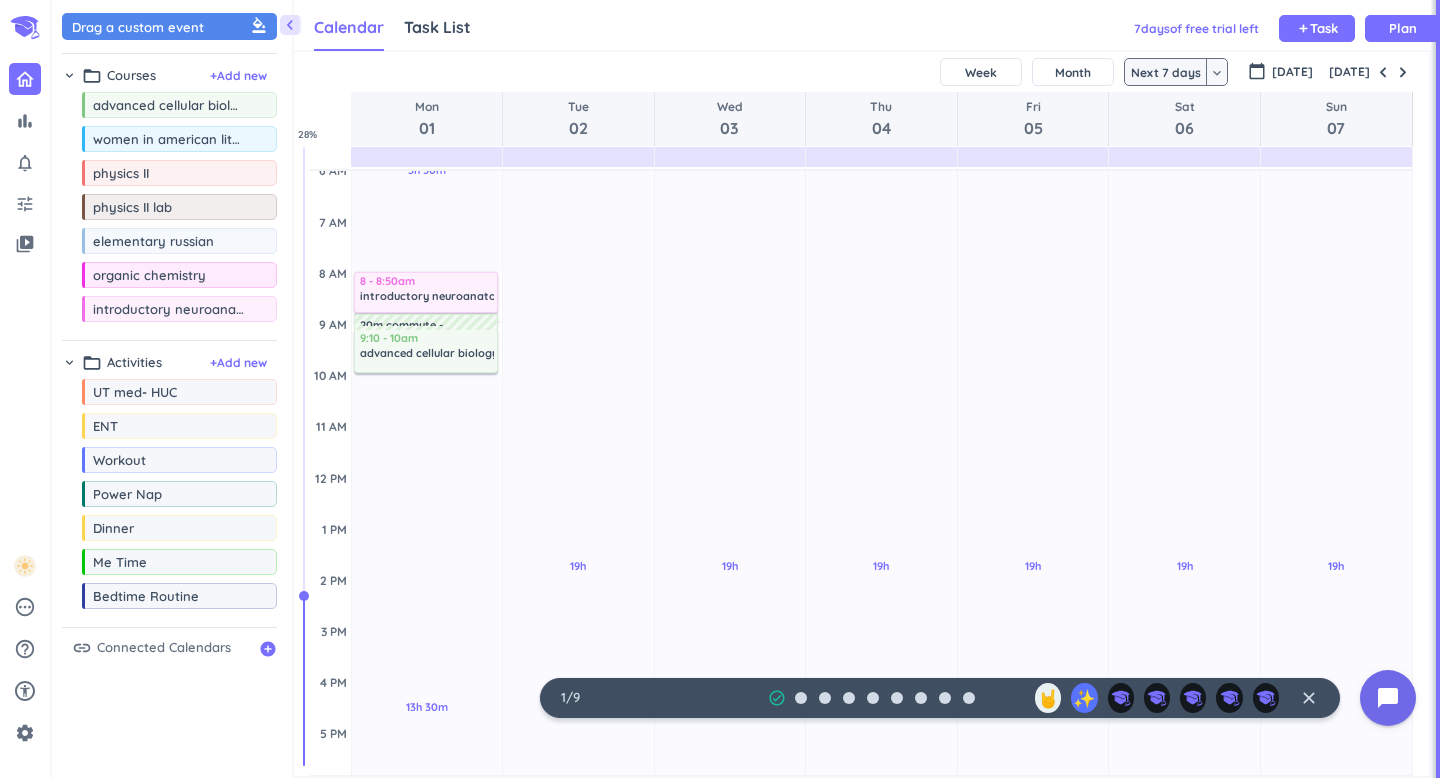 click on "20m commute" at bounding box center [403, 322] 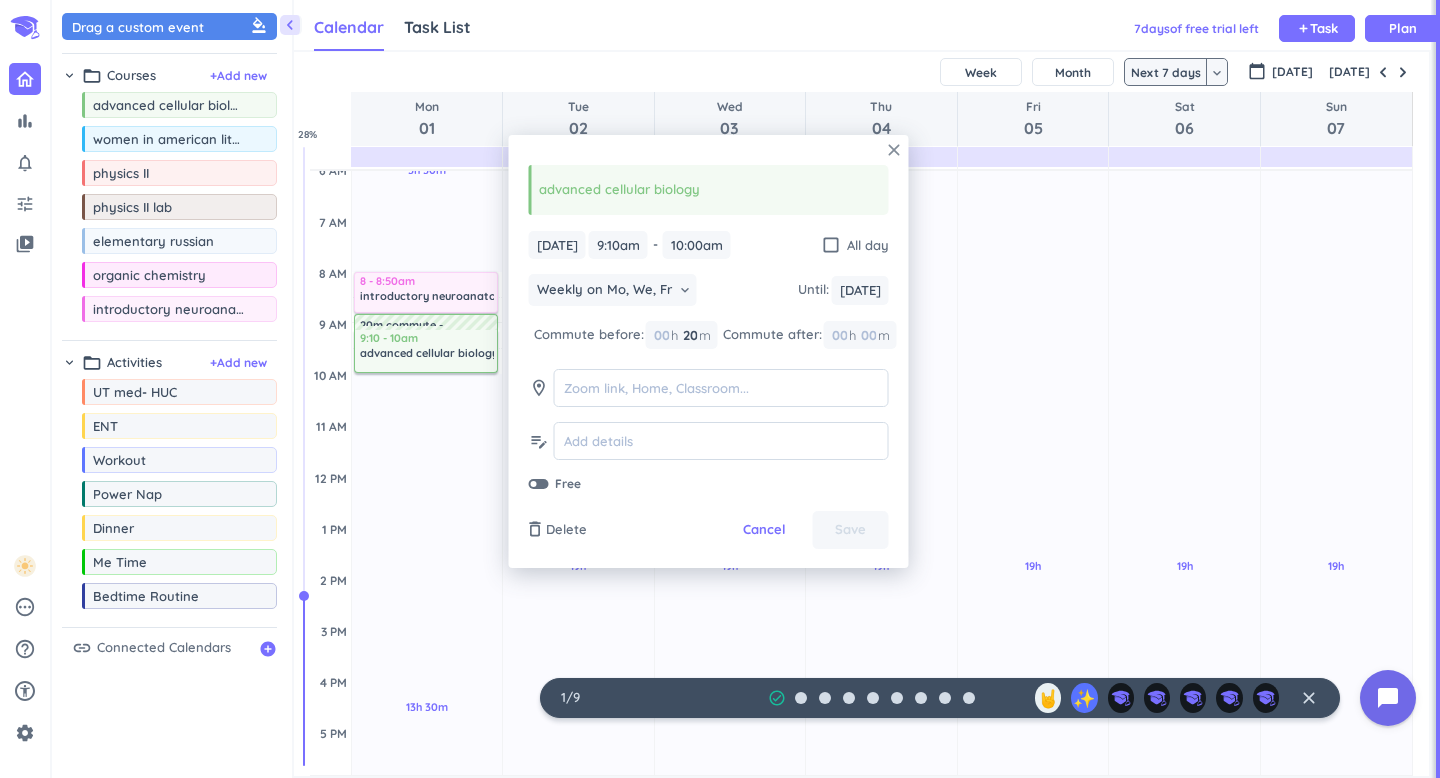 click on "close" at bounding box center [894, 150] 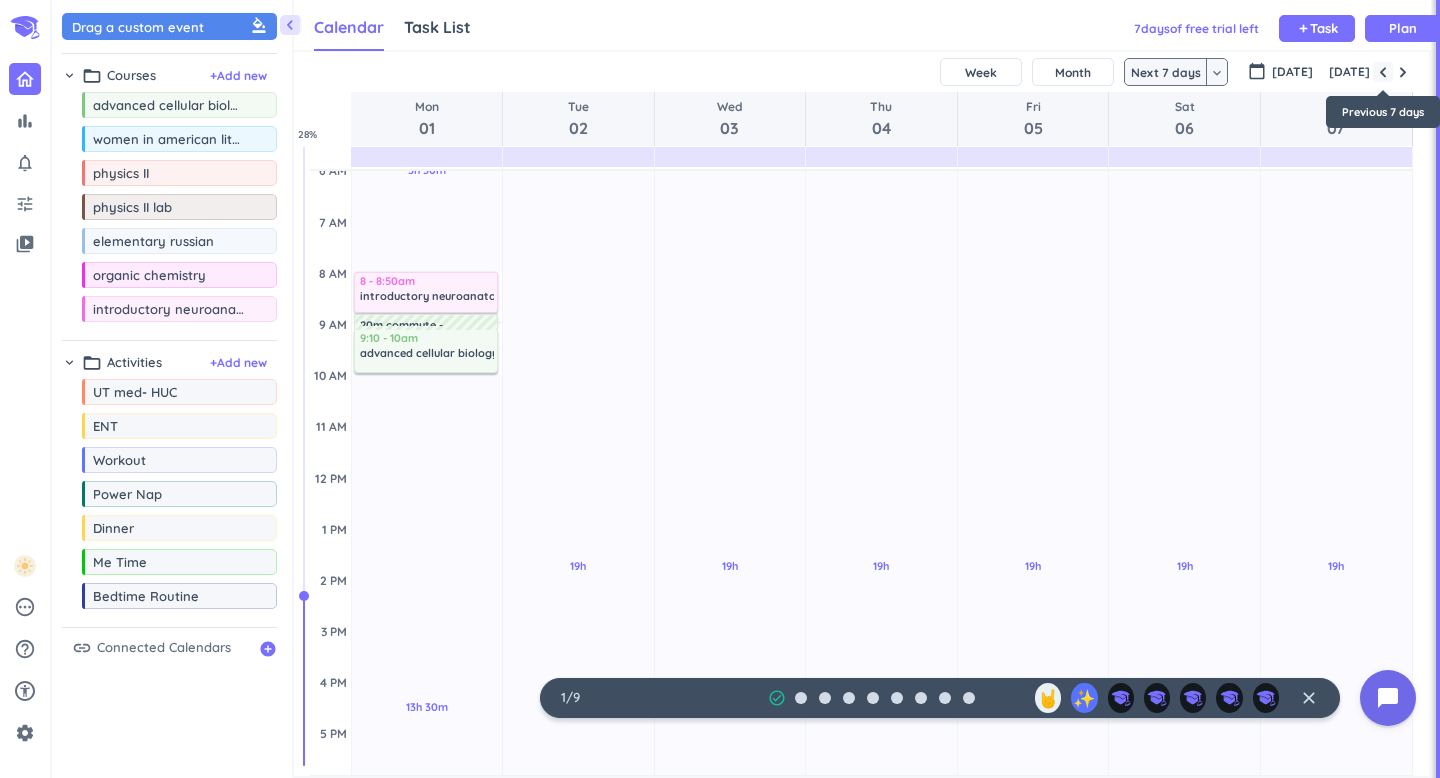 click at bounding box center (1383, 72) 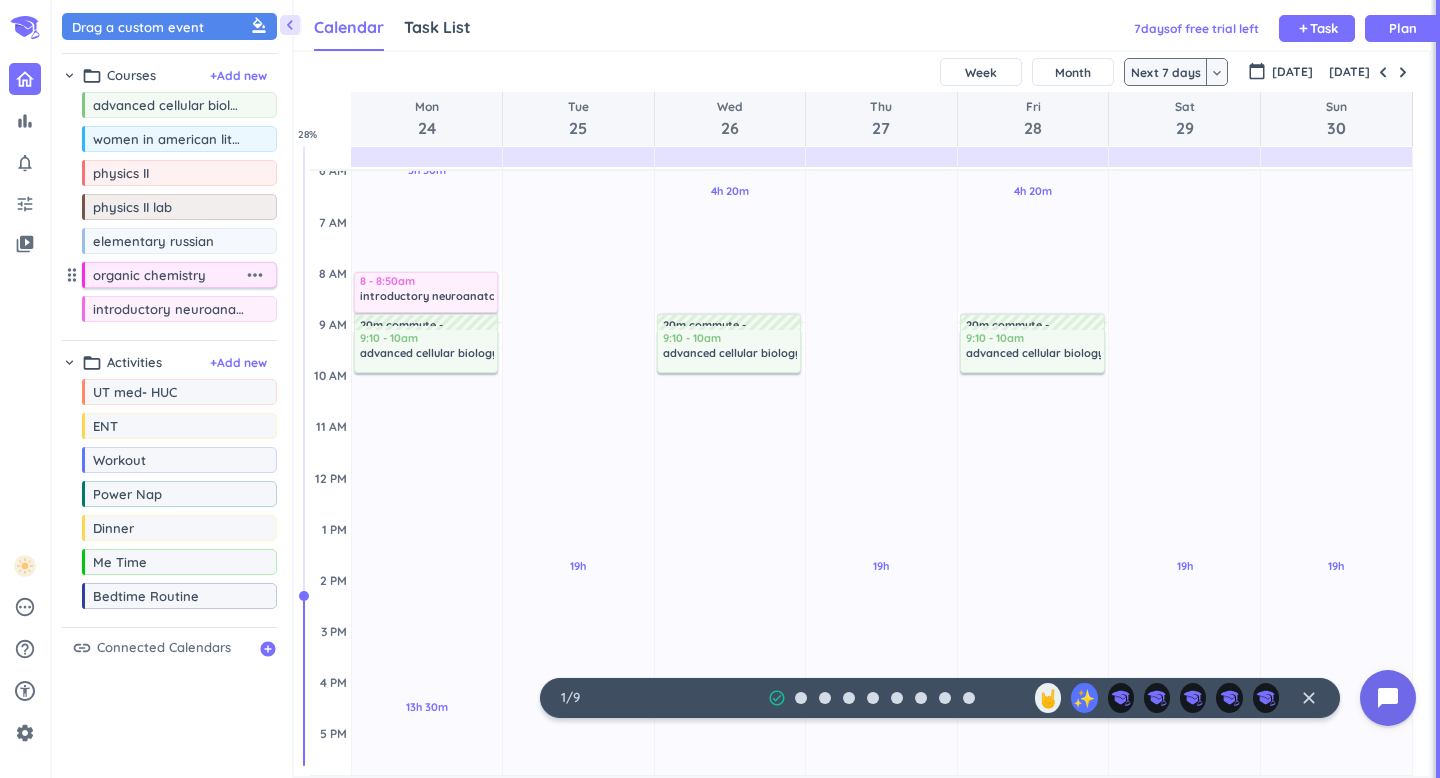 click on "more_horiz" at bounding box center [255, 275] 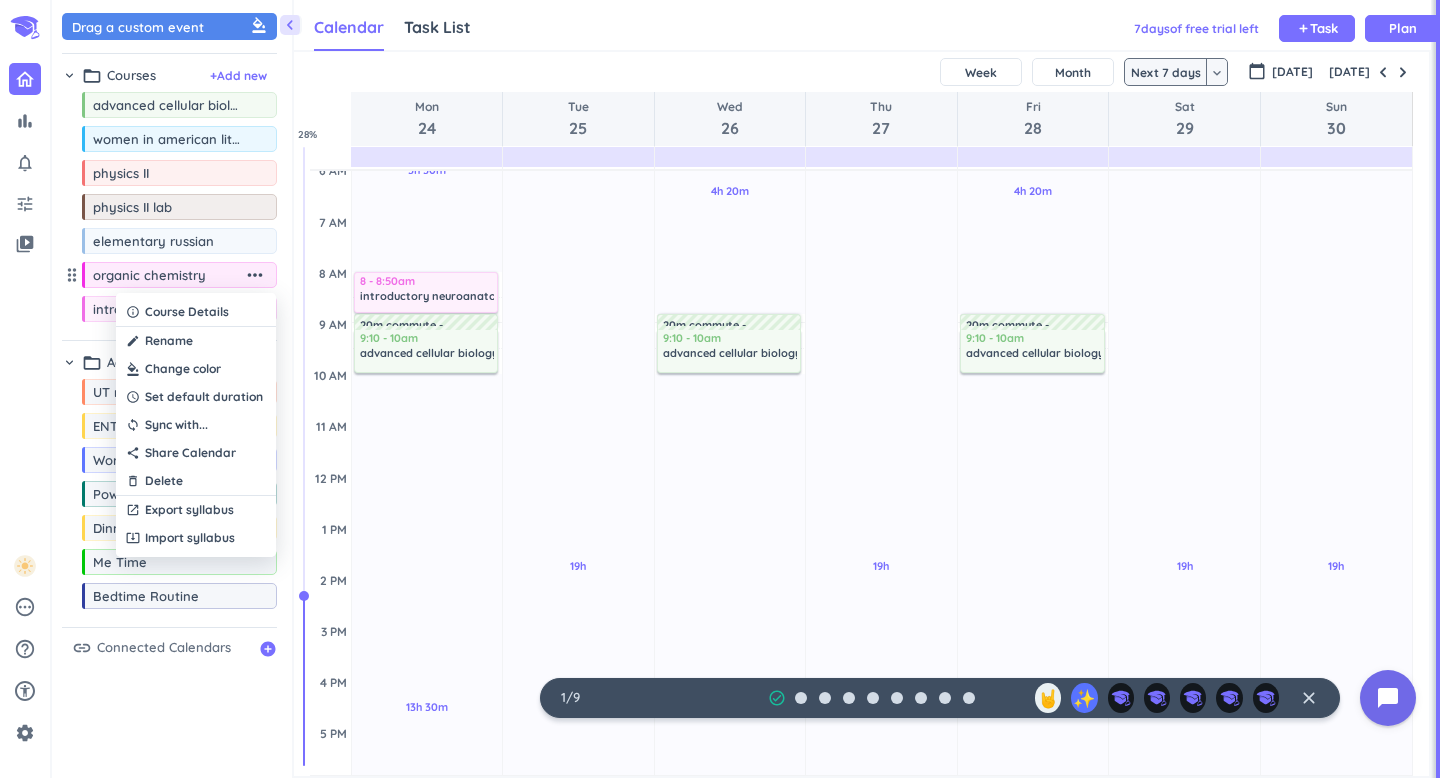 click at bounding box center [196, 369] 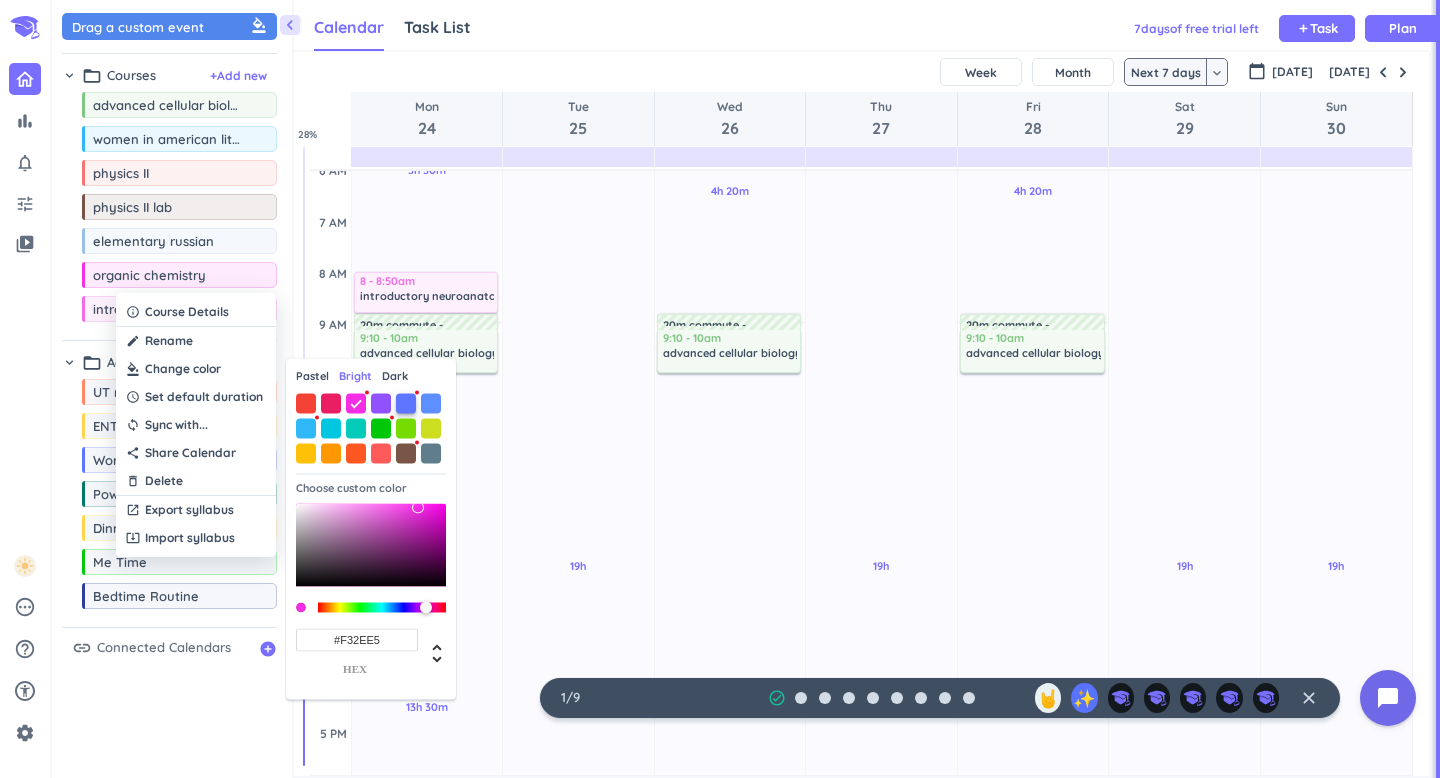 click at bounding box center [406, 403] 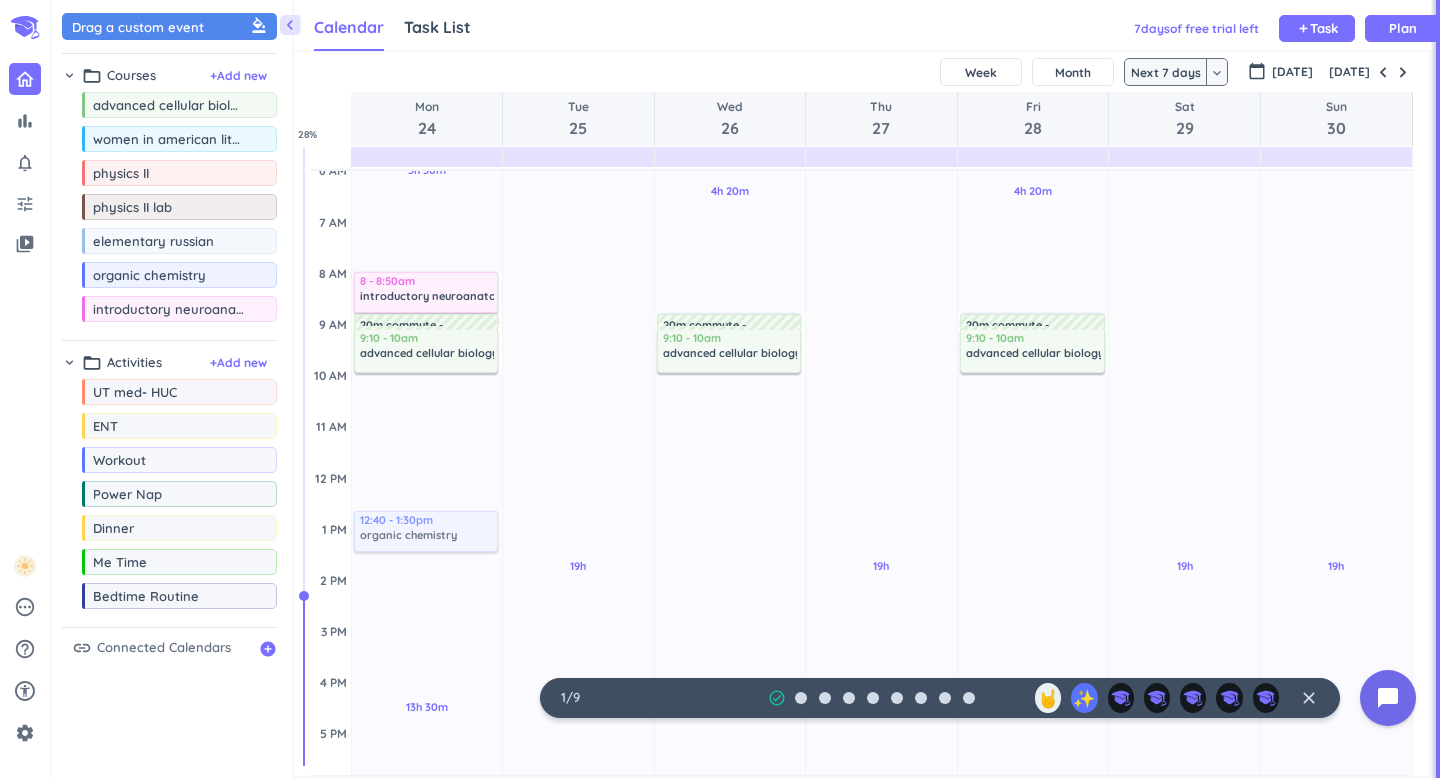 drag, startPoint x: 188, startPoint y: 284, endPoint x: 435, endPoint y: 511, distance: 335.46683 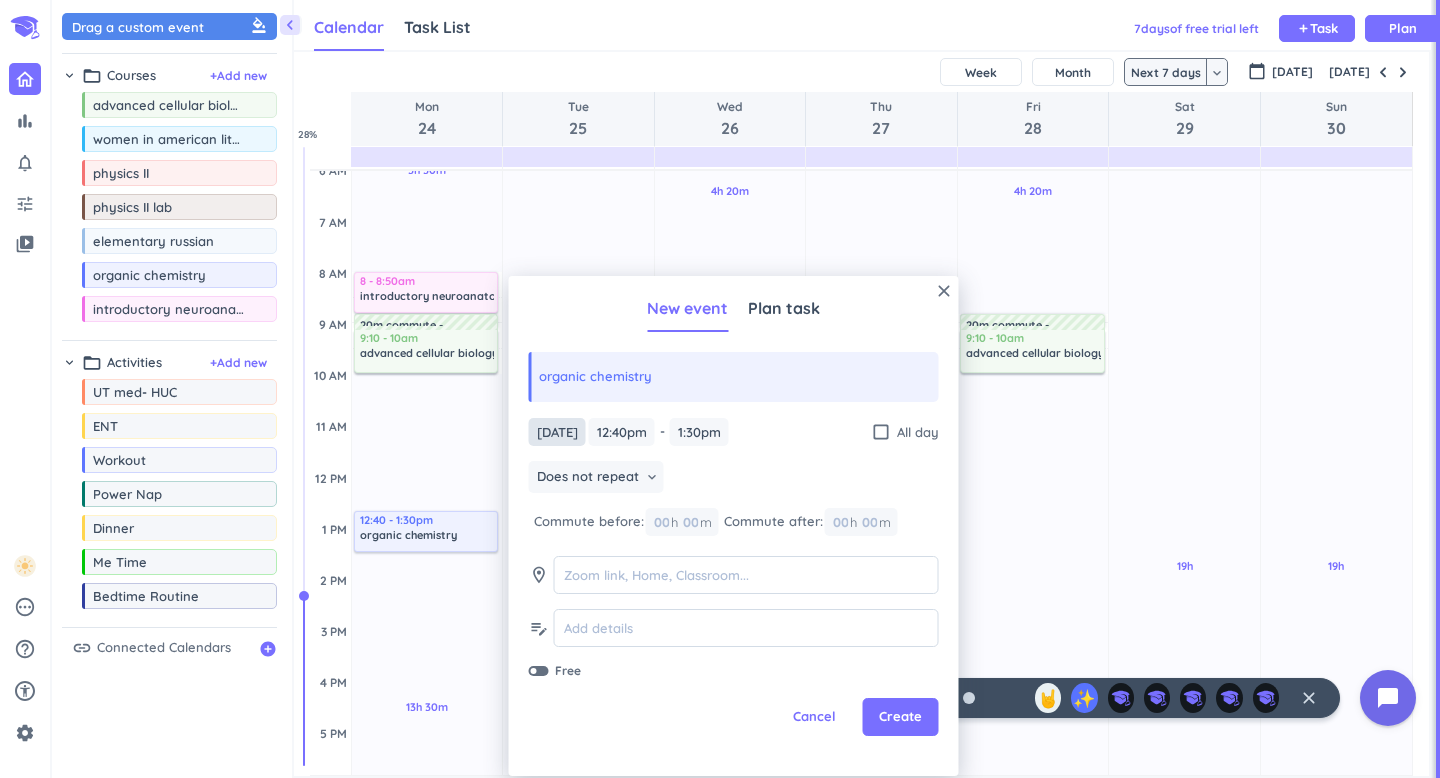 click on "[DATE]" at bounding box center (557, 432) 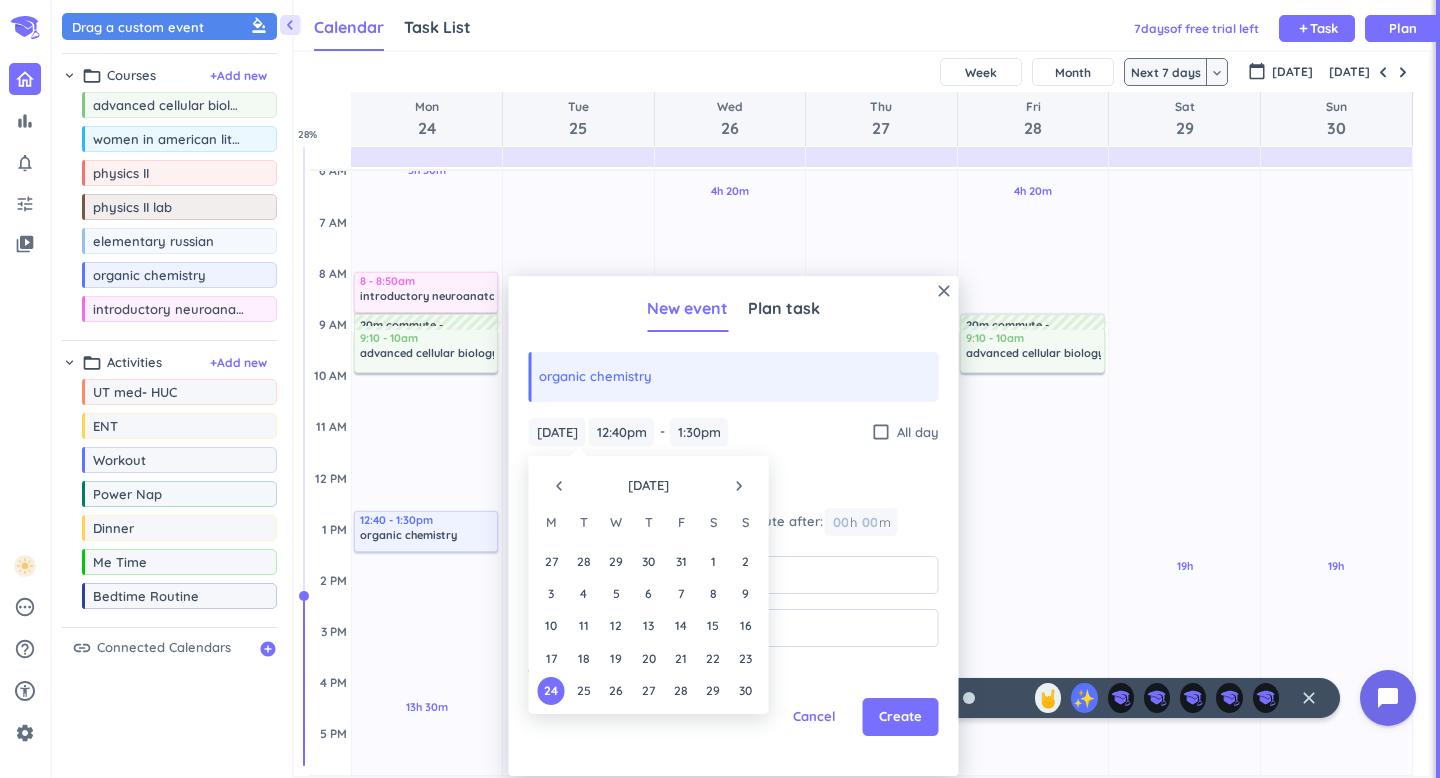 click on "navigate_before" at bounding box center [559, 486] 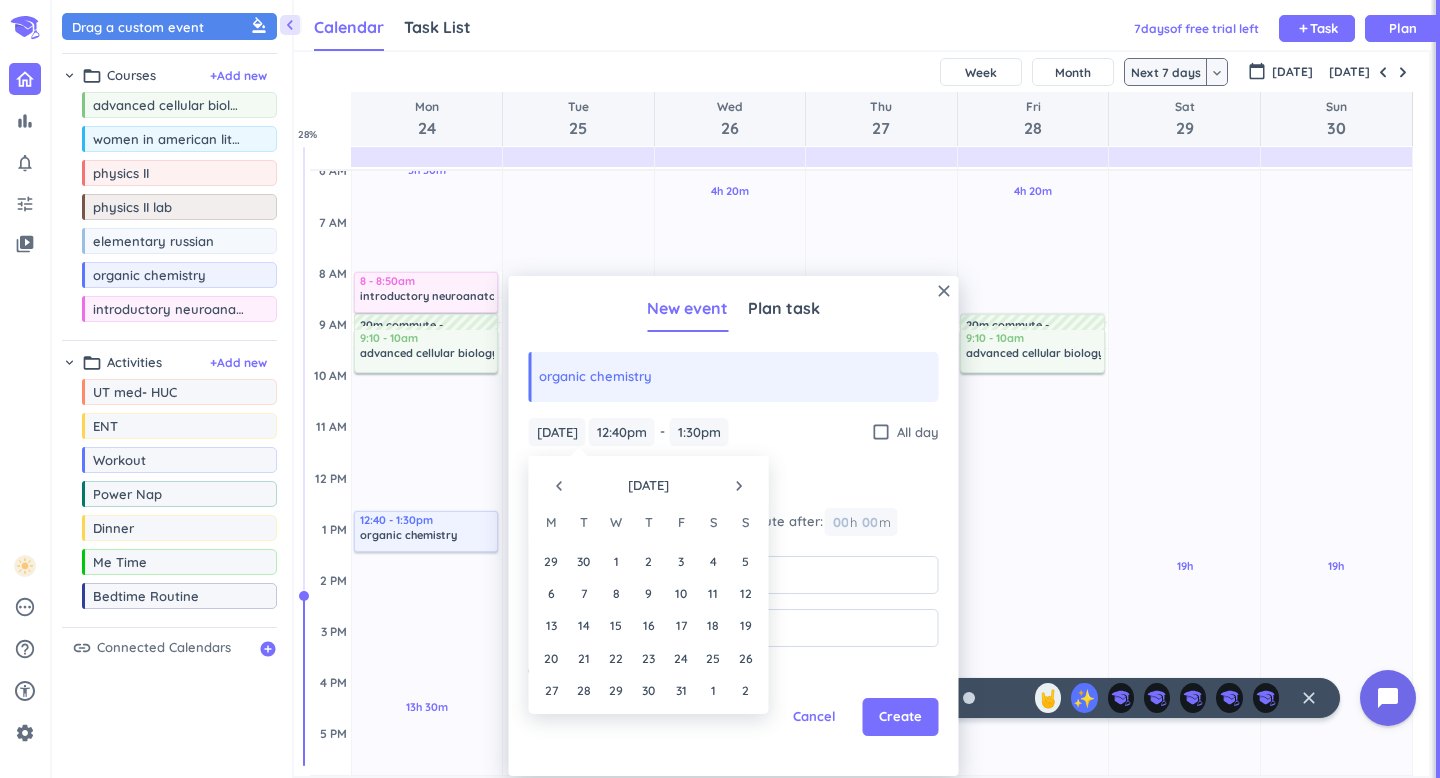 click on "navigate_before" at bounding box center [559, 486] 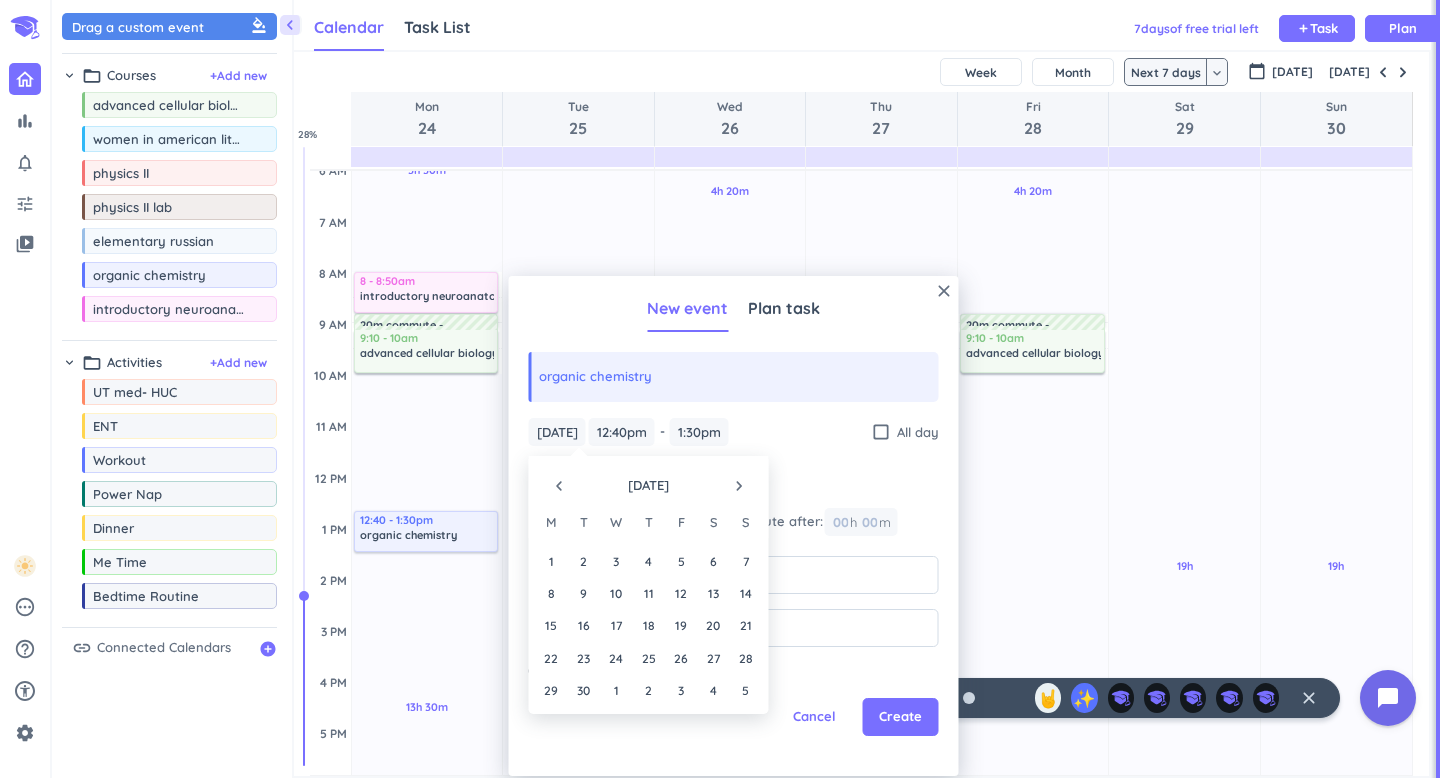 click on "navigate_before" at bounding box center (559, 486) 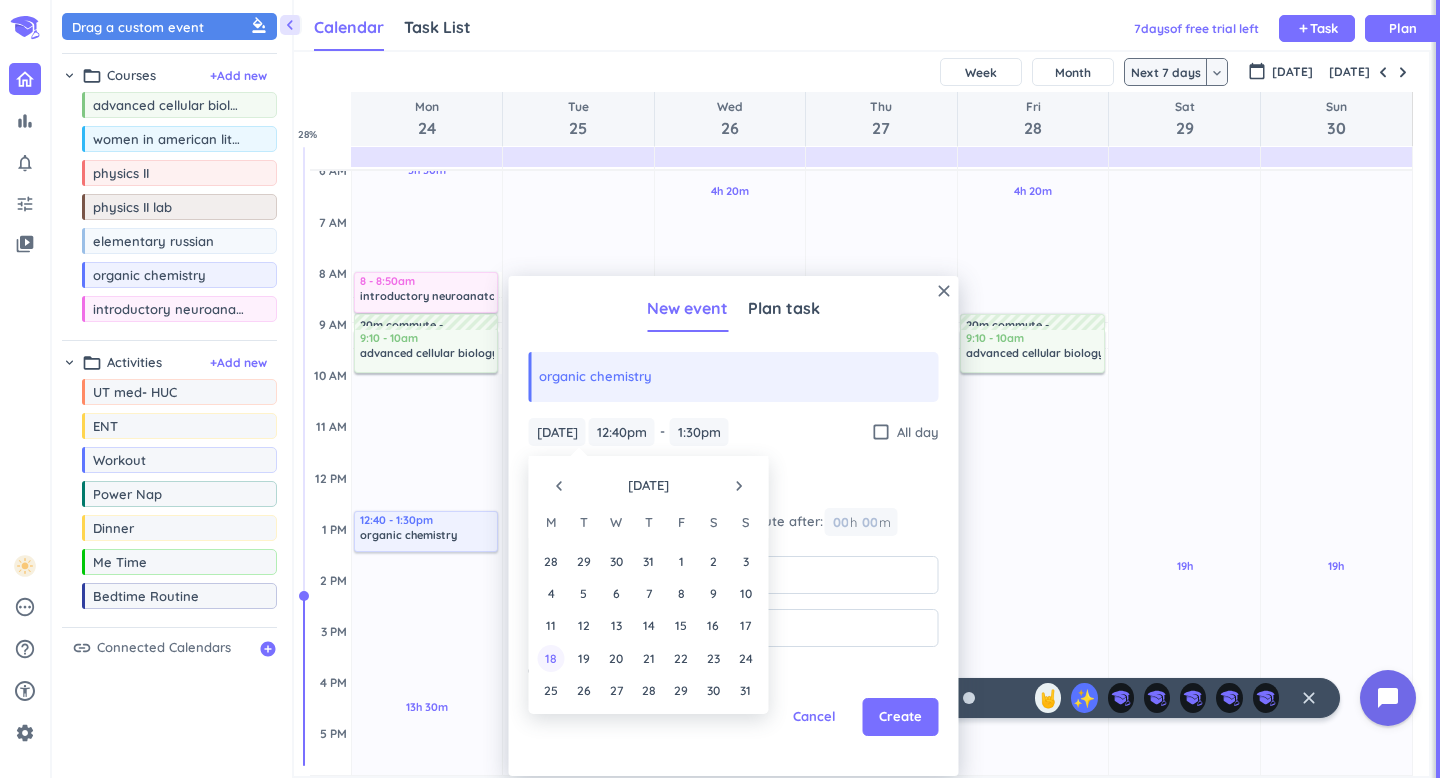 click on "18" at bounding box center [551, 658] 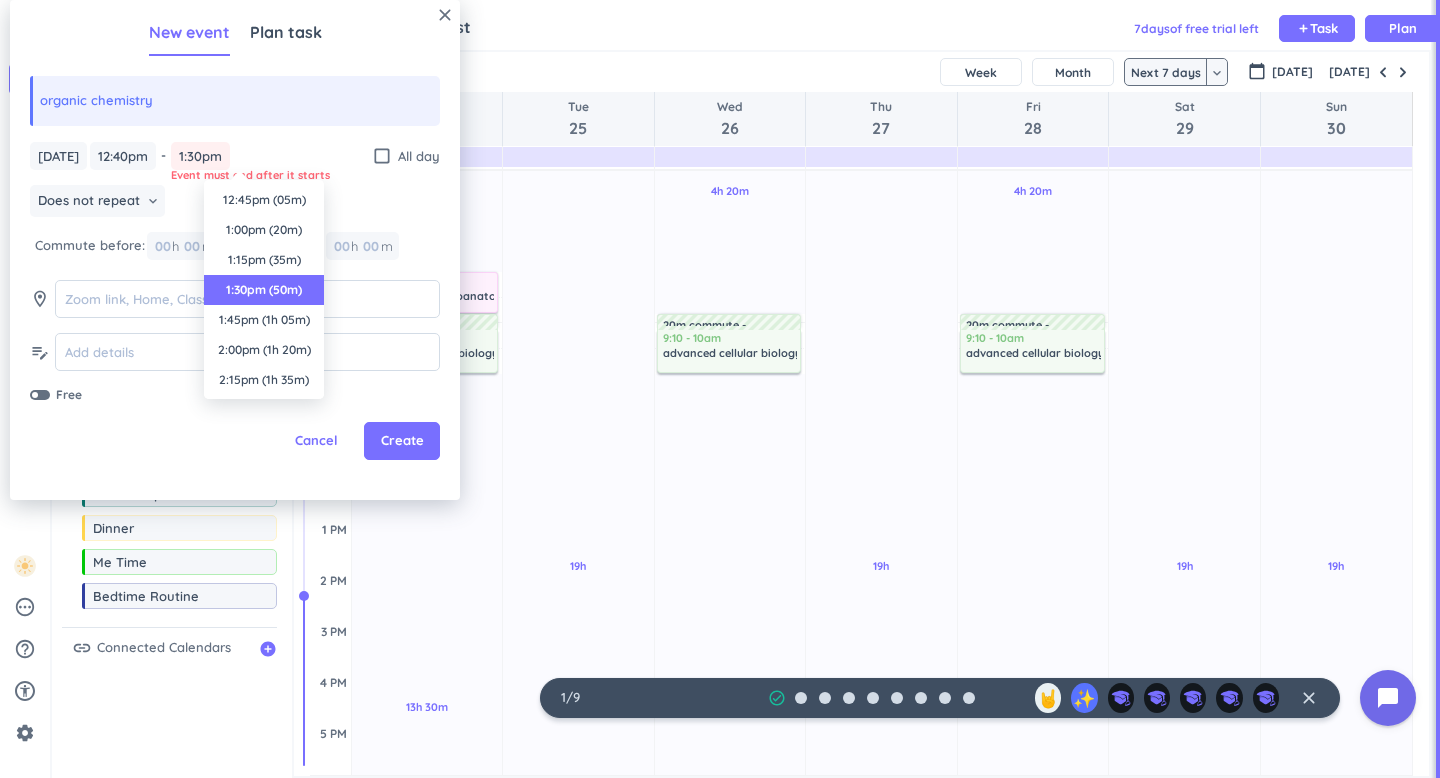 click on "1:30pm" at bounding box center [200, 156] 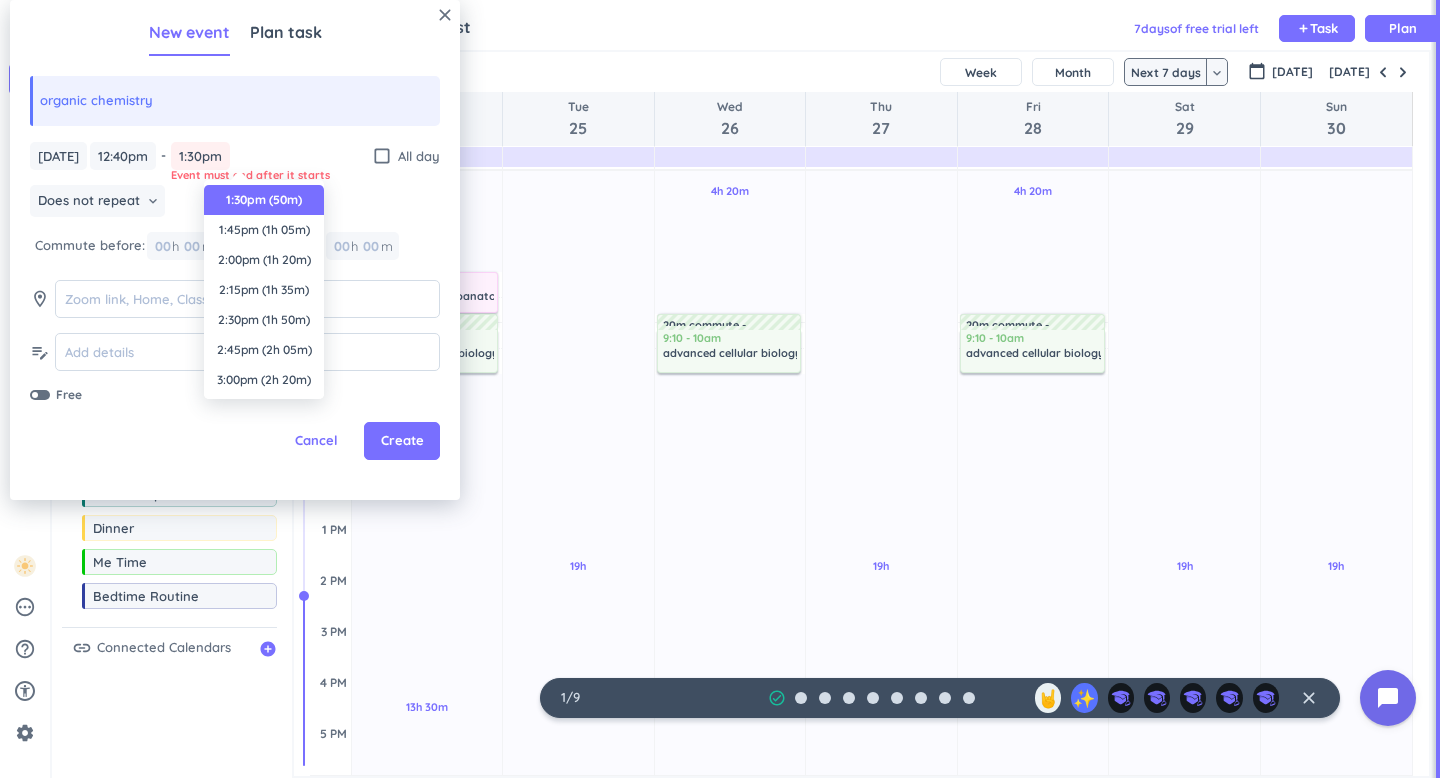 click on "1:30pm (50m)" at bounding box center (264, 200) 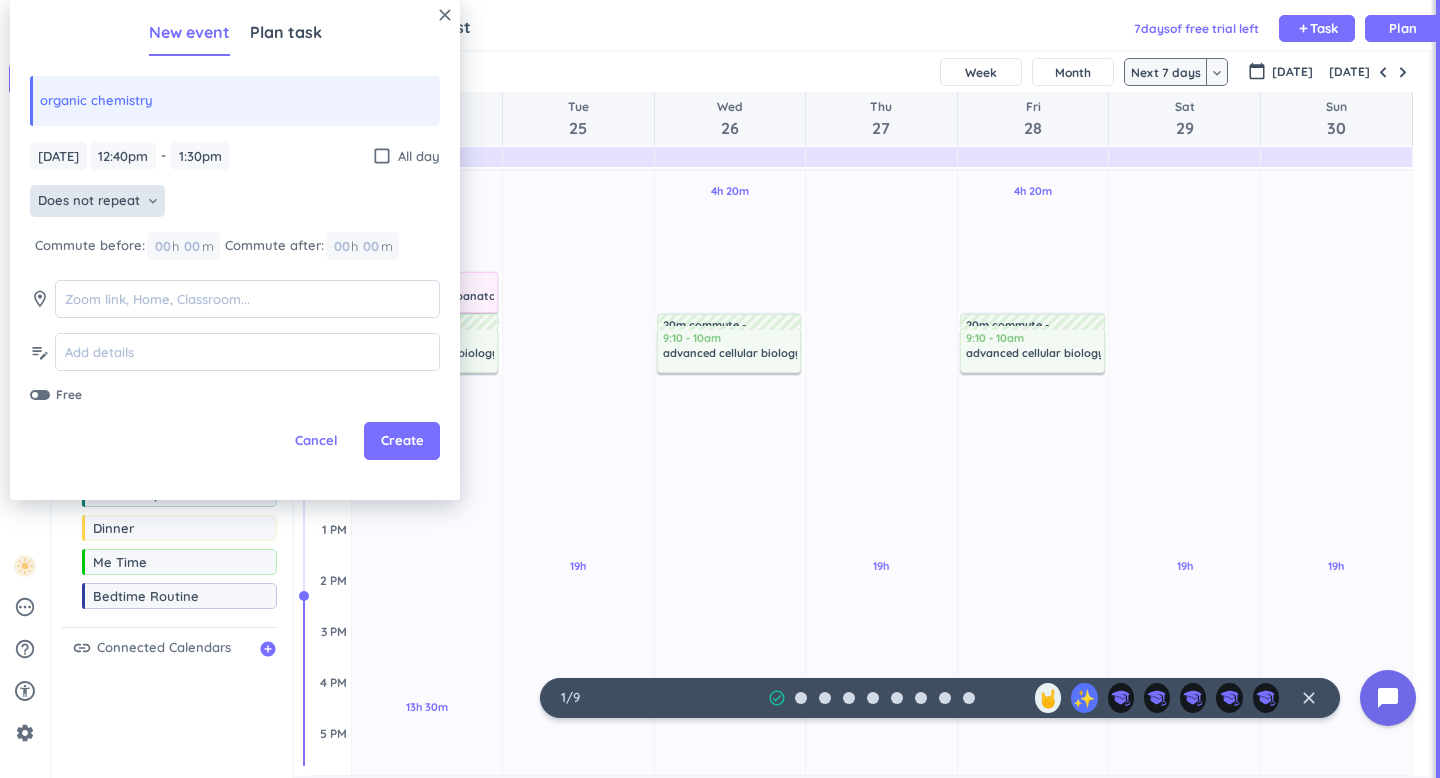 click on "Does not repeat" at bounding box center (89, 201) 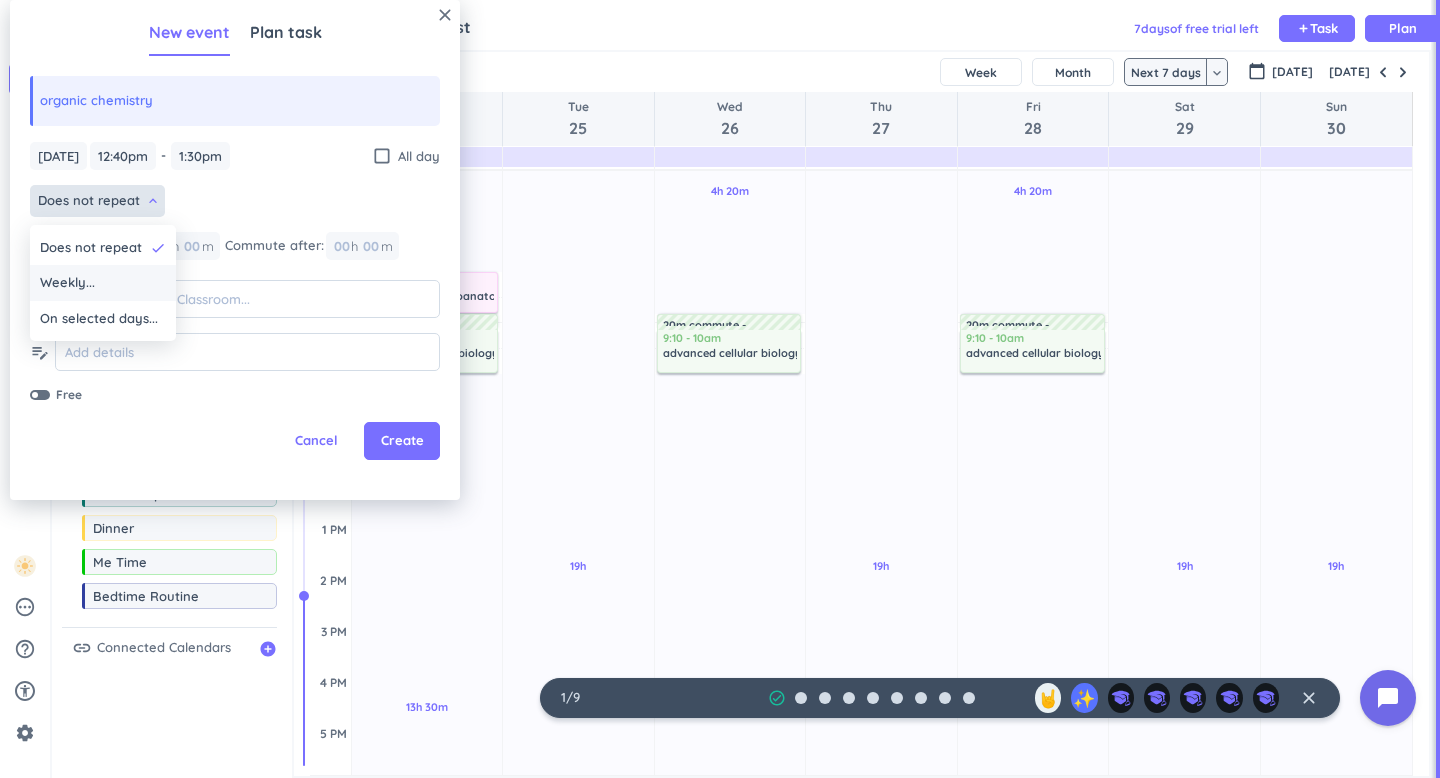 click on "Weekly..." at bounding box center (103, 283) 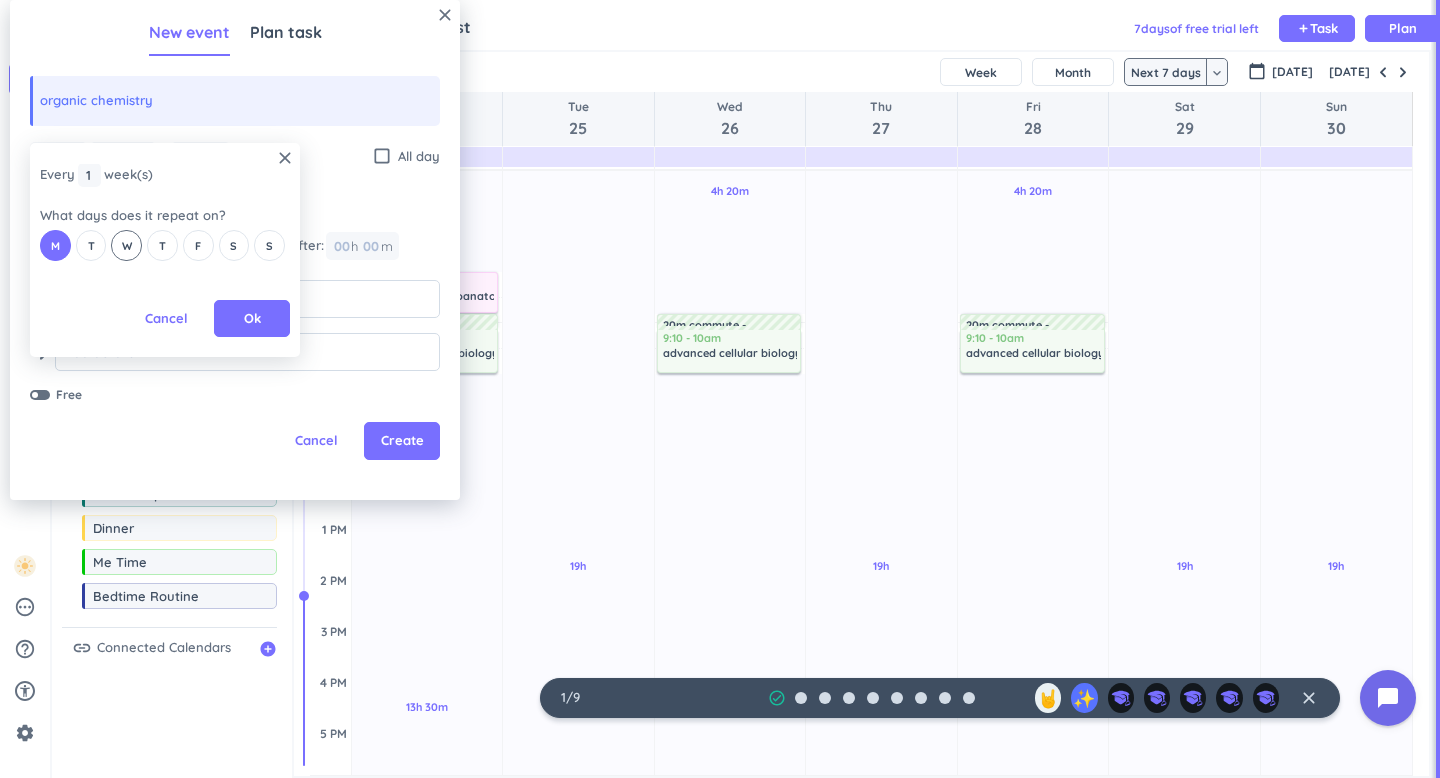 click on "W" at bounding box center [127, 246] 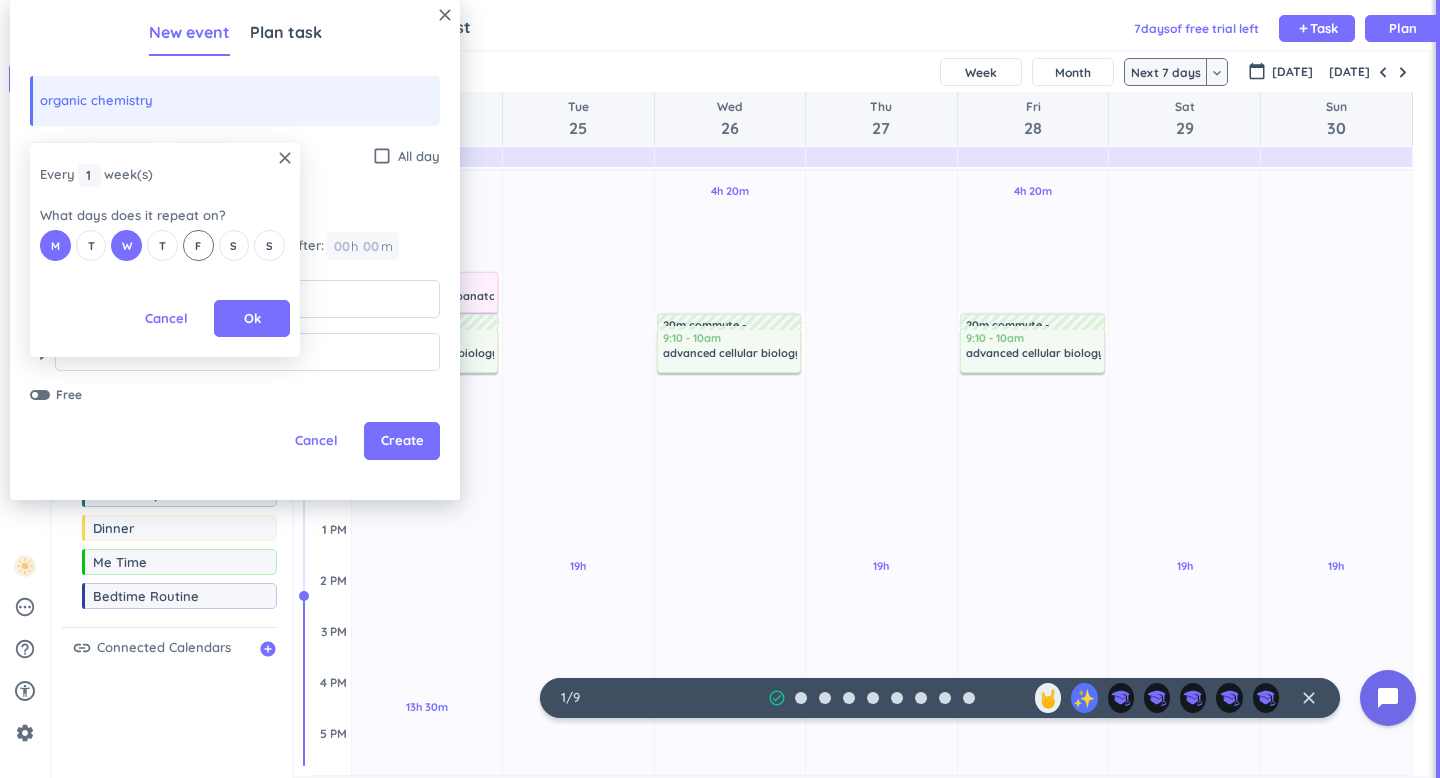 click on "F" at bounding box center (198, 246) 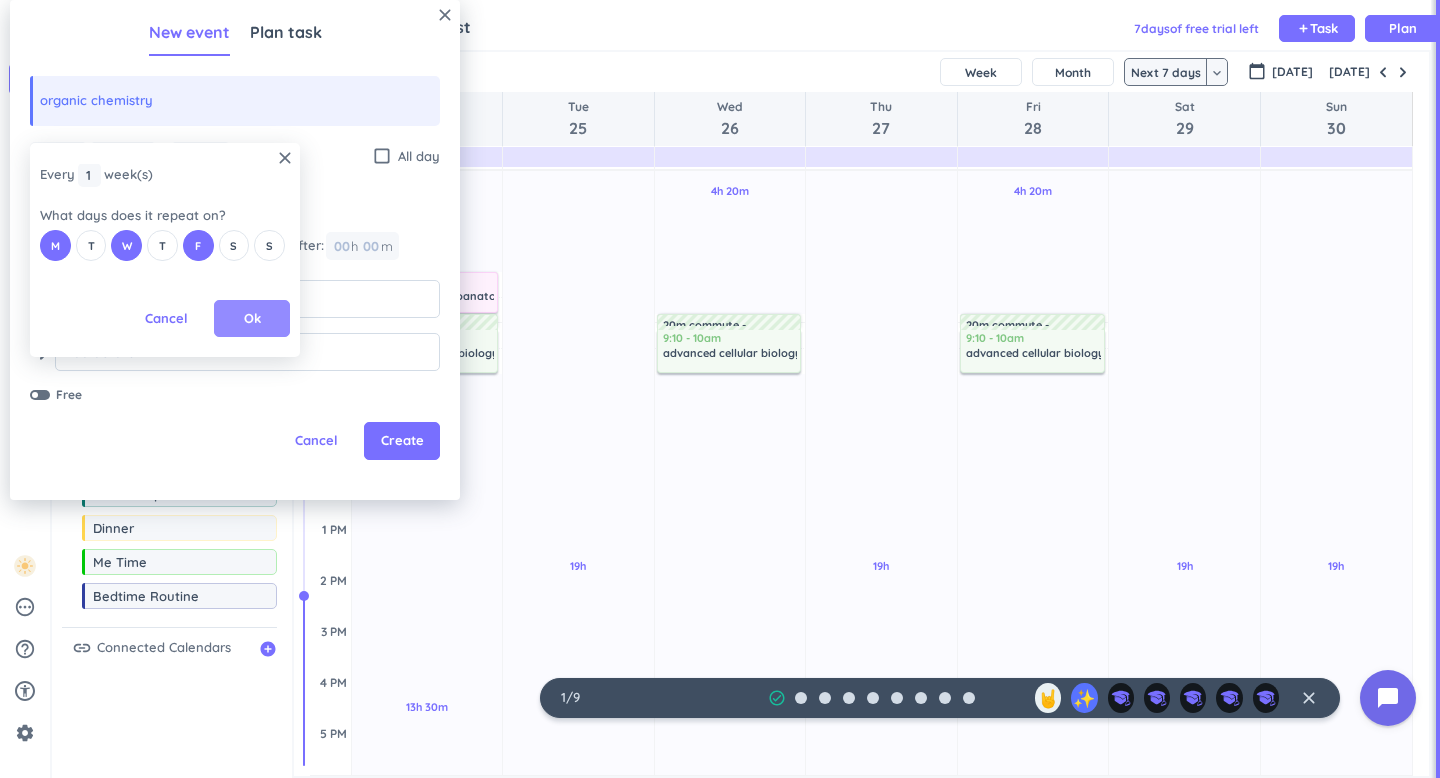 click on "Ok" at bounding box center [252, 319] 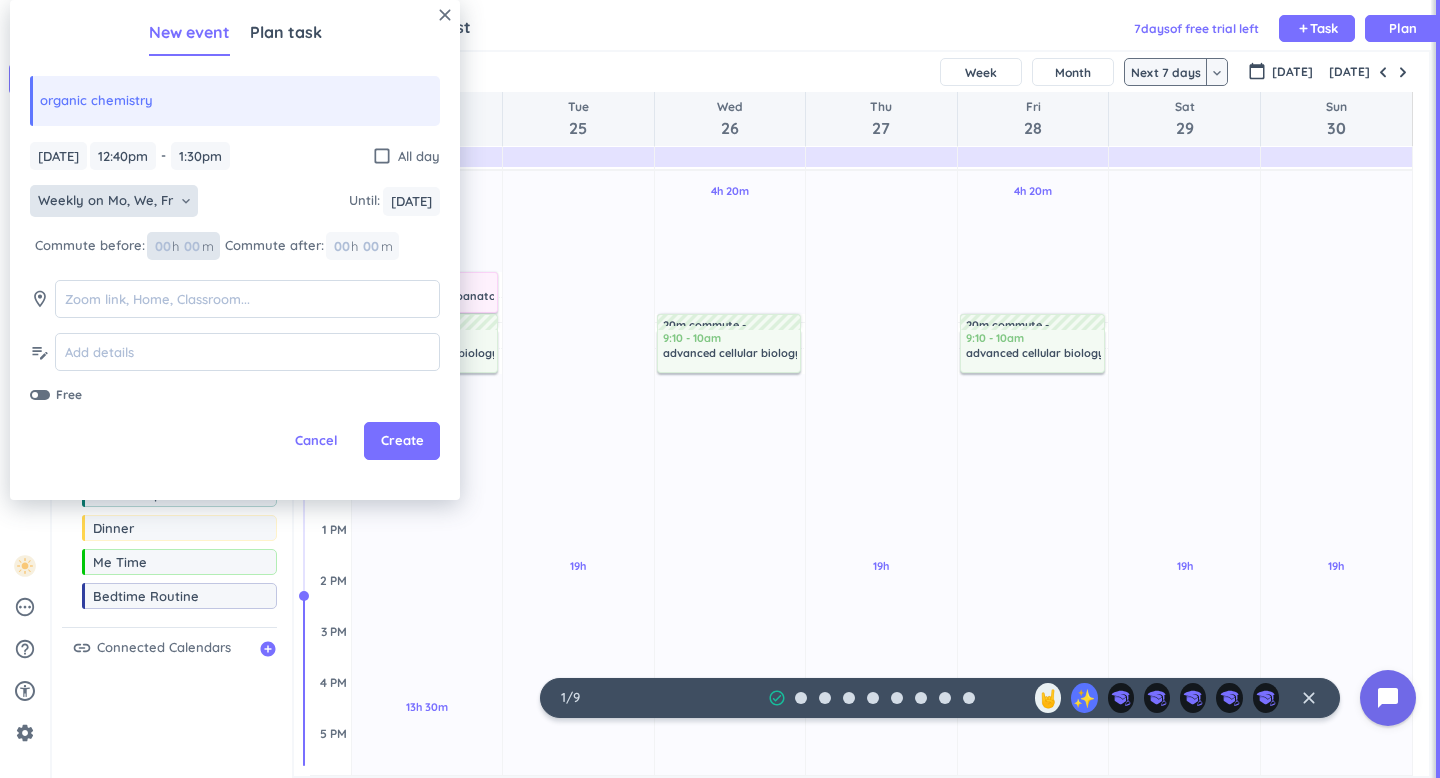 click at bounding box center [191, 246] 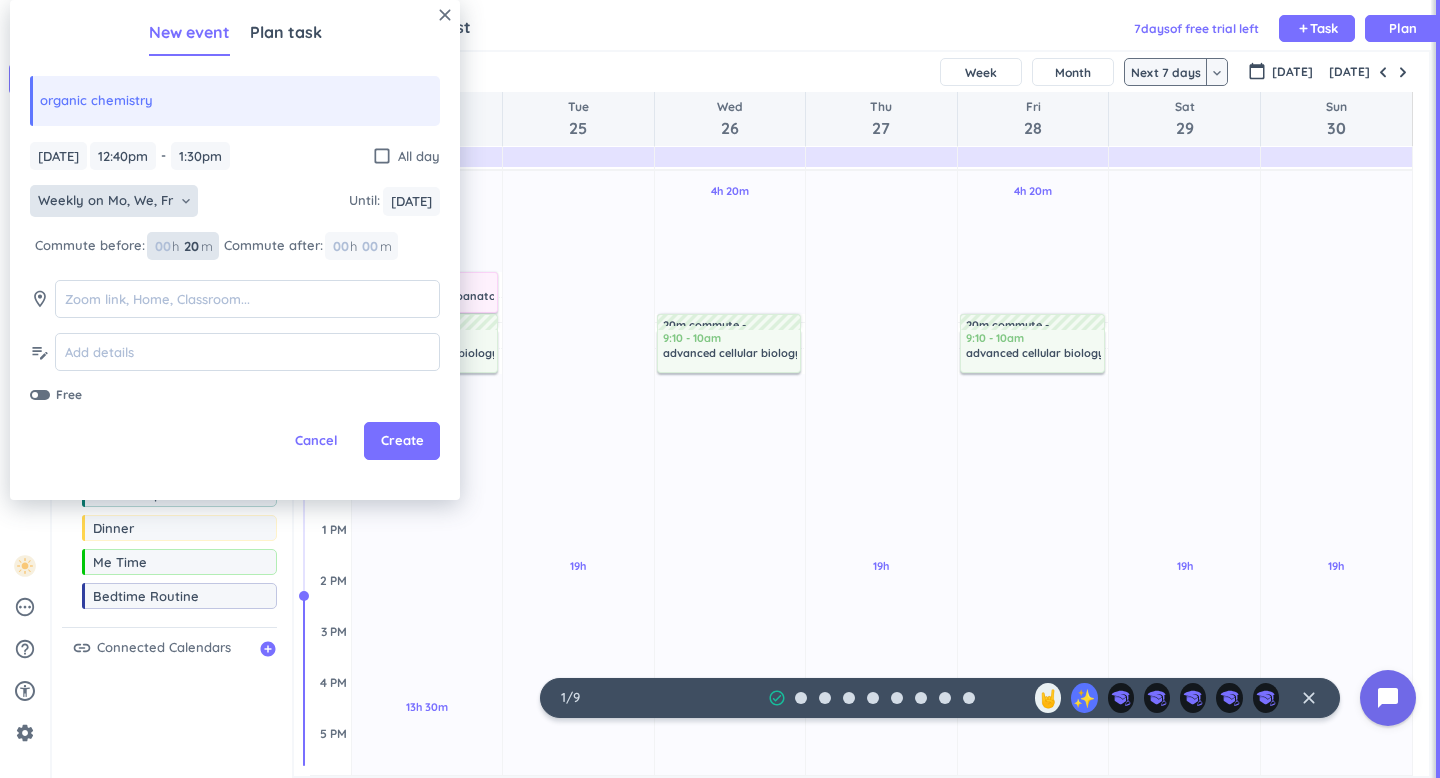 type on "20" 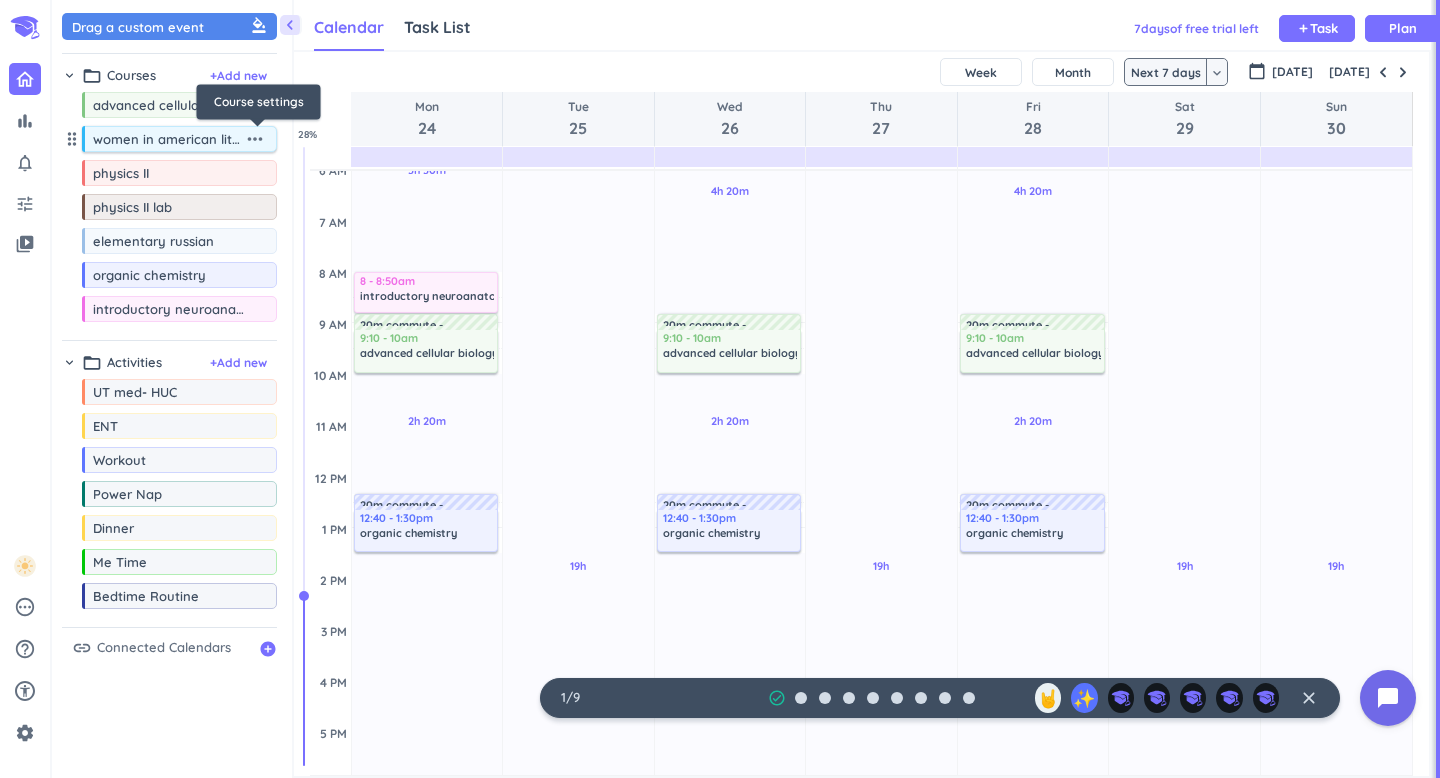 click on "more_horiz" at bounding box center [255, 139] 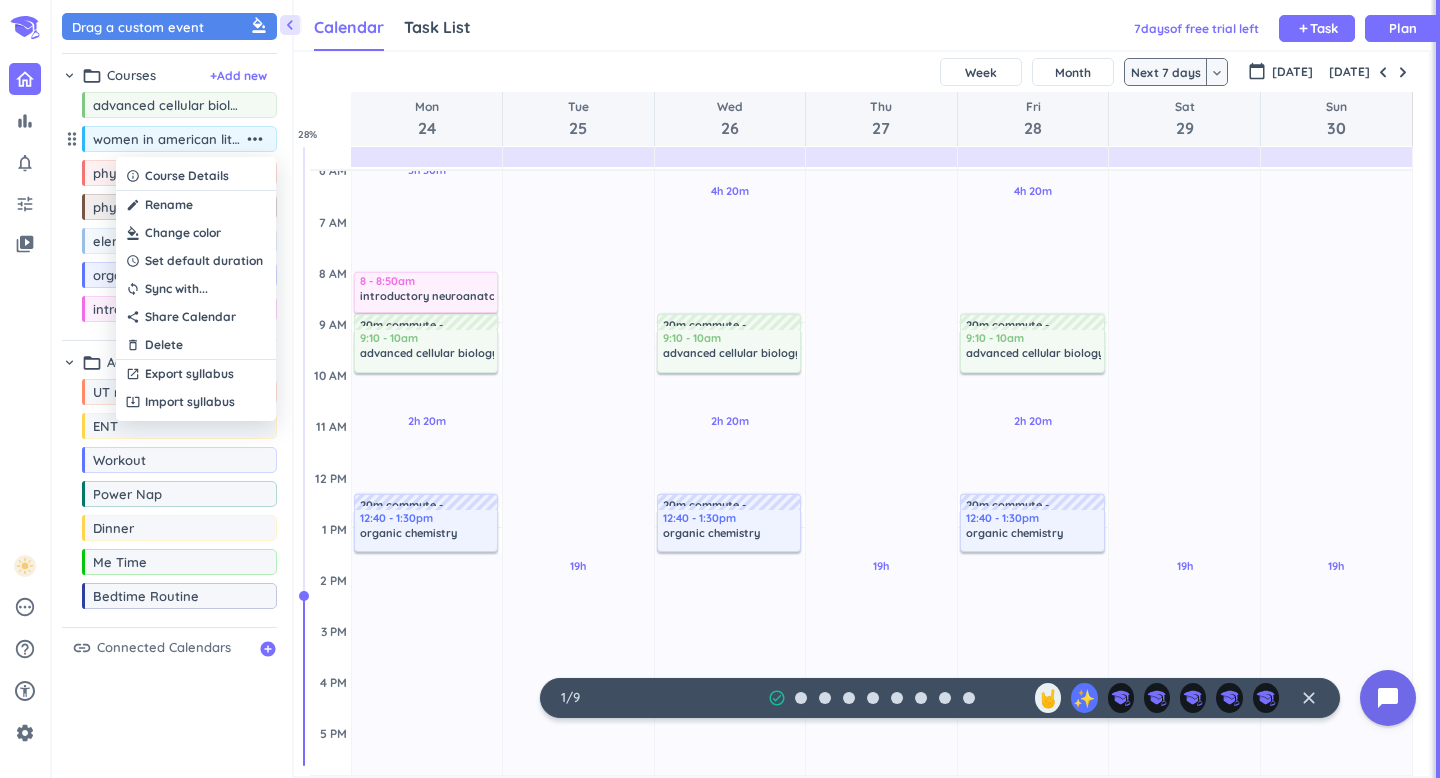 click at bounding box center [196, 233] 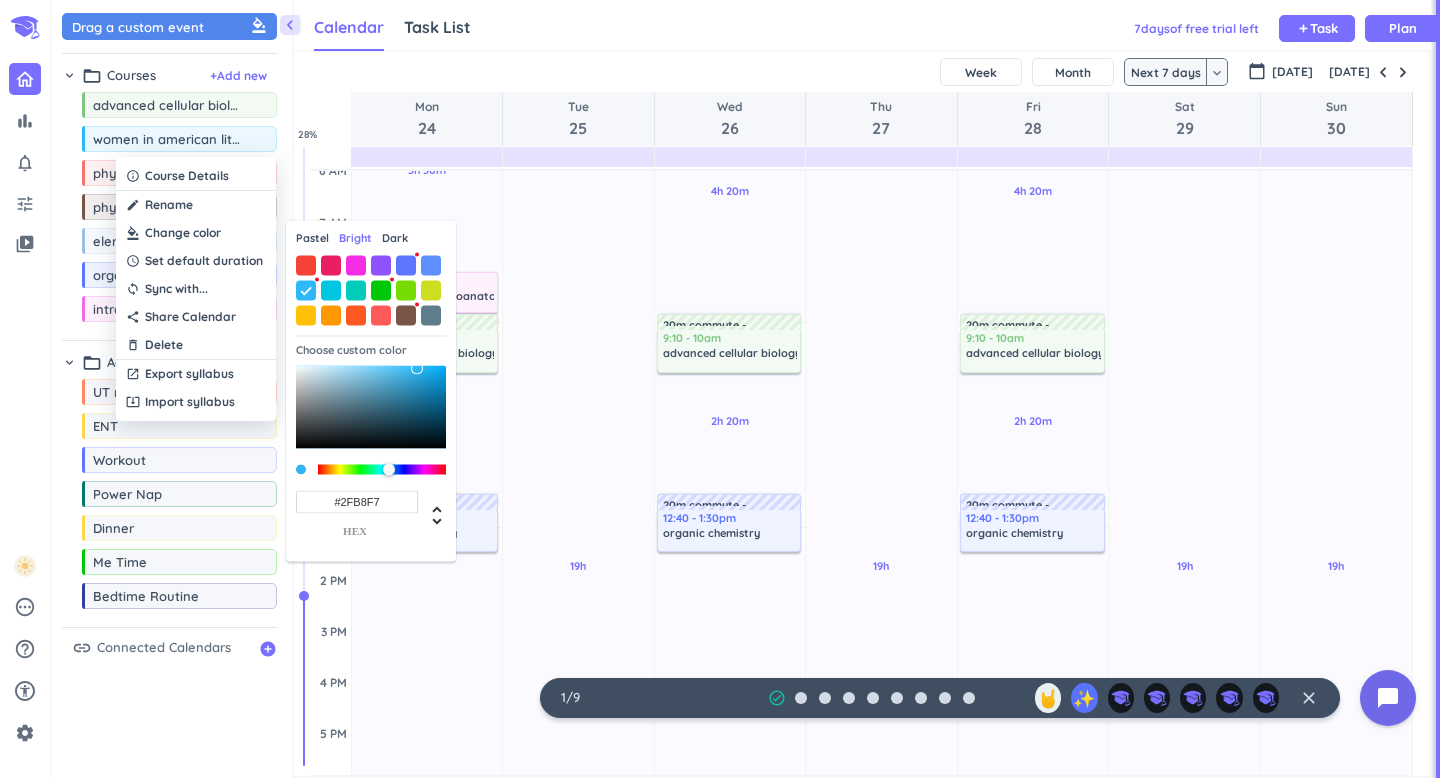 click on "Dark" at bounding box center [395, 238] 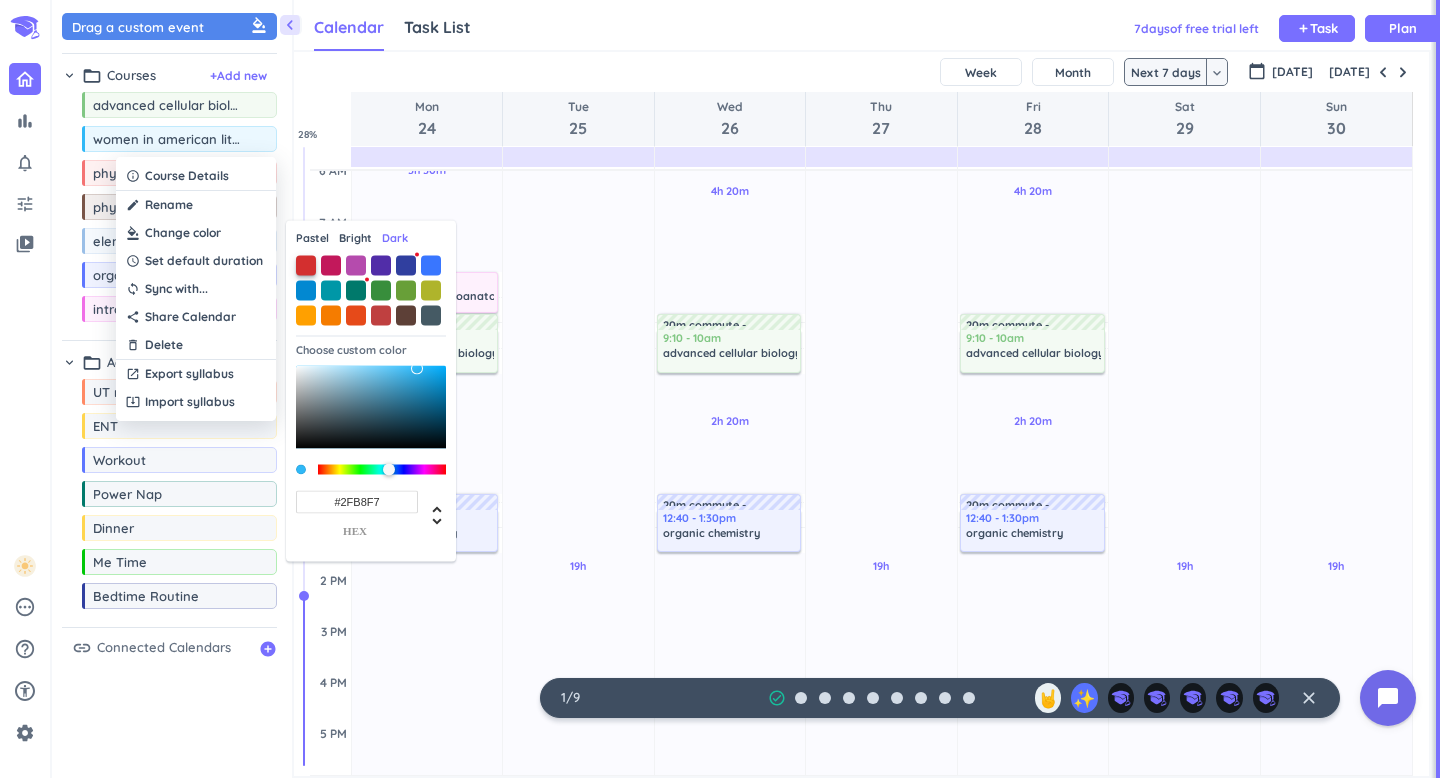 click at bounding box center [306, 265] 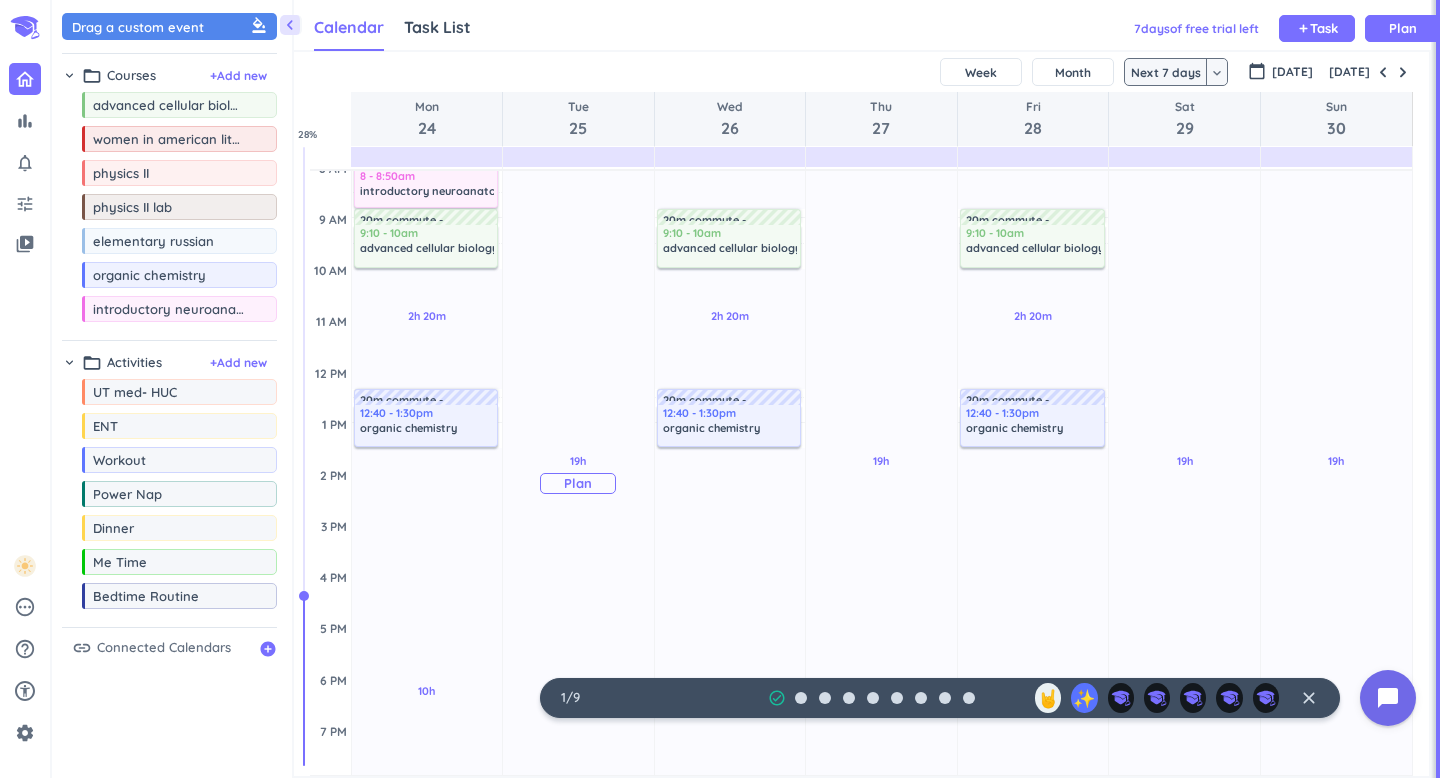 scroll, scrollTop: 215, scrollLeft: 0, axis: vertical 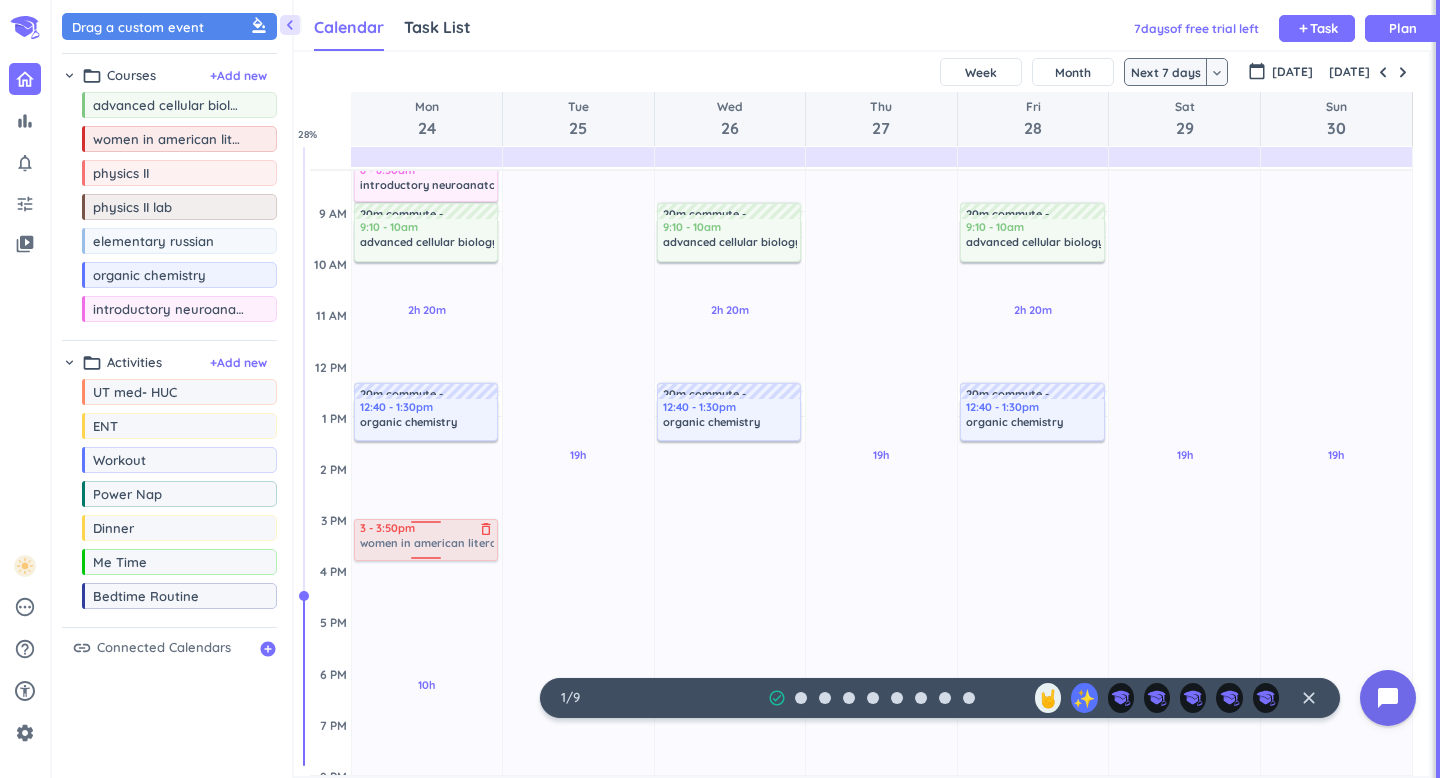 drag, startPoint x: 161, startPoint y: 144, endPoint x: 399, endPoint y: 520, distance: 444.9944 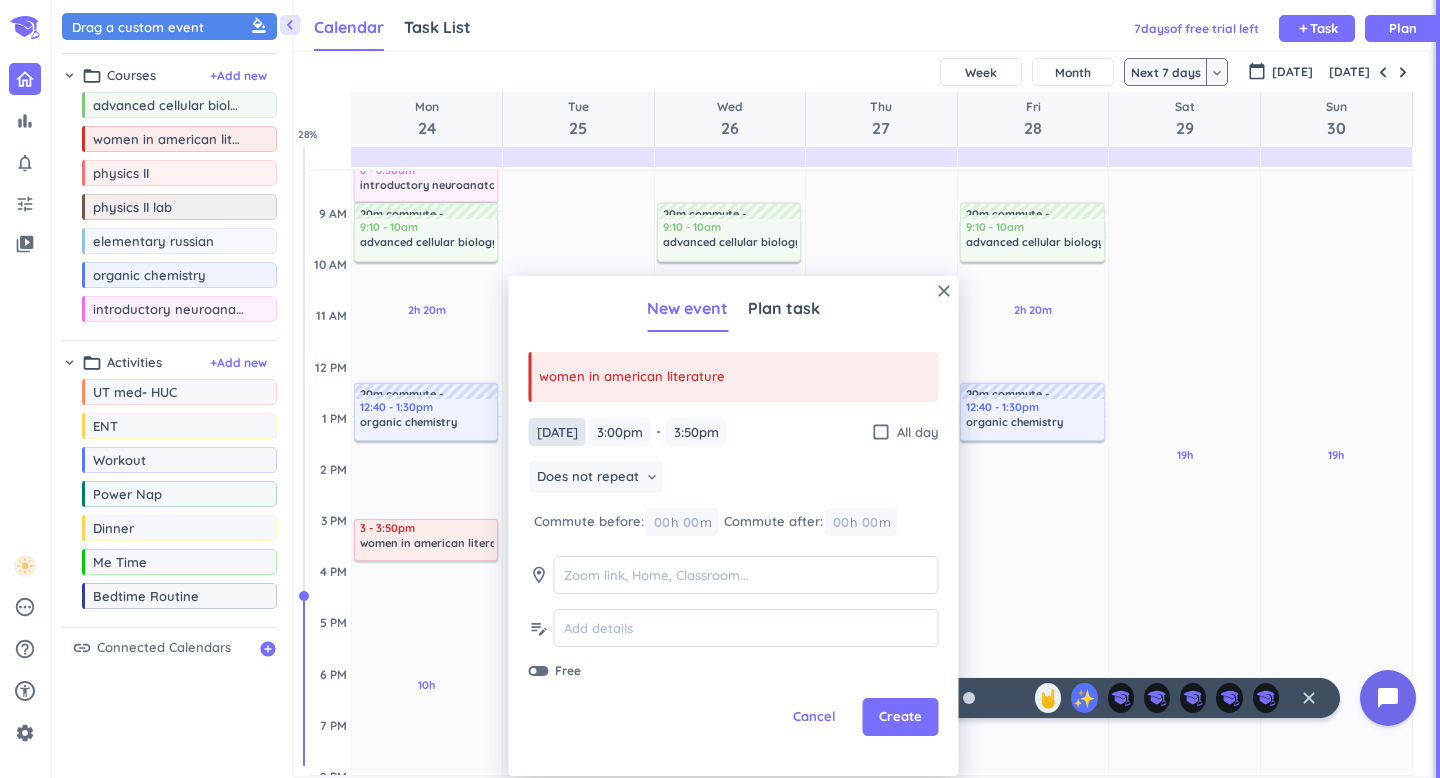 click on "[DATE]" at bounding box center (557, 432) 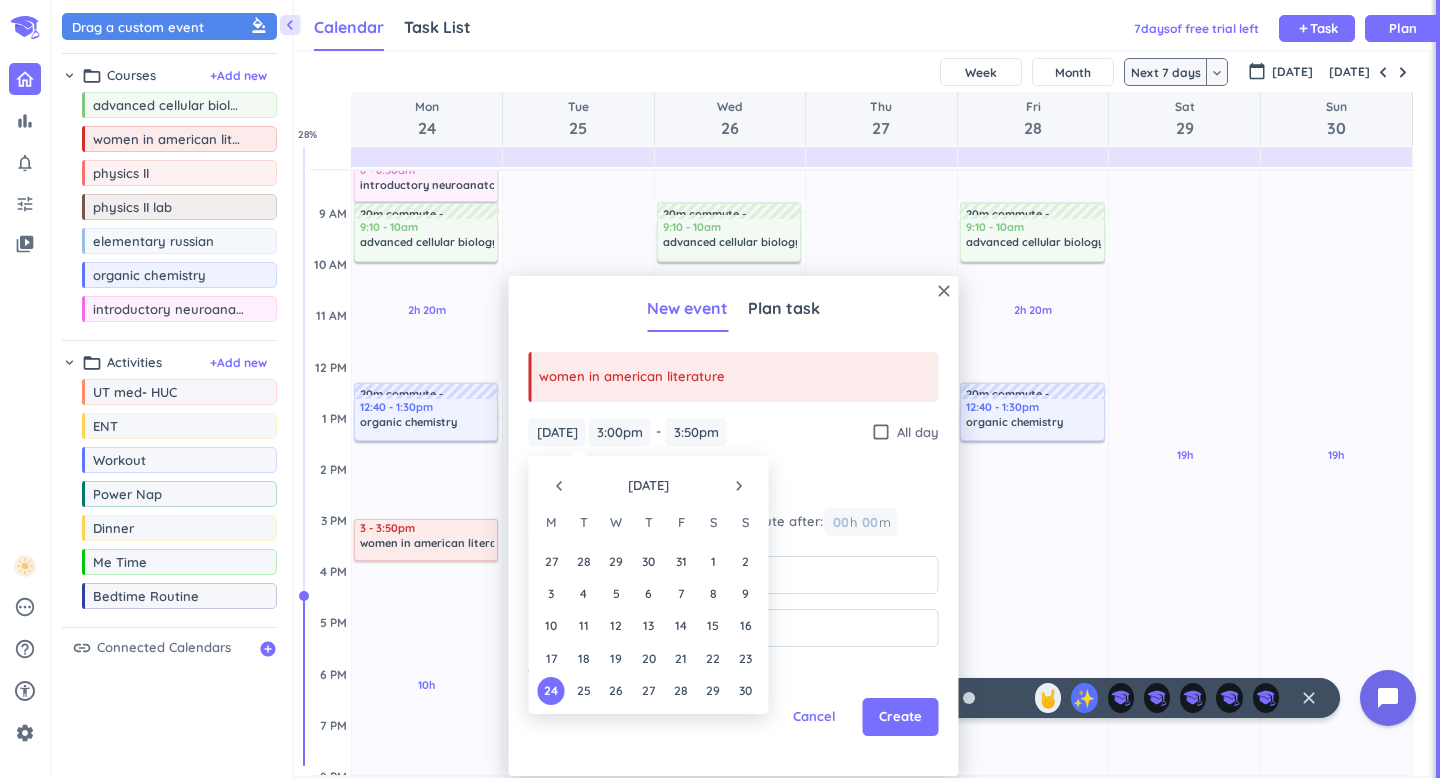 click on "navigate_before" at bounding box center [559, 486] 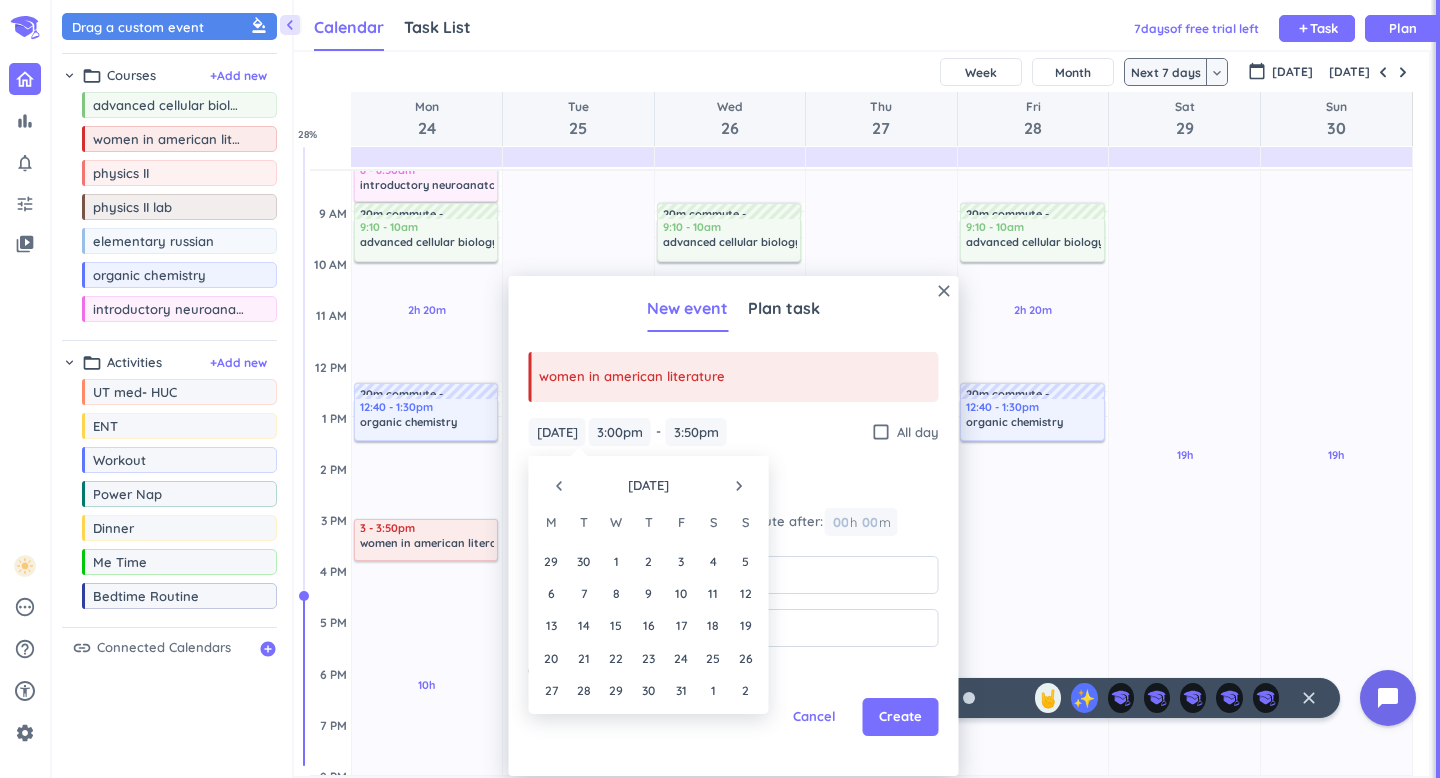 click on "navigate_before" at bounding box center (559, 486) 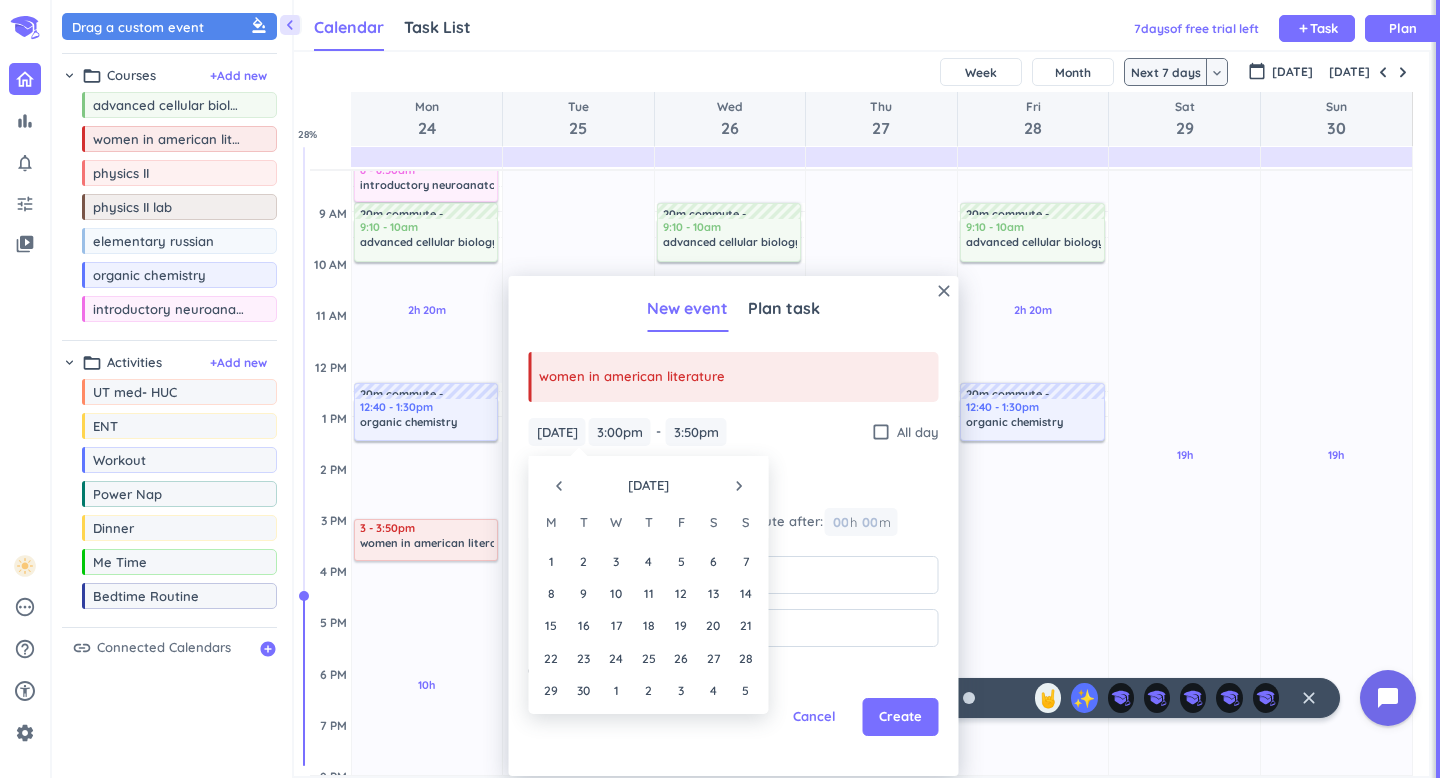 click on "navigate_before" at bounding box center (559, 486) 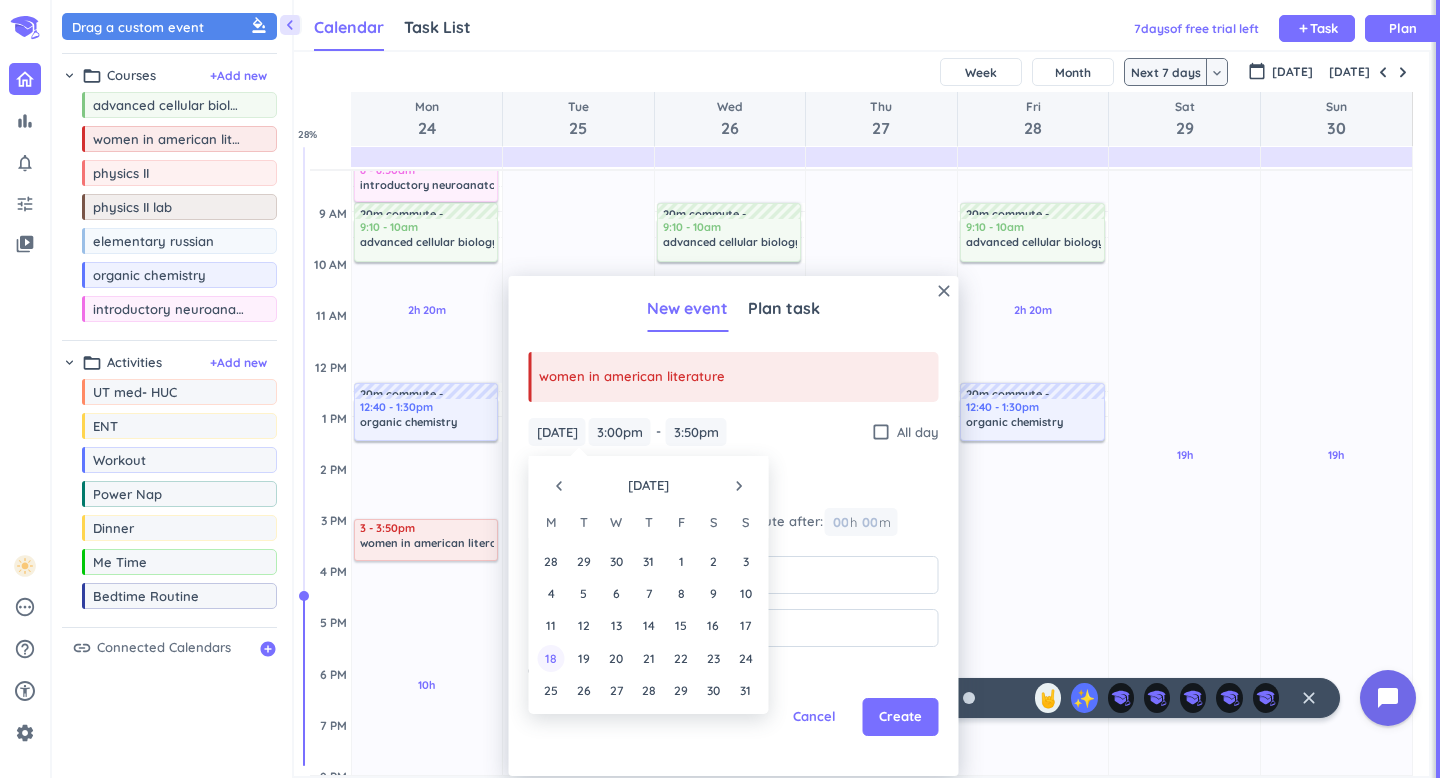 click on "18" at bounding box center (551, 658) 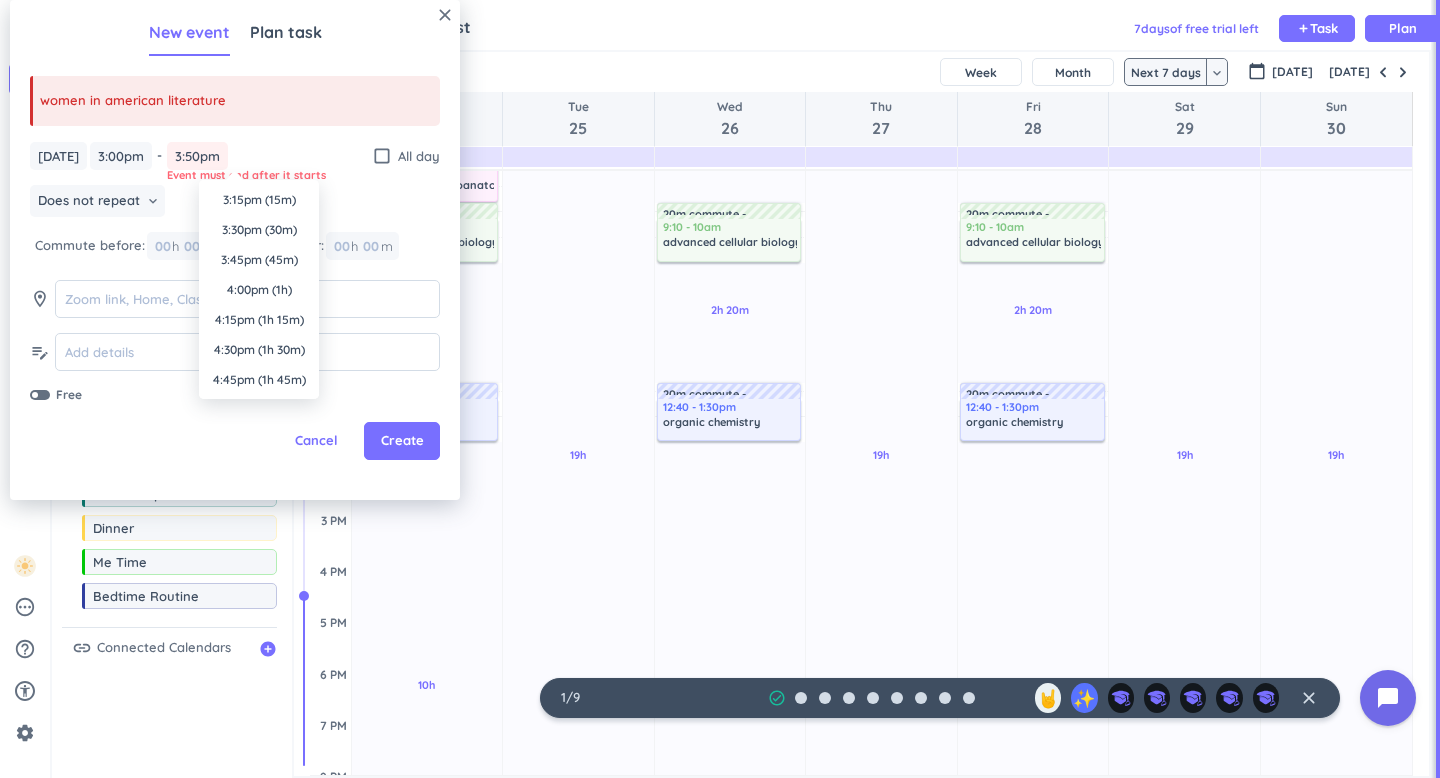 click on "3:50pm" at bounding box center (197, 156) 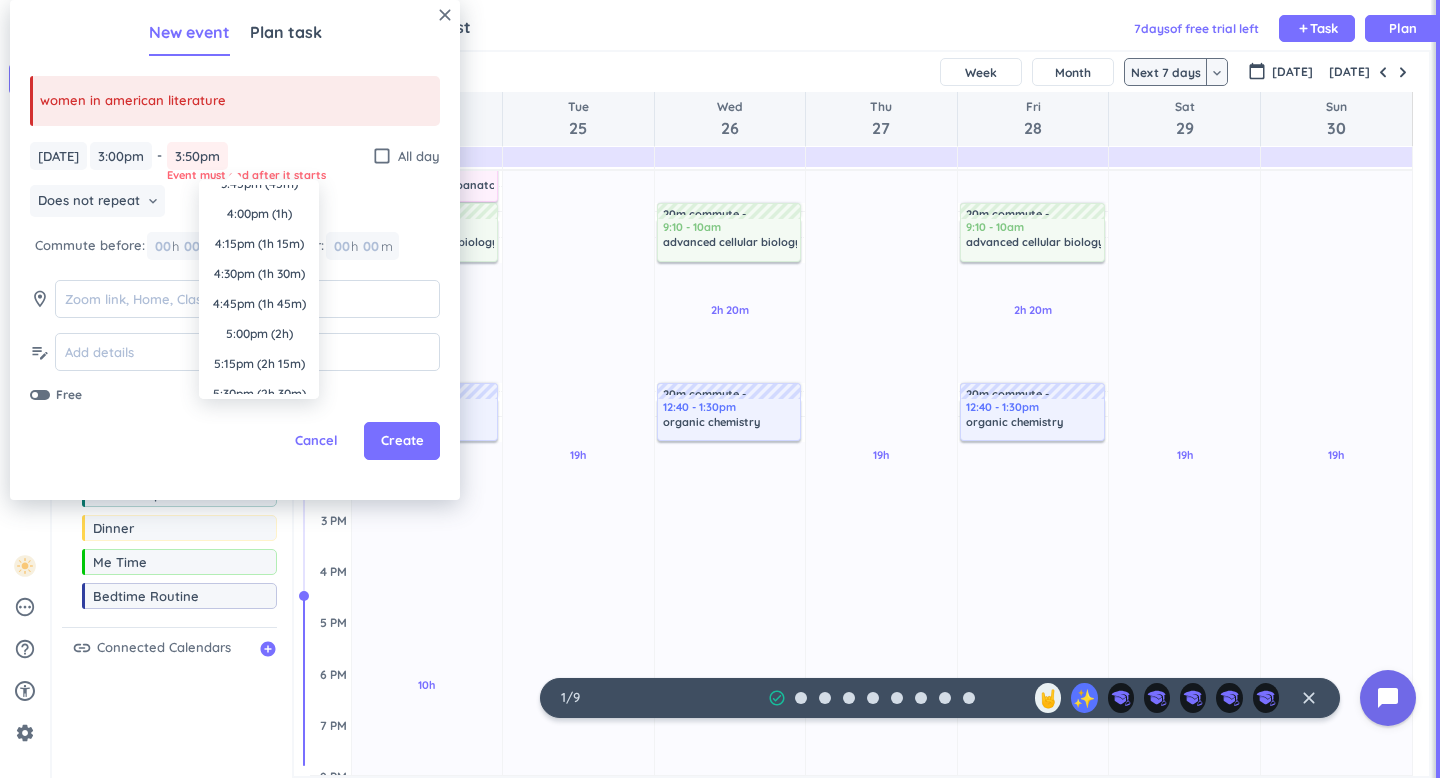 scroll, scrollTop: 0, scrollLeft: 0, axis: both 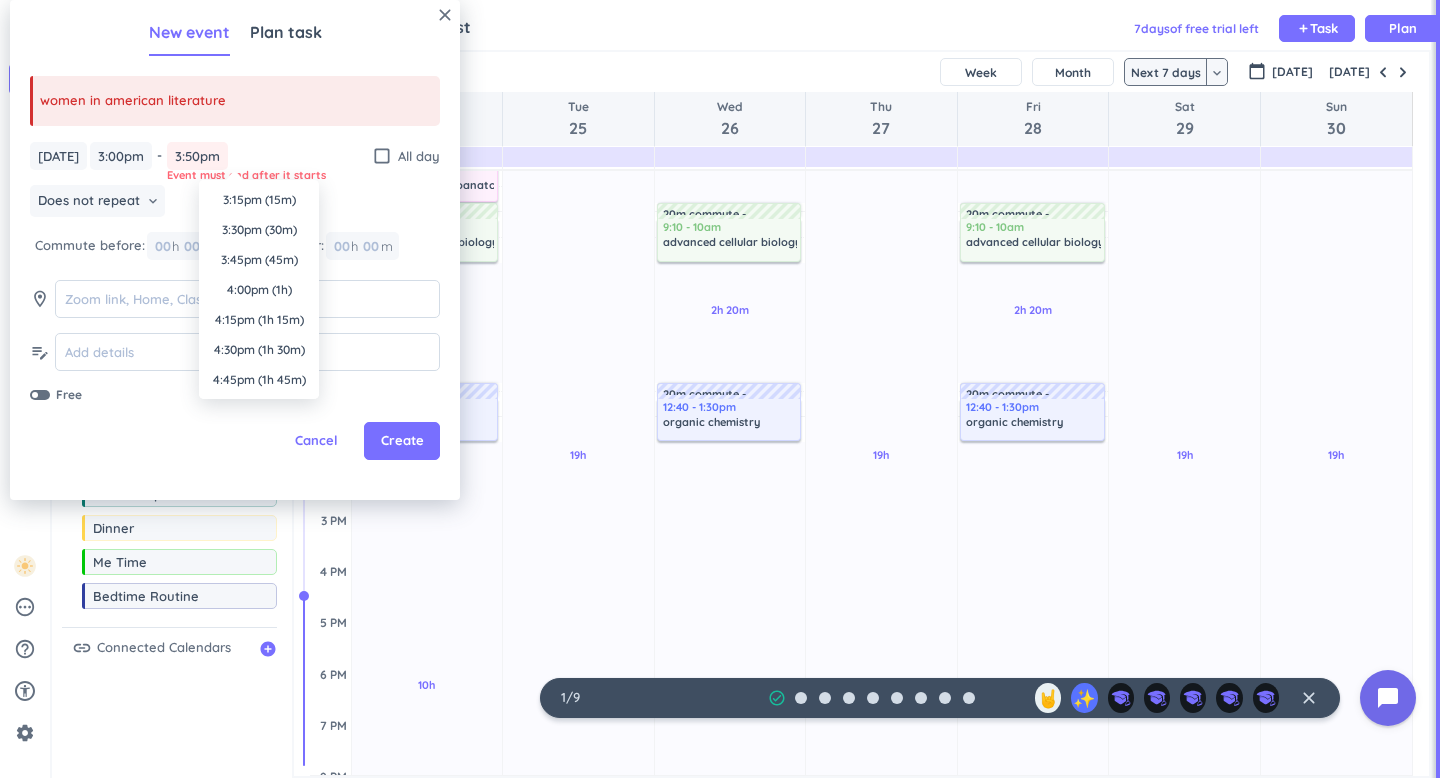 click on "3:50pm" at bounding box center (197, 156) 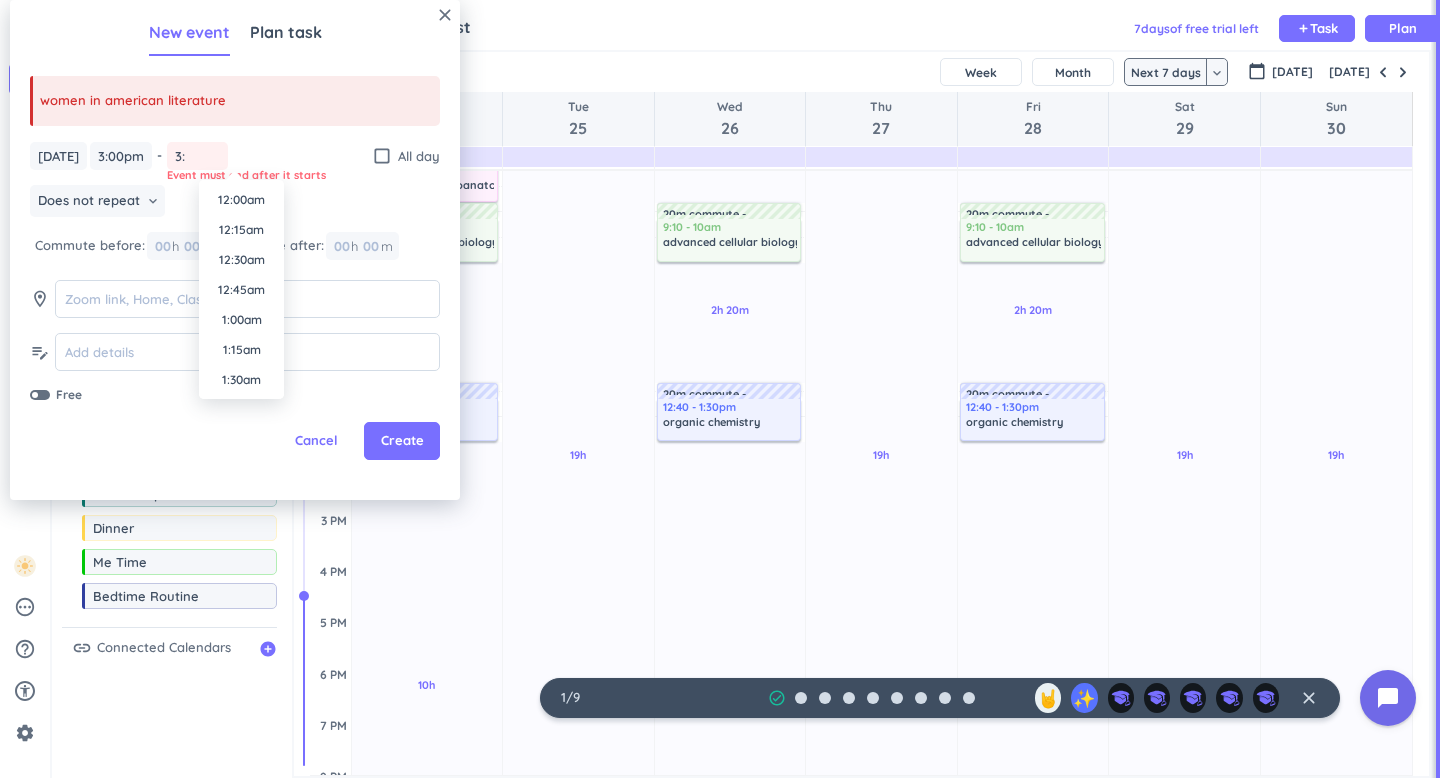 scroll, scrollTop: 1710, scrollLeft: 0, axis: vertical 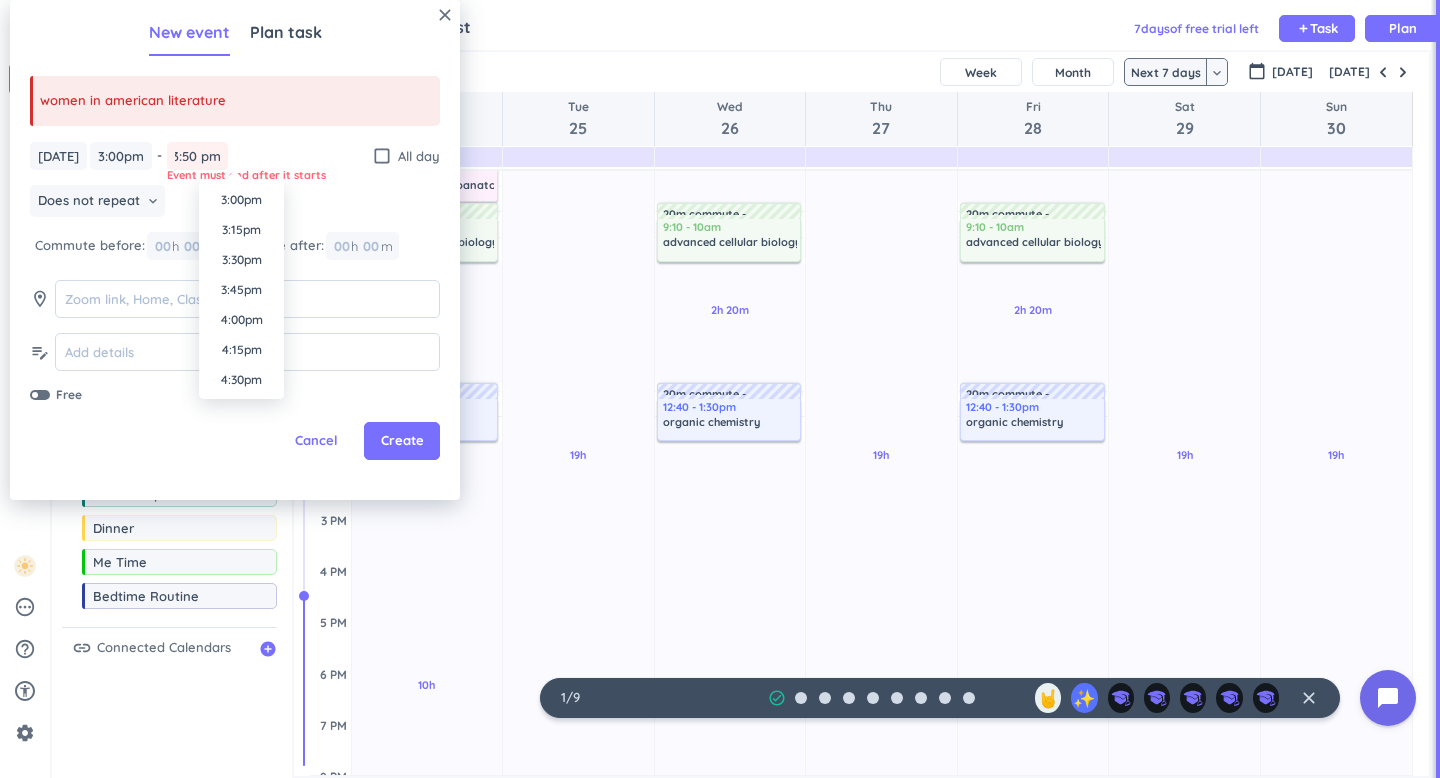 type on "3:50pm" 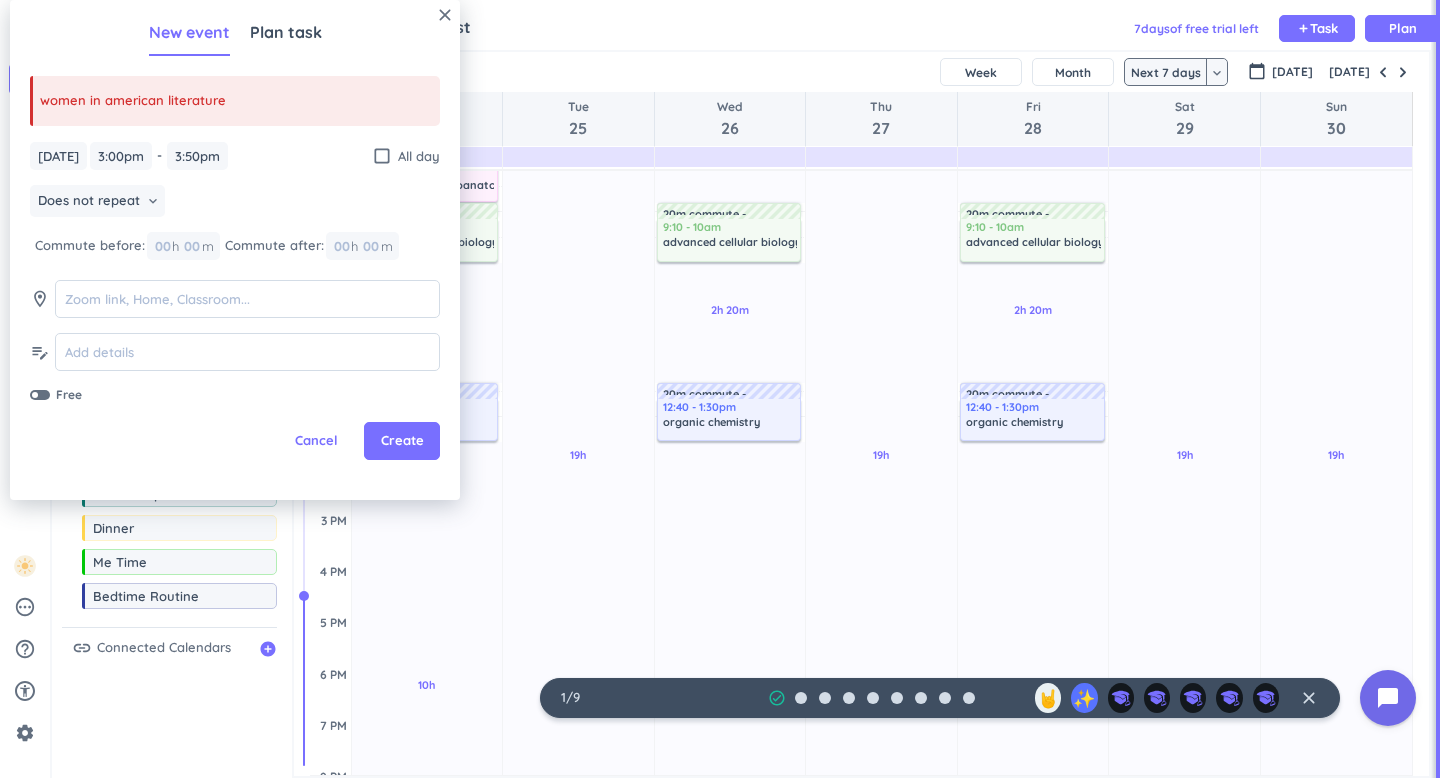 scroll, scrollTop: 0, scrollLeft: 0, axis: both 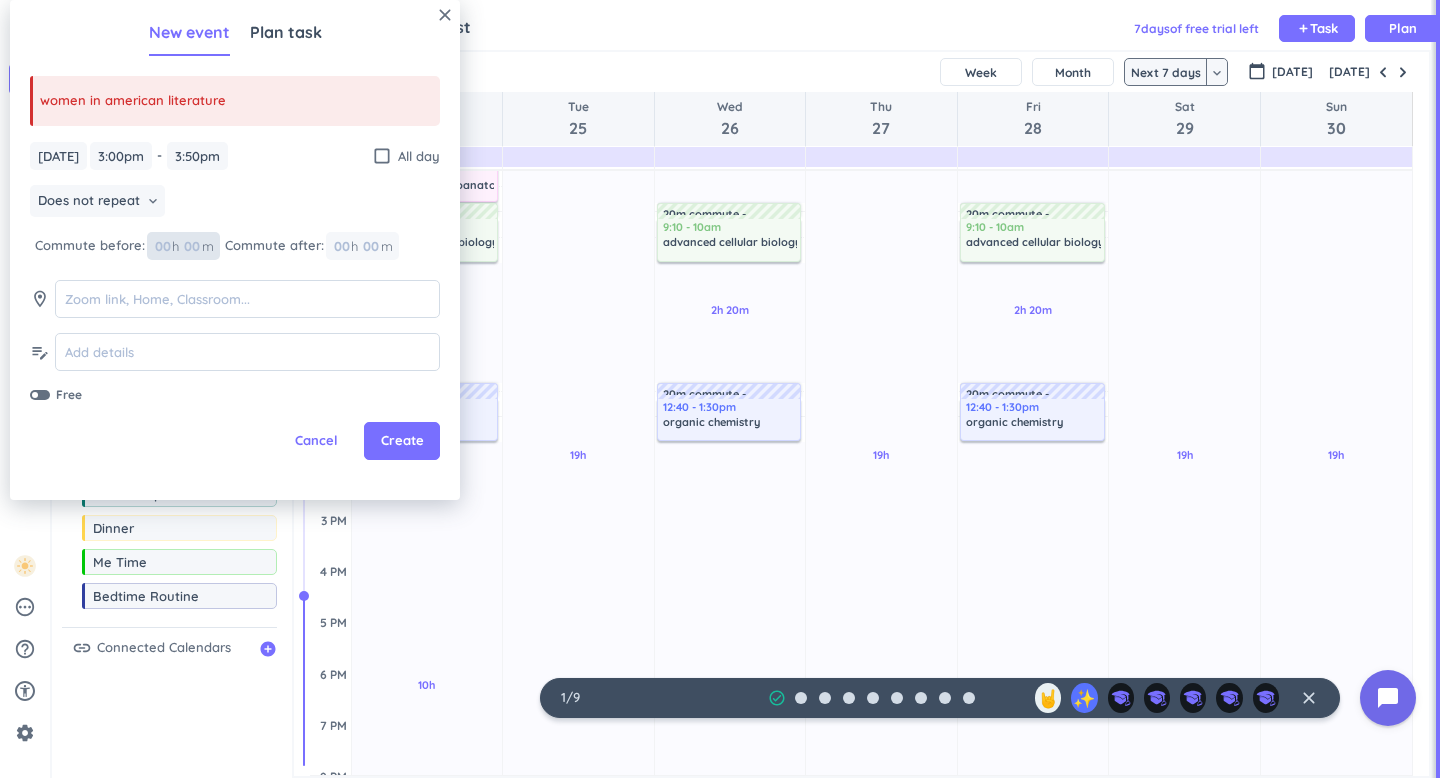 click at bounding box center (191, 246) 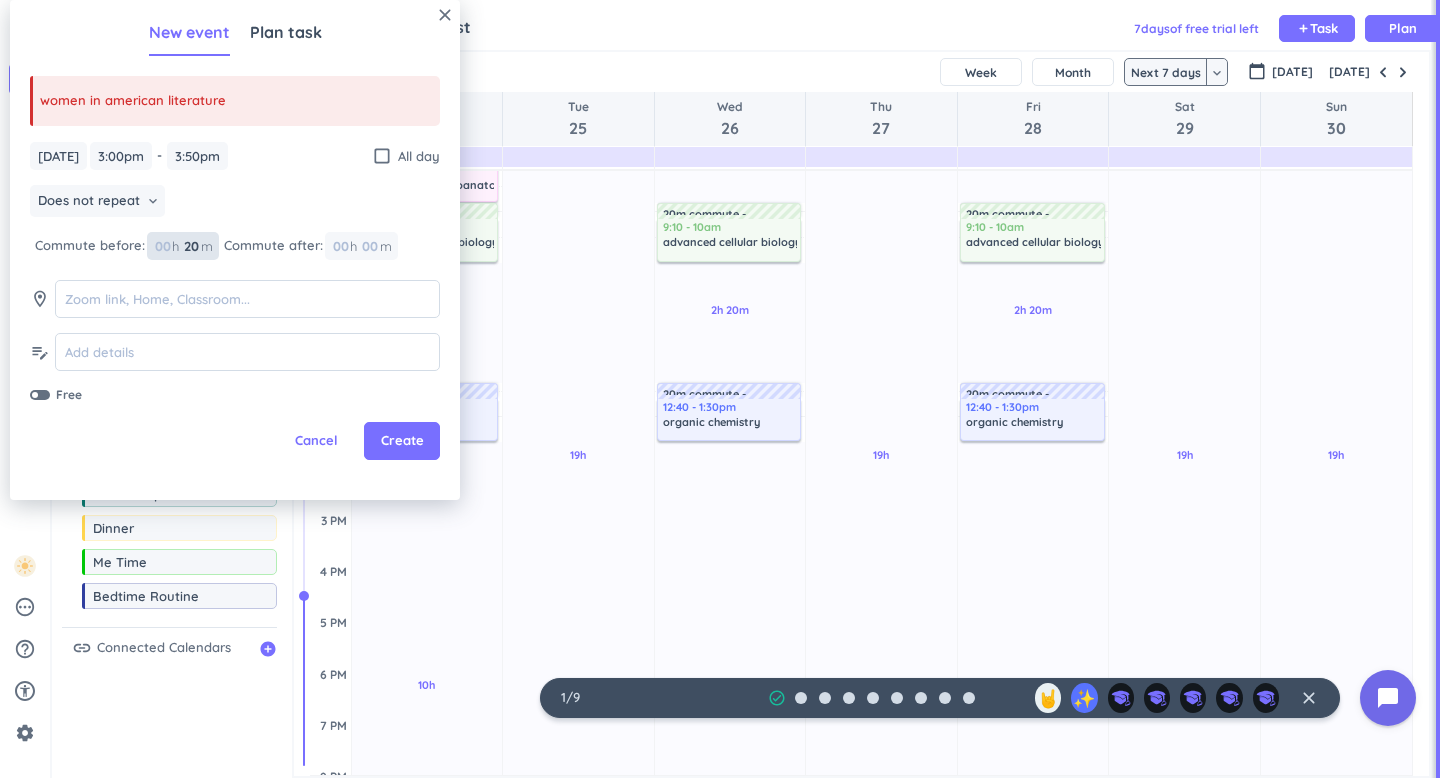 type on "20" 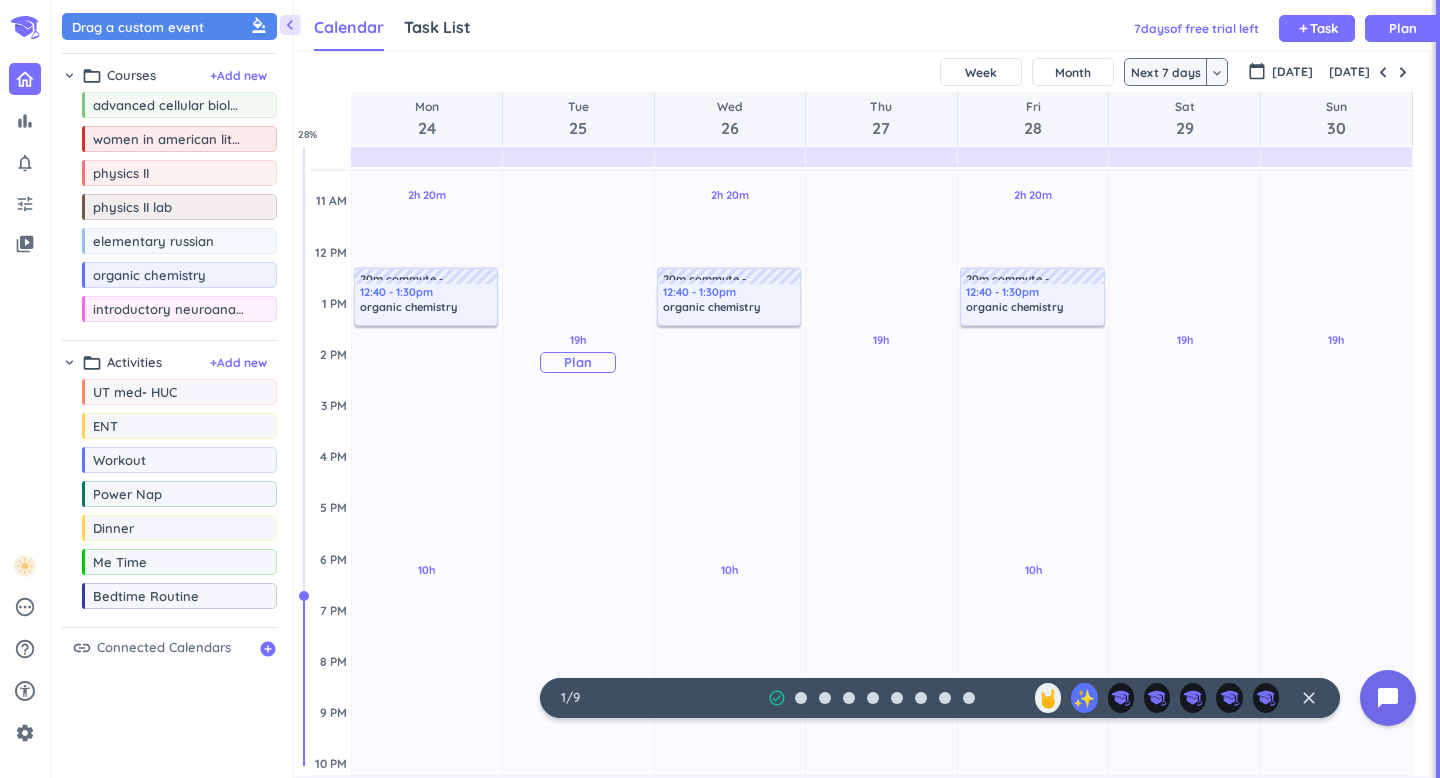 scroll, scrollTop: 369, scrollLeft: 0, axis: vertical 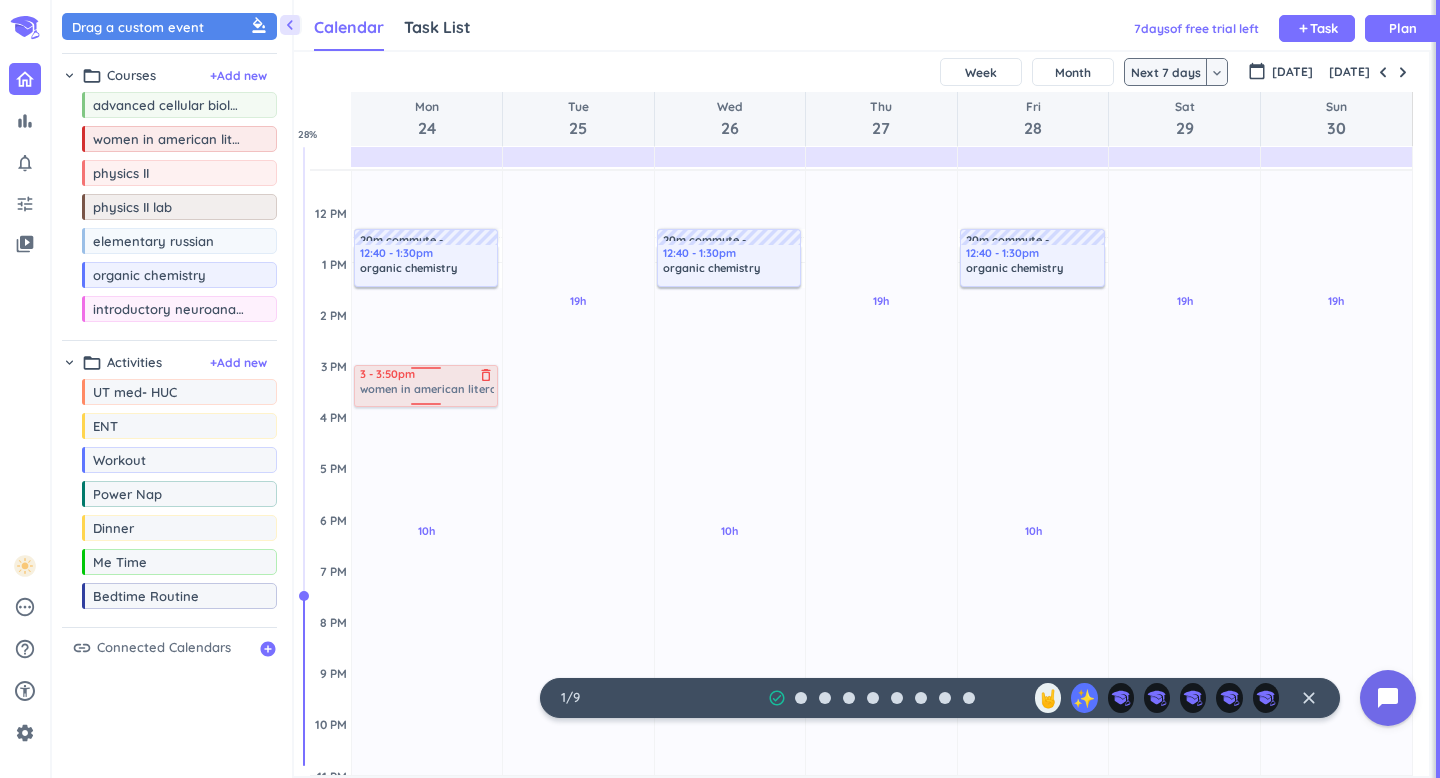 drag, startPoint x: 157, startPoint y: 136, endPoint x: 469, endPoint y: 366, distance: 387.61322 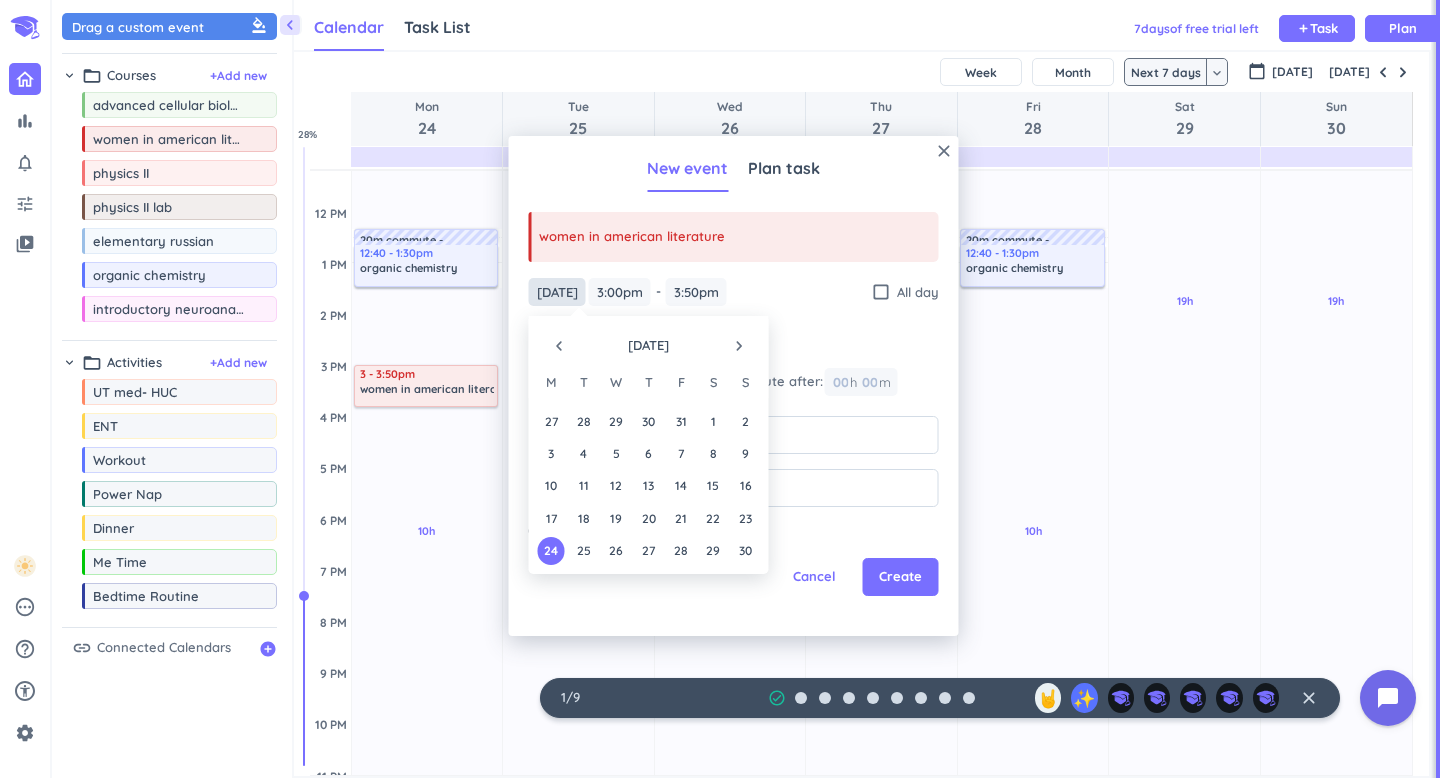 click on "[DATE]" at bounding box center [557, 292] 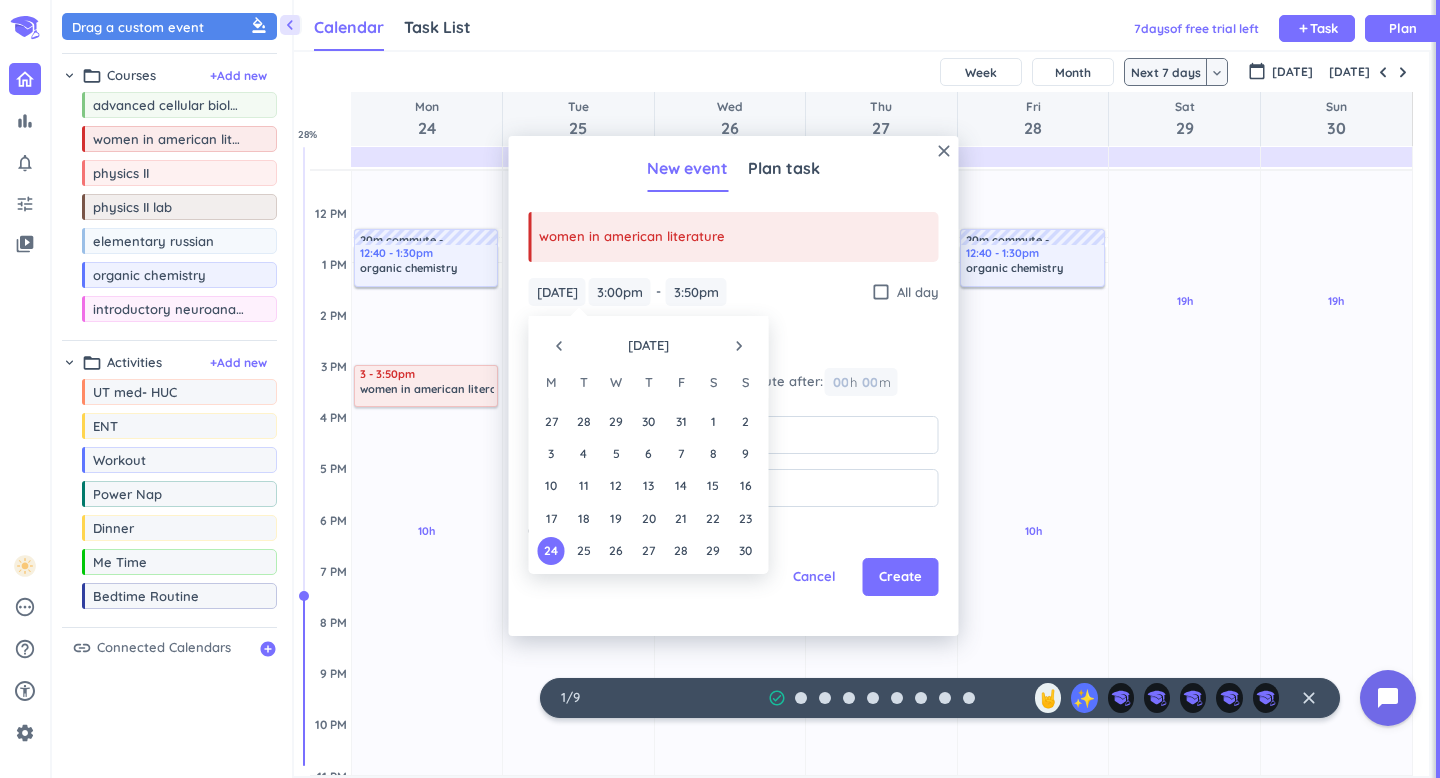 click on "navigate_before" at bounding box center [559, 346] 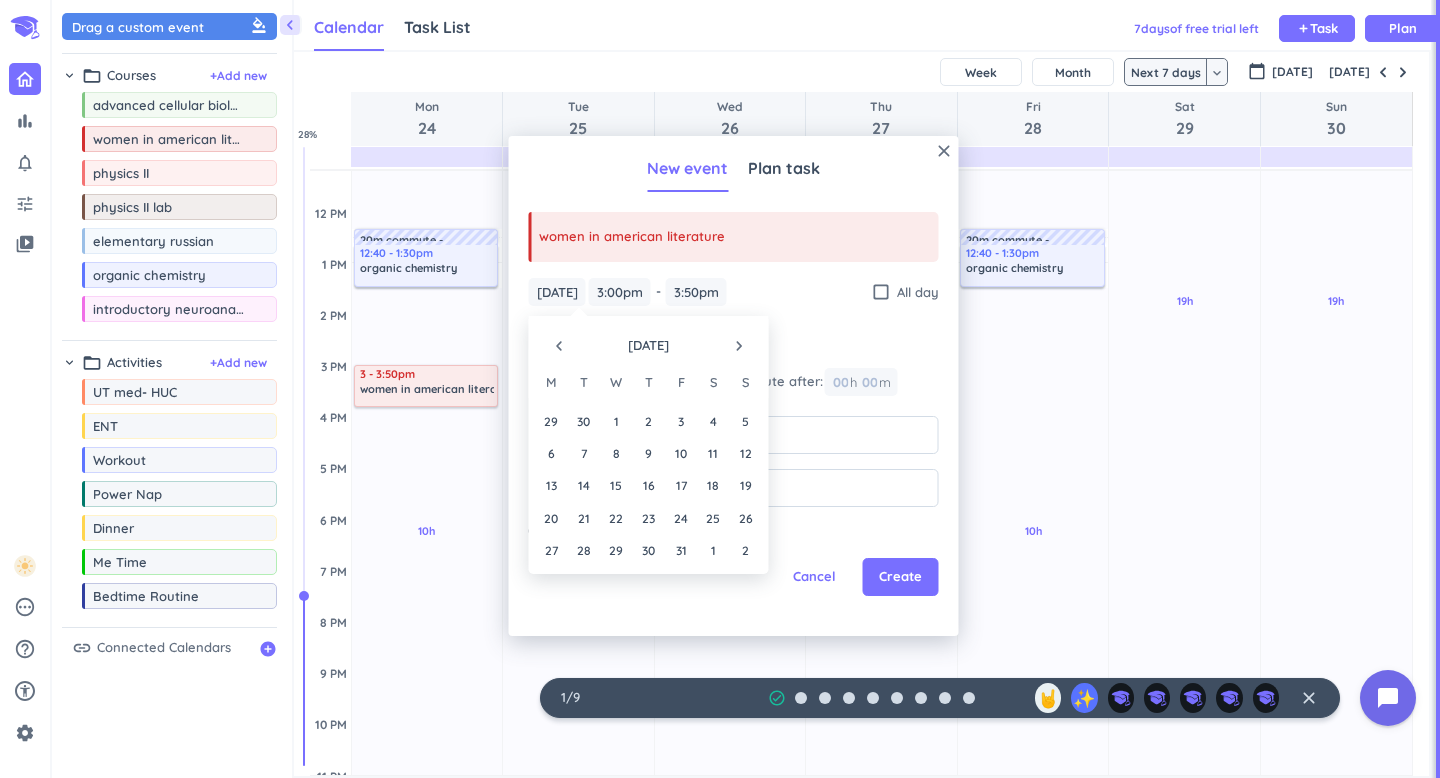 click on "navigate_before" at bounding box center (559, 346) 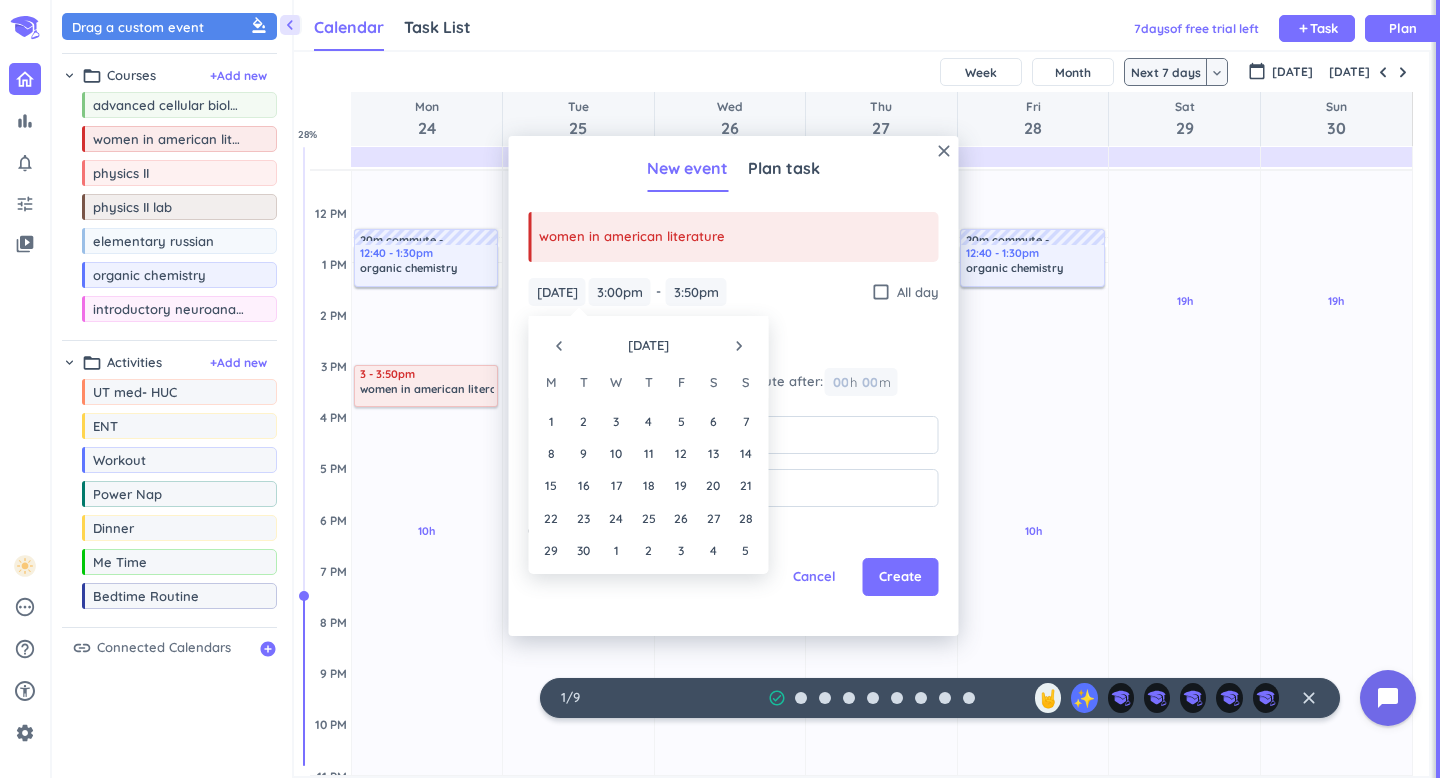 click on "navigate_before" at bounding box center (559, 346) 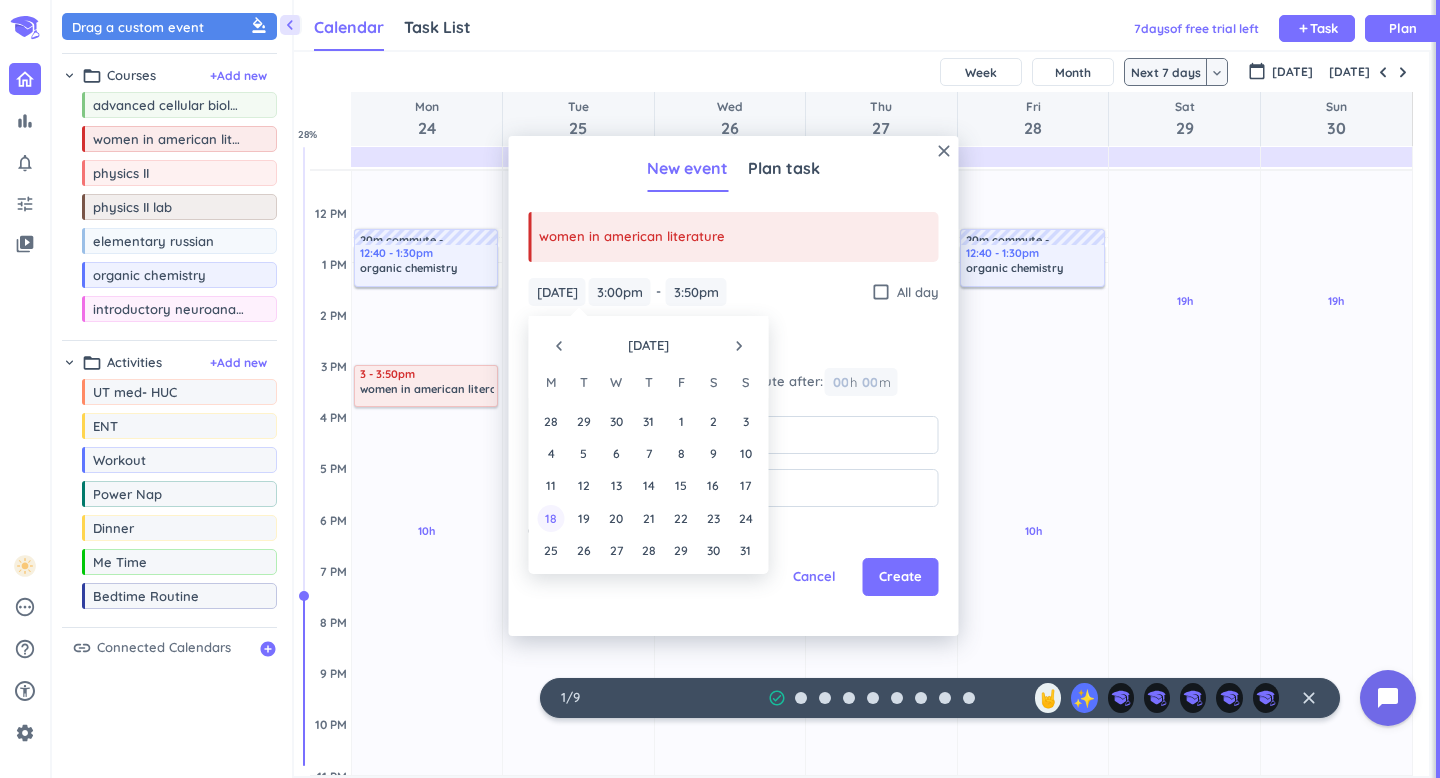 click on "18" at bounding box center [551, 518] 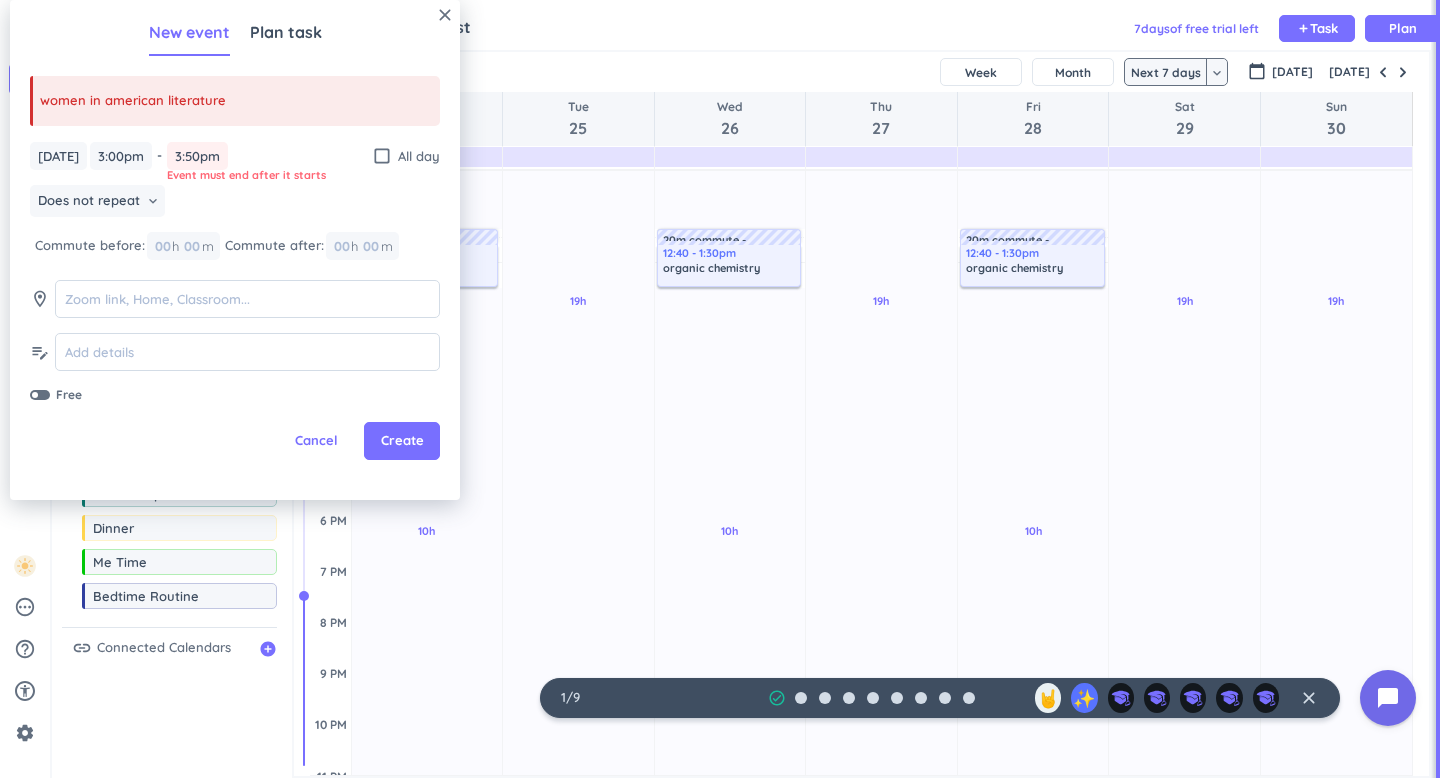 click on "3:50pm" at bounding box center [197, 156] 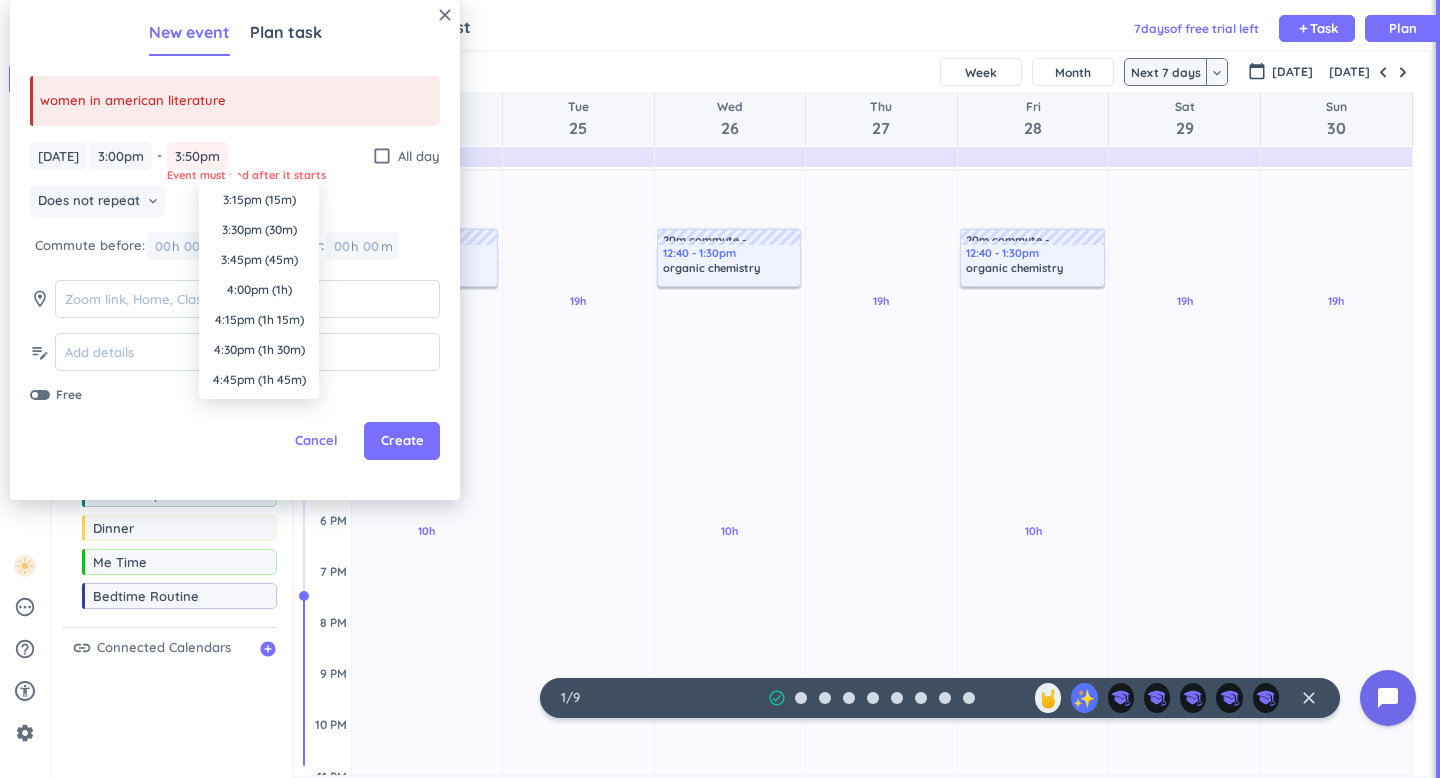 scroll, scrollTop: 1800, scrollLeft: 0, axis: vertical 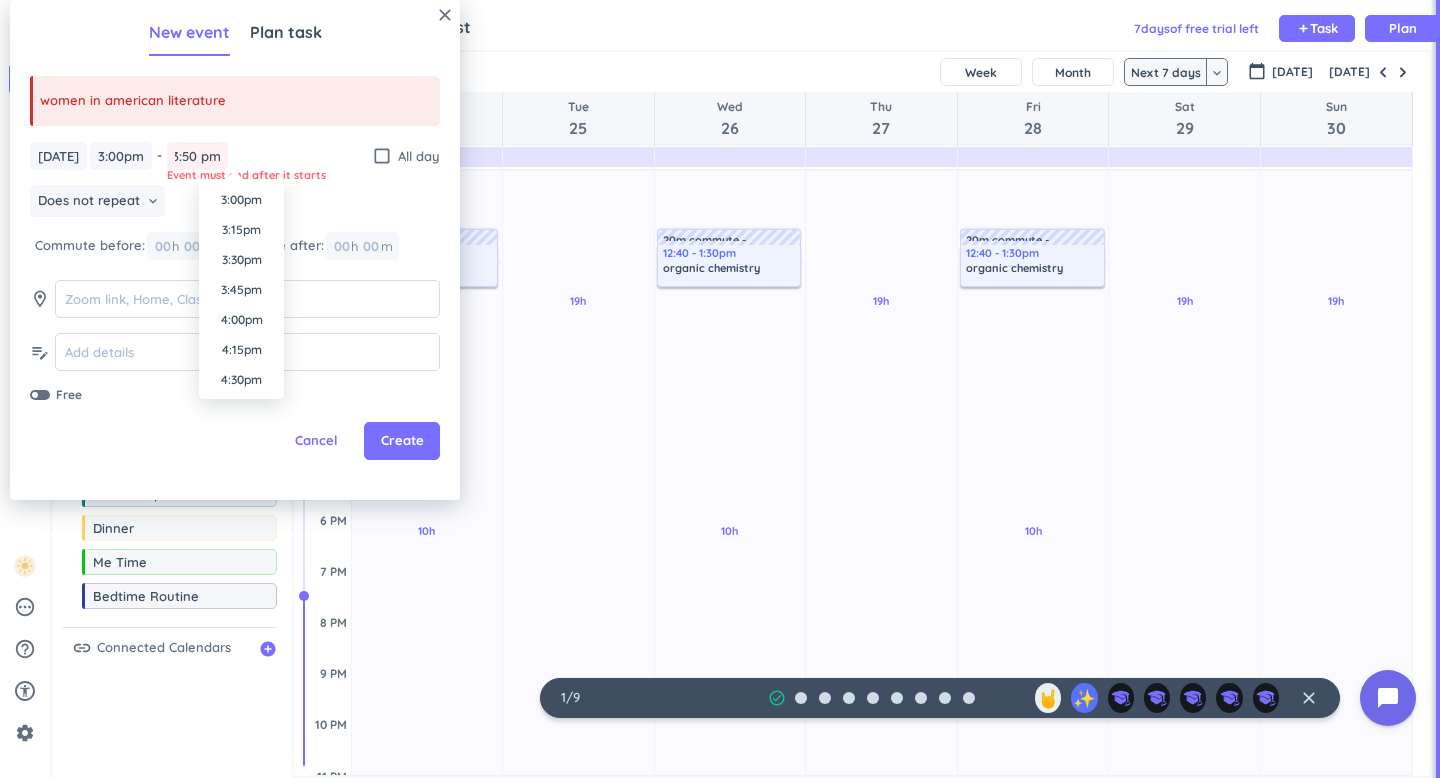 type on "3:50pm" 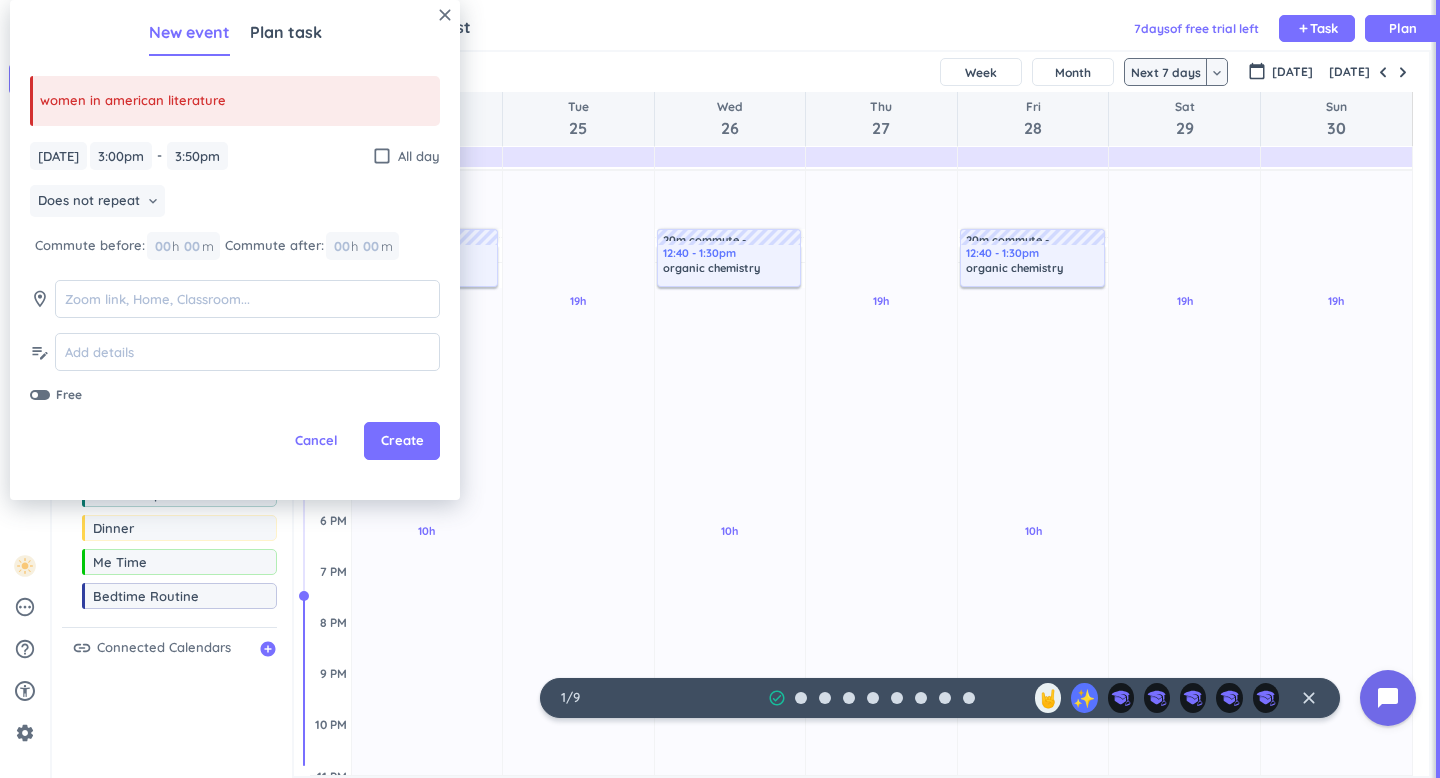 scroll, scrollTop: 0, scrollLeft: 0, axis: both 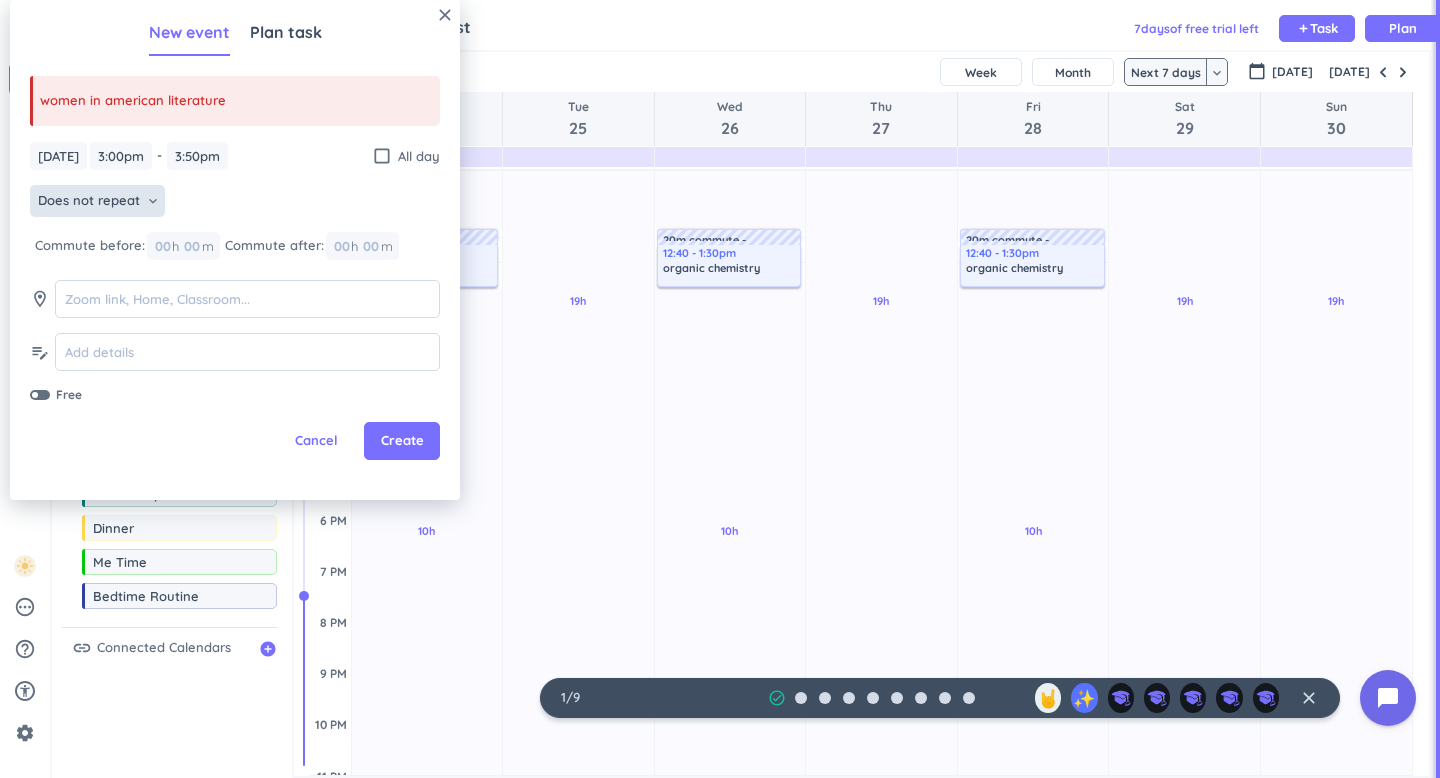 click on "Does not repeat" at bounding box center [89, 201] 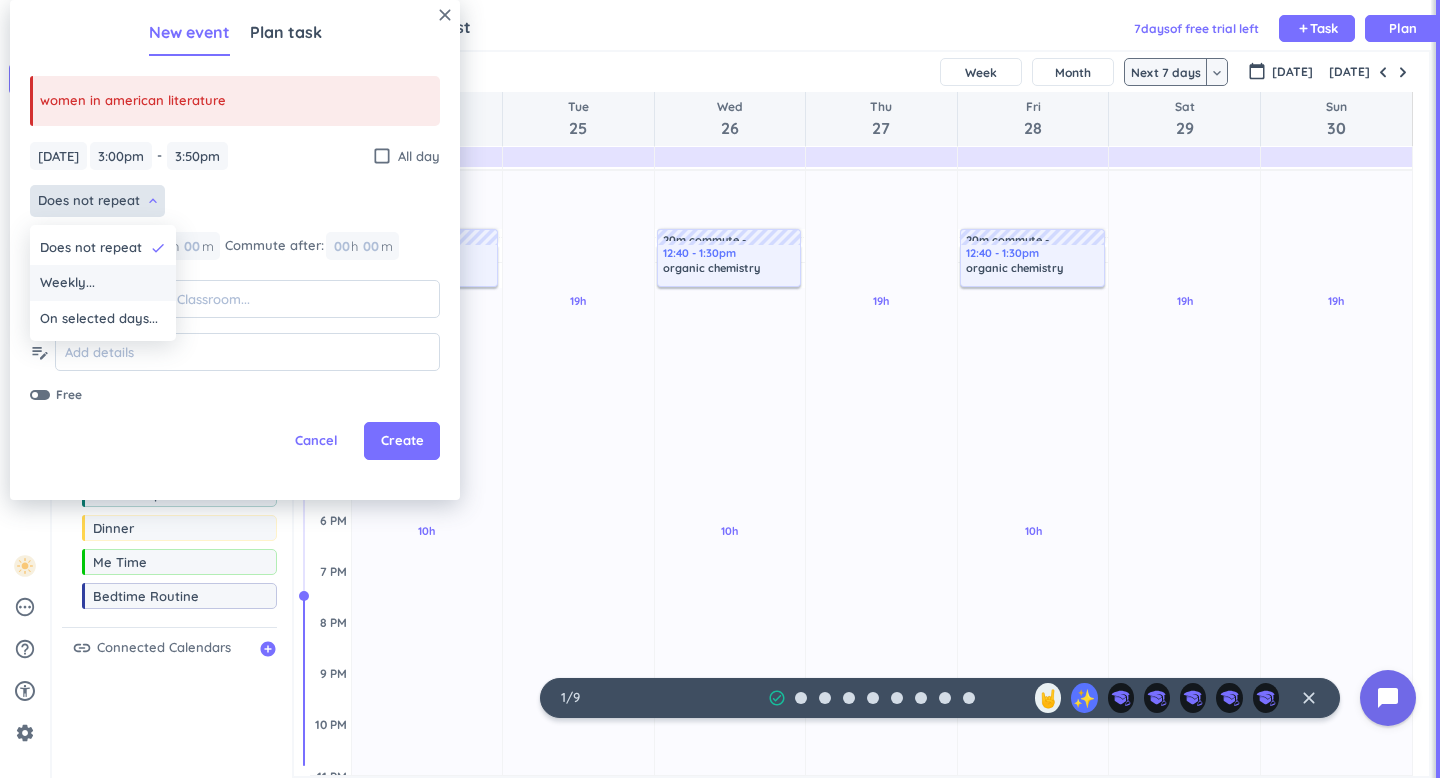 click on "Weekly..." at bounding box center [103, 283] 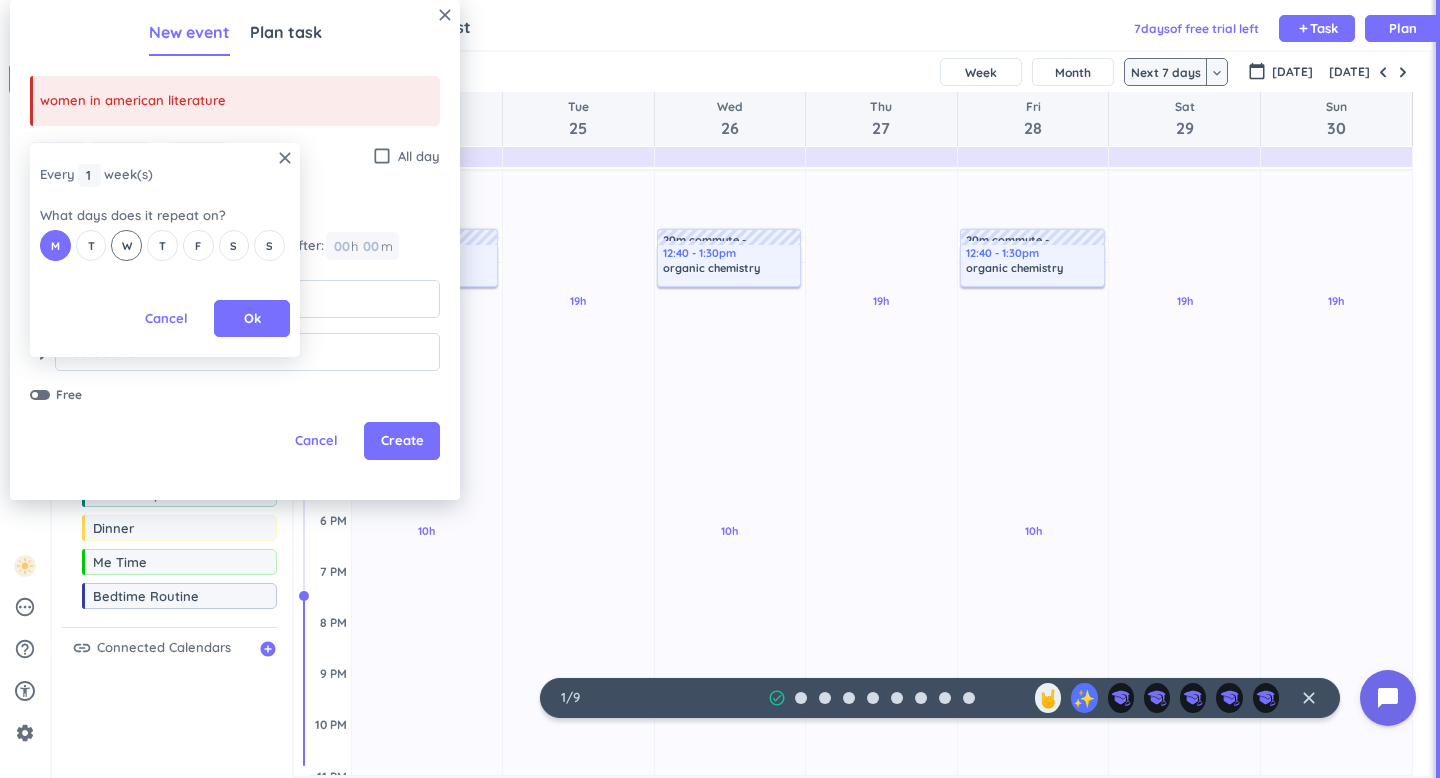 click on "W" at bounding box center (126, 245) 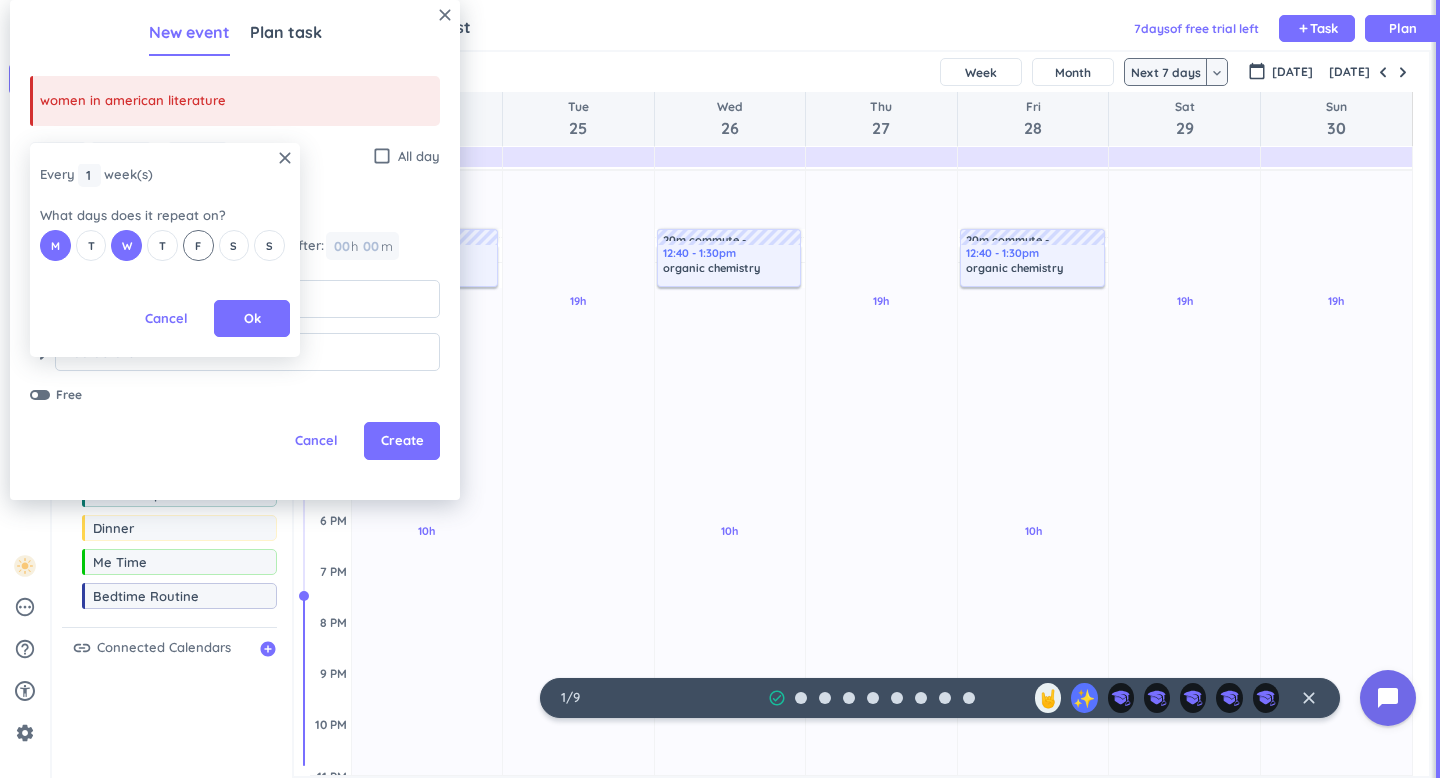 click on "F" at bounding box center (198, 246) 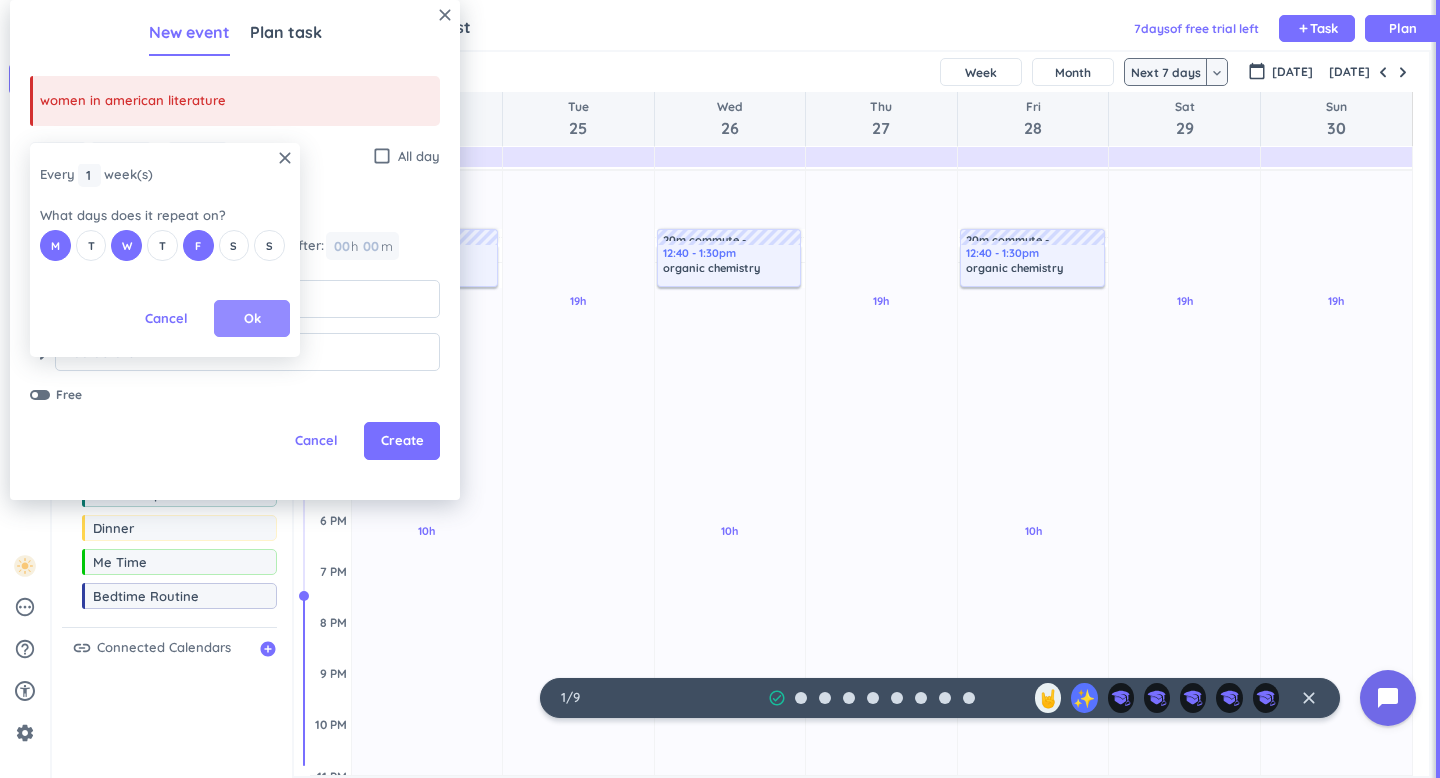 click on "Ok" at bounding box center [252, 319] 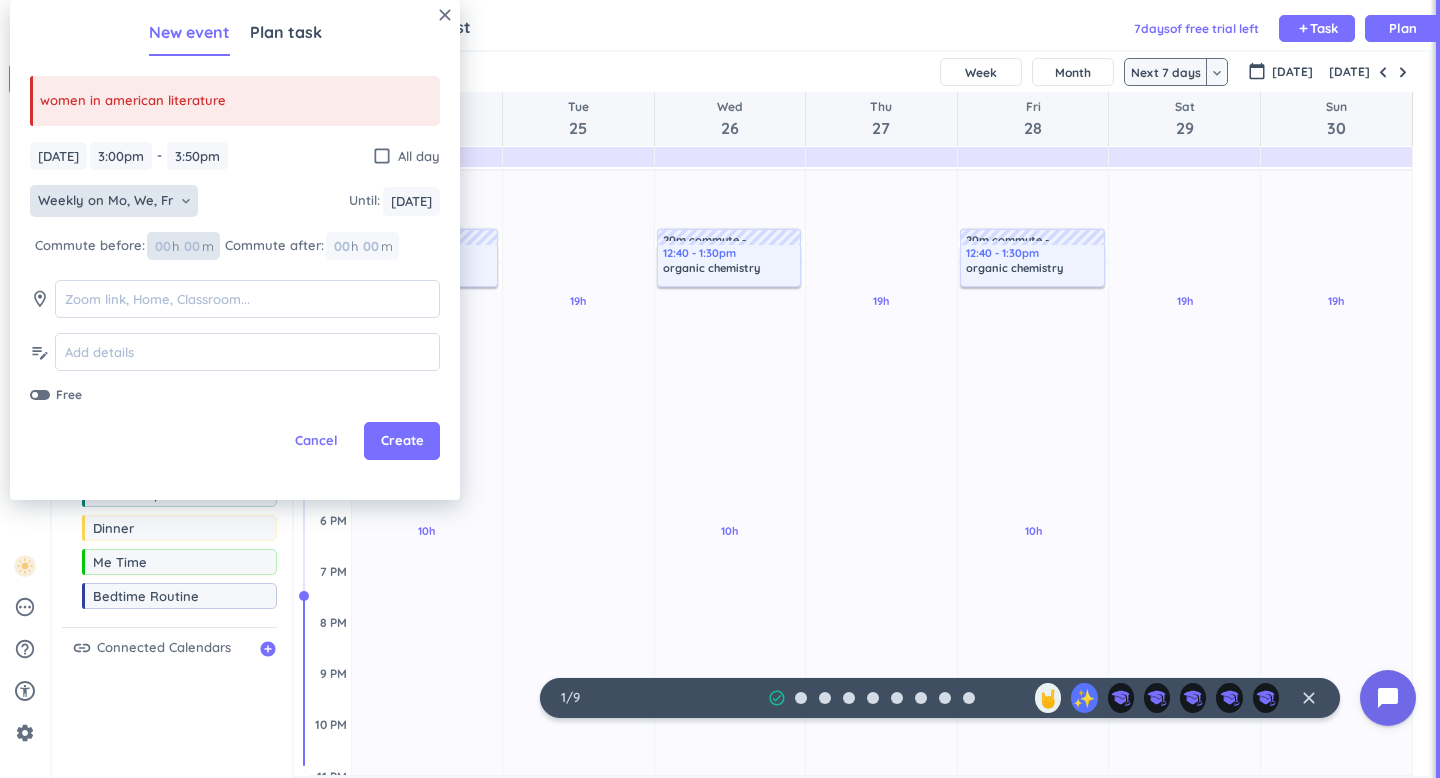 click at bounding box center [191, 246] 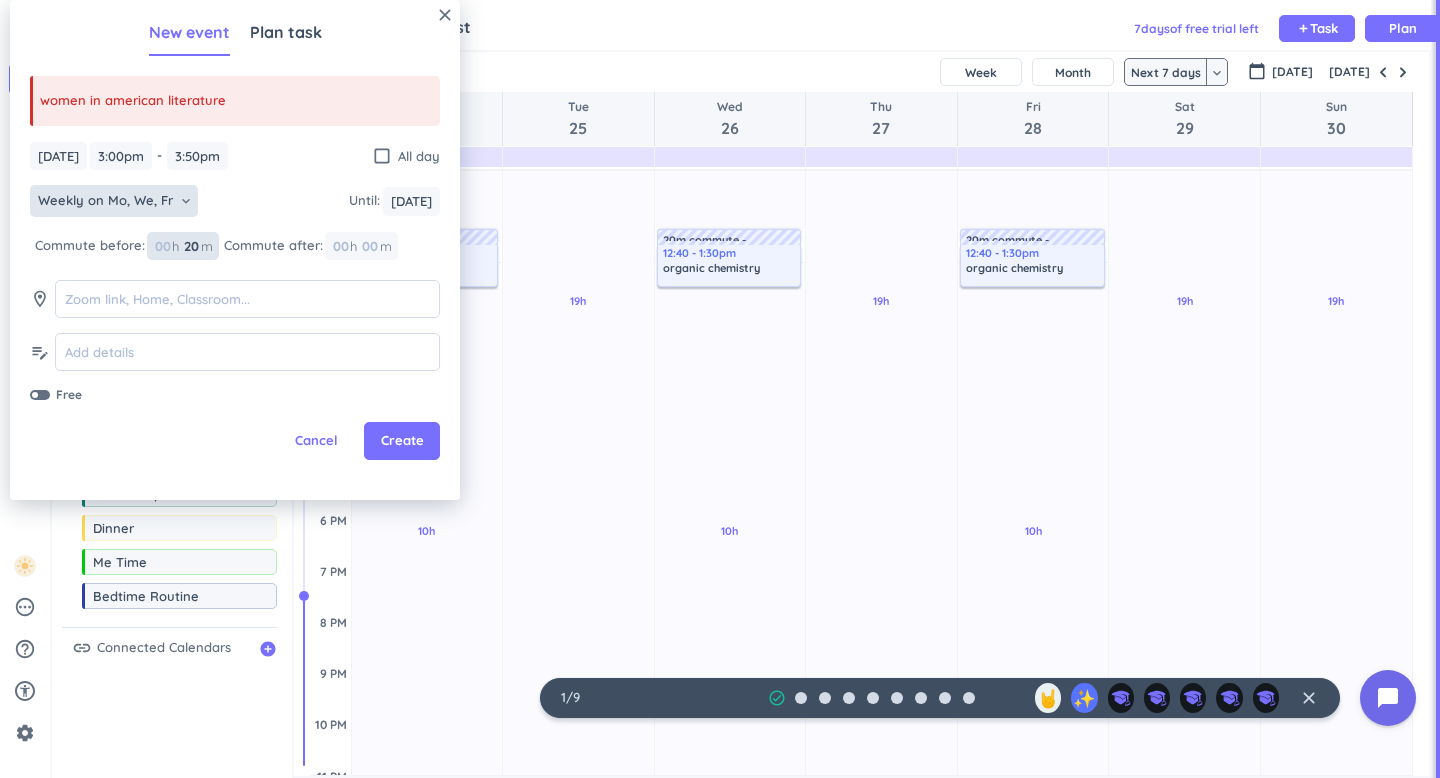 type on "20" 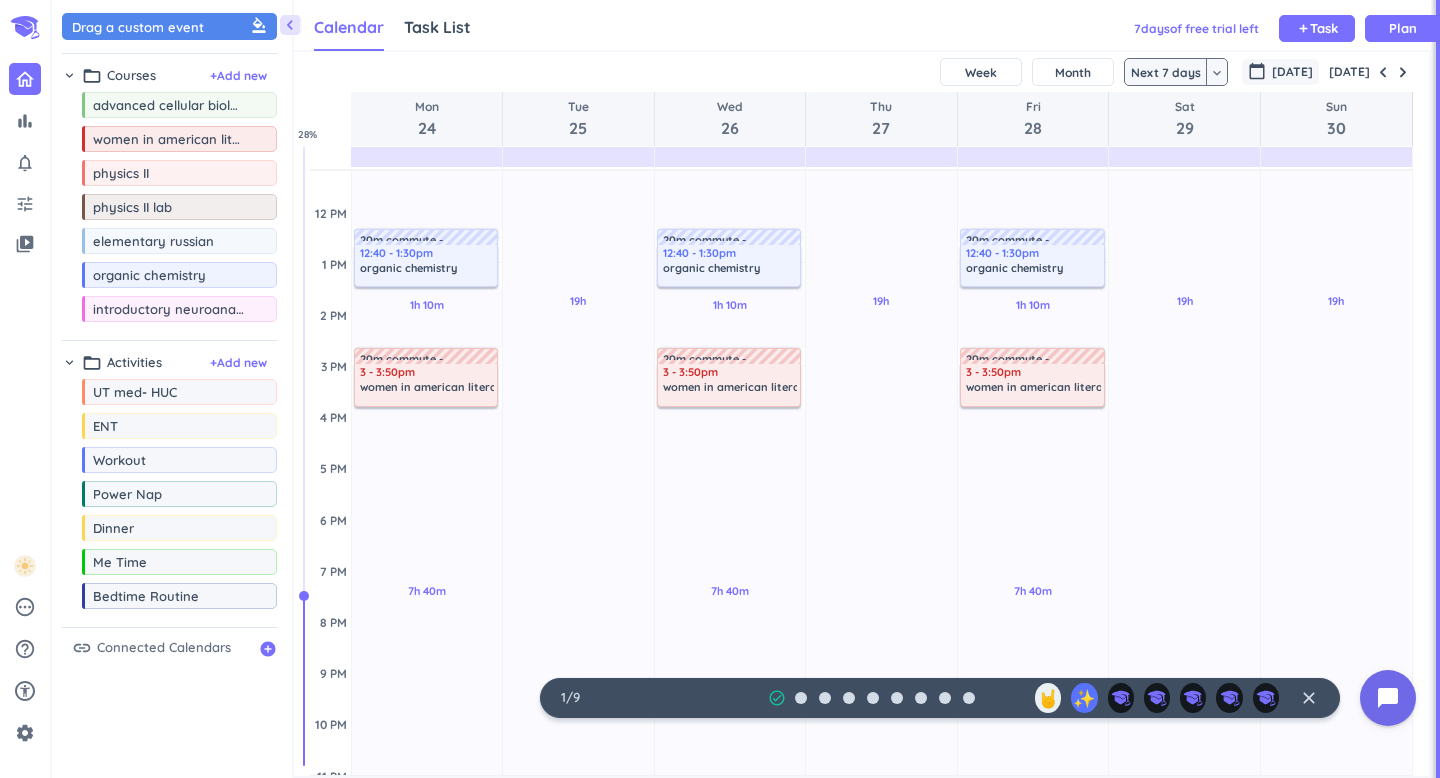 click on "[DATE]" at bounding box center [1292, 72] 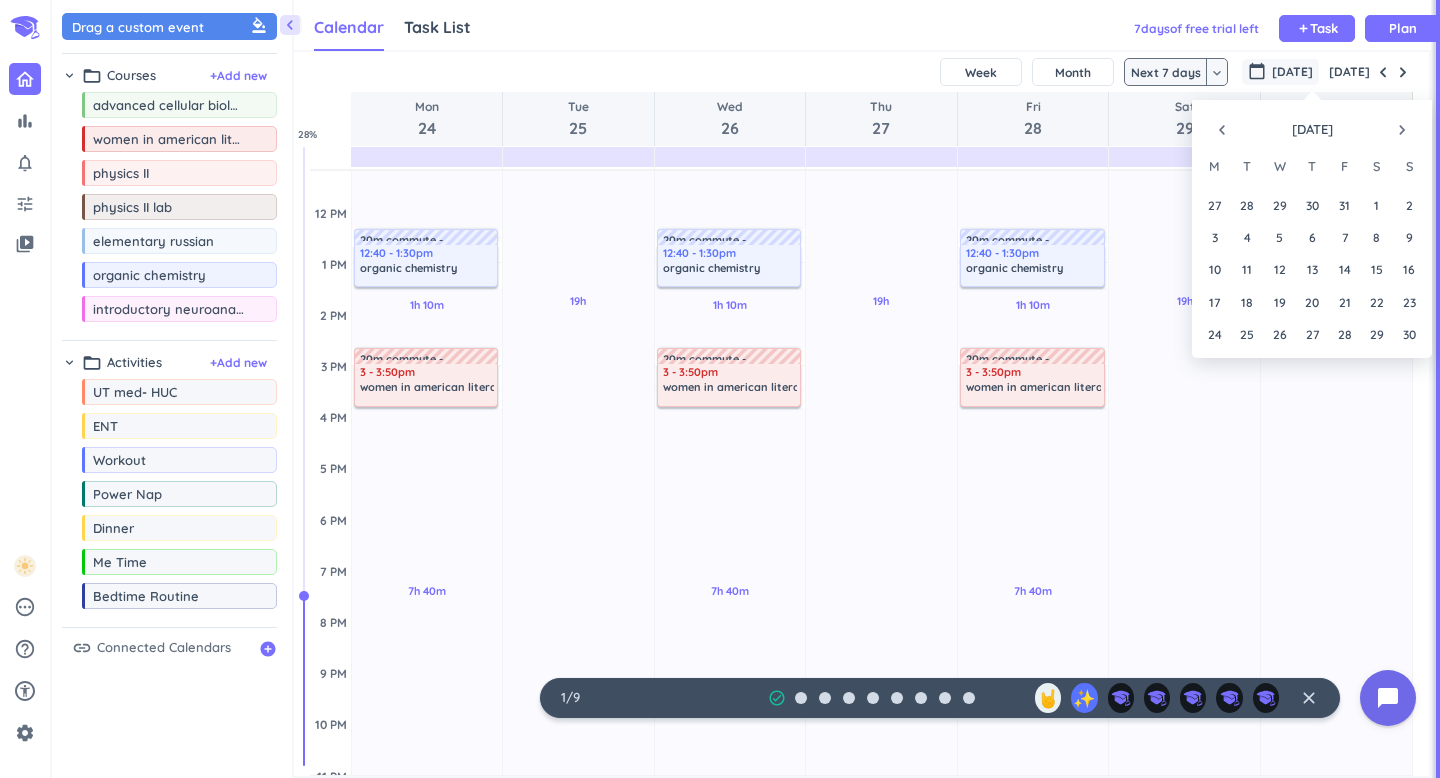 click on "navigate_before" at bounding box center [1222, 130] 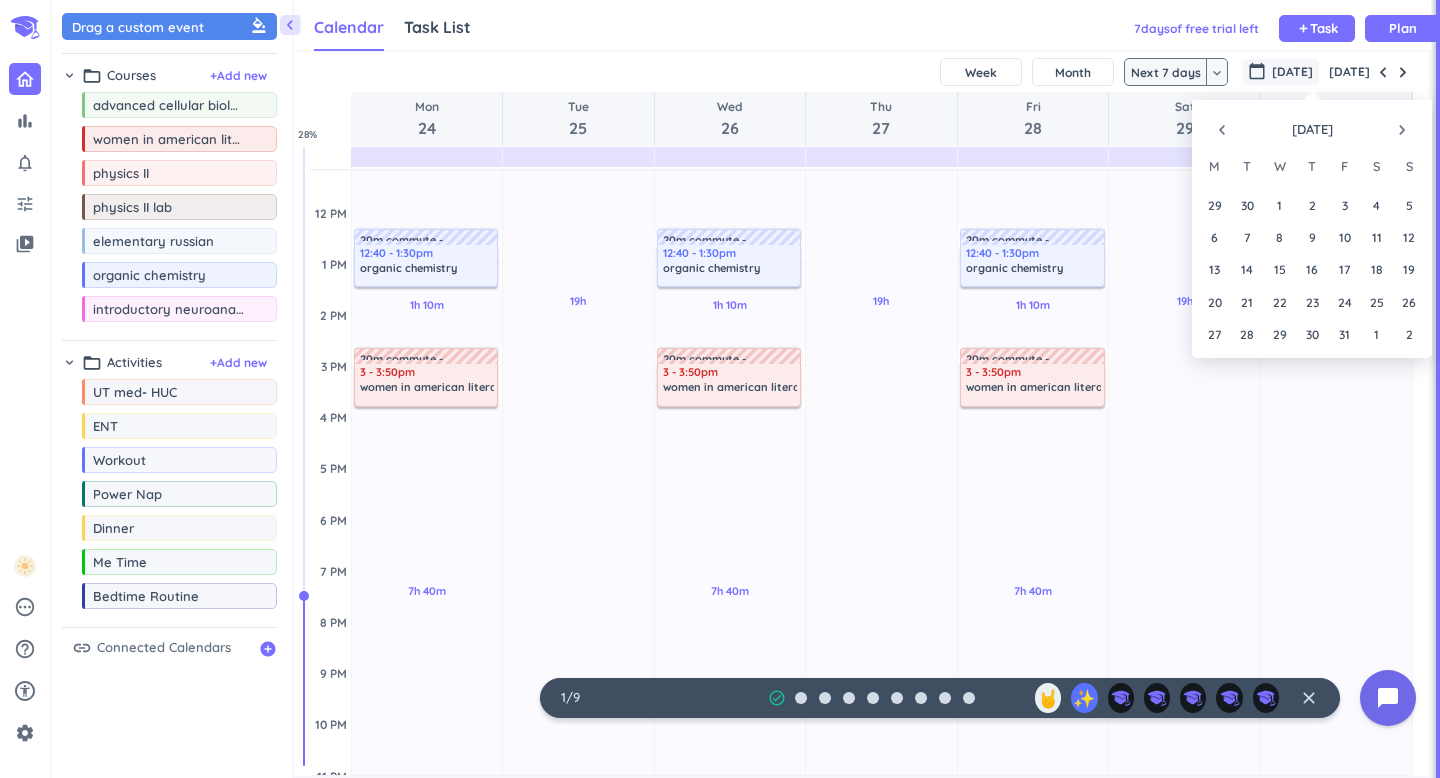 click on "navigate_before" at bounding box center [1222, 130] 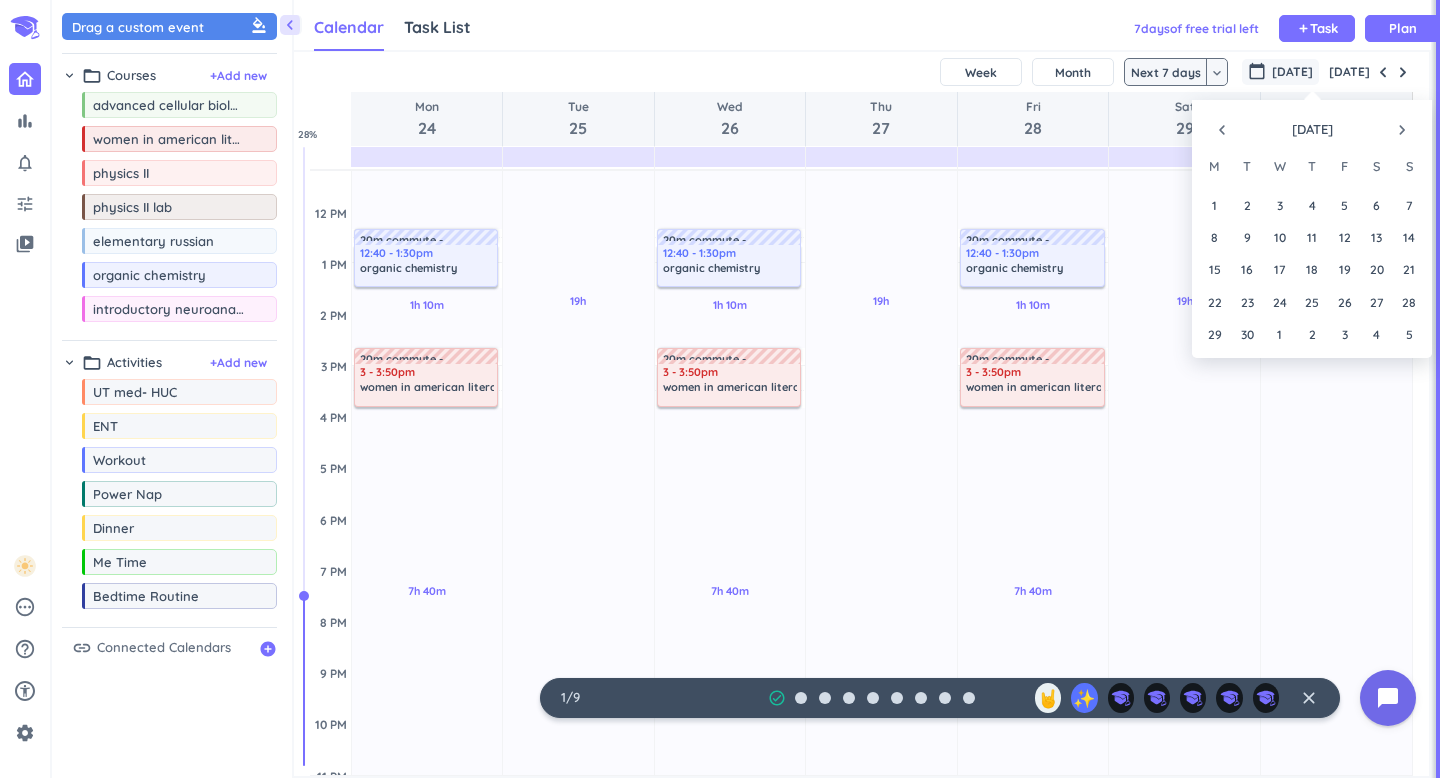 click on "navigate_before" at bounding box center (1222, 130) 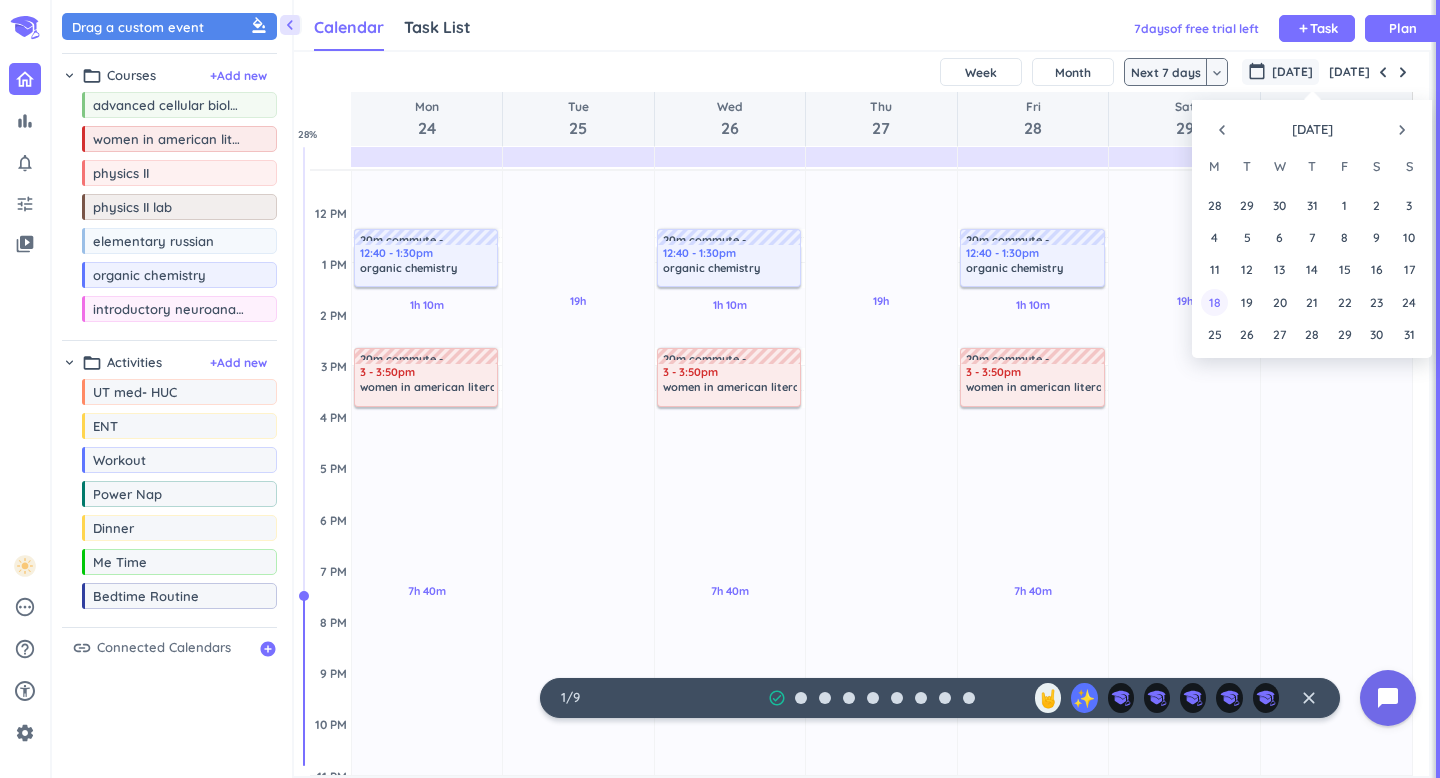 click on "18" at bounding box center (1214, 301) 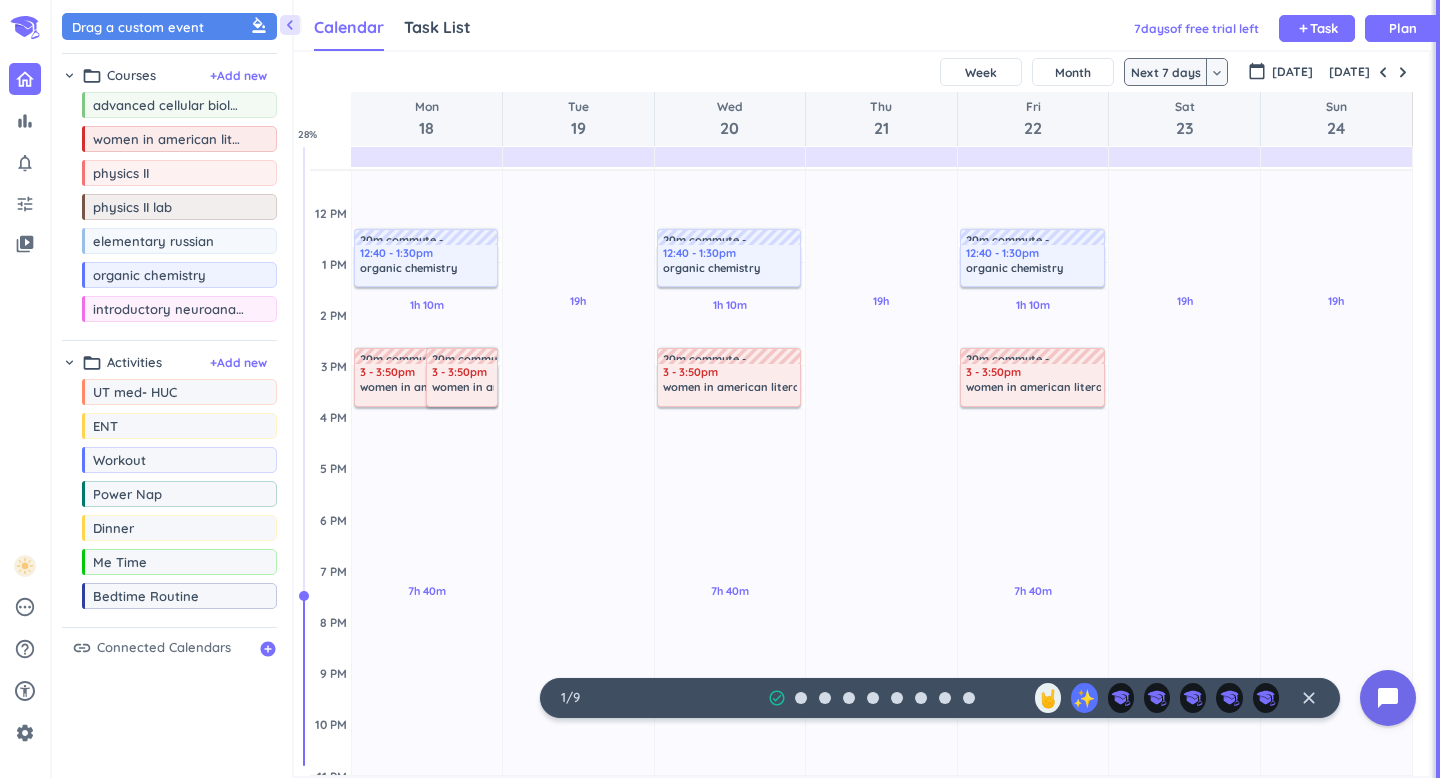 scroll, scrollTop: 104, scrollLeft: 0, axis: vertical 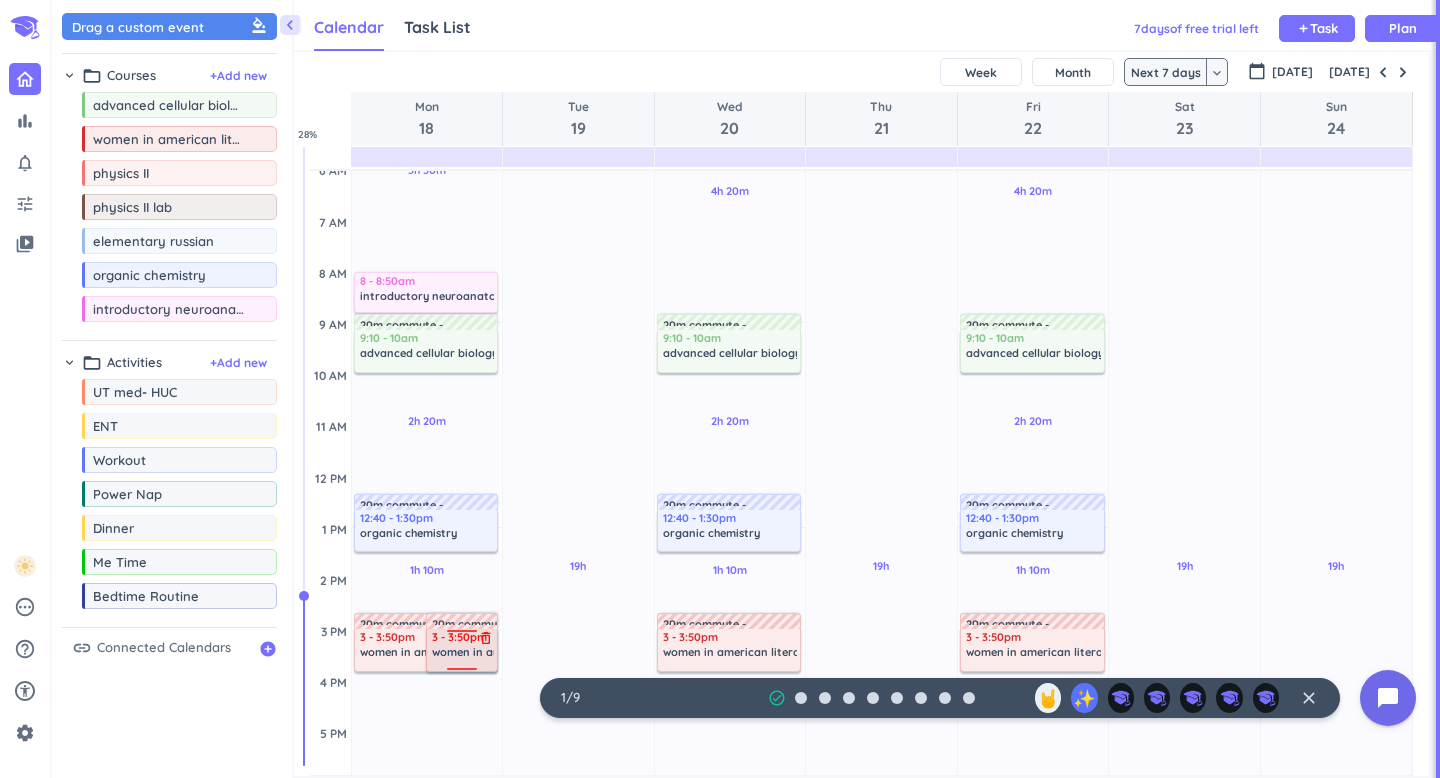 click on "delete_outline" at bounding box center [486, 638] 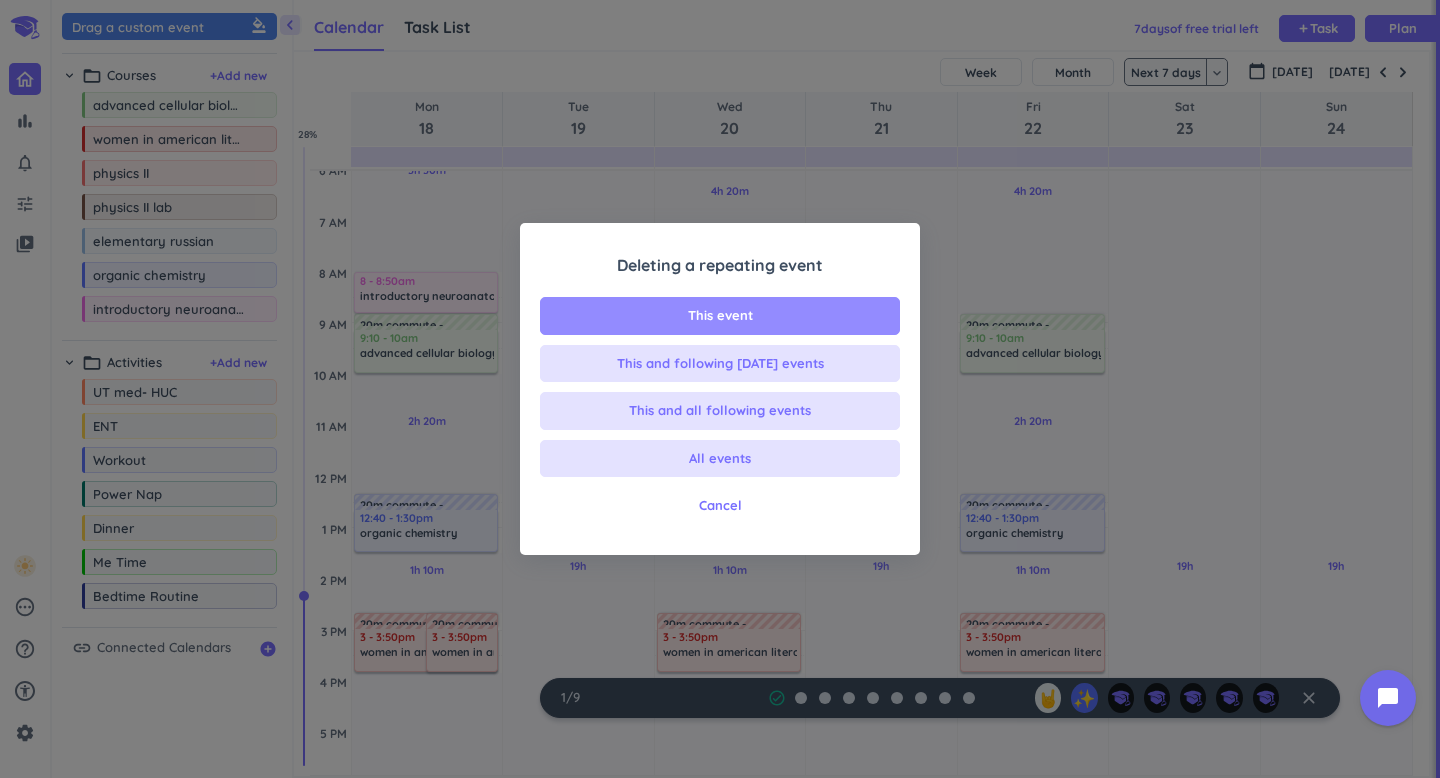 click on "This event" at bounding box center [720, 316] 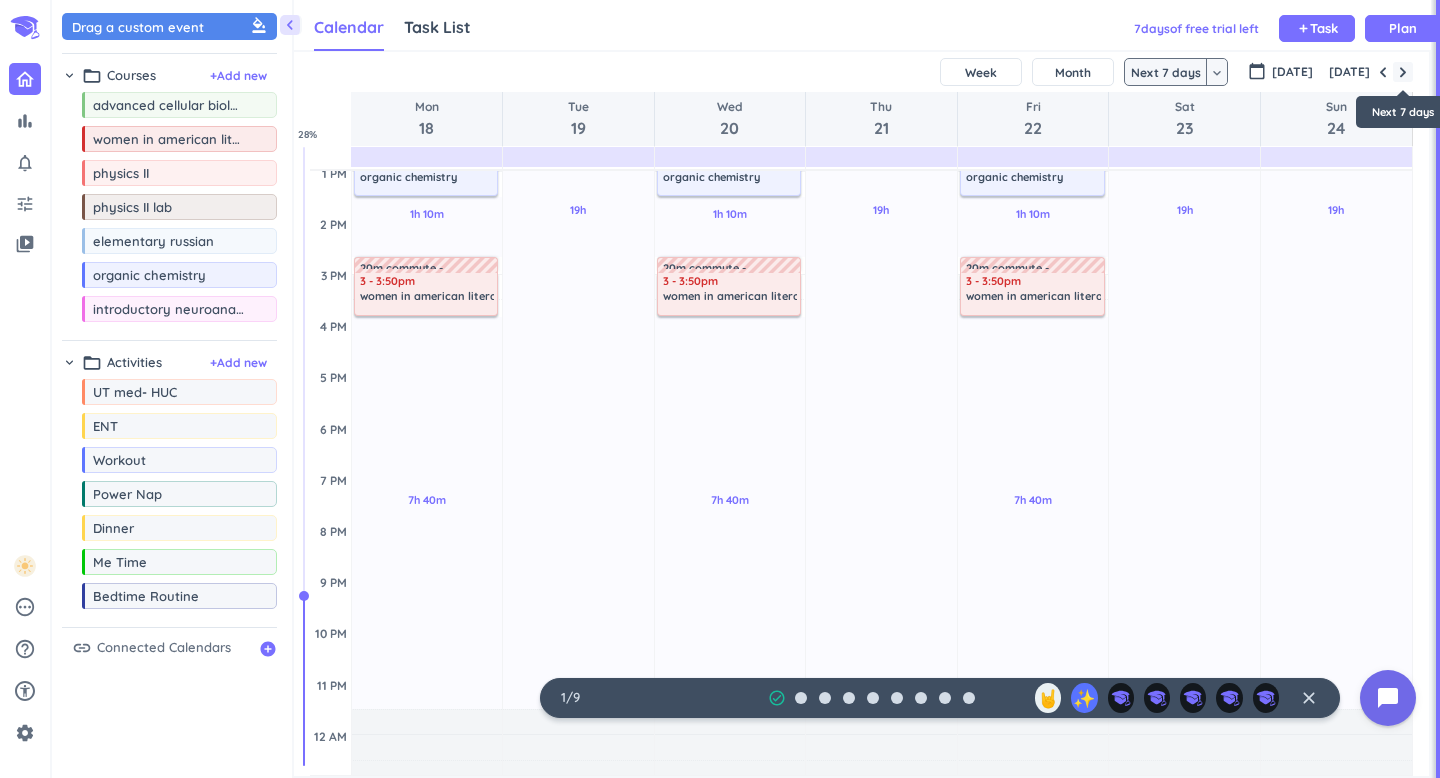 click at bounding box center [1403, 72] 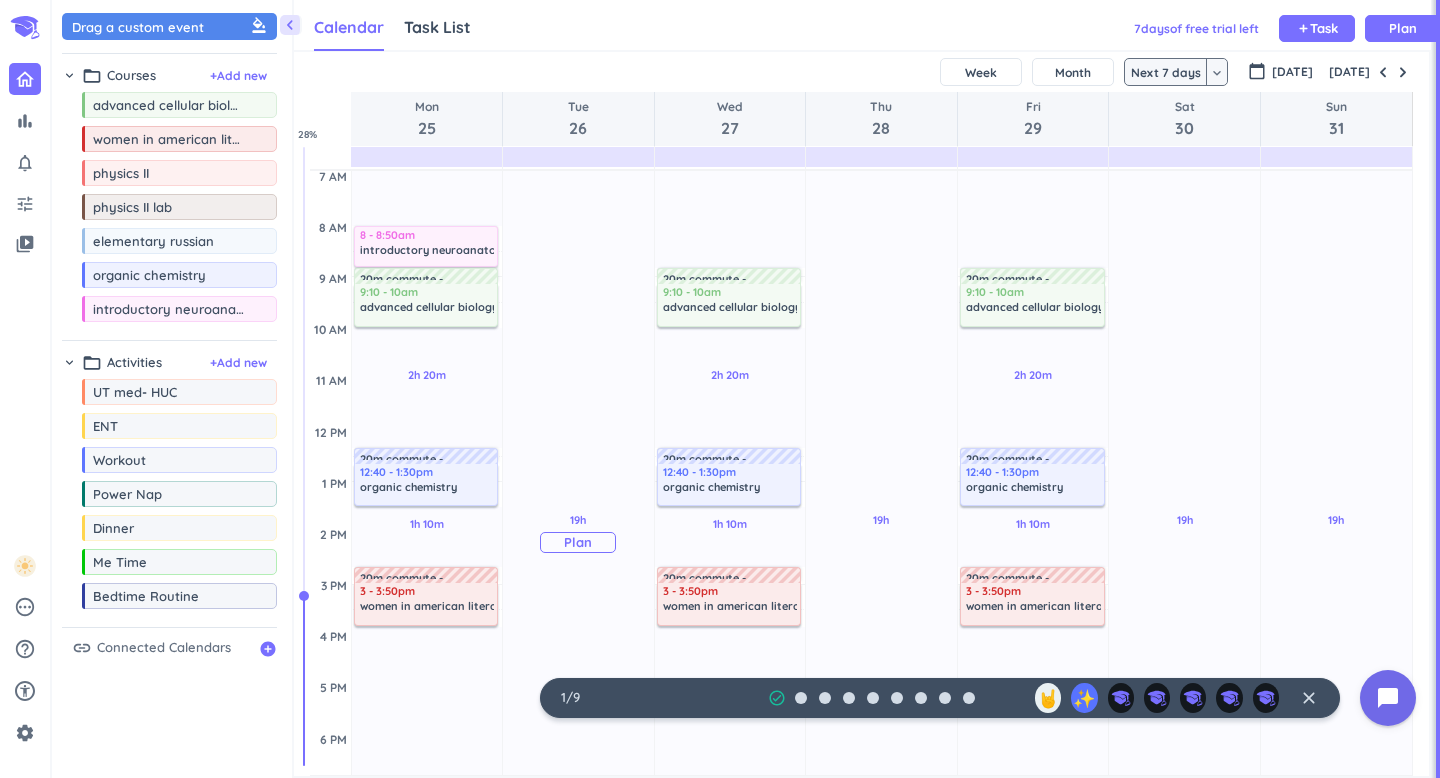 scroll, scrollTop: 182, scrollLeft: 0, axis: vertical 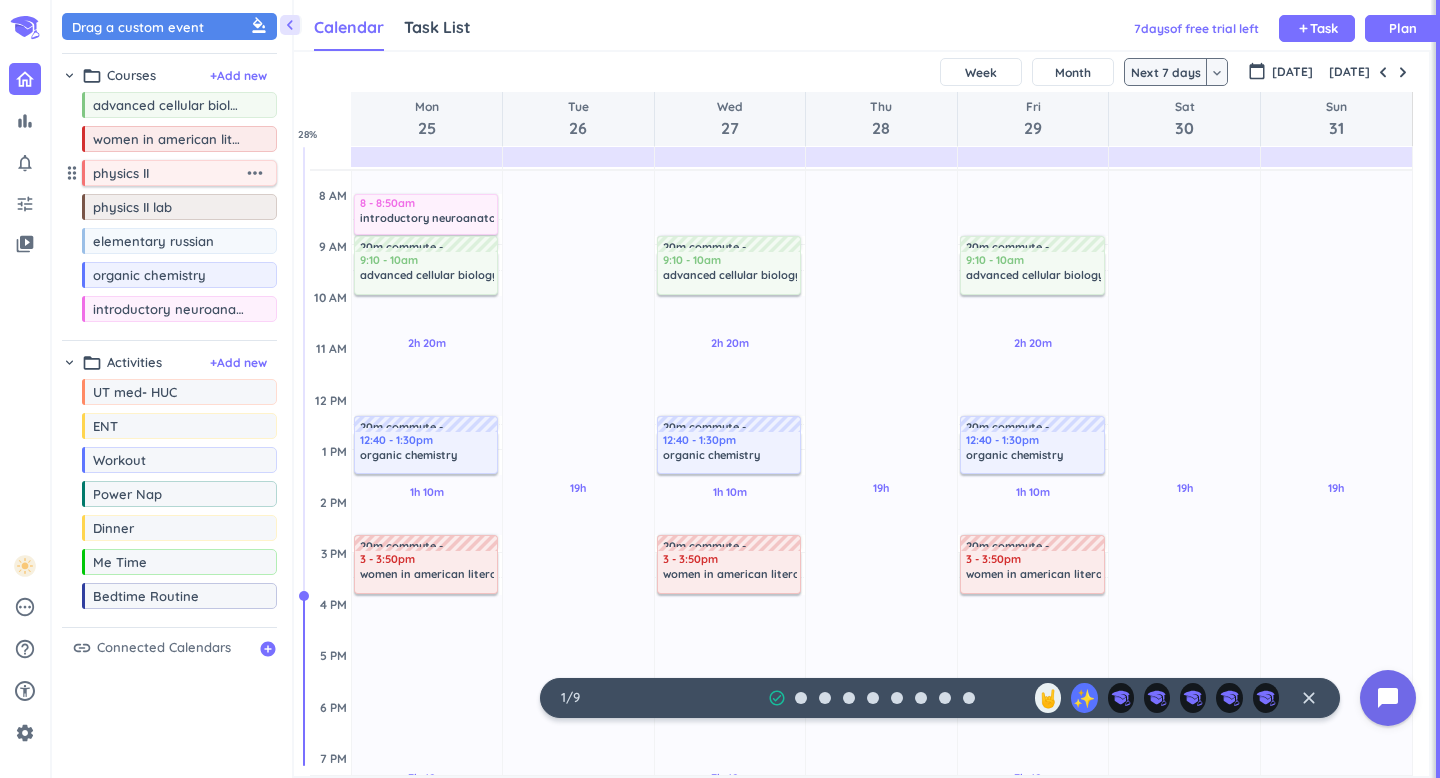 click on "more_horiz" at bounding box center [255, 173] 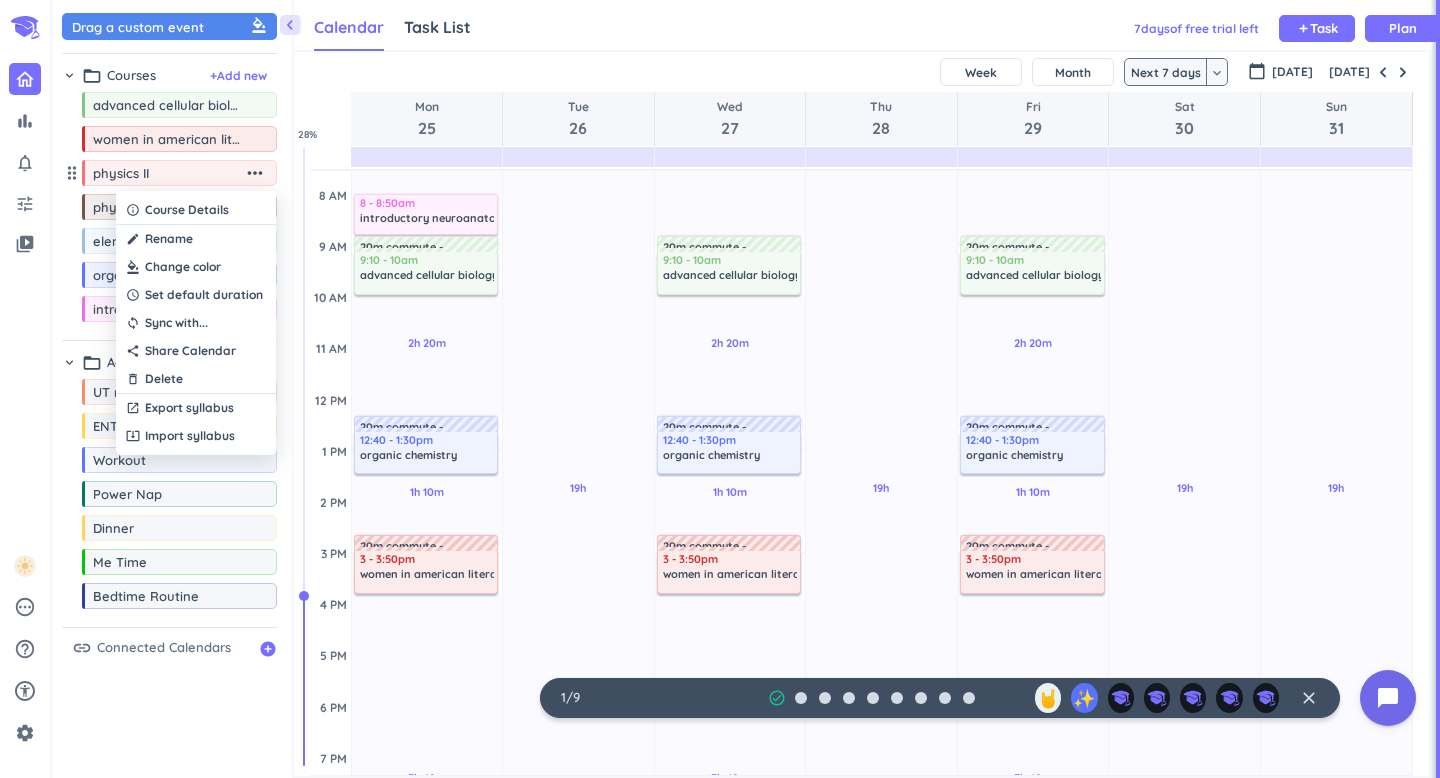click at bounding box center [196, 267] 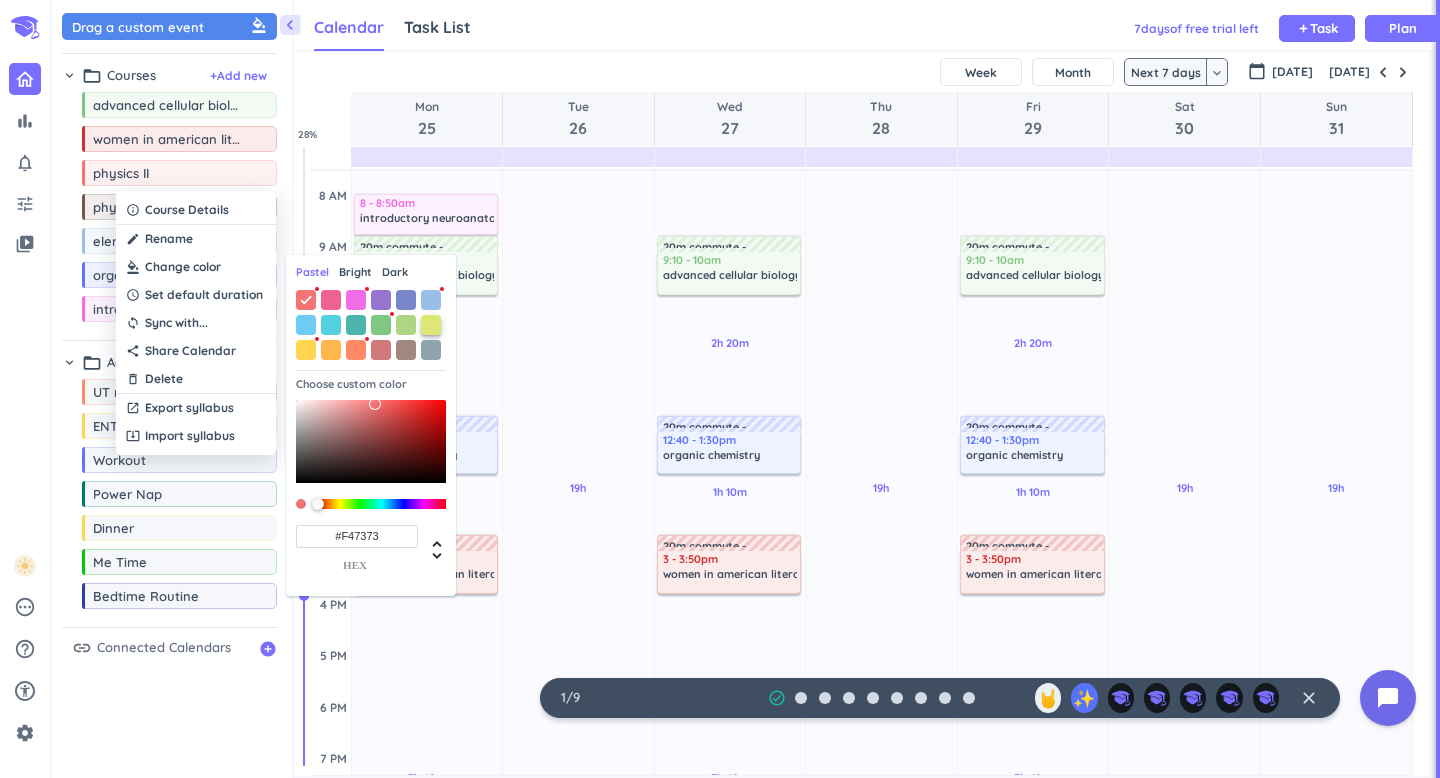 click at bounding box center (431, 325) 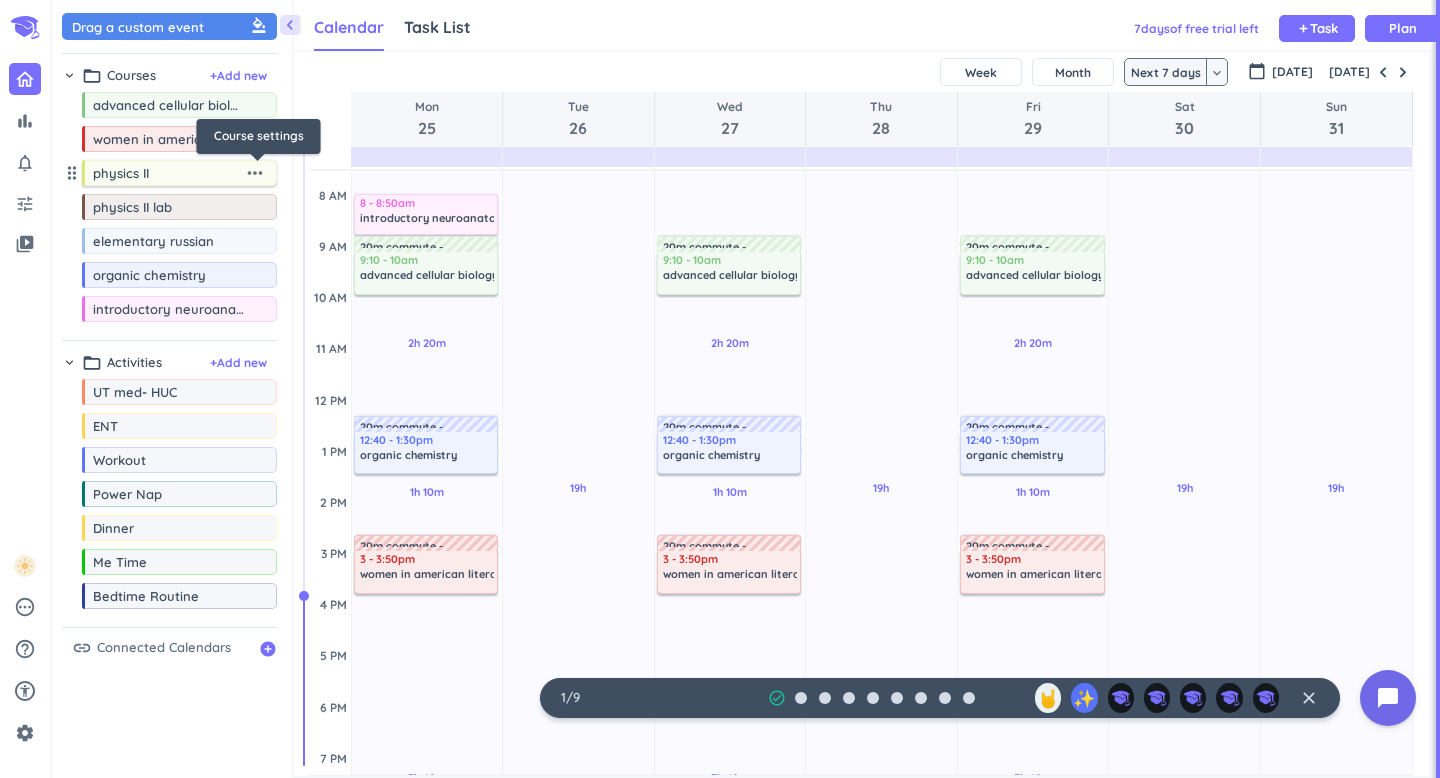 click on "more_horiz" at bounding box center [255, 173] 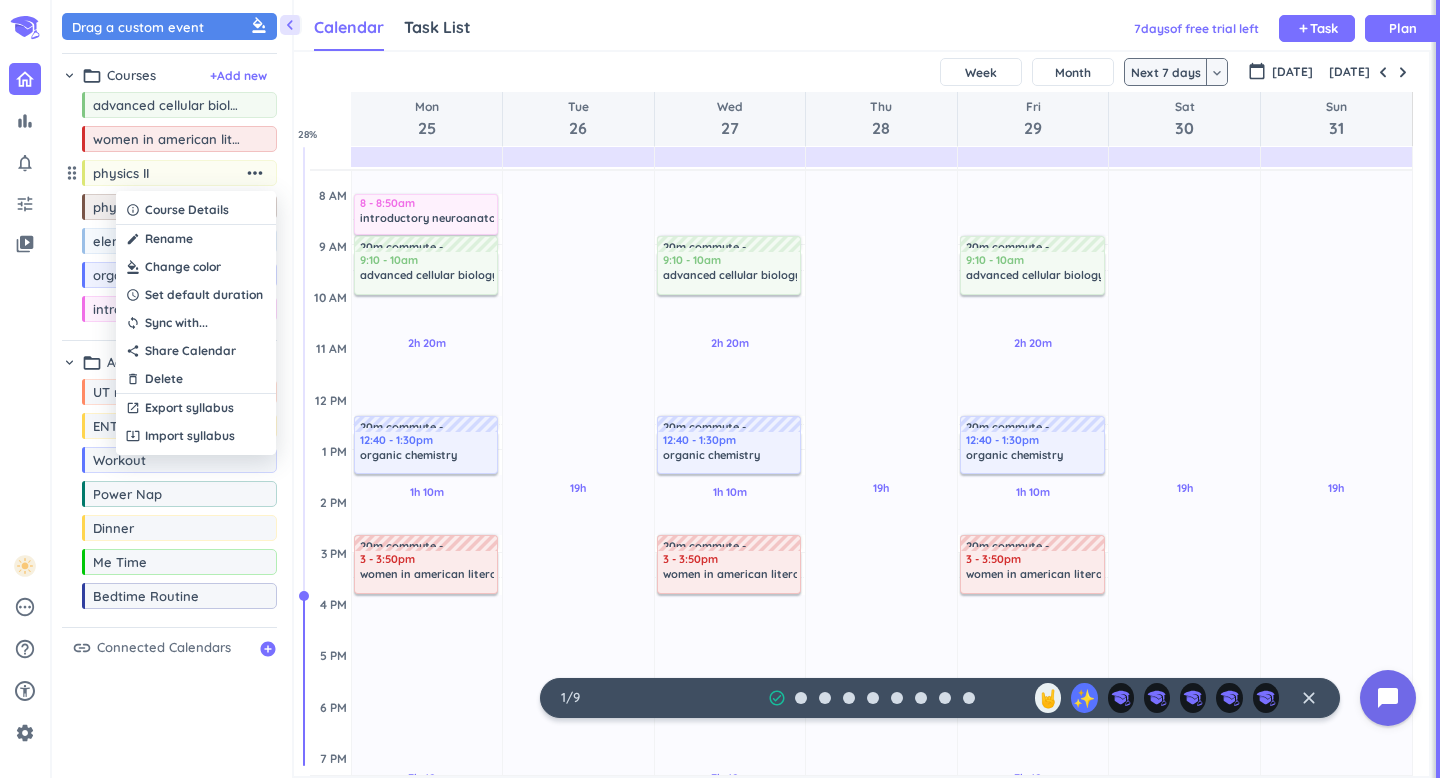 click at bounding box center (196, 267) 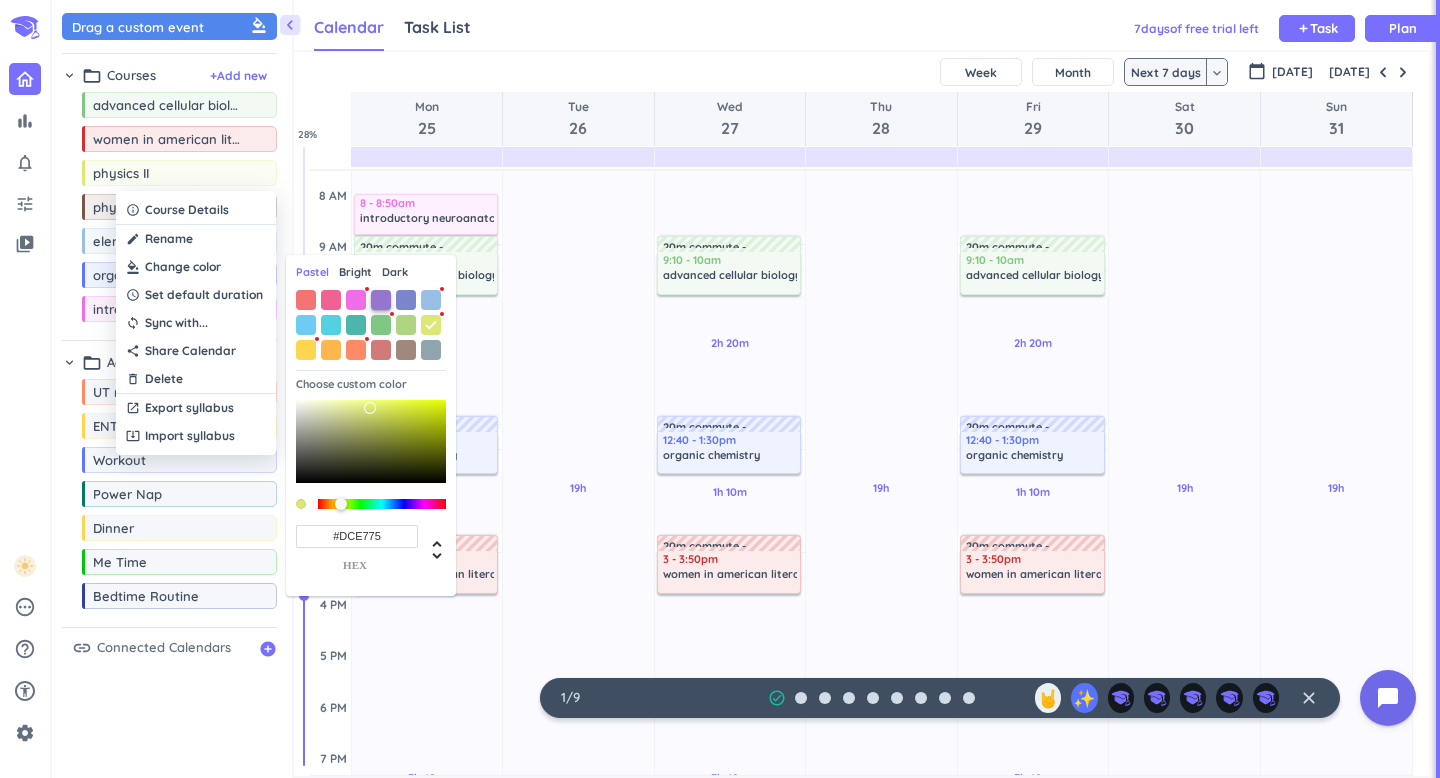 click at bounding box center (381, 300) 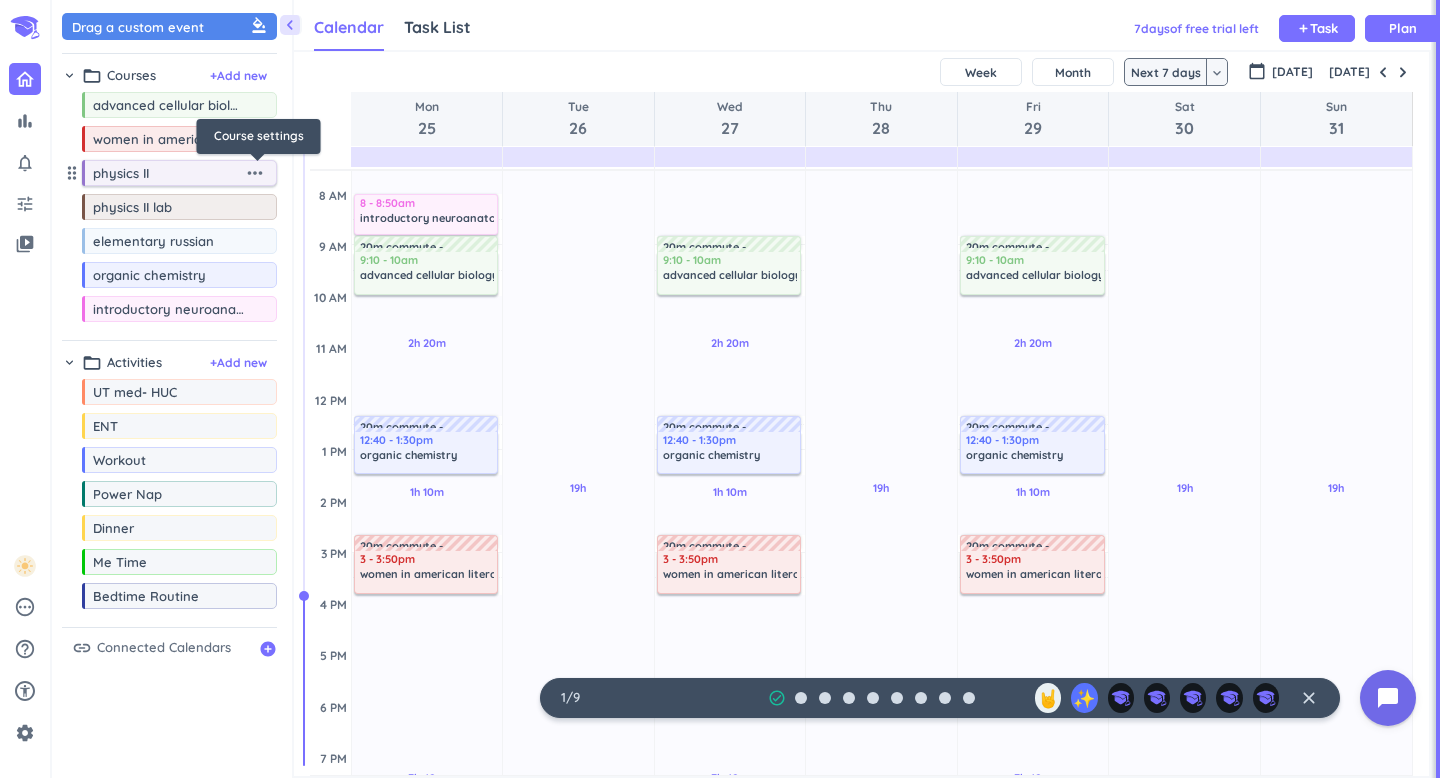 click on "more_horiz" at bounding box center [255, 173] 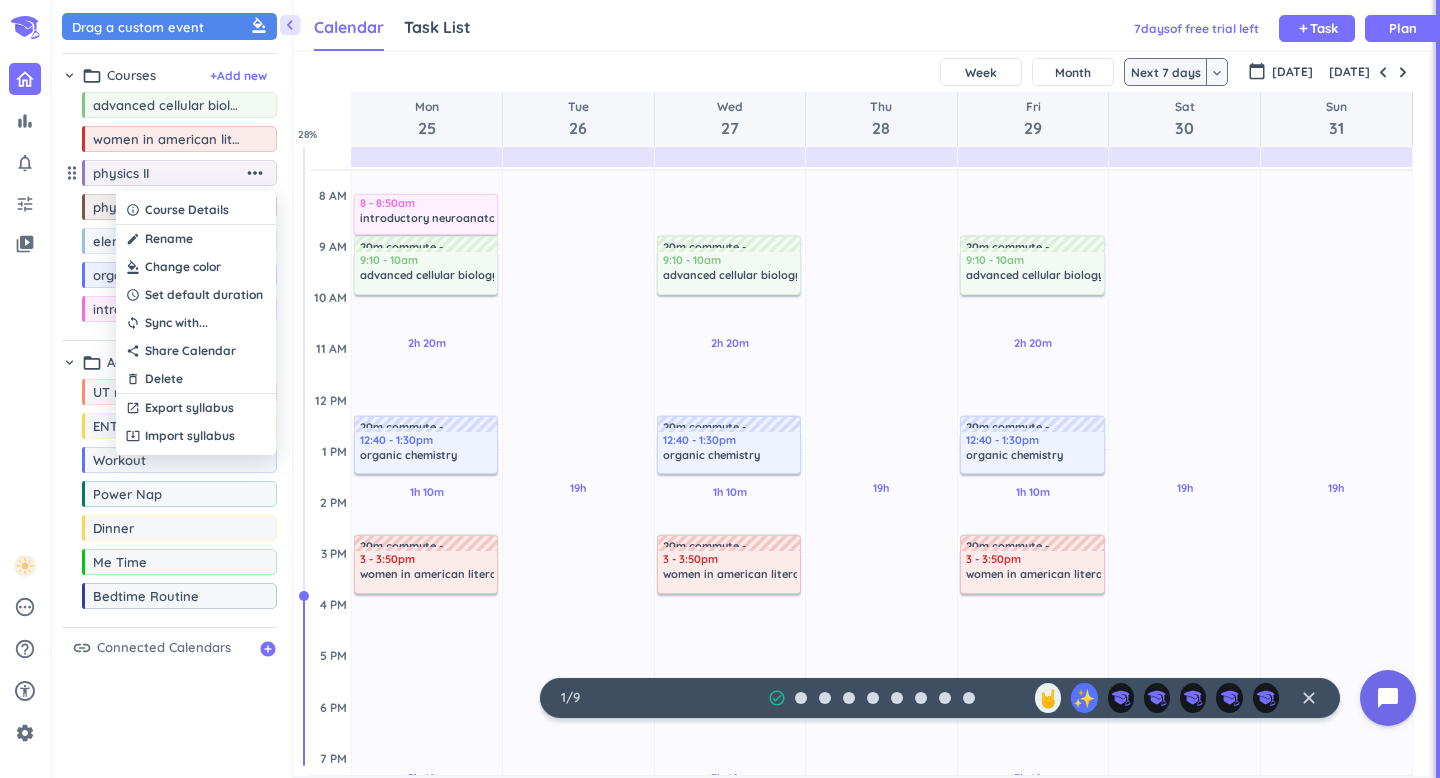 click at bounding box center (196, 267) 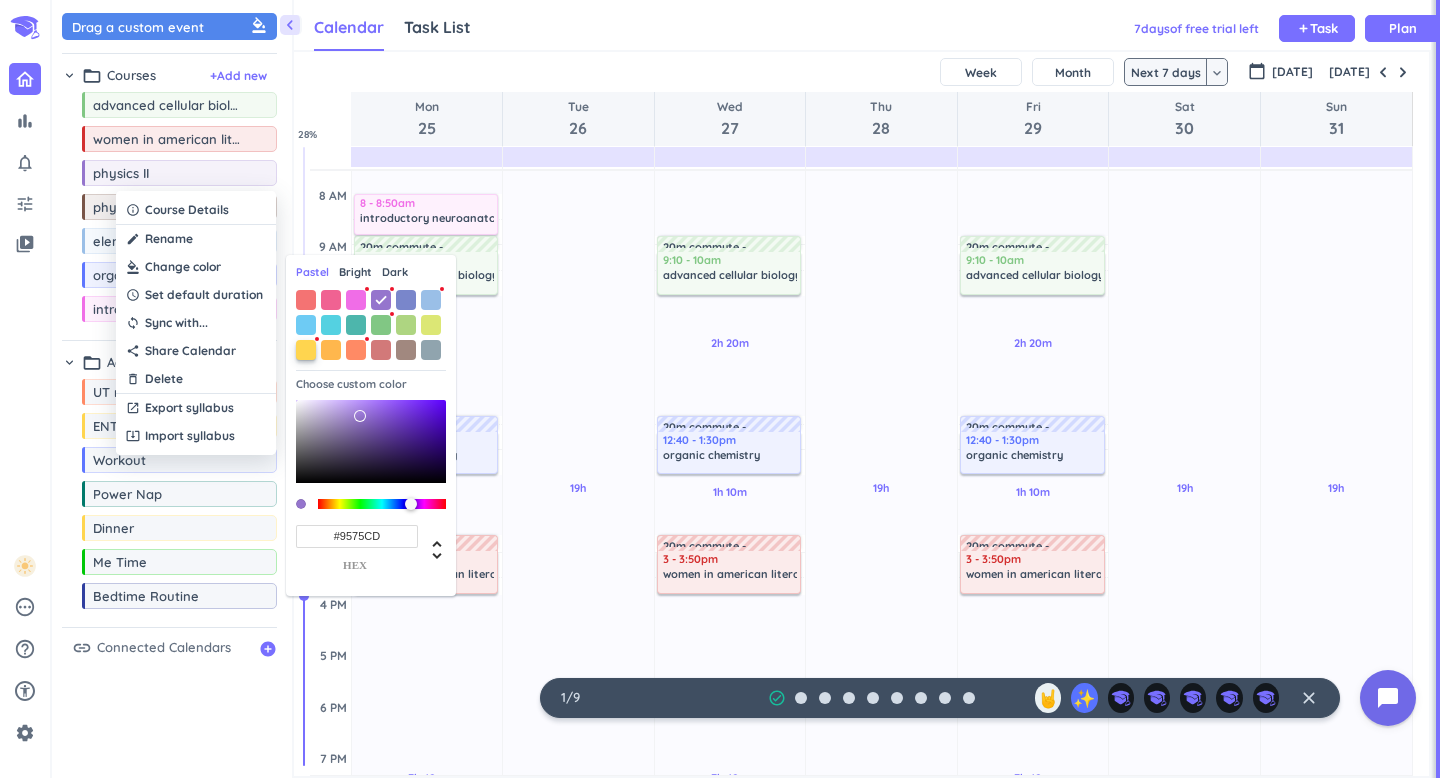 click at bounding box center (306, 350) 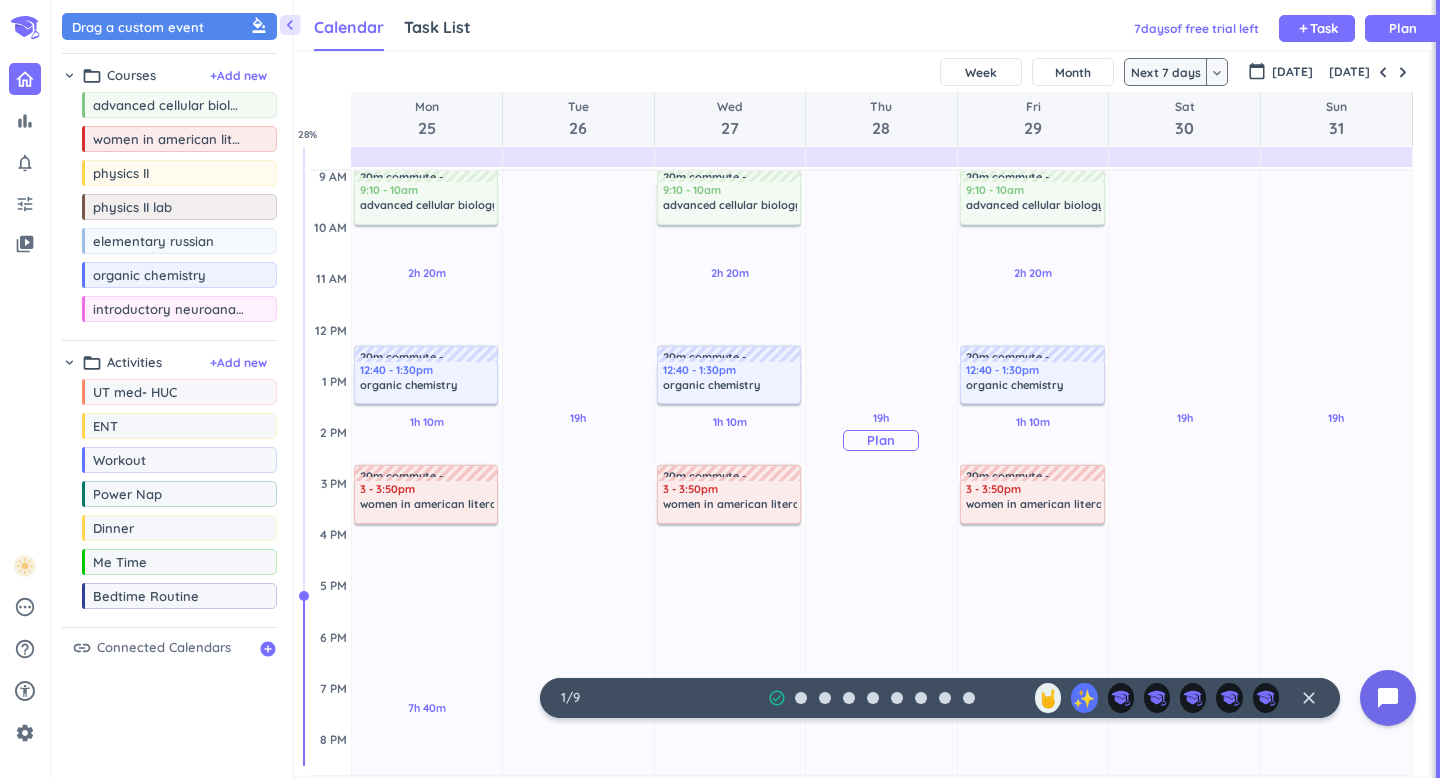 scroll, scrollTop: 246, scrollLeft: 0, axis: vertical 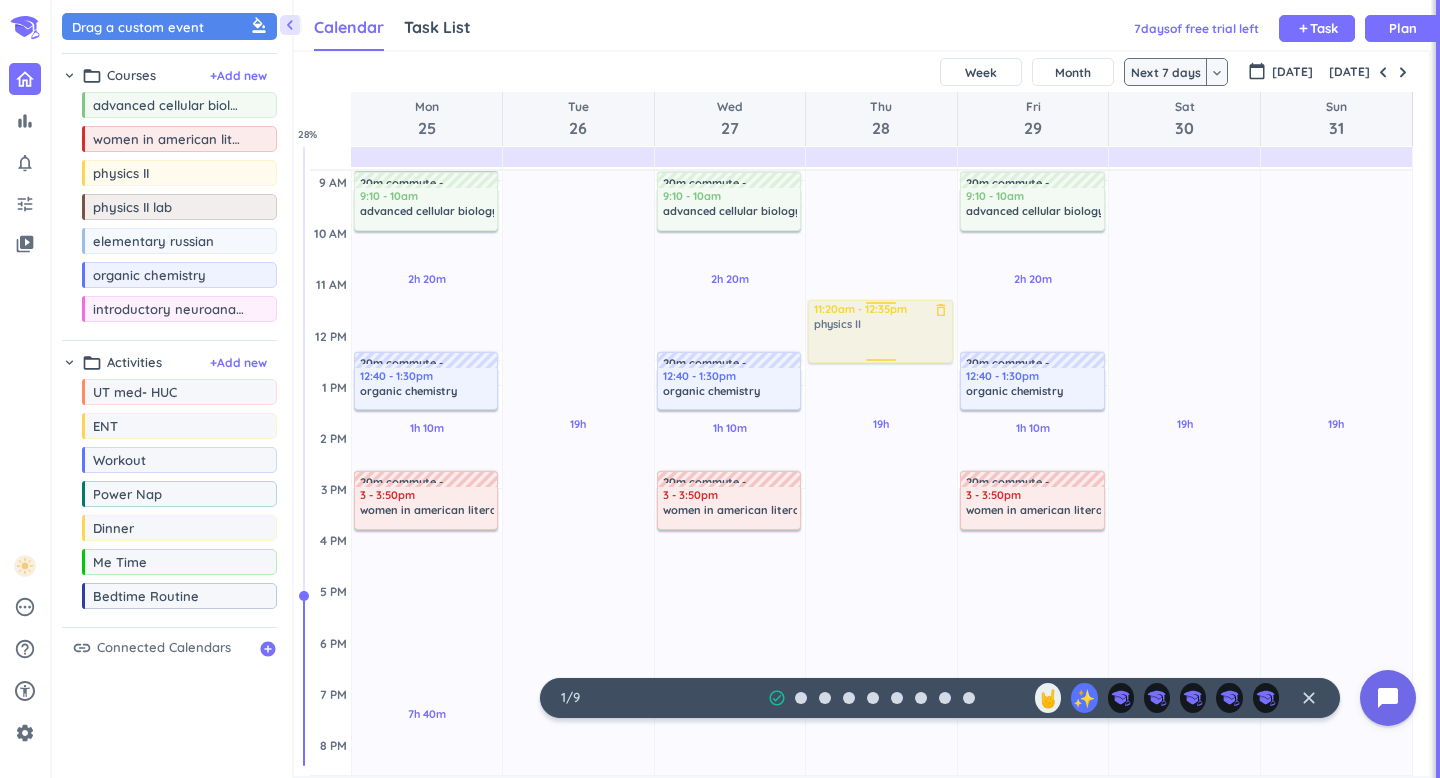 drag, startPoint x: 140, startPoint y: 181, endPoint x: 919, endPoint y: 302, distance: 788.3413 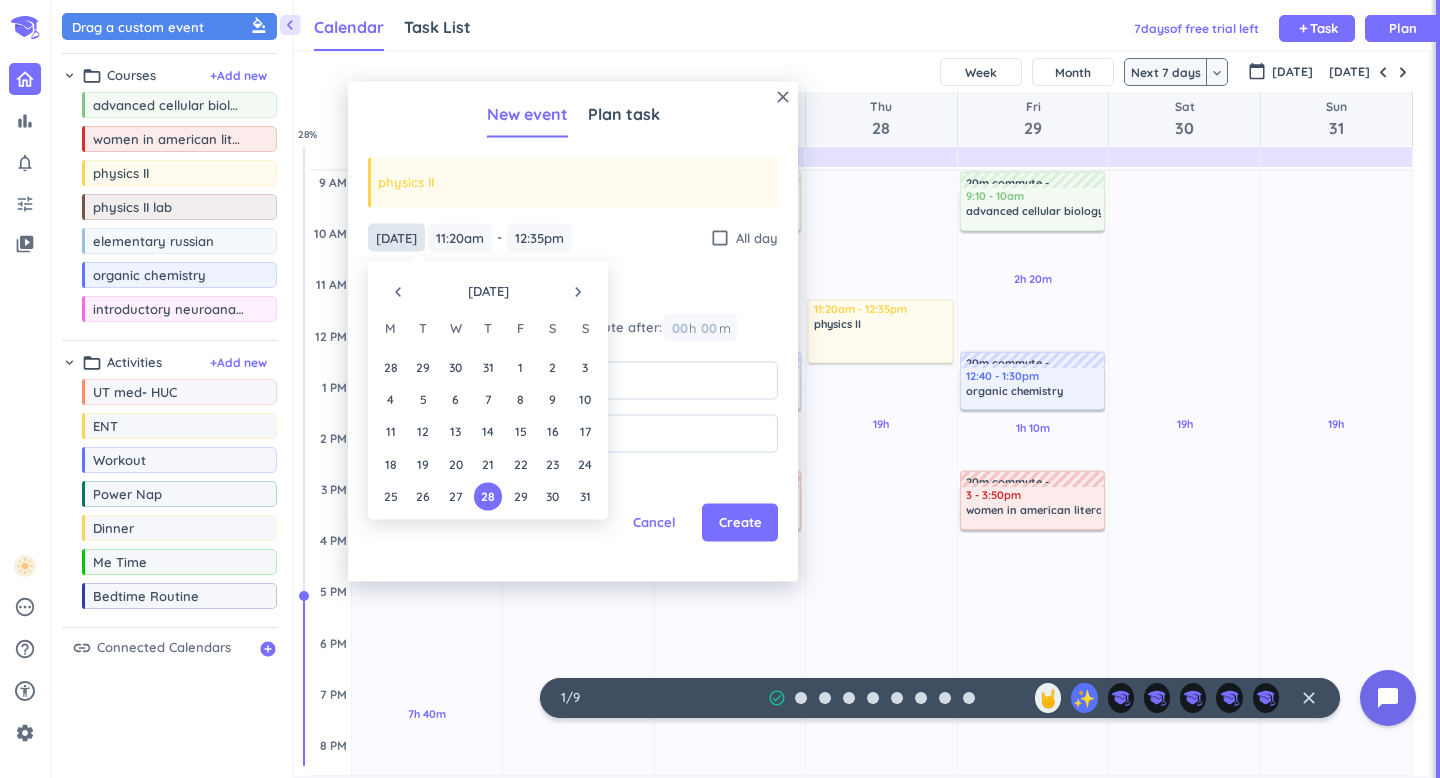 click on "[DATE]" at bounding box center [396, 237] 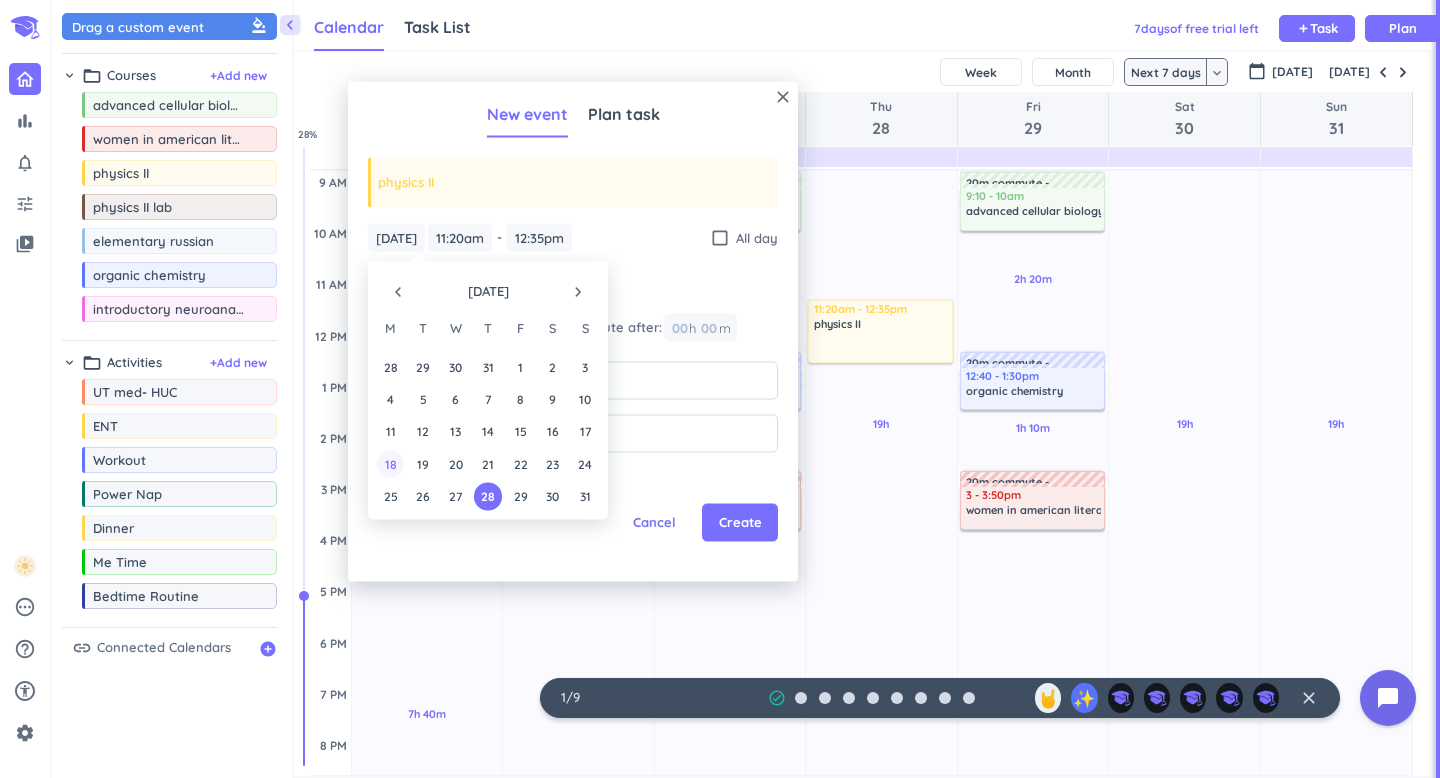 click on "18" at bounding box center [390, 463] 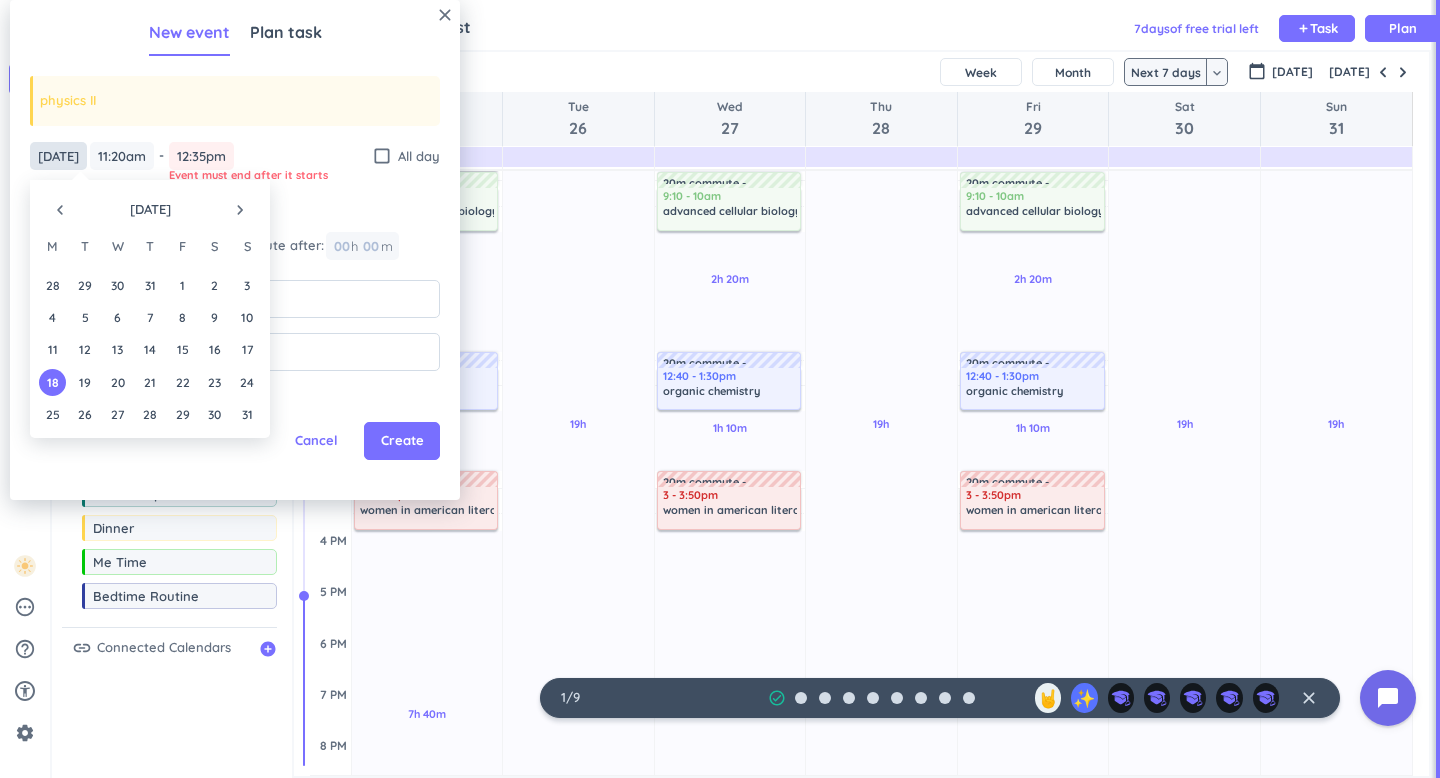 click on "[DATE]" at bounding box center [58, 156] 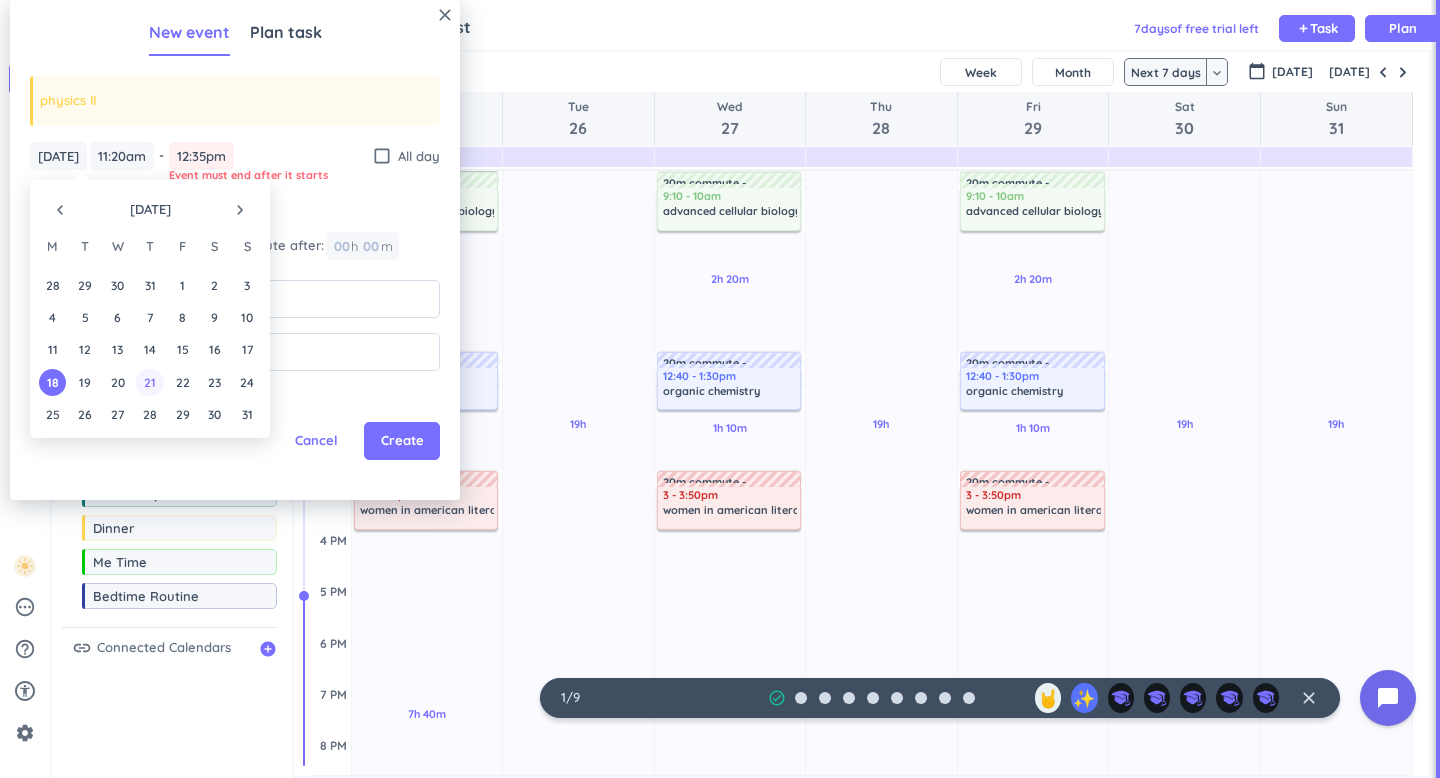click on "21" at bounding box center (149, 382) 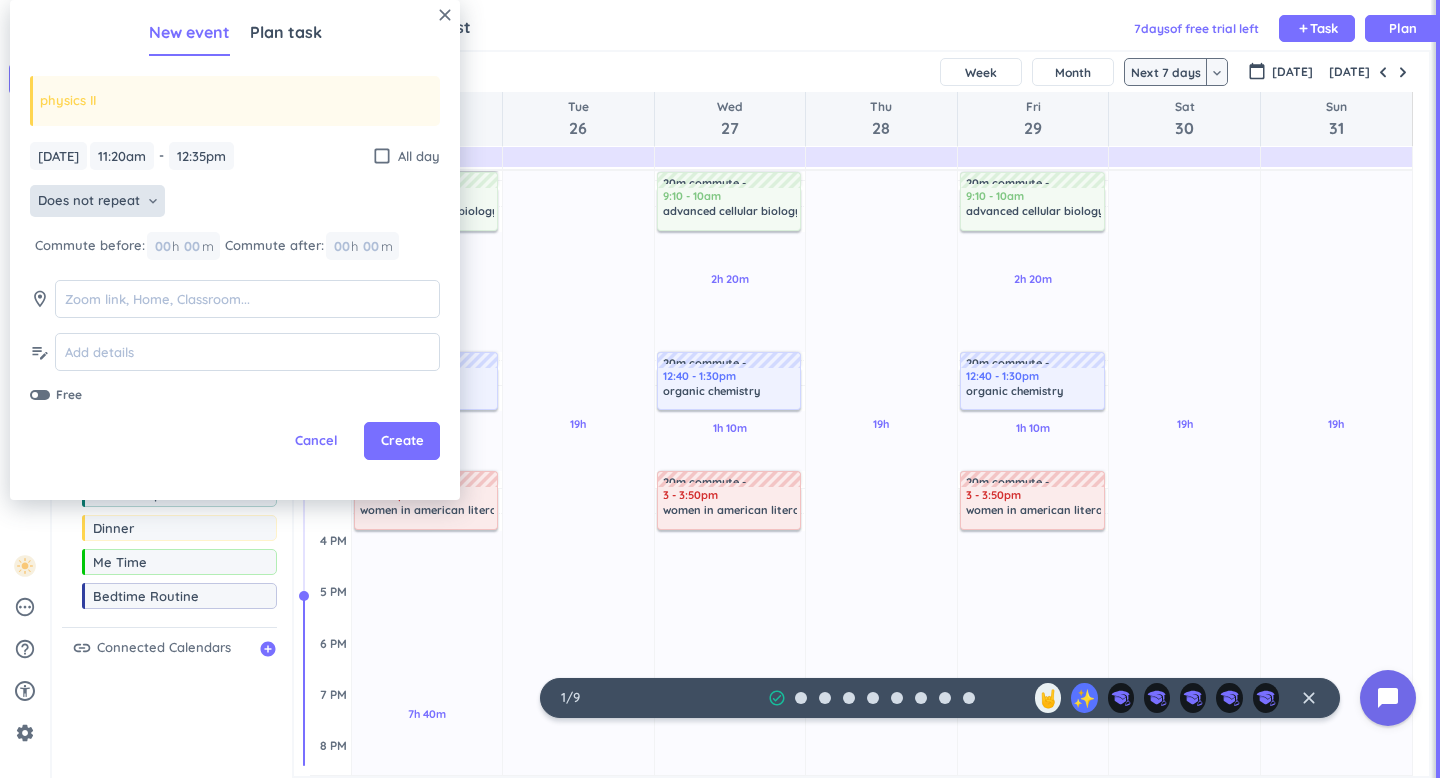click on "Does not repeat" at bounding box center (89, 201) 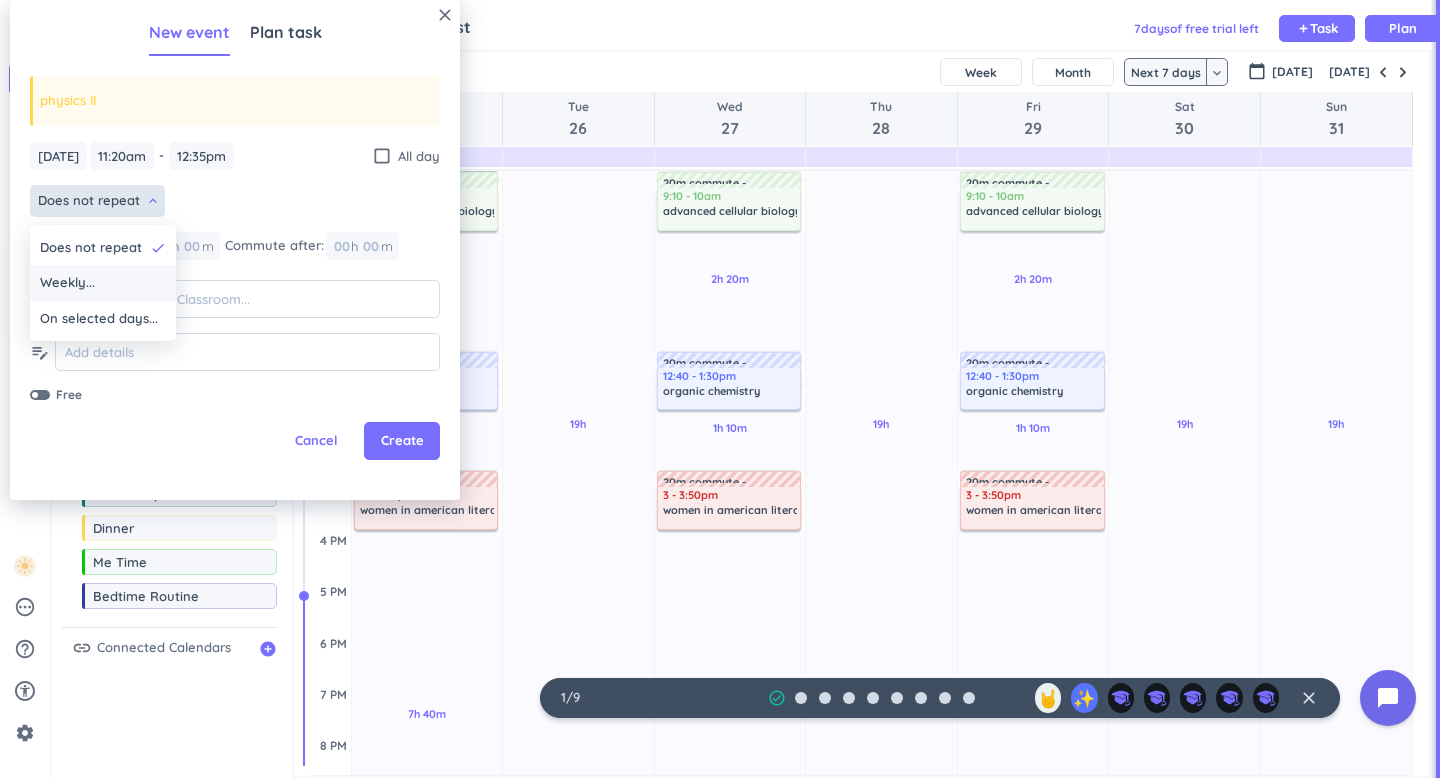 click on "Weekly..." at bounding box center (103, 283) 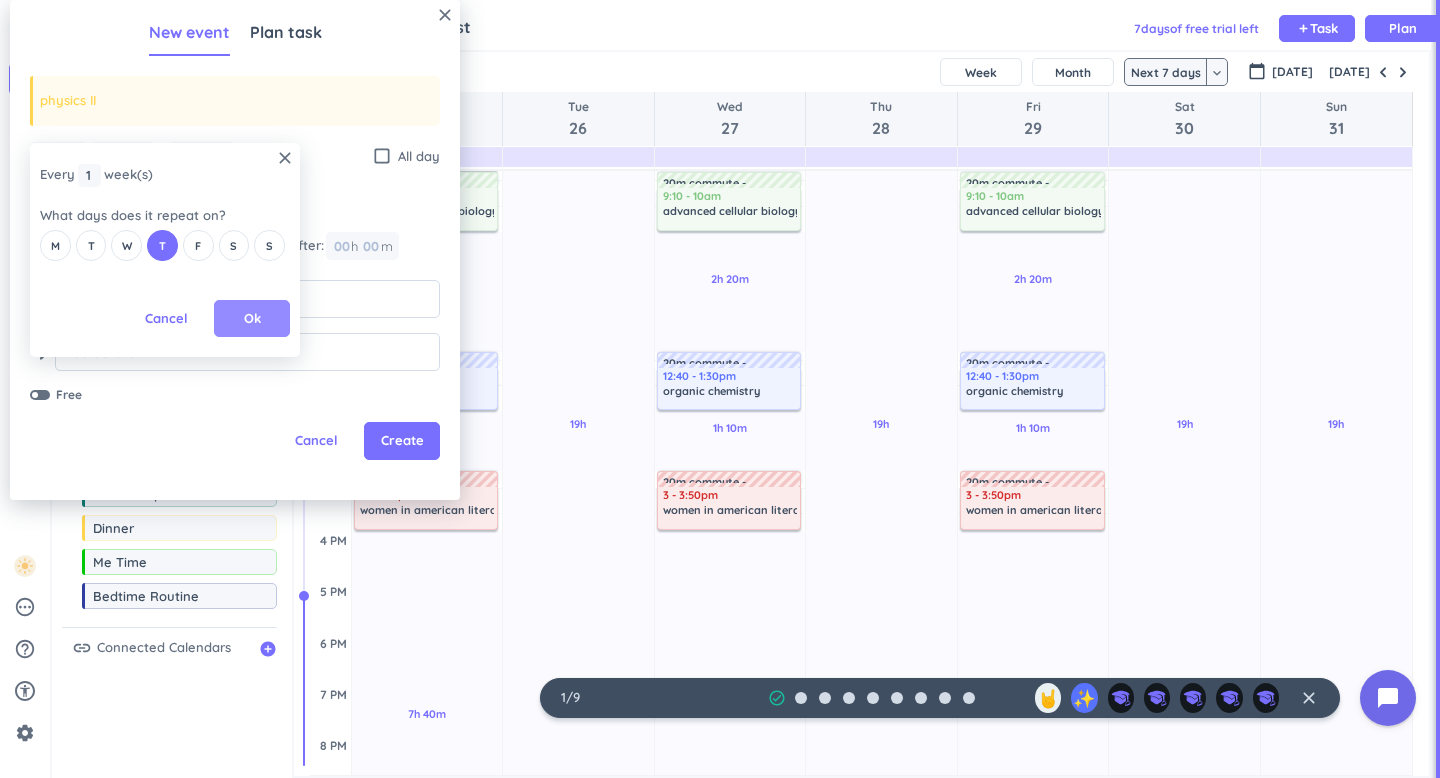 click on "Ok" at bounding box center (252, 319) 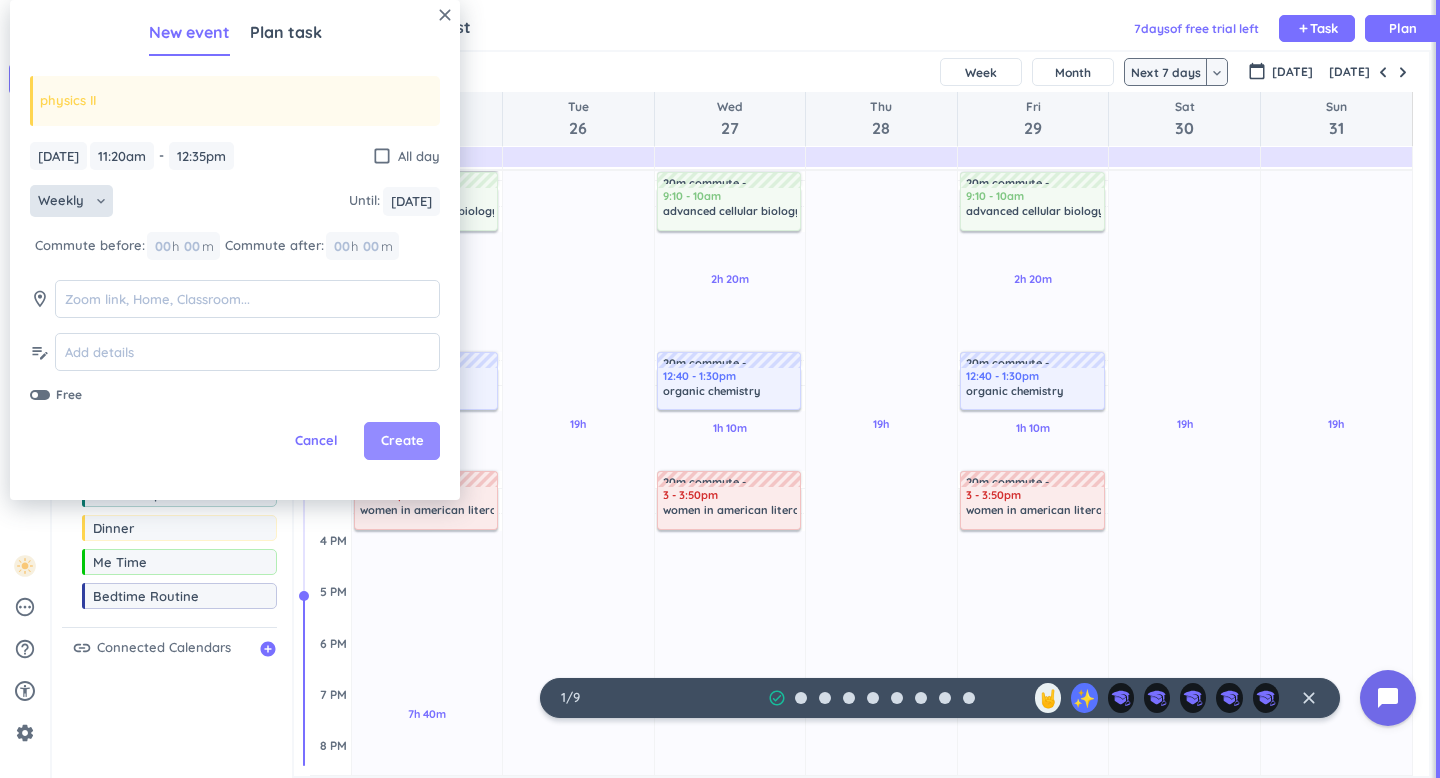 click on "Create" at bounding box center [402, 441] 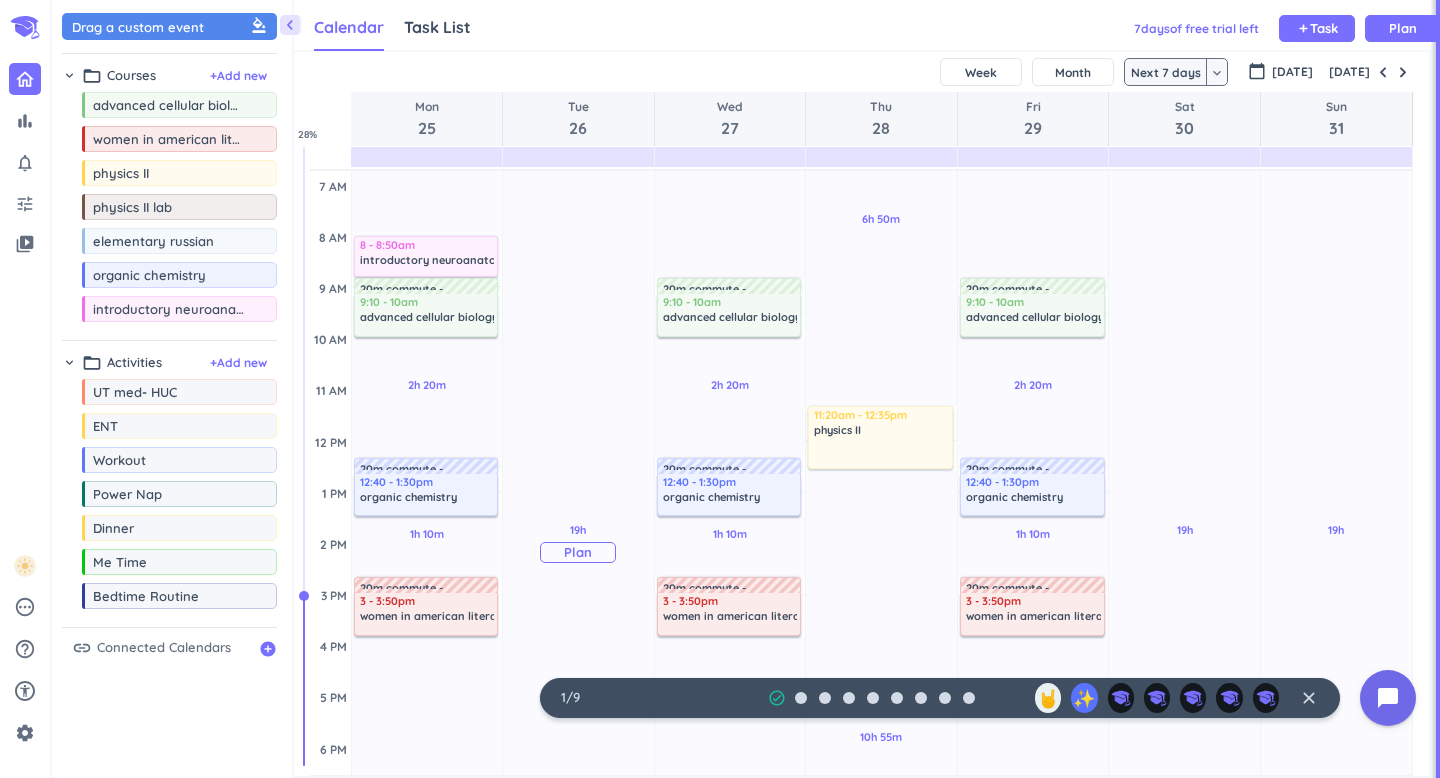 scroll, scrollTop: 136, scrollLeft: 0, axis: vertical 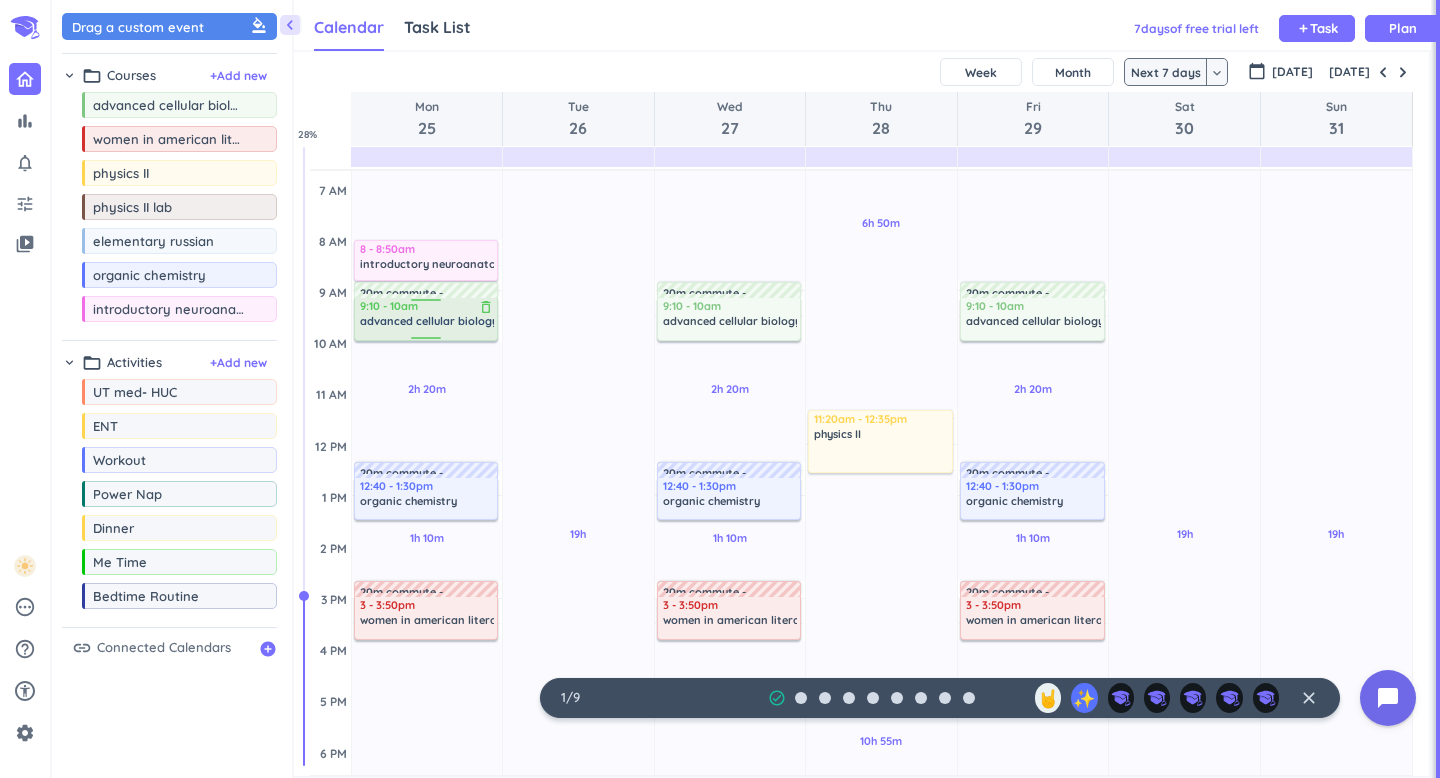 click on "advanced cellular biology" at bounding box center (429, 321) 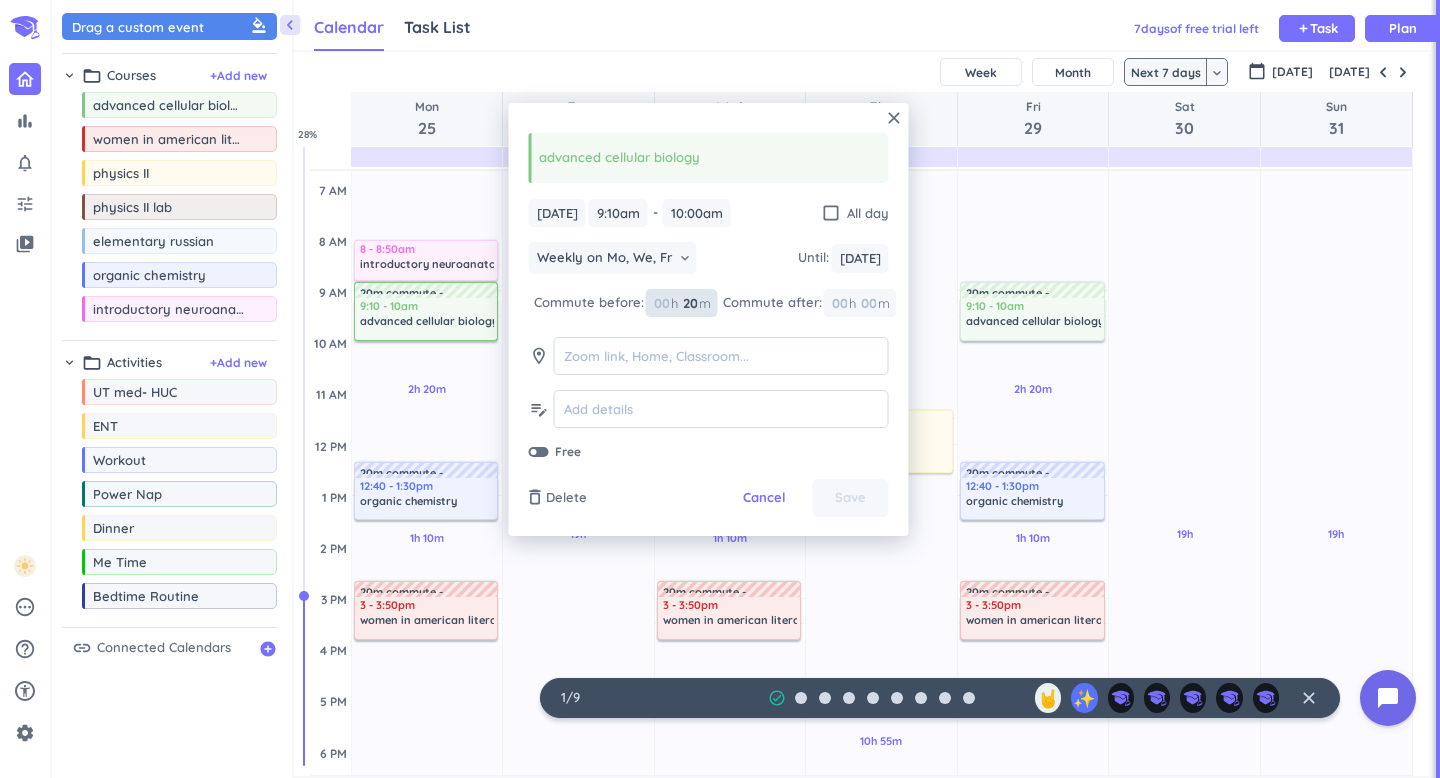 click on "20" at bounding box center (689, 303) 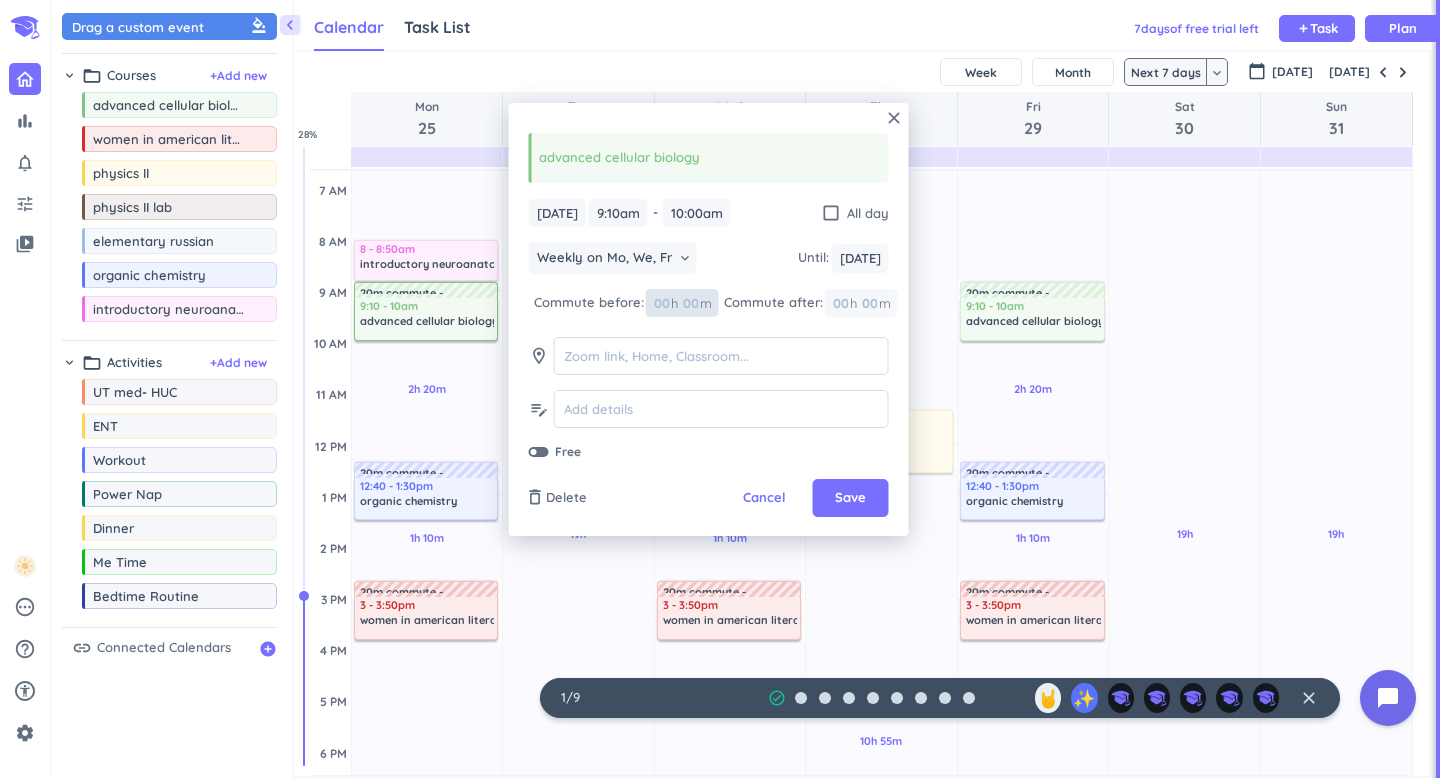 type 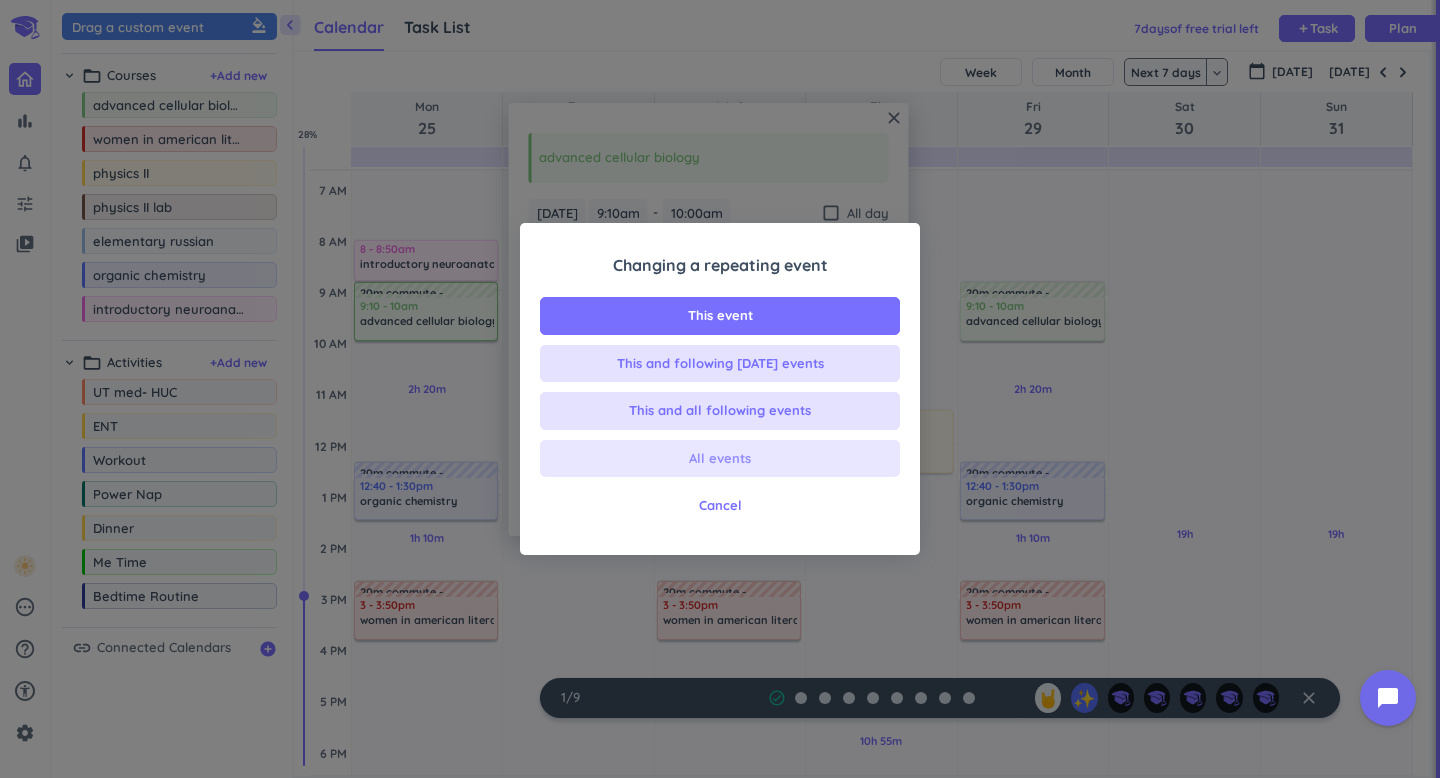 click on "All events" at bounding box center (720, 459) 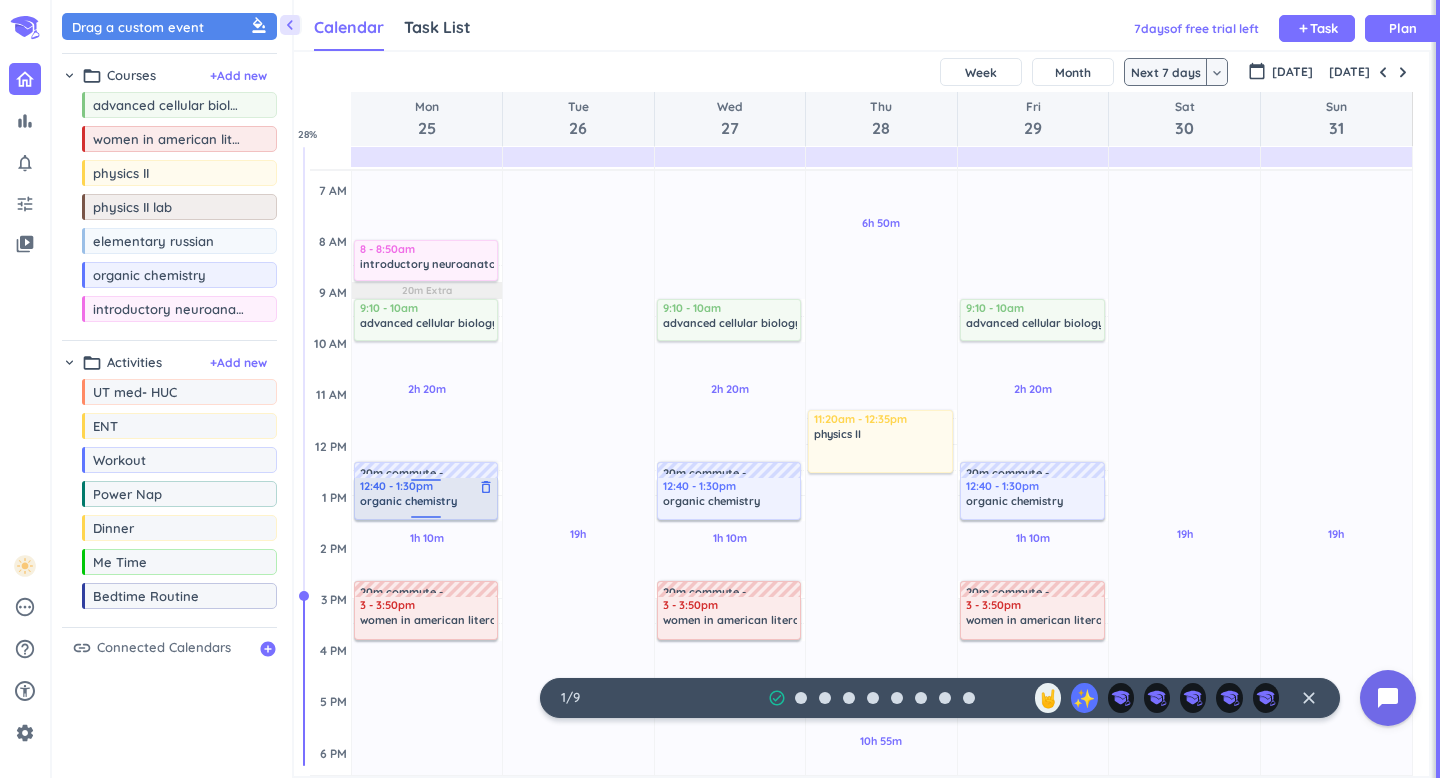 click at bounding box center (426, 483) 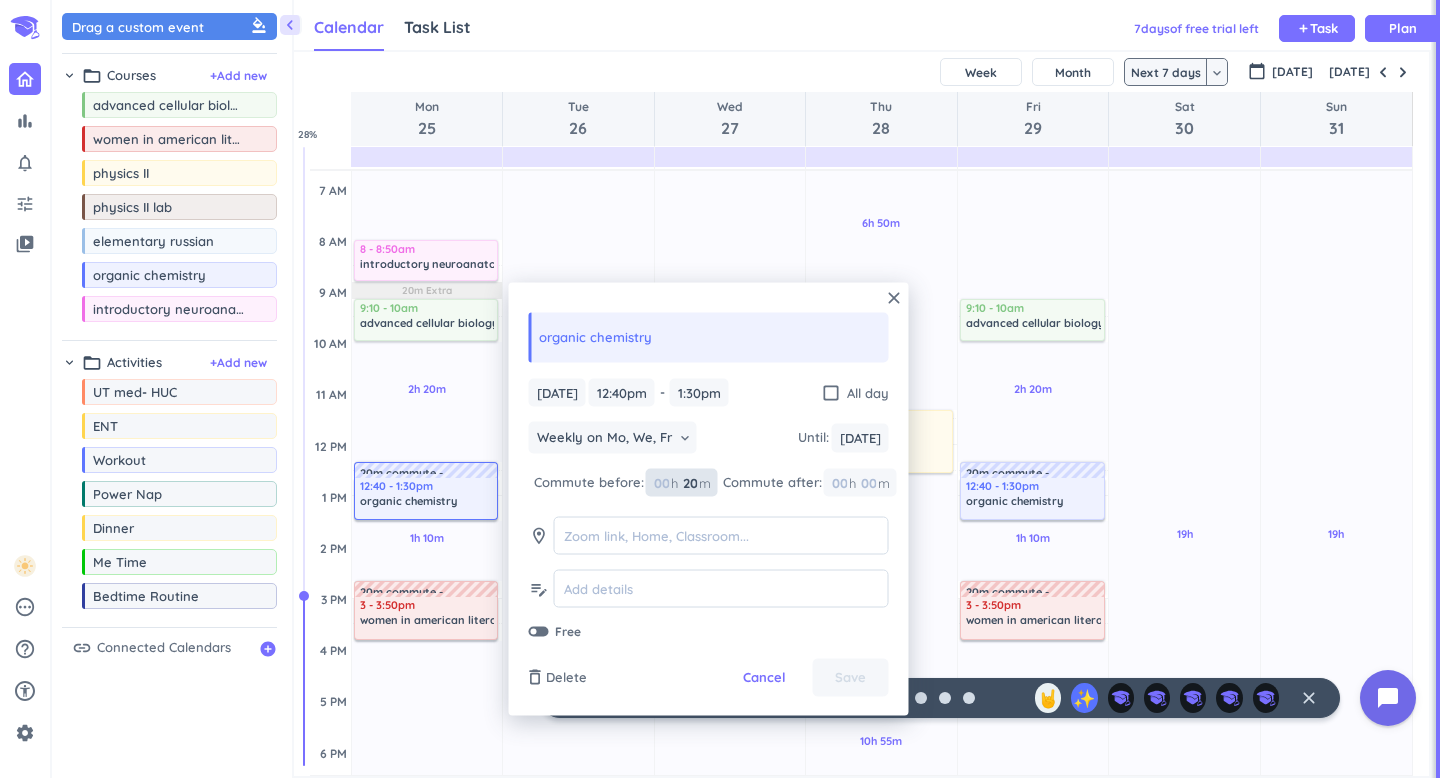 click on "20" at bounding box center [689, 482] 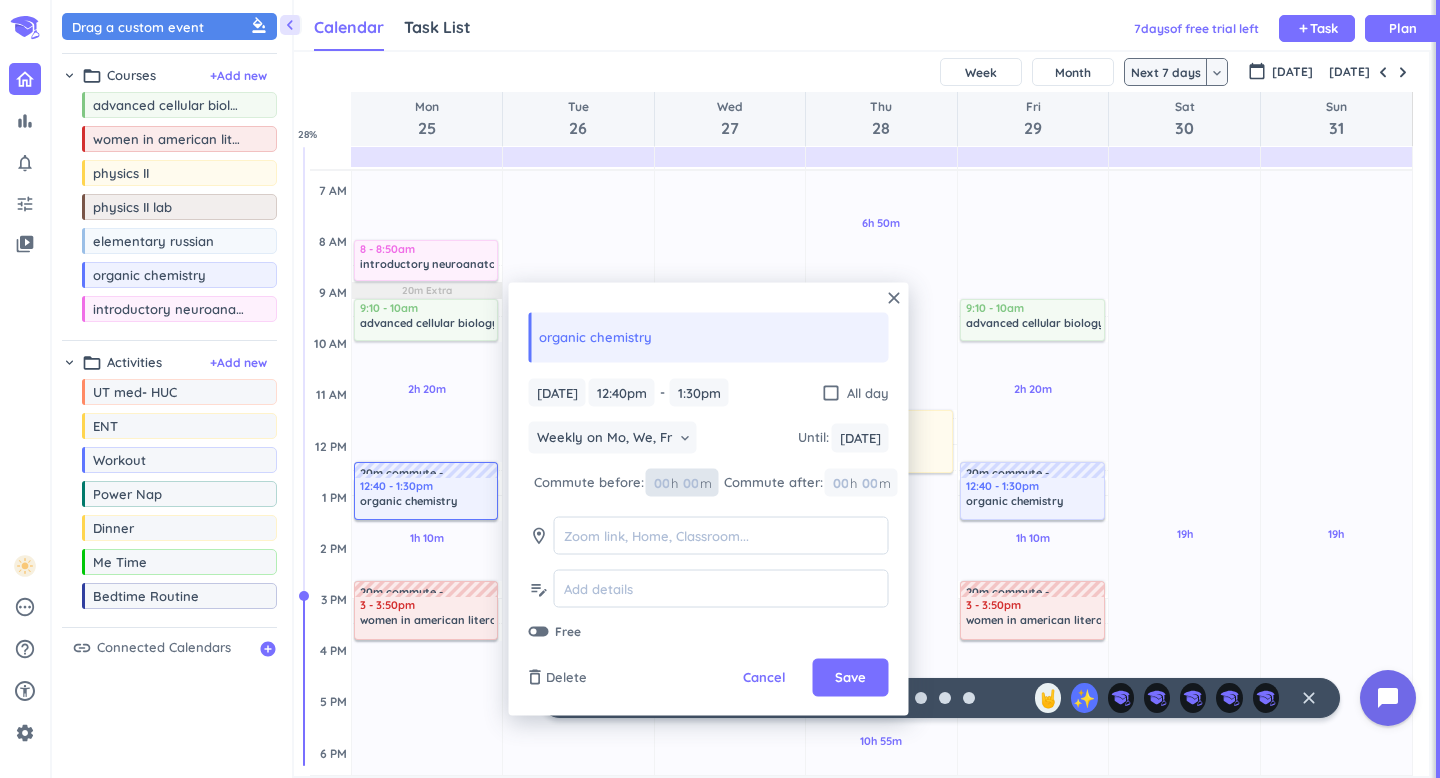 type on "0" 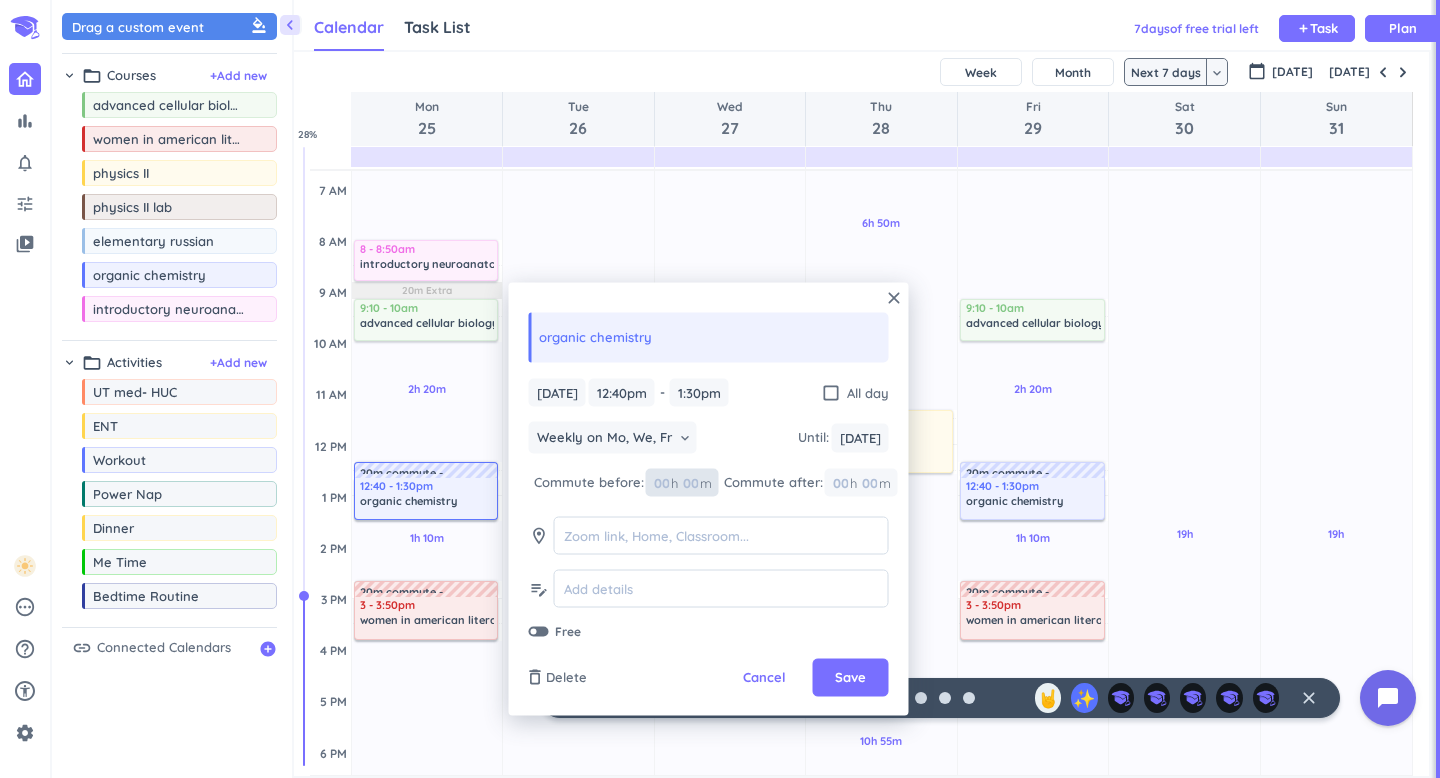 type 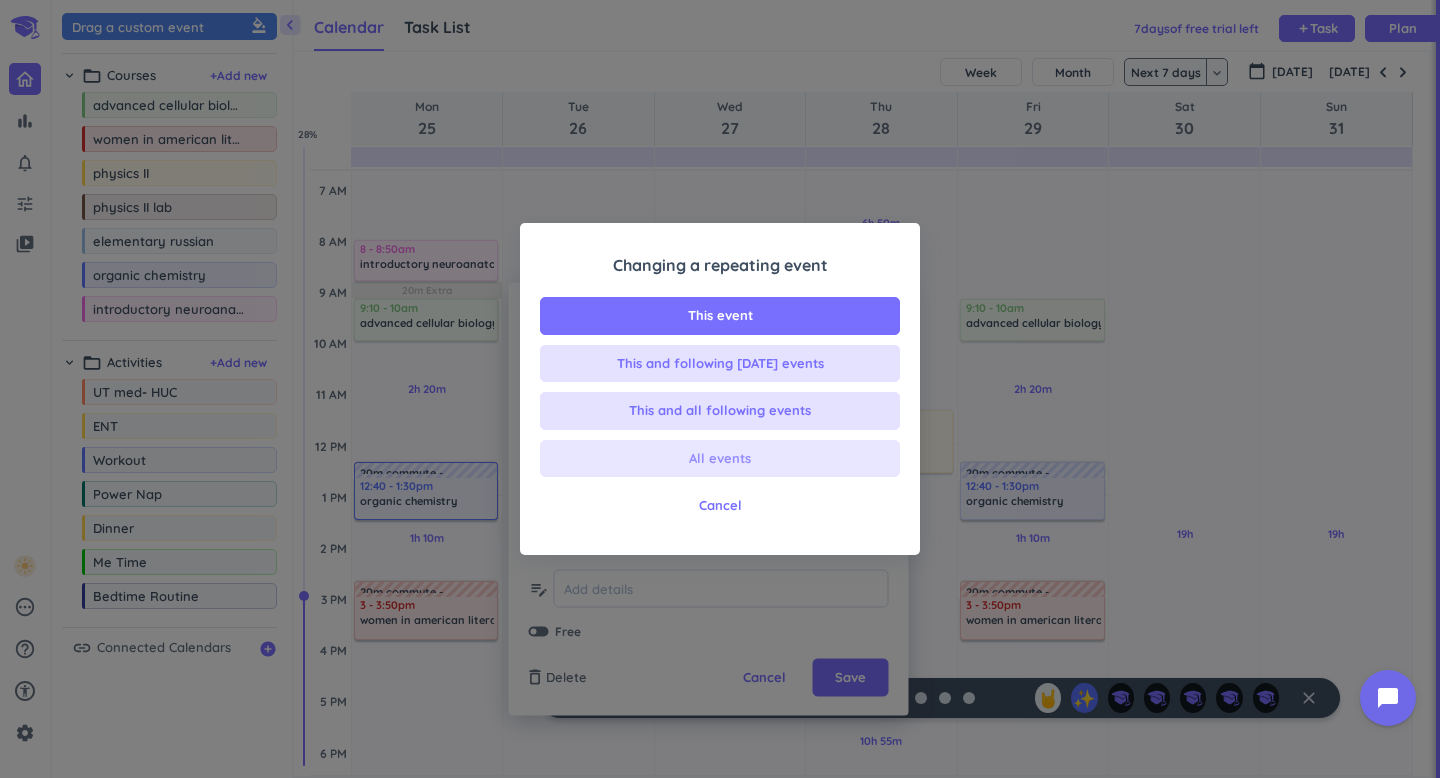 click on "All events" at bounding box center (720, 459) 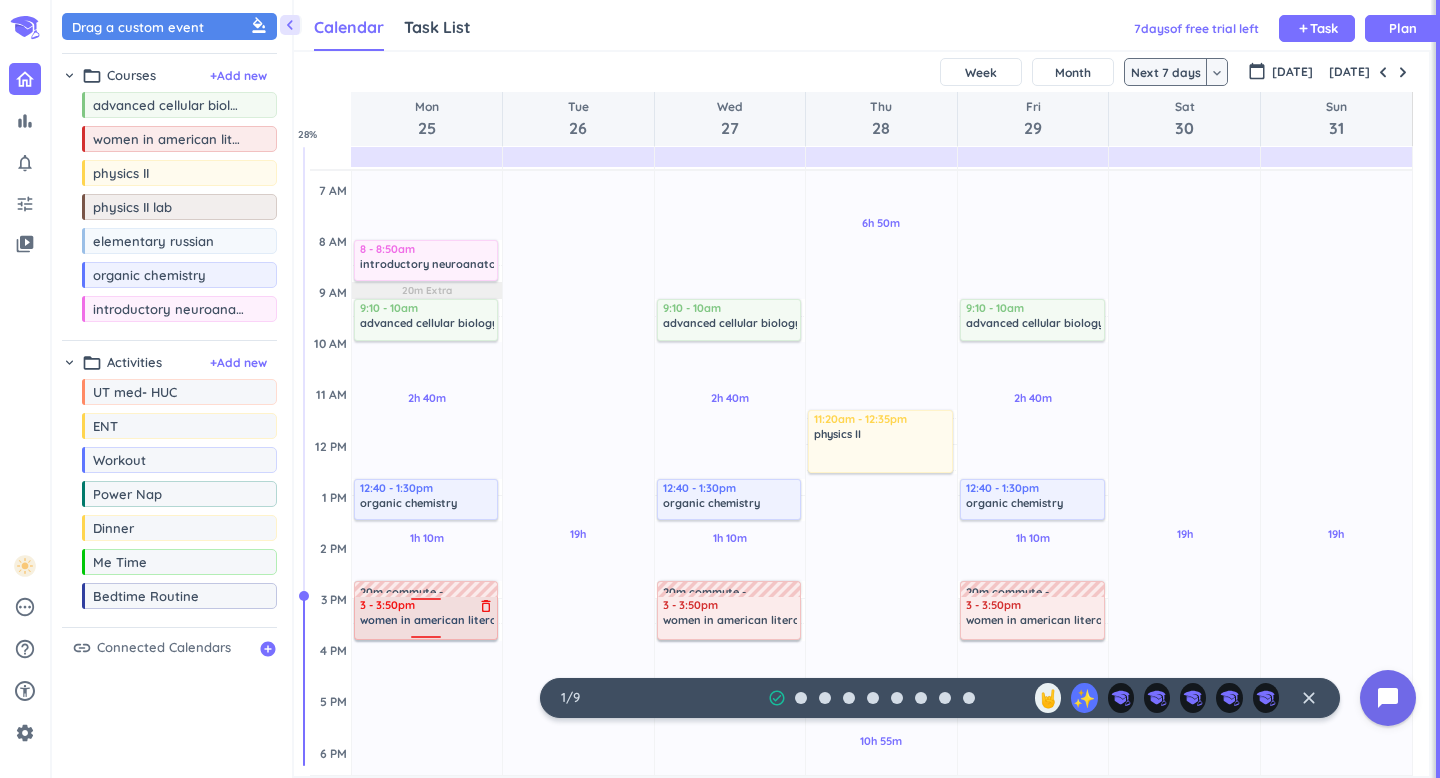 click on "women in american literature" at bounding box center [439, 620] 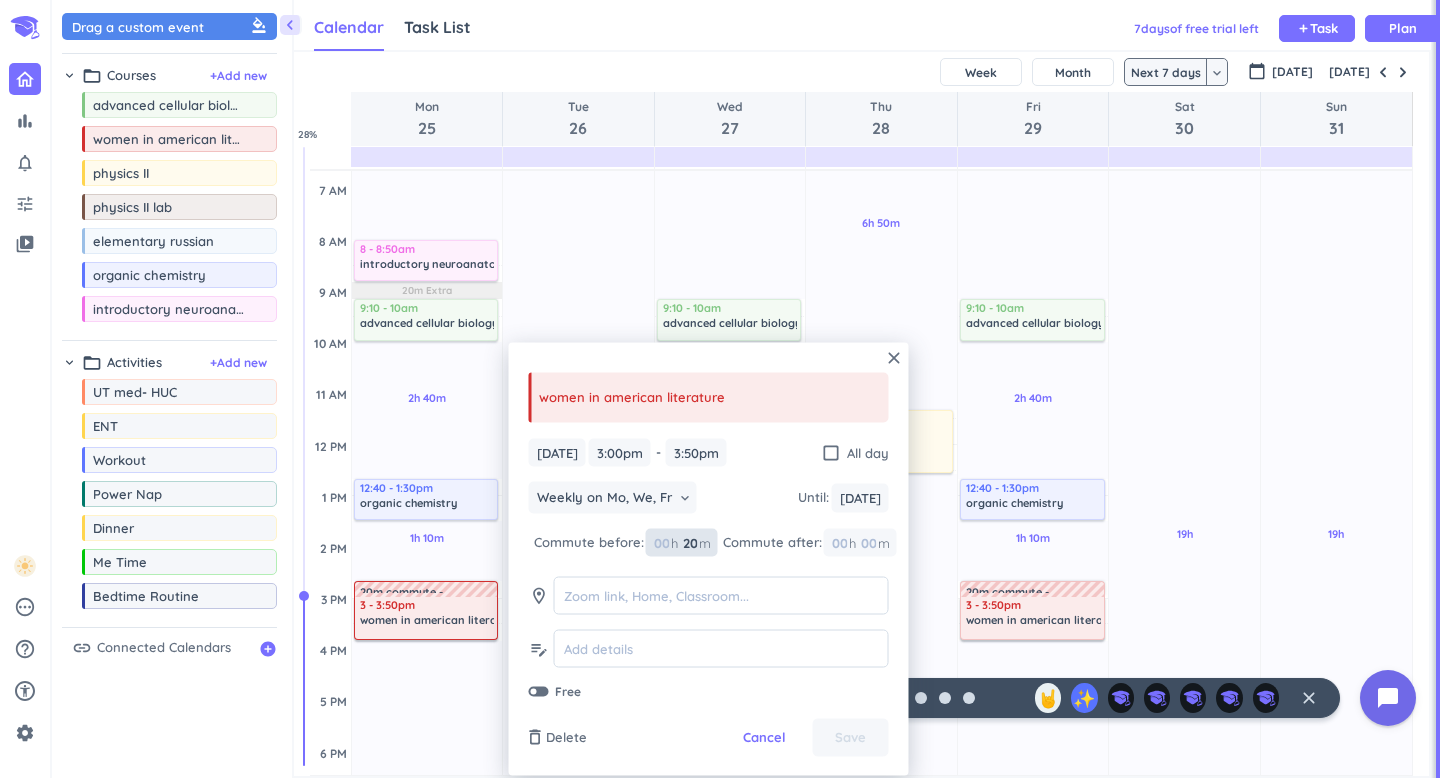 click on "00 h 20 20 00 m" at bounding box center [682, 542] 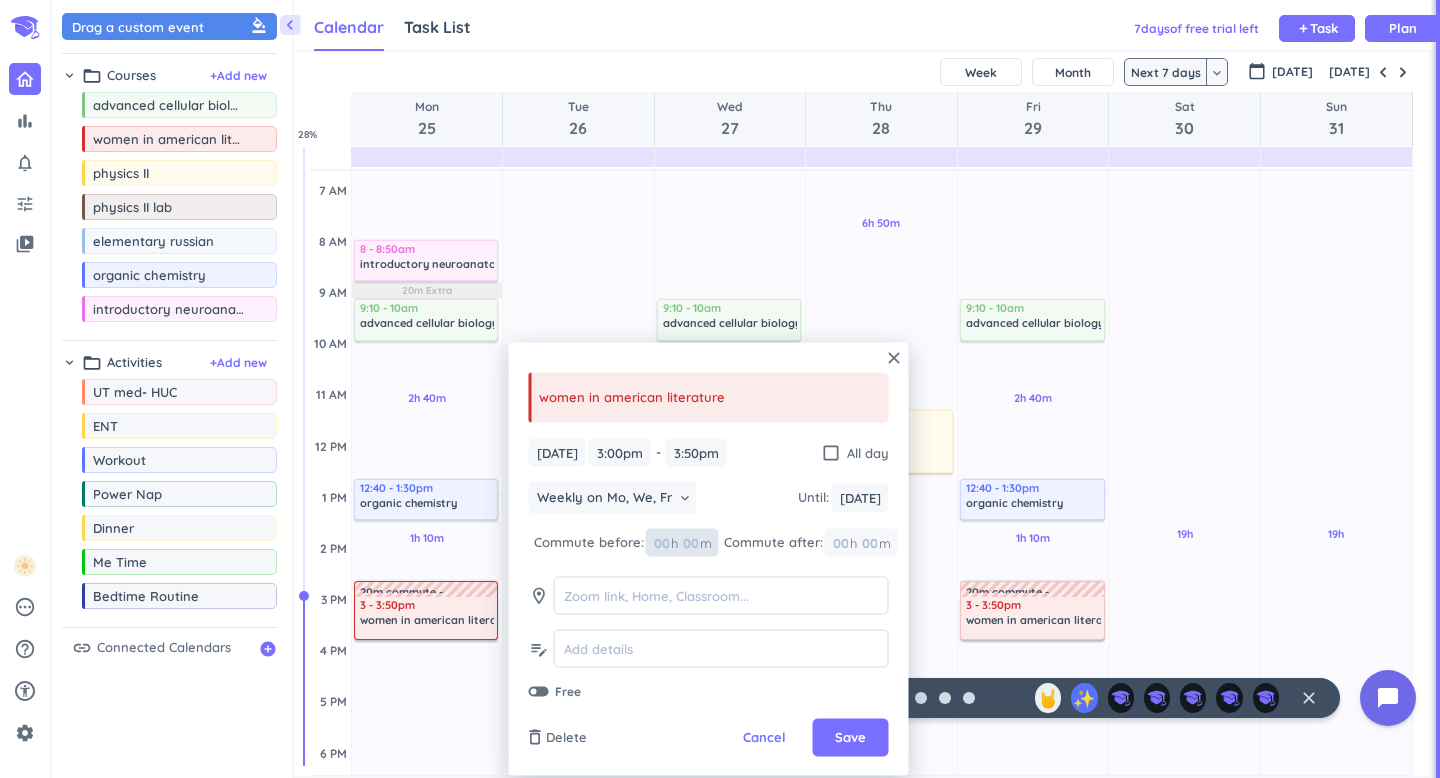 type 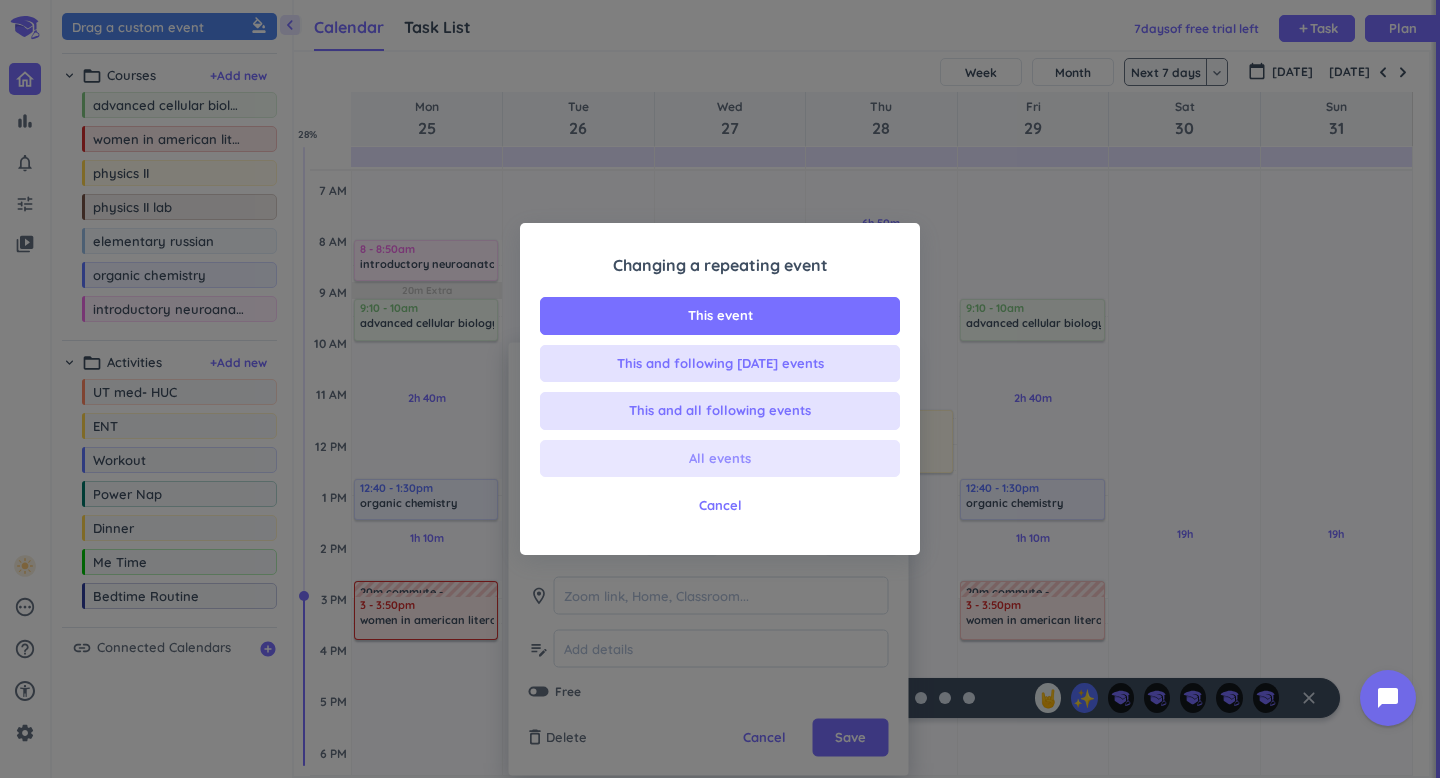 click on "All events" at bounding box center (720, 459) 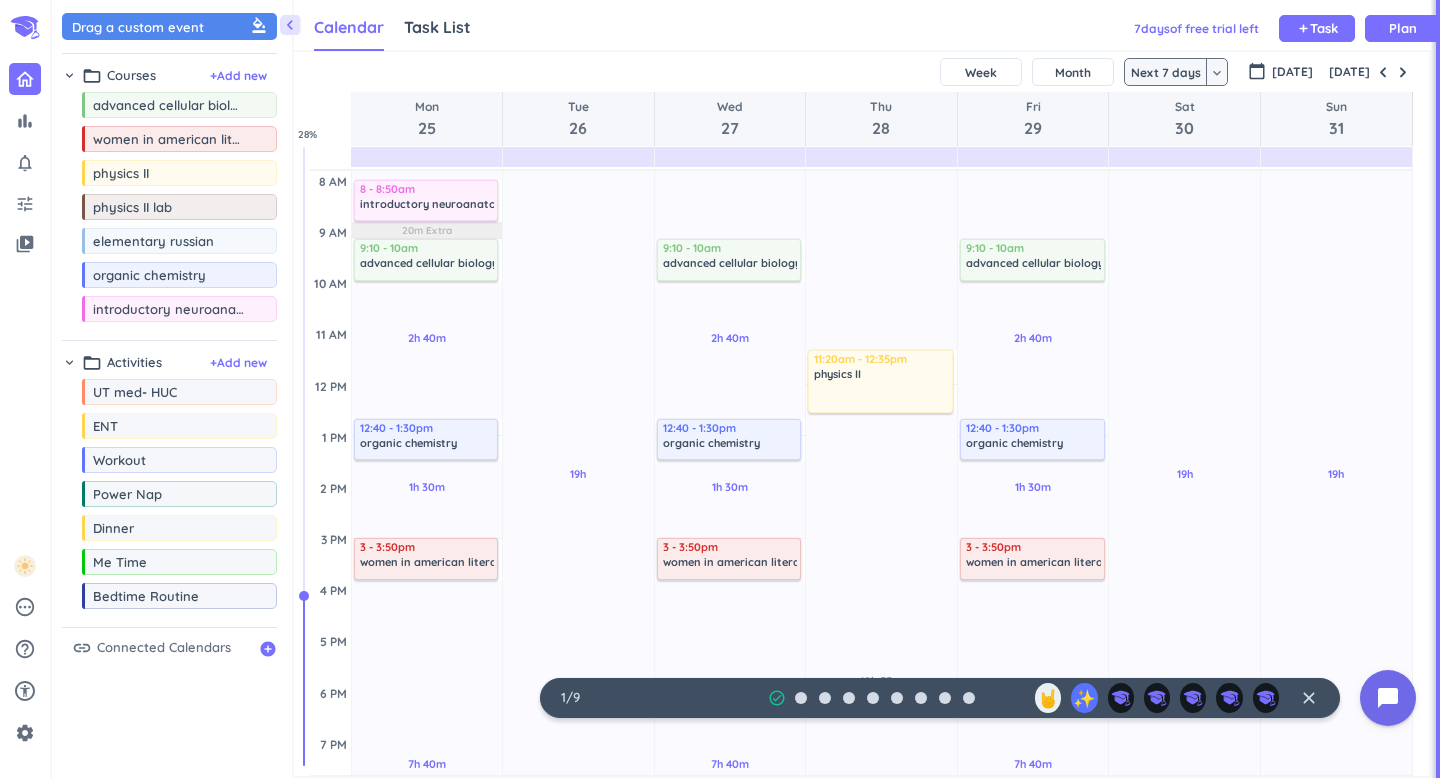 scroll, scrollTop: 195, scrollLeft: 0, axis: vertical 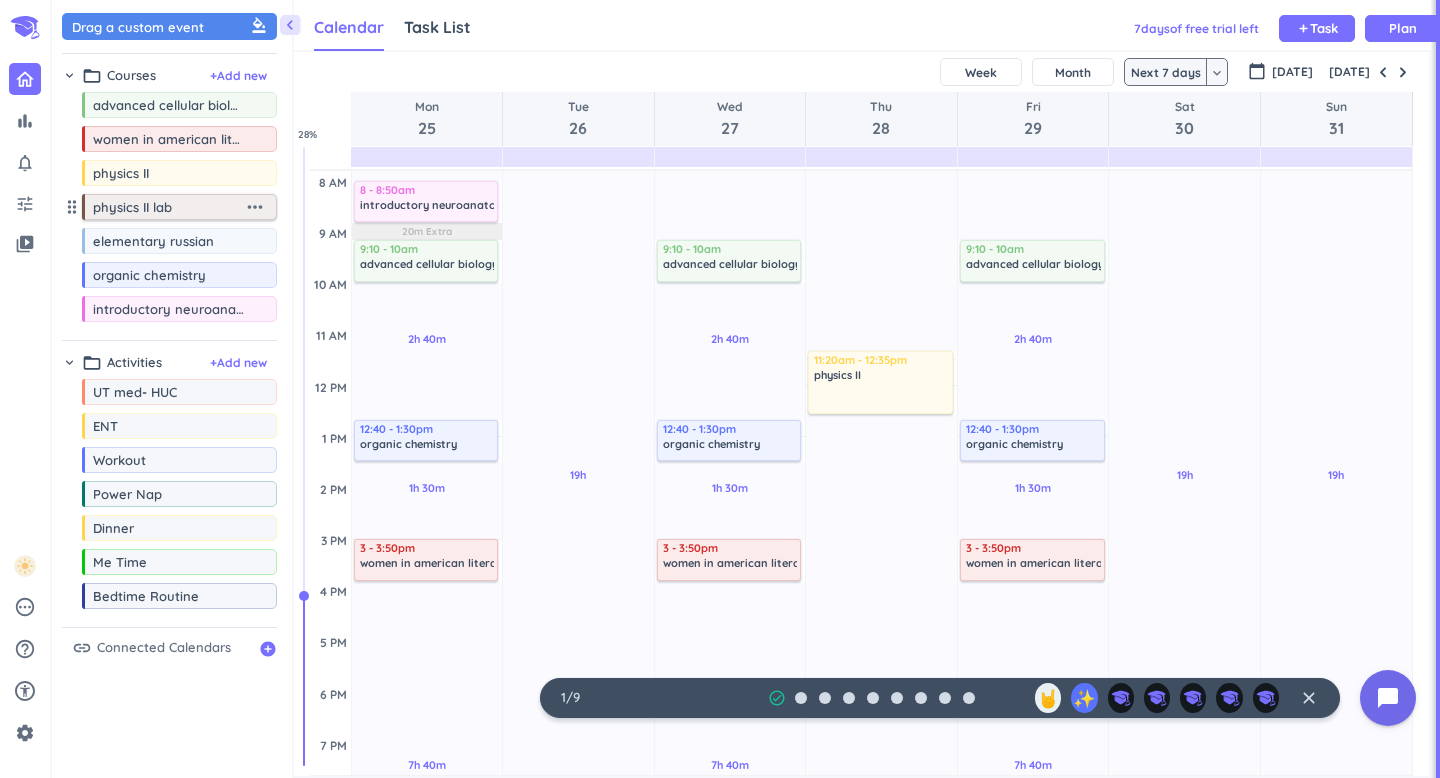 click on "more_horiz" at bounding box center [255, 207] 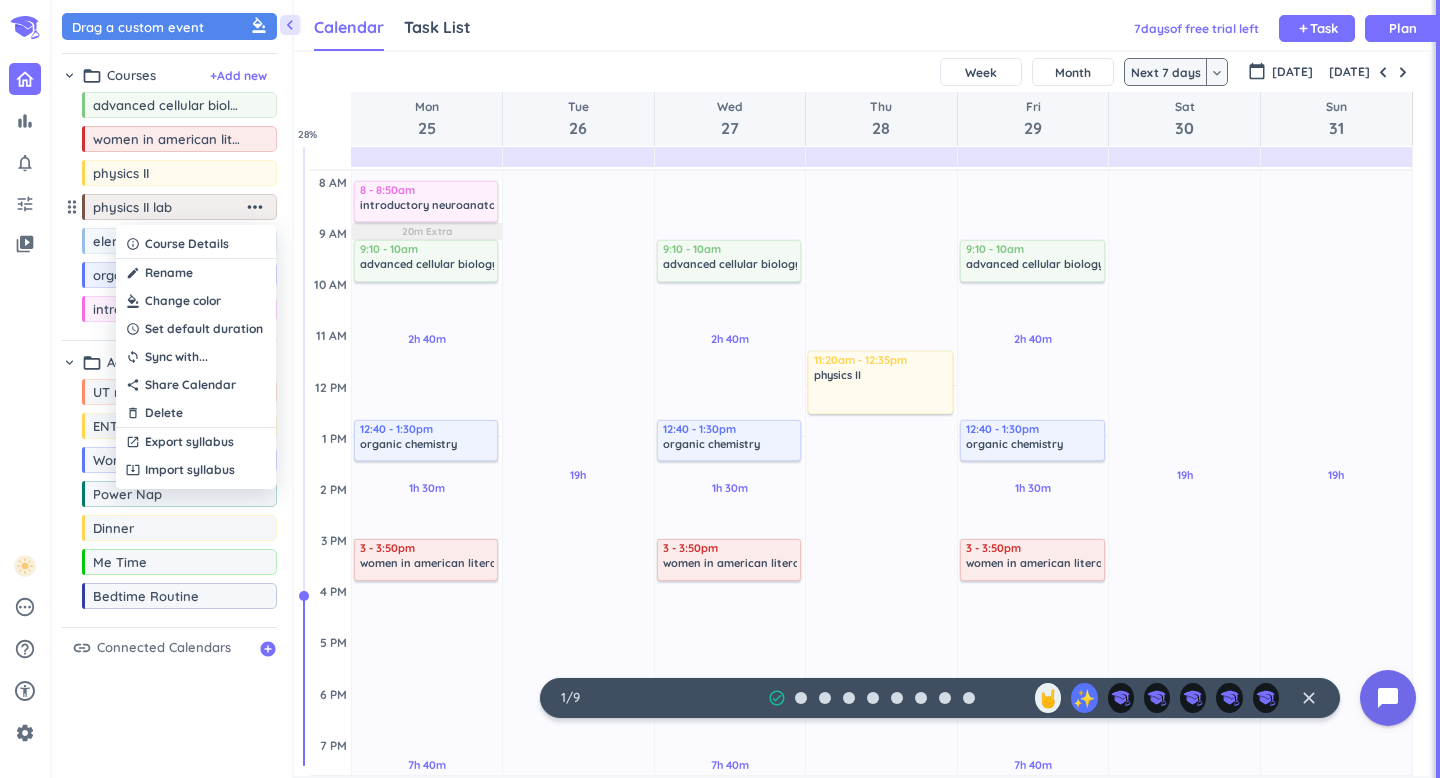 click at bounding box center [196, 301] 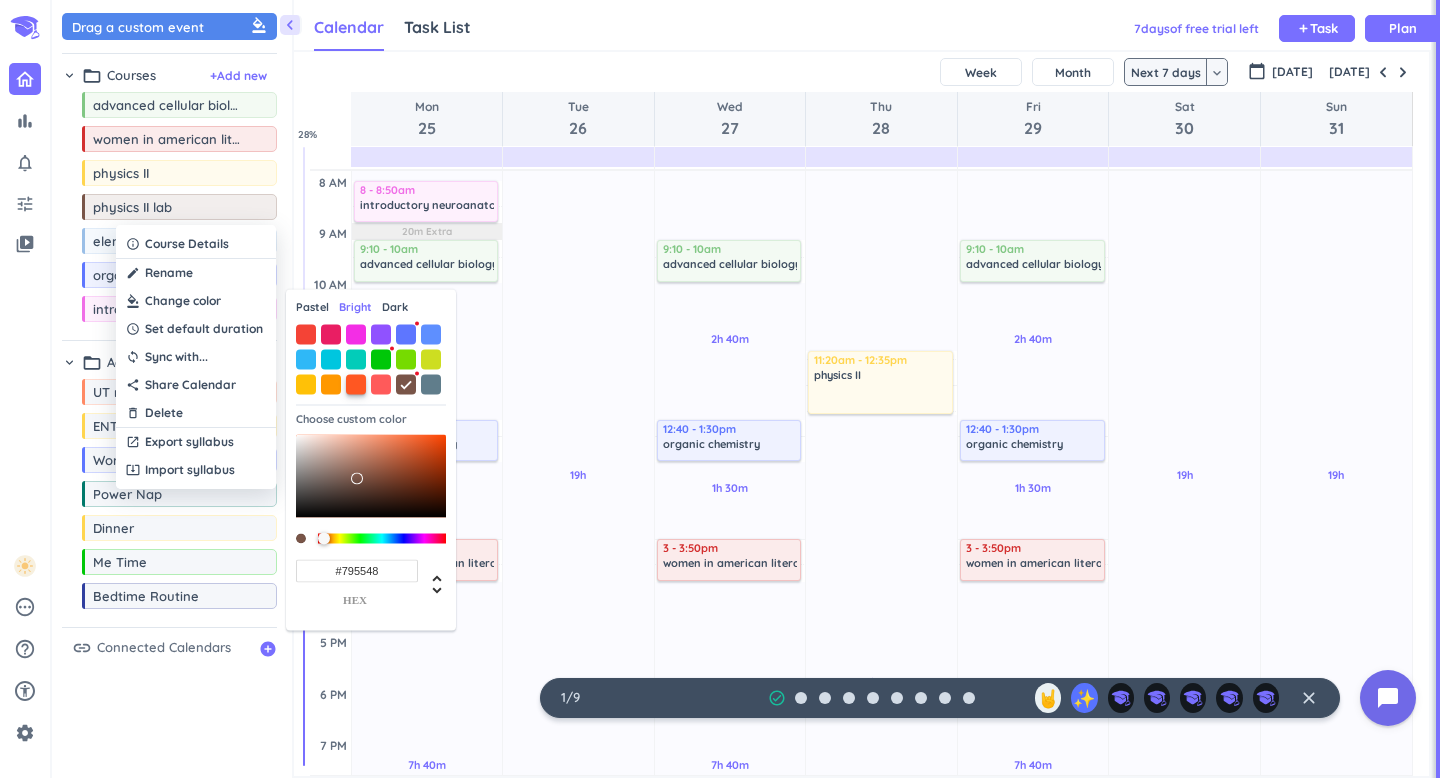 click at bounding box center (356, 384) 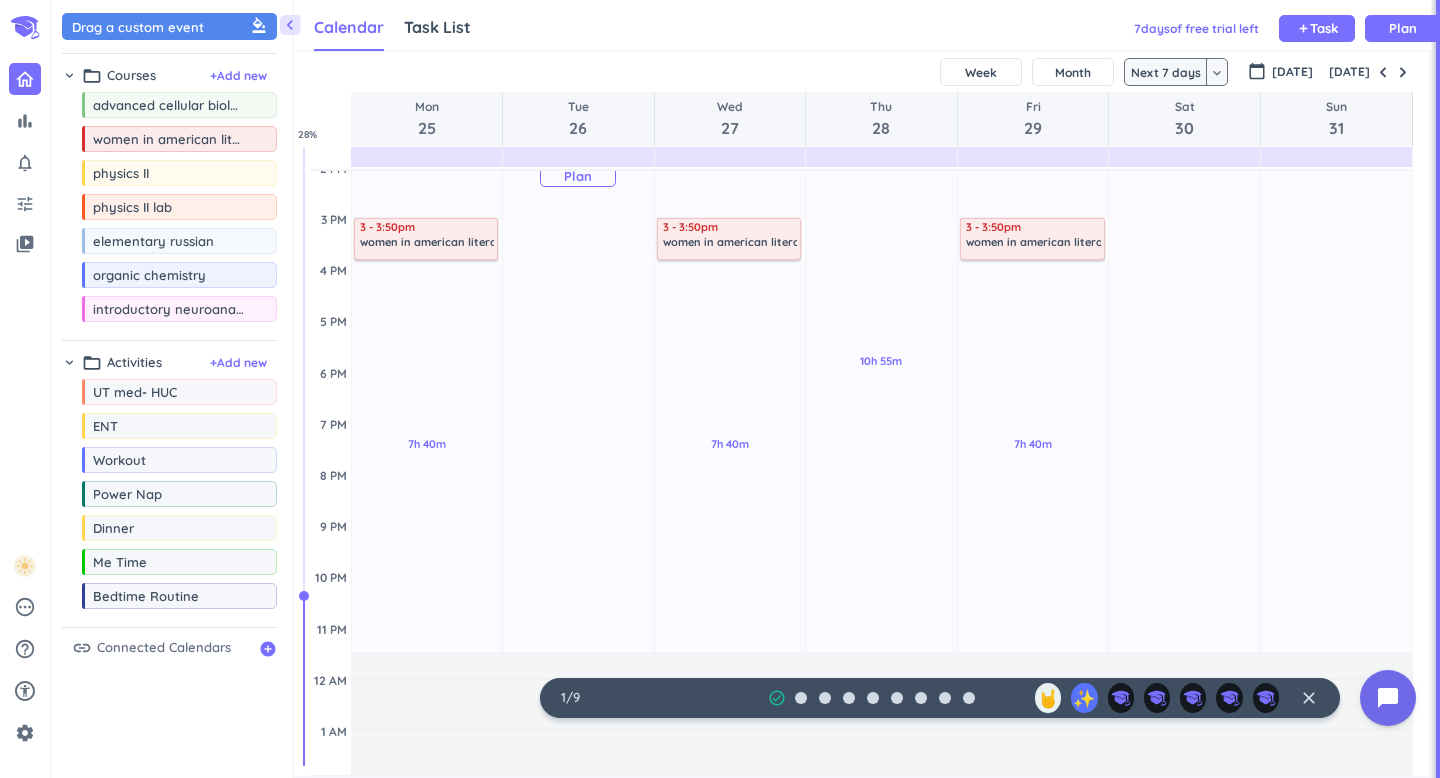 scroll, scrollTop: 518, scrollLeft: 0, axis: vertical 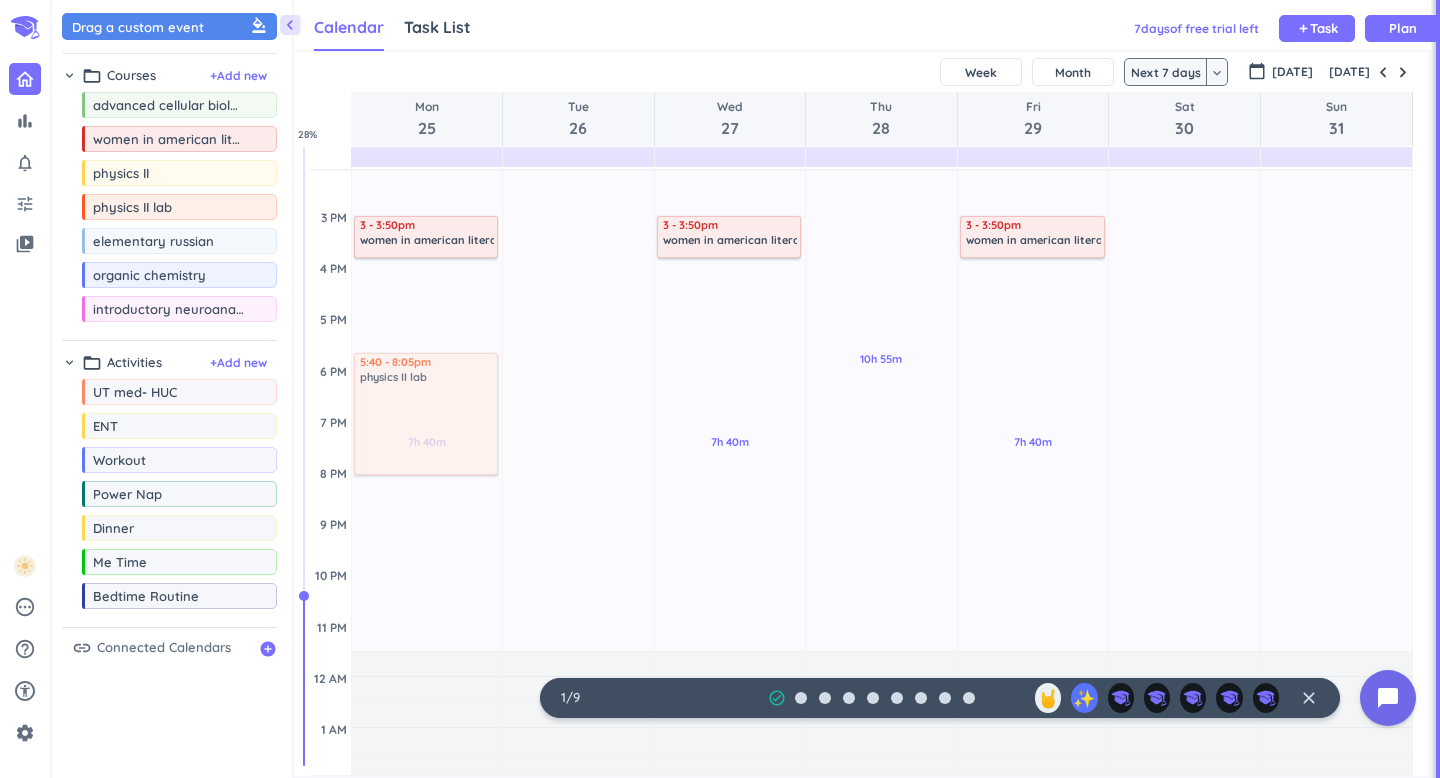 drag, startPoint x: 175, startPoint y: 219, endPoint x: 423, endPoint y: 353, distance: 281.8865 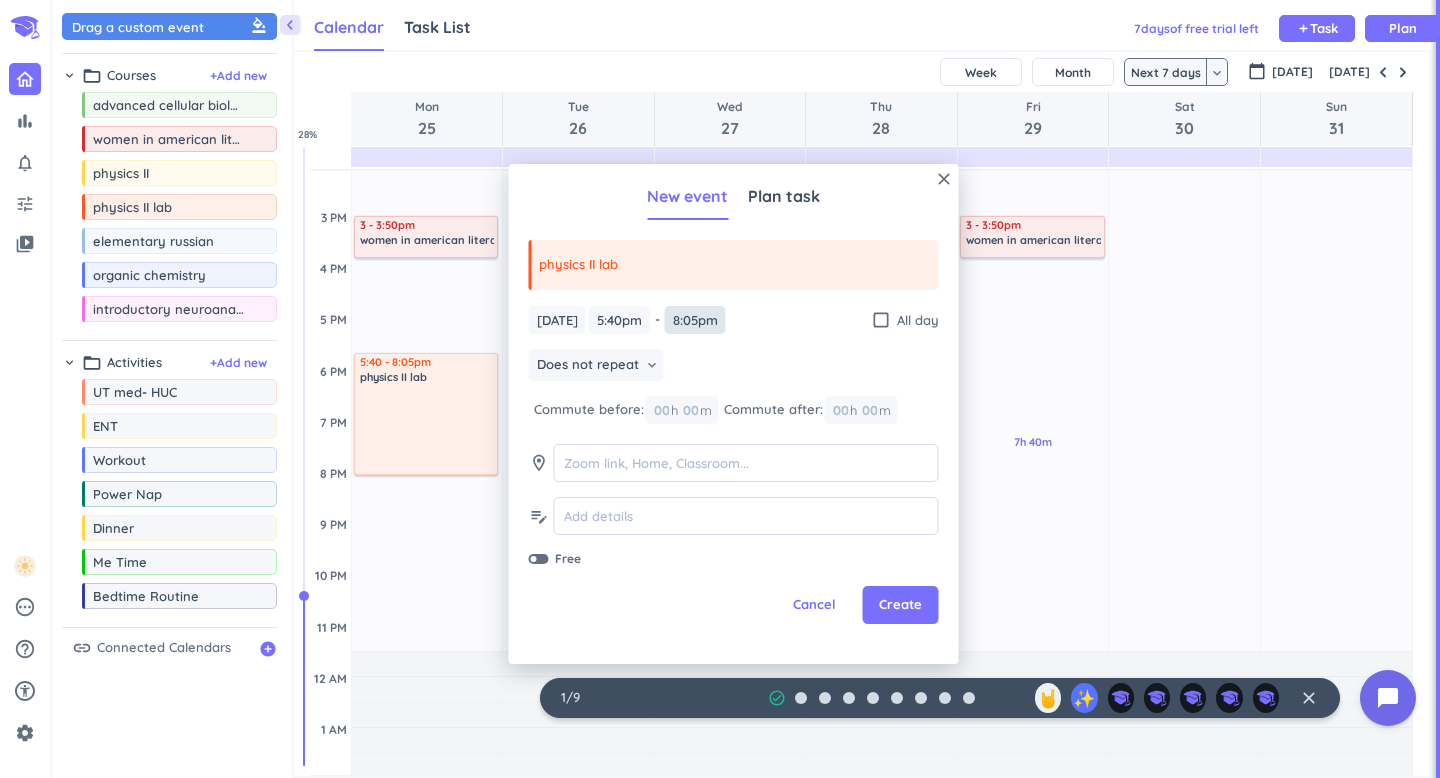 click on "8:05pm" at bounding box center (695, 320) 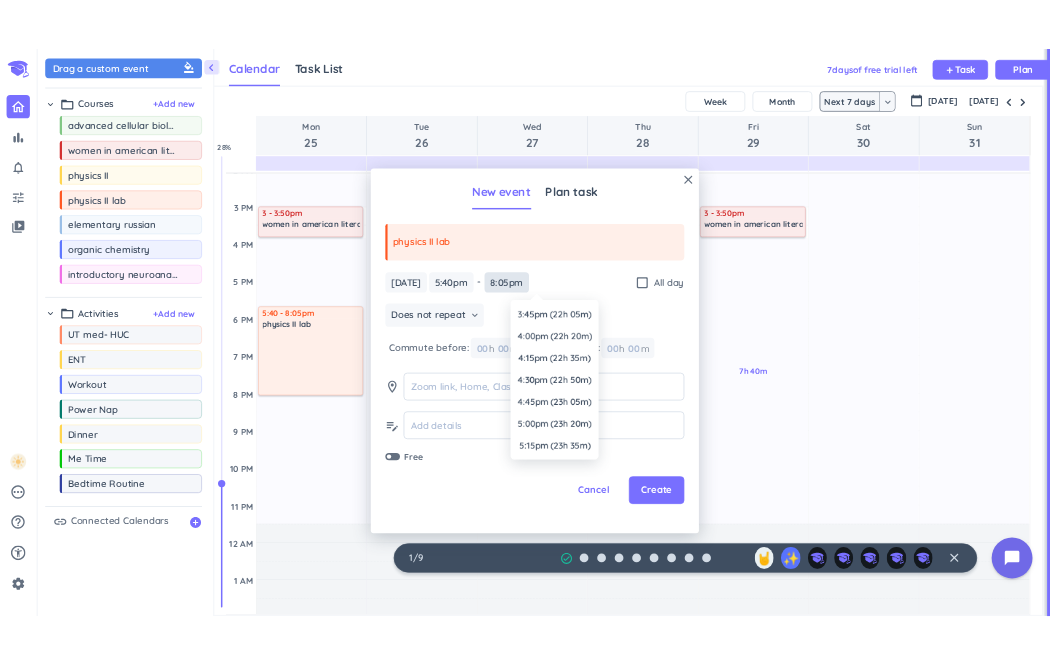 scroll, scrollTop: 2671, scrollLeft: 0, axis: vertical 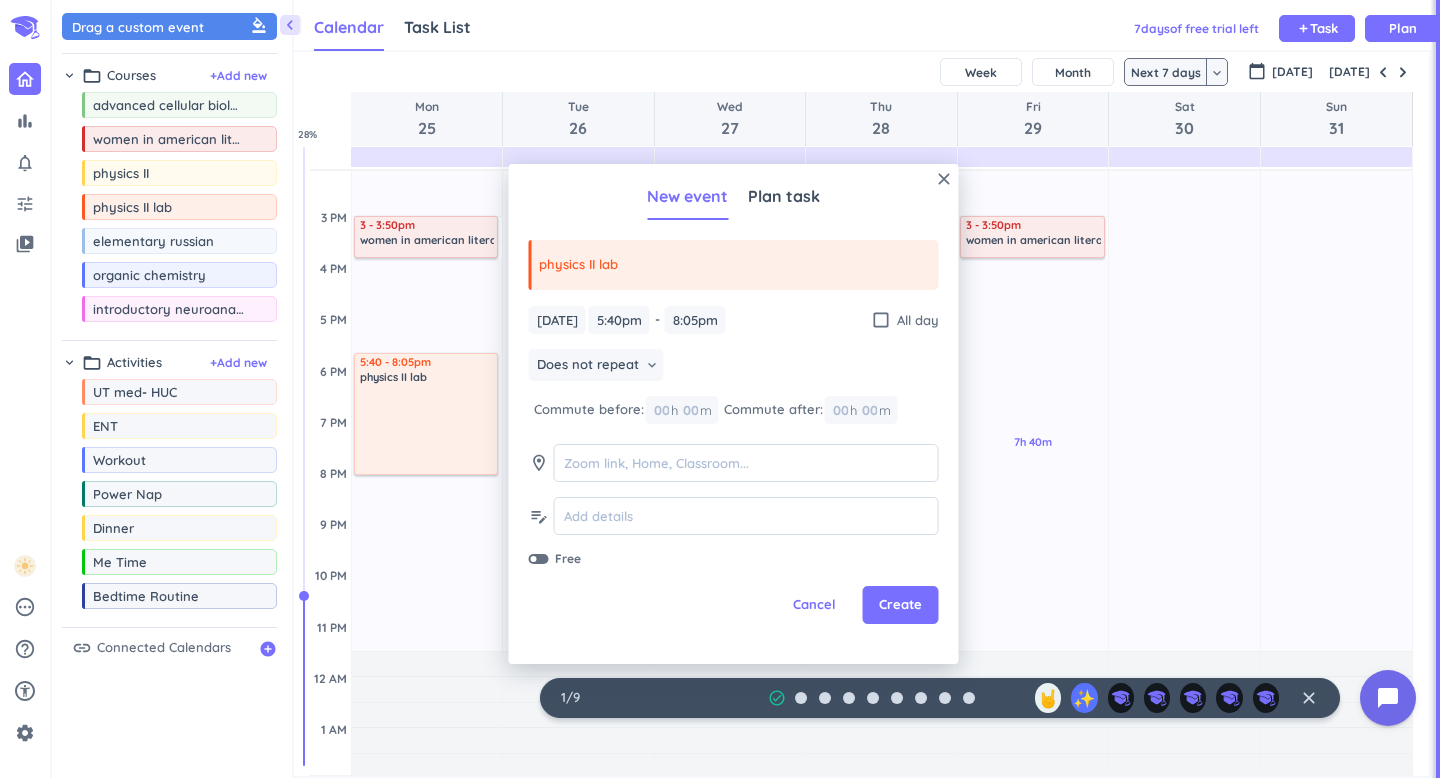 click on "[DATE] [DATE]   5:40pm 5:40pm - 8:05pm 8:05pm check_box_outline_blank All day" at bounding box center [734, 320] 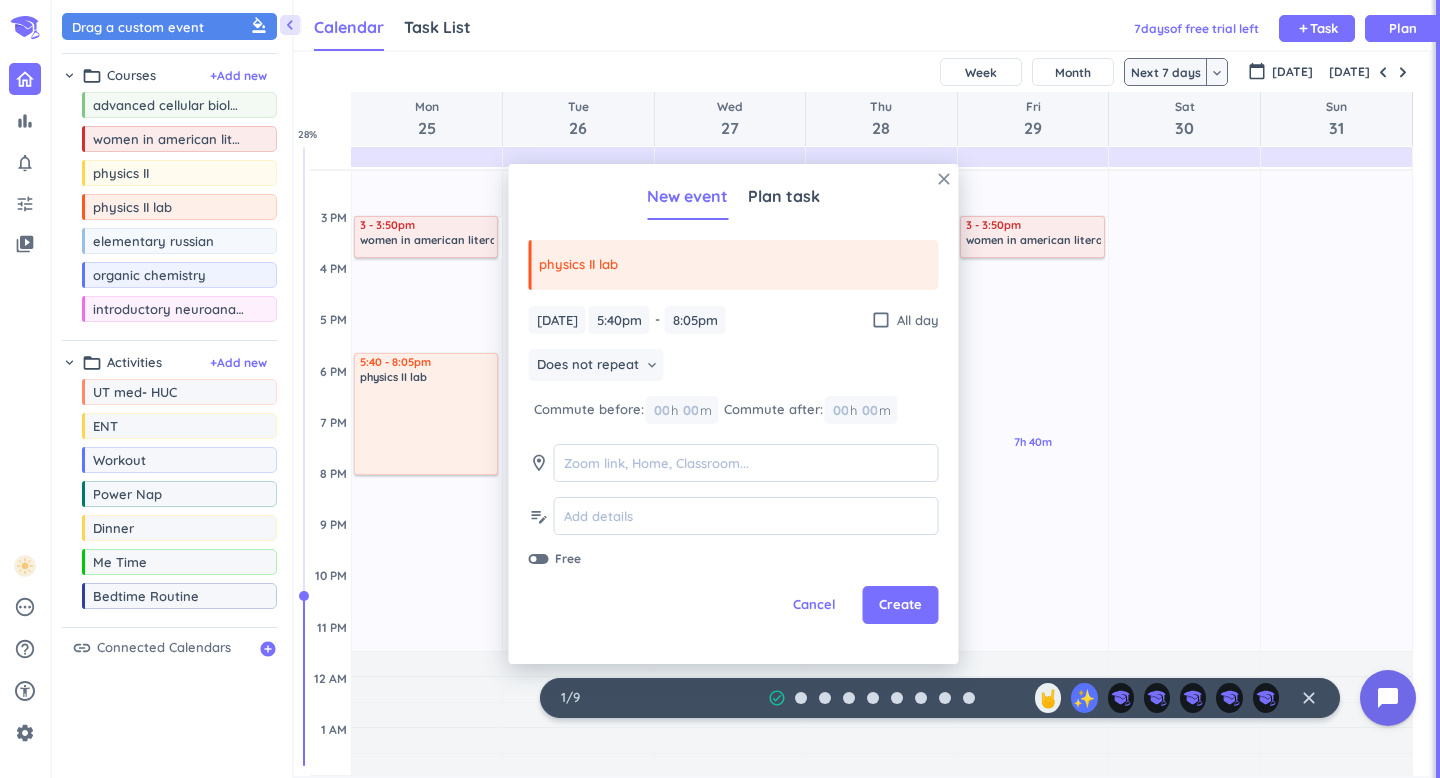 click on "close" at bounding box center [944, 179] 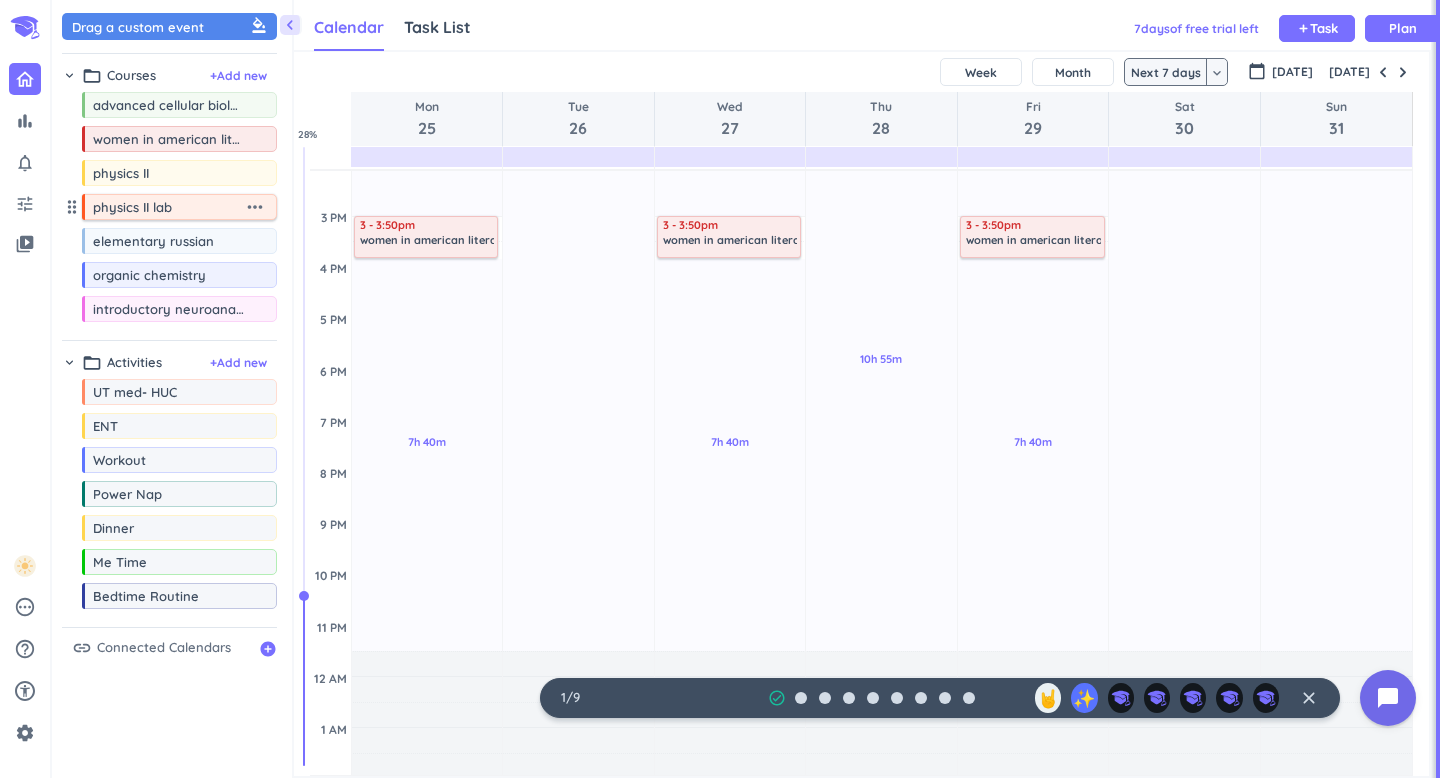 click on "more_horiz" at bounding box center [255, 207] 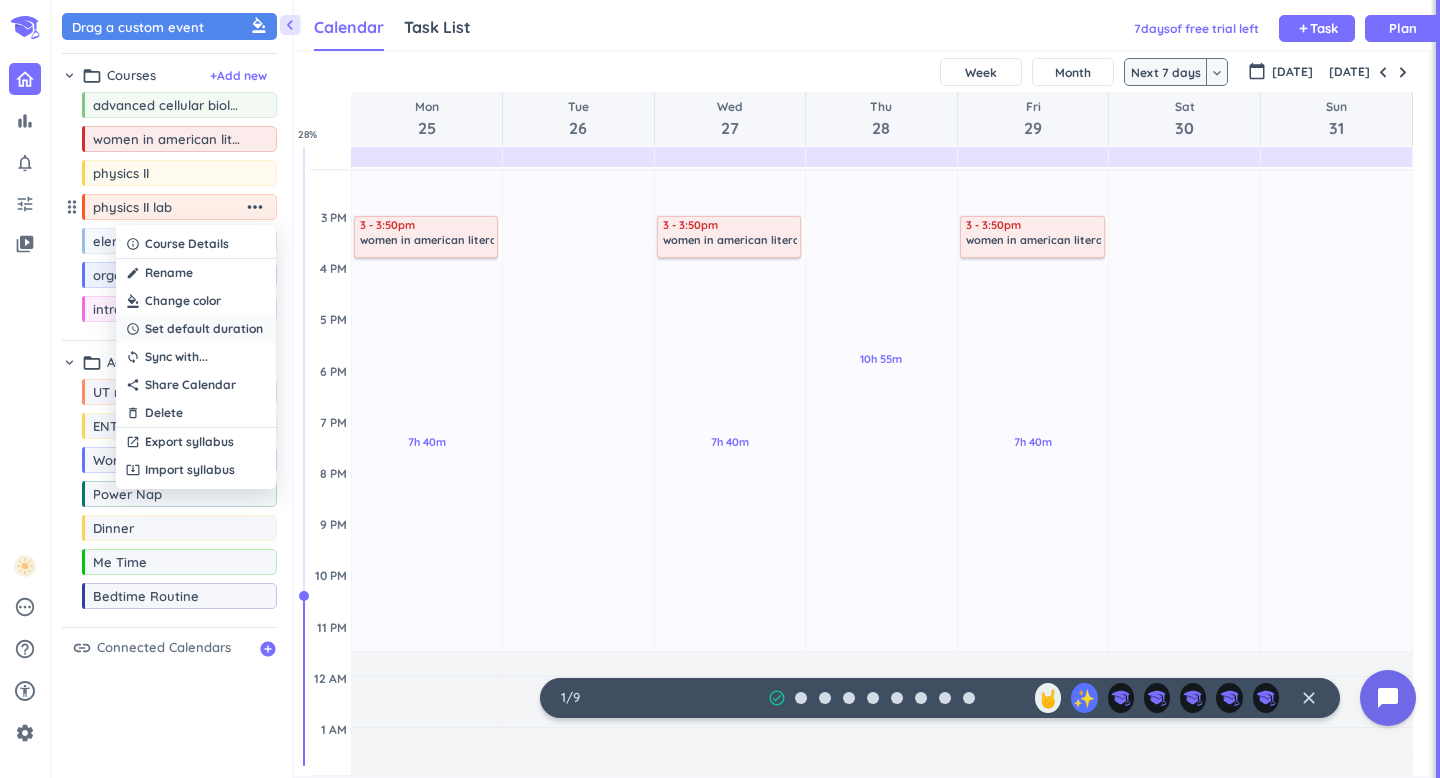 click on "Set default duration" at bounding box center [204, 329] 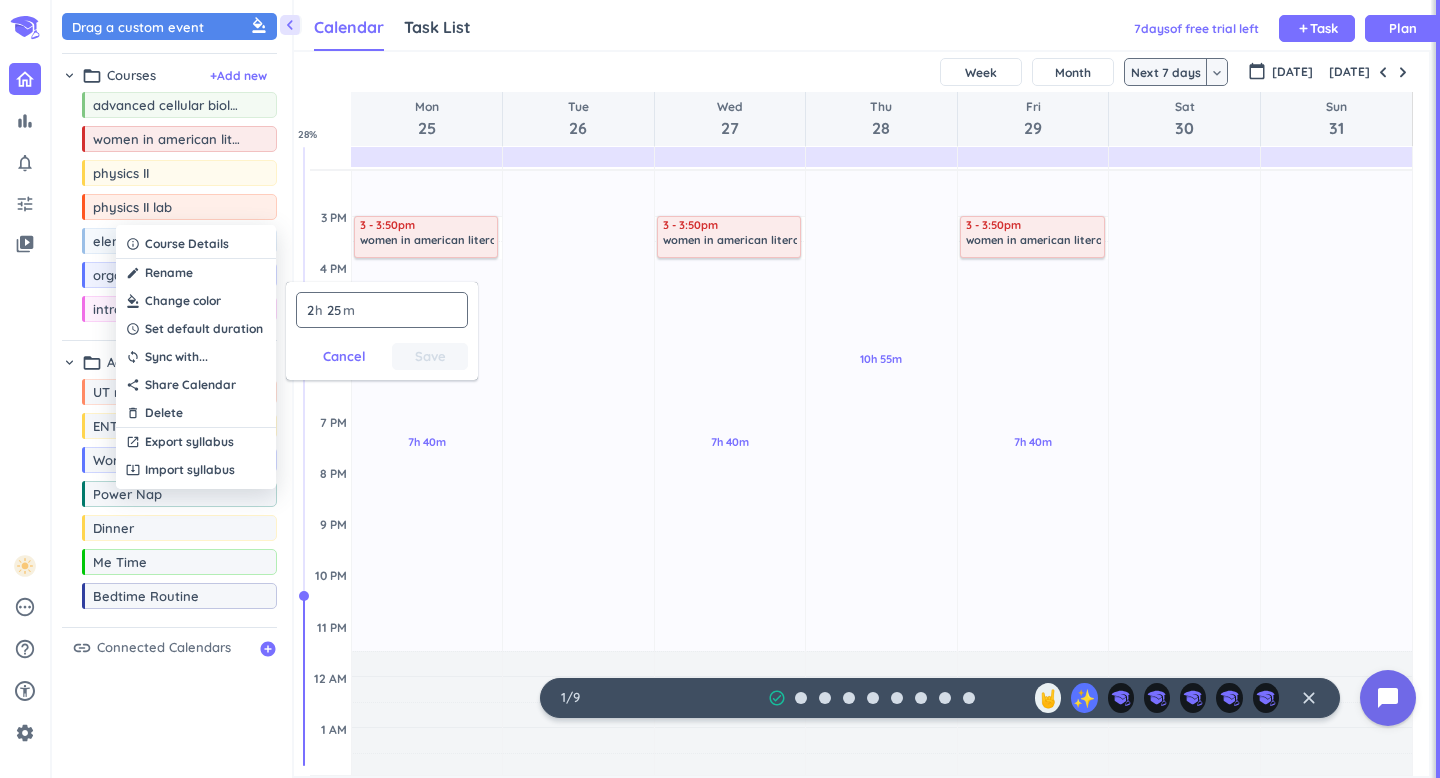 click on "2 2 00 h 25 25 00 m" 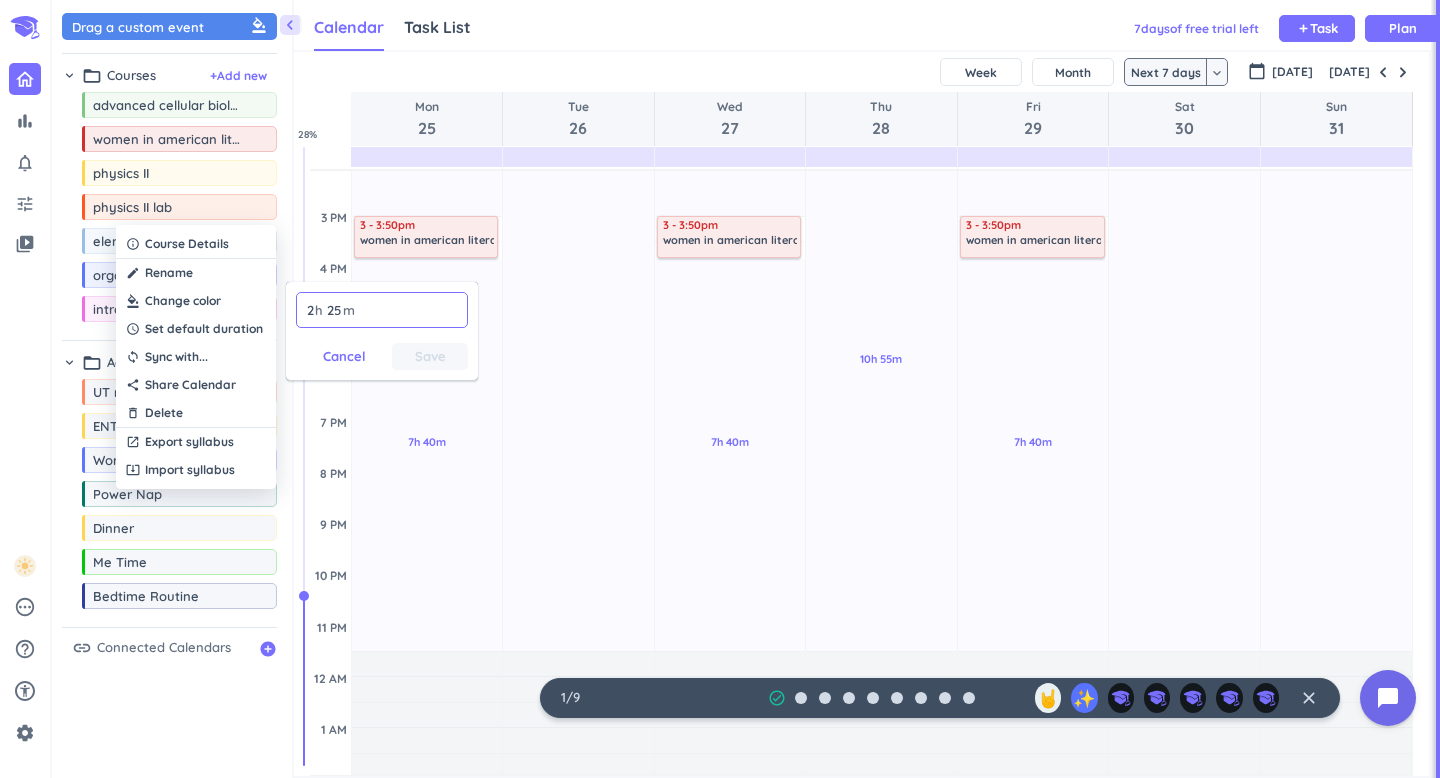 click on "25" at bounding box center [333, 310] 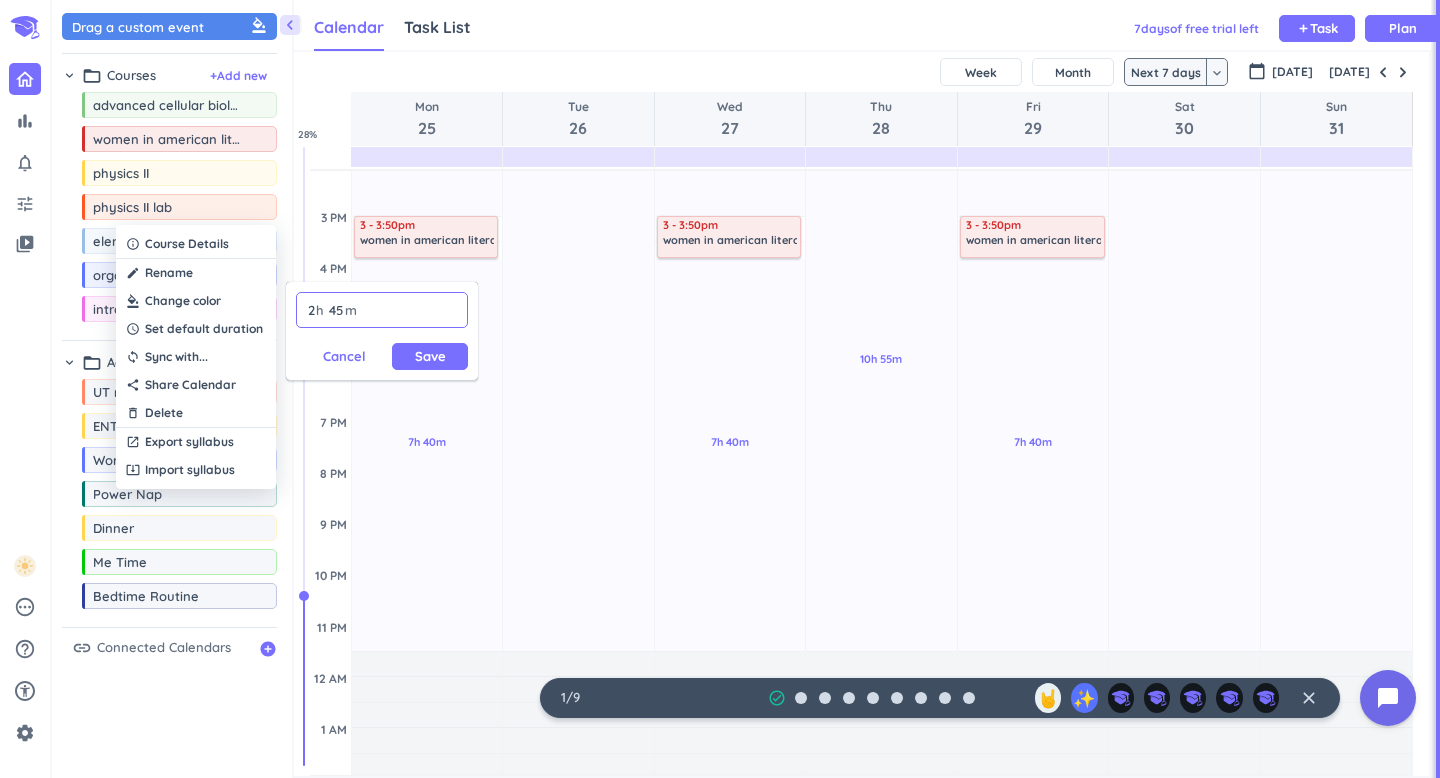 type on "45" 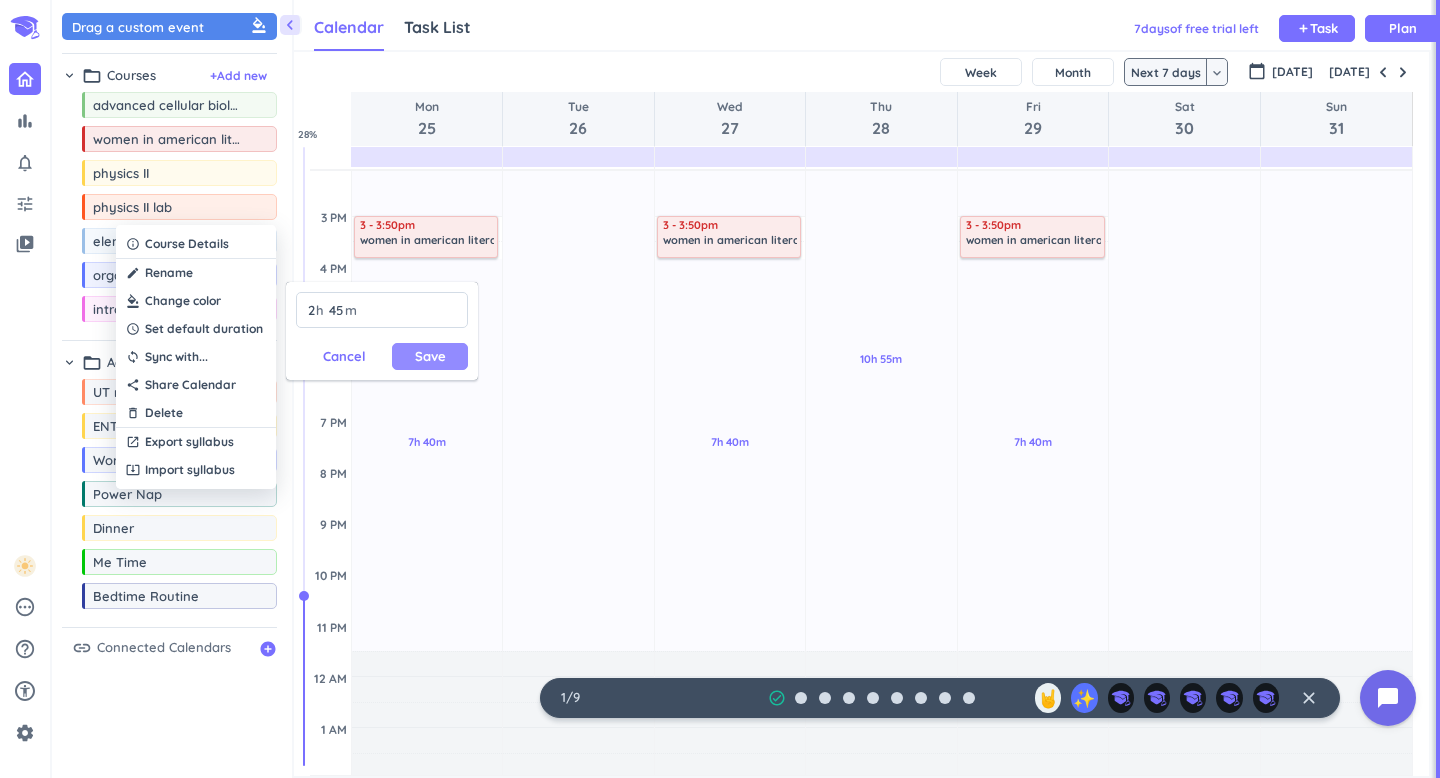 click on "Save" at bounding box center (430, 356) 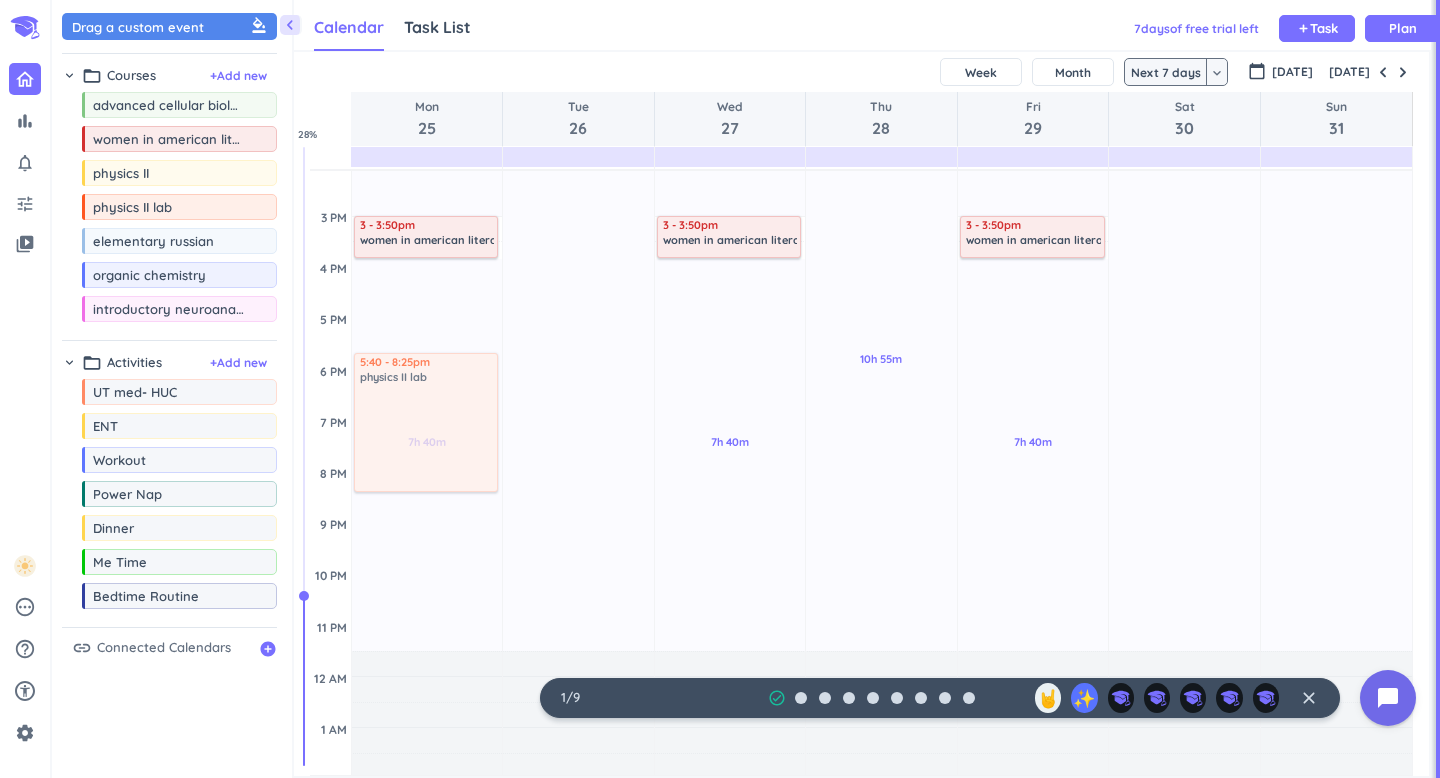drag, startPoint x: 185, startPoint y: 215, endPoint x: 433, endPoint y: 353, distance: 283.80978 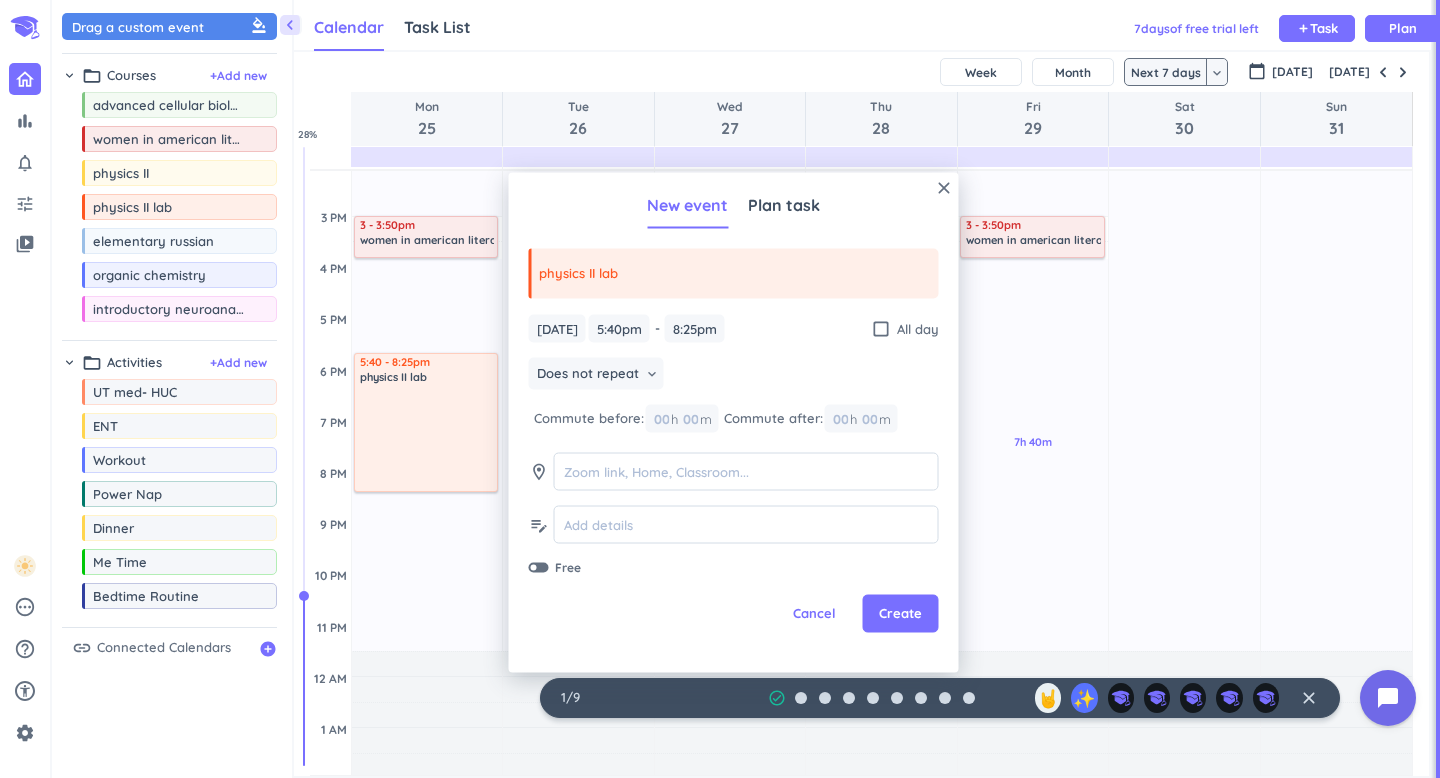 click on "Does not repeat keyboard_arrow_down" at bounding box center [734, 376] 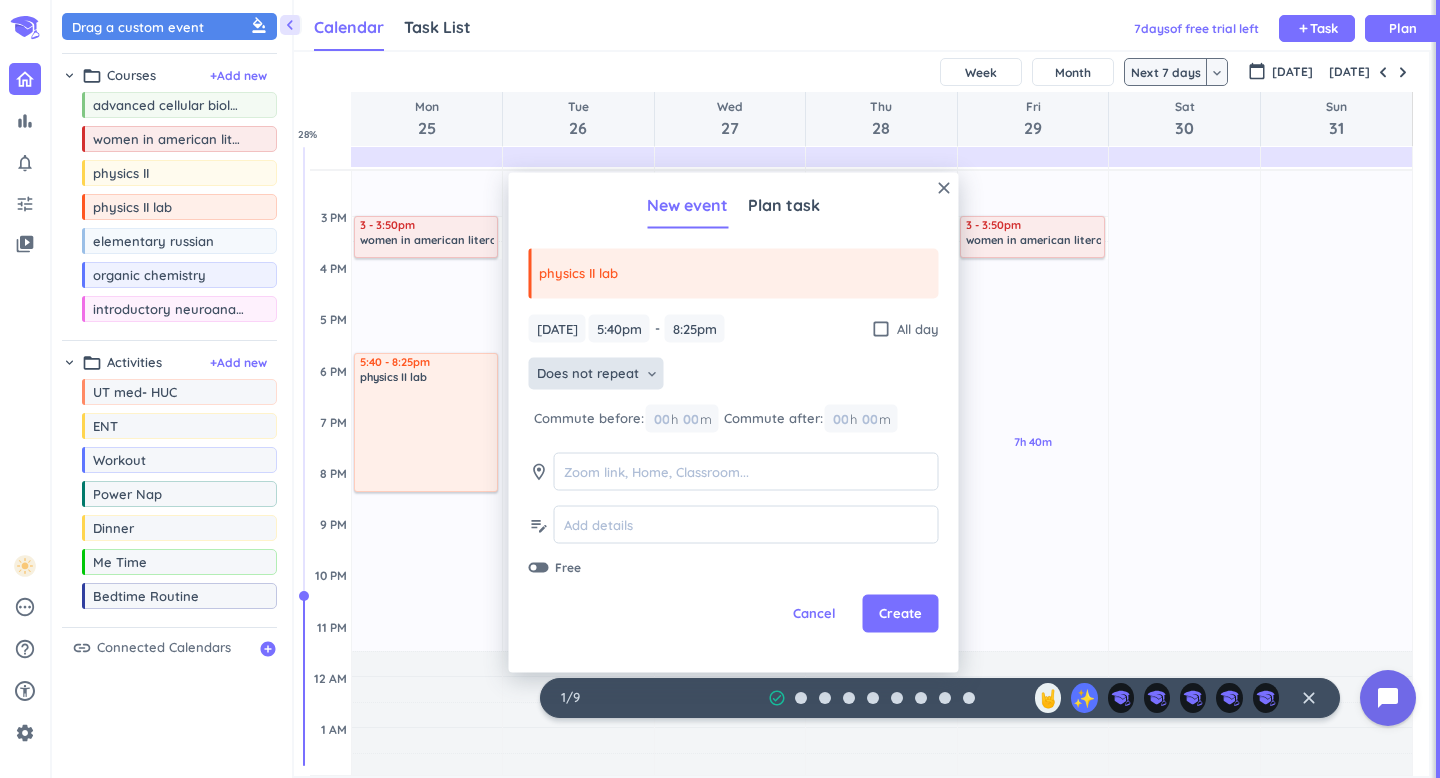 click on "Does not repeat" at bounding box center (588, 374) 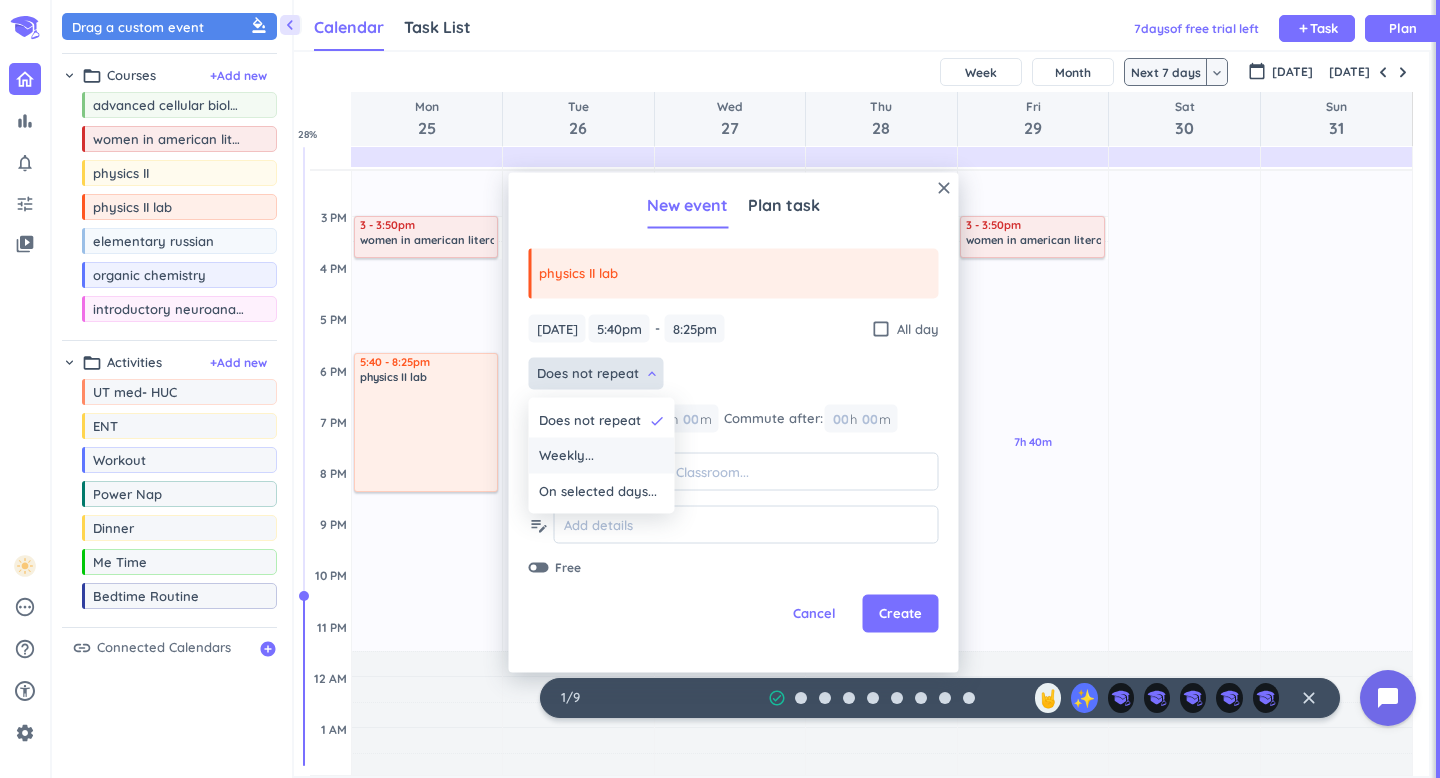 click on "Weekly..." at bounding box center [602, 456] 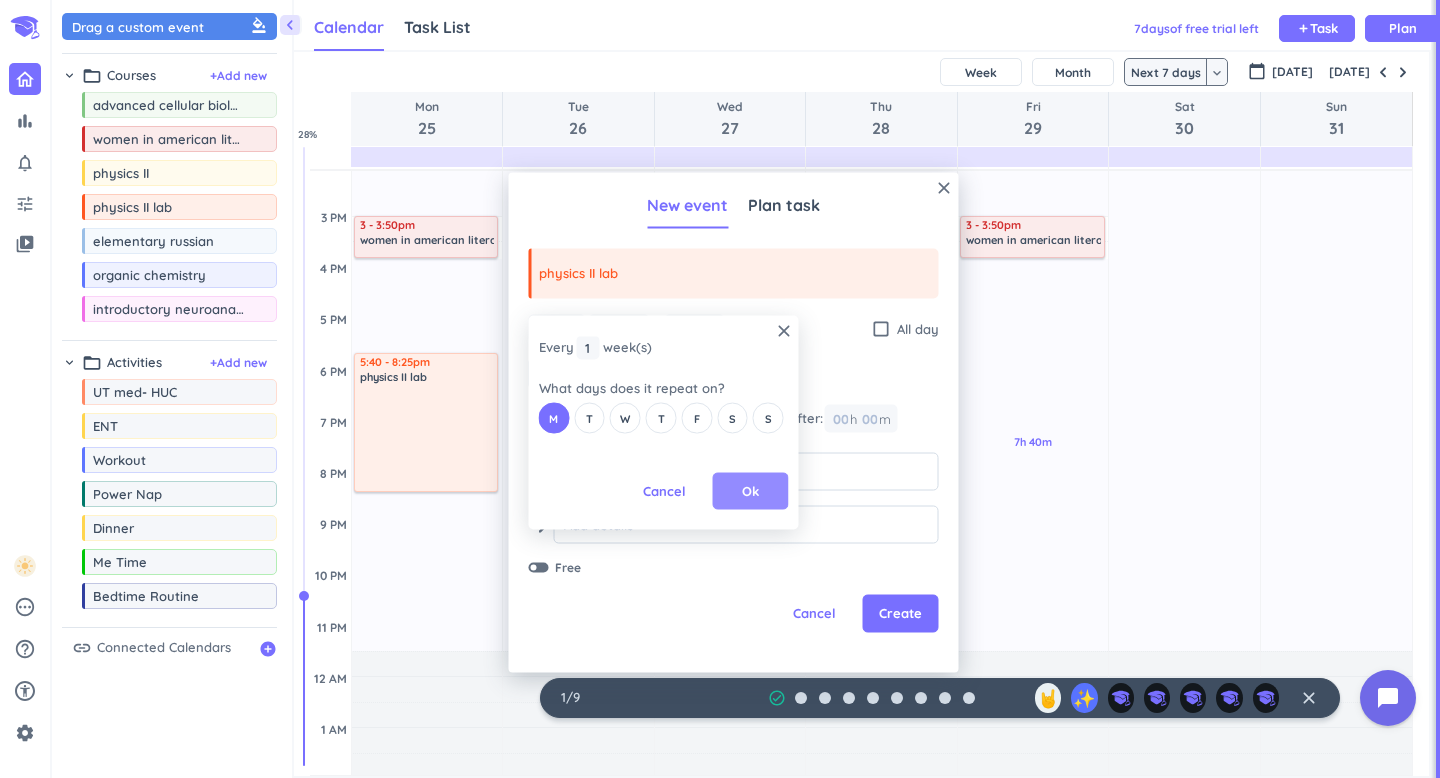 click on "Ok" at bounding box center (750, 491) 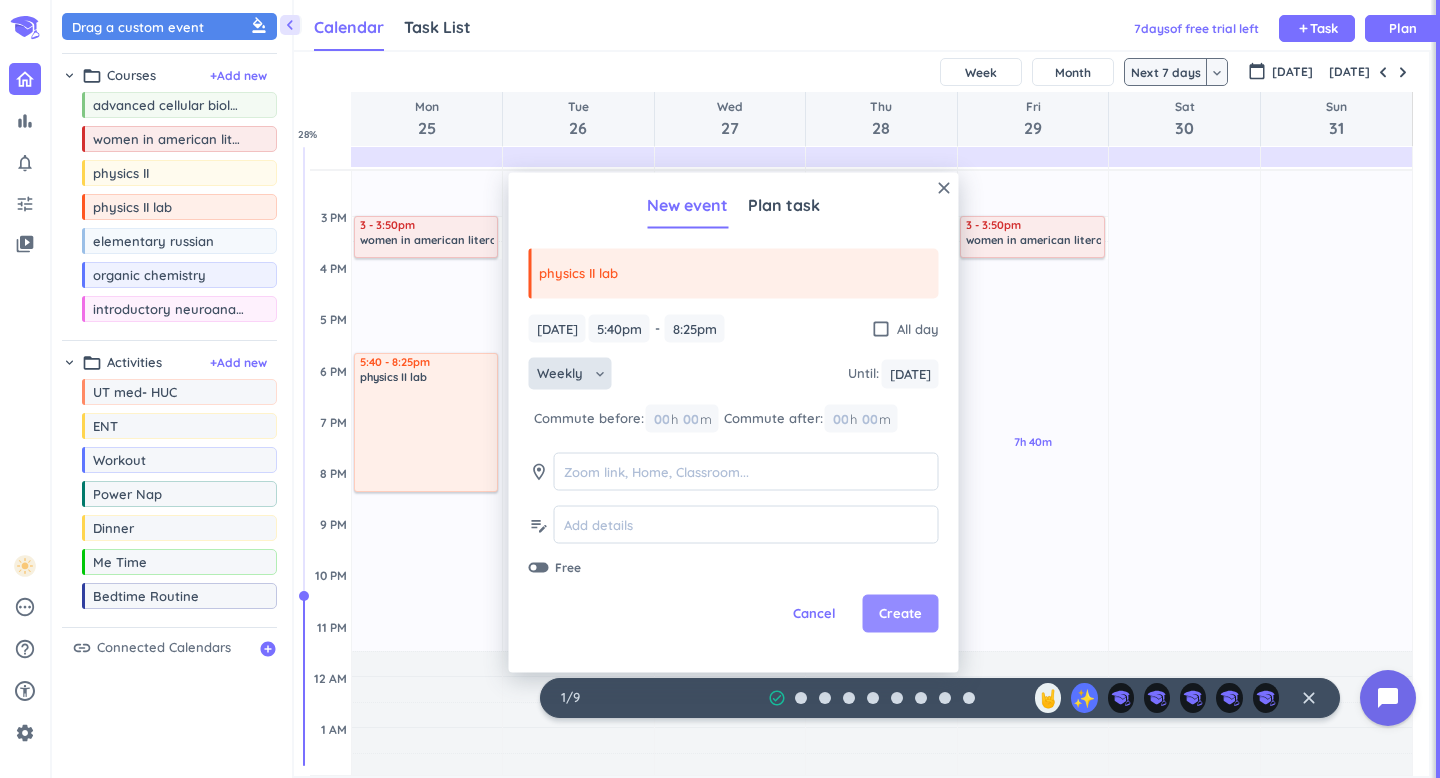 click on "Create" at bounding box center (900, 614) 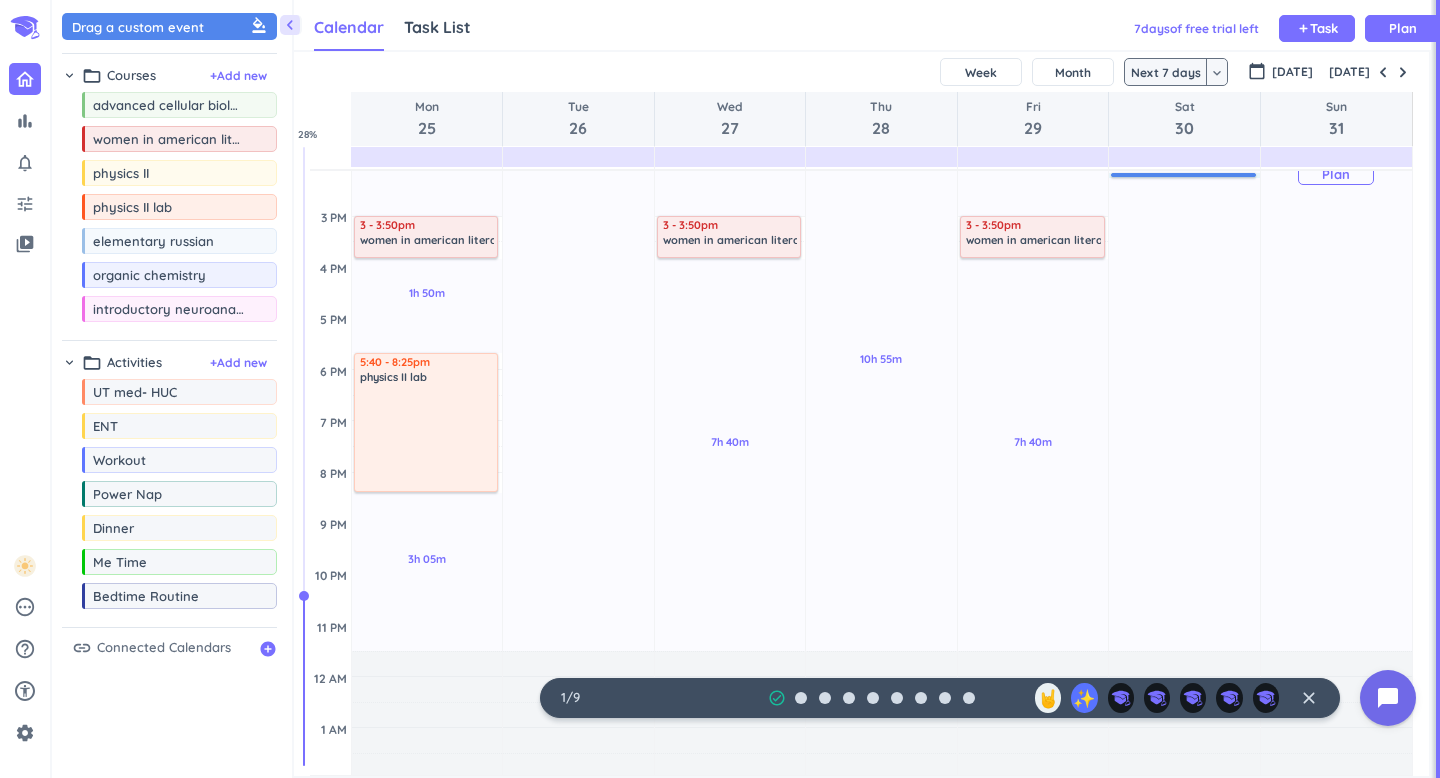 click on "19h  Past due Plan" at bounding box center [1336, 165] 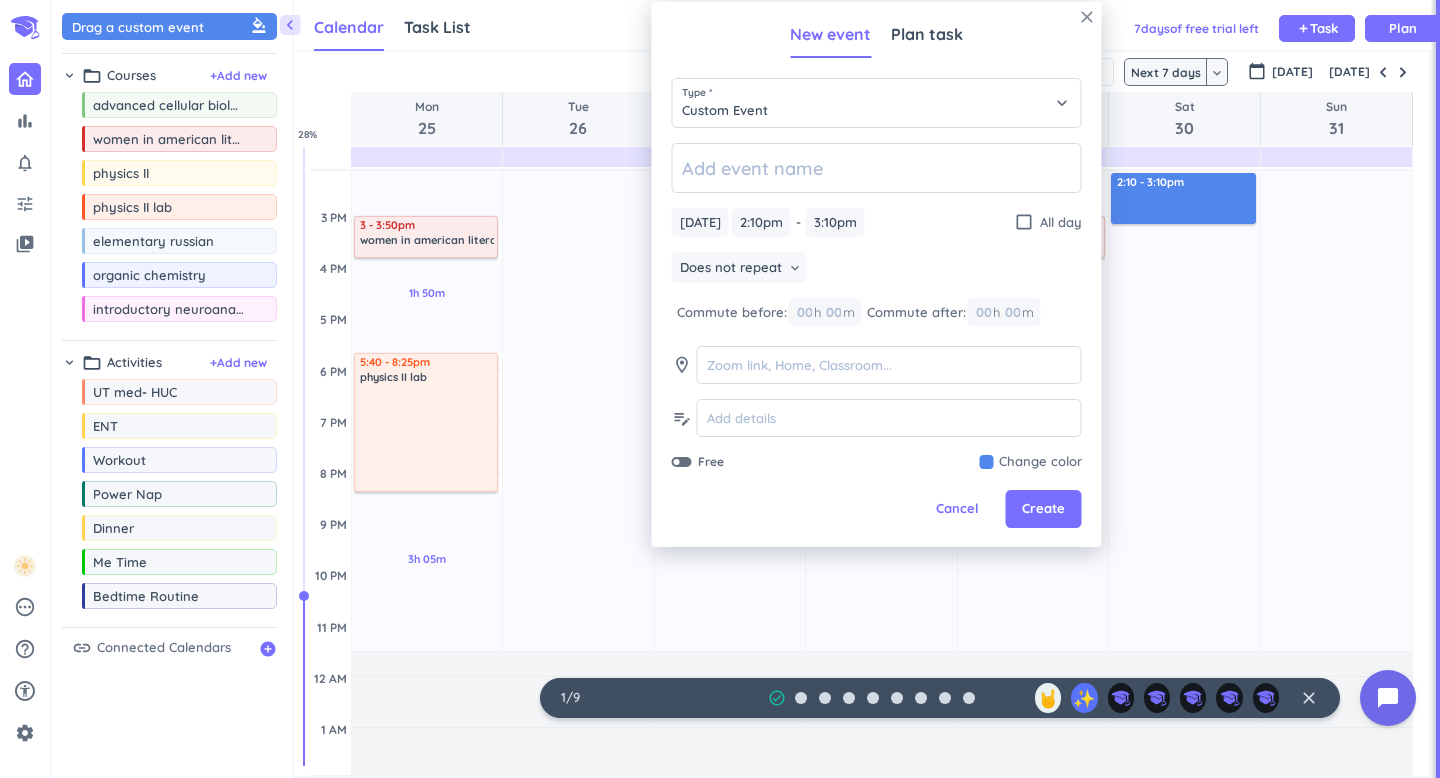 click on "close" at bounding box center [1087, 17] 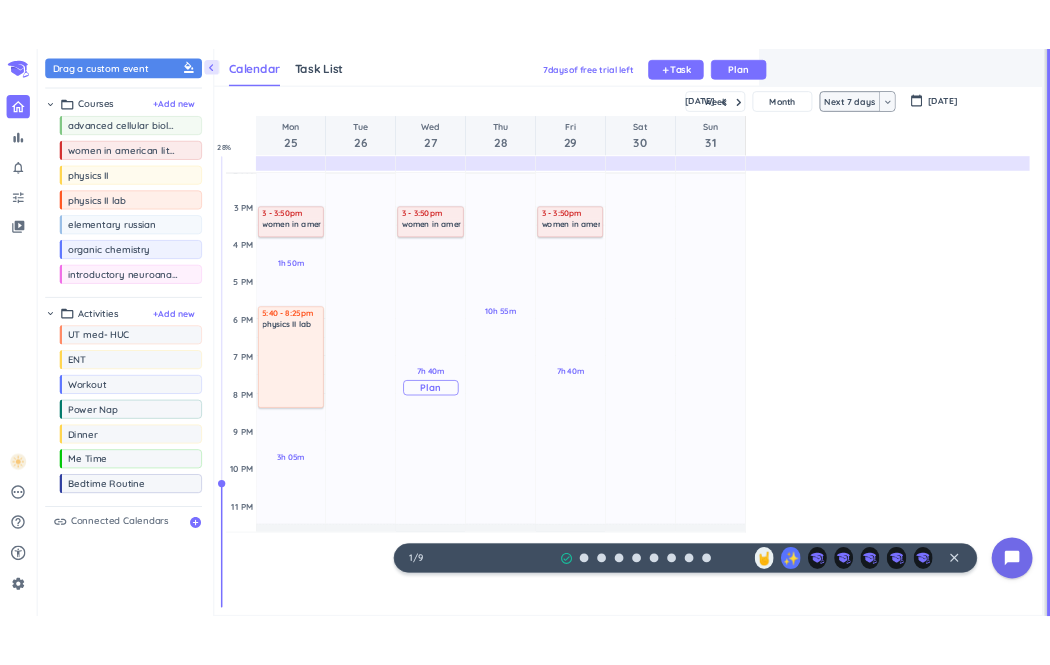 scroll, scrollTop: 1, scrollLeft: 1, axis: both 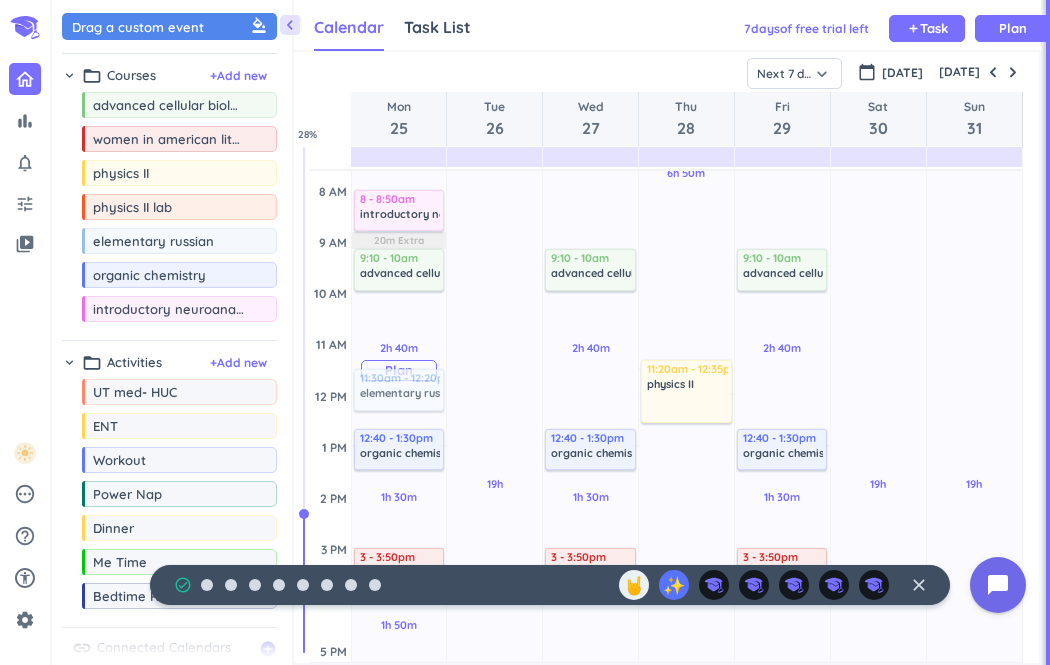 drag, startPoint x: 184, startPoint y: 252, endPoint x: 424, endPoint y: 371, distance: 267.88245 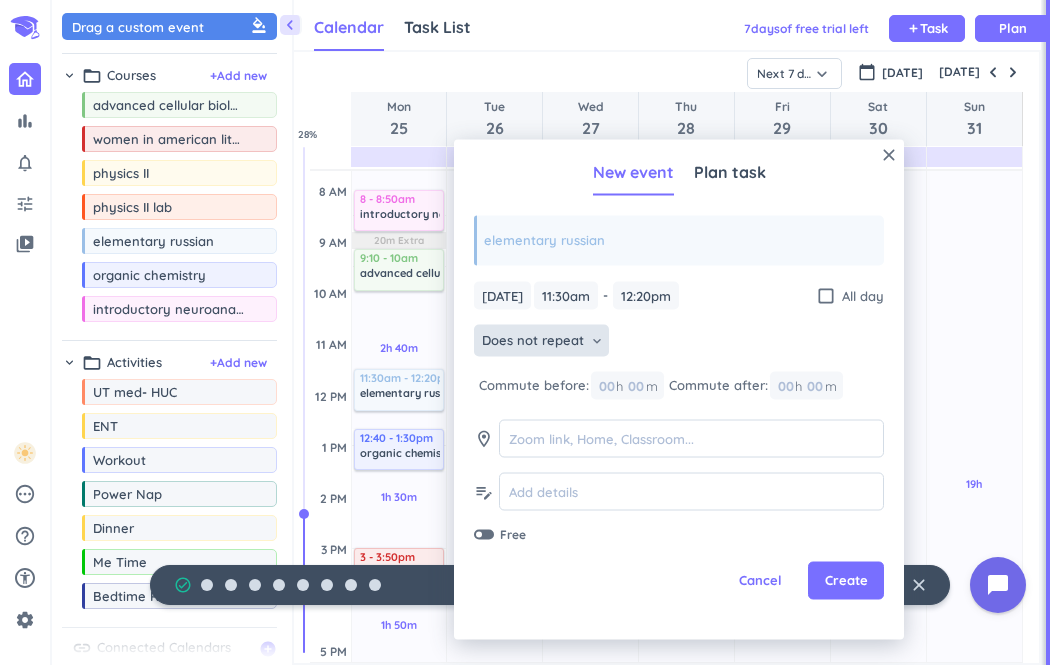 click on "Does not repeat" at bounding box center [533, 341] 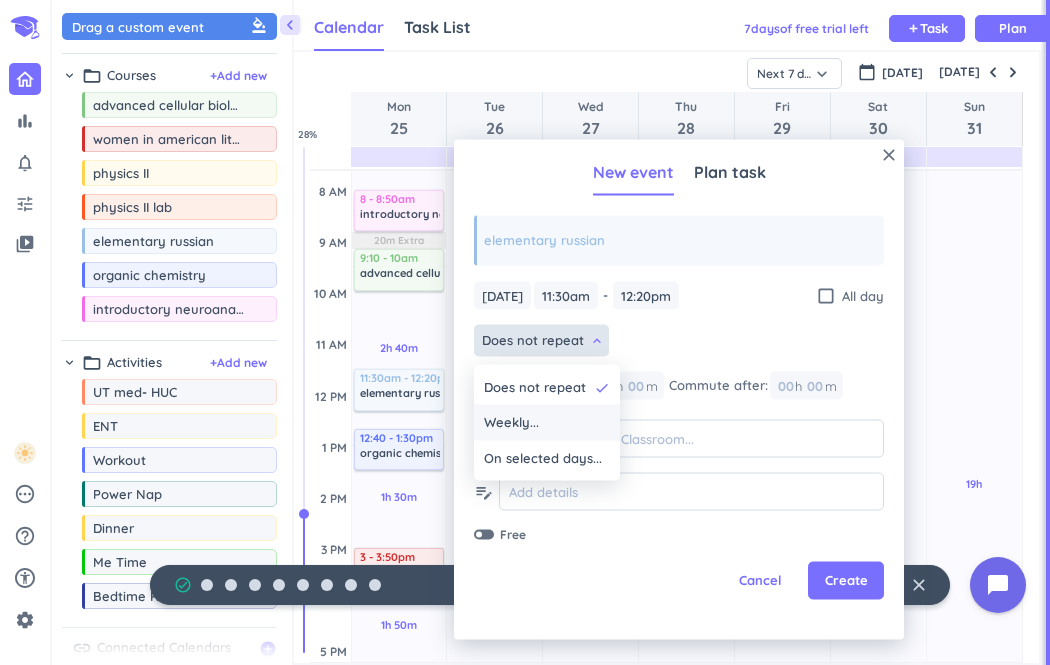 click on "Weekly..." at bounding box center [547, 423] 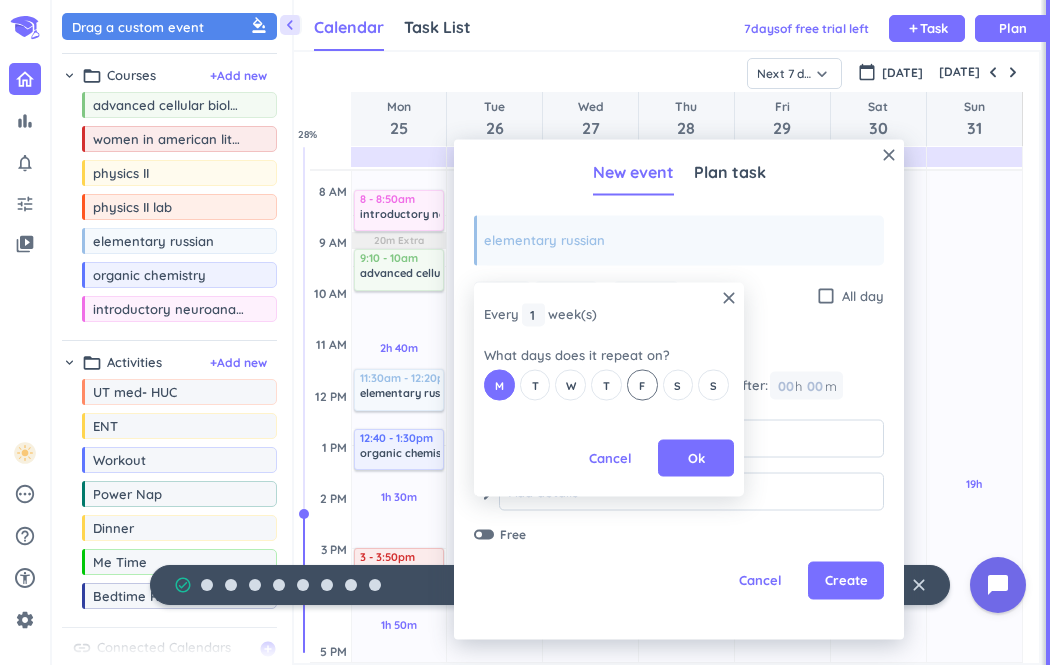 click on "F" at bounding box center [642, 385] 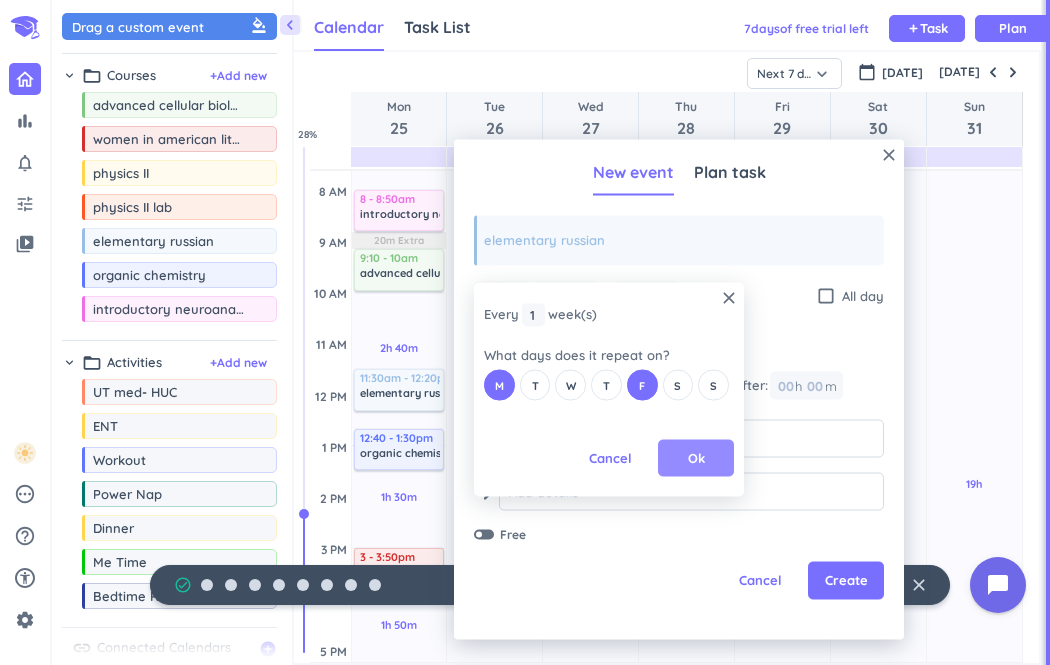 click on "Ok" at bounding box center [696, 458] 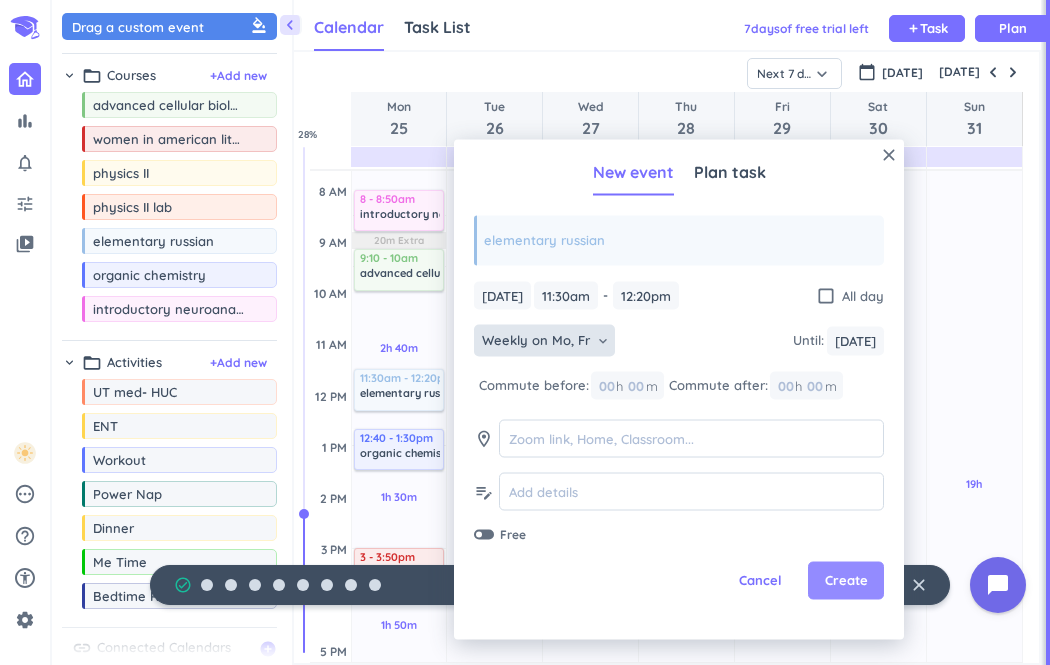 click on "Create" at bounding box center (846, 581) 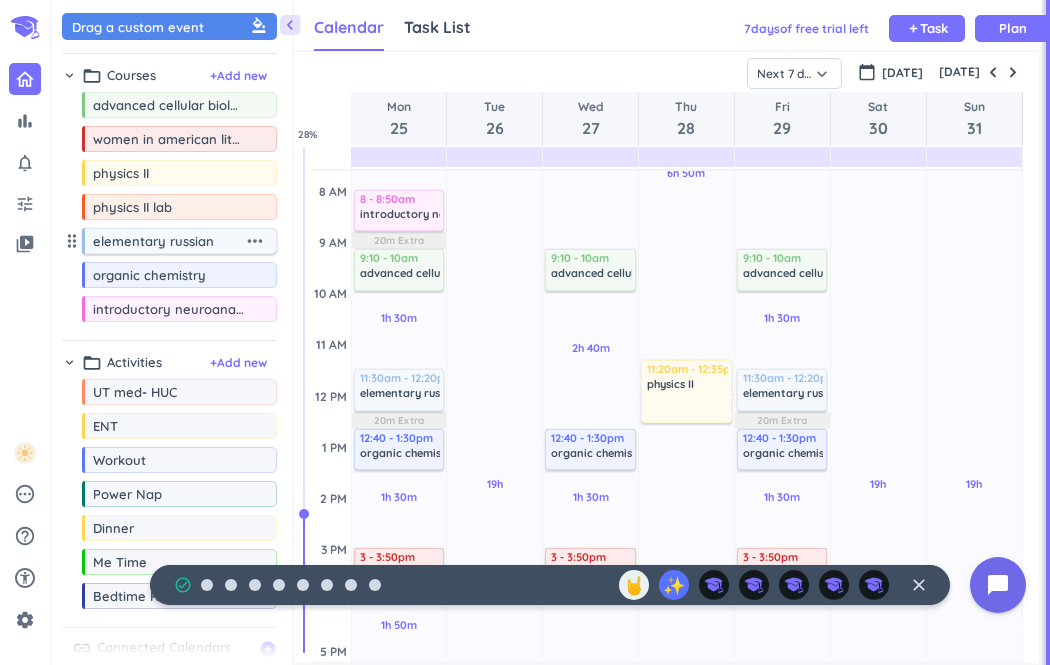 click on "more_horiz" at bounding box center (255, 241) 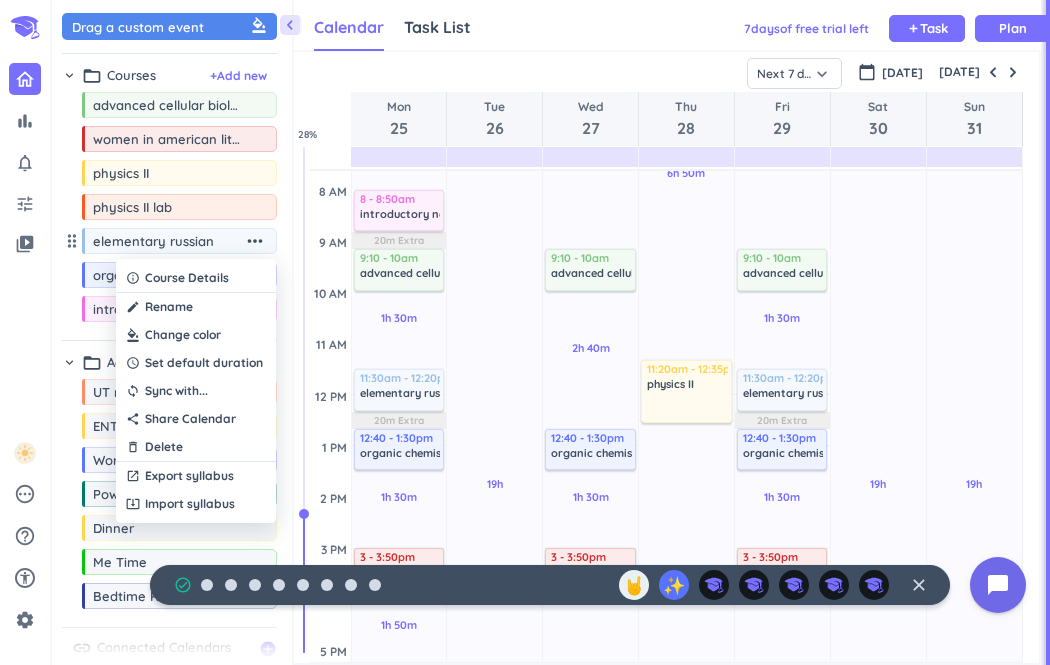 click at bounding box center [196, 335] 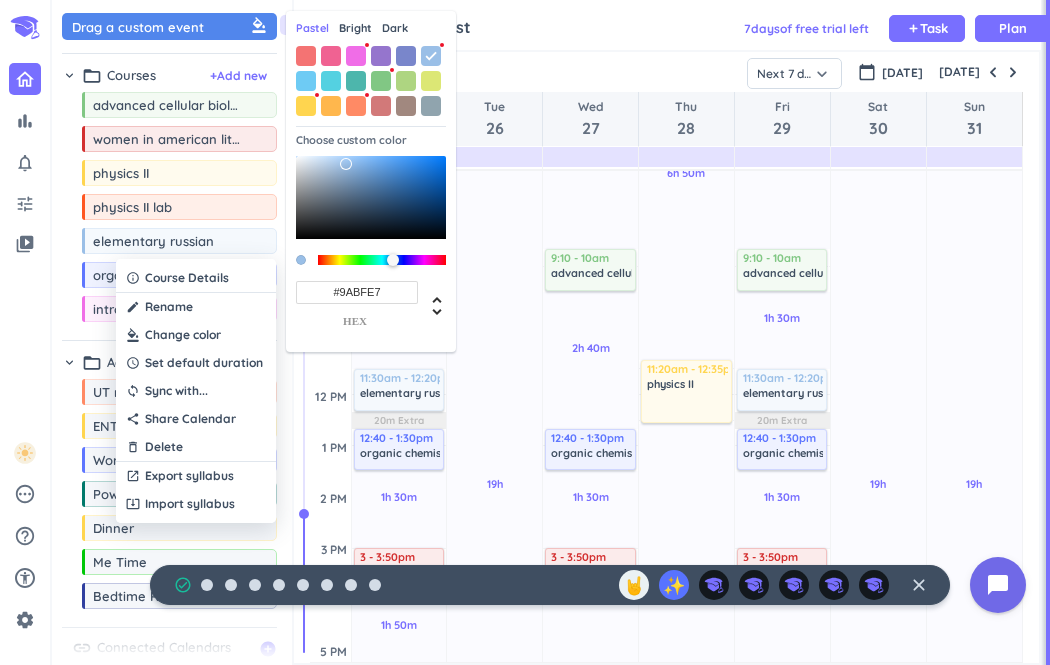 click on "Dark" at bounding box center (395, 28) 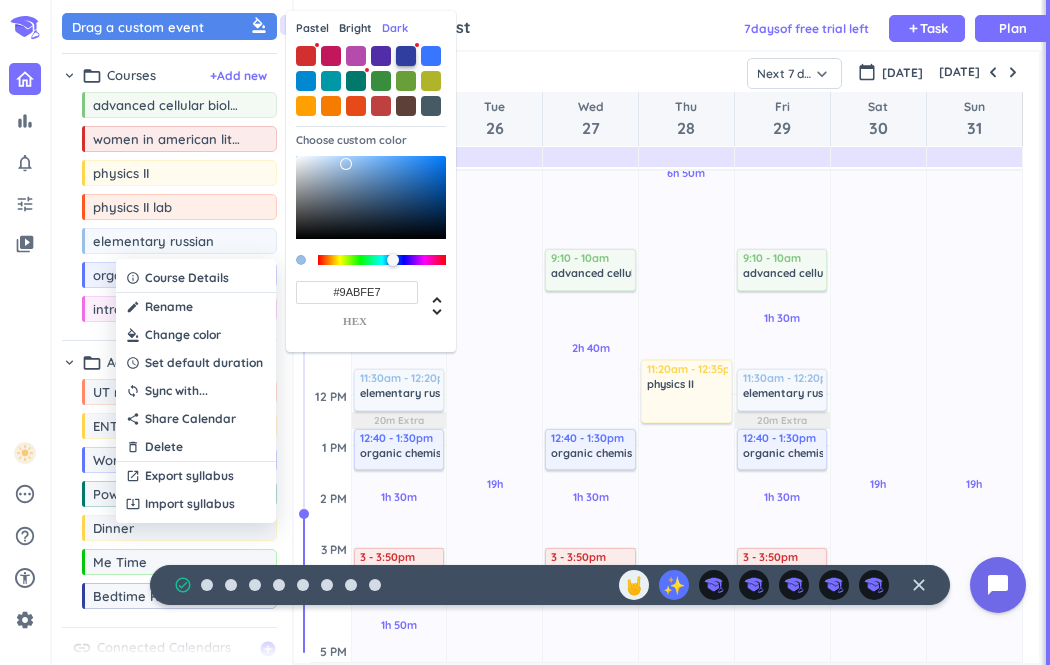 click at bounding box center (406, 56) 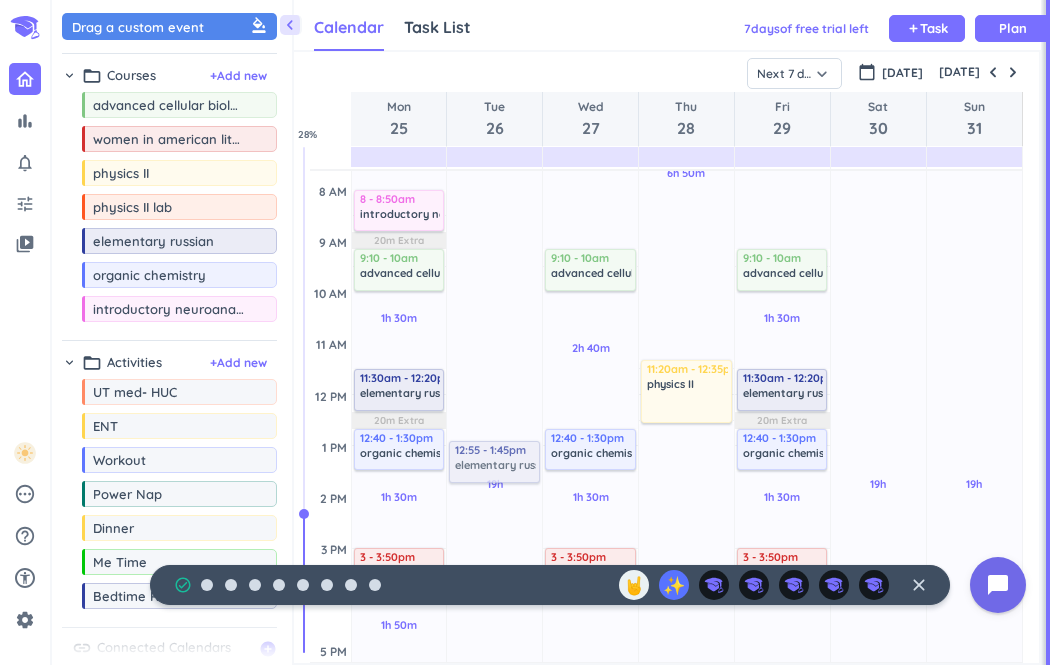 drag, startPoint x: 192, startPoint y: 252, endPoint x: 530, endPoint y: 441, distance: 387.25314 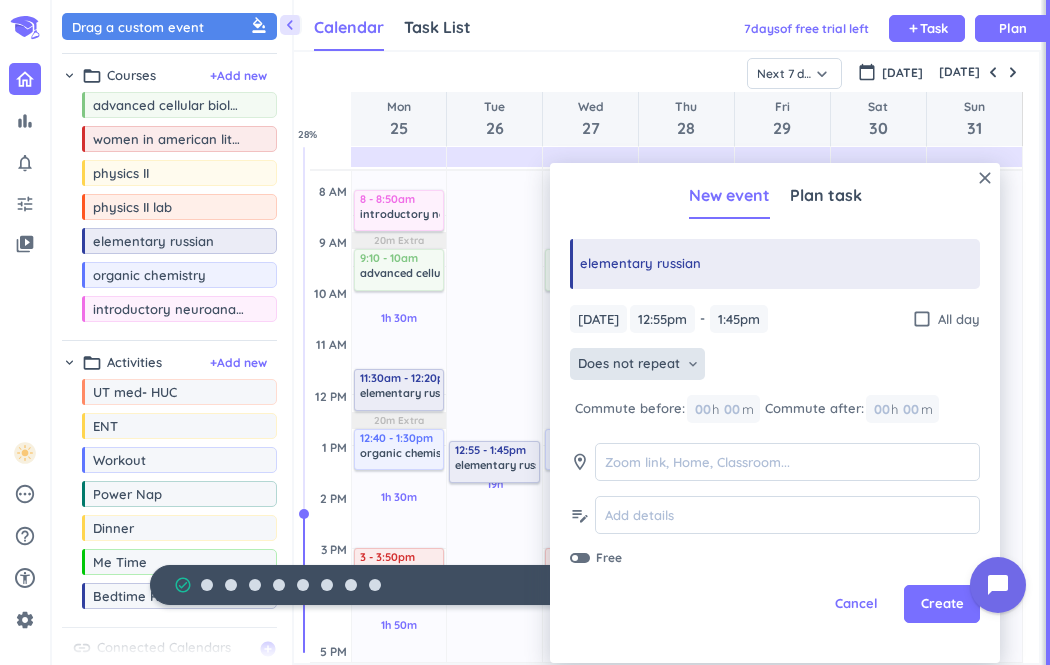 click on "Does not repeat" at bounding box center (629, 364) 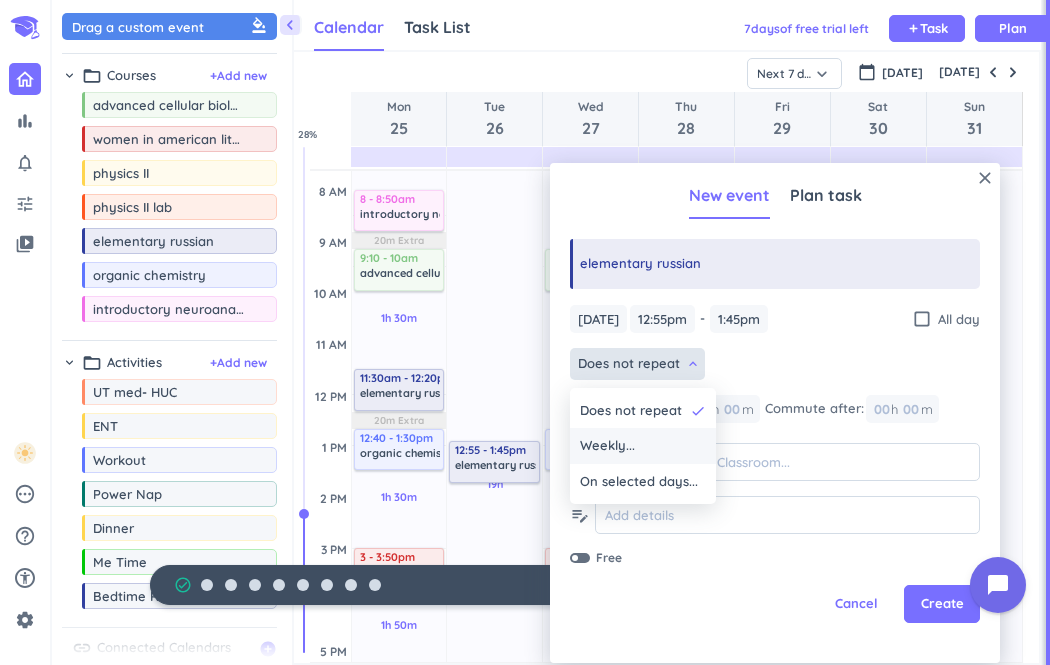 click on "Weekly..." at bounding box center (607, 446) 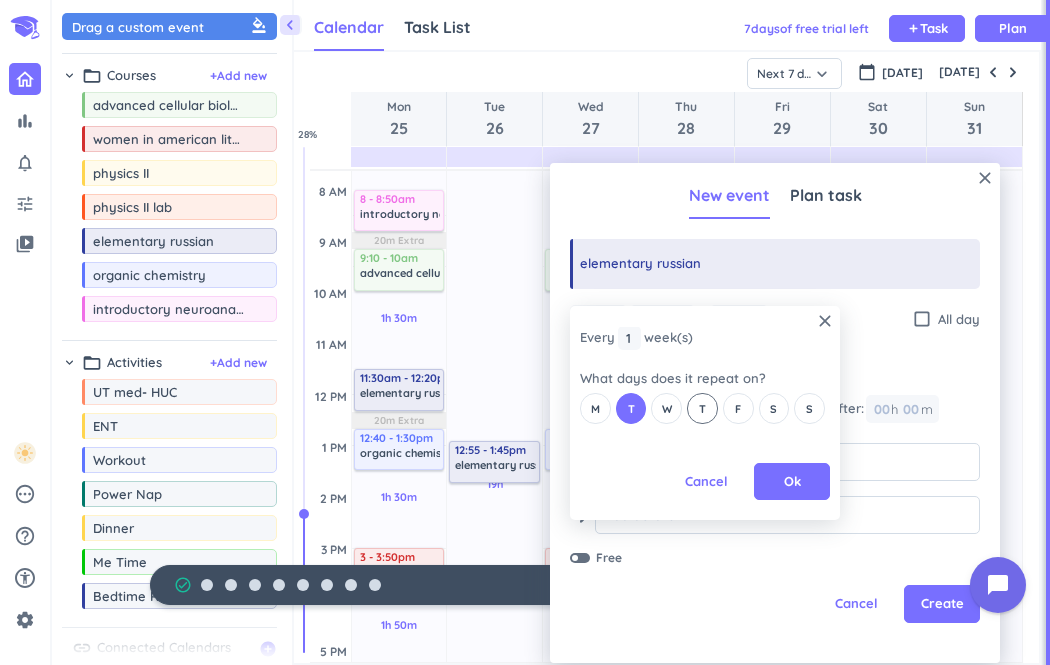 click on "T" at bounding box center [702, 408] 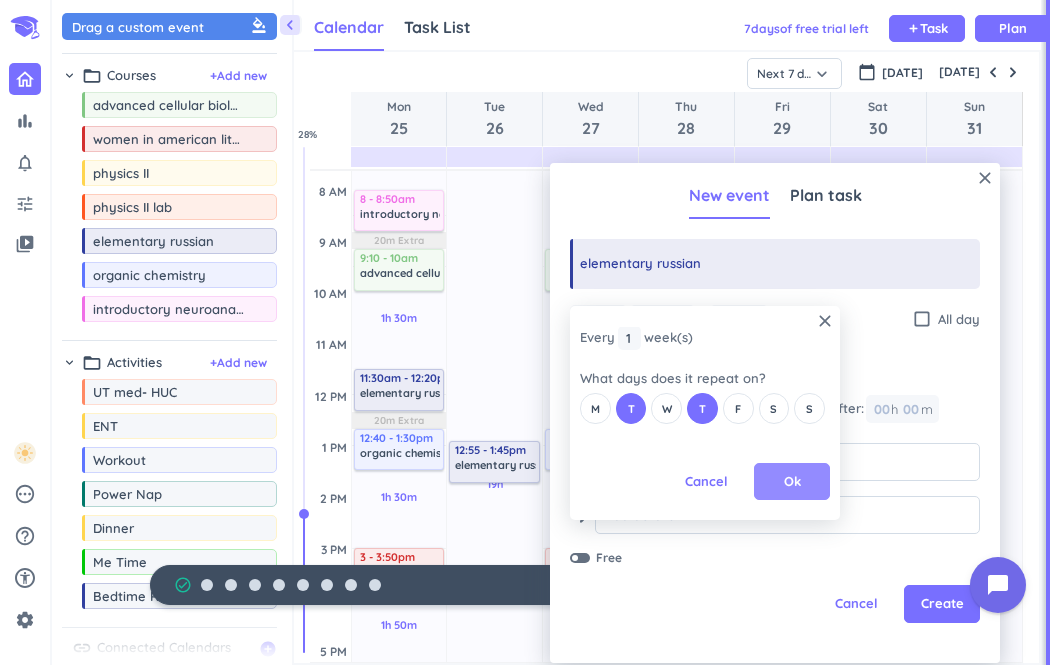 click on "Ok" at bounding box center [792, 482] 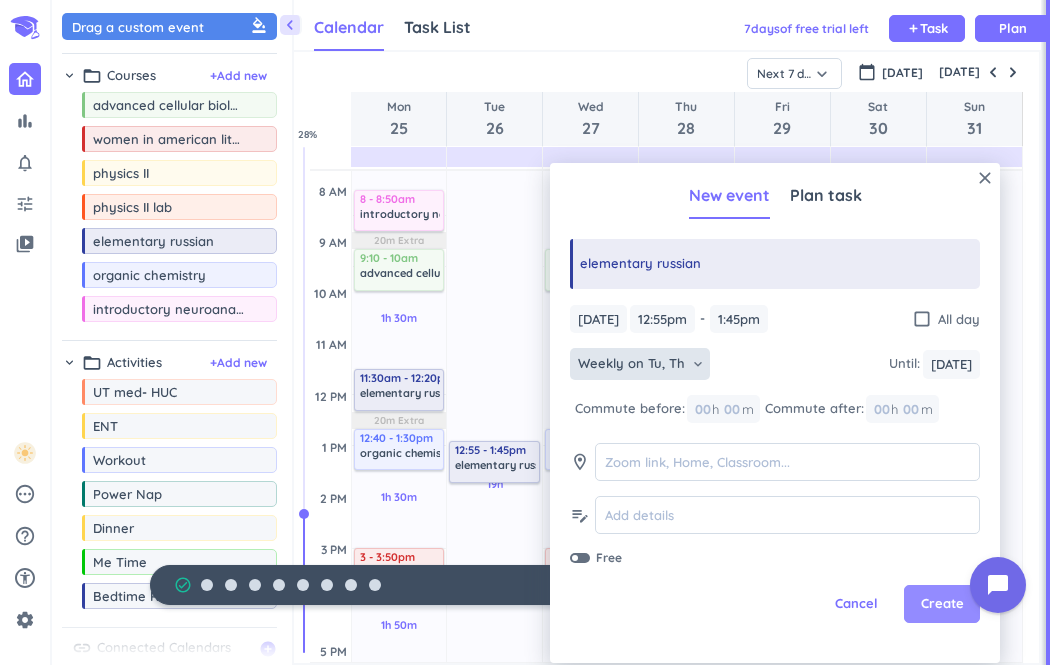 click on "Create" at bounding box center (942, 604) 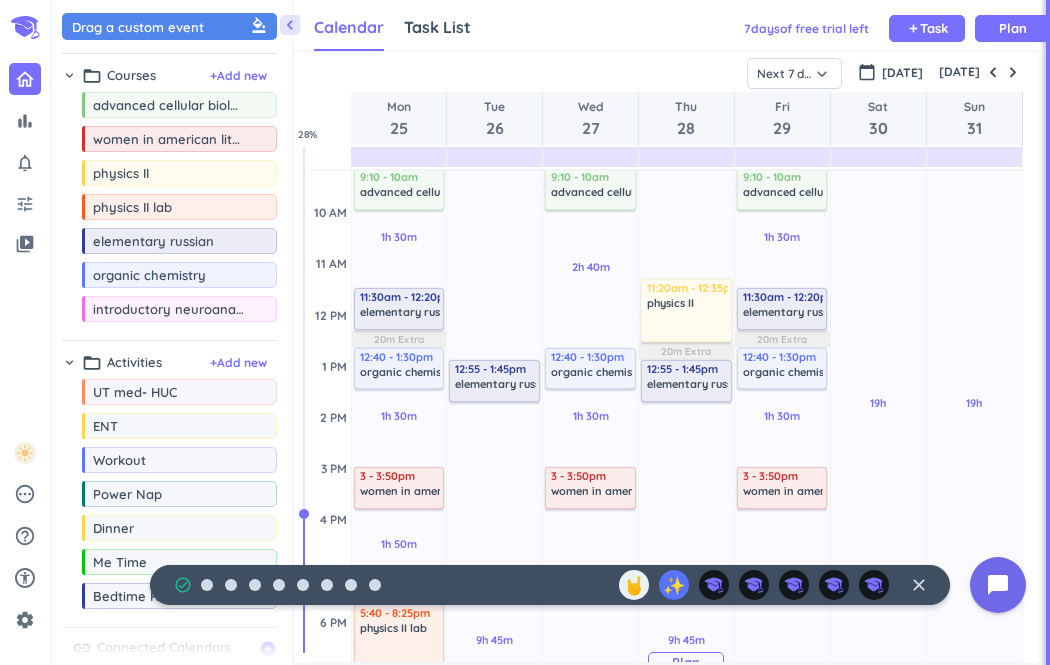 scroll, scrollTop: 262, scrollLeft: 0, axis: vertical 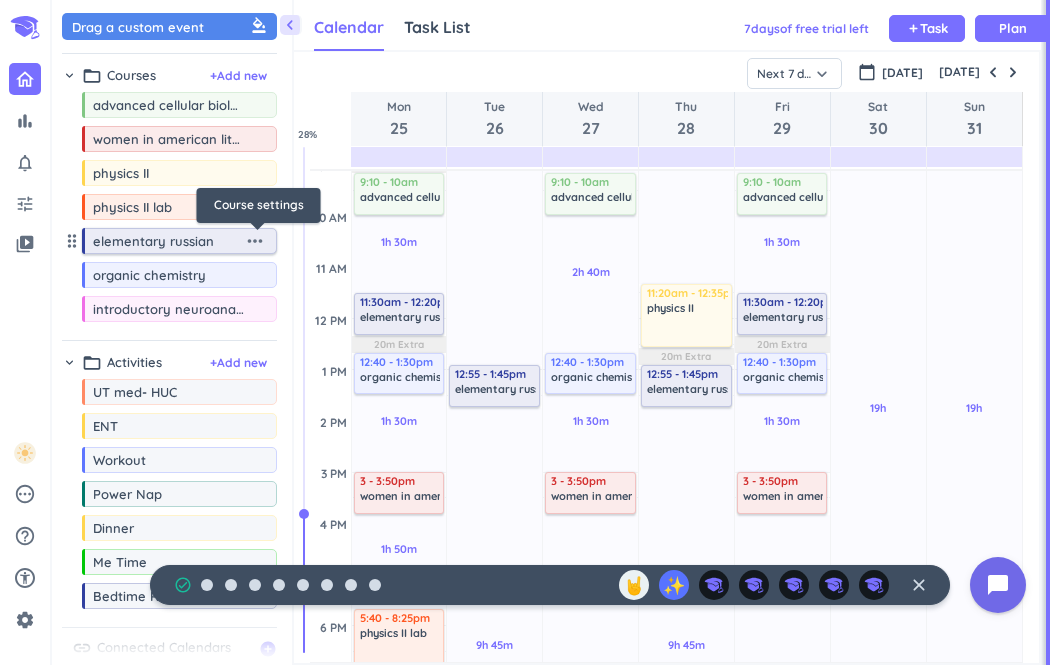click on "more_horiz" at bounding box center [255, 241] 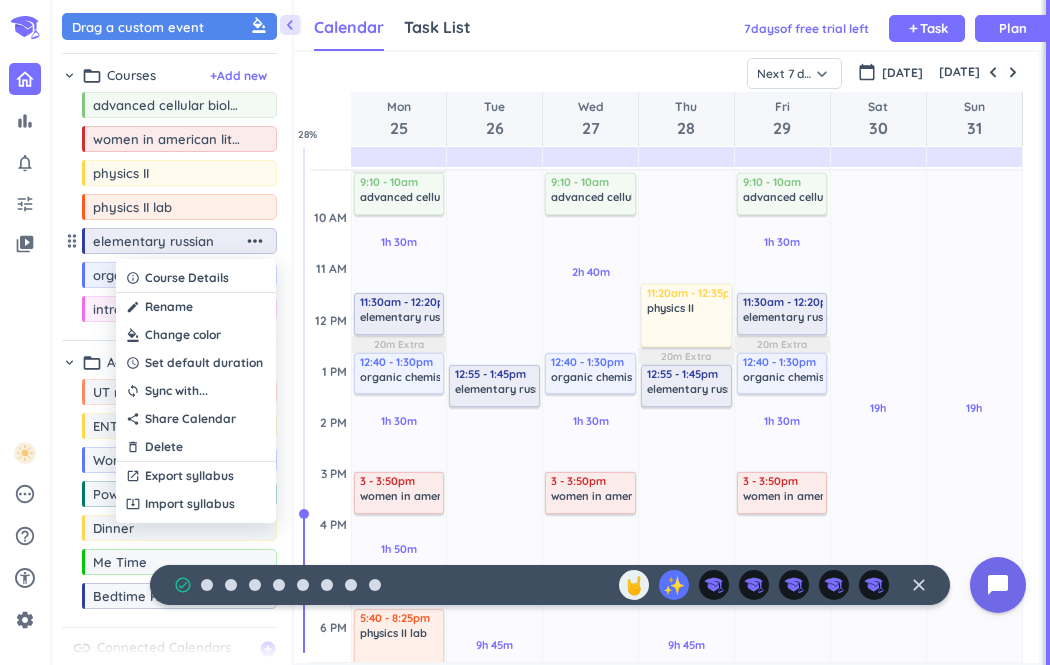 click at bounding box center [196, 335] 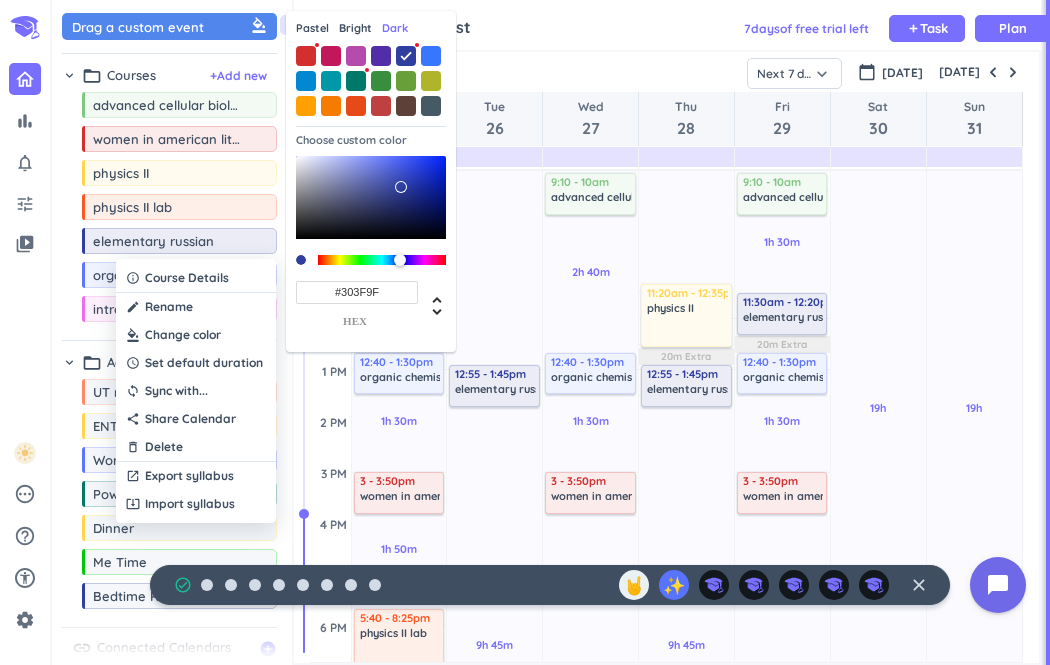 click on "Bright" at bounding box center [355, 28] 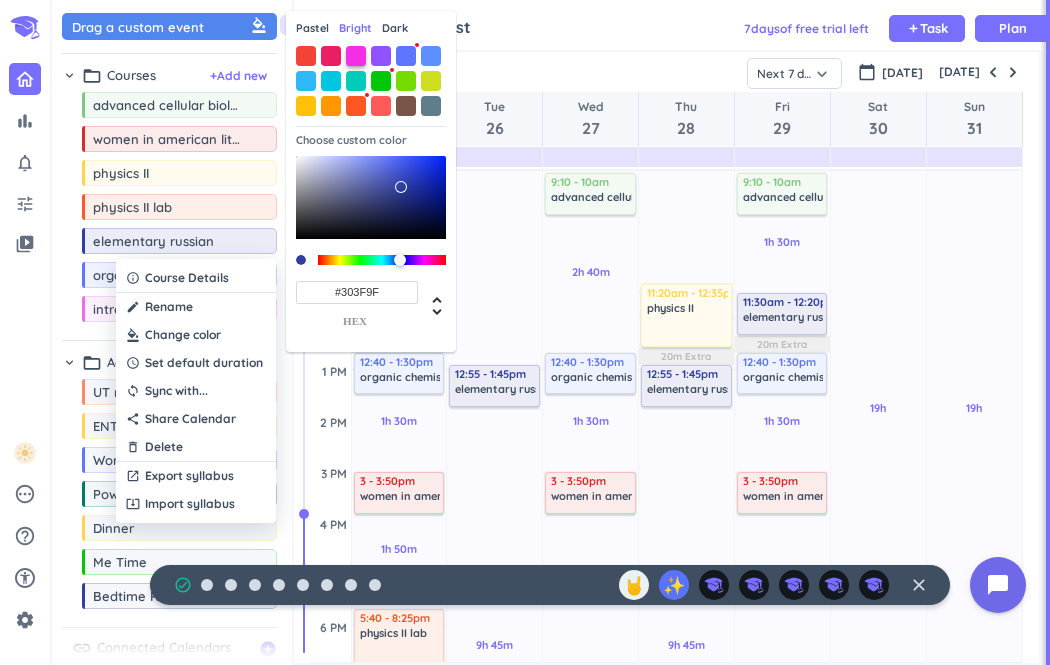 click at bounding box center [356, 56] 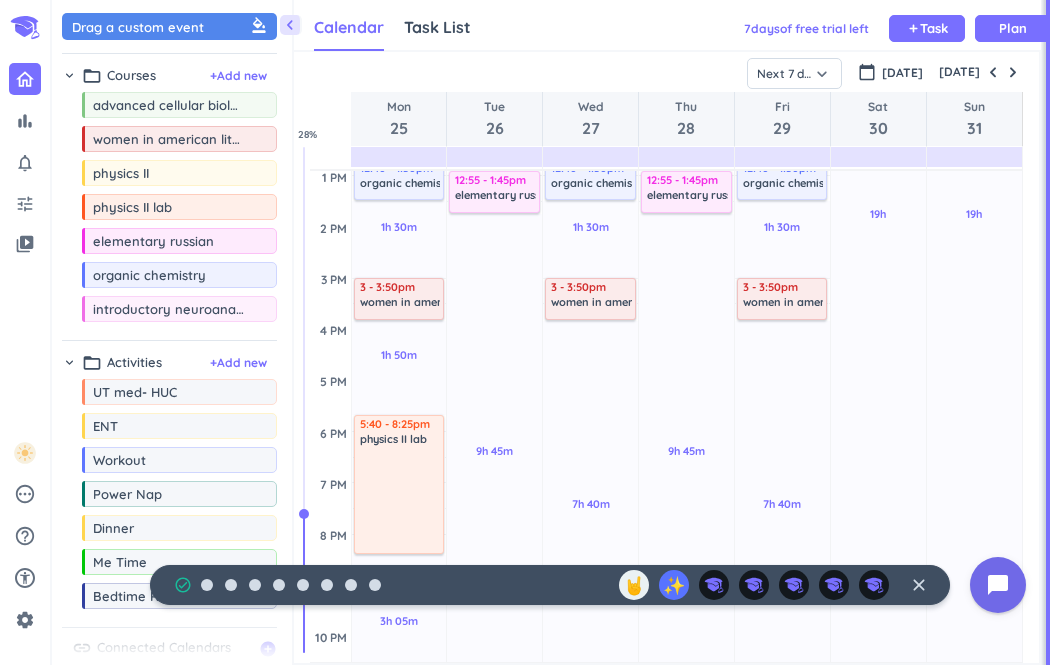 scroll, scrollTop: 460, scrollLeft: 0, axis: vertical 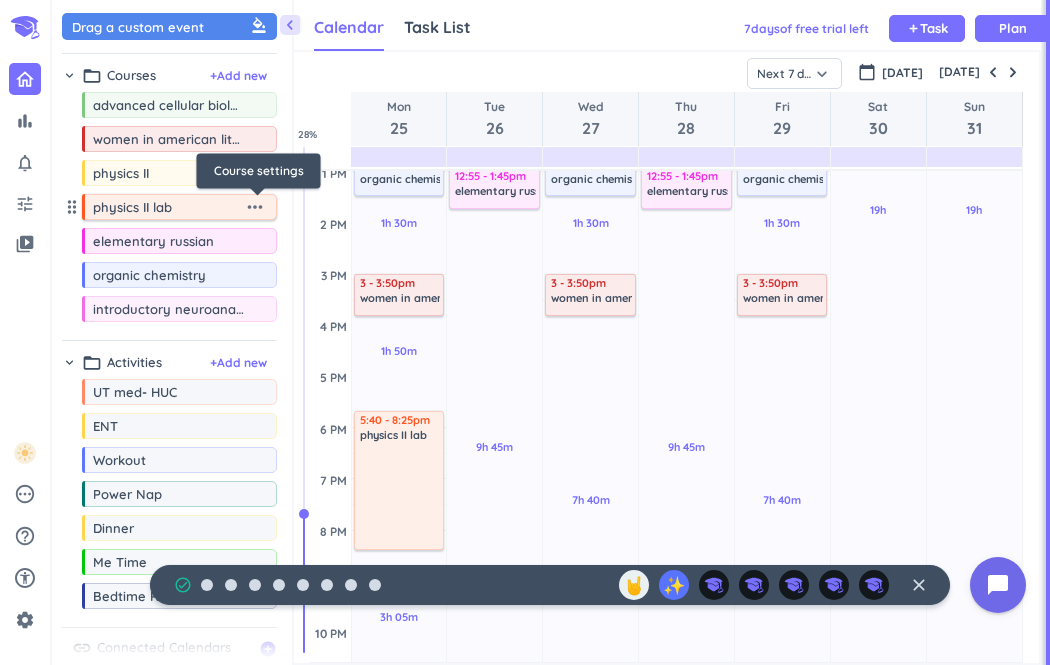 click on "more_horiz" at bounding box center [255, 207] 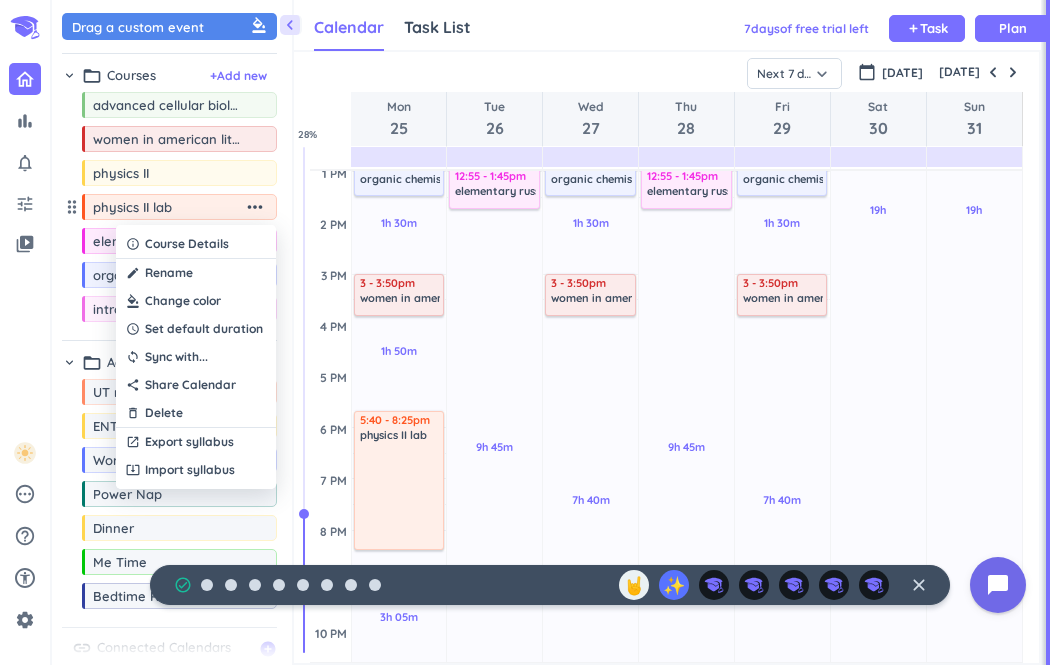 click at bounding box center (196, 301) 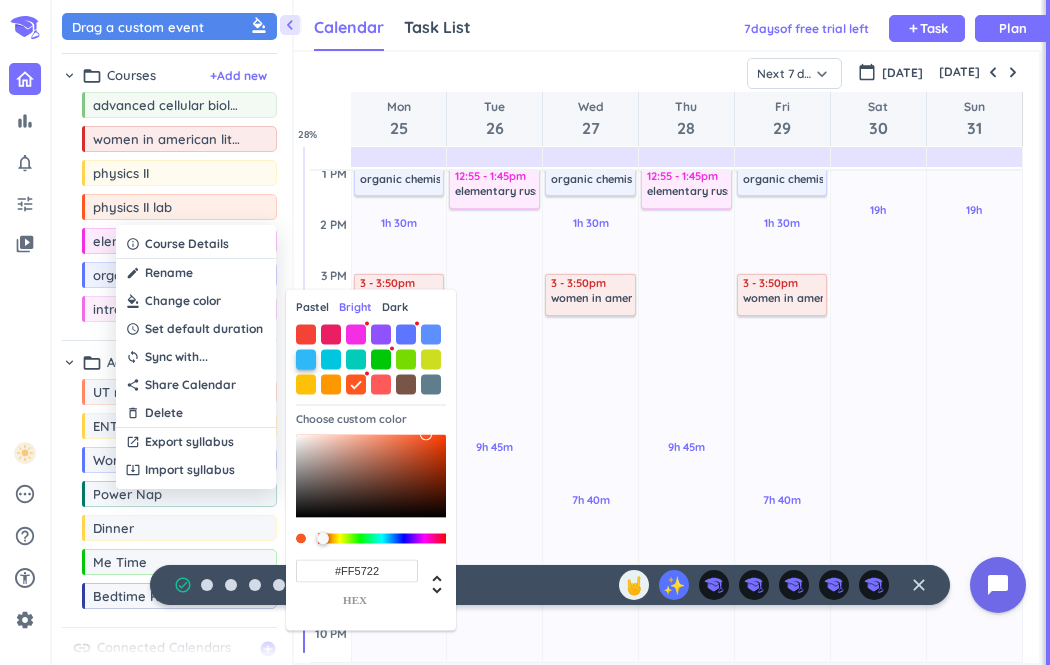 click at bounding box center [306, 359] 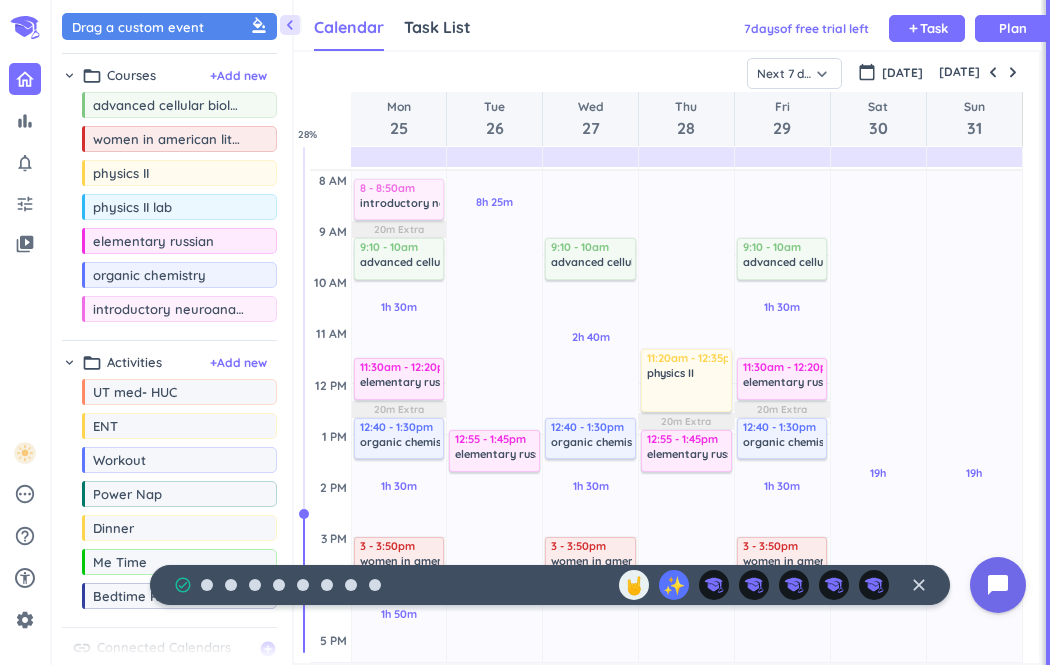 scroll, scrollTop: 186, scrollLeft: 0, axis: vertical 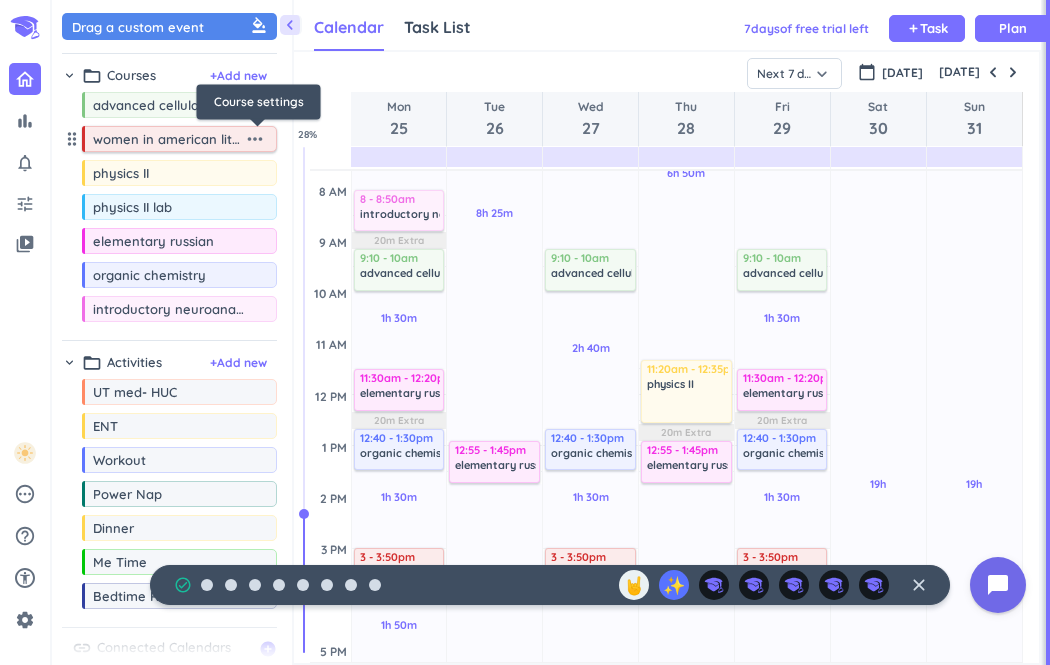 click on "more_horiz" at bounding box center [255, 139] 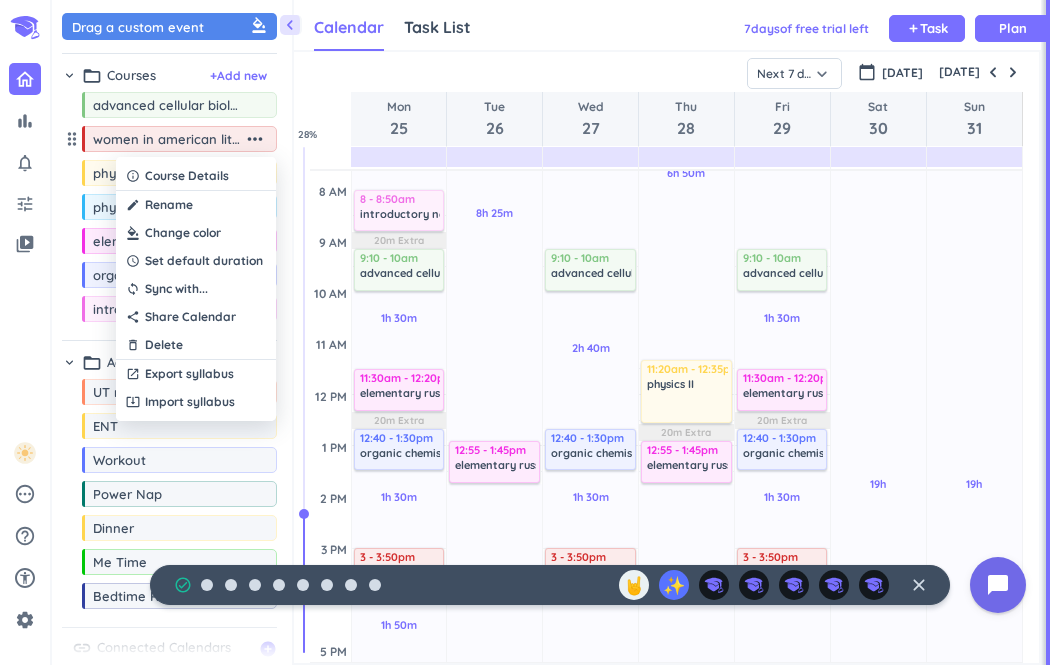 click at bounding box center [196, 233] 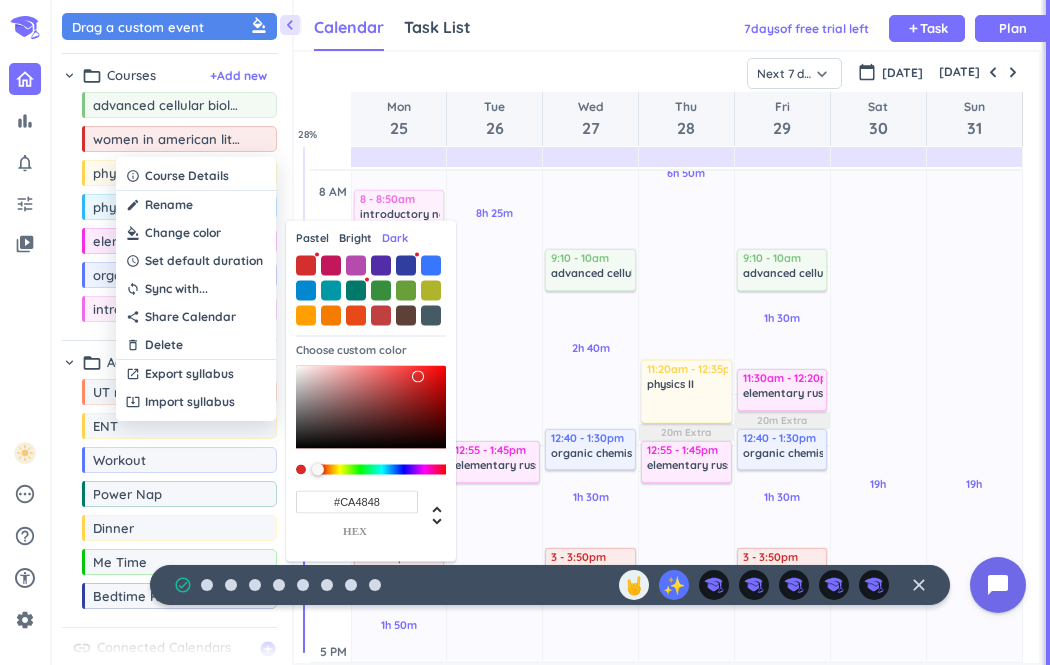 type on "#CA4949" 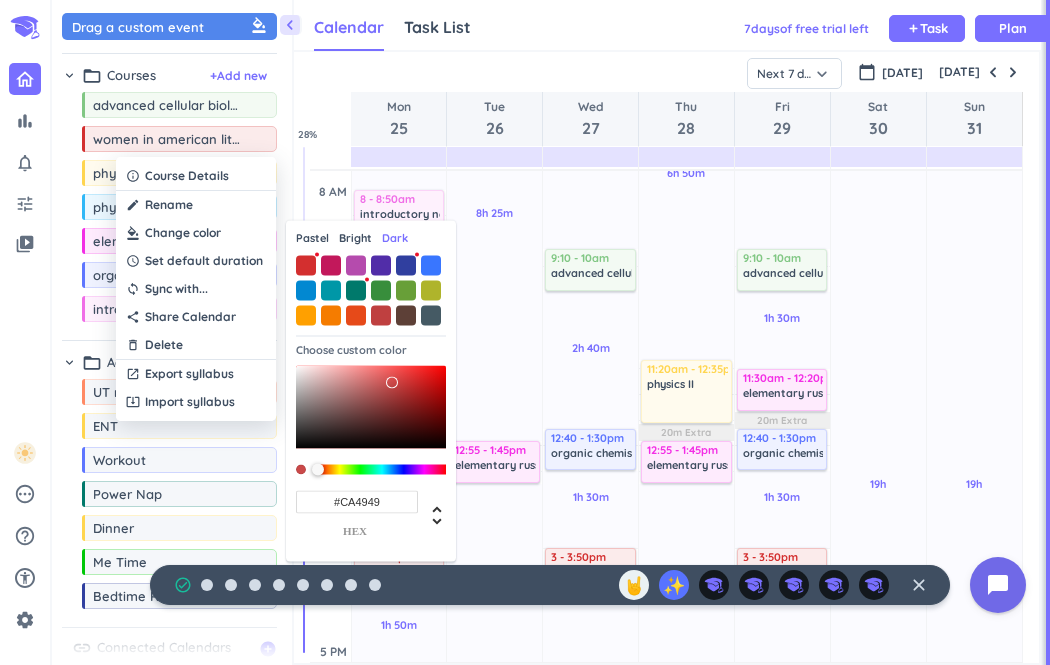 drag, startPoint x: 414, startPoint y: 380, endPoint x: 392, endPoint y: 383, distance: 22.203604 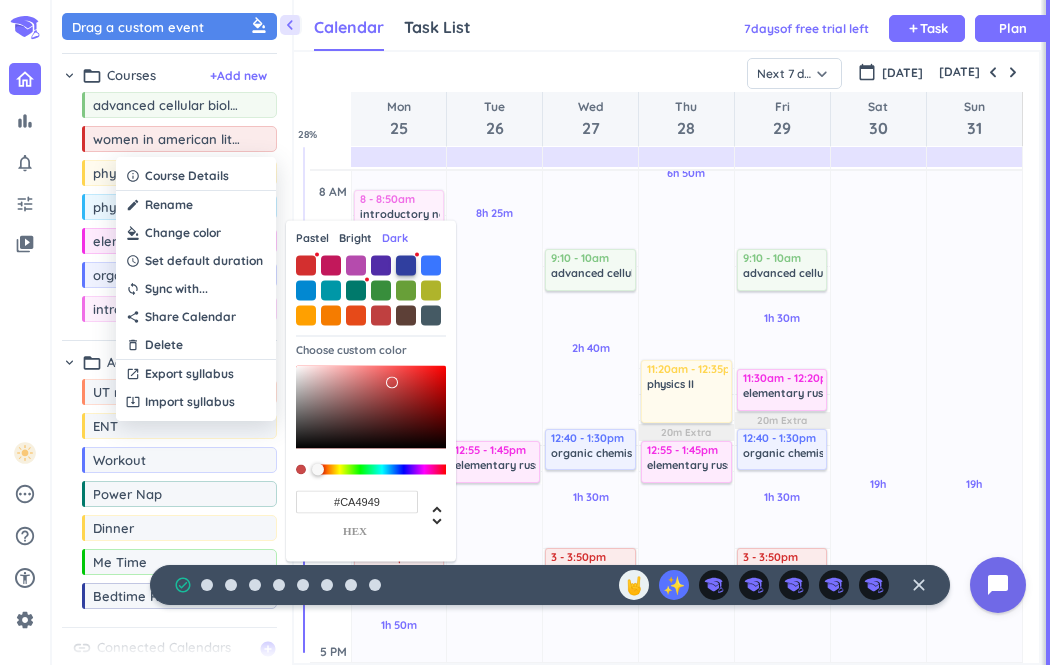 click at bounding box center [406, 265] 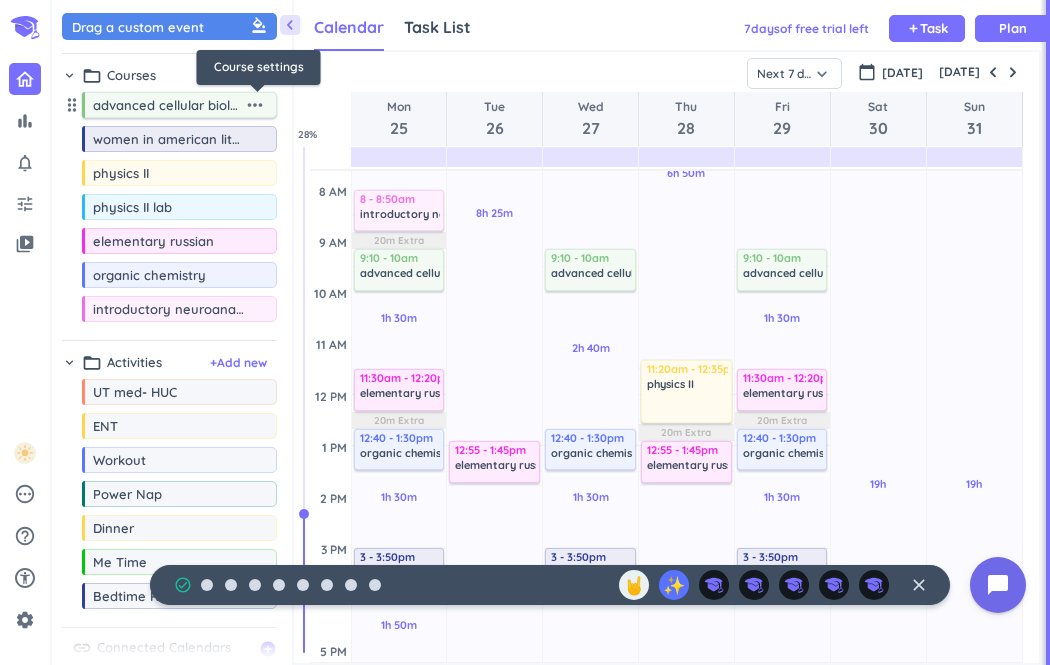 click on "more_horiz" at bounding box center (255, 105) 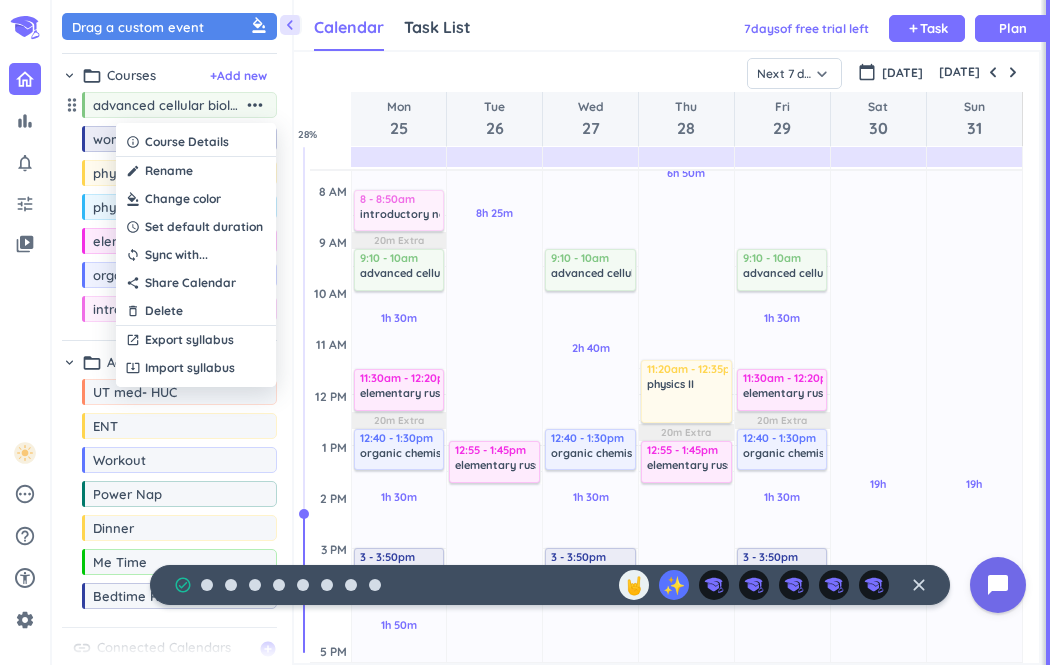 click at bounding box center [196, 199] 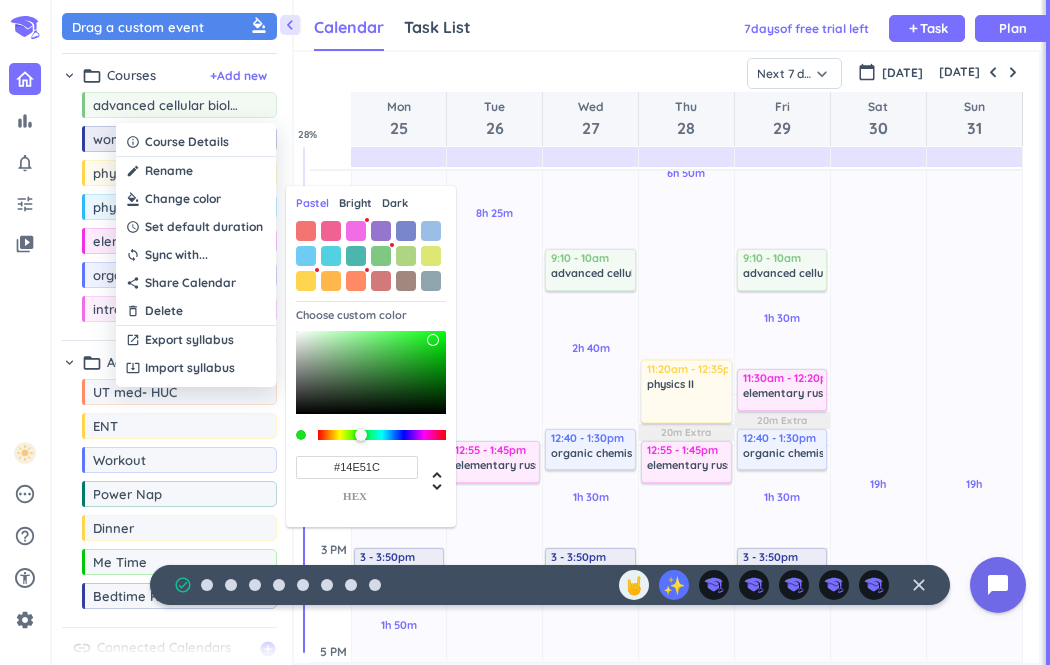 drag, startPoint x: 348, startPoint y: 349, endPoint x: 433, endPoint y: 340, distance: 85.47514 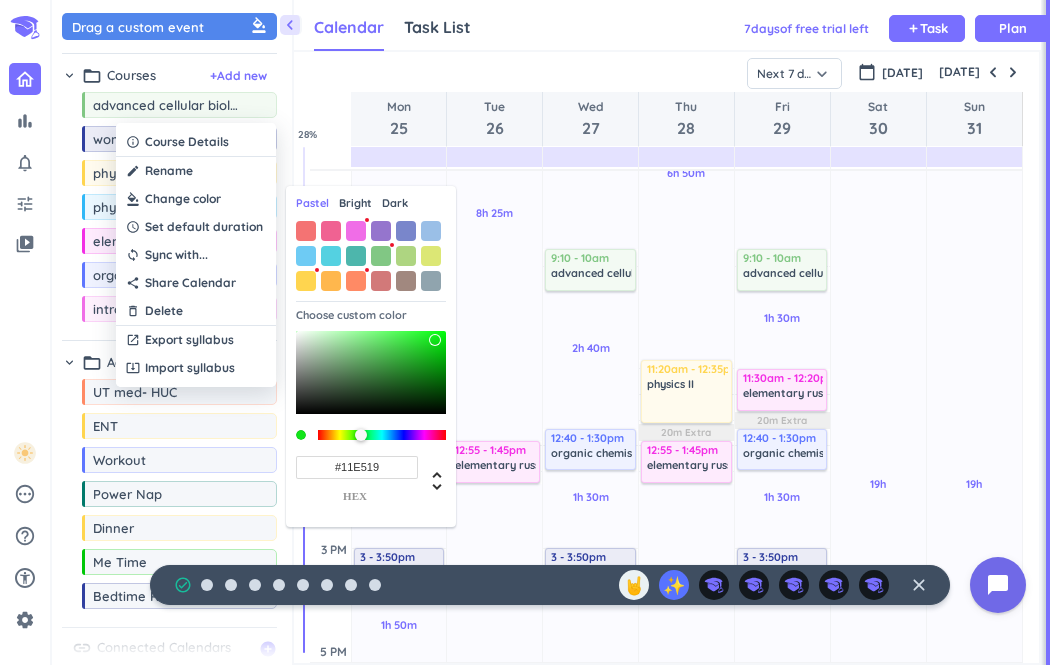 click at bounding box center (435, 340) 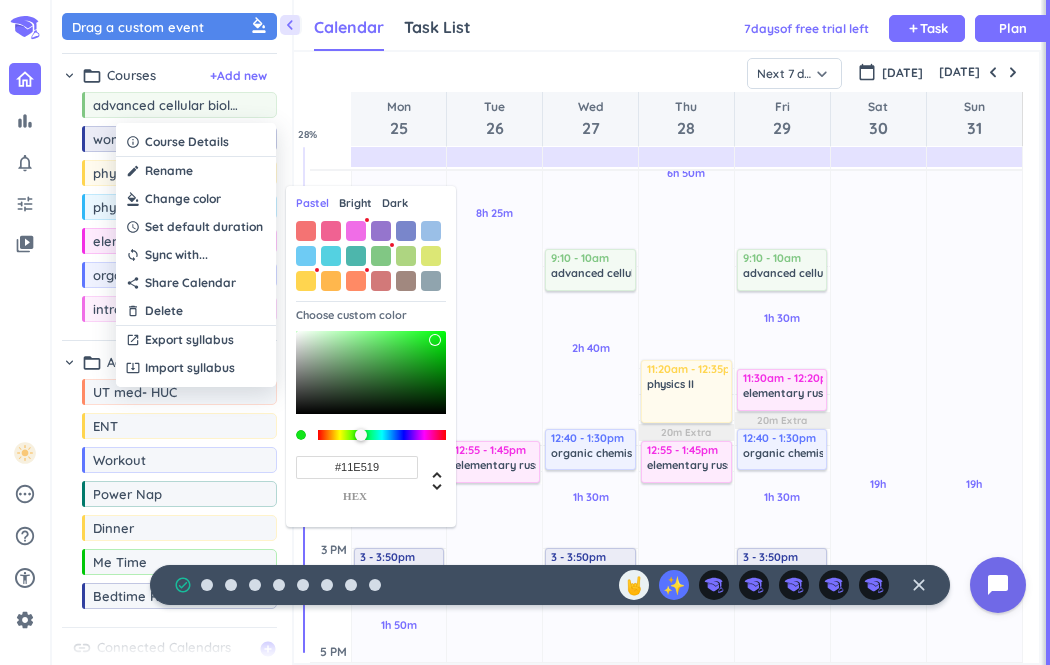 click at bounding box center (301, 435) 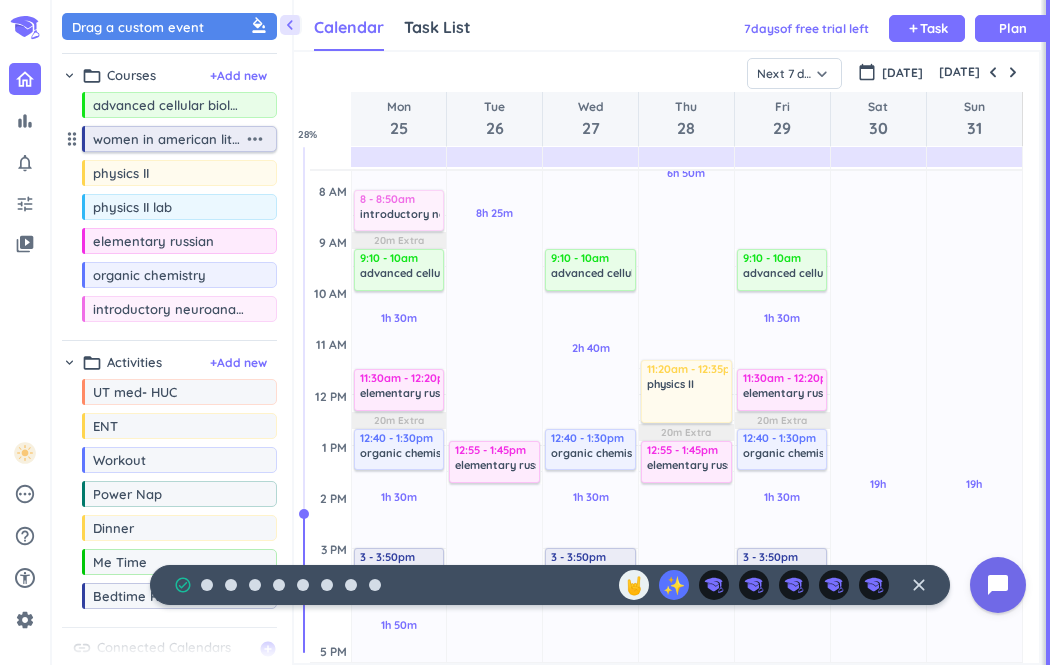 click on "more_horiz" at bounding box center (255, 139) 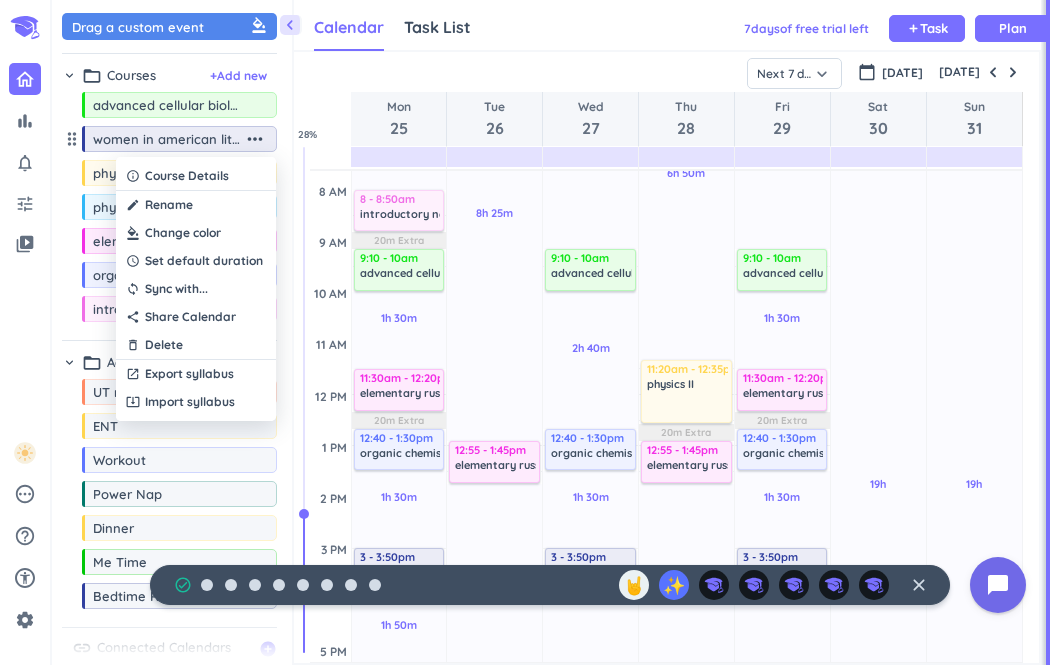 click at bounding box center [196, 233] 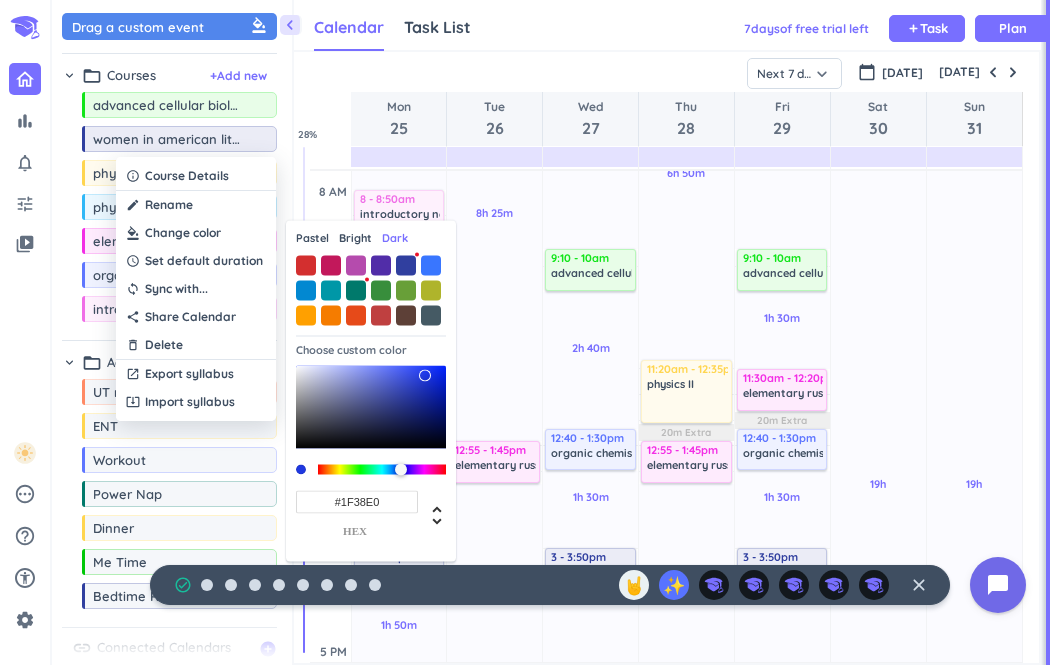 drag, startPoint x: 400, startPoint y: 394, endPoint x: 425, endPoint y: 376, distance: 30.805843 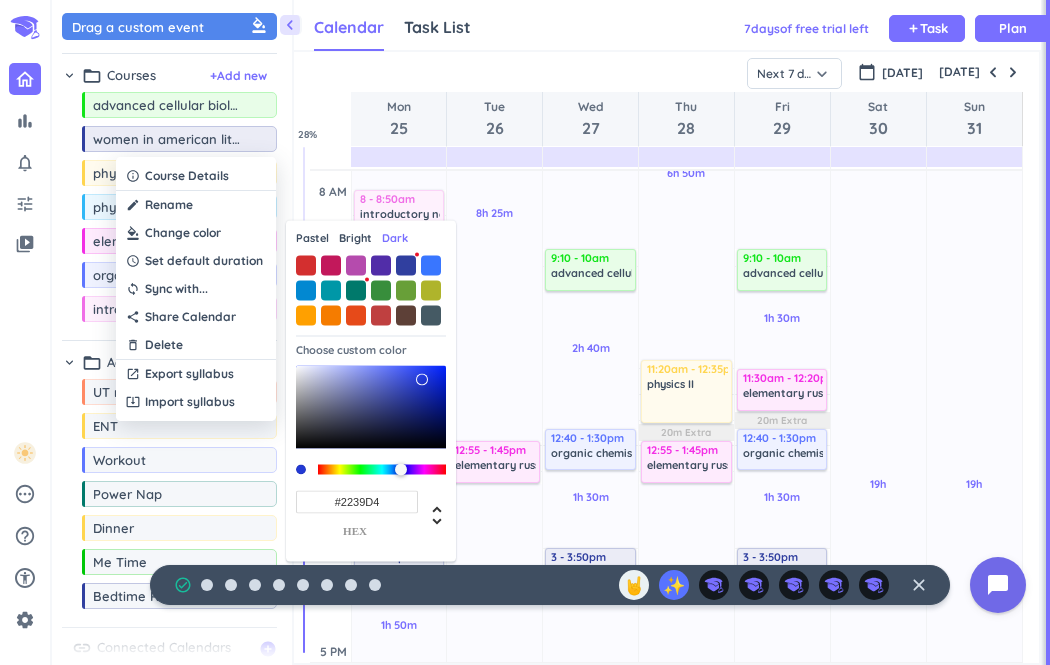 click at bounding box center (422, 380) 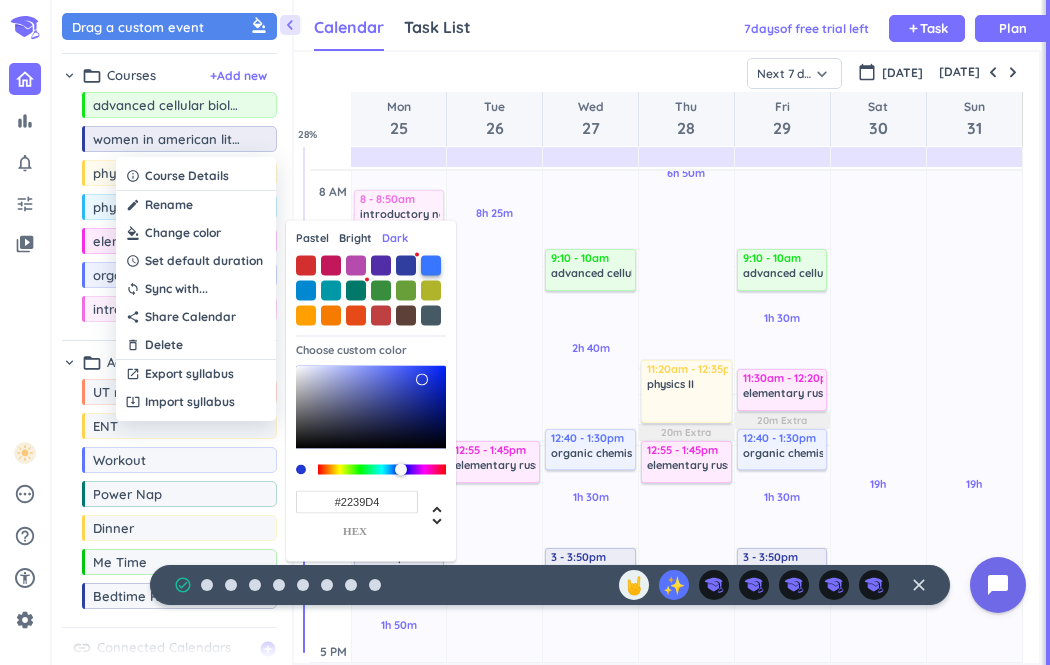 click at bounding box center (431, 265) 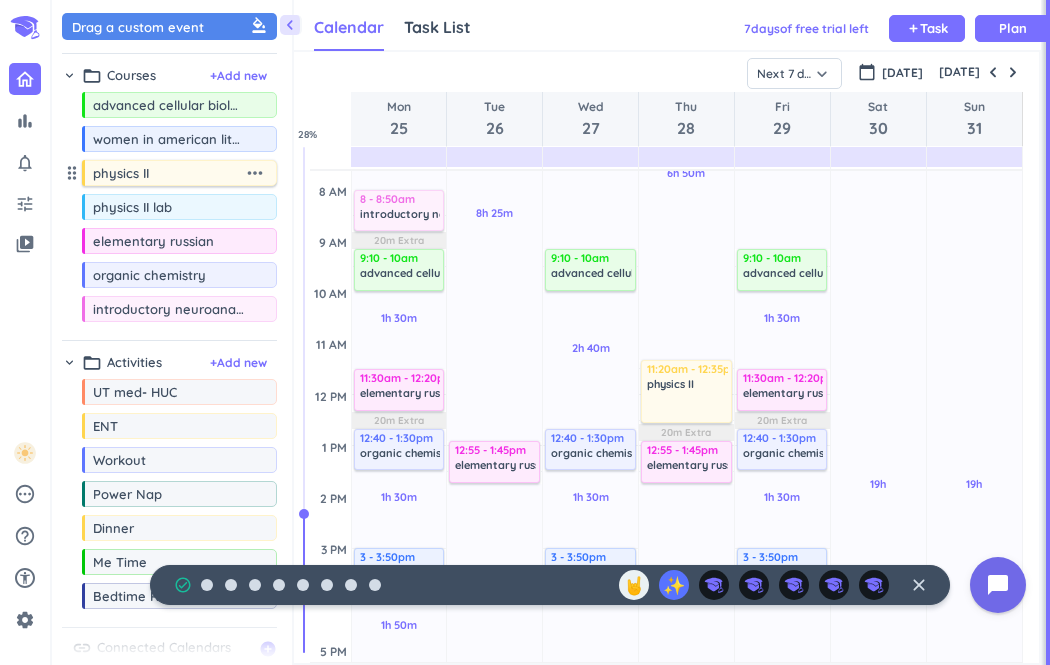 click on "more_horiz" at bounding box center [255, 173] 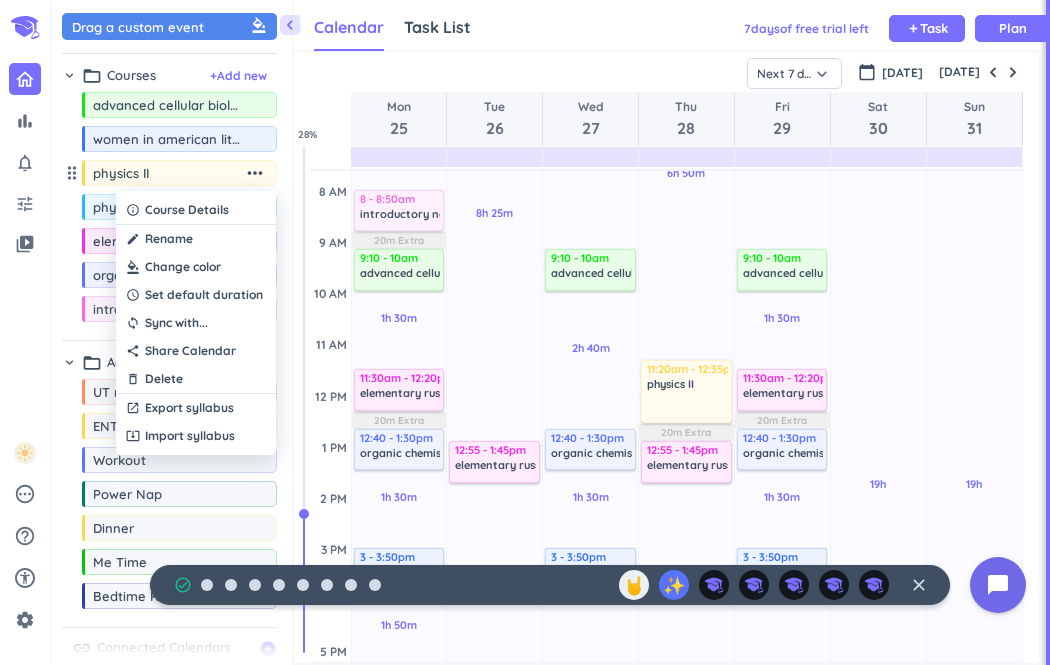 click at bounding box center (196, 267) 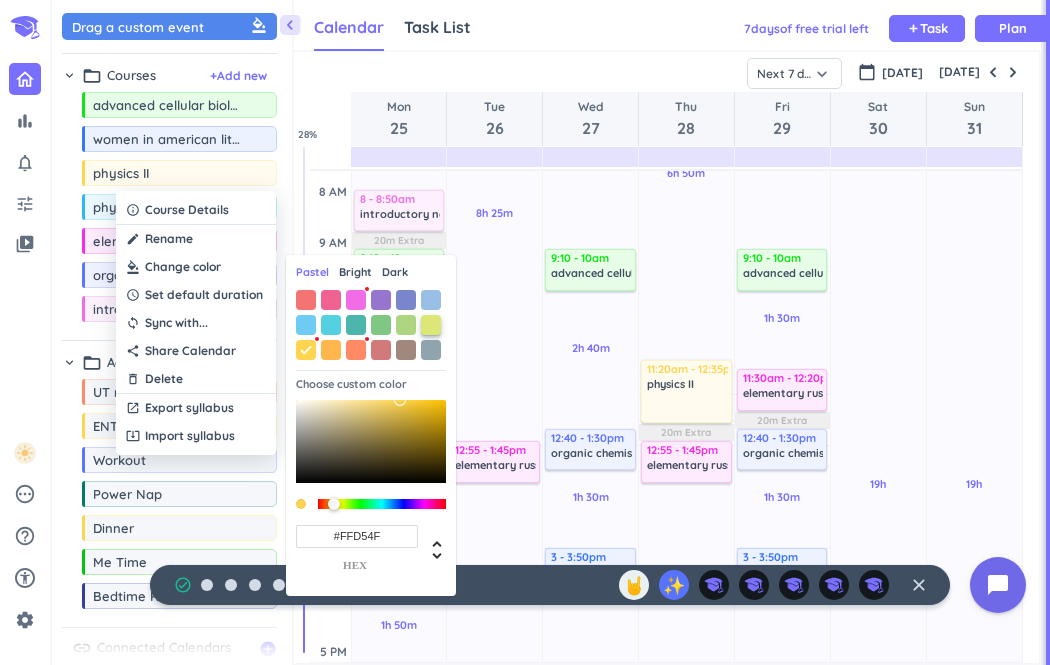 click at bounding box center (431, 325) 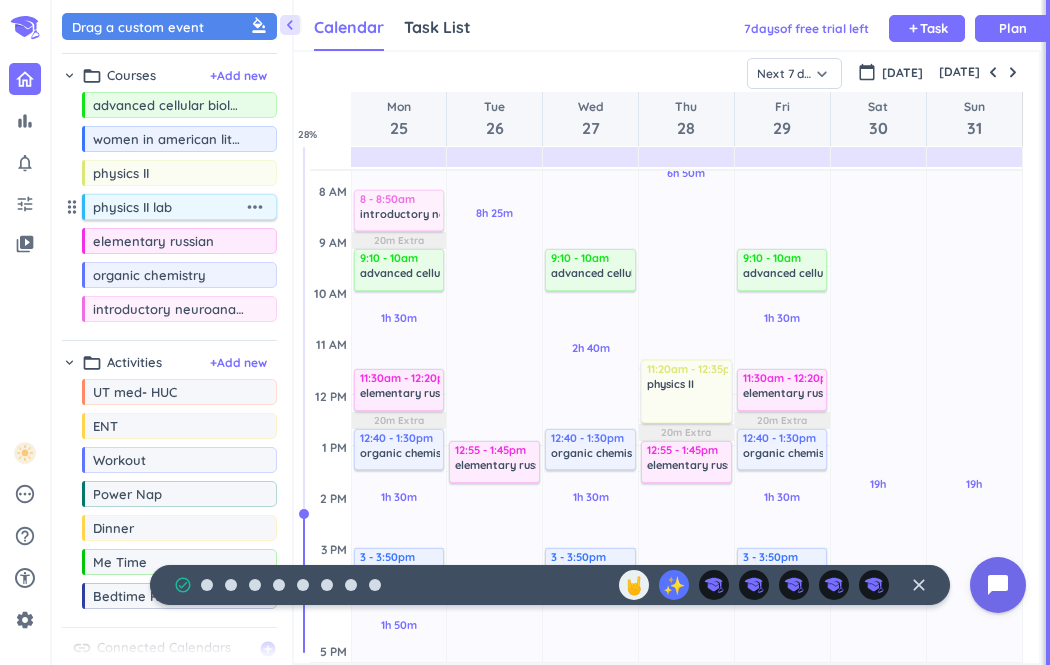 click on "more_horiz" at bounding box center [255, 207] 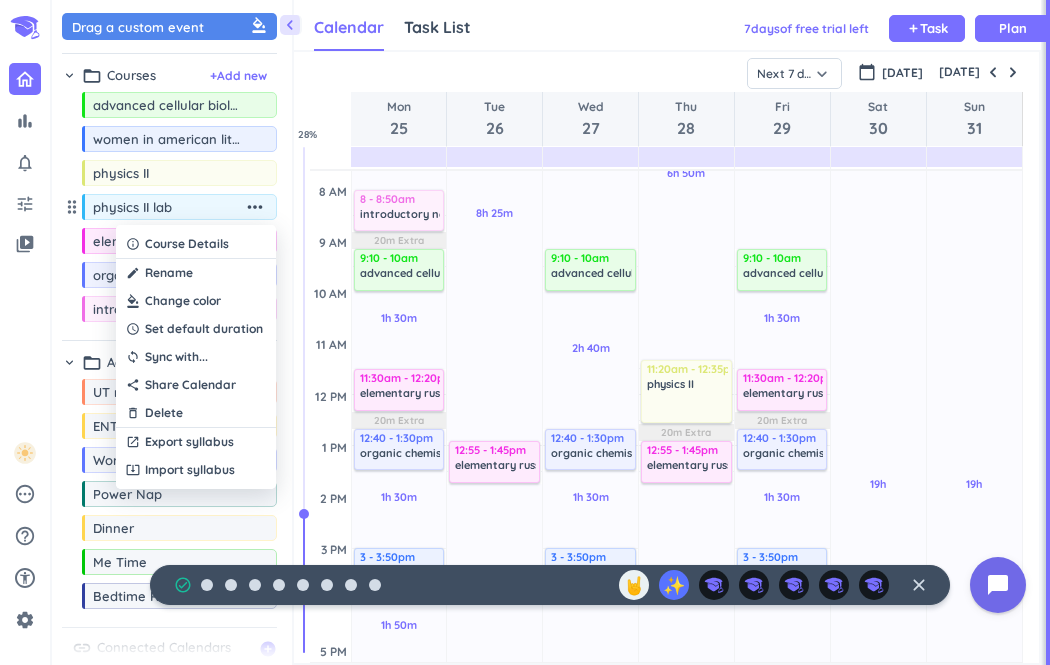 click at bounding box center [525, 332] 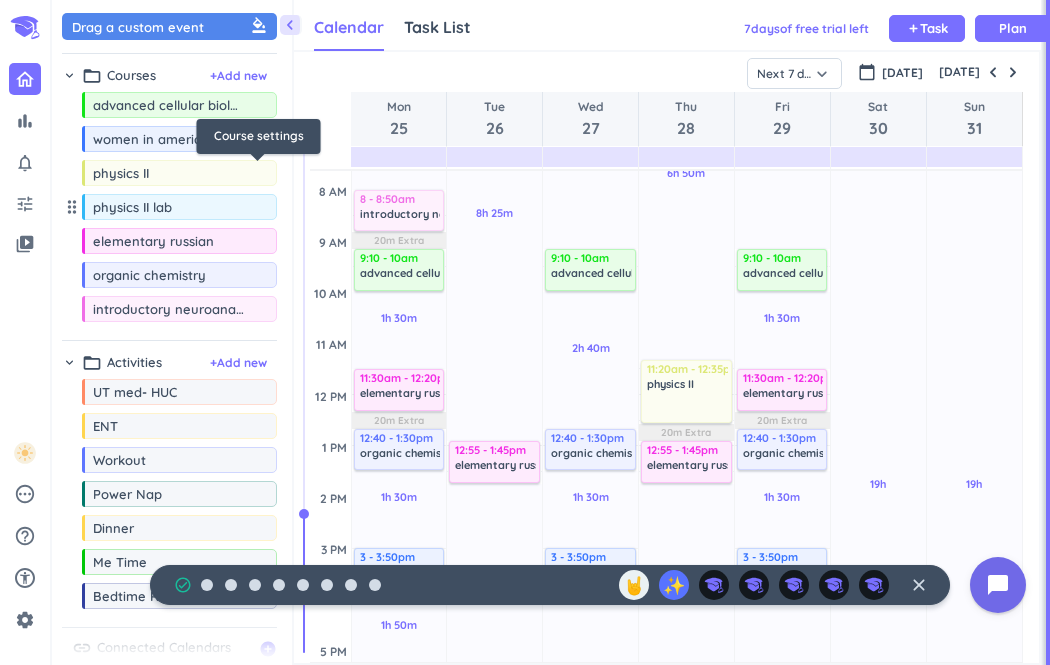 click on "more_horiz" at bounding box center [255, 173] 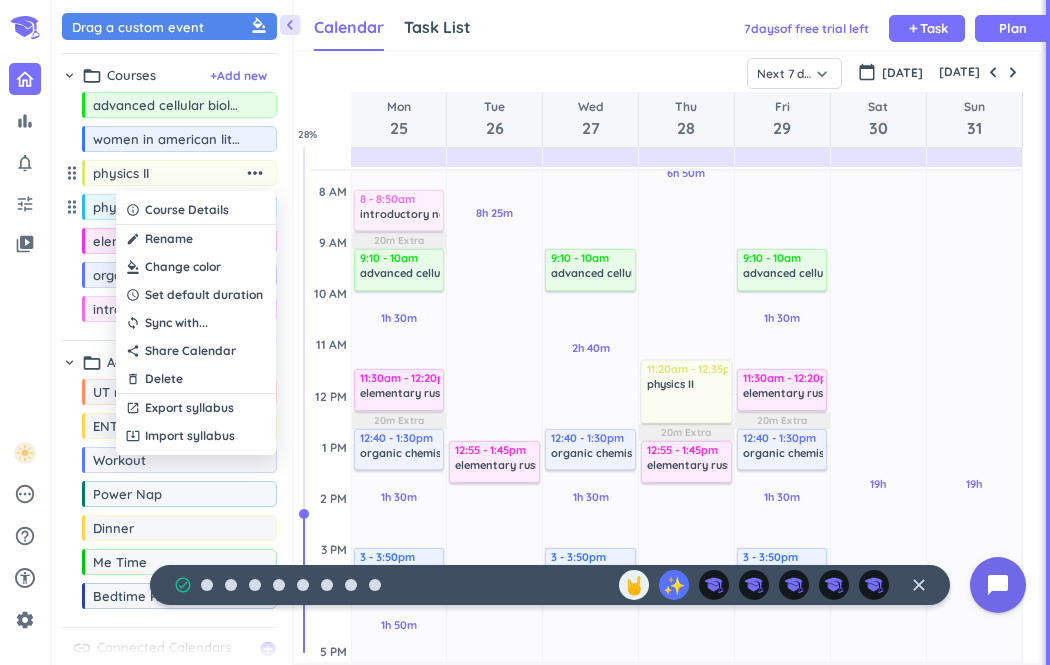 click at bounding box center (196, 267) 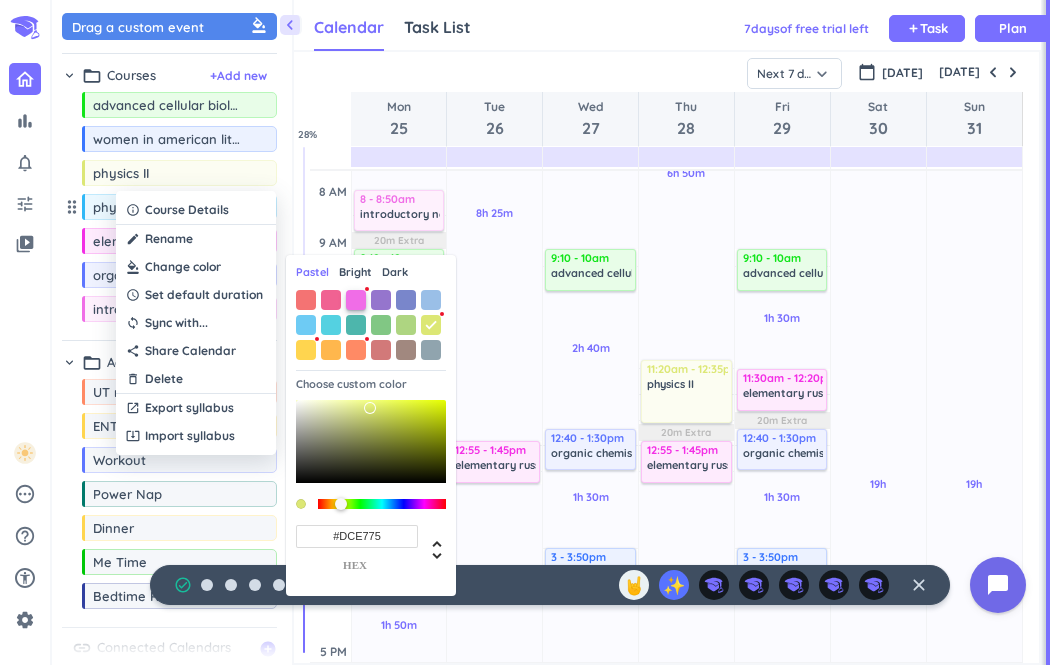 click at bounding box center [356, 300] 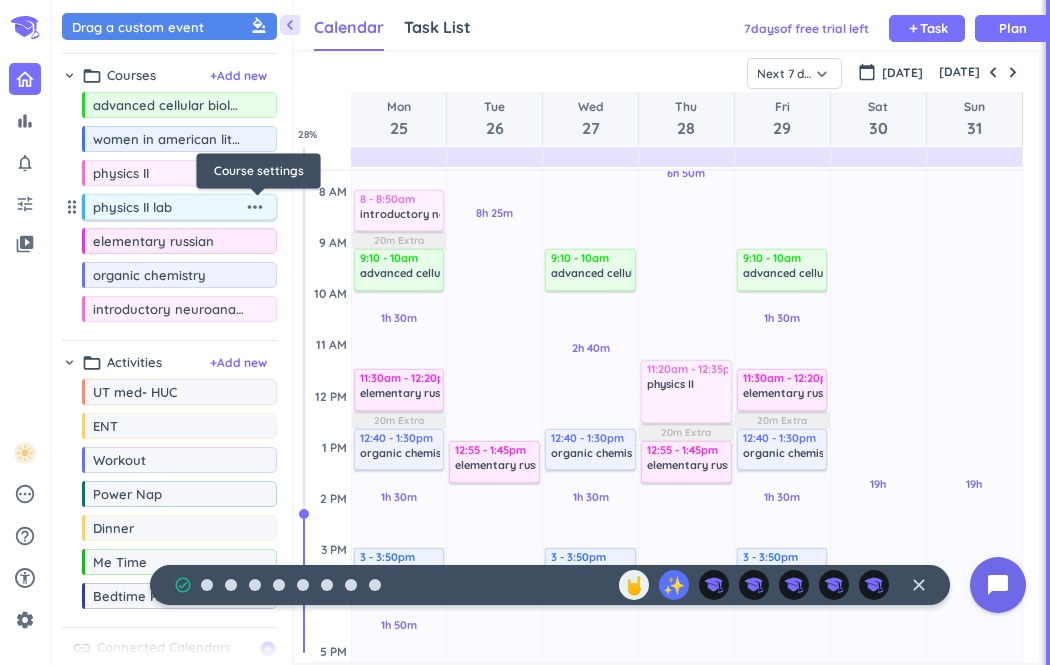 click on "more_horiz" at bounding box center (255, 207) 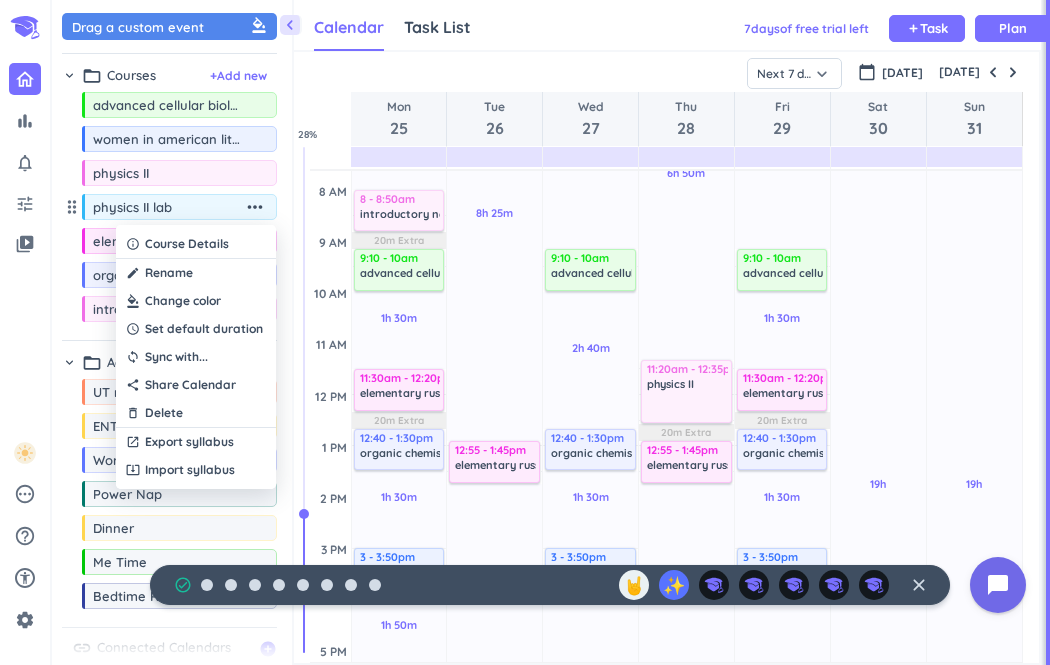 click at bounding box center (196, 301) 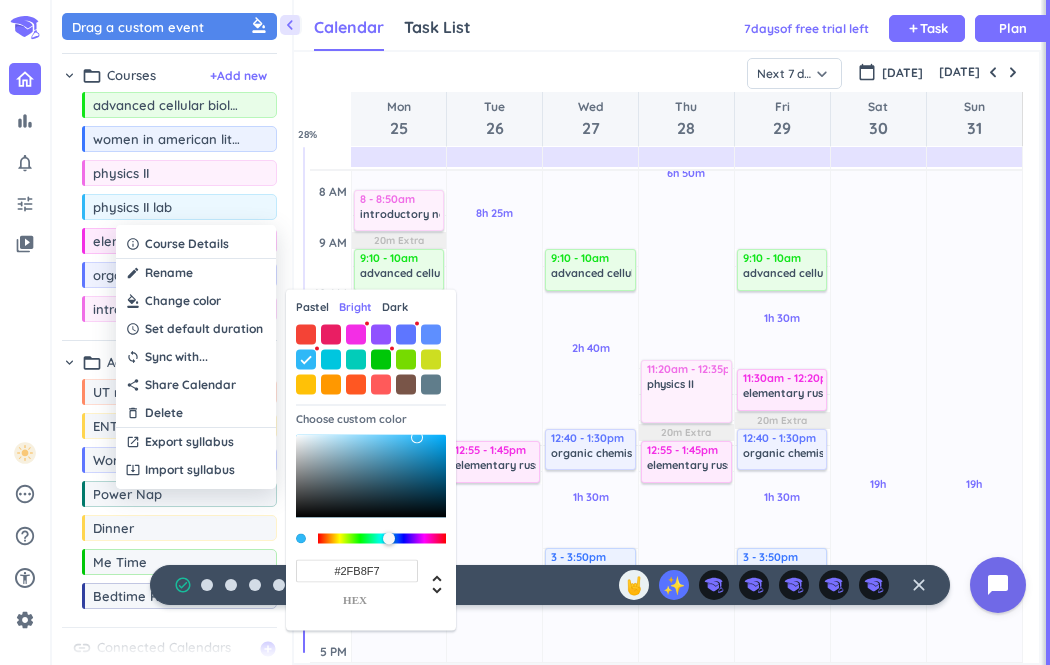 click on "Pastel" at bounding box center [312, 307] 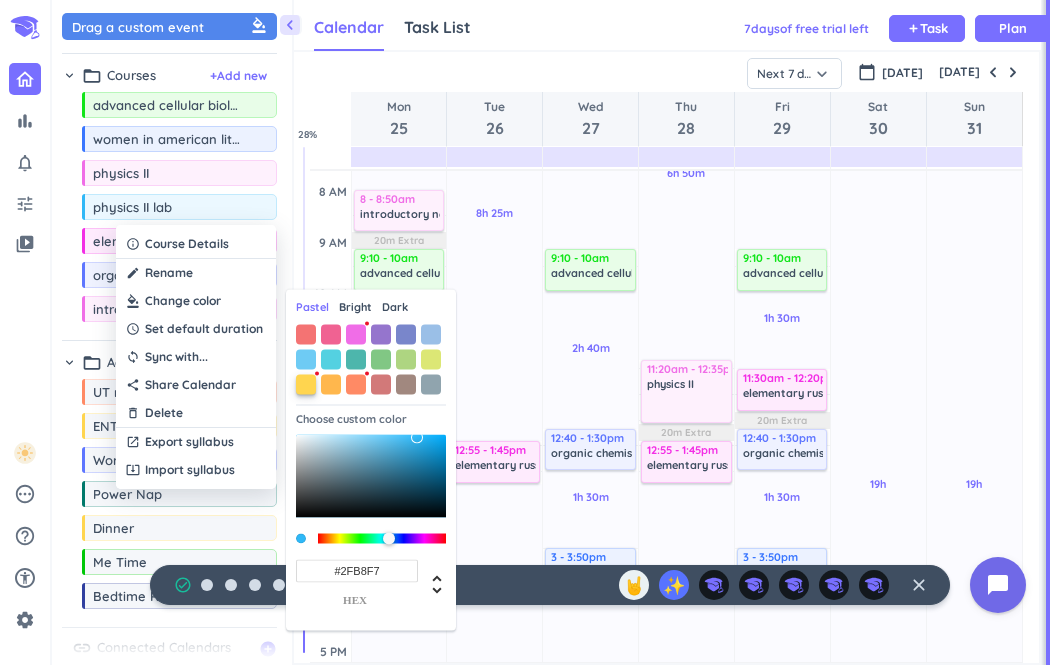 click at bounding box center (306, 384) 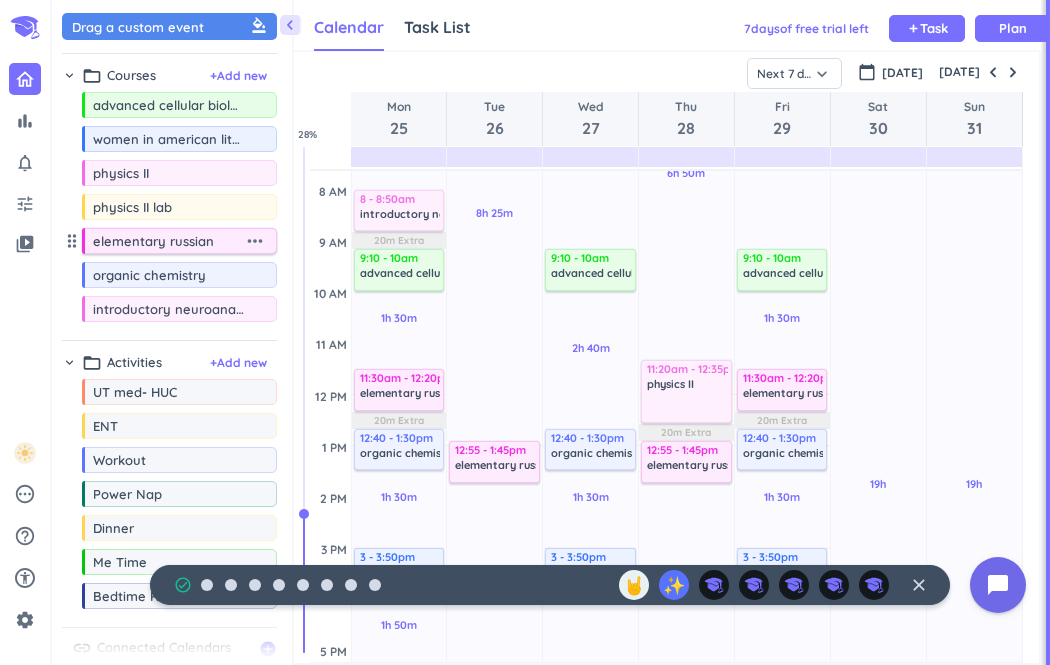 click on "more_horiz" at bounding box center [255, 241] 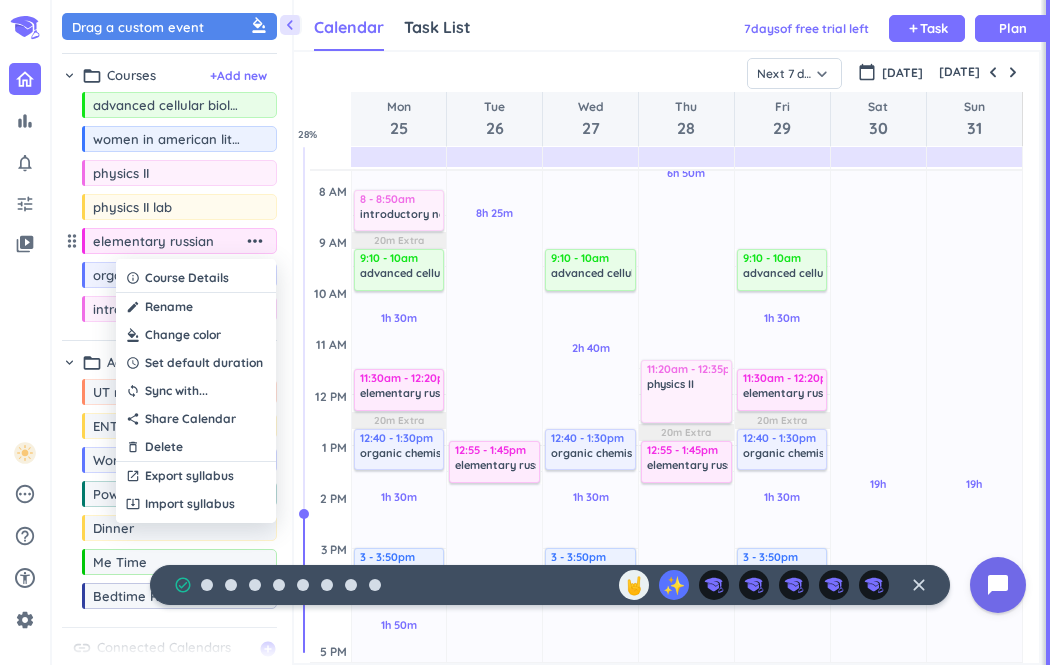 click at bounding box center [196, 335] 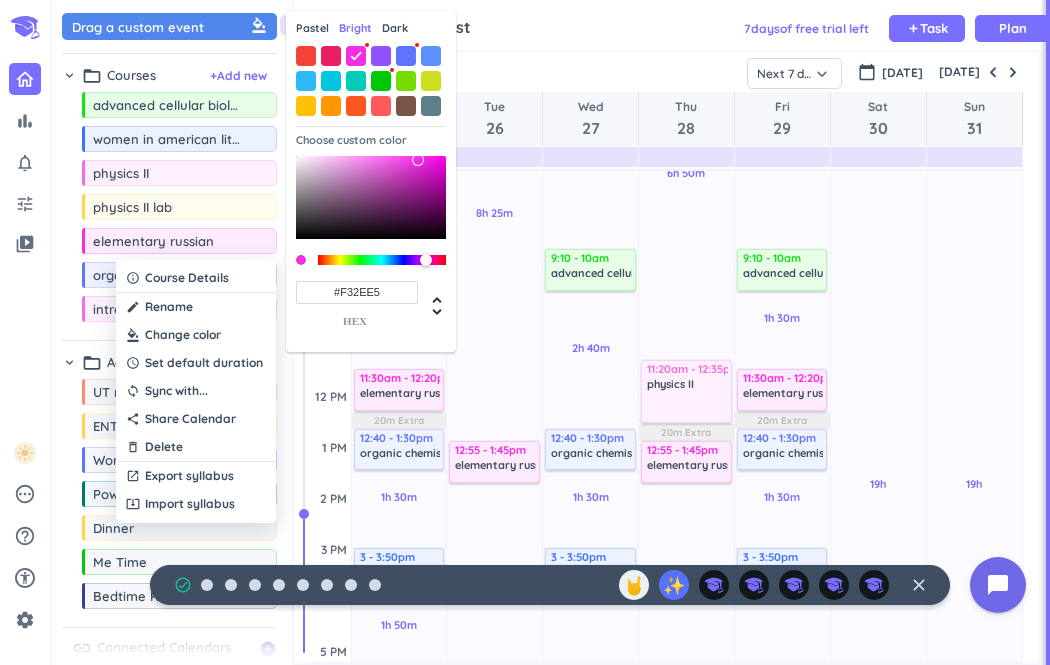 click on "Dark" at bounding box center [395, 28] 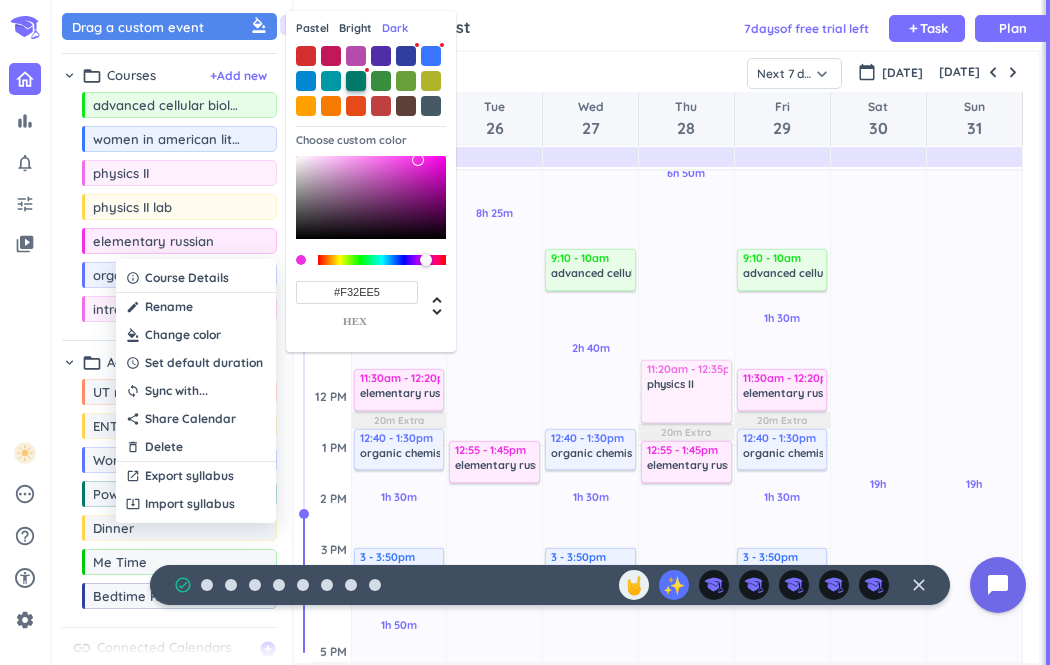 click at bounding box center [356, 81] 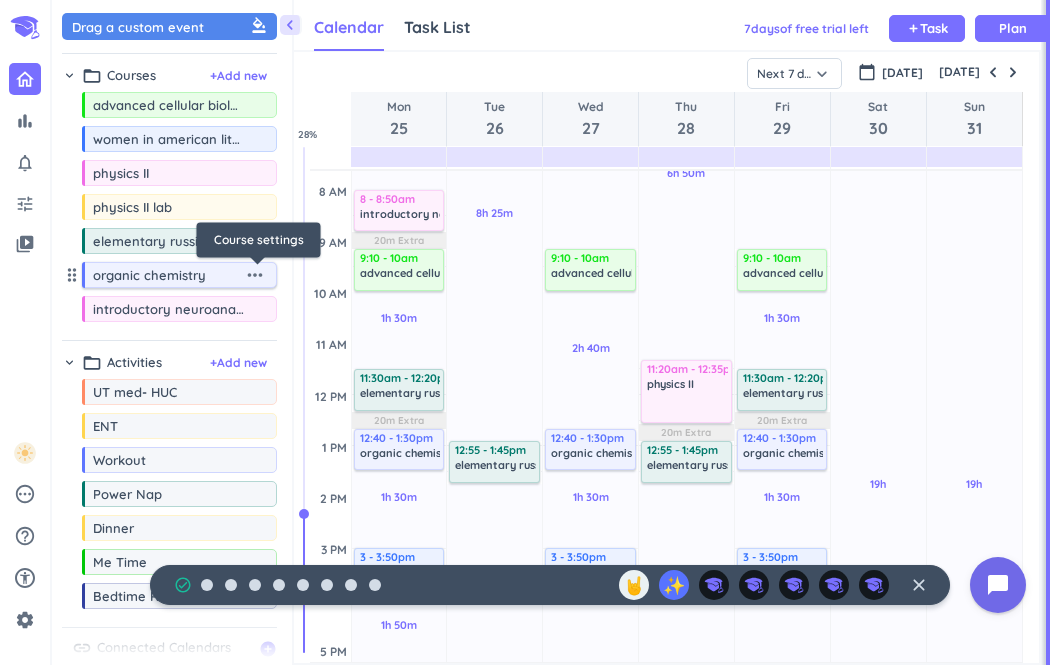 click on "more_horiz" at bounding box center [255, 275] 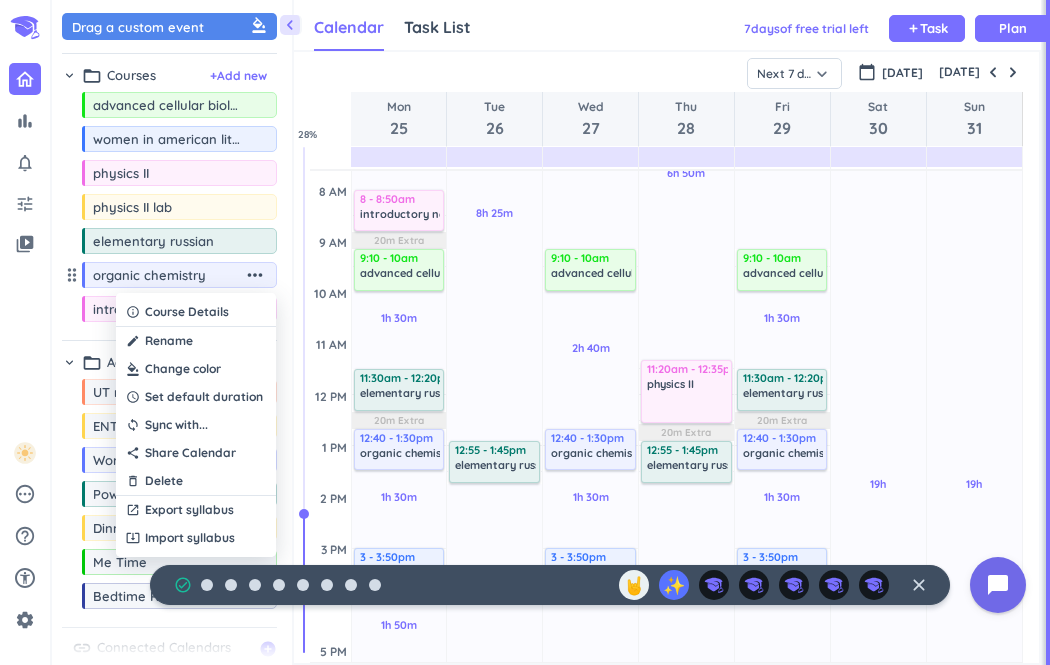 click at bounding box center [196, 369] 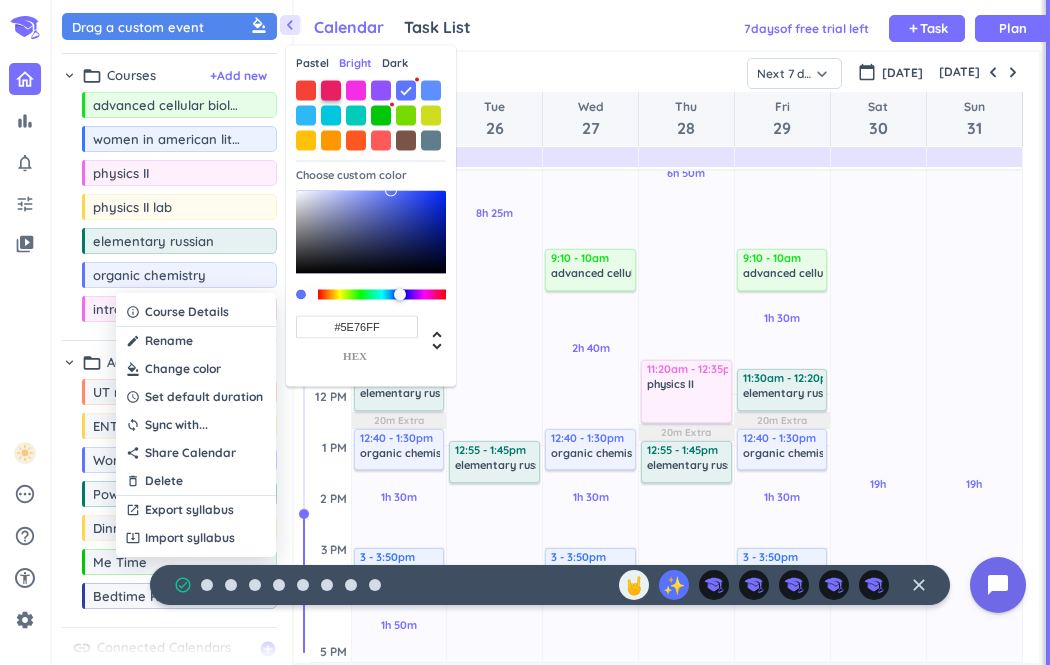 click at bounding box center [331, 90] 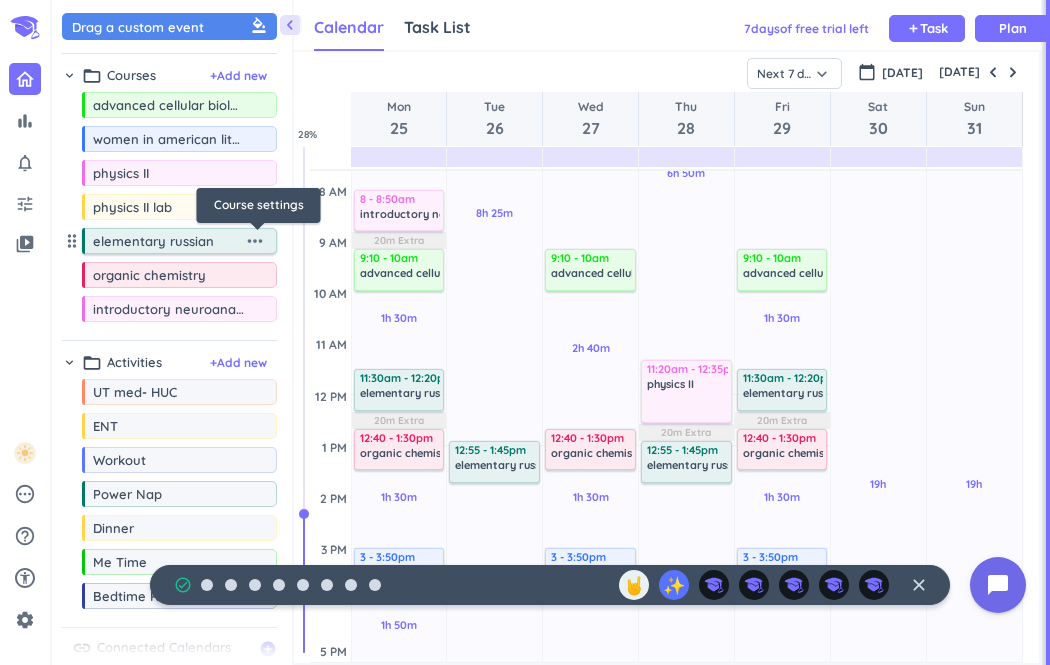 click on "more_horiz" at bounding box center (255, 241) 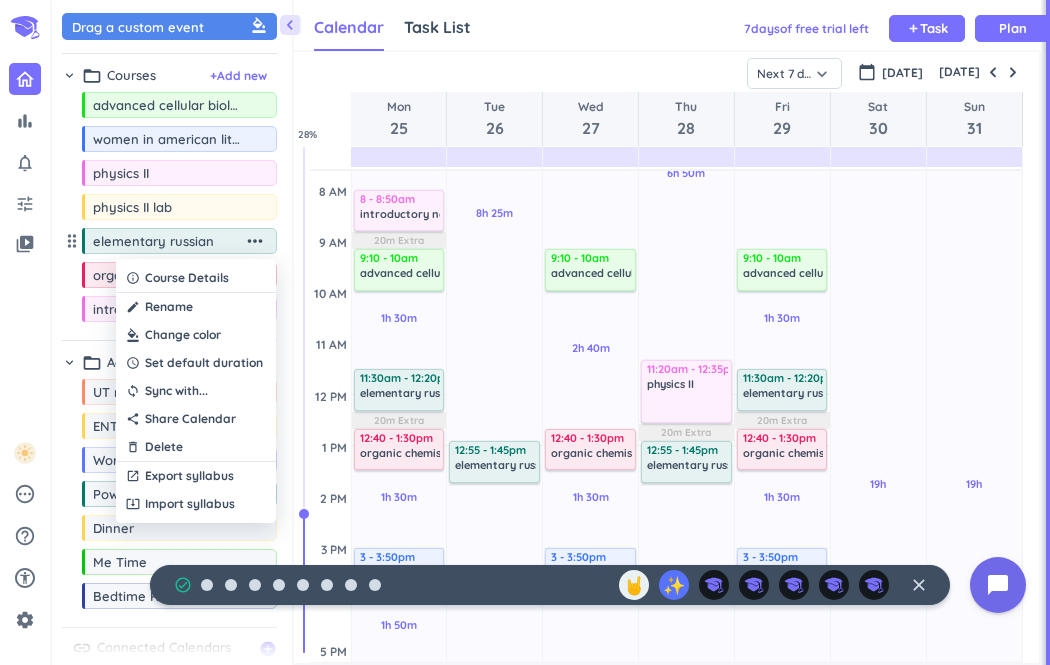 click at bounding box center [196, 335] 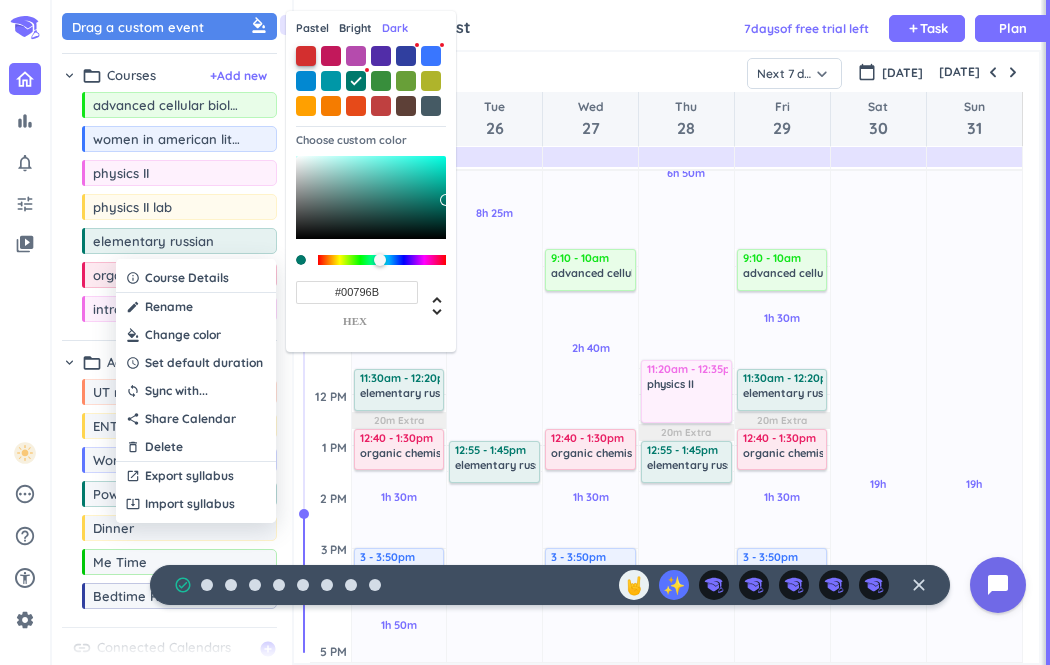 click at bounding box center (306, 56) 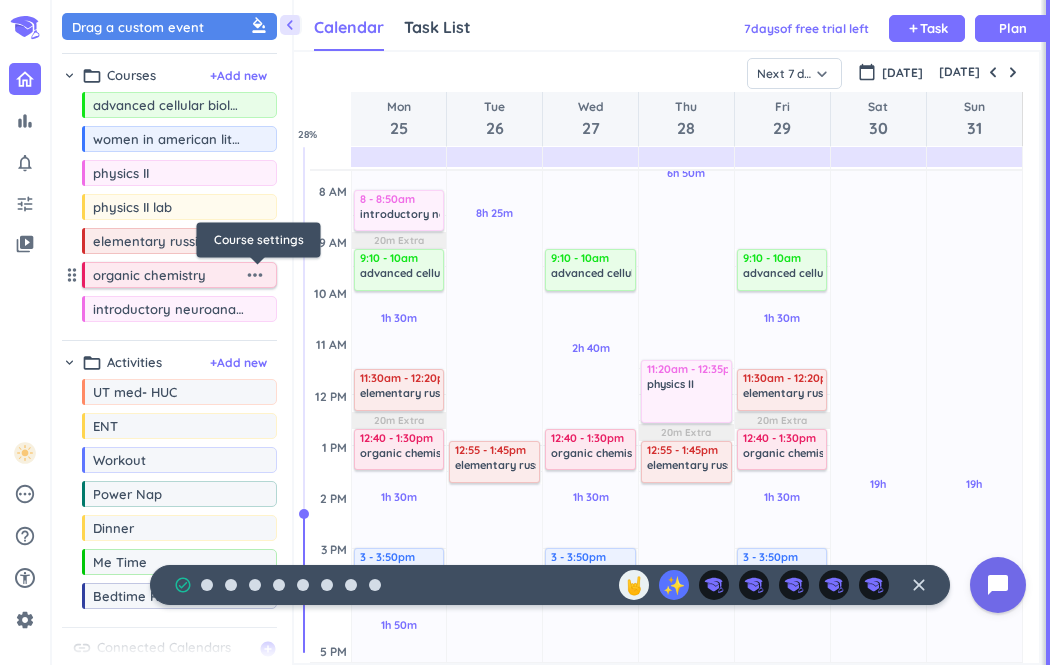 click on "more_horiz" at bounding box center (255, 275) 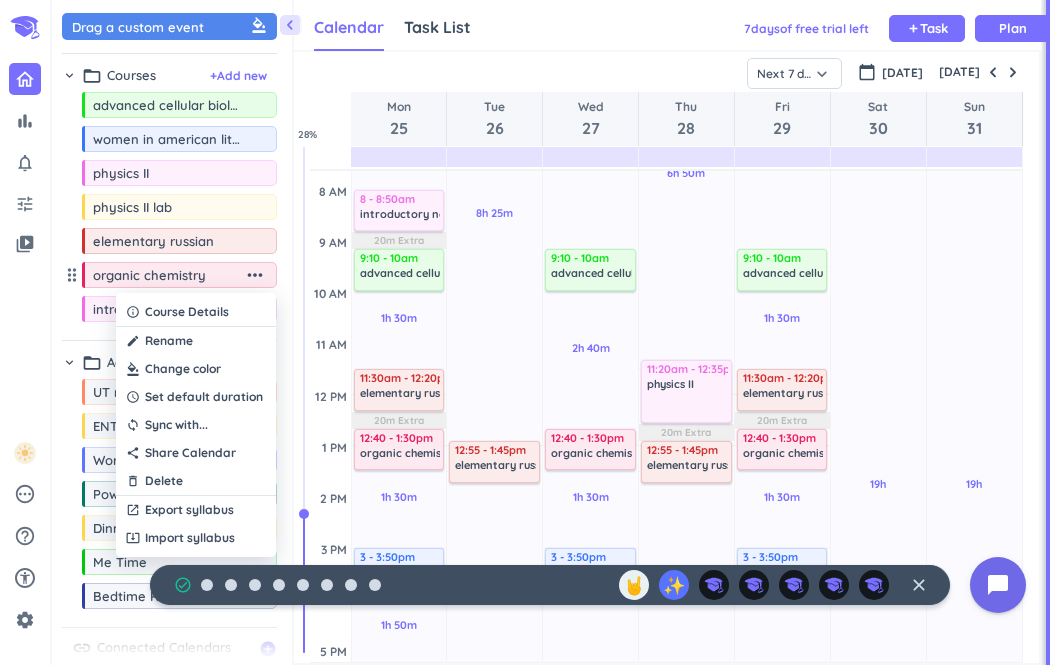 click at bounding box center [196, 369] 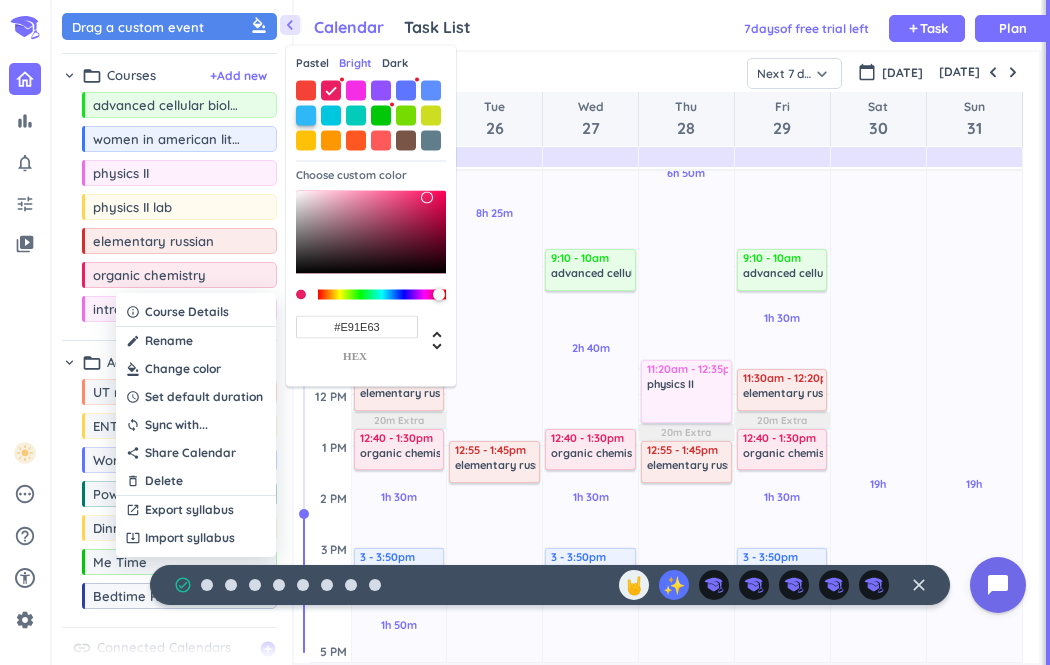click at bounding box center (306, 115) 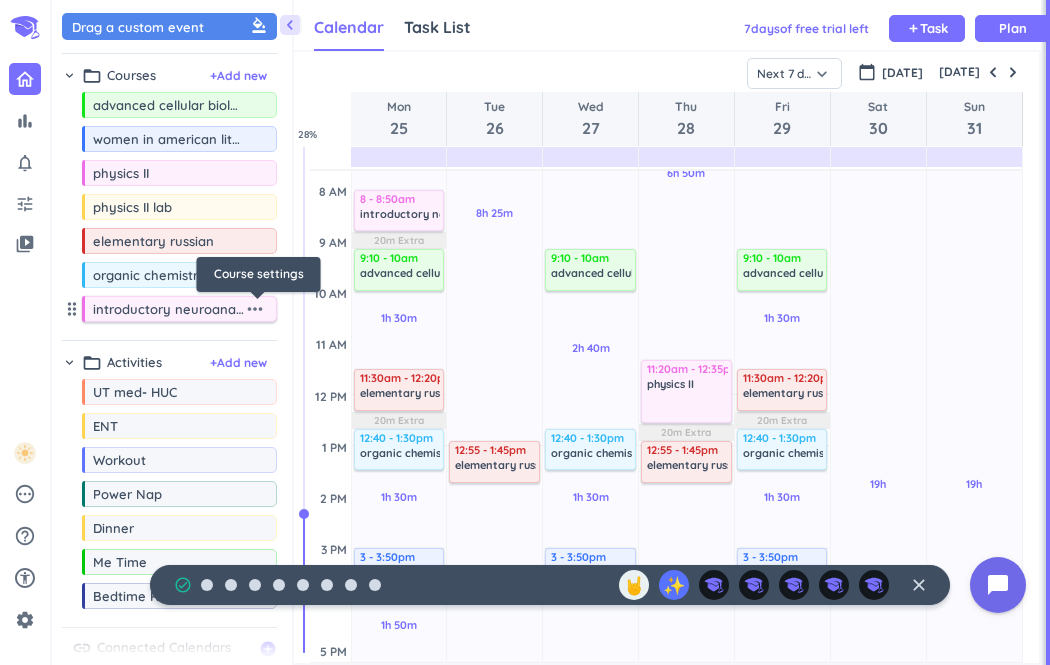 click on "more_horiz" at bounding box center [255, 309] 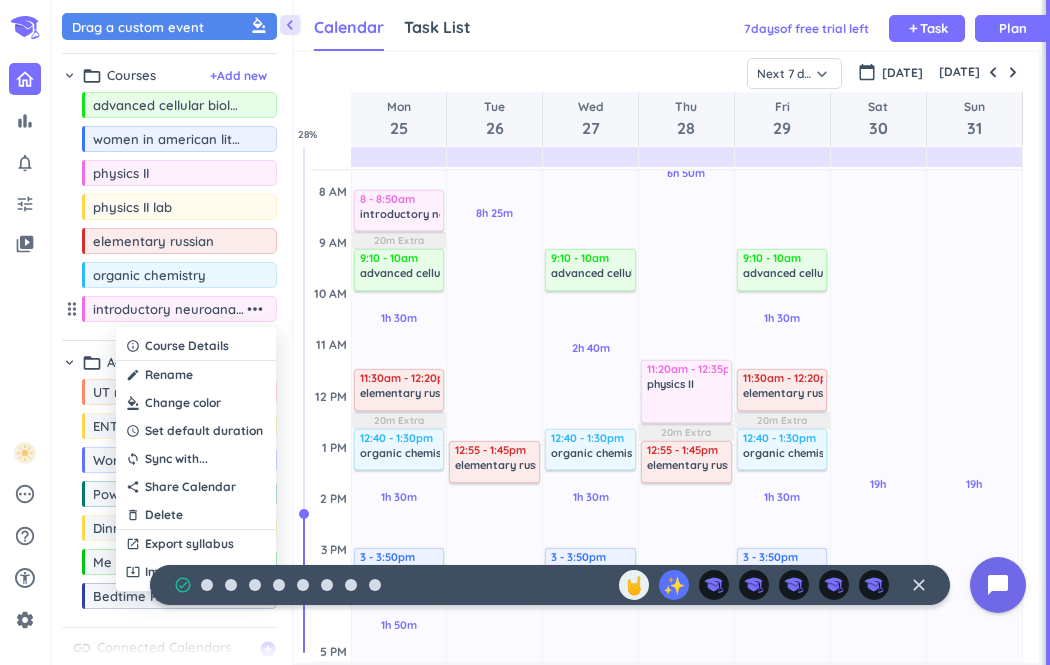 click at bounding box center [196, 403] 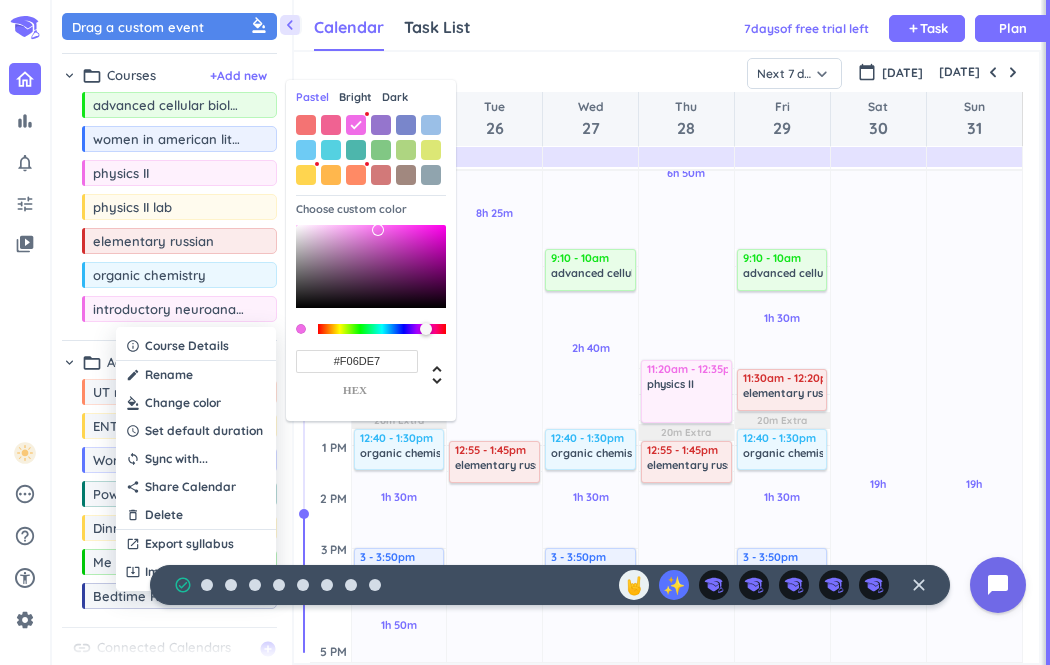 click on "Bright" at bounding box center [355, 97] 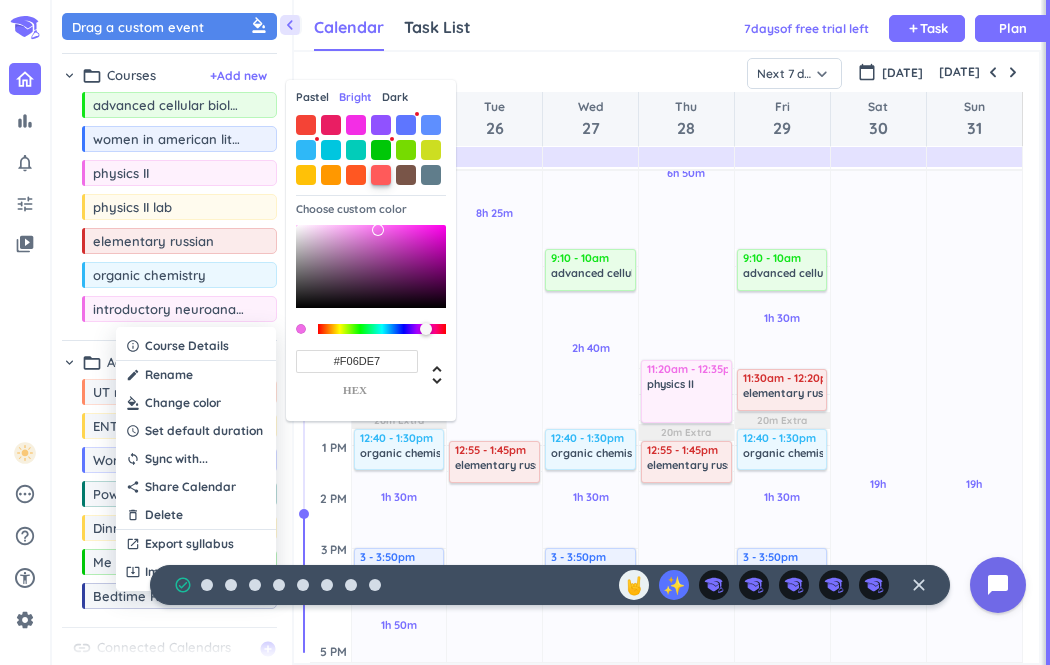 click at bounding box center [381, 175] 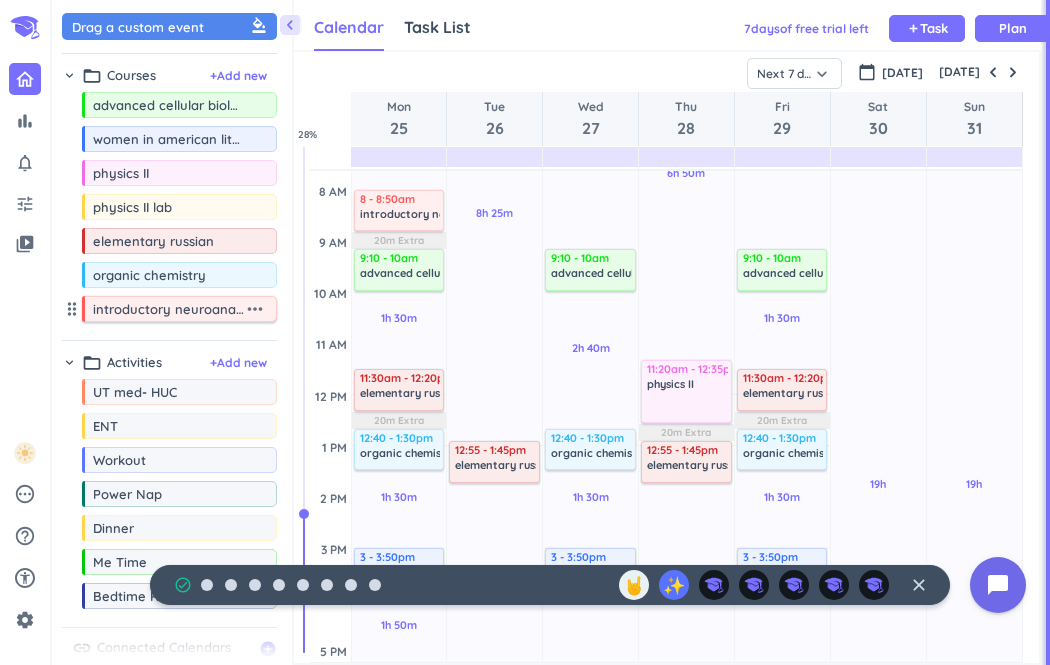 click on "more_horiz" at bounding box center (255, 309) 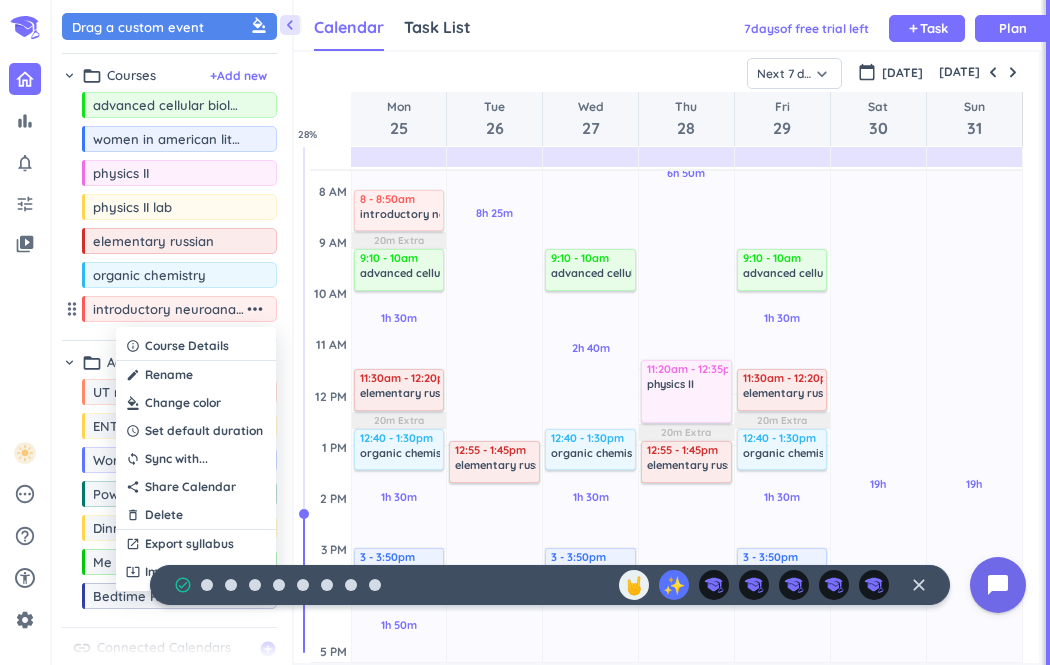 click at bounding box center (196, 403) 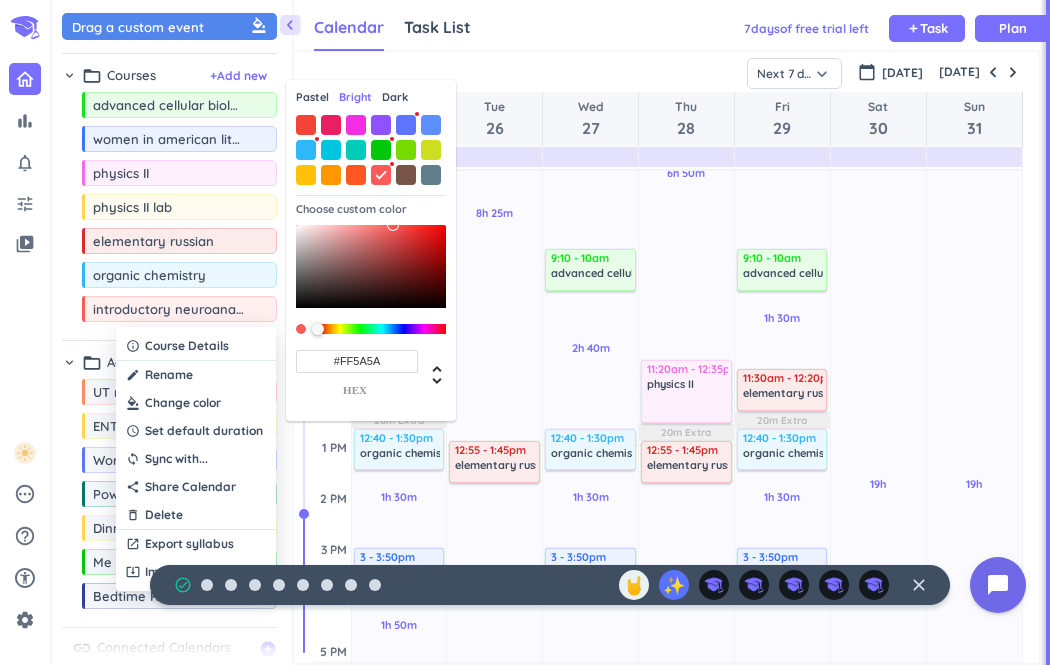 click on "Dark" at bounding box center (395, 97) 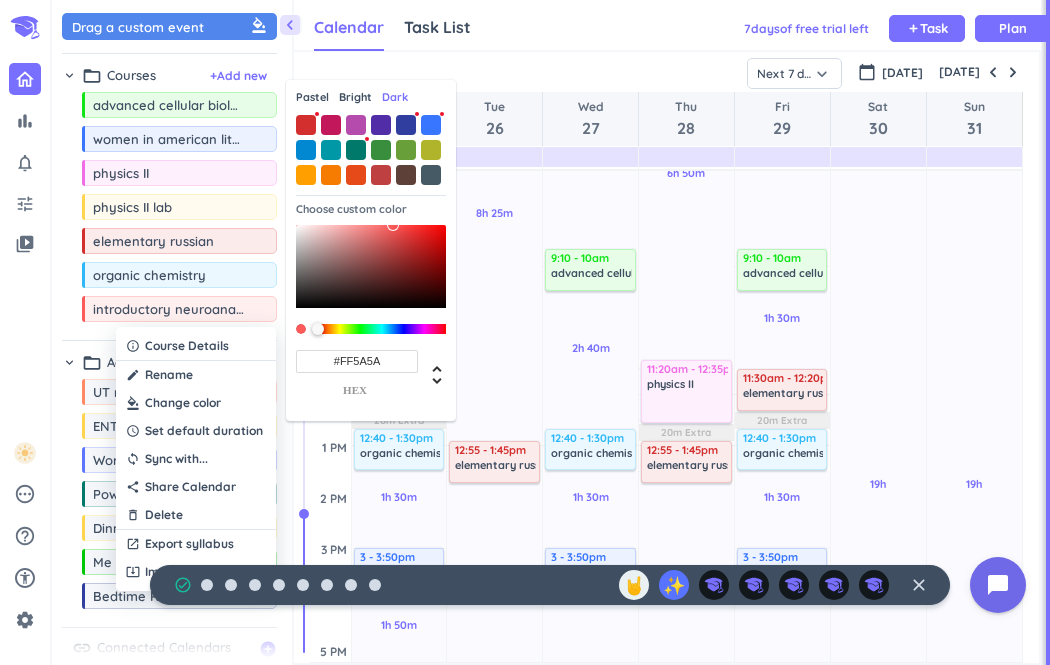 click on "Pastel" at bounding box center (312, 97) 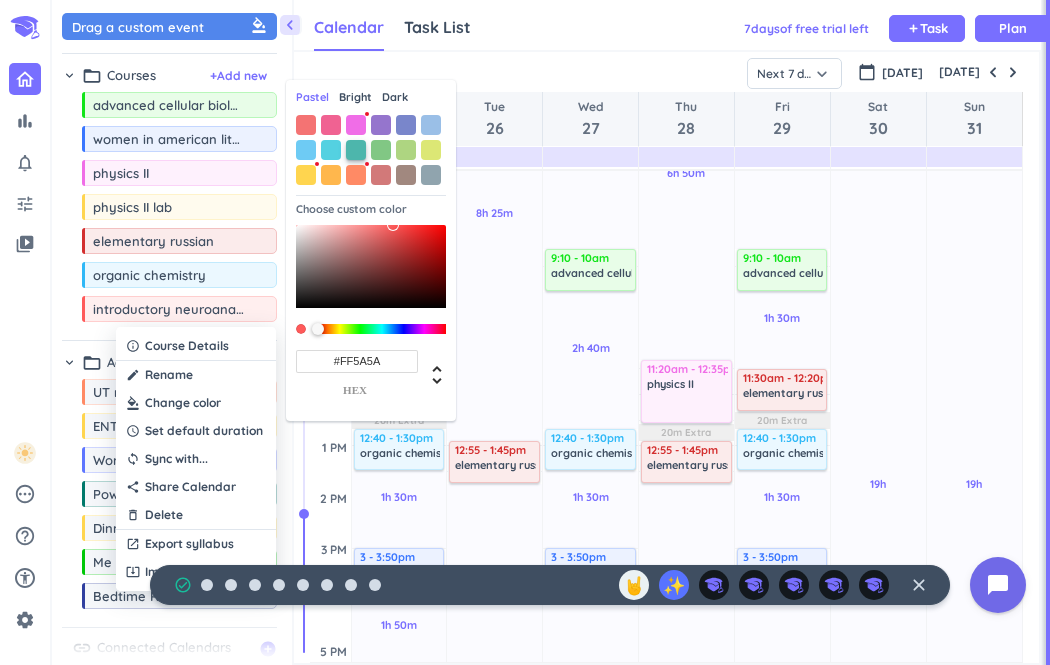 click at bounding box center (356, 150) 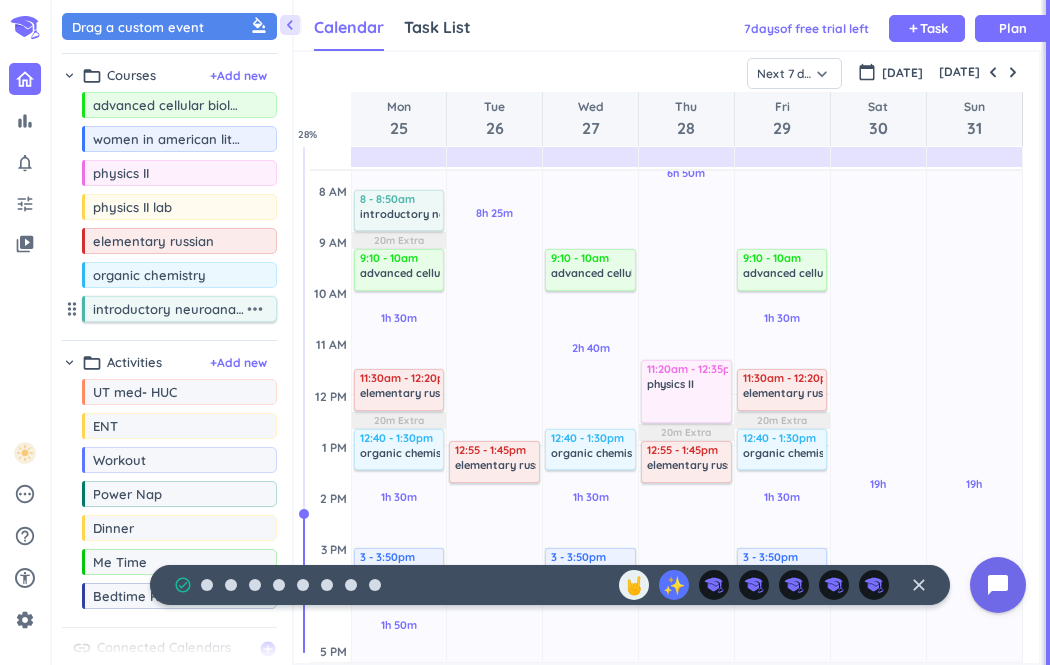 click on "more_horiz" at bounding box center (255, 309) 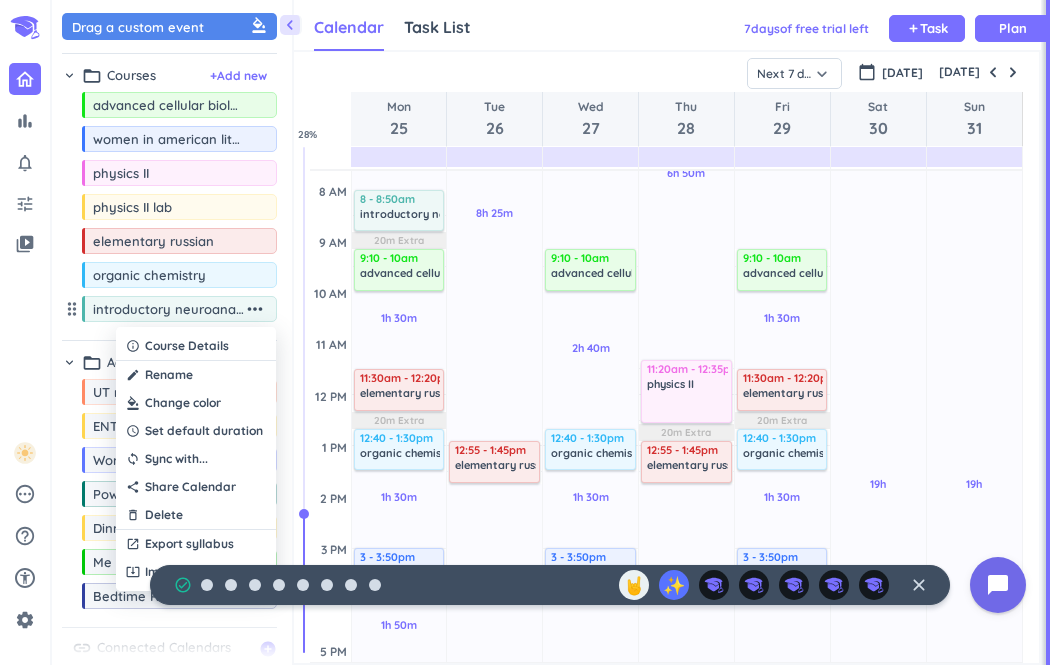 click at bounding box center [196, 403] 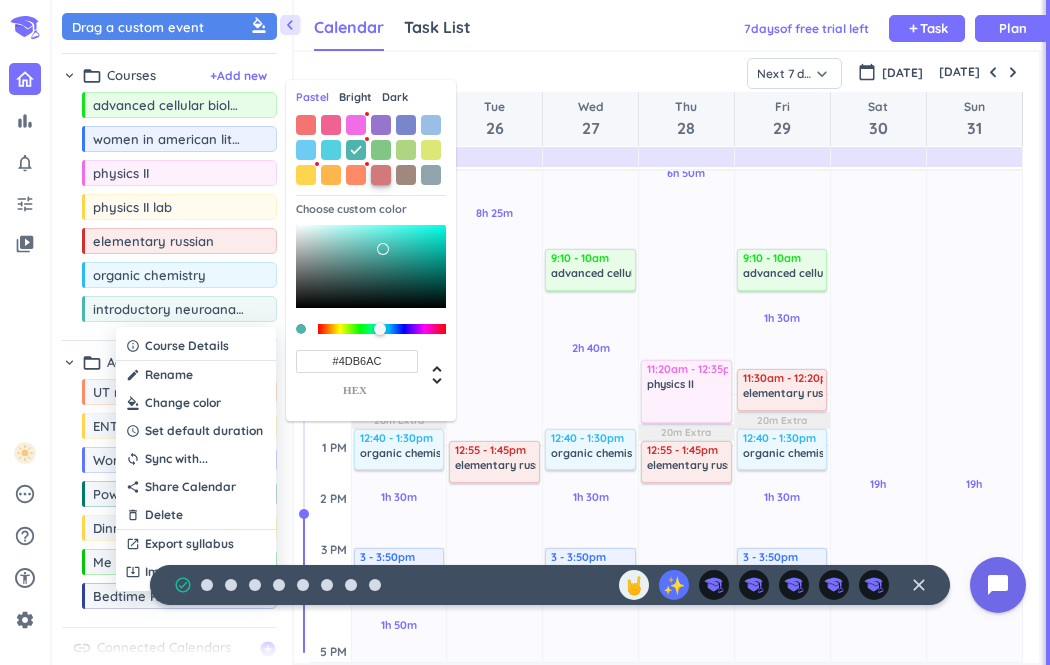 click at bounding box center (381, 175) 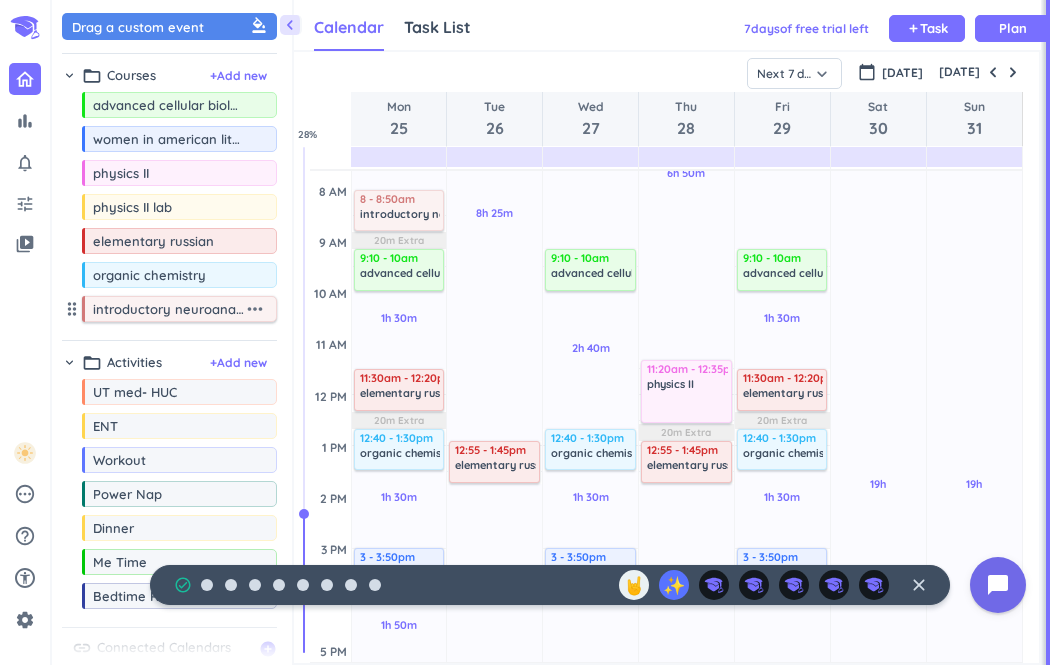 click on "more_horiz" at bounding box center [255, 309] 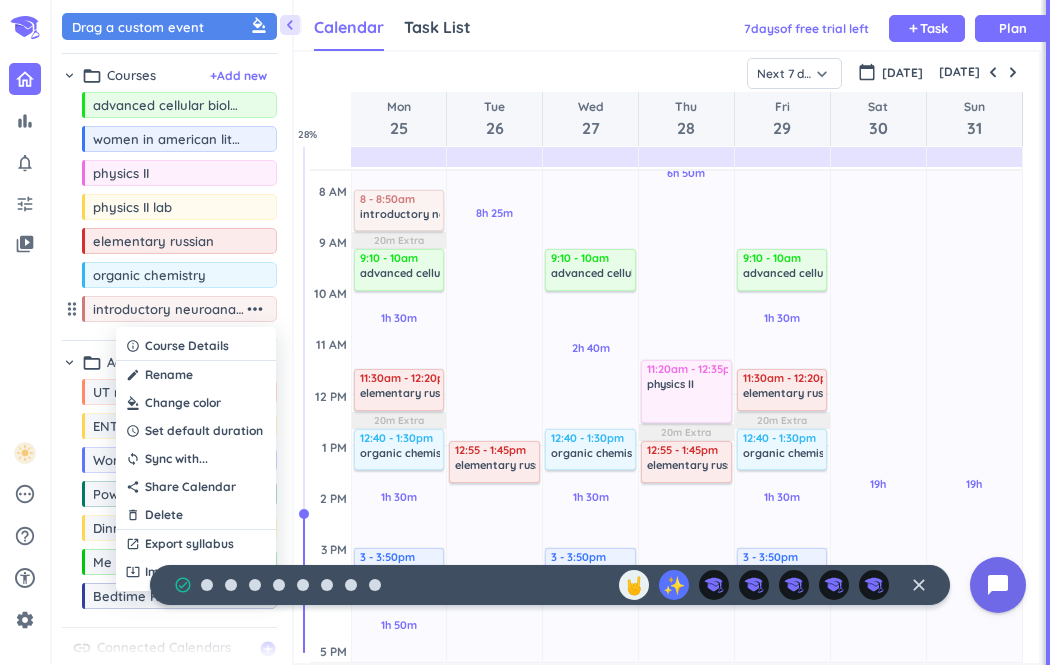 click at bounding box center [196, 403] 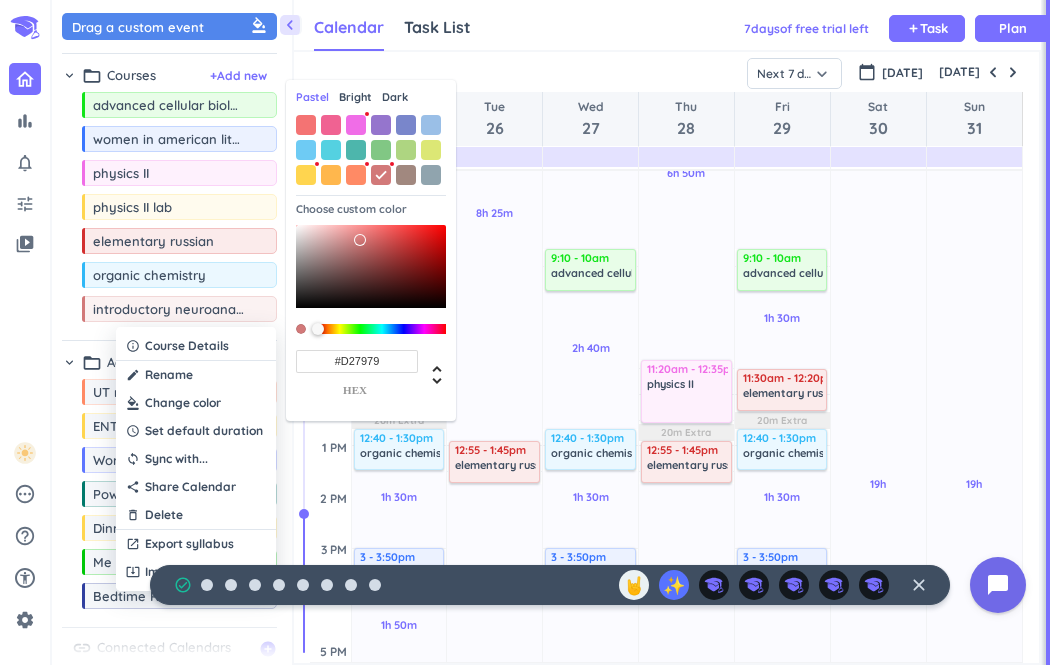 click on "Bright" at bounding box center (355, 97) 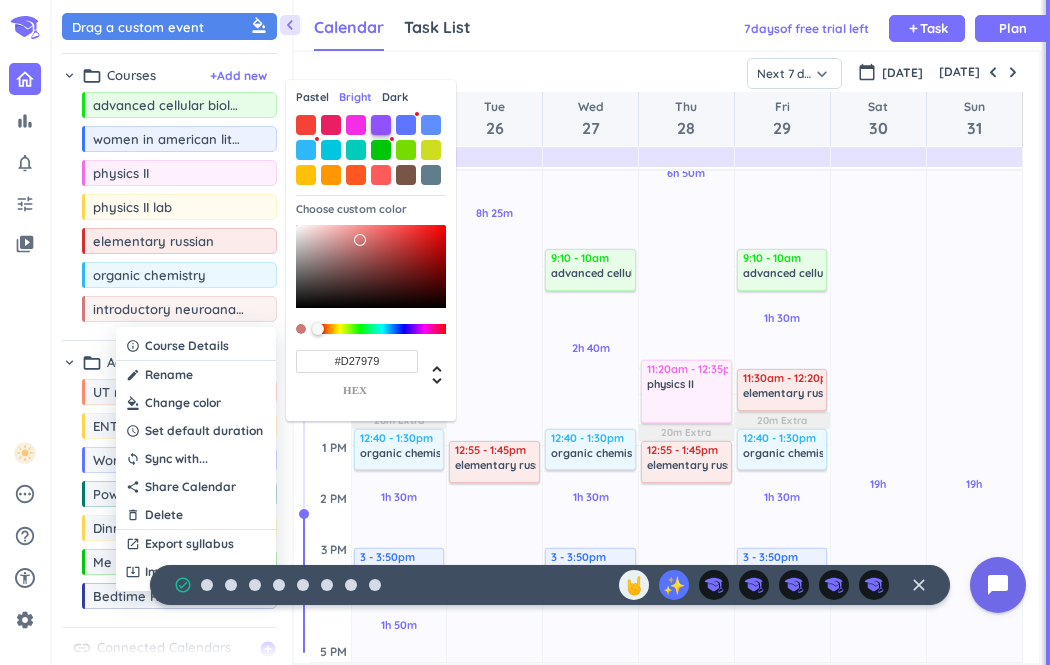 click at bounding box center [381, 125] 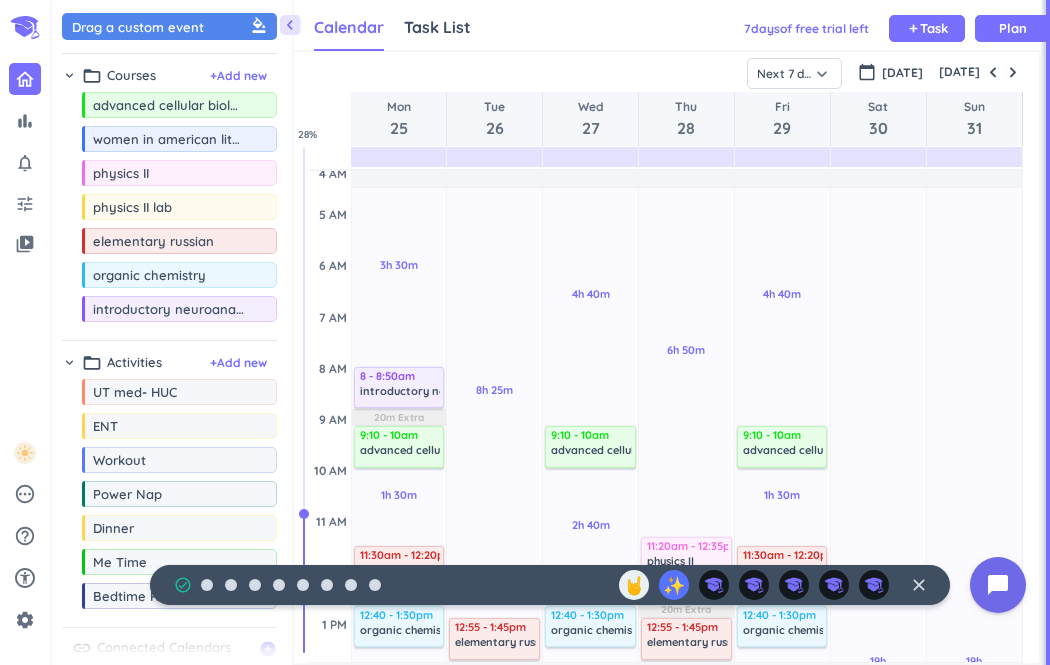 scroll, scrollTop: 0, scrollLeft: 0, axis: both 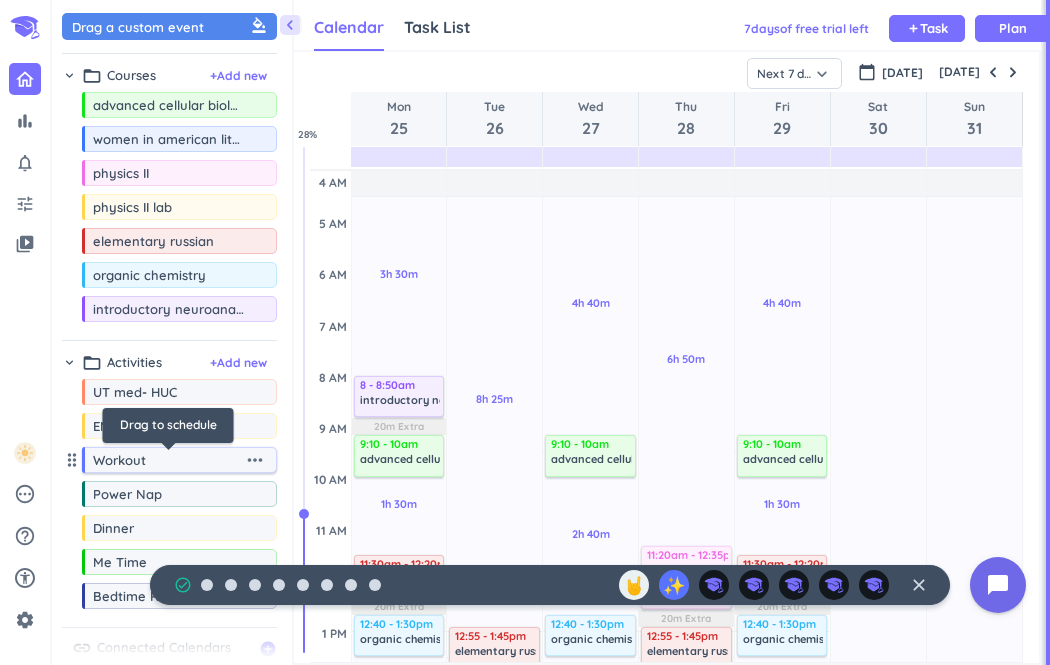 click on "Workout" at bounding box center (168, 460) 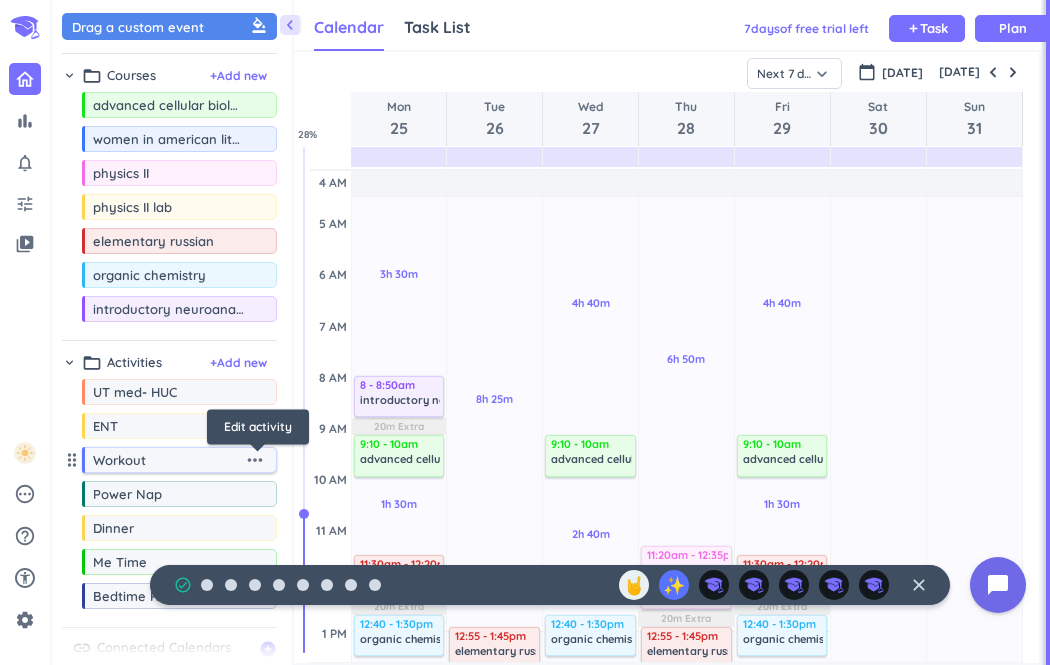 click on "more_horiz" at bounding box center [255, 460] 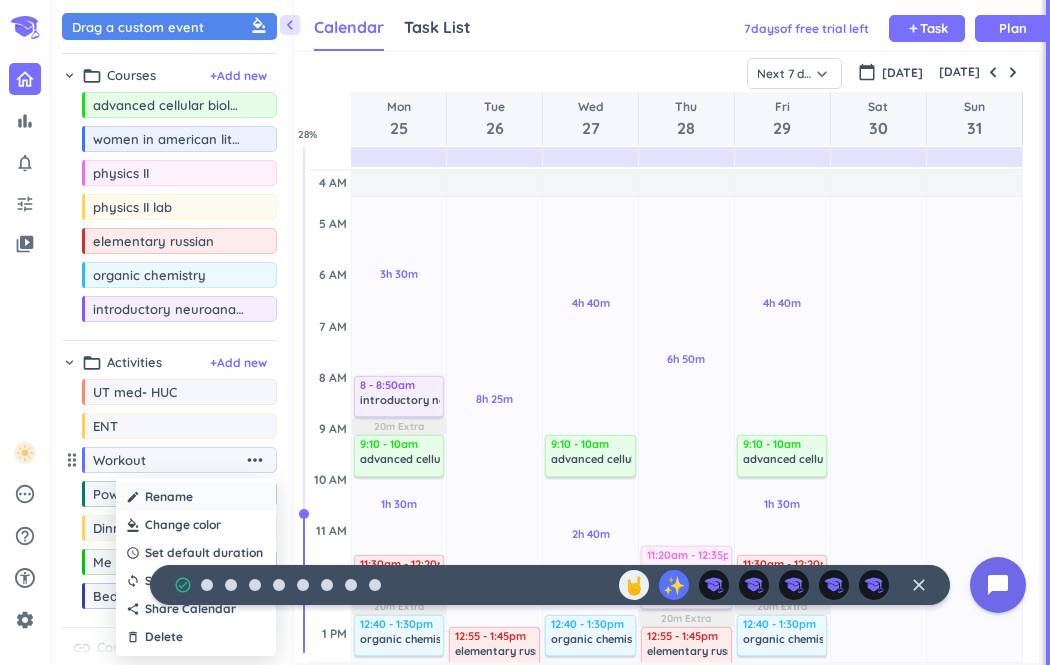 click on "Rename" at bounding box center (169, 497) 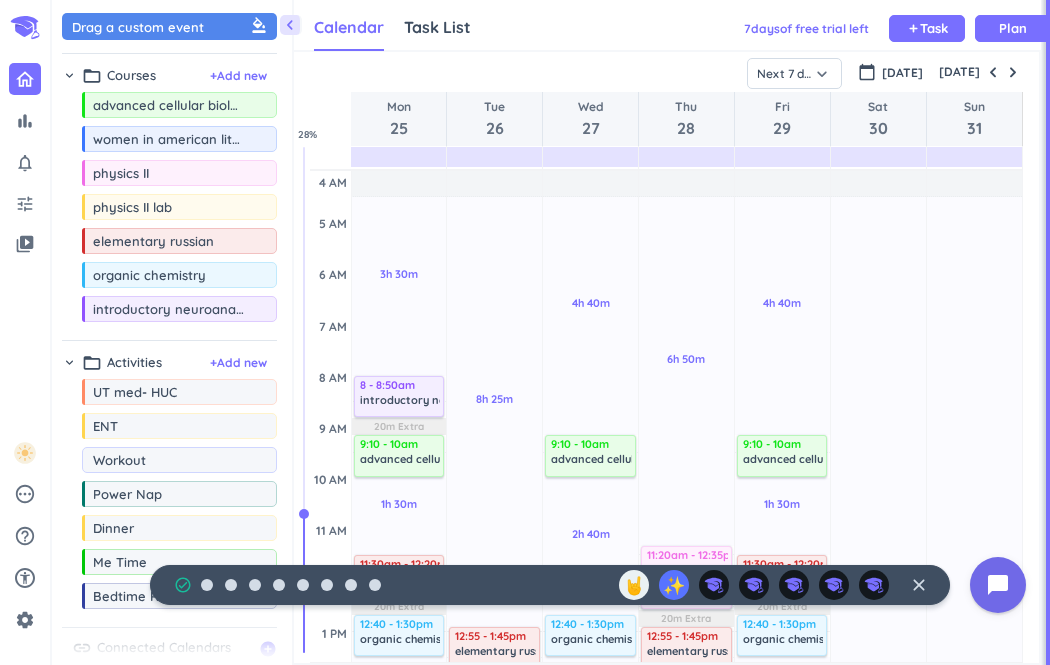 drag, startPoint x: 154, startPoint y: 469, endPoint x: 23, endPoint y: 464, distance: 131.09538 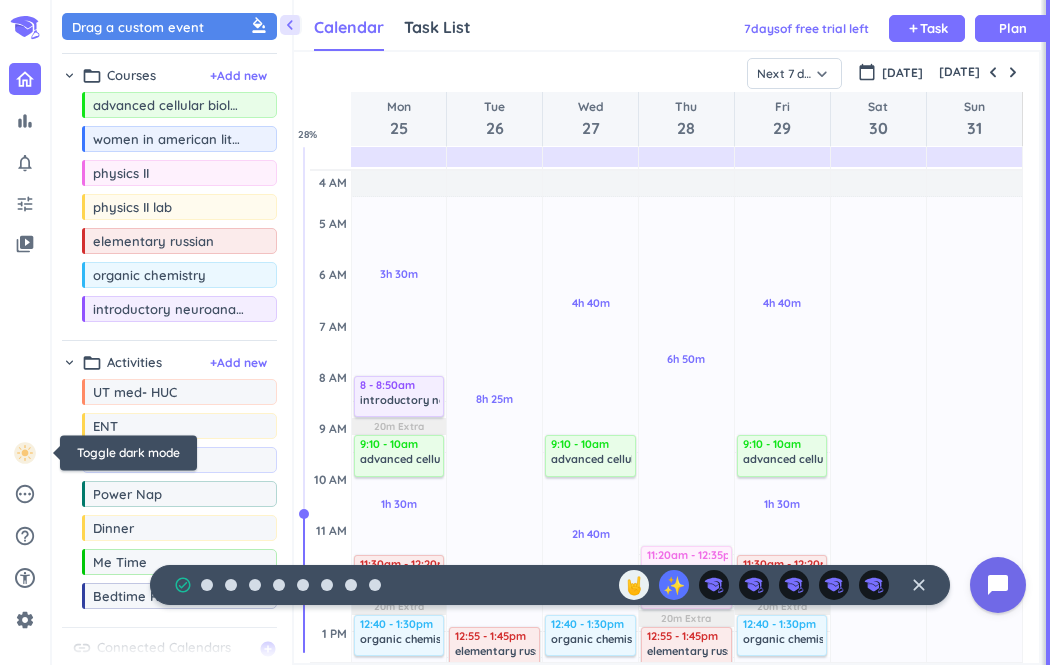 type on "phi chi- chapter" 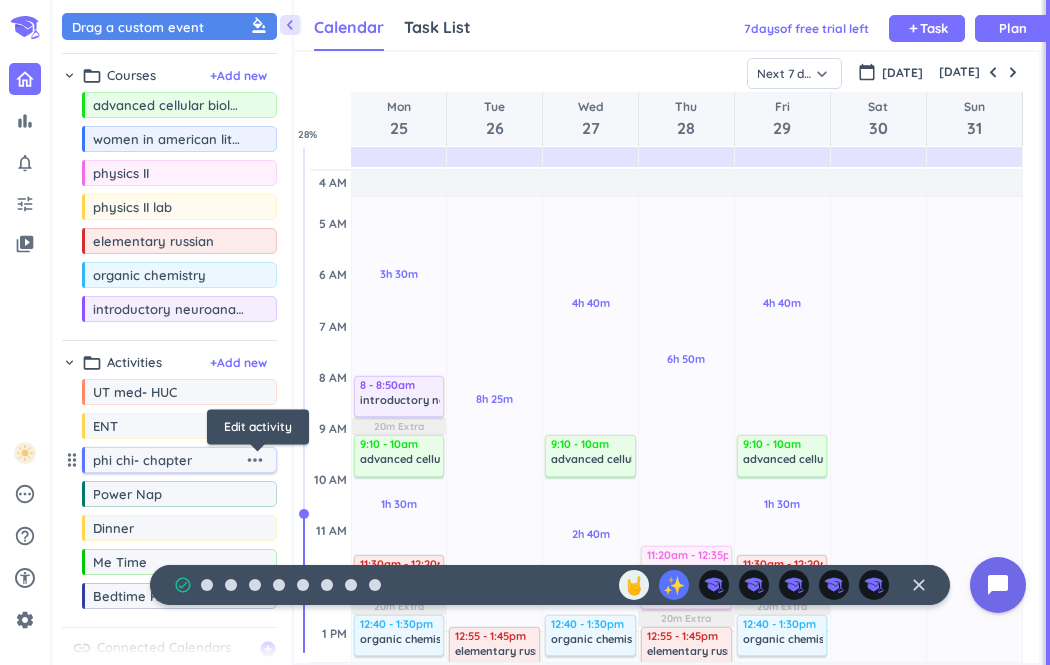click on "more_horiz" at bounding box center [255, 460] 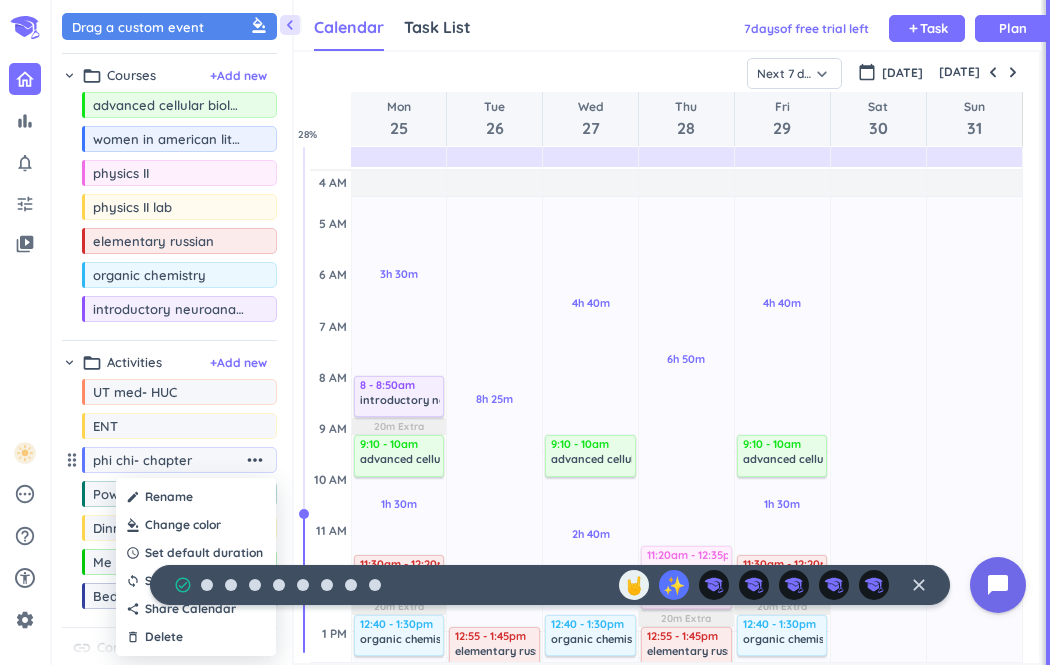 click at bounding box center [196, 525] 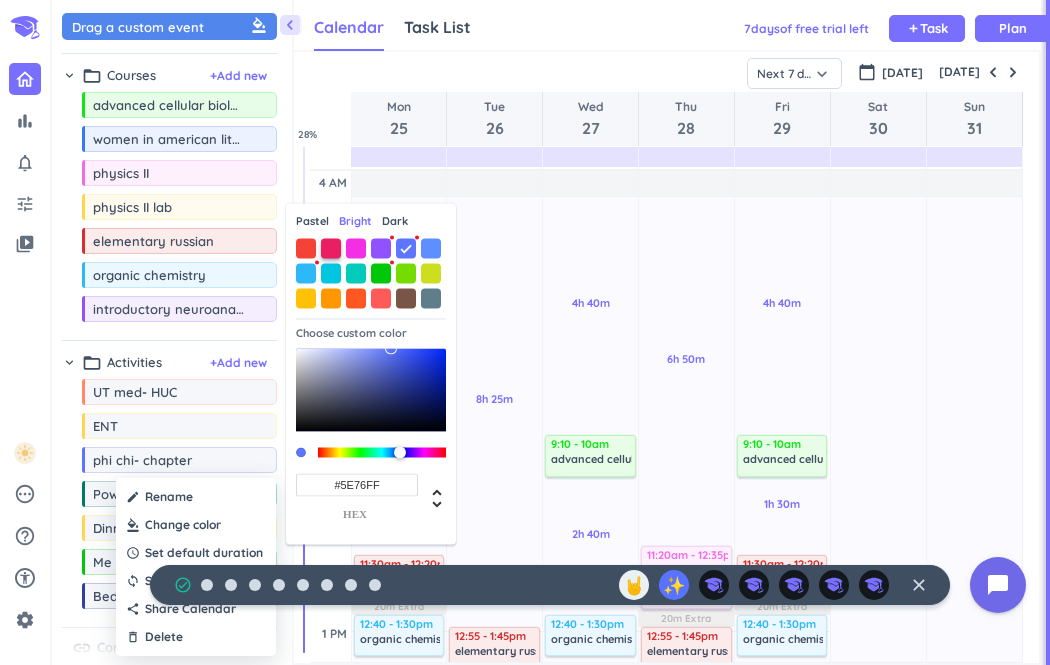 click at bounding box center (331, 248) 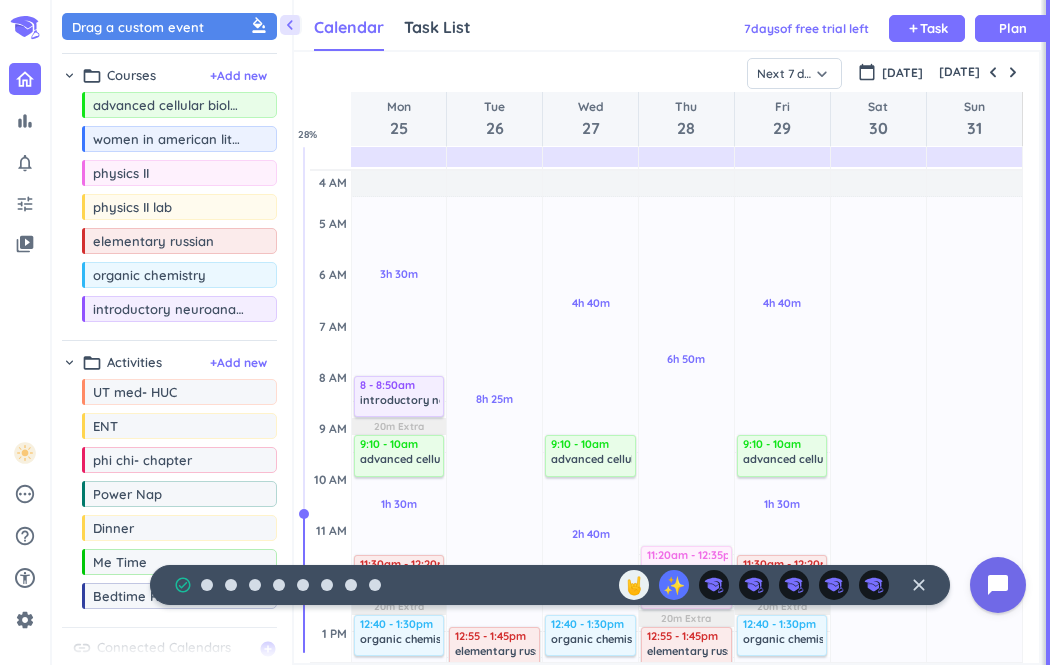 scroll, scrollTop: 40, scrollLeft: 0, axis: vertical 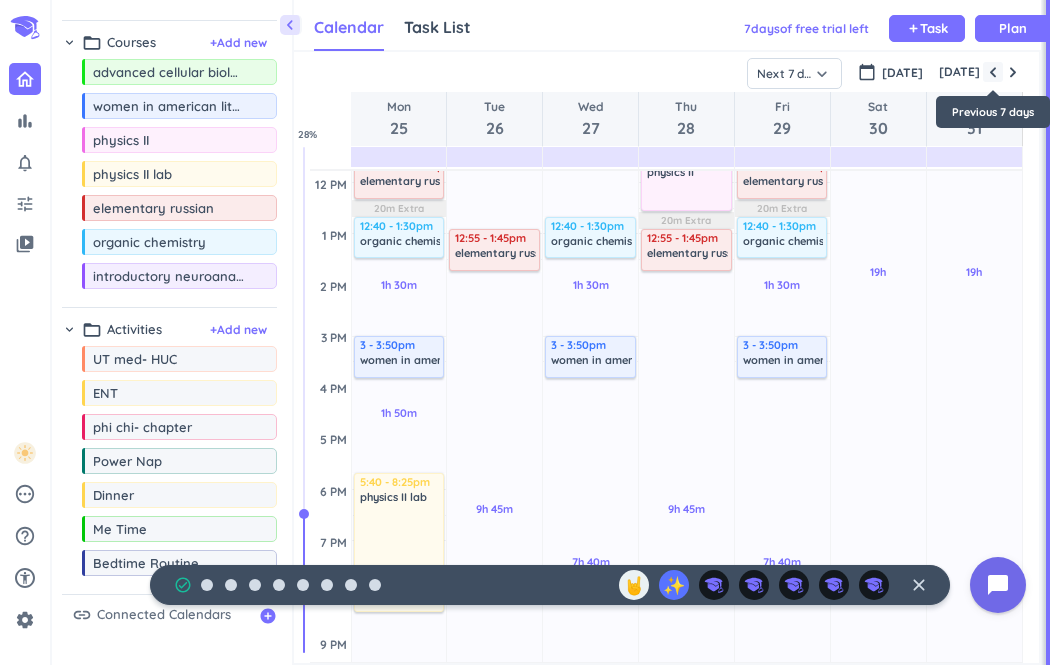 click at bounding box center [993, 72] 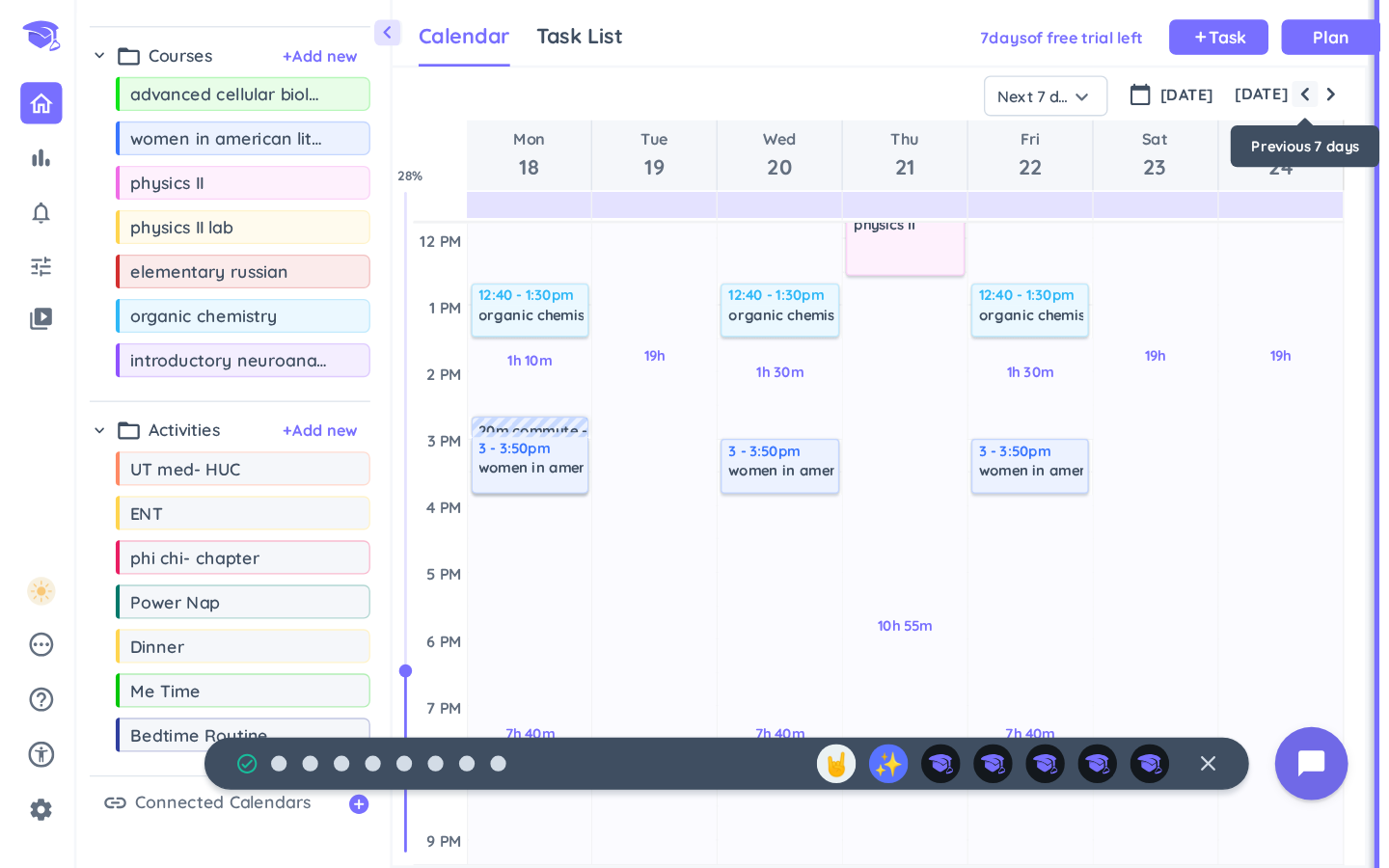 scroll, scrollTop: 100, scrollLeft: 0, axis: vertical 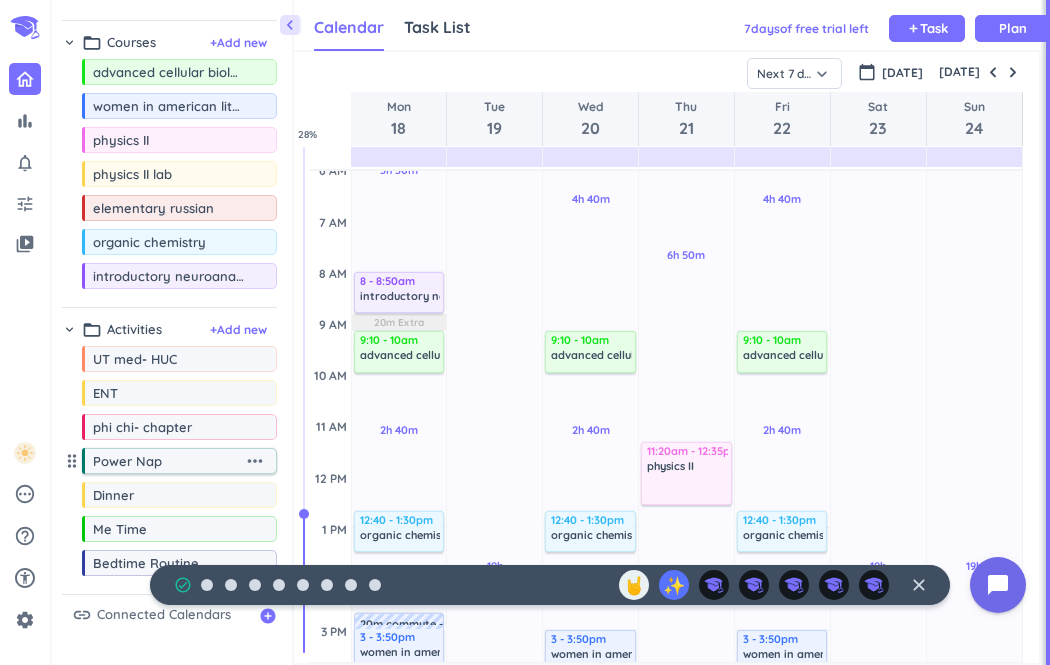 click on "more_horiz" at bounding box center (255, 461) 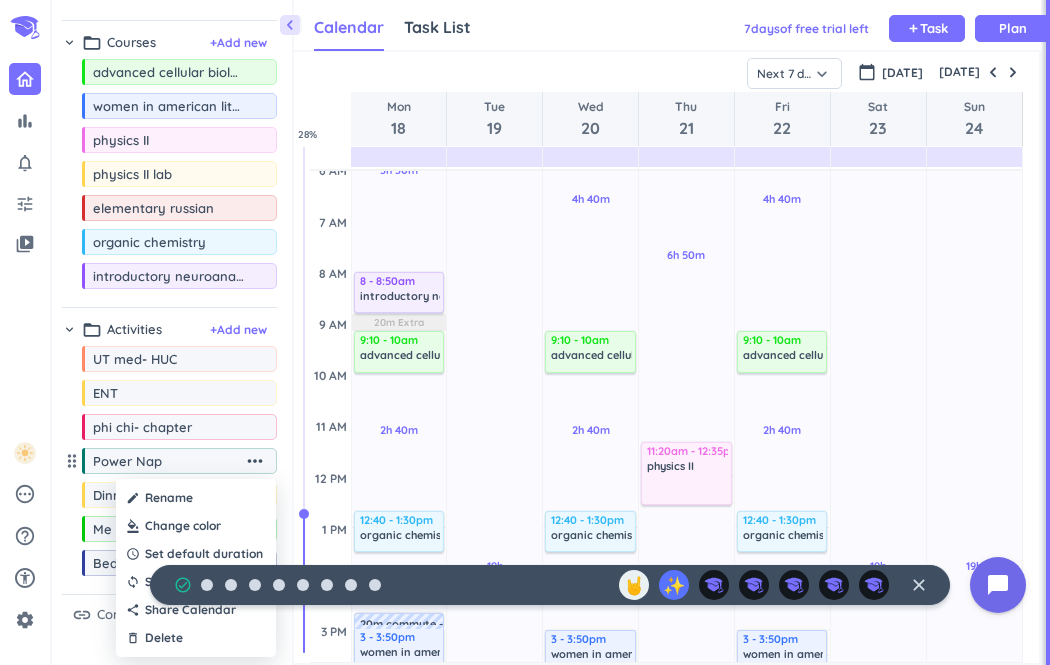 click at bounding box center (196, 526) 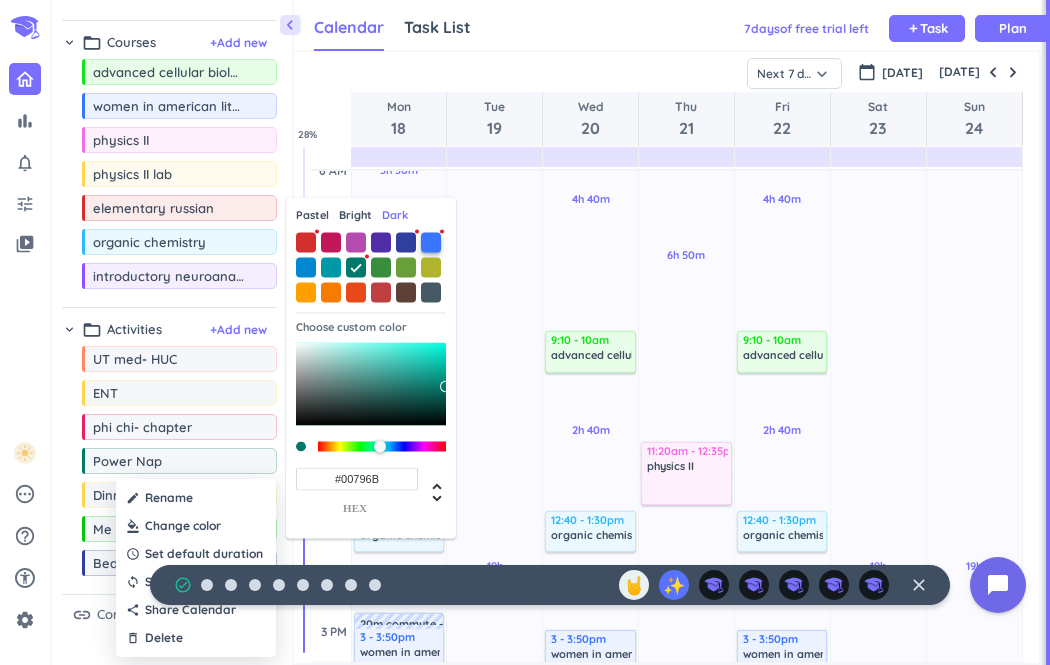 click at bounding box center (431, 242) 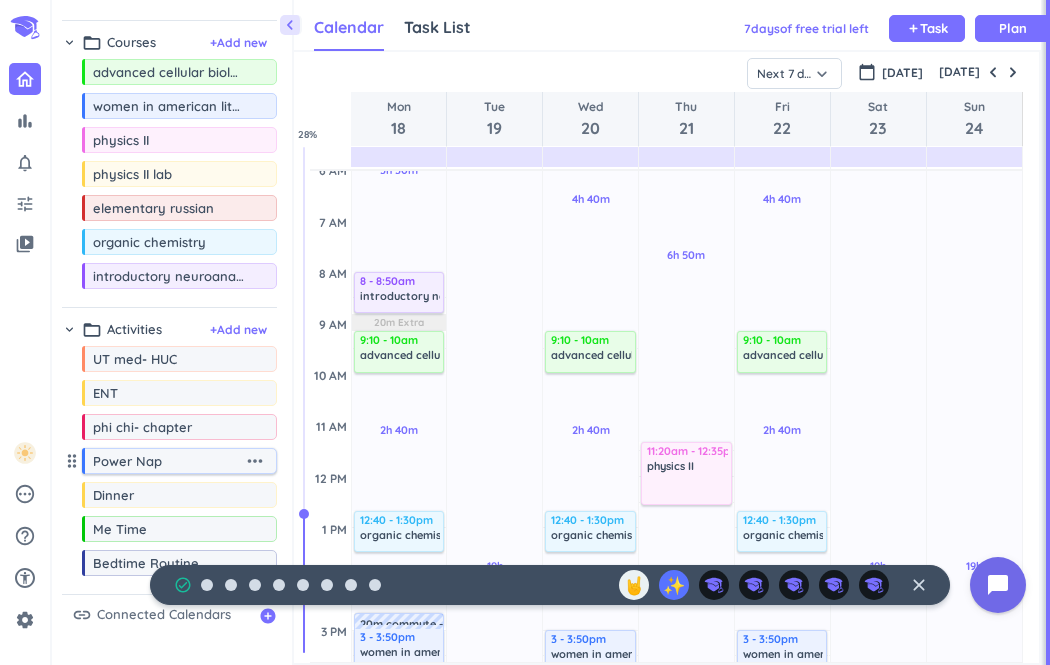 click on "more_horiz" at bounding box center (255, 461) 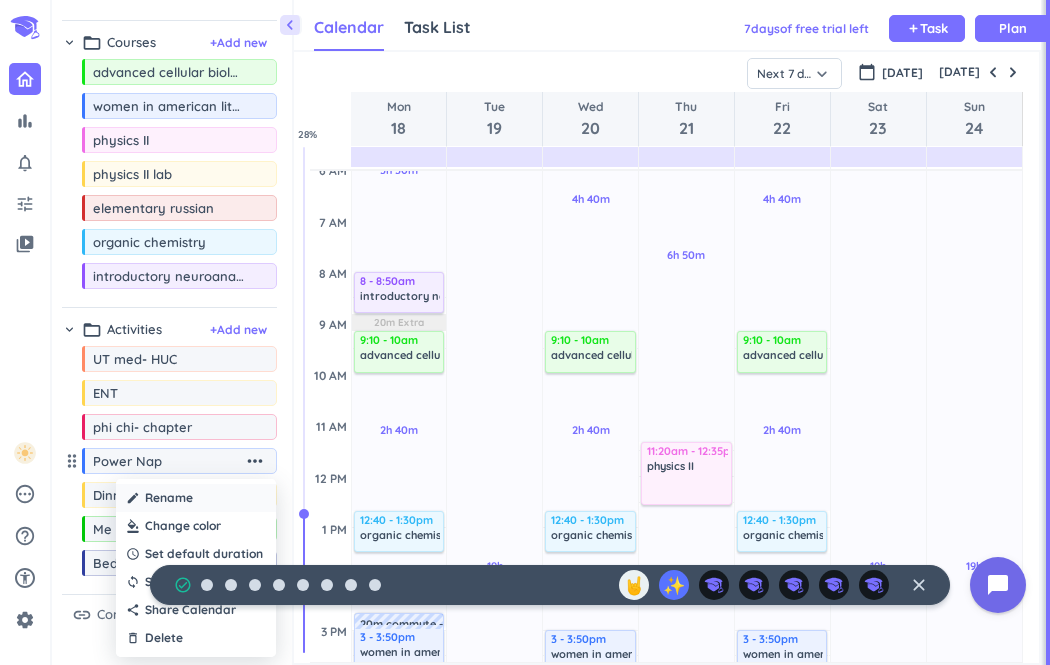 click on "Rename" at bounding box center (169, 498) 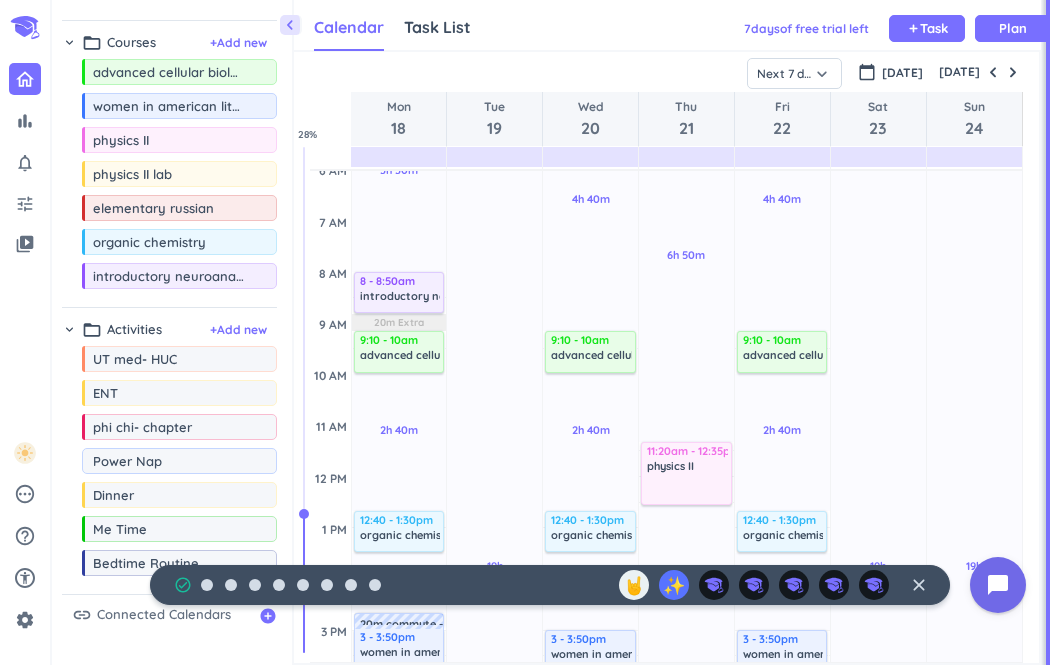 drag, startPoint x: 173, startPoint y: 471, endPoint x: 70, endPoint y: 453, distance: 104.56099 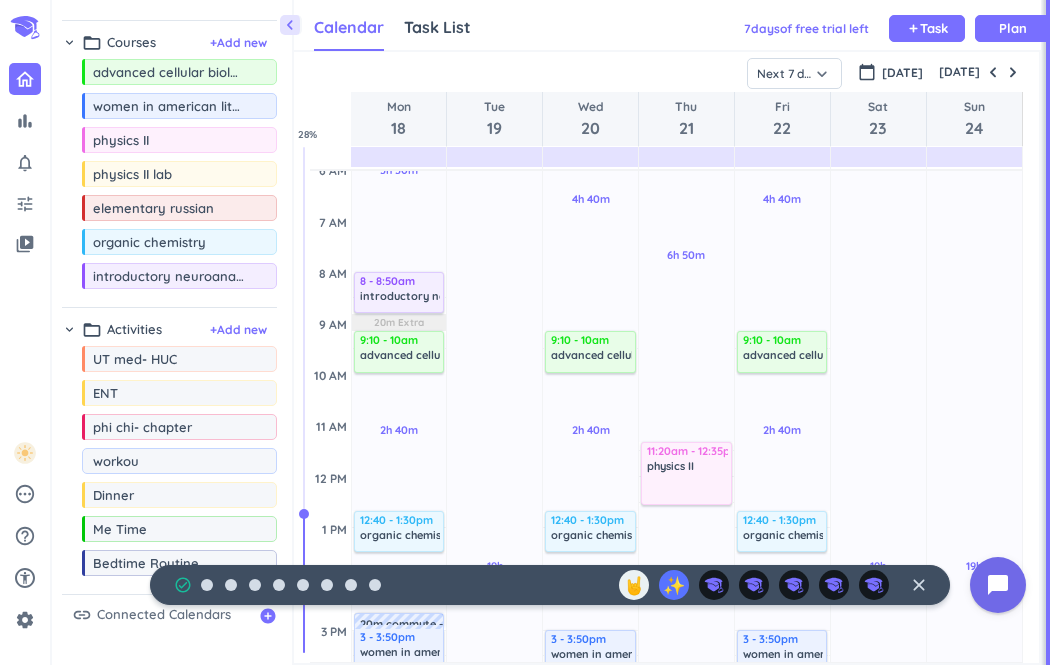 type on "workout" 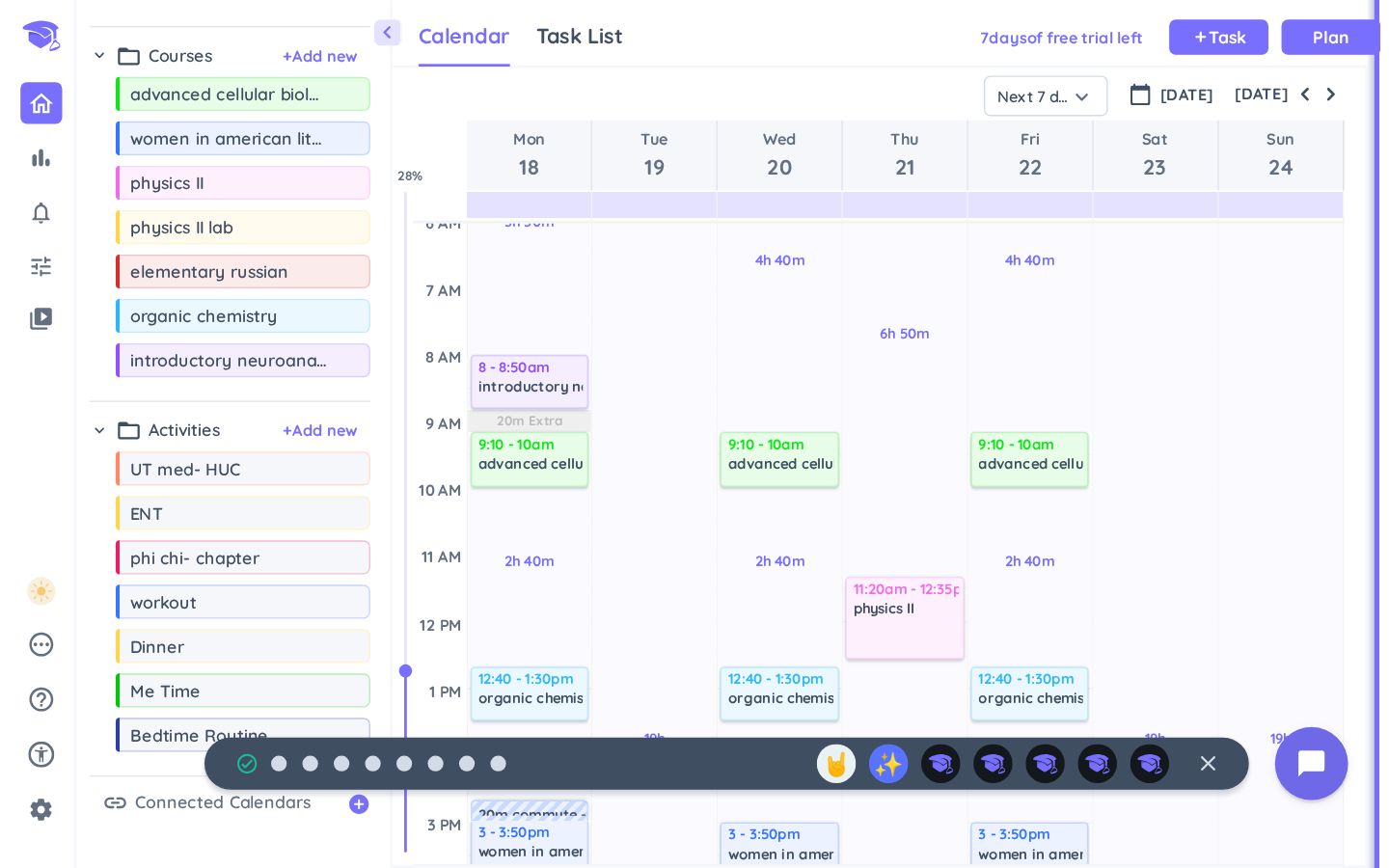 scroll, scrollTop: 0, scrollLeft: 0, axis: both 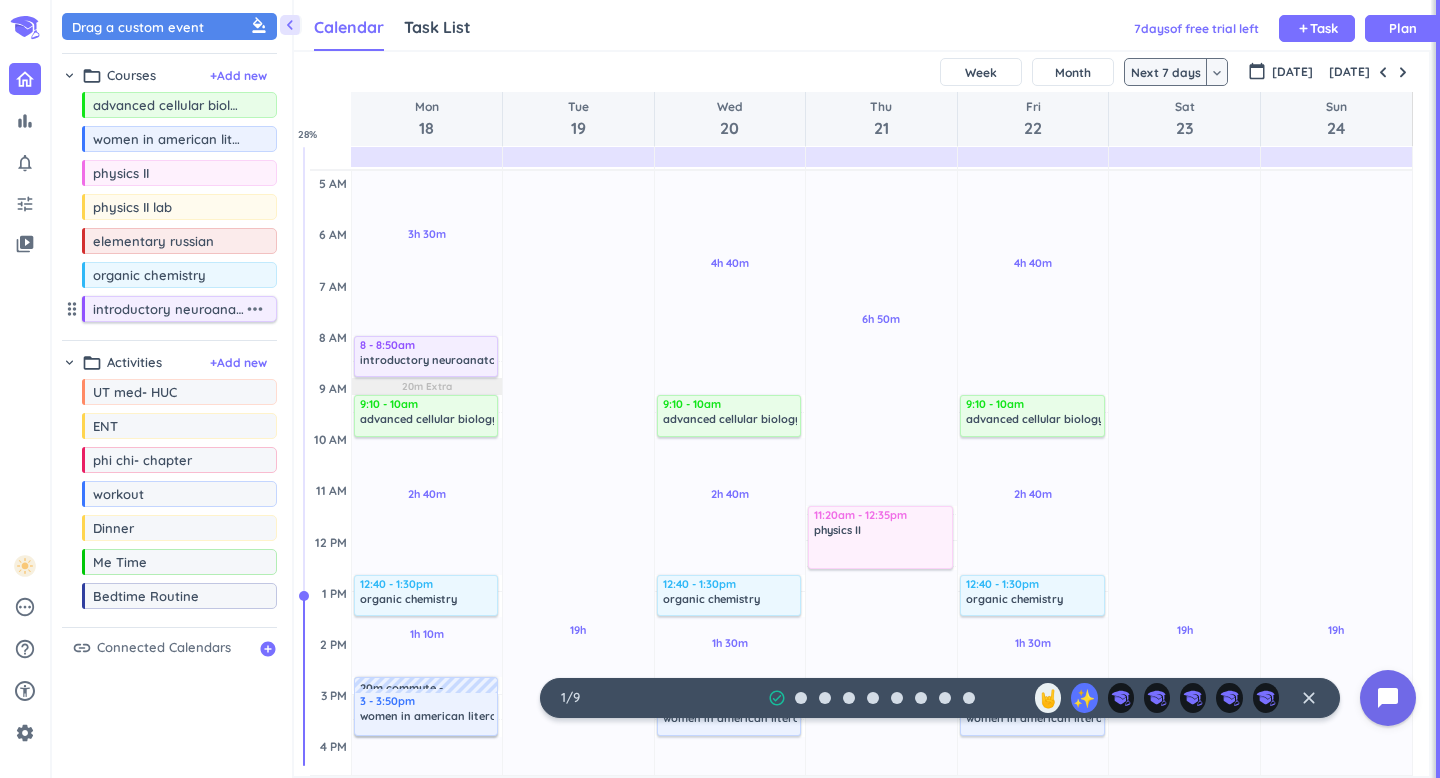 click on "more_horiz" at bounding box center [255, 309] 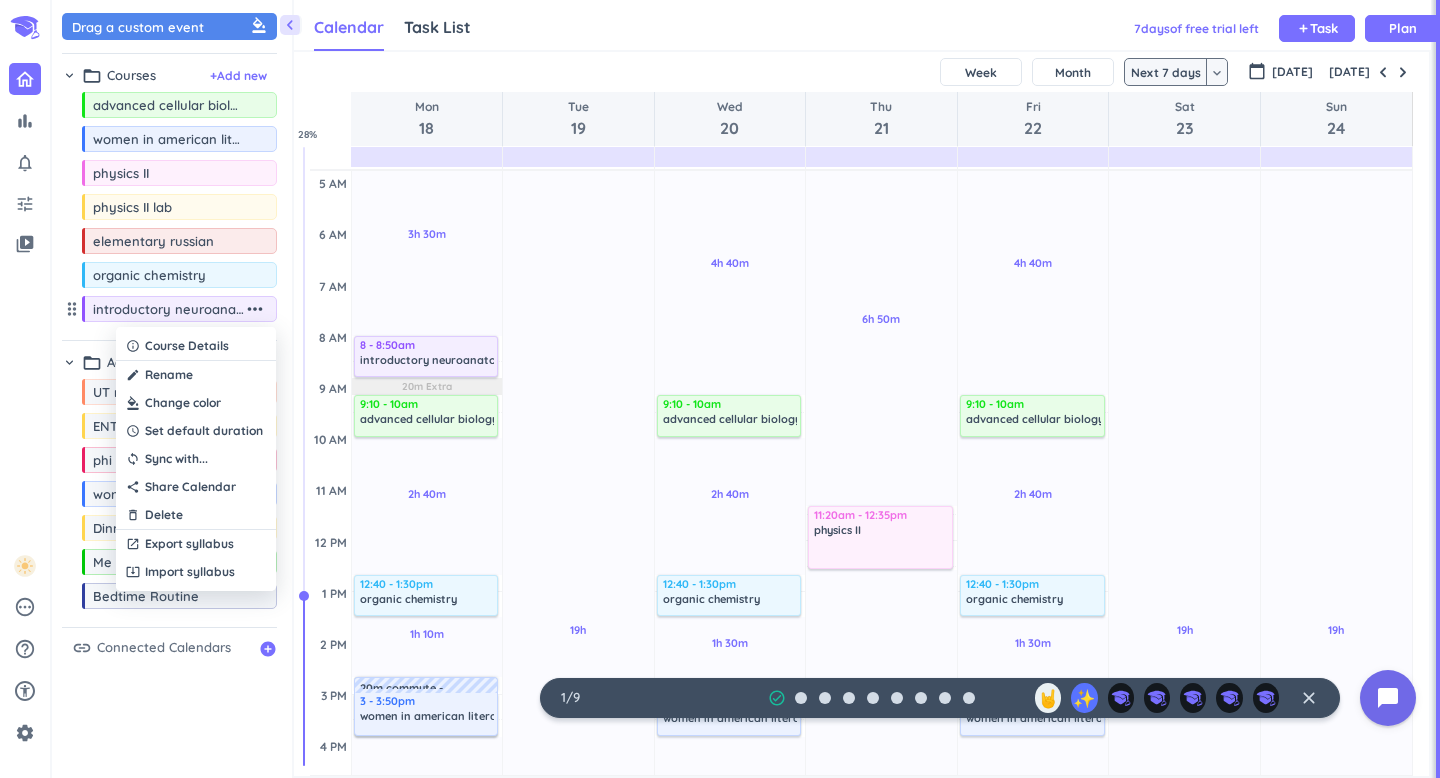 click at bounding box center (196, 403) 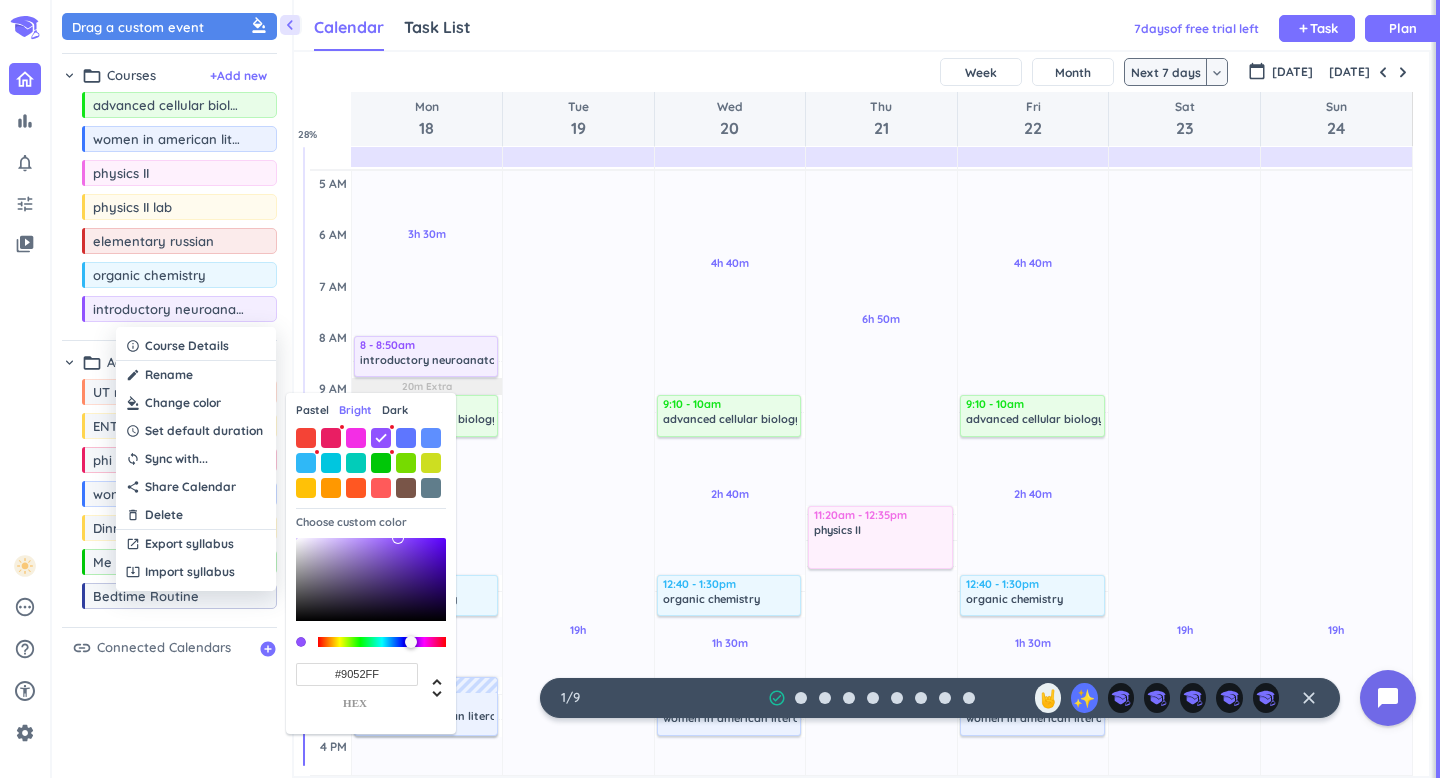 click on "Pastel" at bounding box center (312, 410) 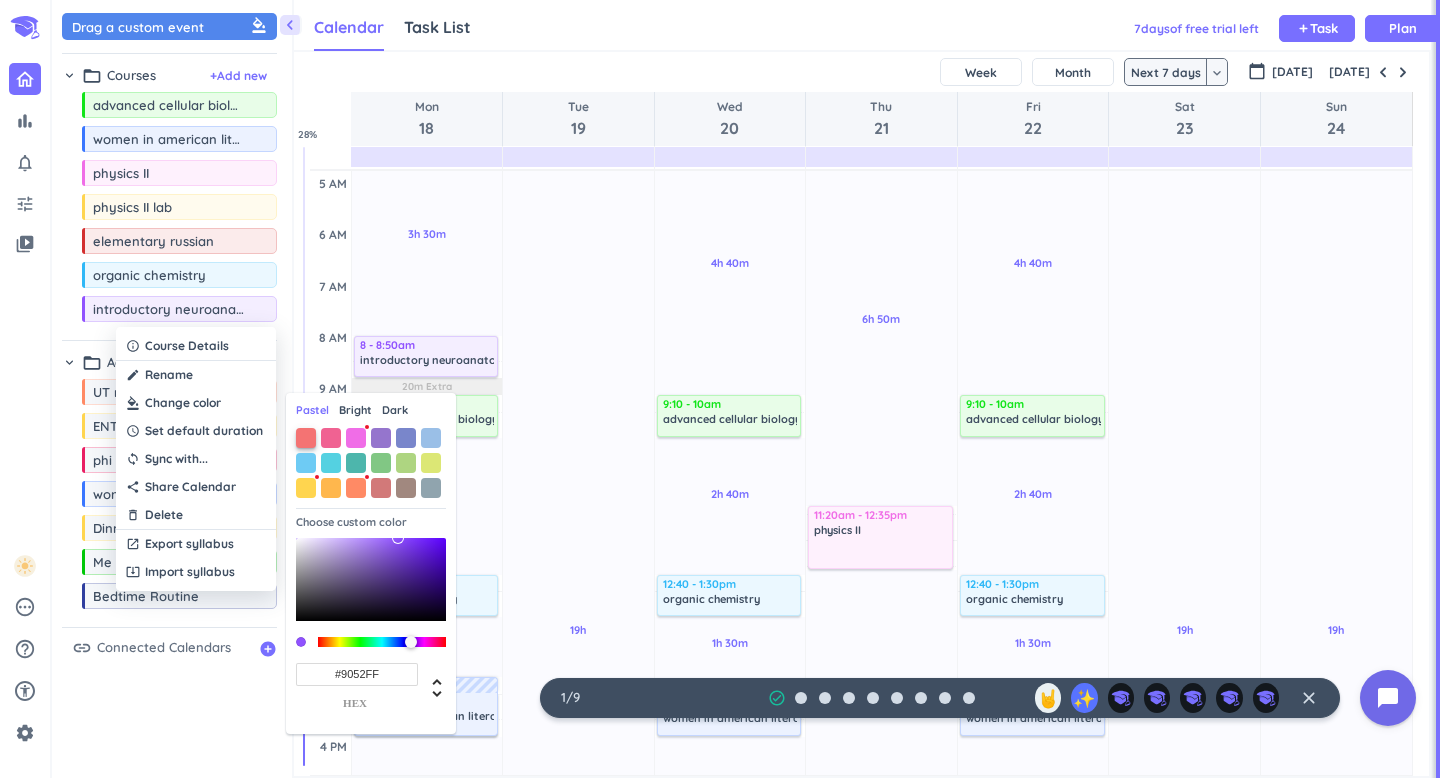 click at bounding box center [306, 438] 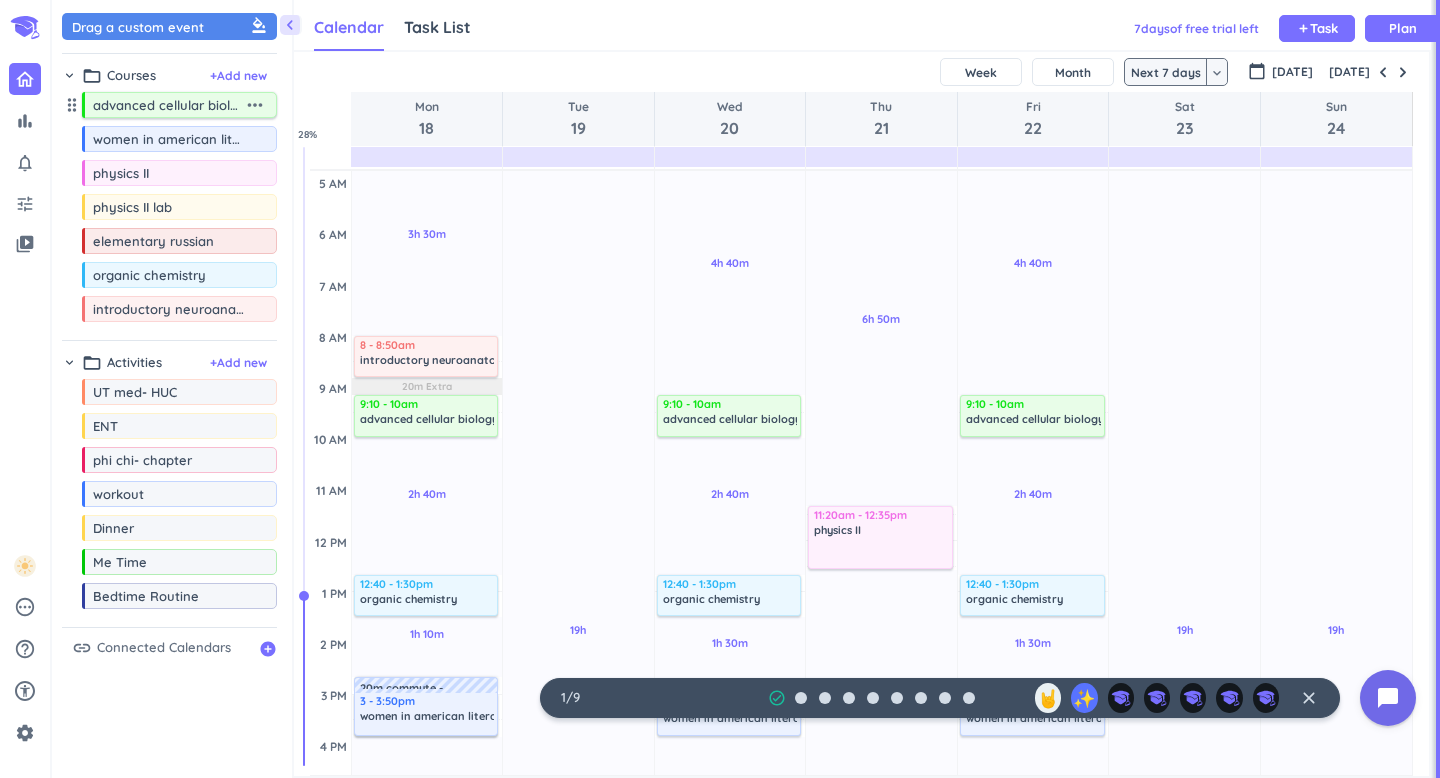click on "more_horiz" at bounding box center [255, 105] 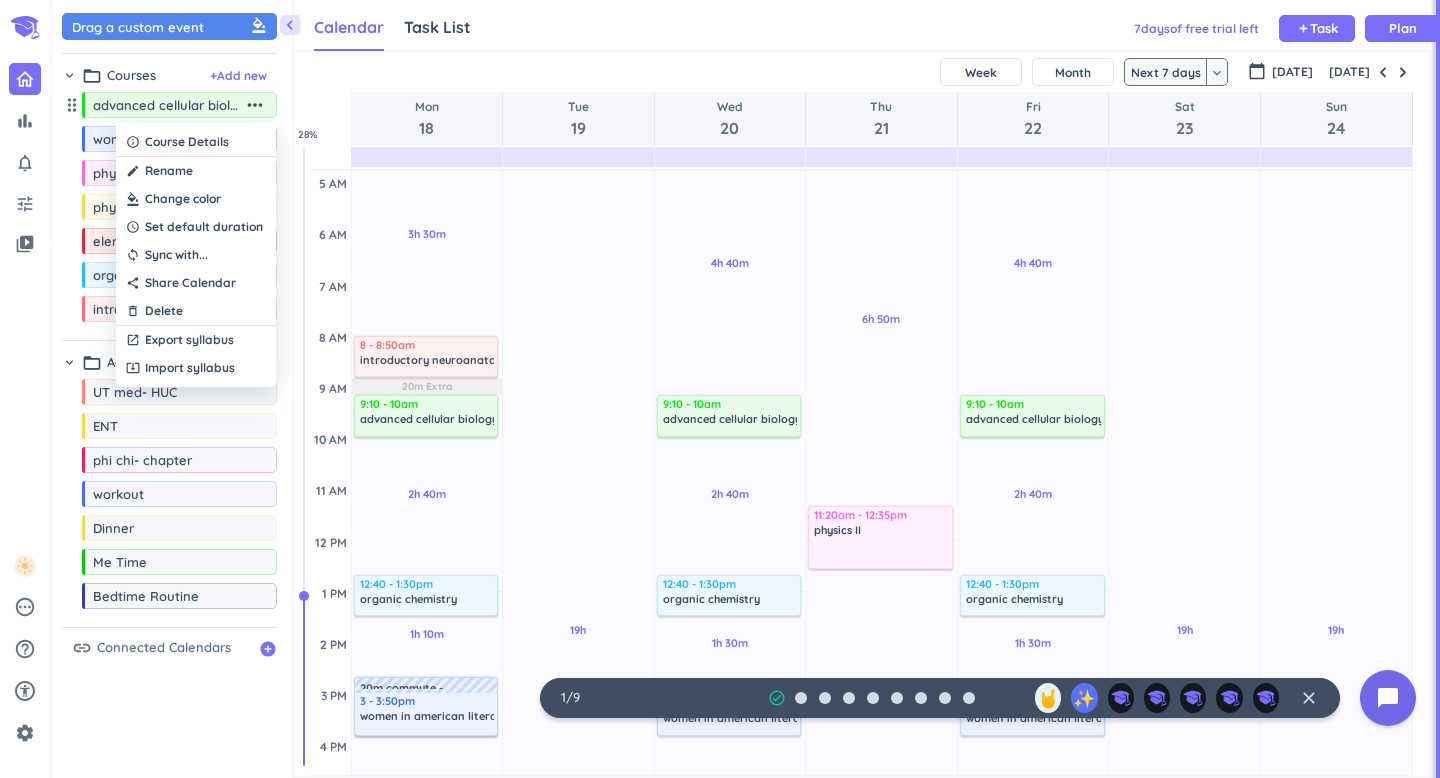 click at bounding box center [196, 199] 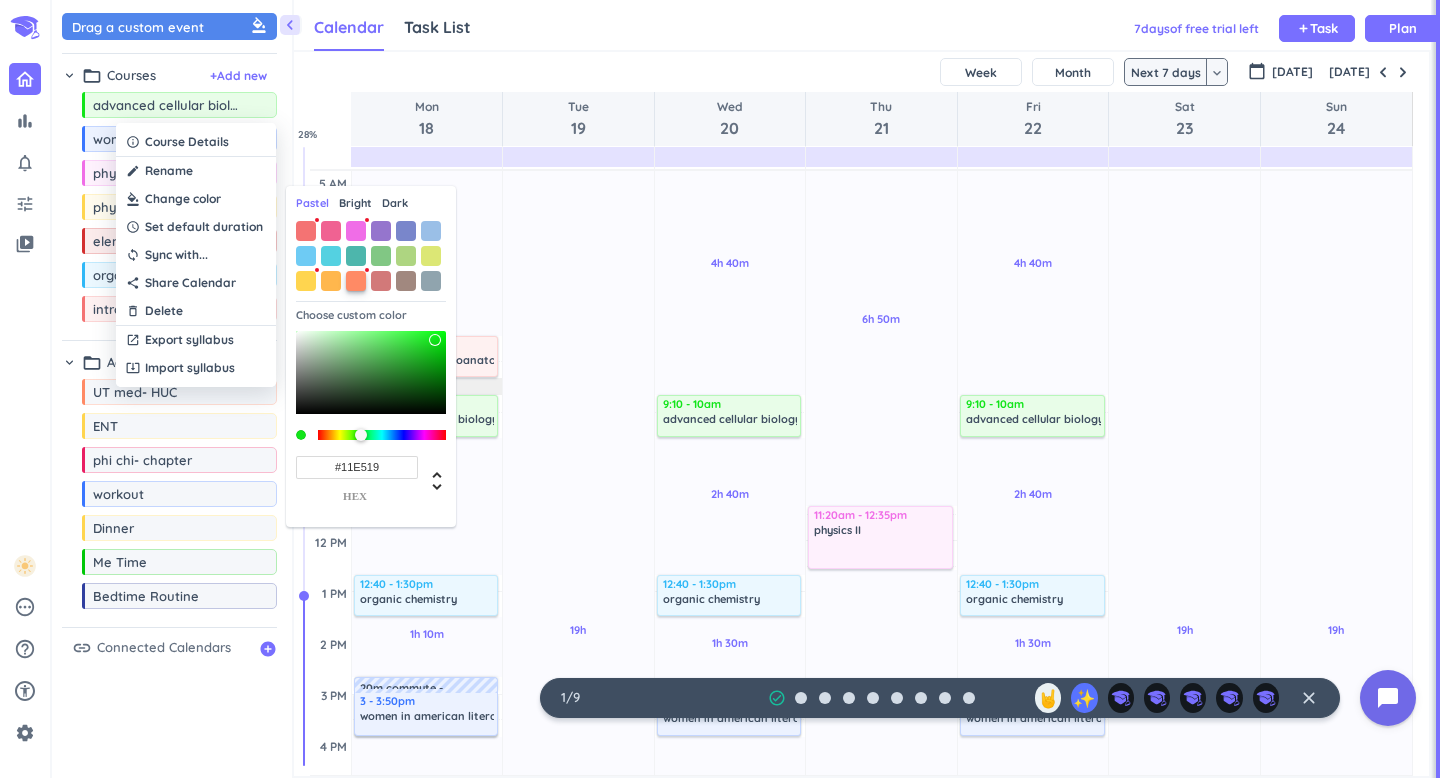 click at bounding box center [356, 281] 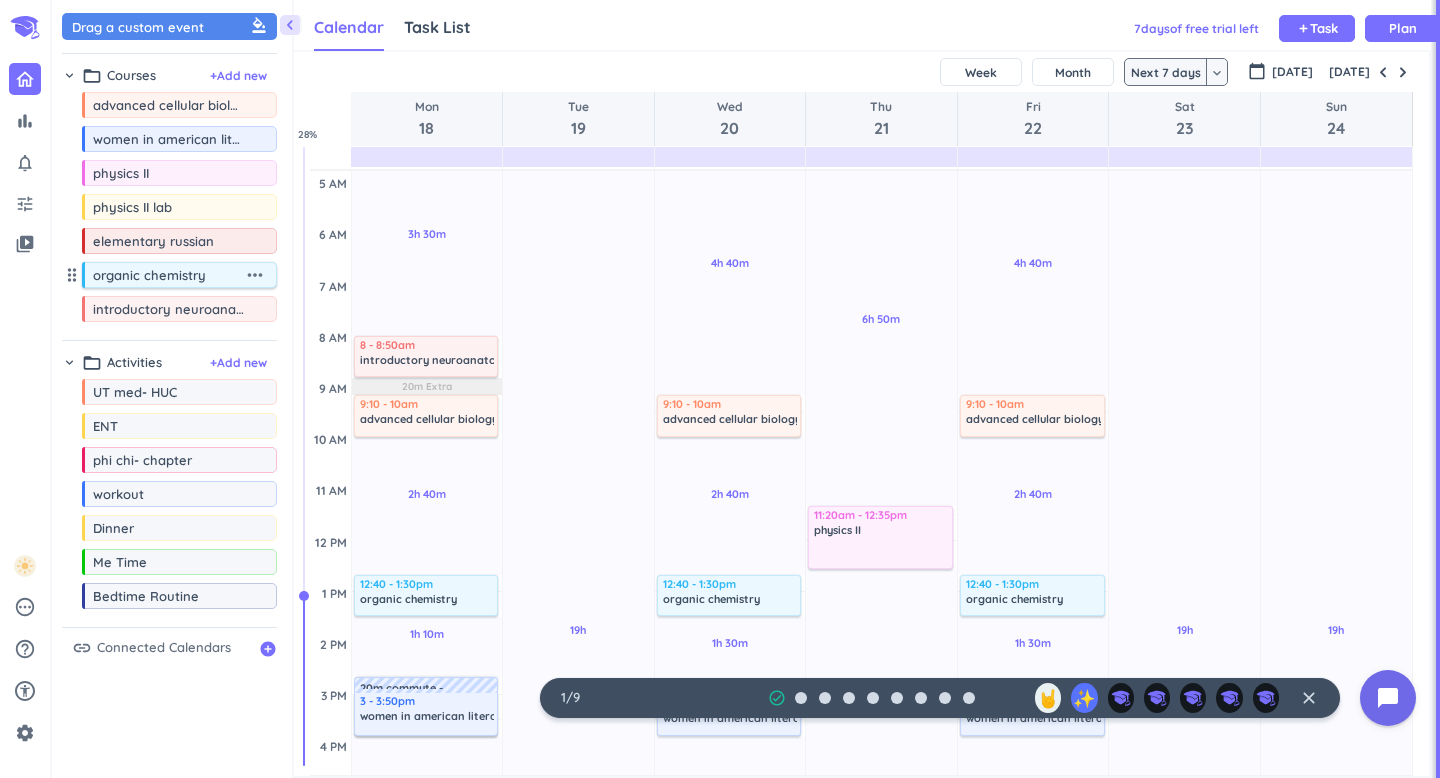 click on "more_horiz" at bounding box center [255, 275] 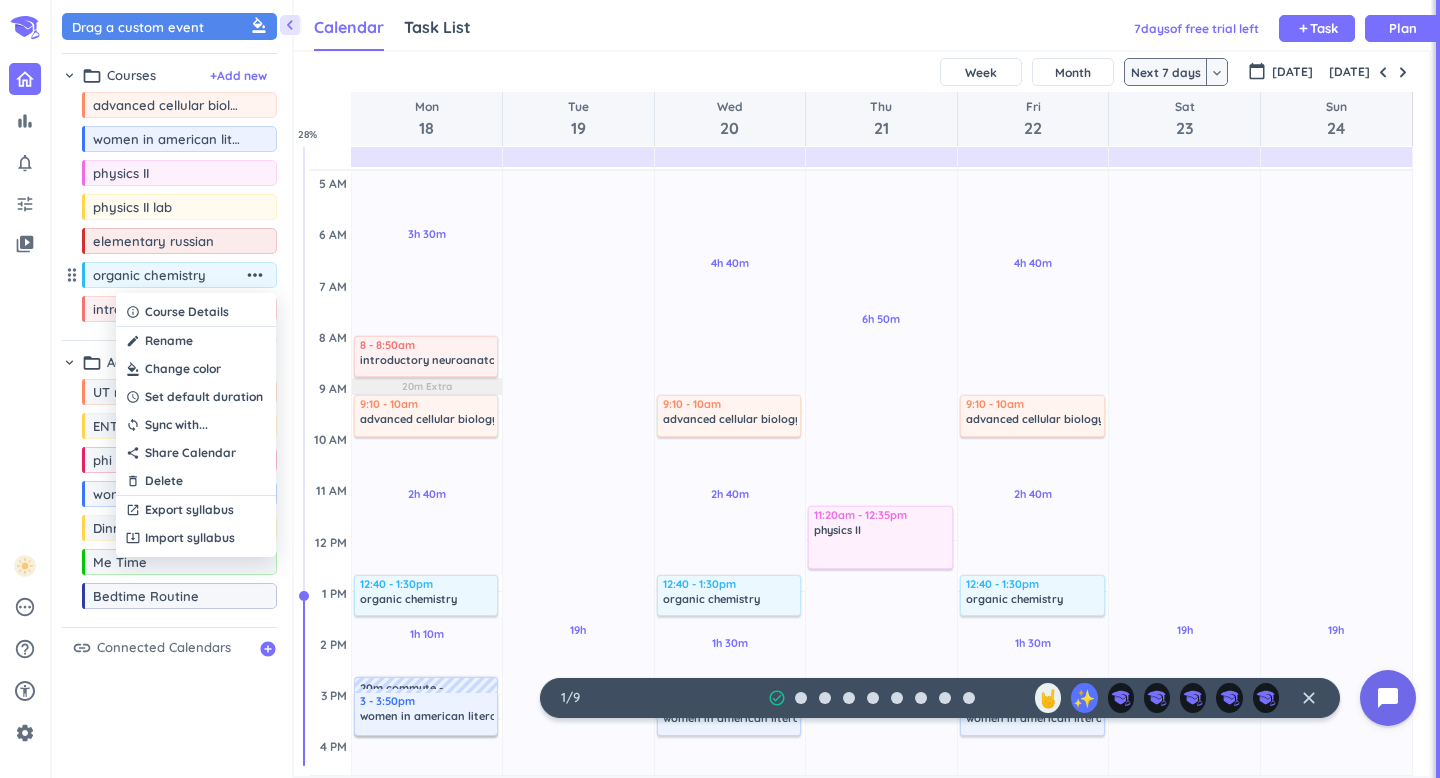 click at bounding box center [196, 369] 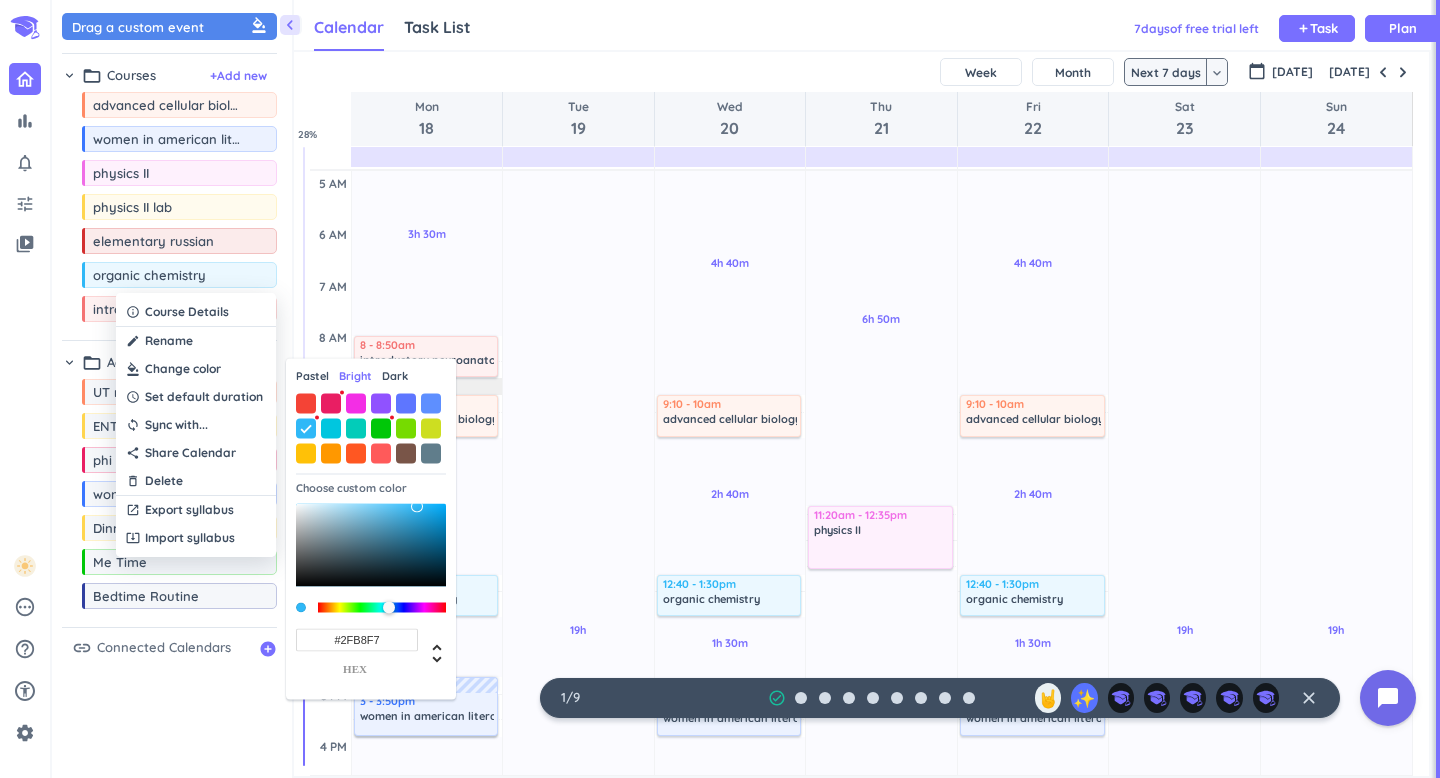 click on "Pastel" at bounding box center (312, 376) 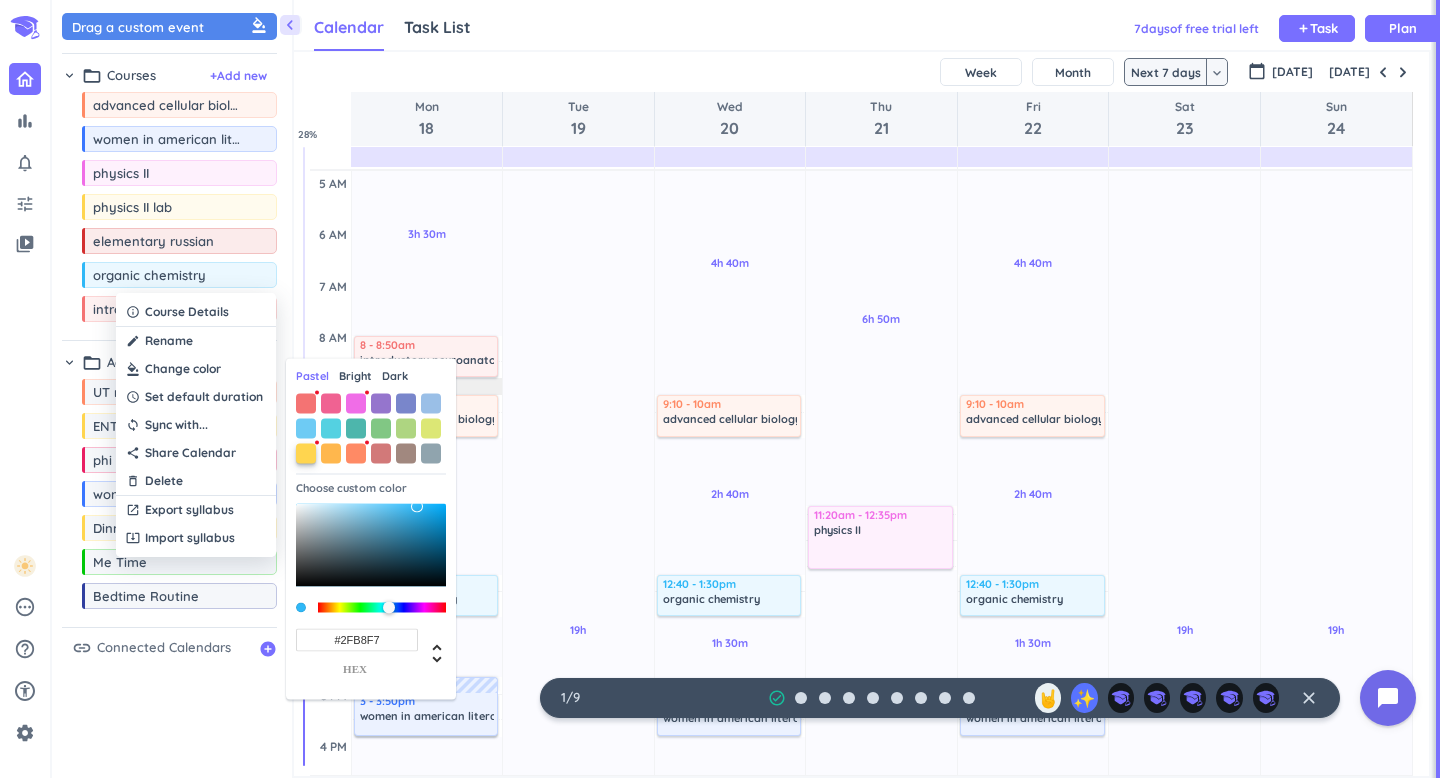 click at bounding box center (306, 453) 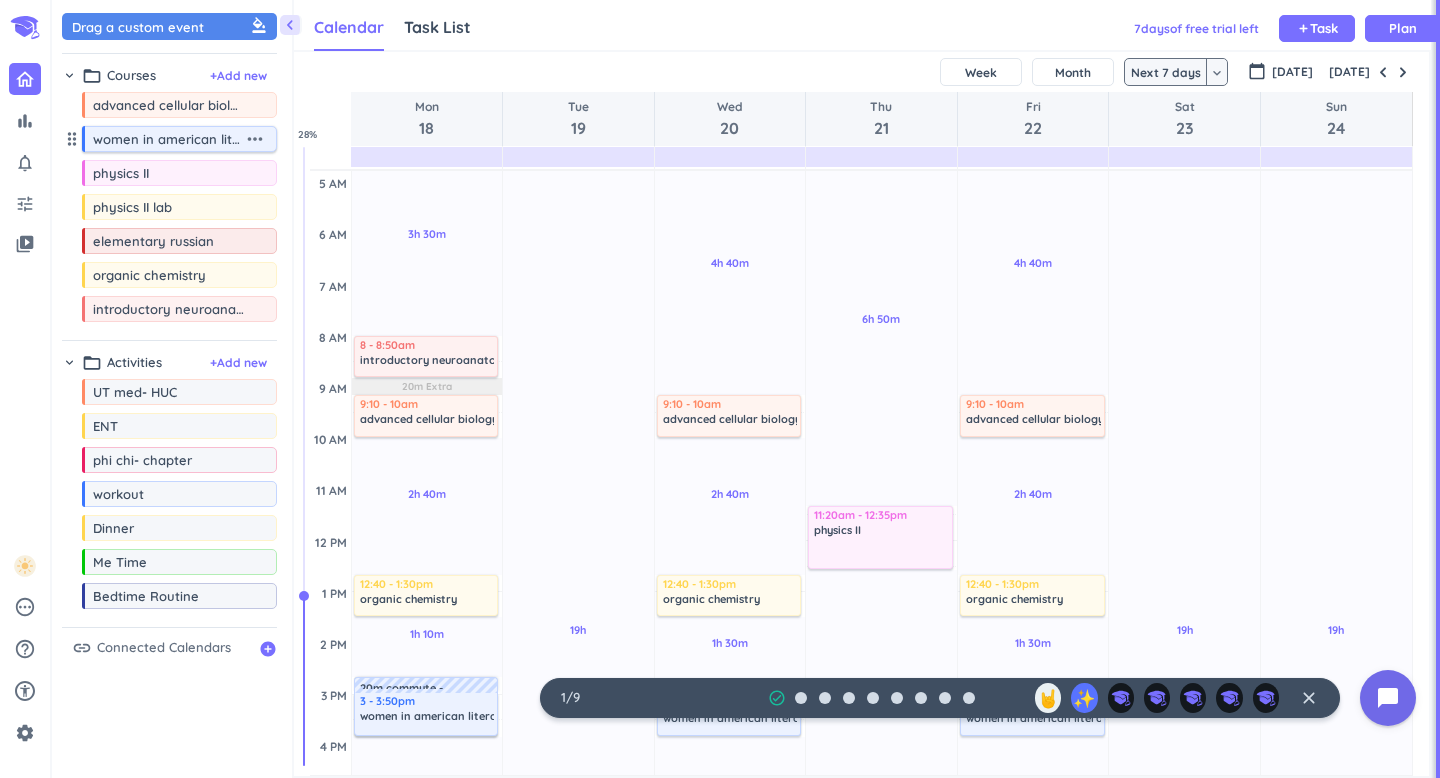 click on "more_horiz" at bounding box center [255, 139] 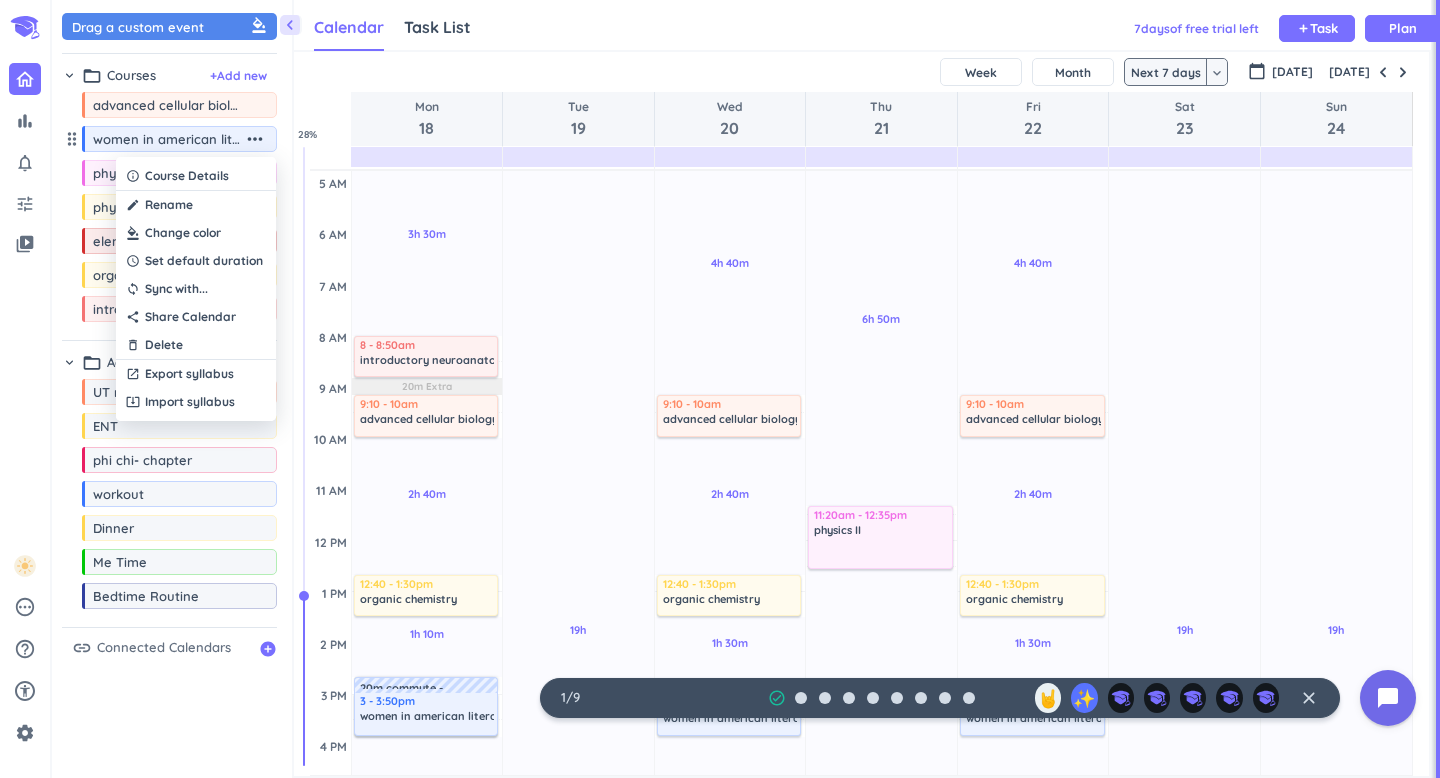 click at bounding box center [196, 233] 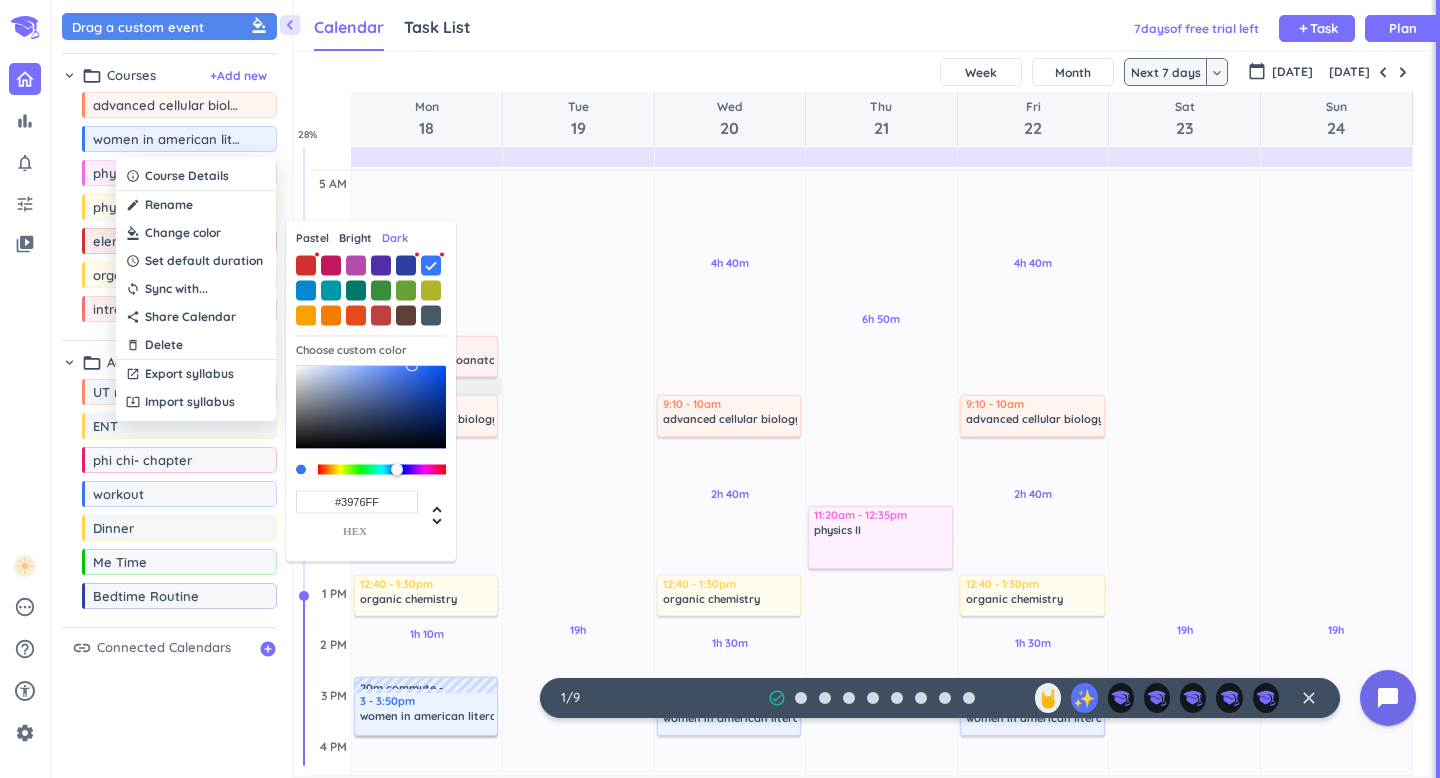 click on "Pastel" at bounding box center (312, 238) 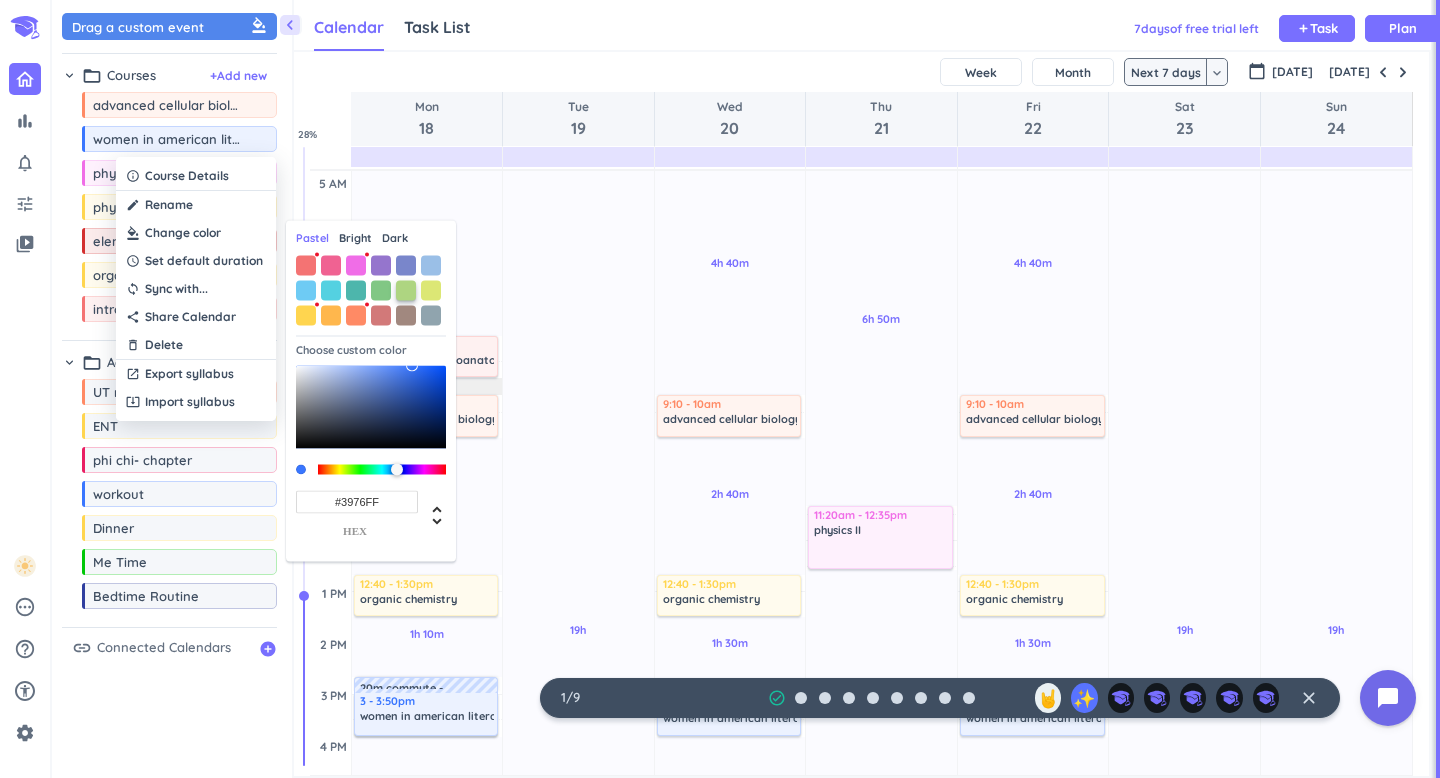 click at bounding box center [406, 290] 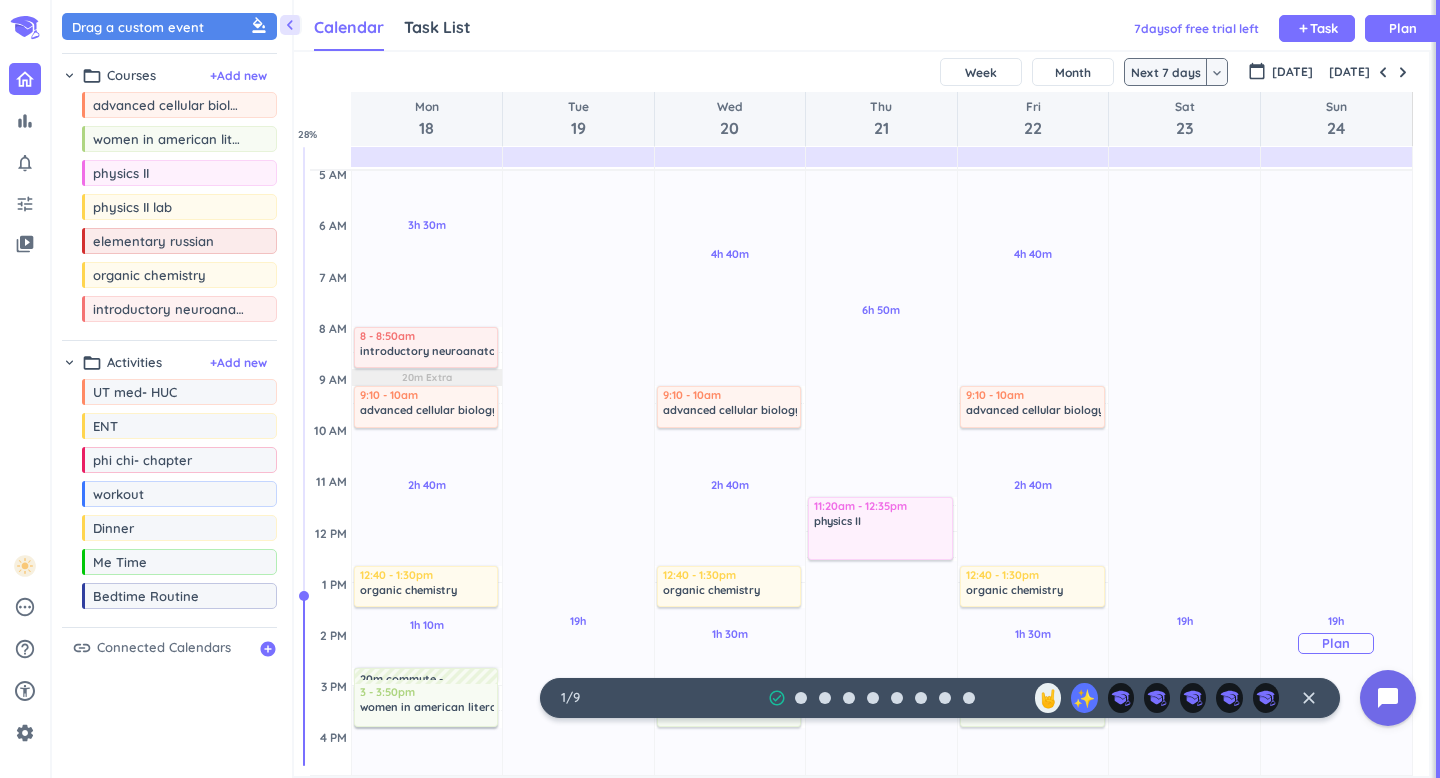 scroll, scrollTop: 40, scrollLeft: 0, axis: vertical 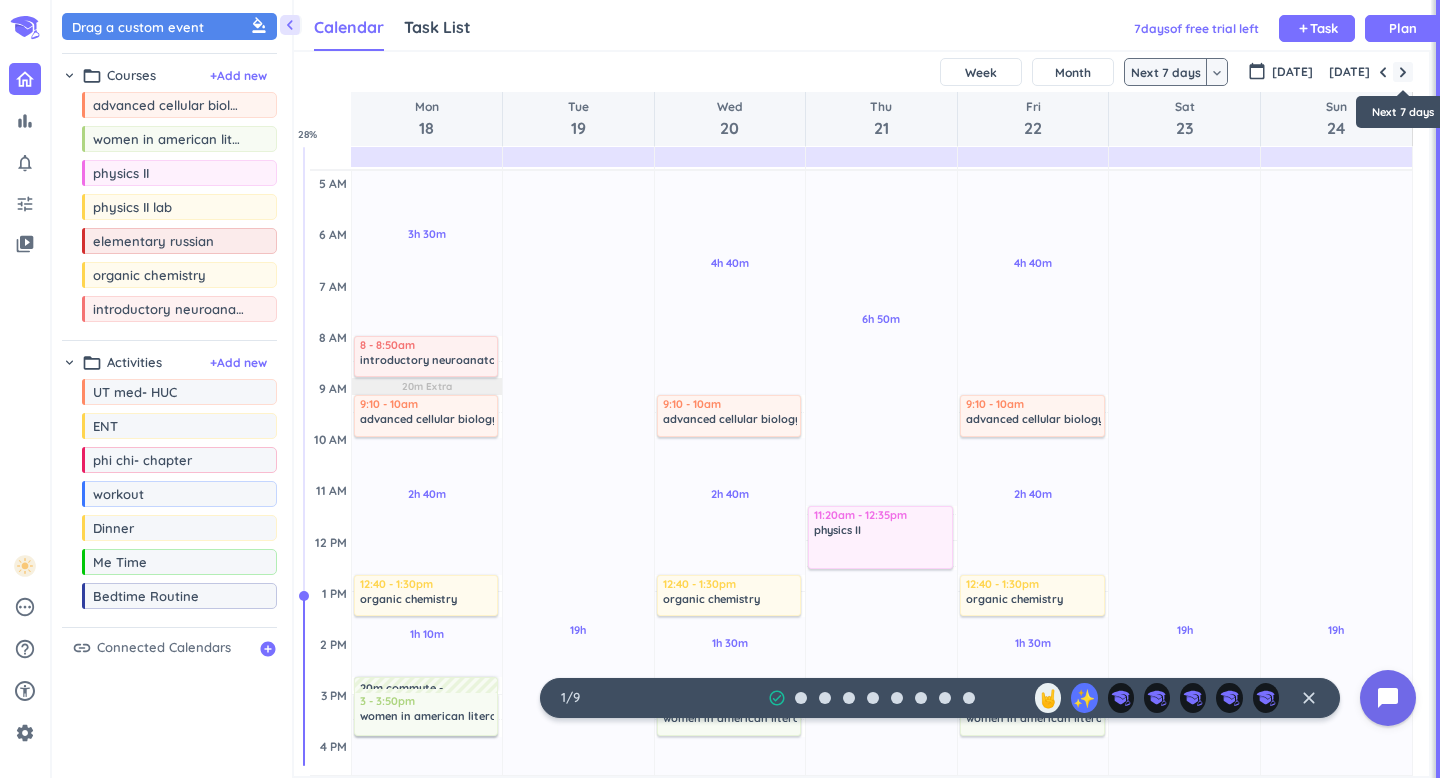 click at bounding box center [1403, 72] 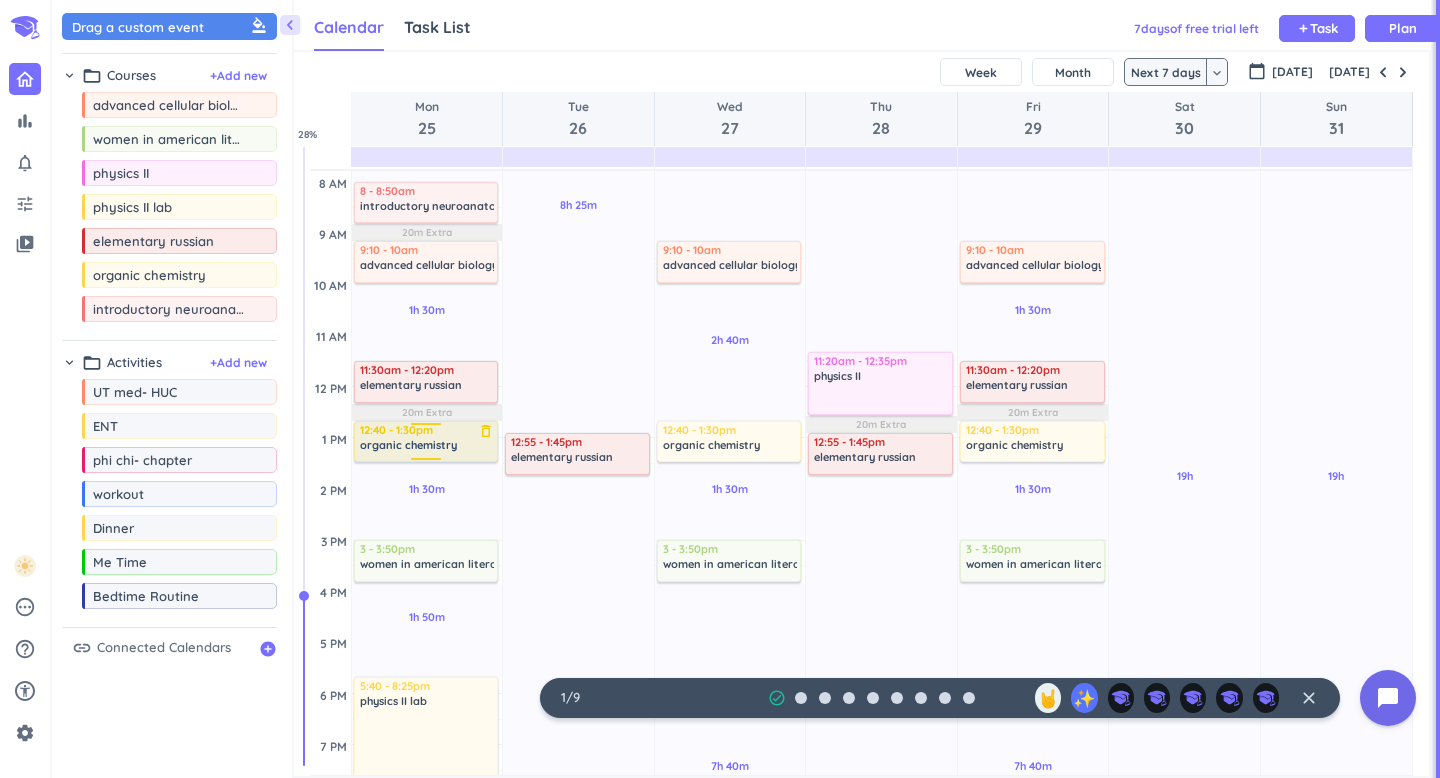 scroll, scrollTop: 216, scrollLeft: 0, axis: vertical 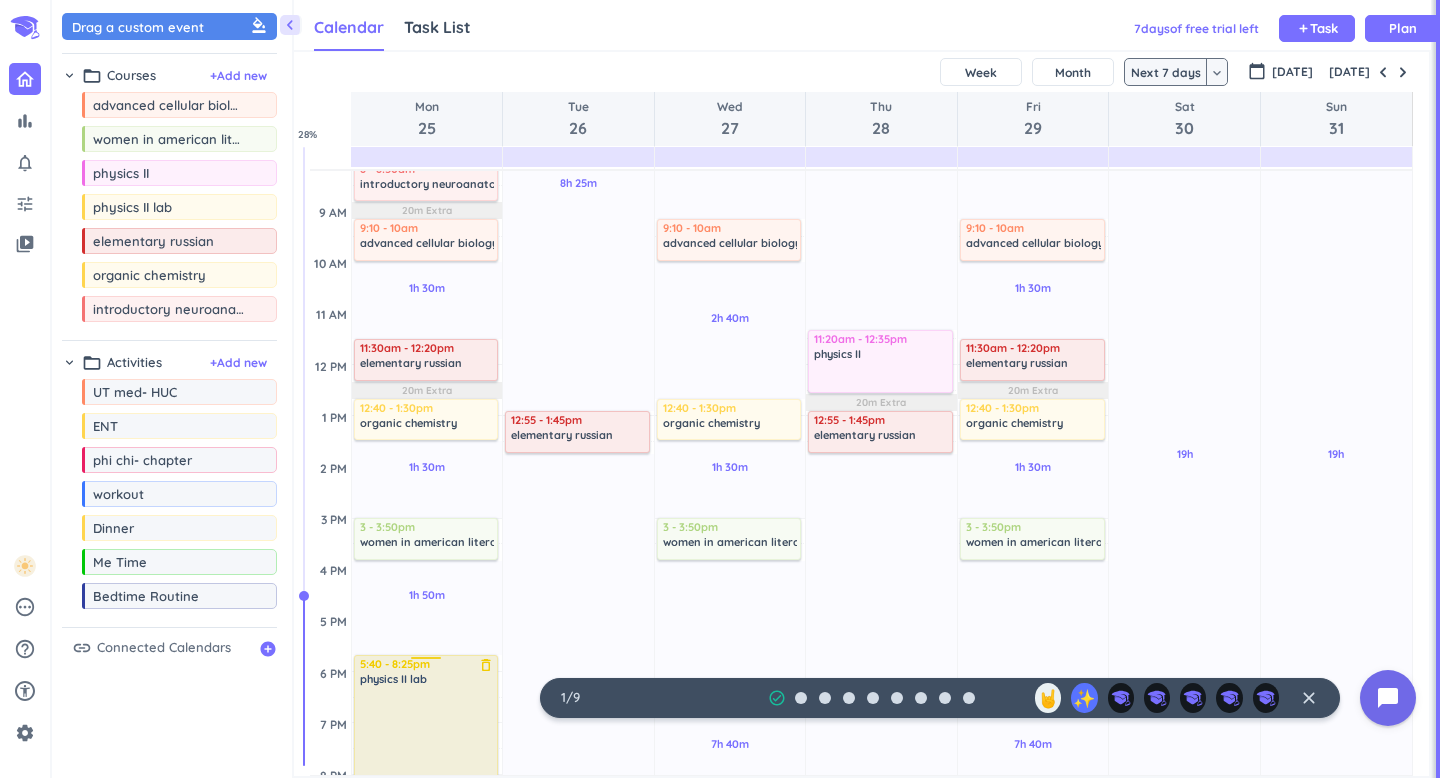click at bounding box center (427, 739) 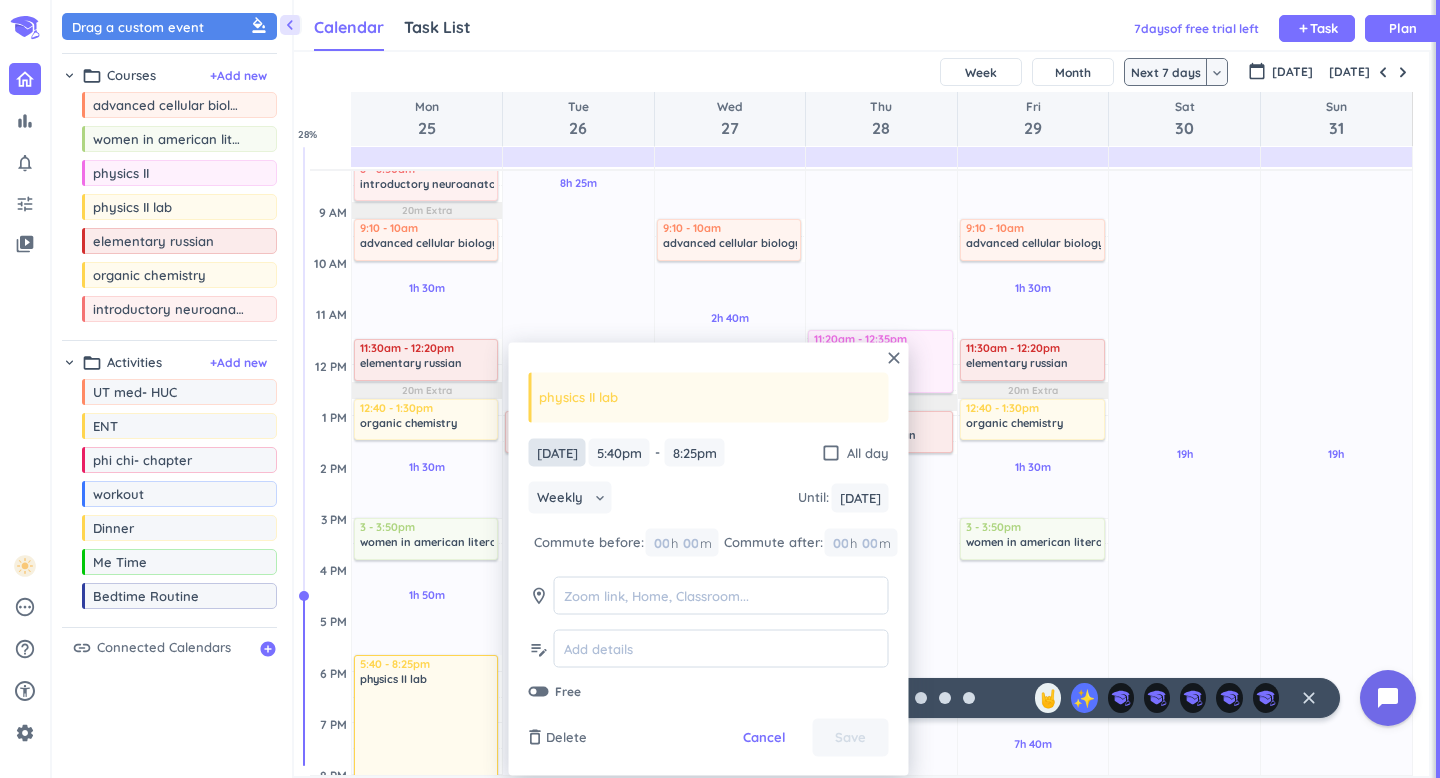 click on "[DATE]" at bounding box center [557, 452] 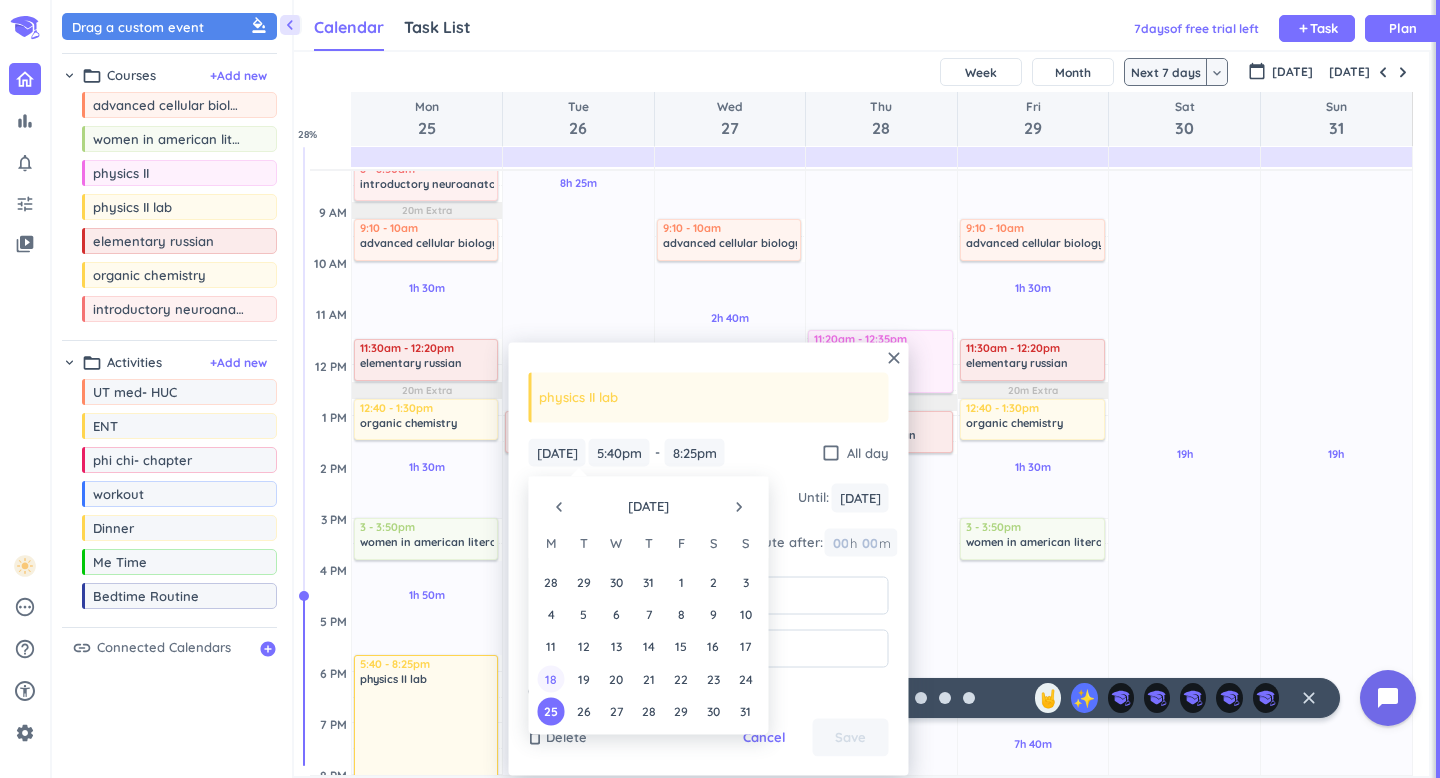 click on "18" at bounding box center [551, 678] 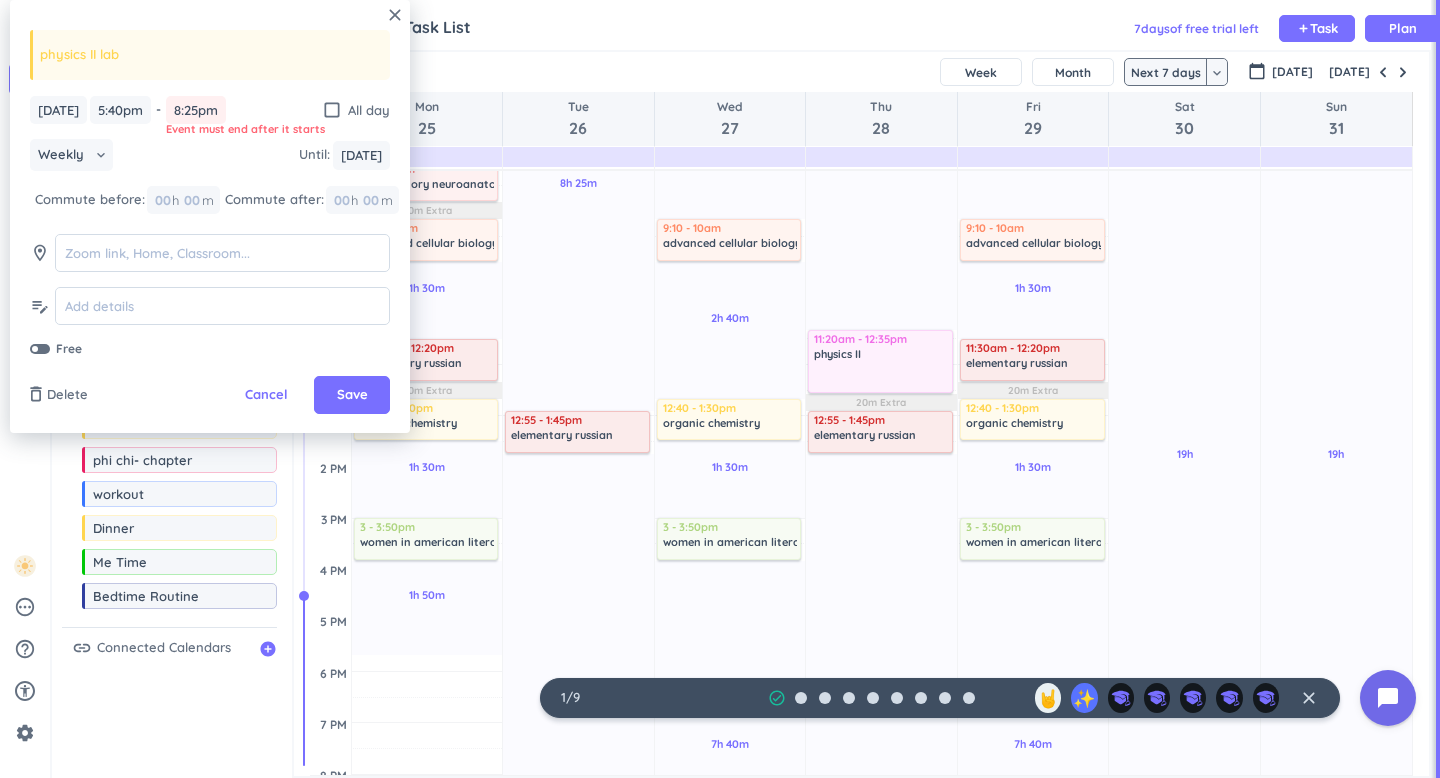 click on "8:25pm" at bounding box center (196, 110) 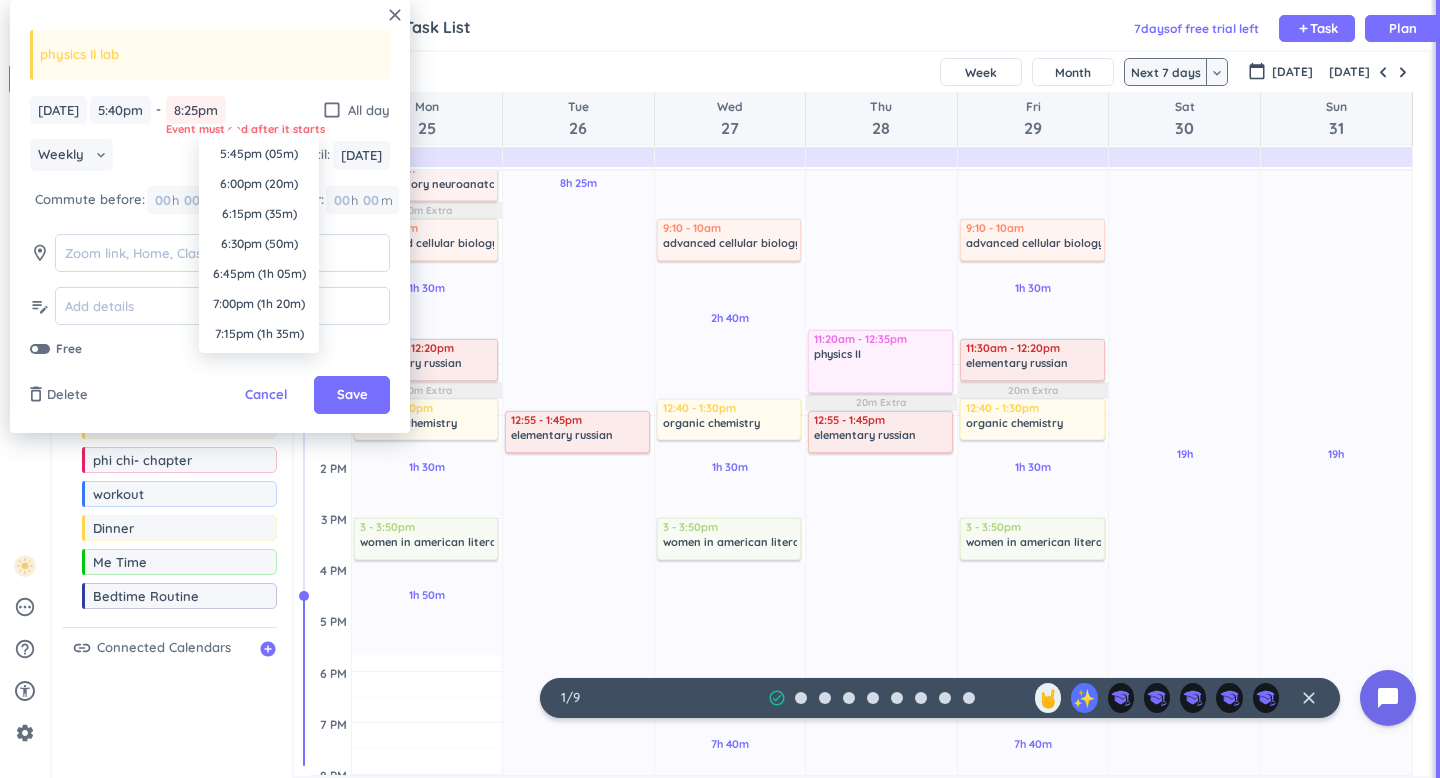 scroll, scrollTop: 2340, scrollLeft: 0, axis: vertical 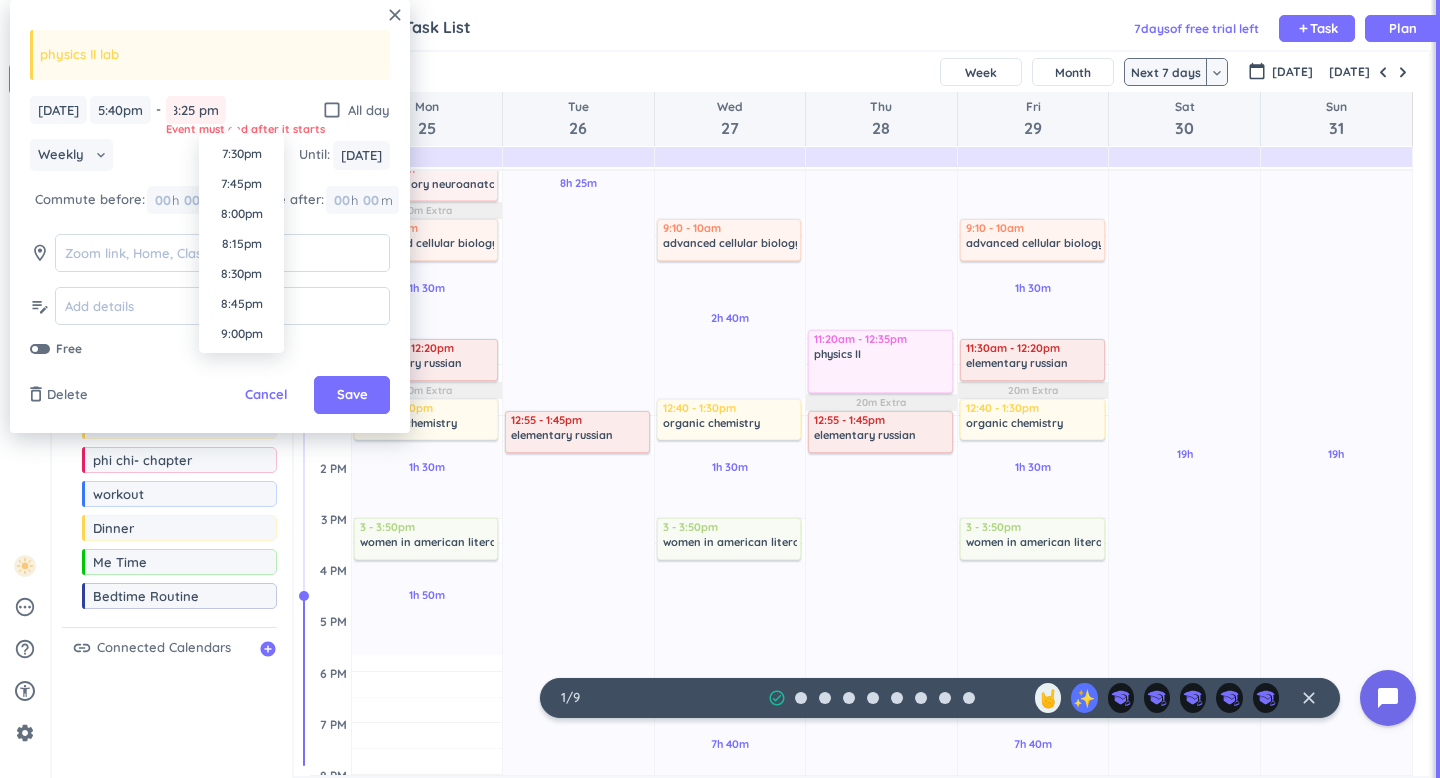 type on "8:25pm" 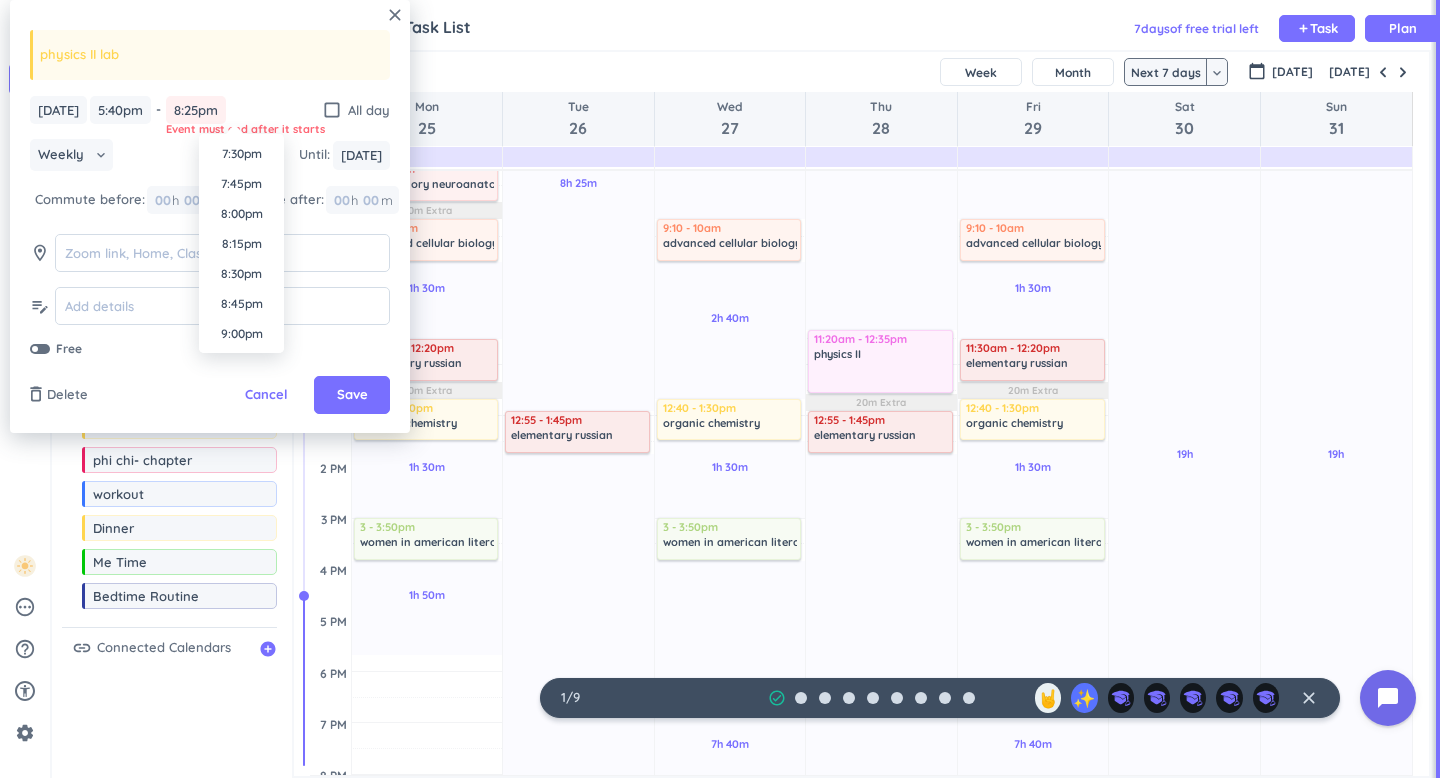 scroll, scrollTop: 0, scrollLeft: 0, axis: both 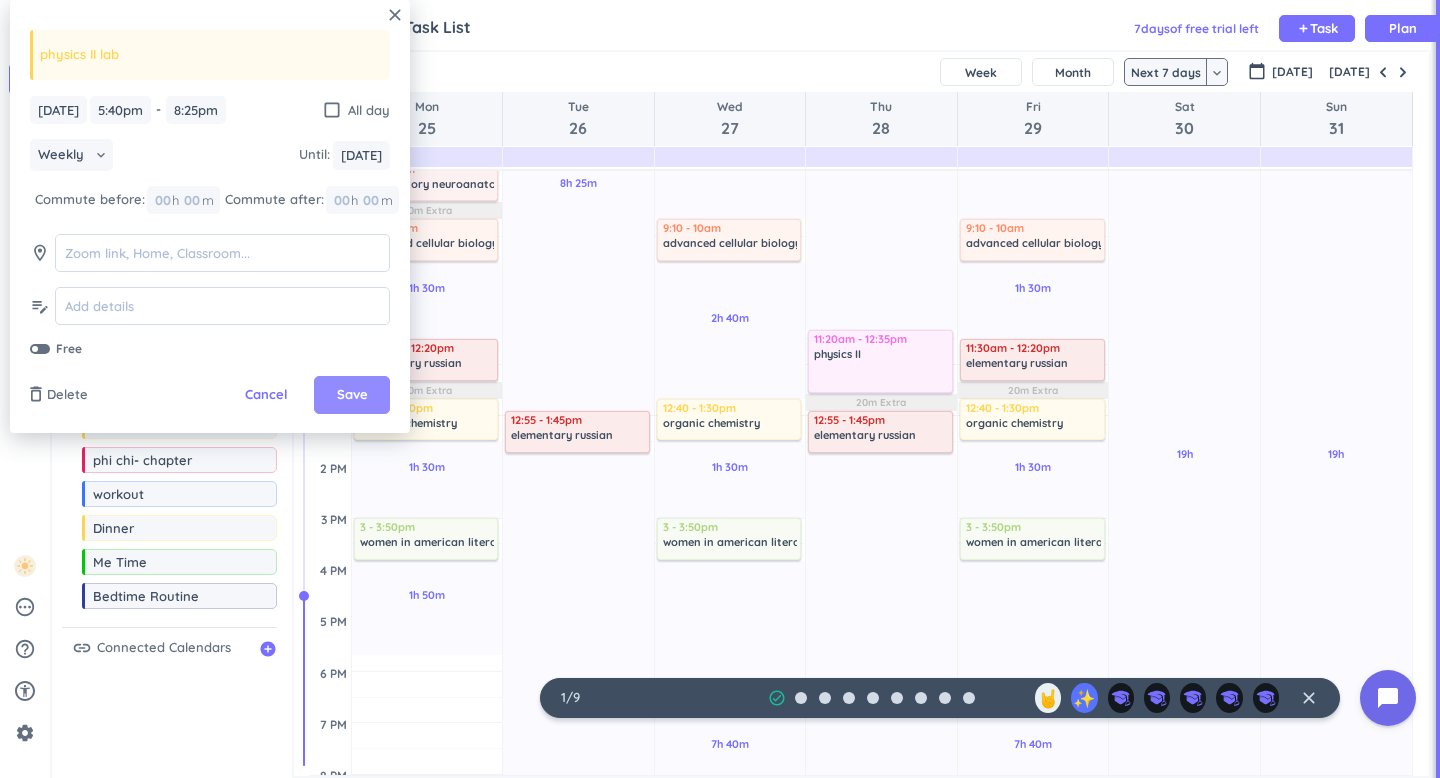 click on "Save" at bounding box center [352, 395] 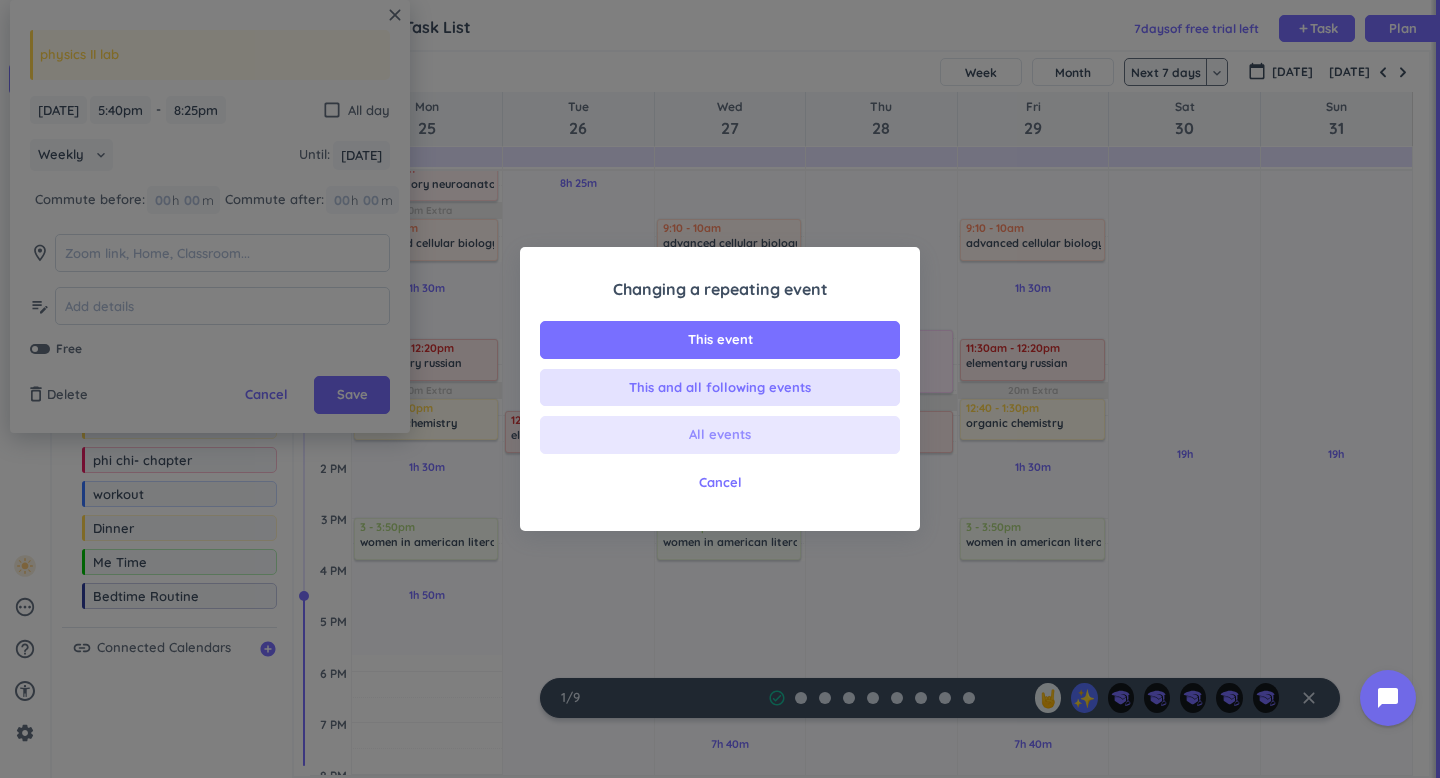 click on "All events" at bounding box center (720, 435) 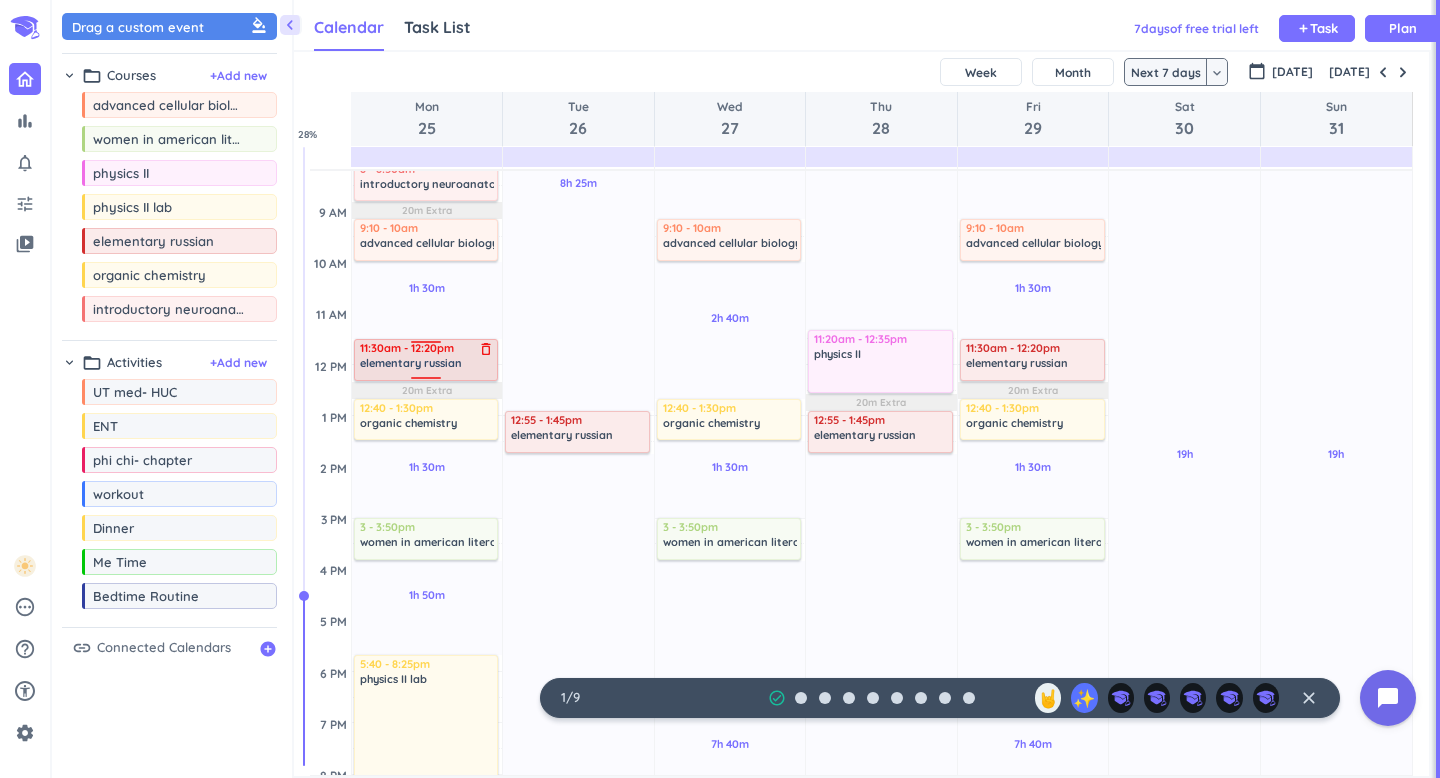 click on "elementary russian" at bounding box center [411, 363] 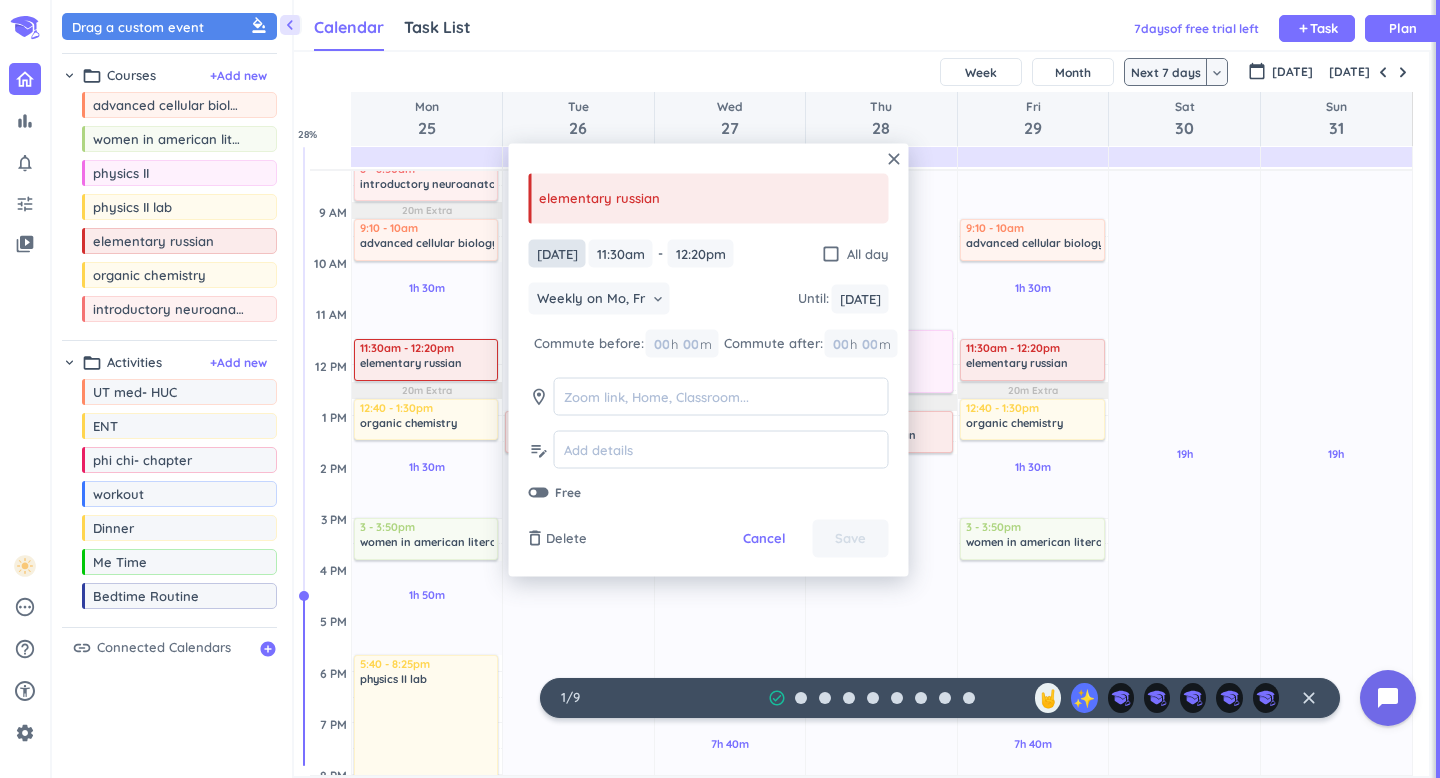 click on "[DATE]" at bounding box center [557, 253] 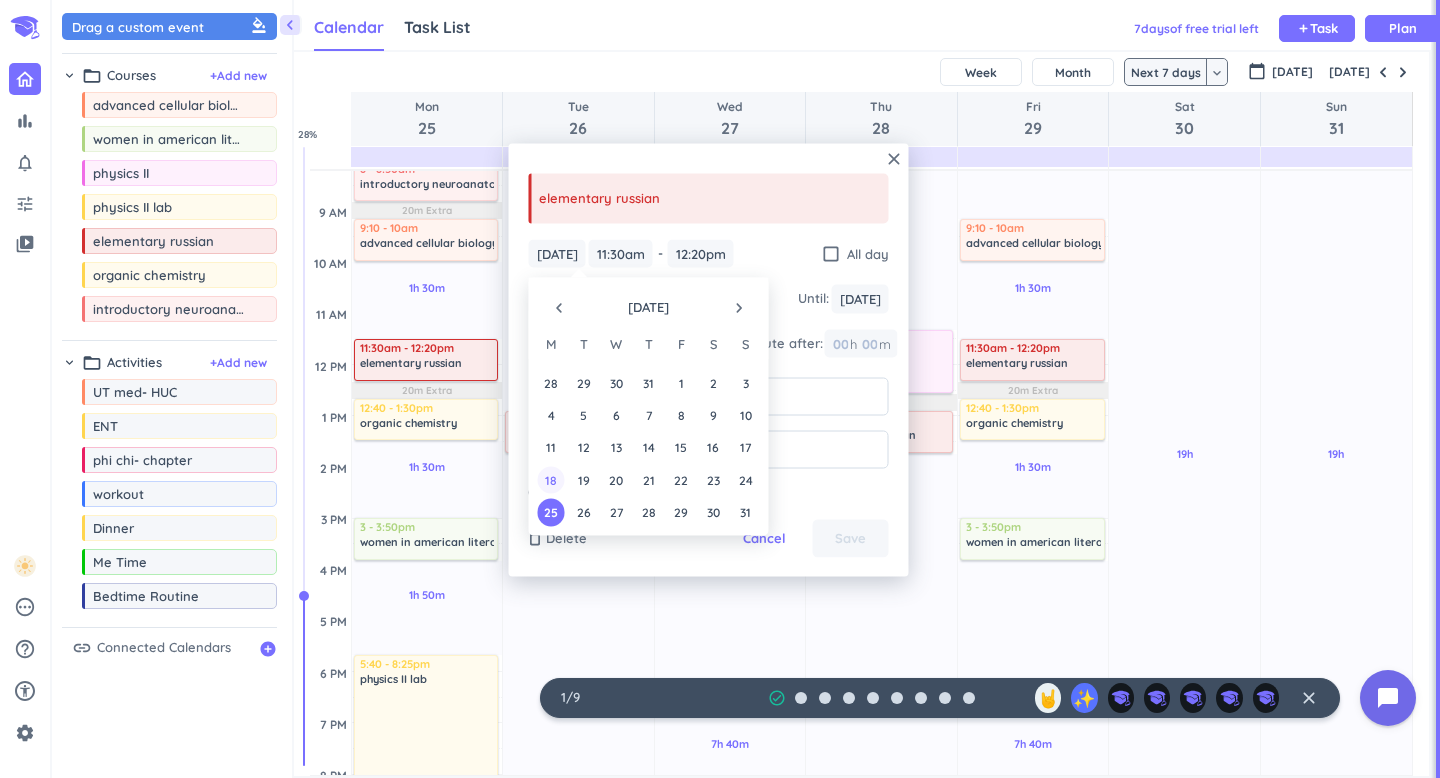 click on "18" at bounding box center (551, 479) 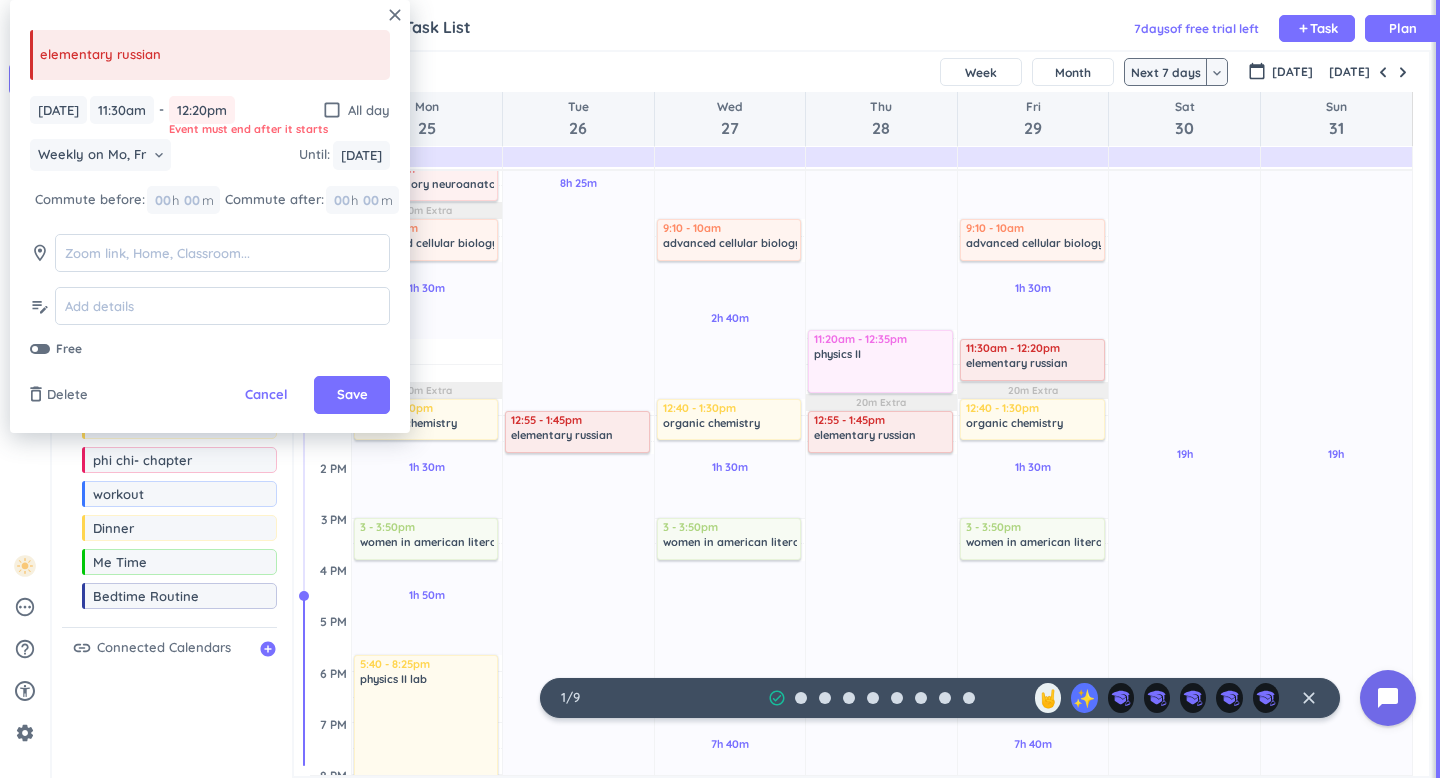 click on "12:20pm" at bounding box center (202, 110) 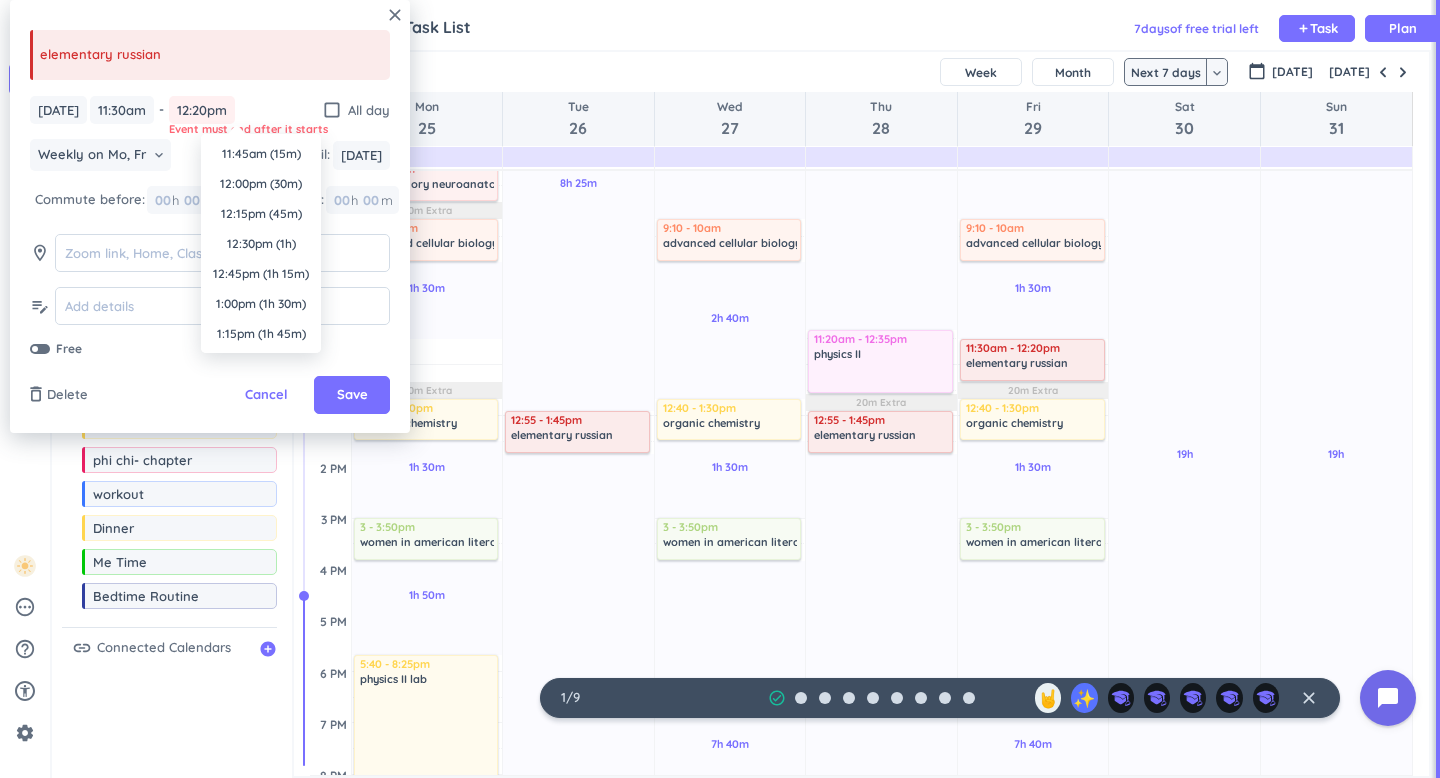 scroll, scrollTop: 1380, scrollLeft: 0, axis: vertical 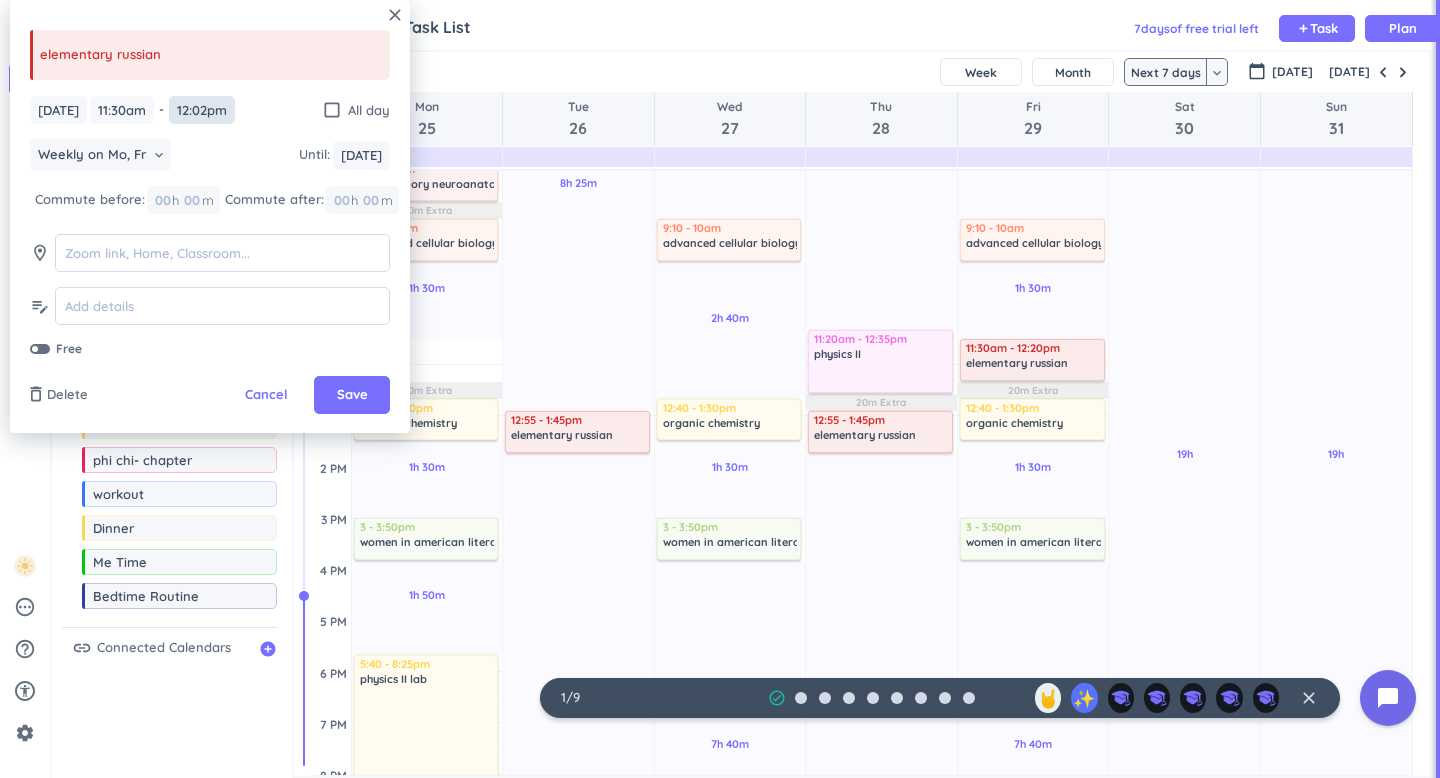 click on "12:02pm" at bounding box center (202, 110) 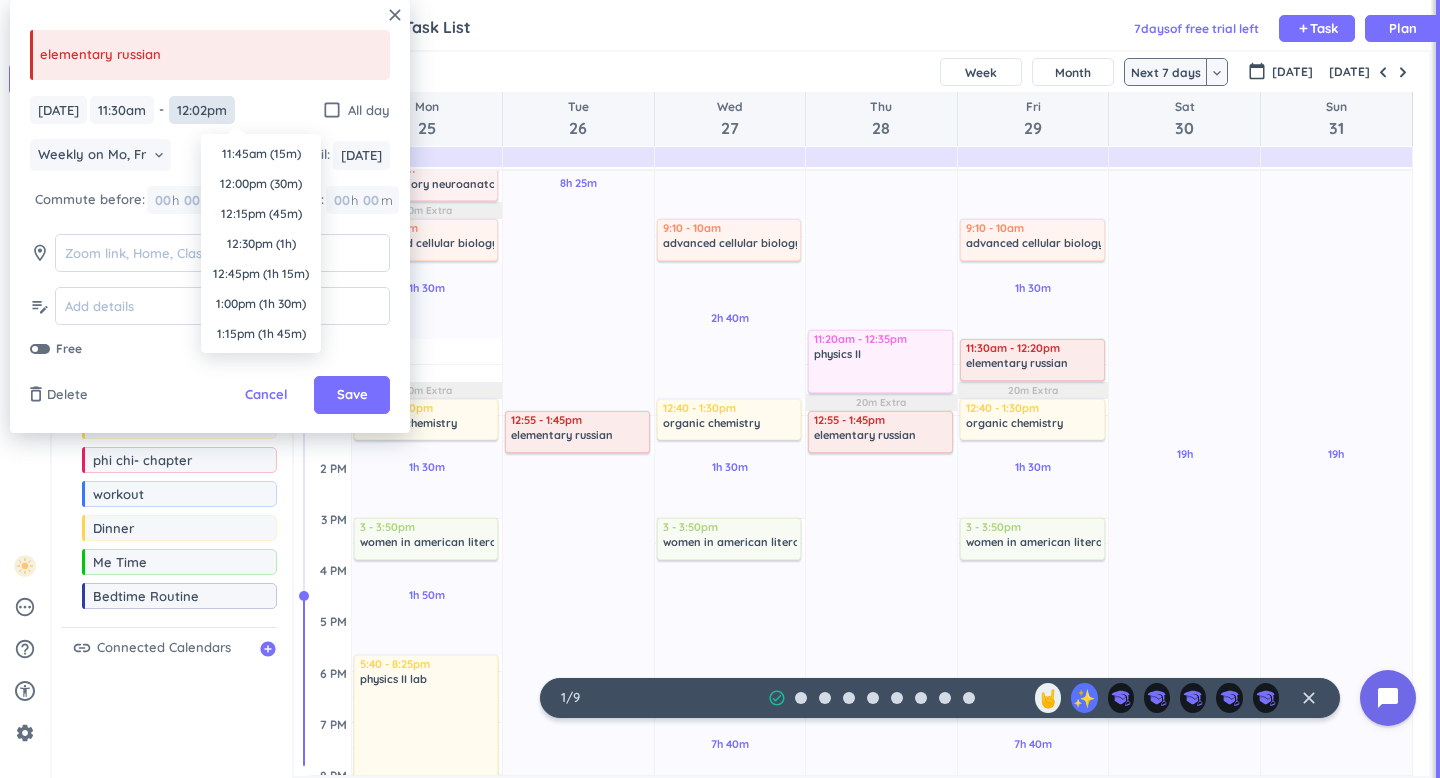 scroll, scrollTop: 1350, scrollLeft: 0, axis: vertical 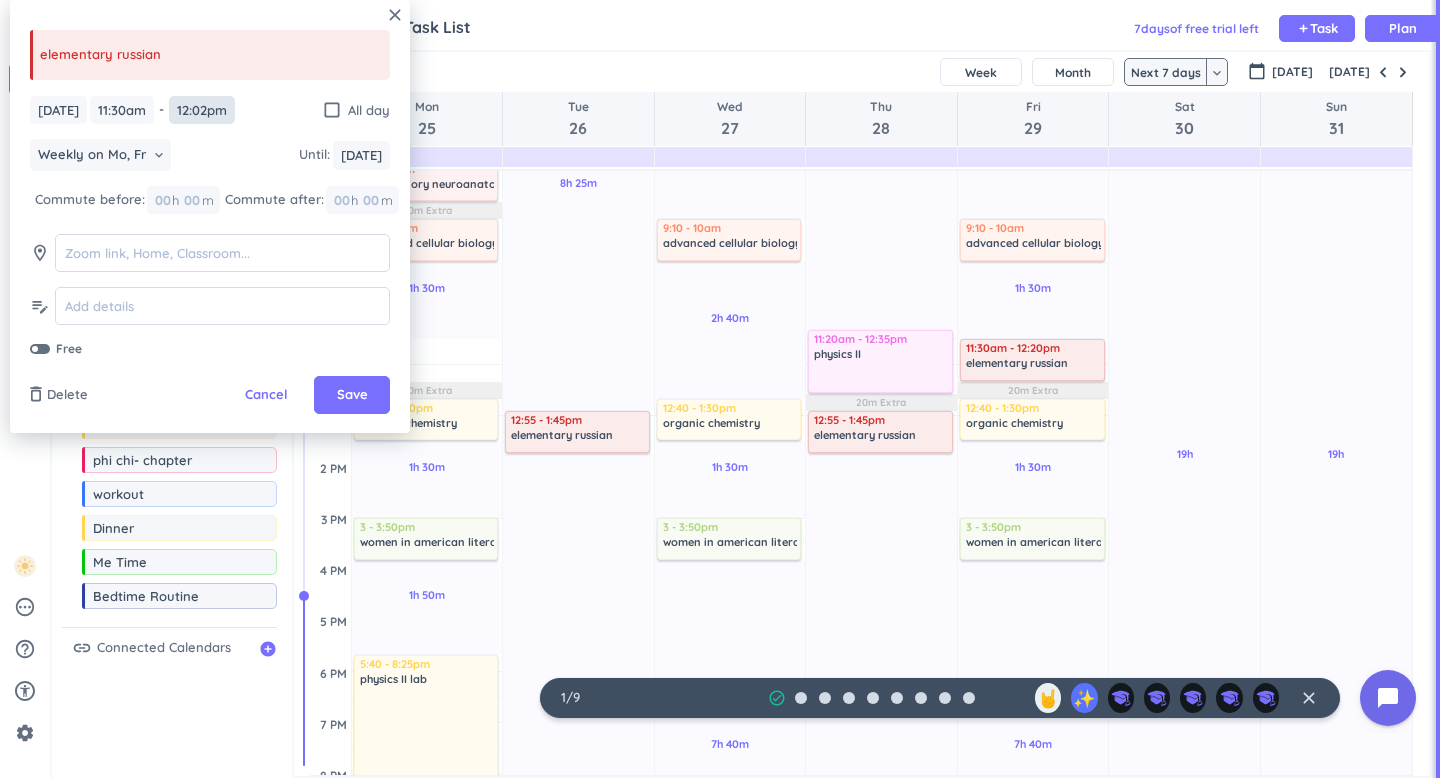 click on "12:02pm" at bounding box center [202, 110] 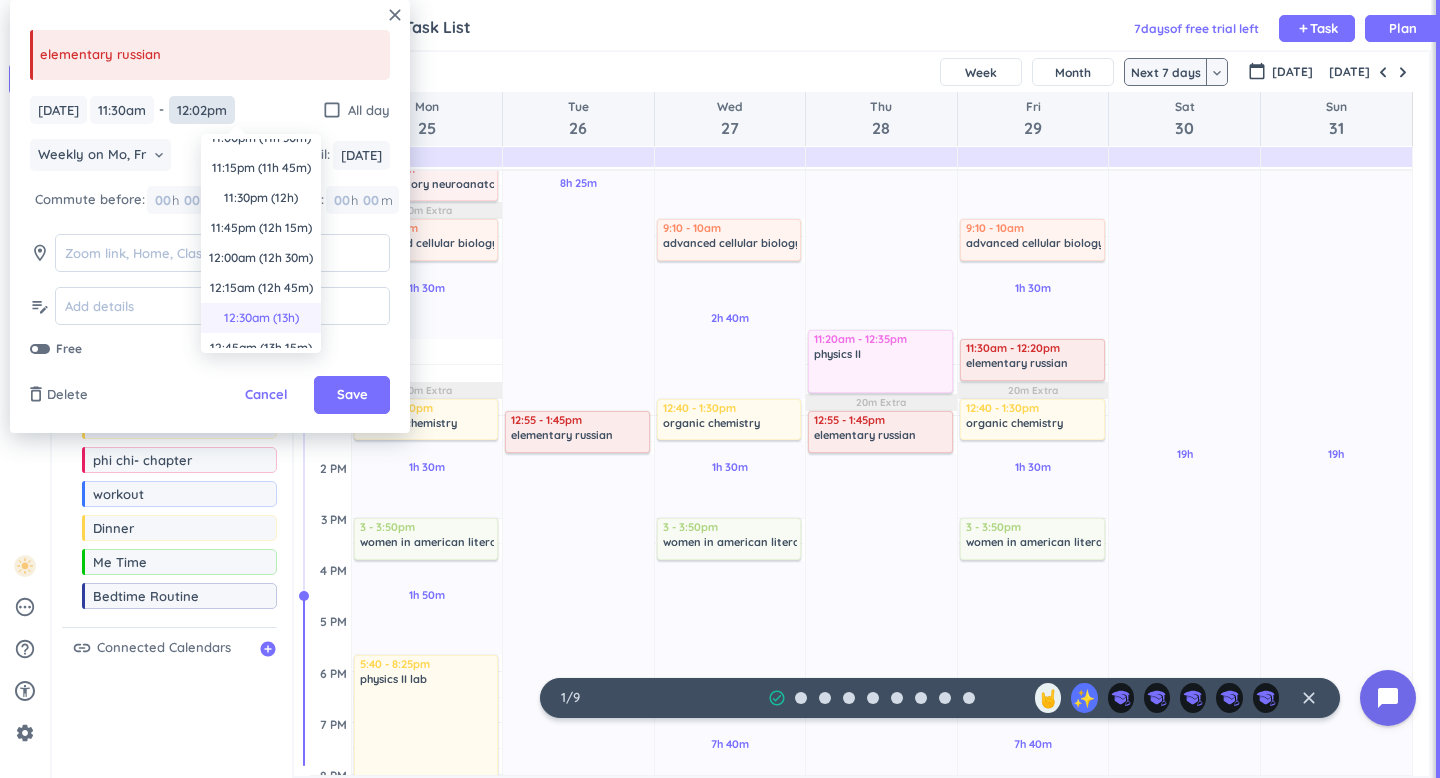 scroll, scrollTop: 1378, scrollLeft: 0, axis: vertical 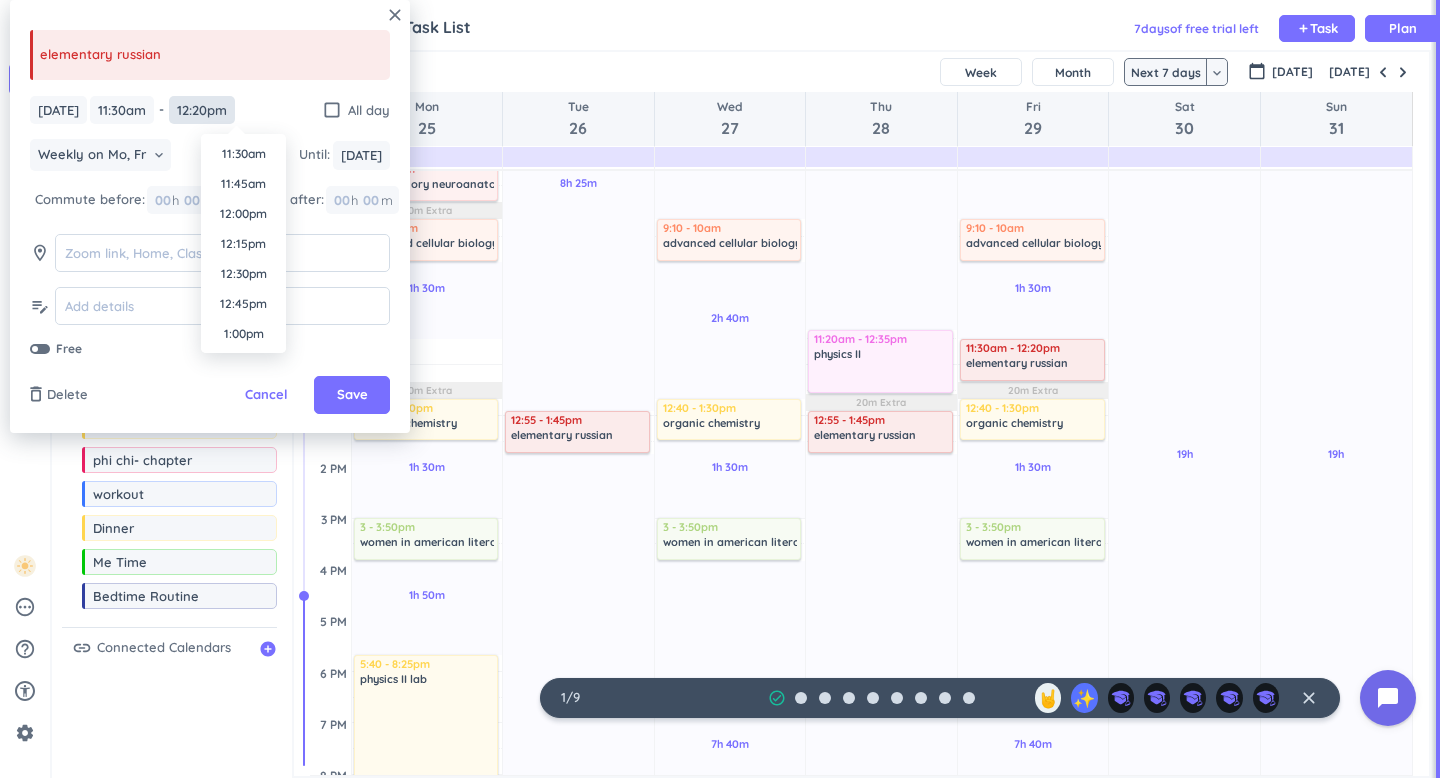 type on "12:20pm" 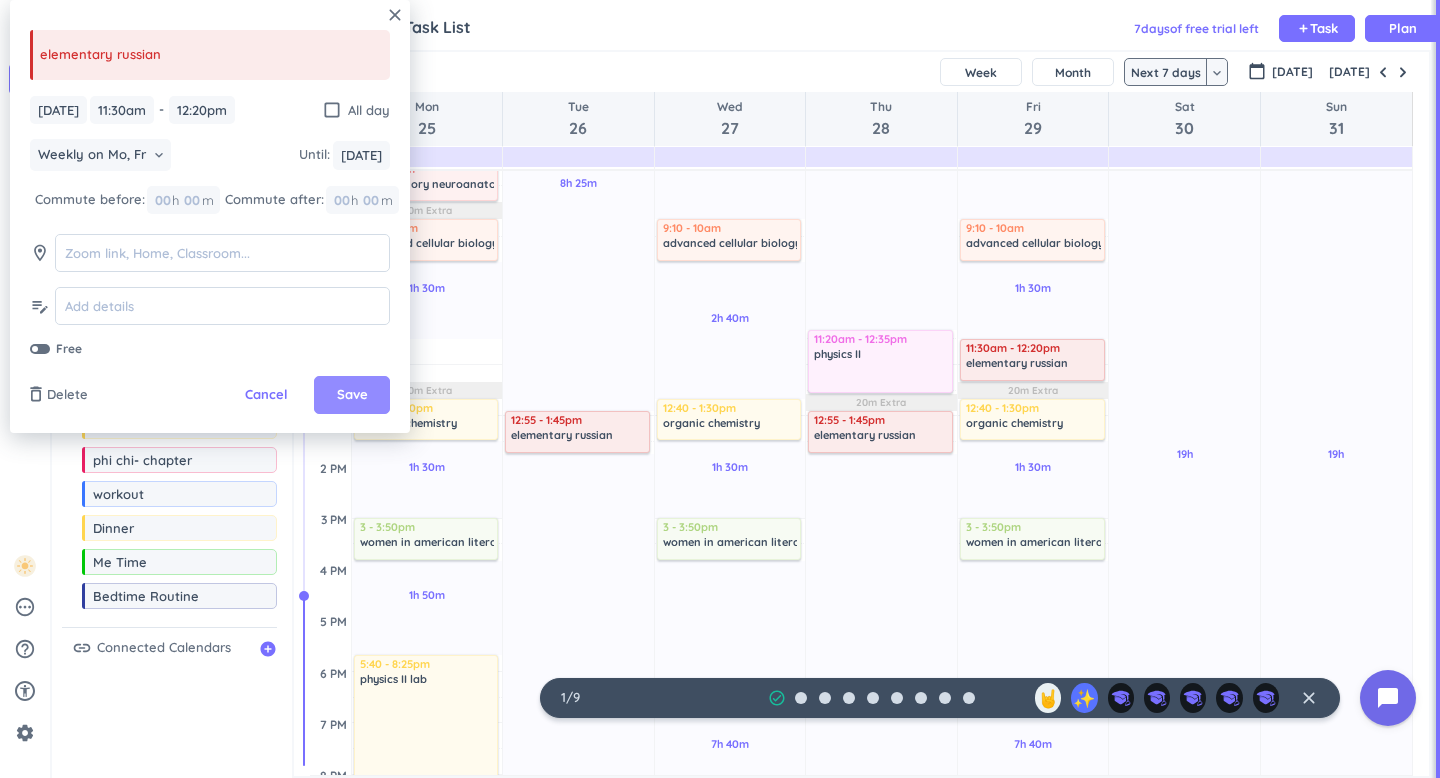 click on "Save" at bounding box center (352, 395) 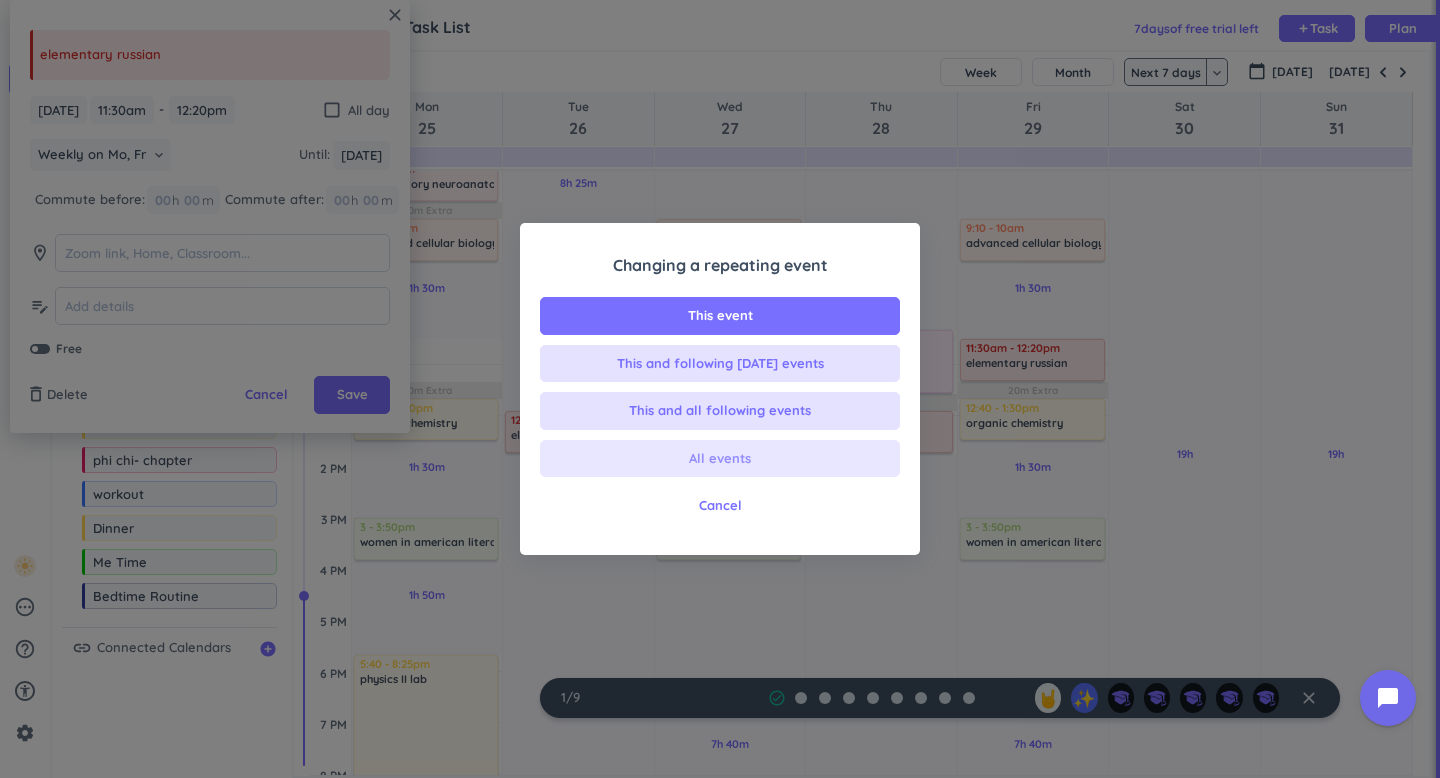 click on "All events" at bounding box center [720, 459] 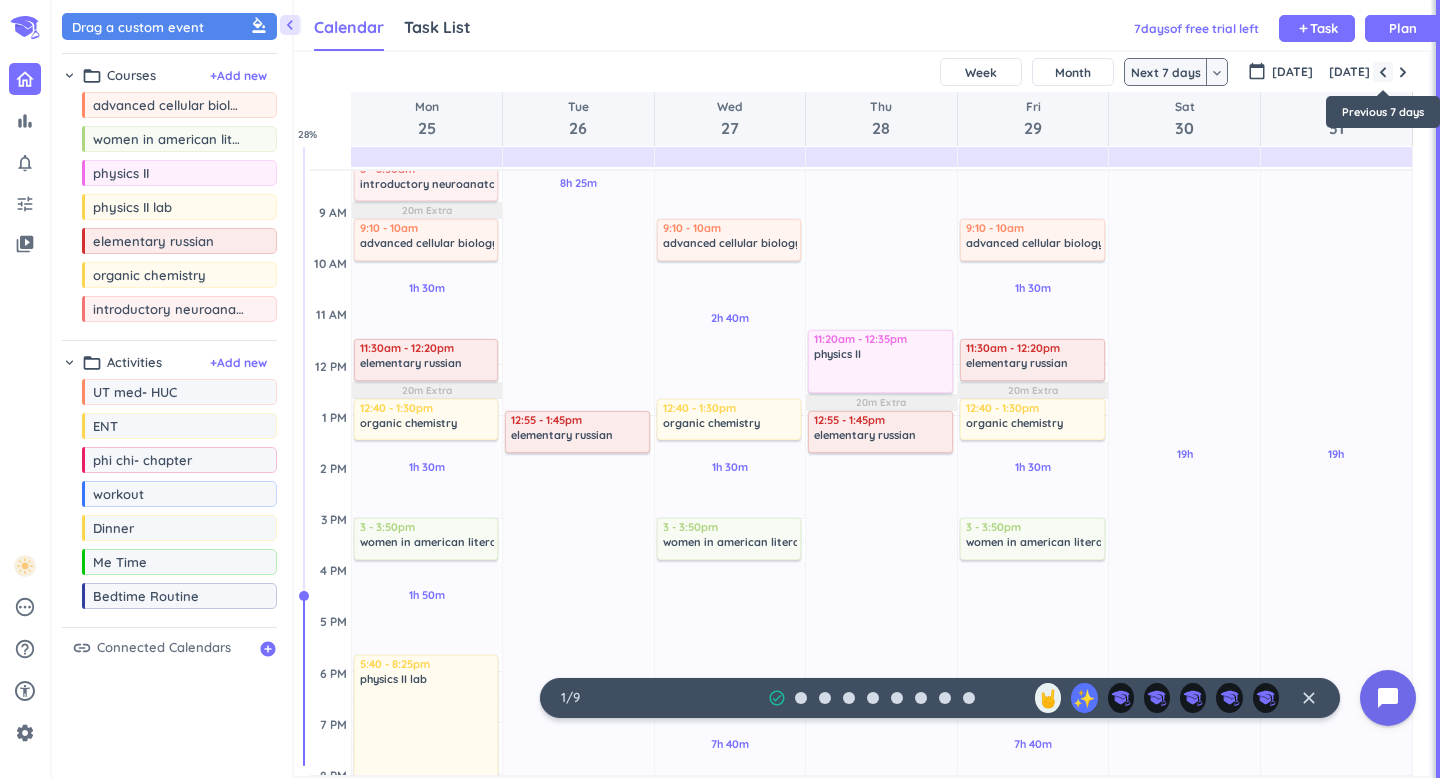 click at bounding box center [1383, 72] 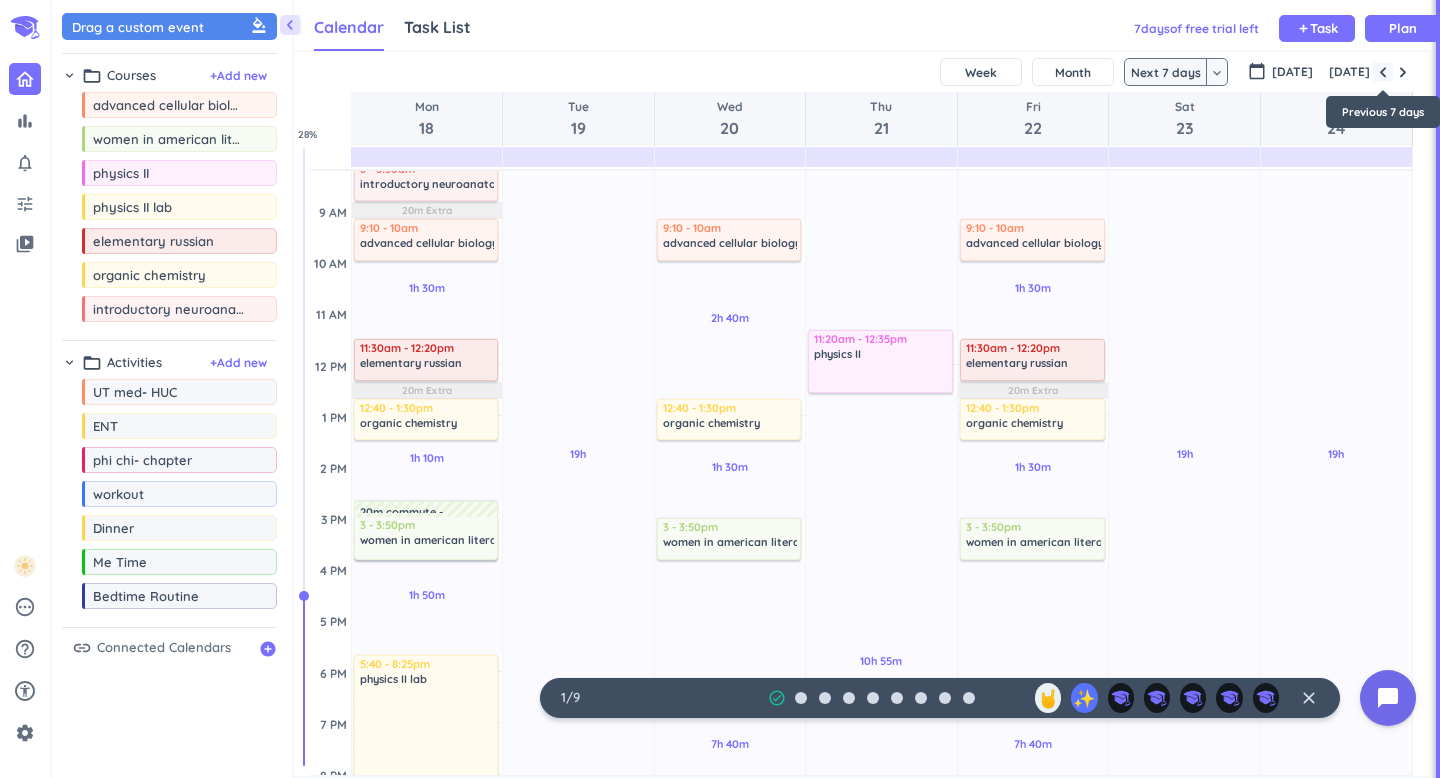 scroll, scrollTop: 104, scrollLeft: 0, axis: vertical 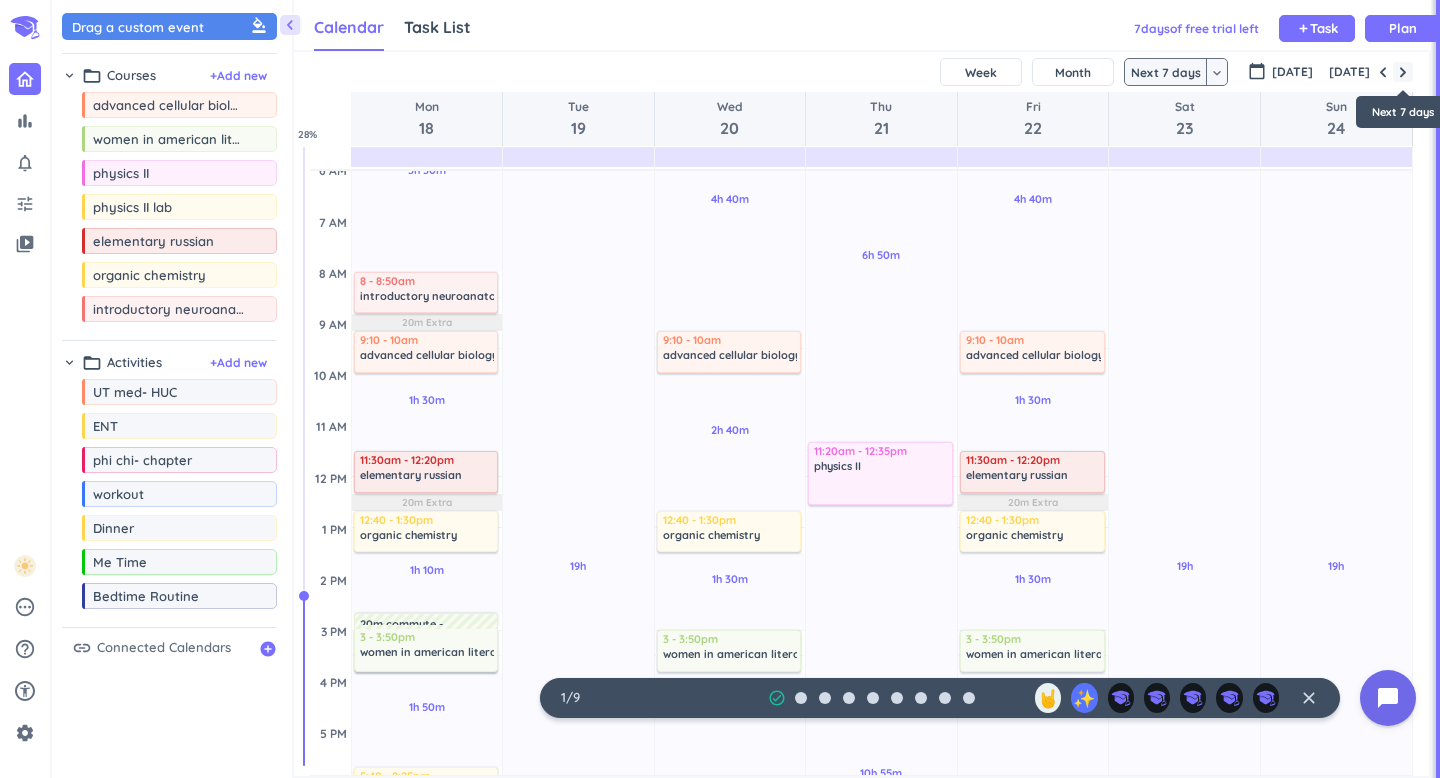 click at bounding box center (1403, 72) 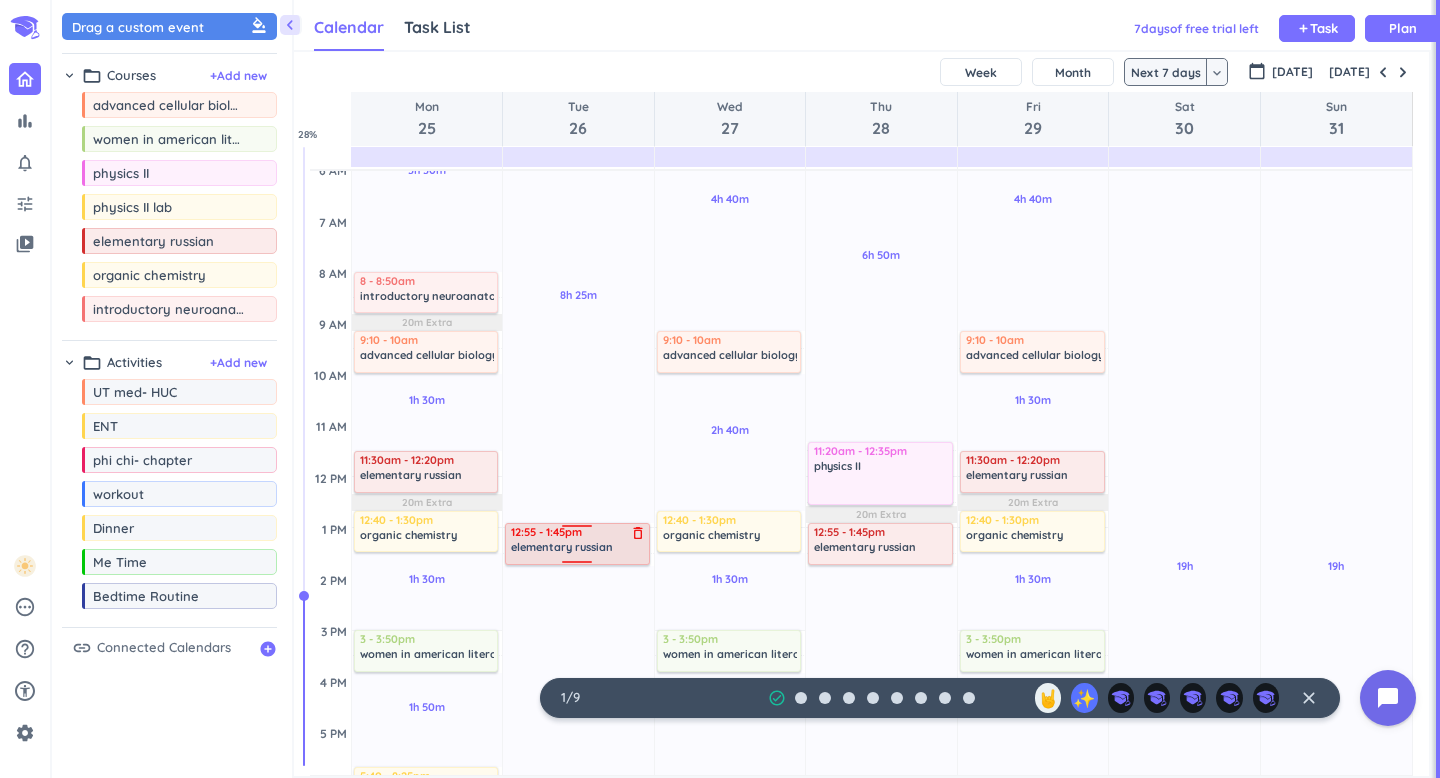 click on "elementary russian" at bounding box center [562, 547] 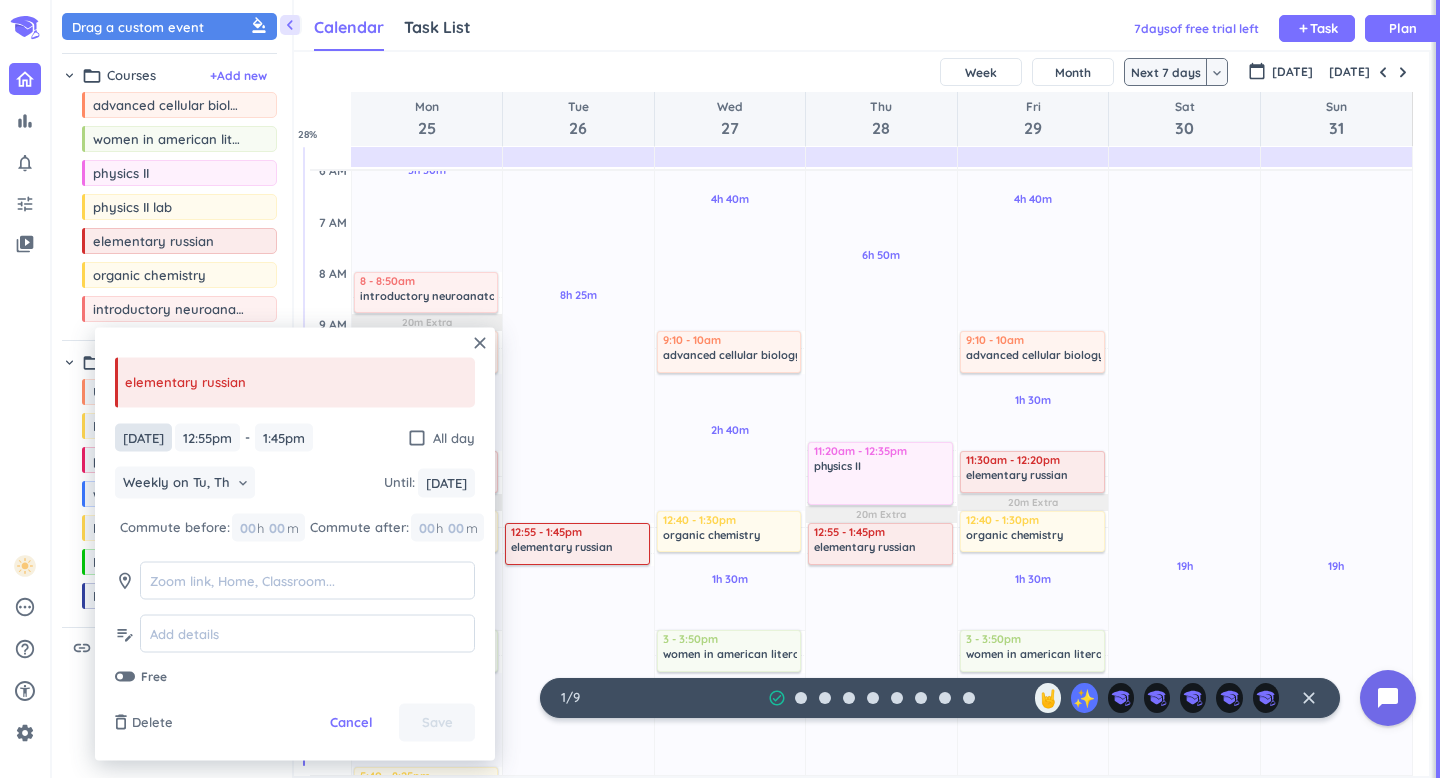 click on "[DATE]" at bounding box center [143, 437] 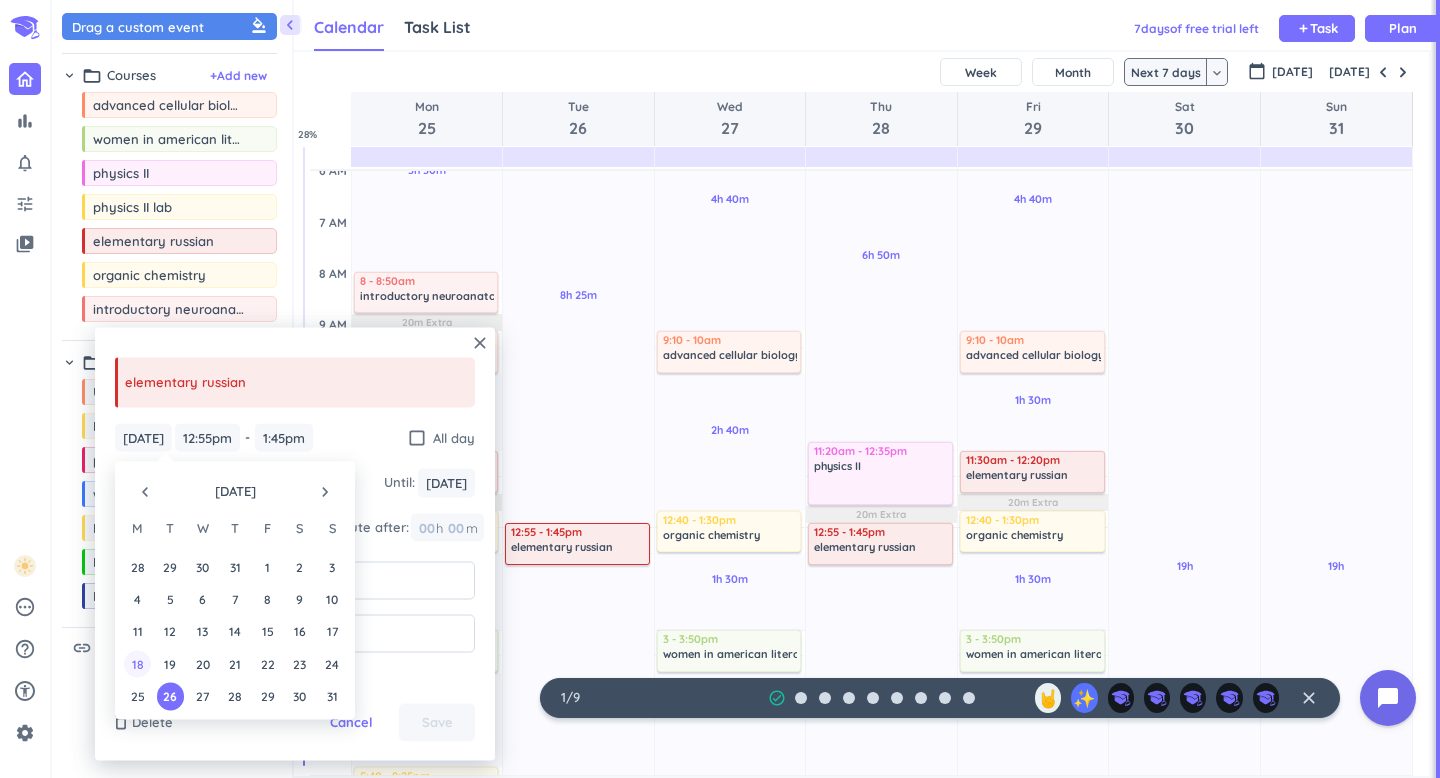 click on "18" at bounding box center [137, 663] 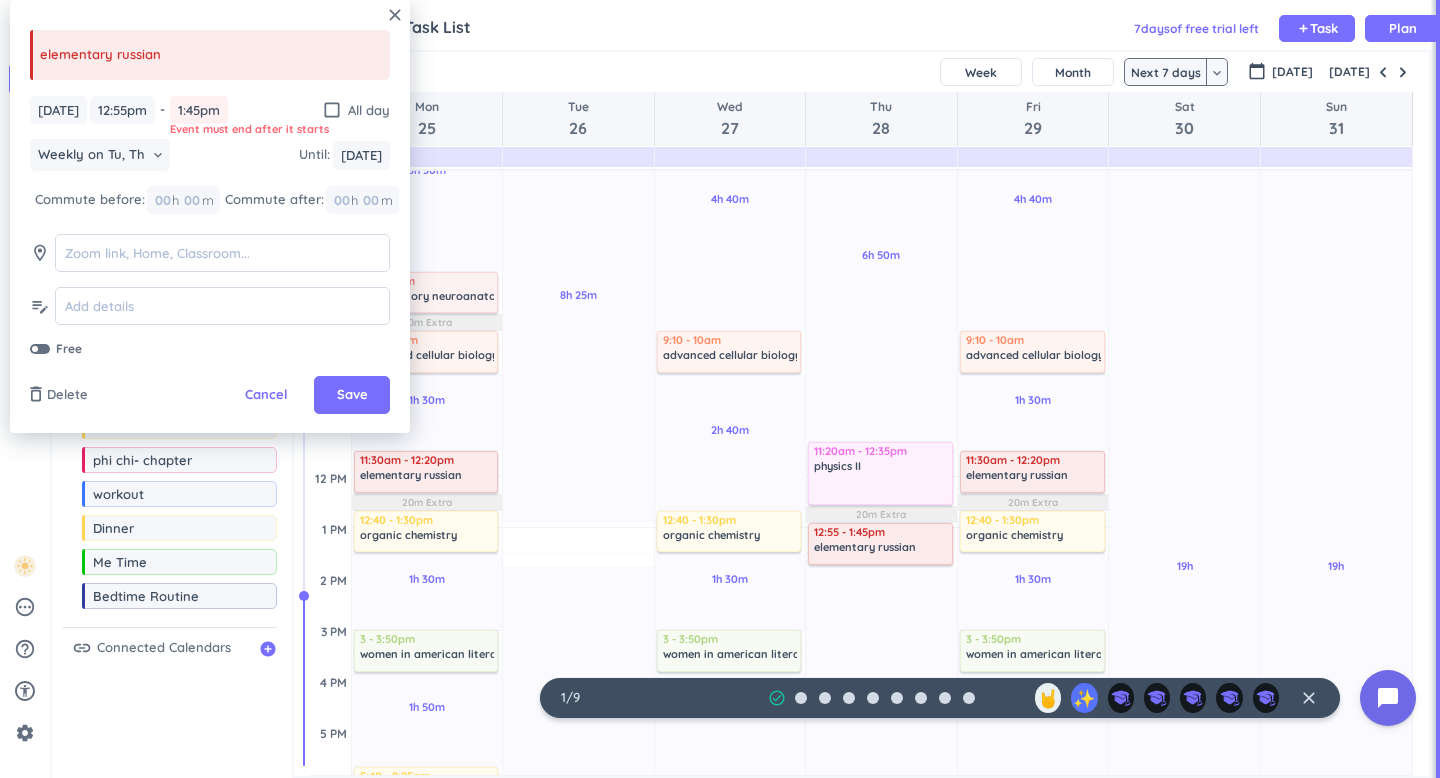 click on "1:45pm" at bounding box center [199, 110] 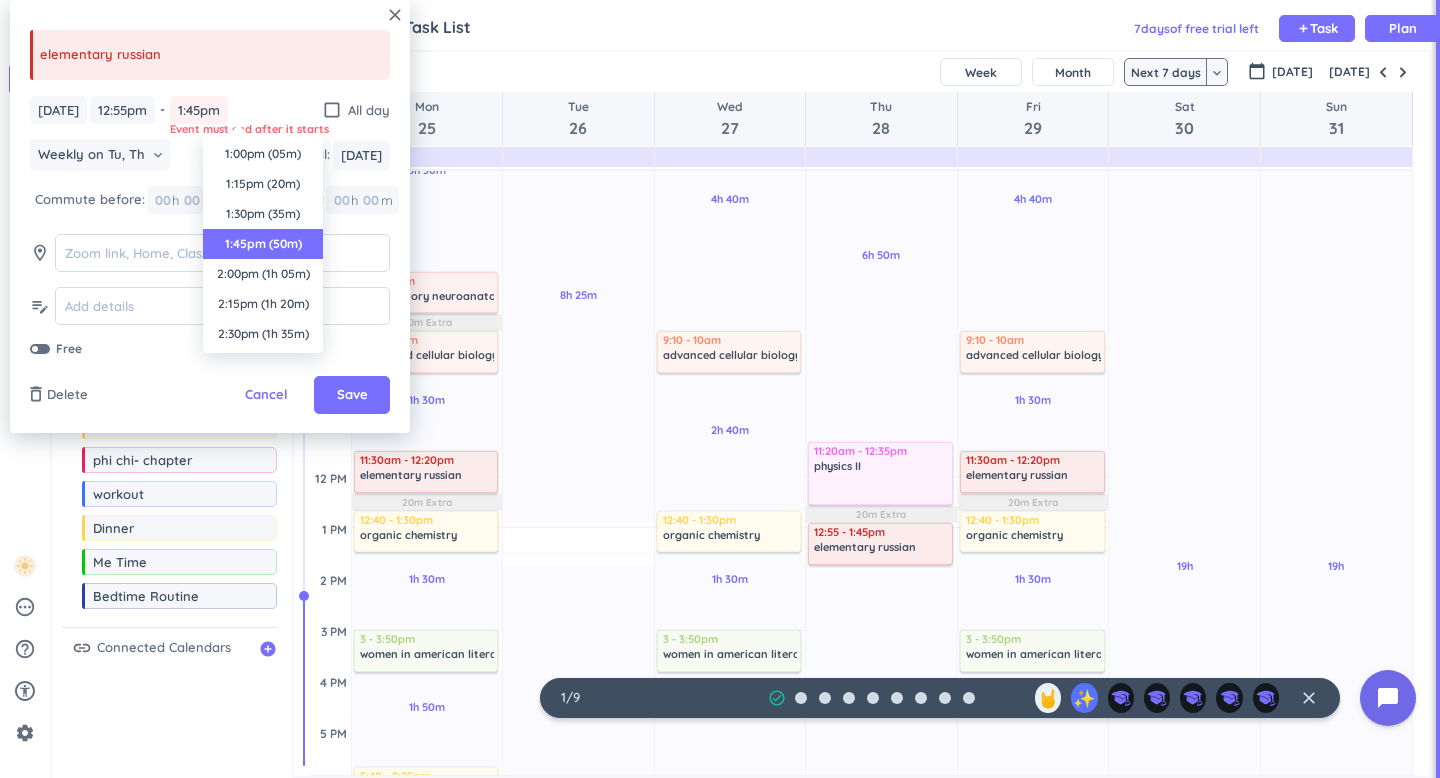 scroll, scrollTop: 90, scrollLeft: 0, axis: vertical 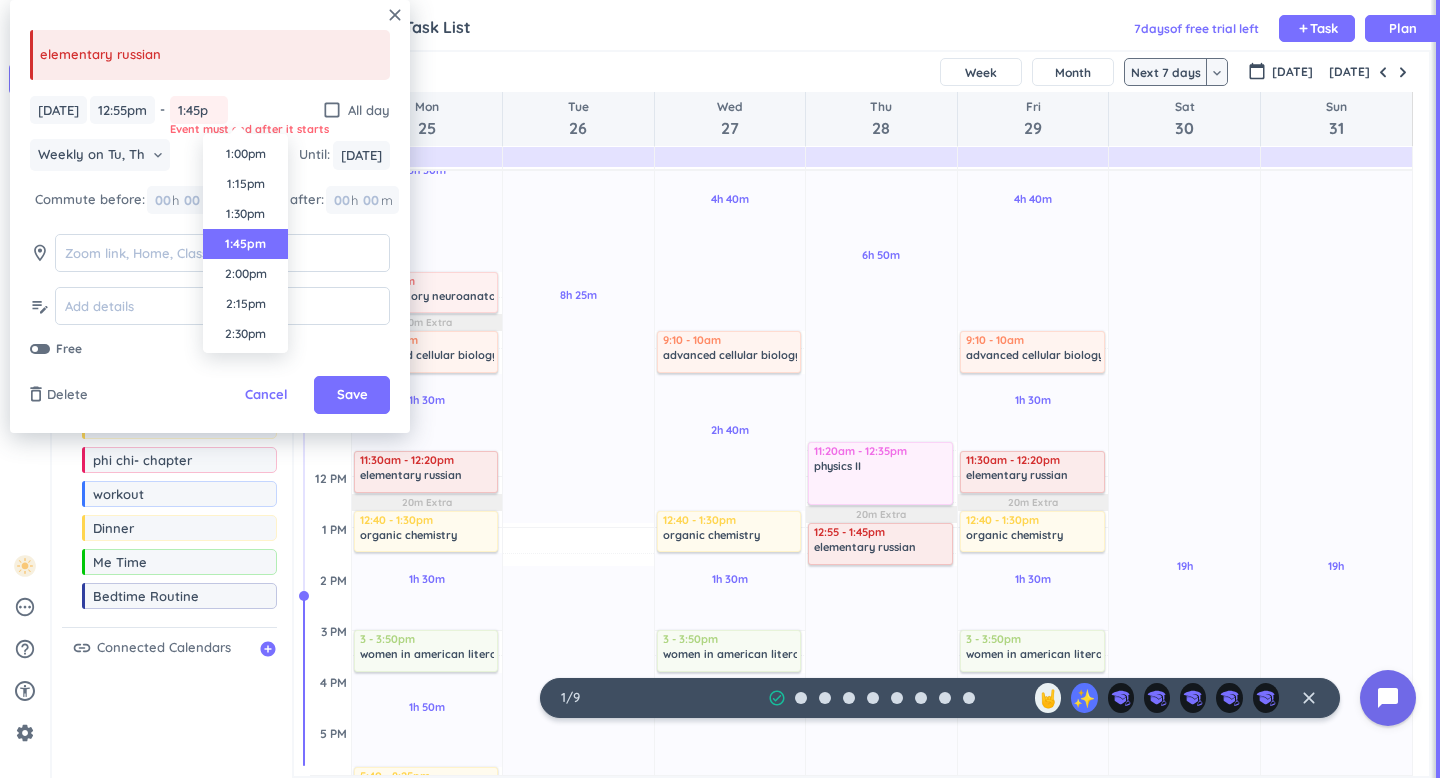 type on "1:45pm" 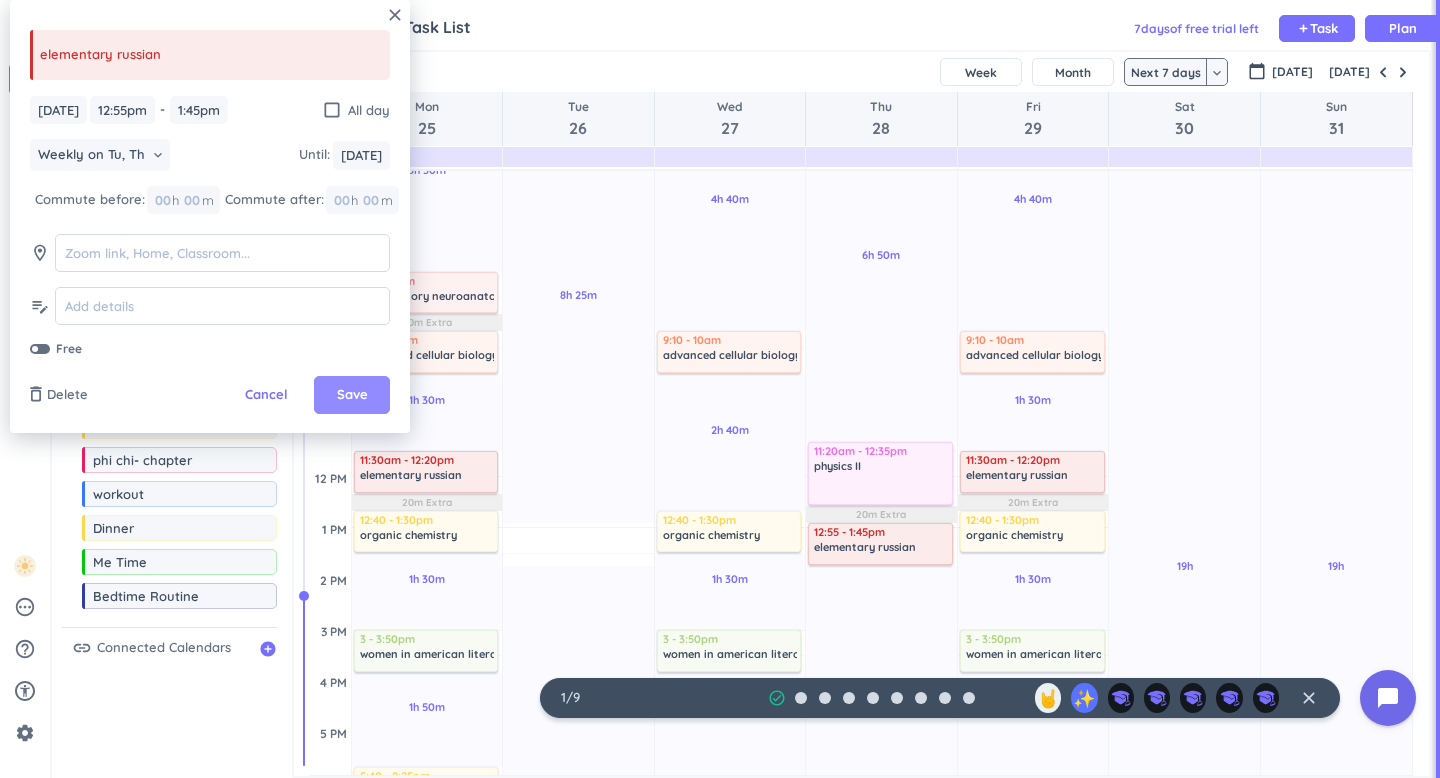 click on "Save" at bounding box center (352, 395) 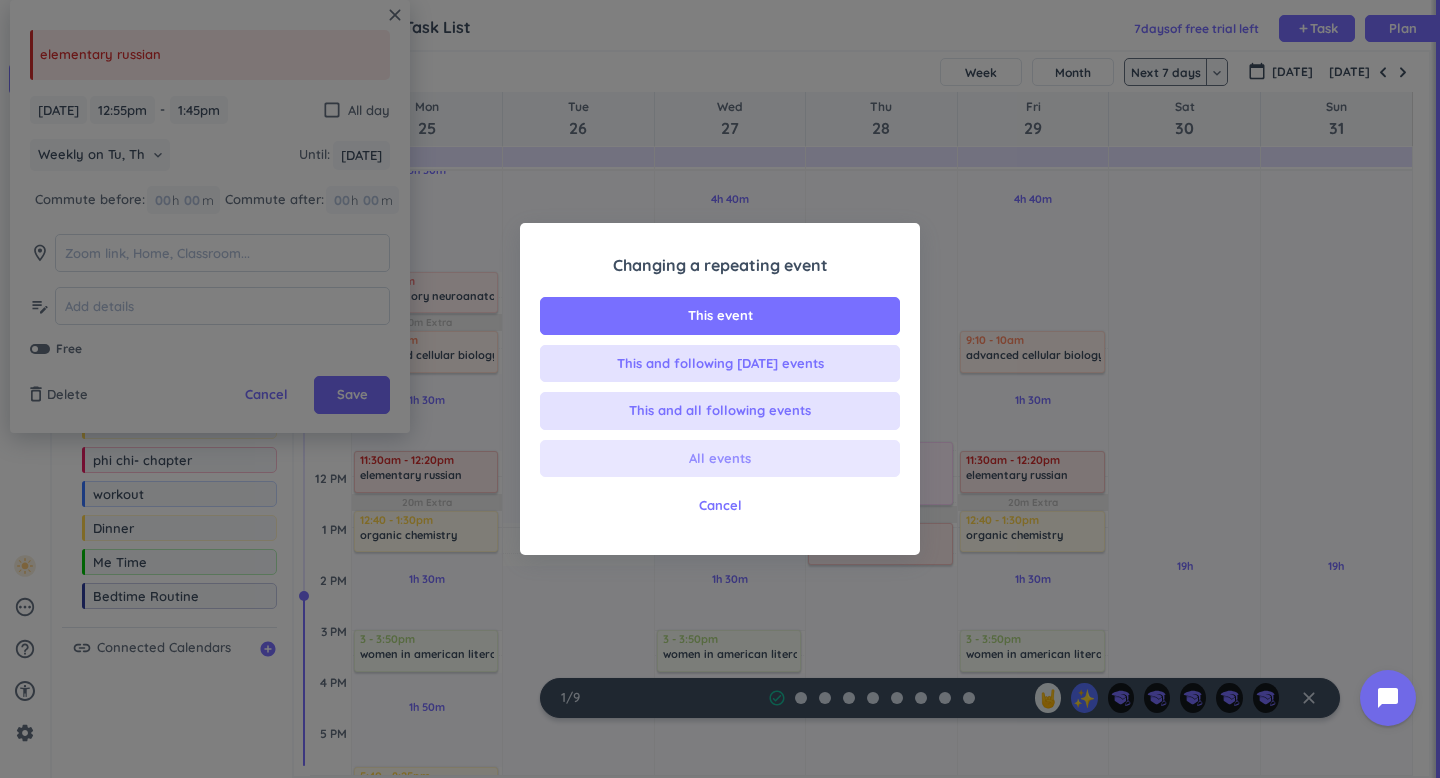 click on "All events" at bounding box center [720, 459] 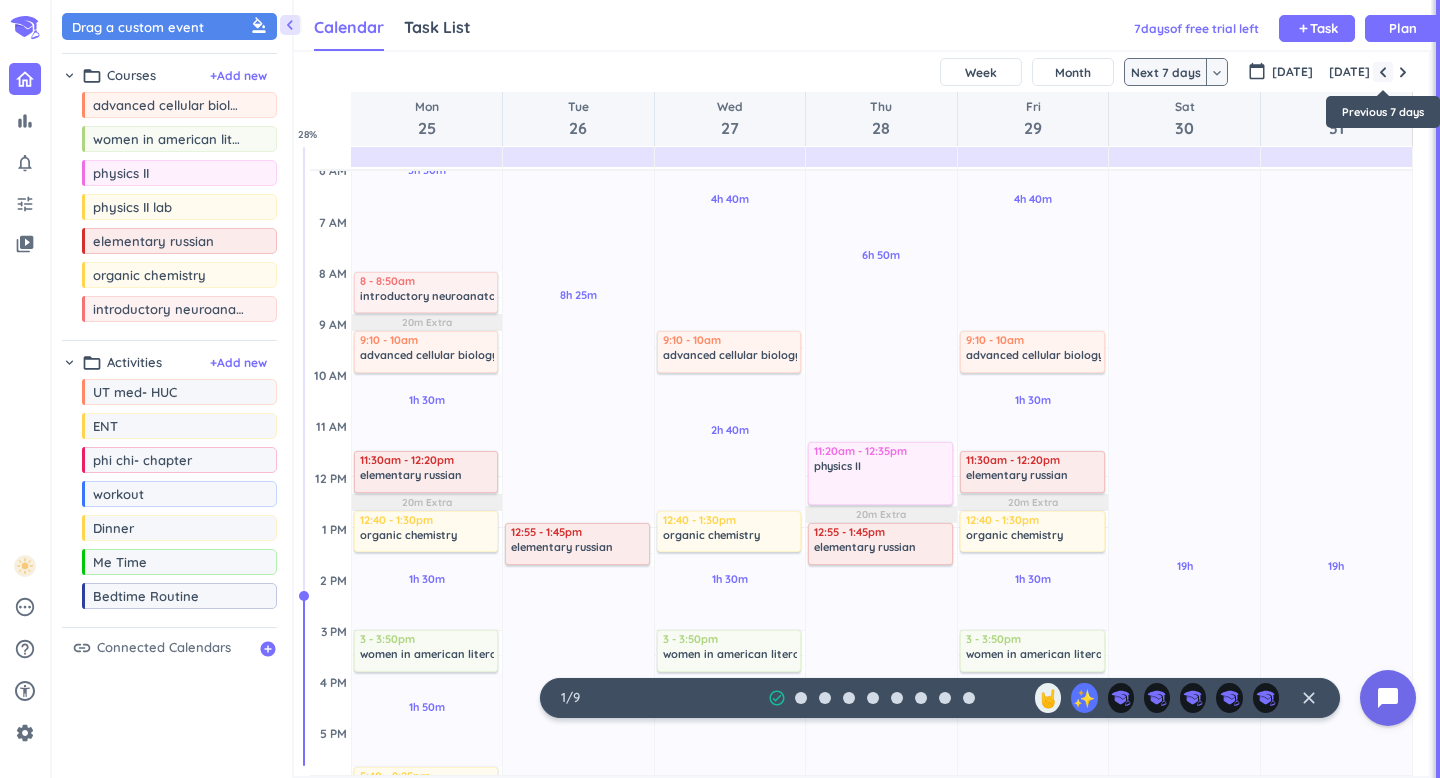 click at bounding box center (1383, 72) 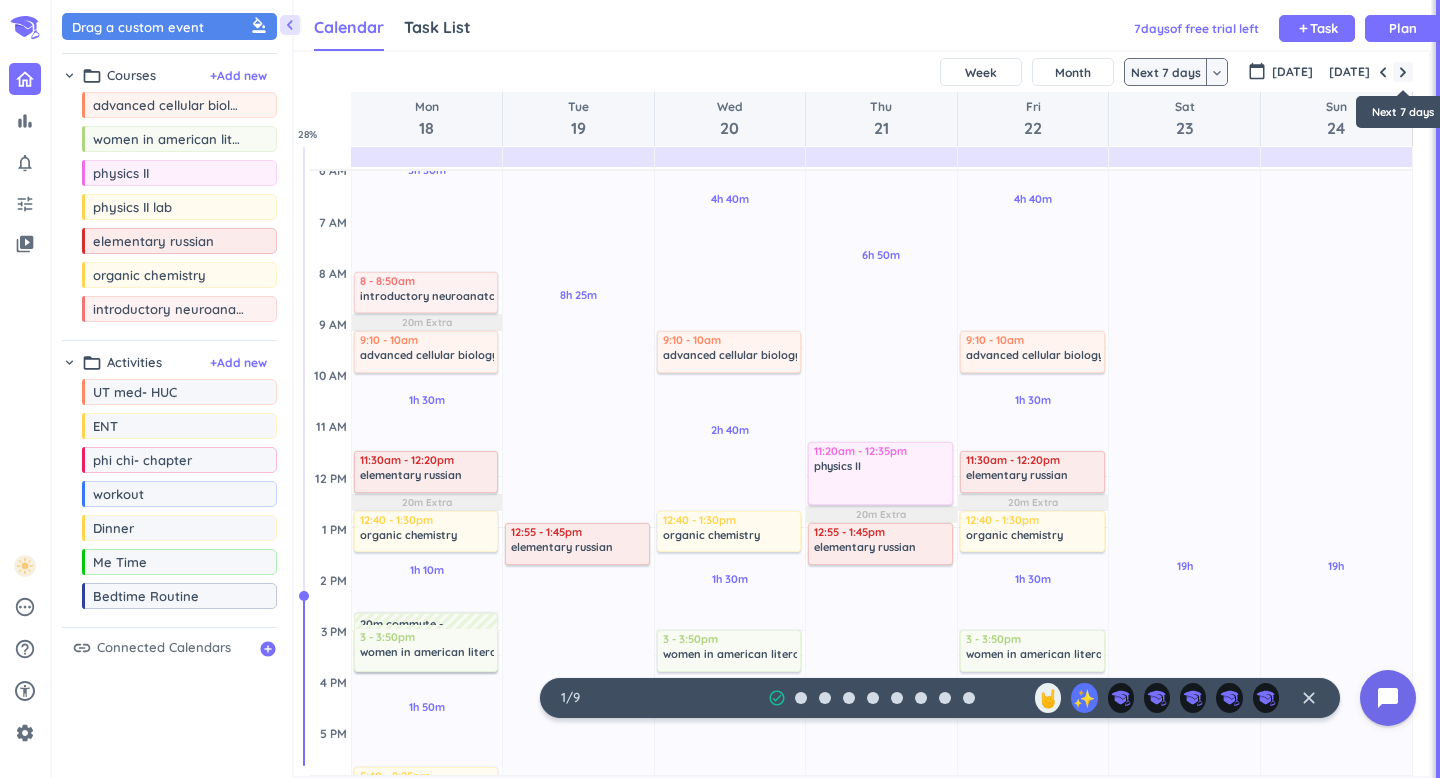 click at bounding box center [1403, 72] 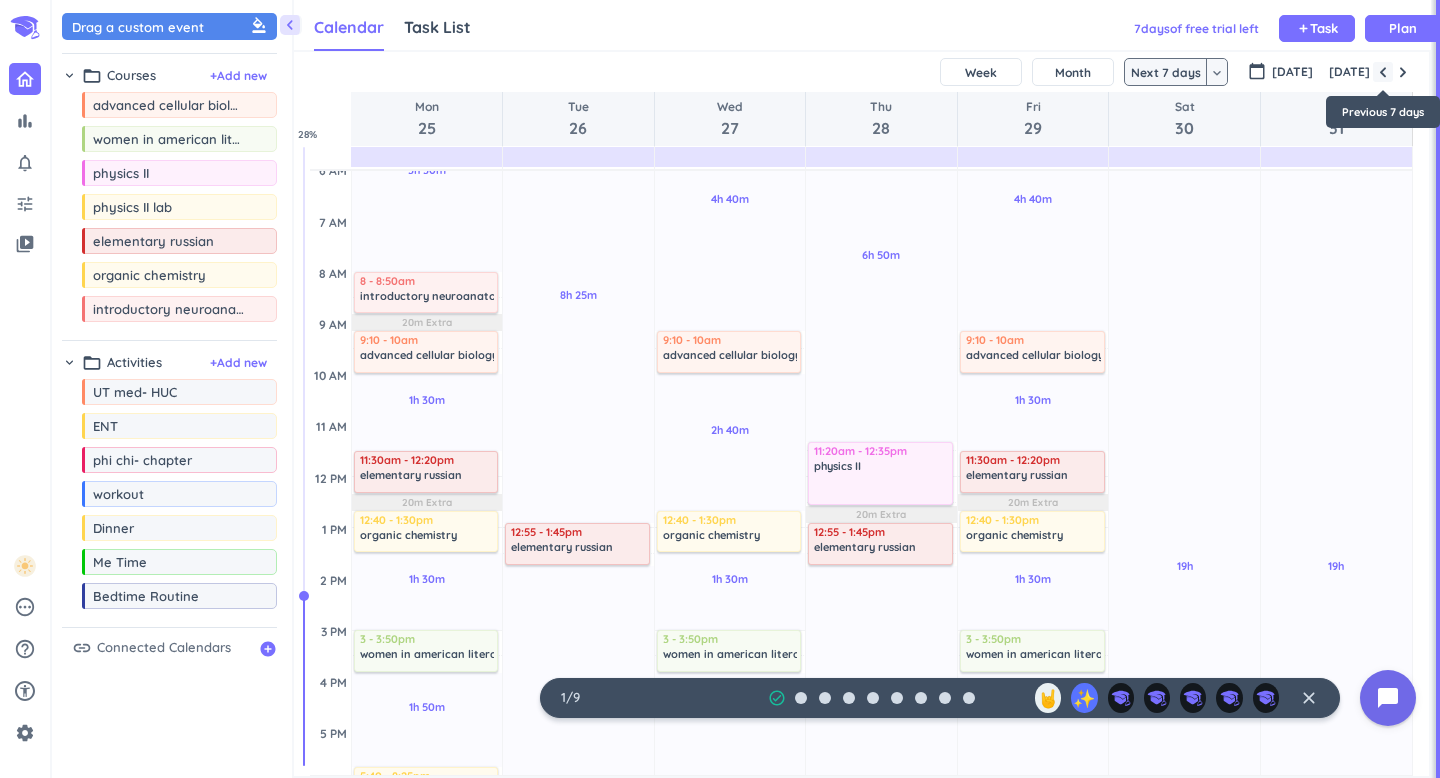 click at bounding box center [1383, 72] 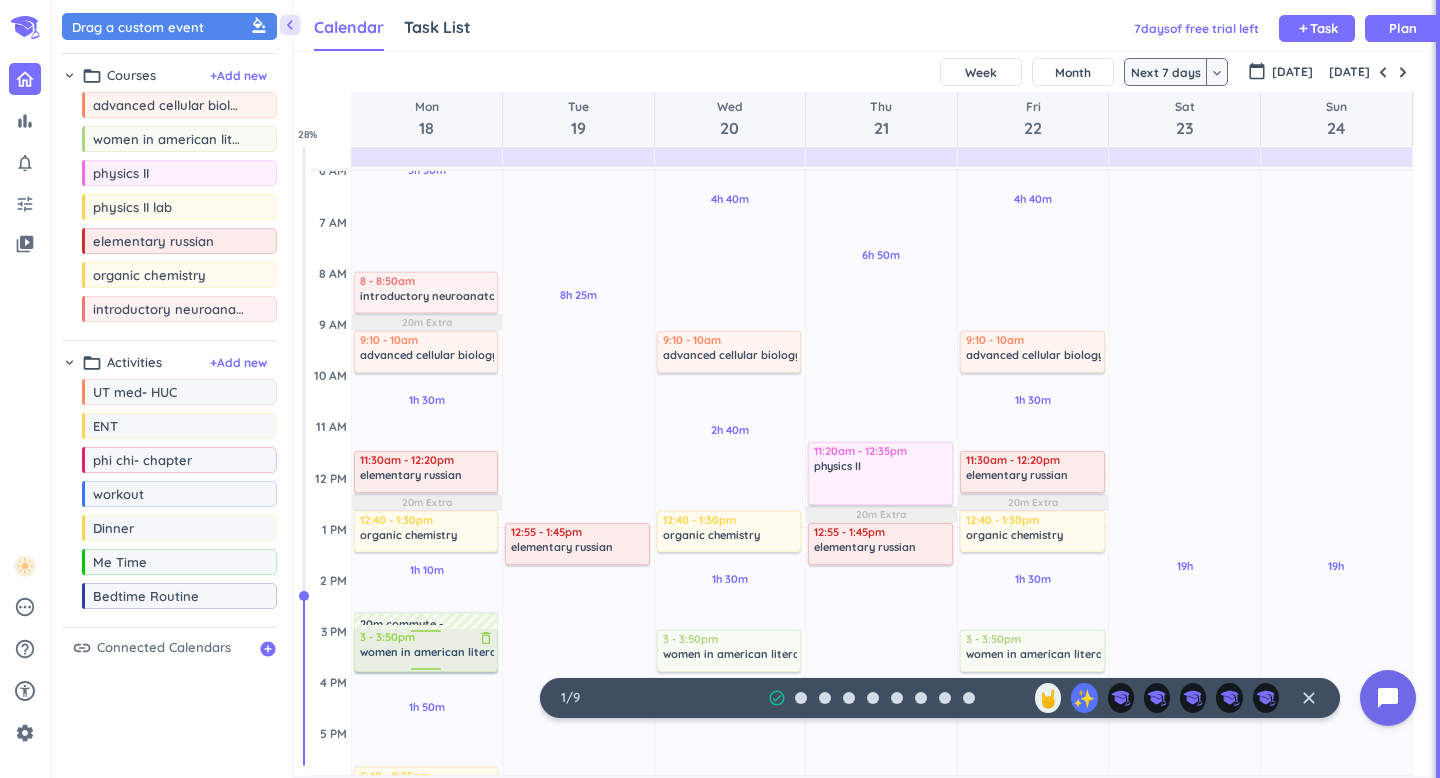 click on "women in american literature" at bounding box center (439, 652) 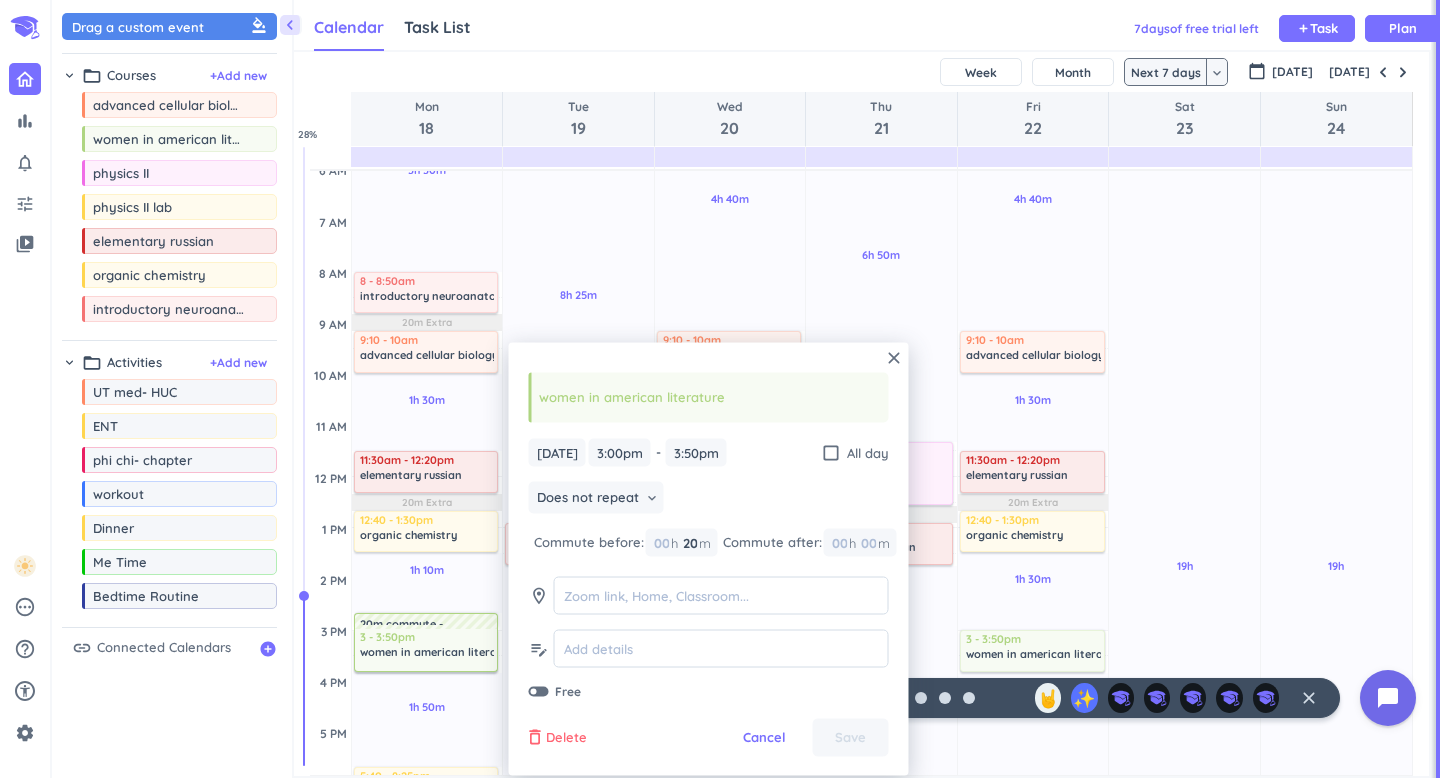 click on "delete_outline" at bounding box center [535, 738] 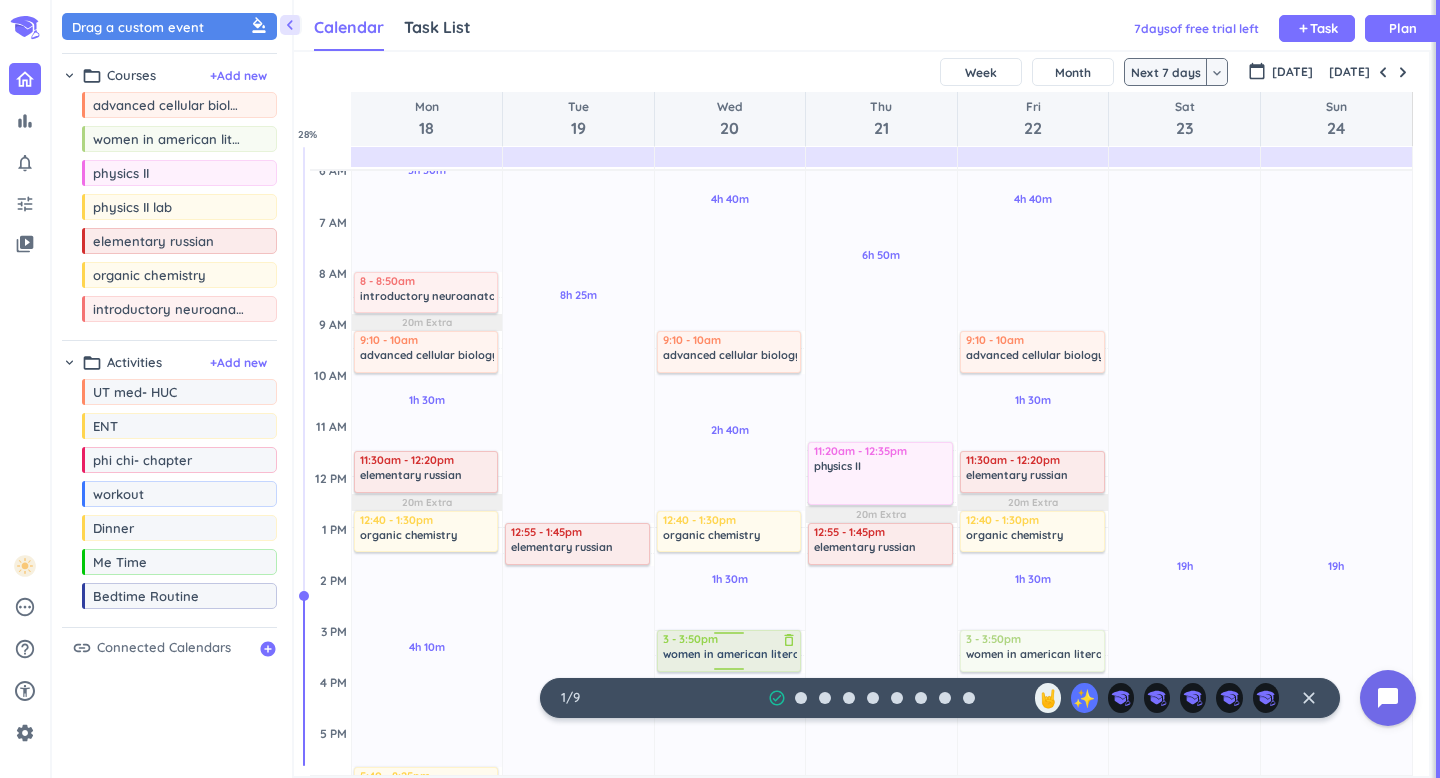 click on "women in american literature" at bounding box center (742, 654) 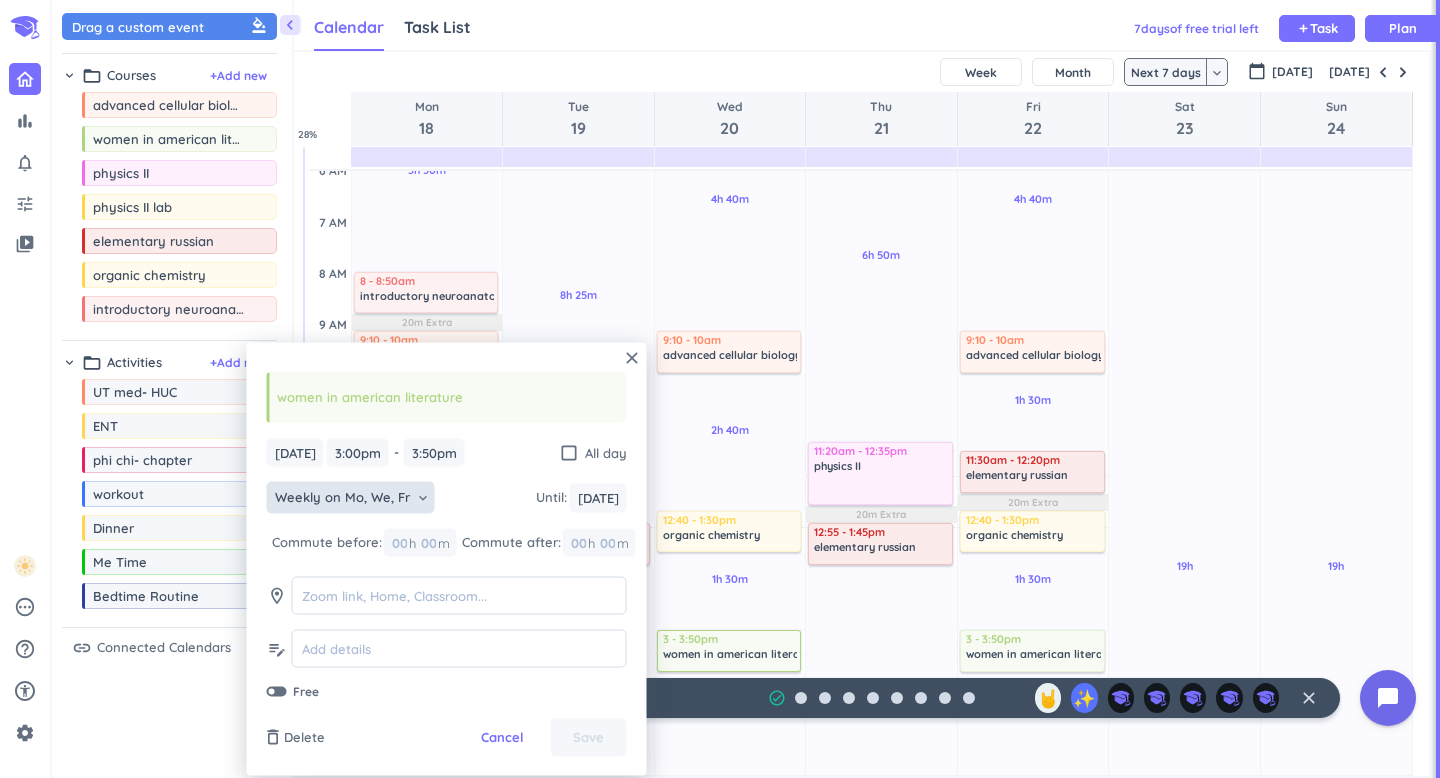 click on "Weekly on Mo, We, Fr" at bounding box center (342, 498) 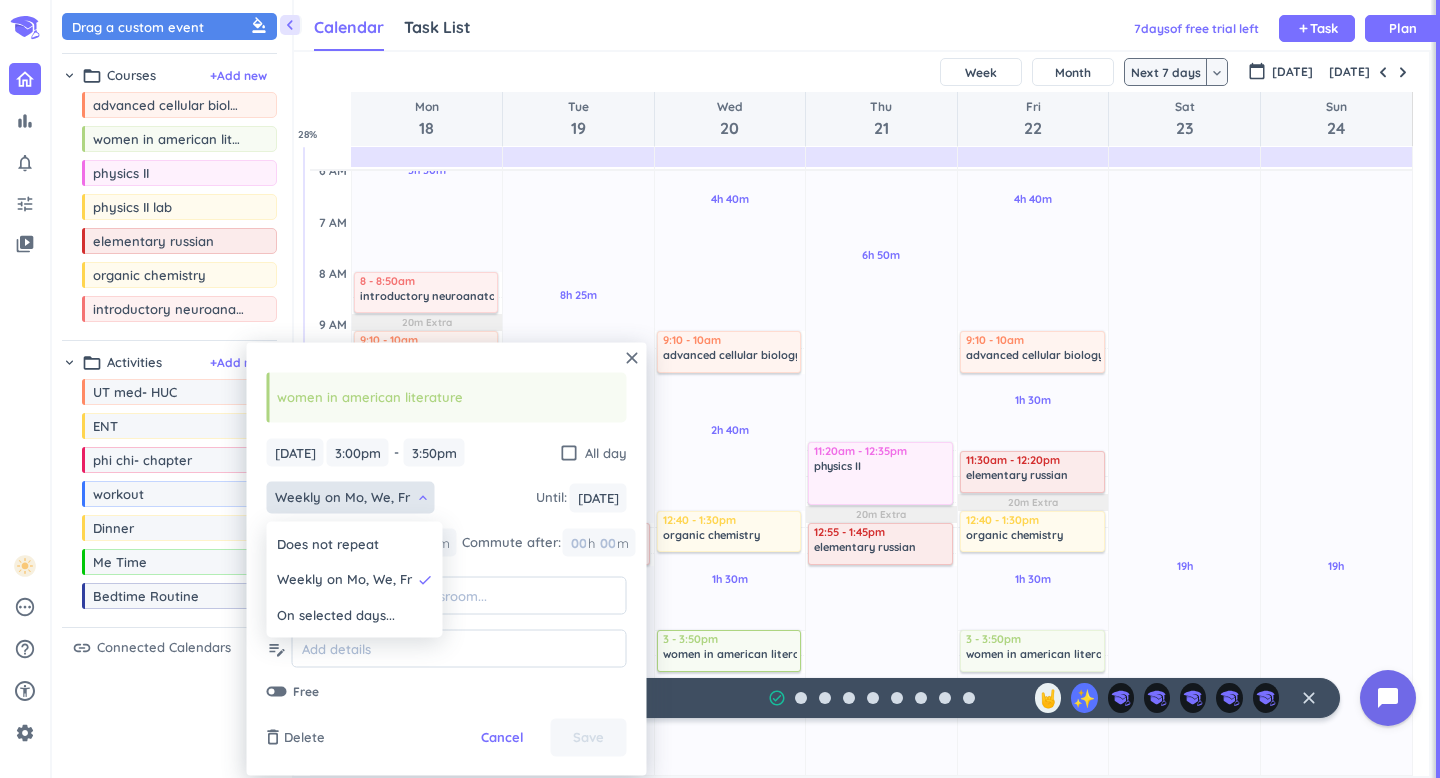 click at bounding box center (447, 559) 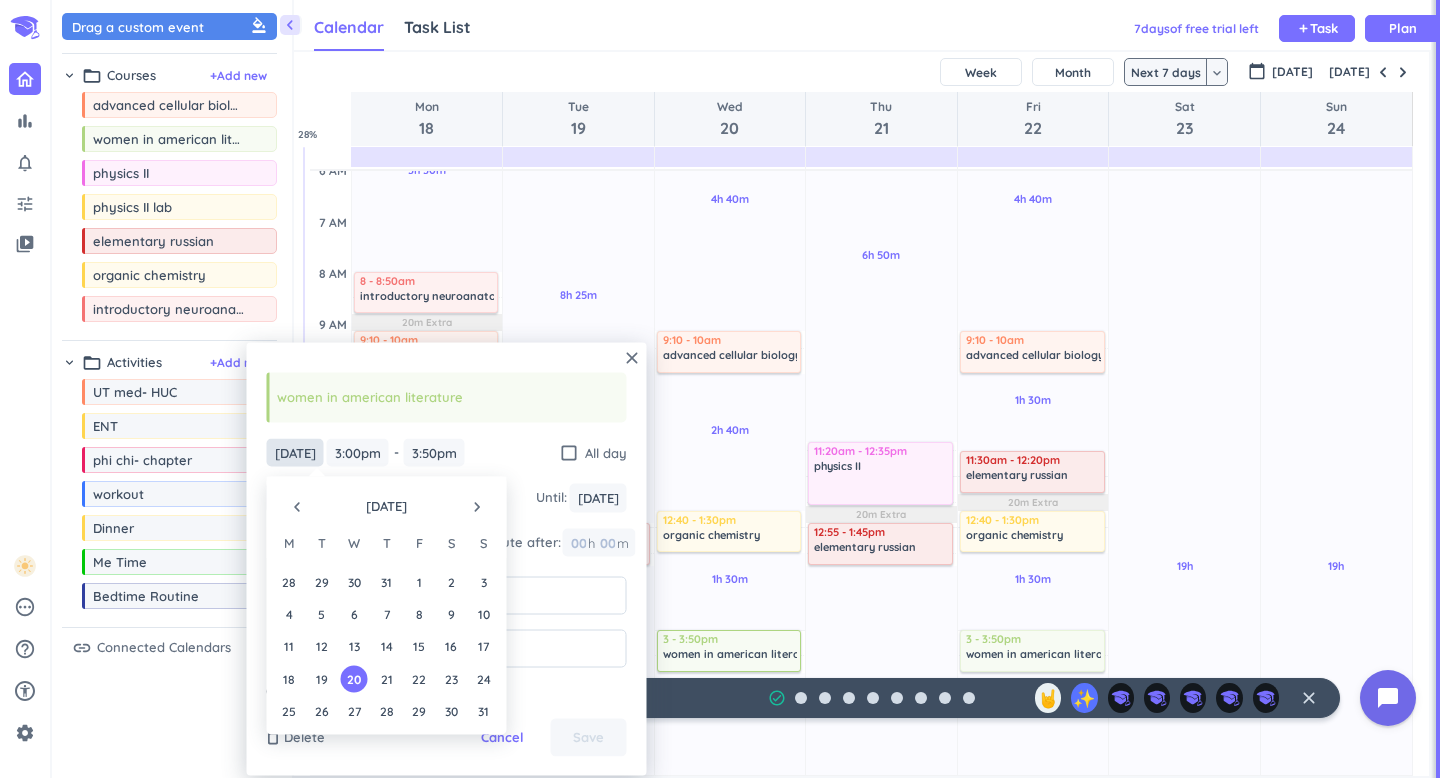 click on "[DATE]" at bounding box center [295, 452] 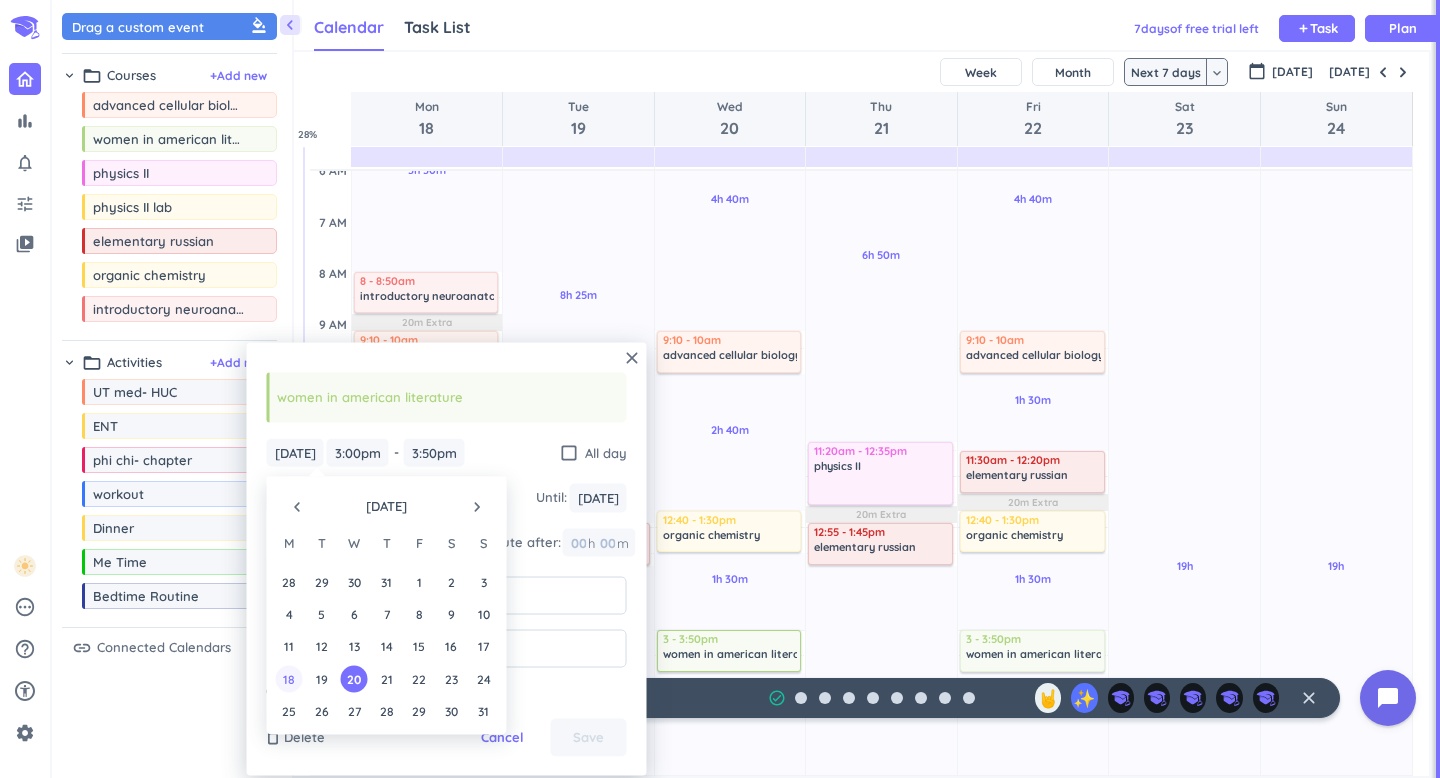 click on "18" at bounding box center [289, 678] 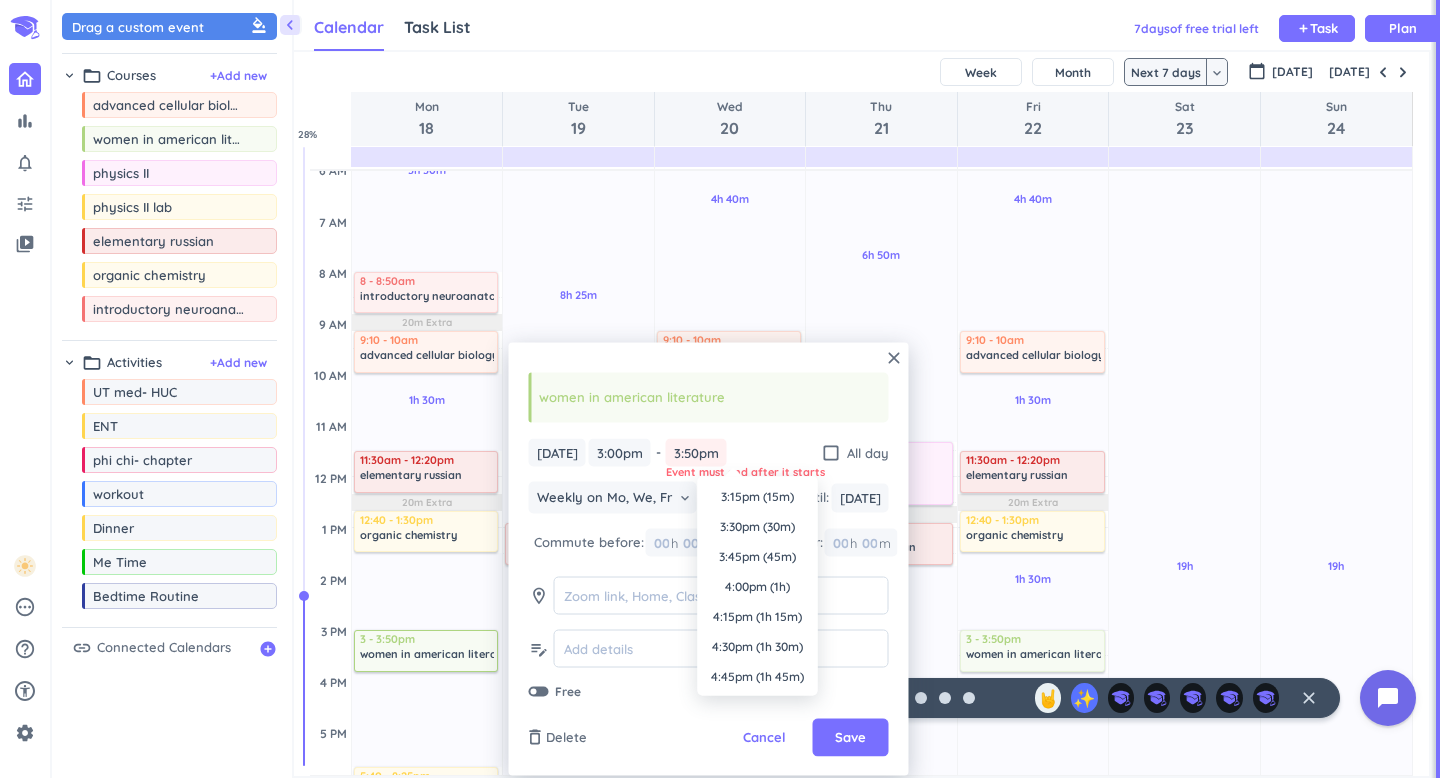 click on "3:50pm" at bounding box center (696, 452) 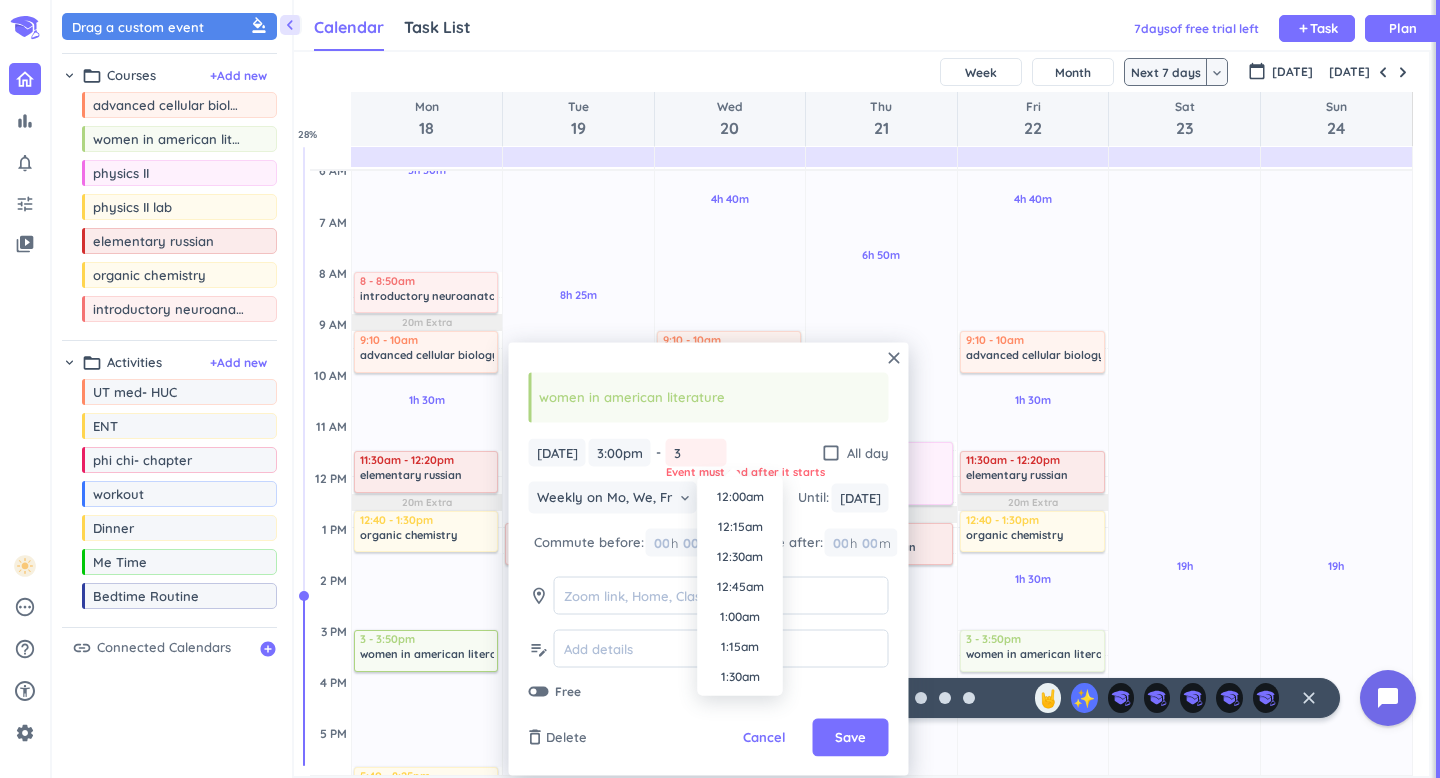 scroll, scrollTop: 1710, scrollLeft: 0, axis: vertical 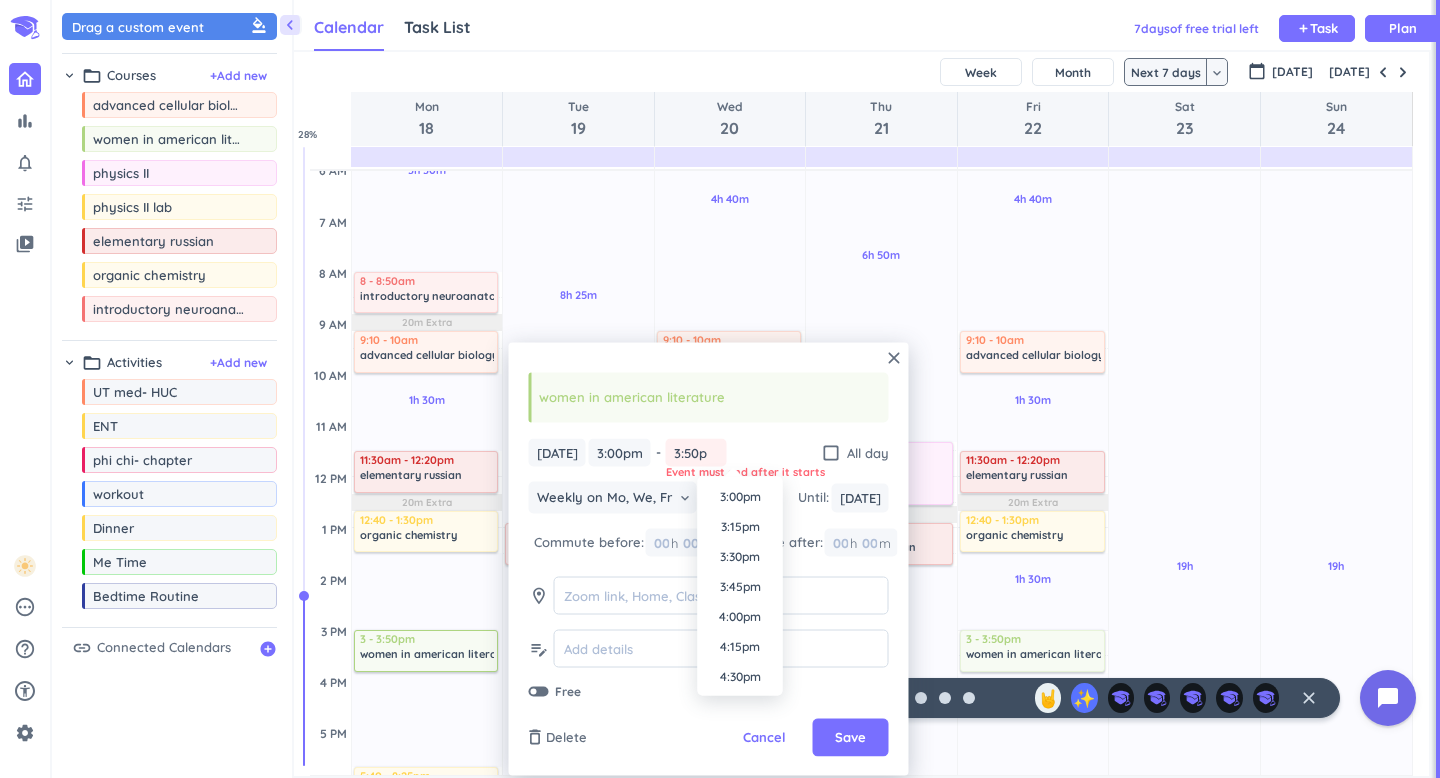 type on "3:50pm" 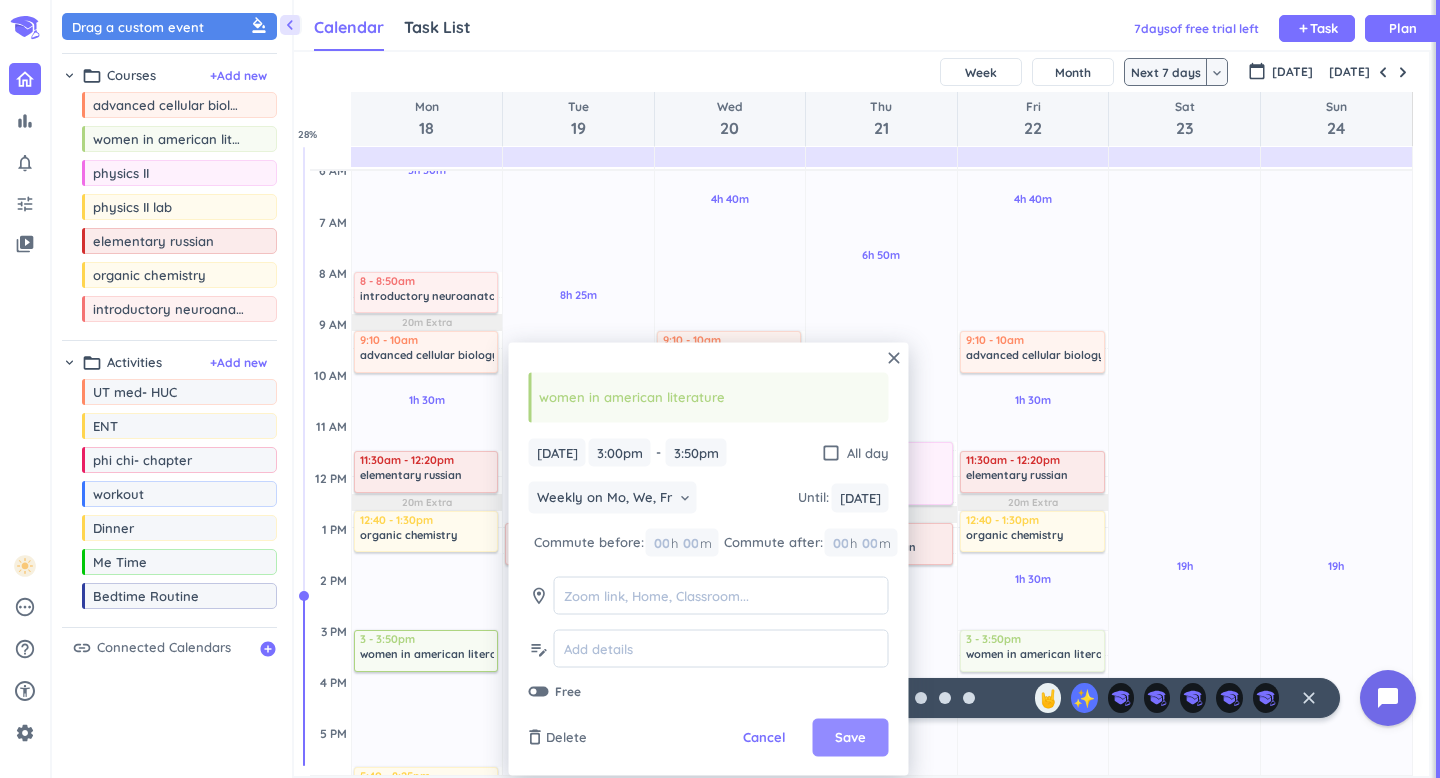 click on "Save" at bounding box center [851, 738] 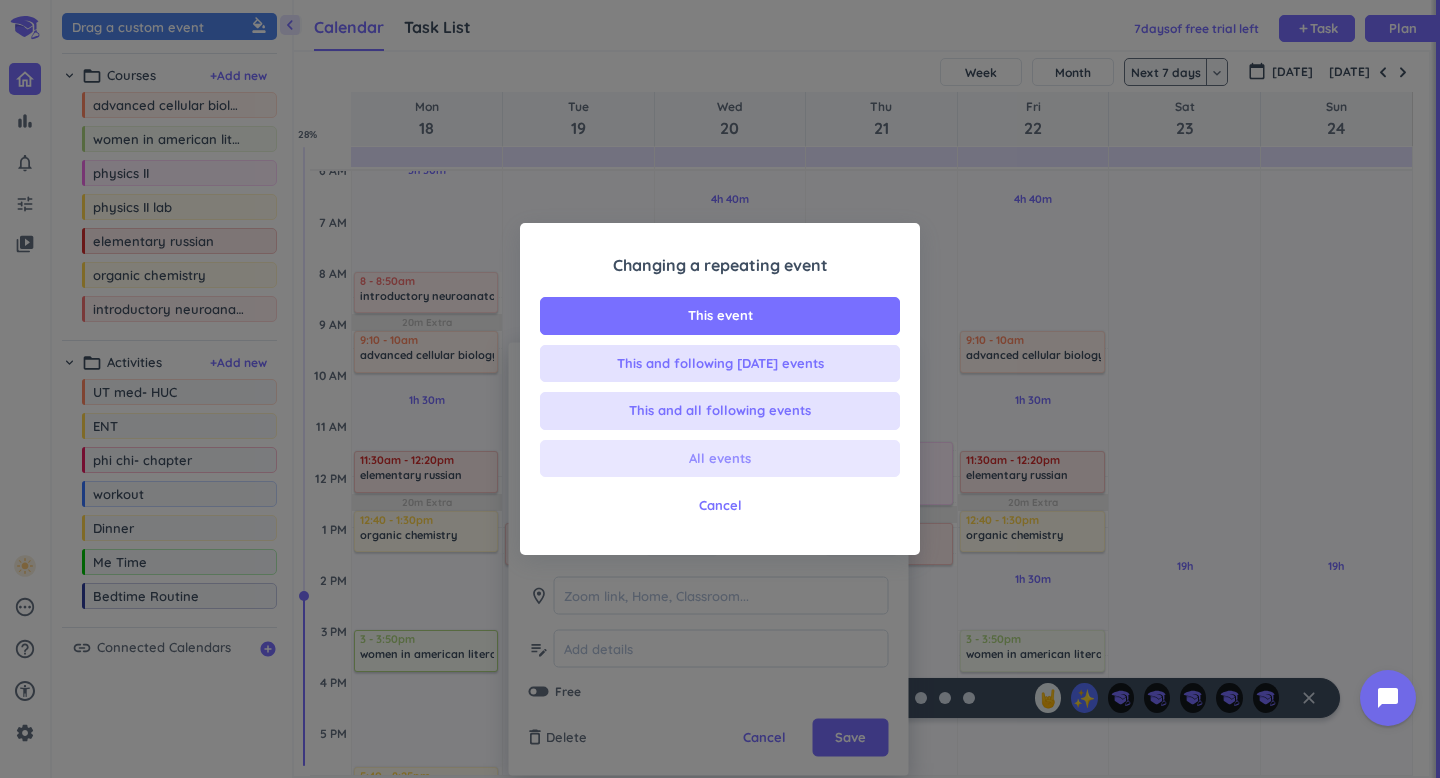 click on "All events" at bounding box center (720, 459) 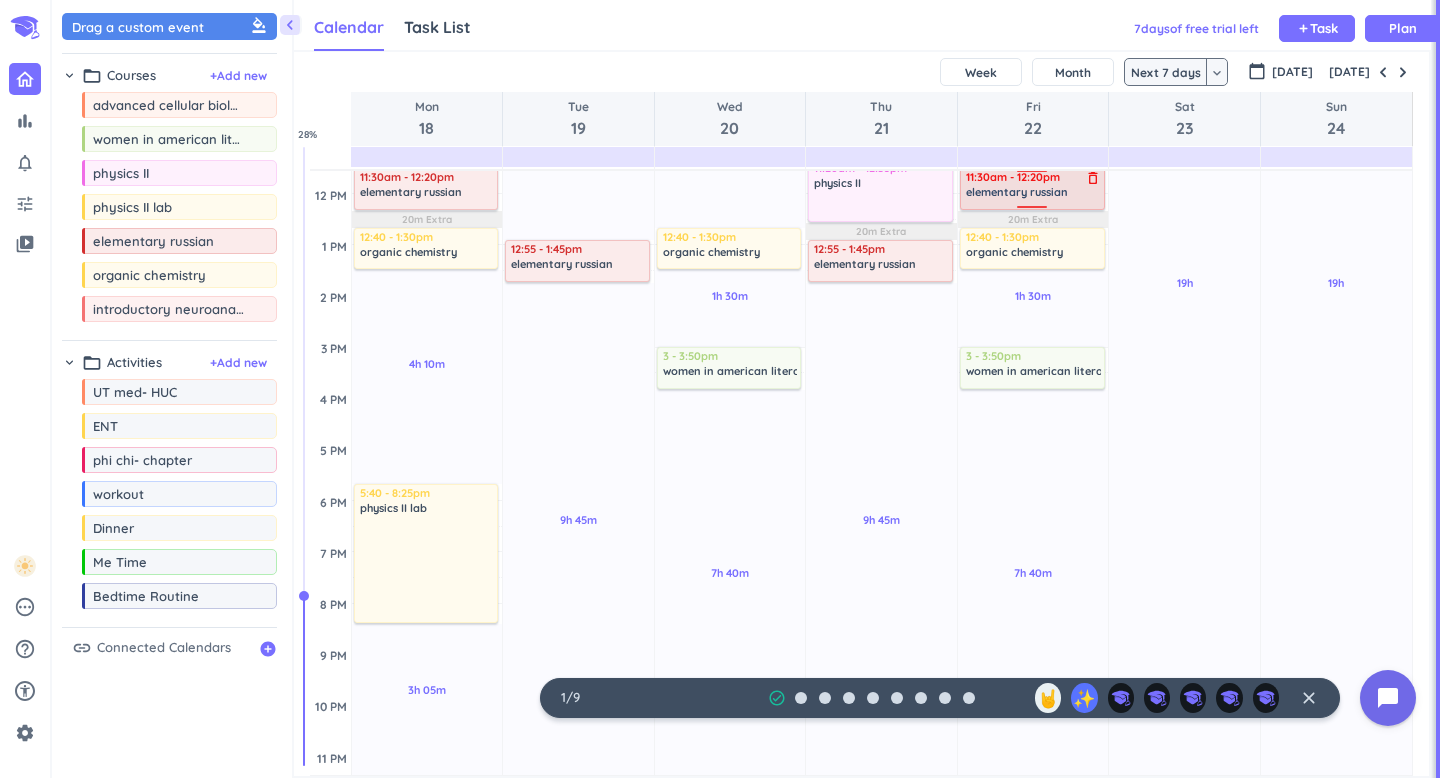 scroll, scrollTop: 411, scrollLeft: 0, axis: vertical 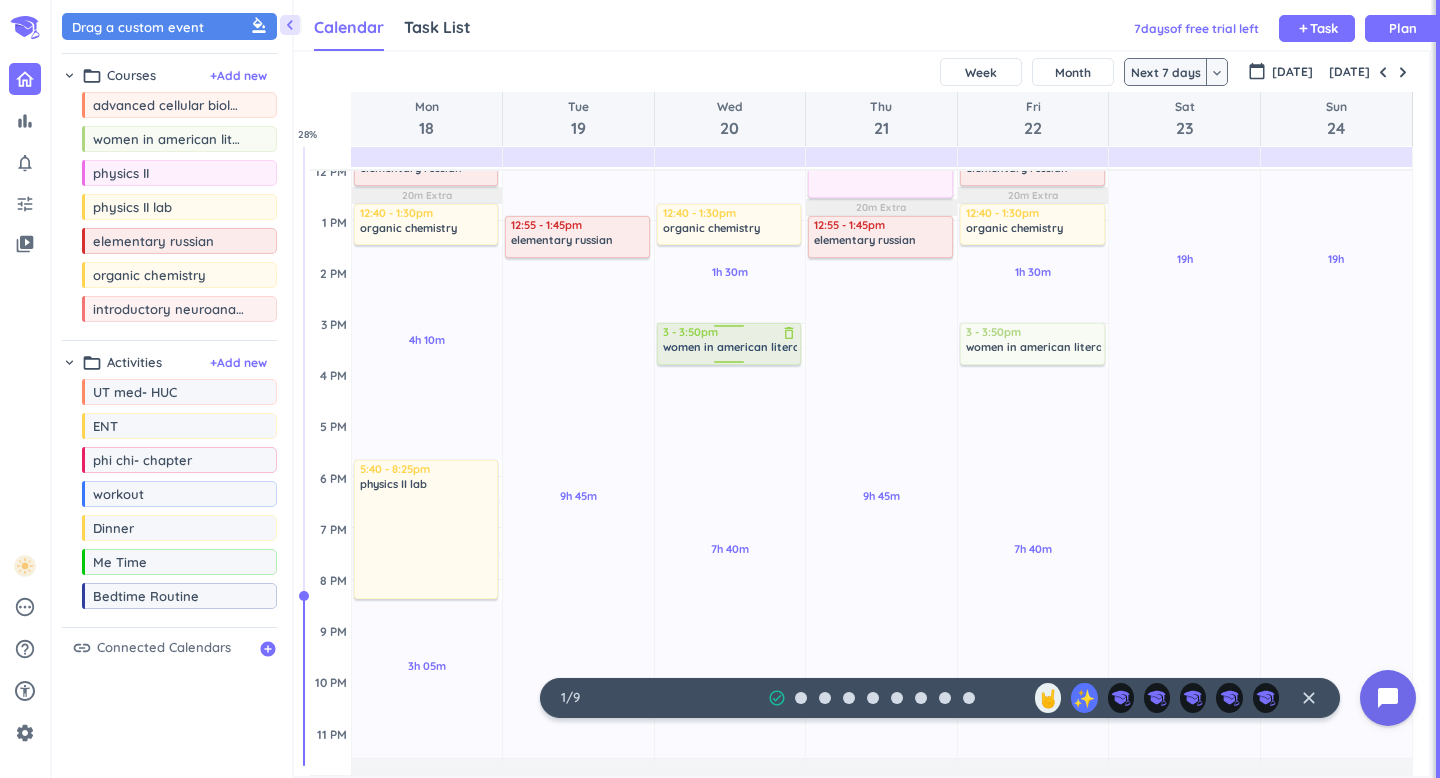 click on "women in american literature" at bounding box center (742, 347) 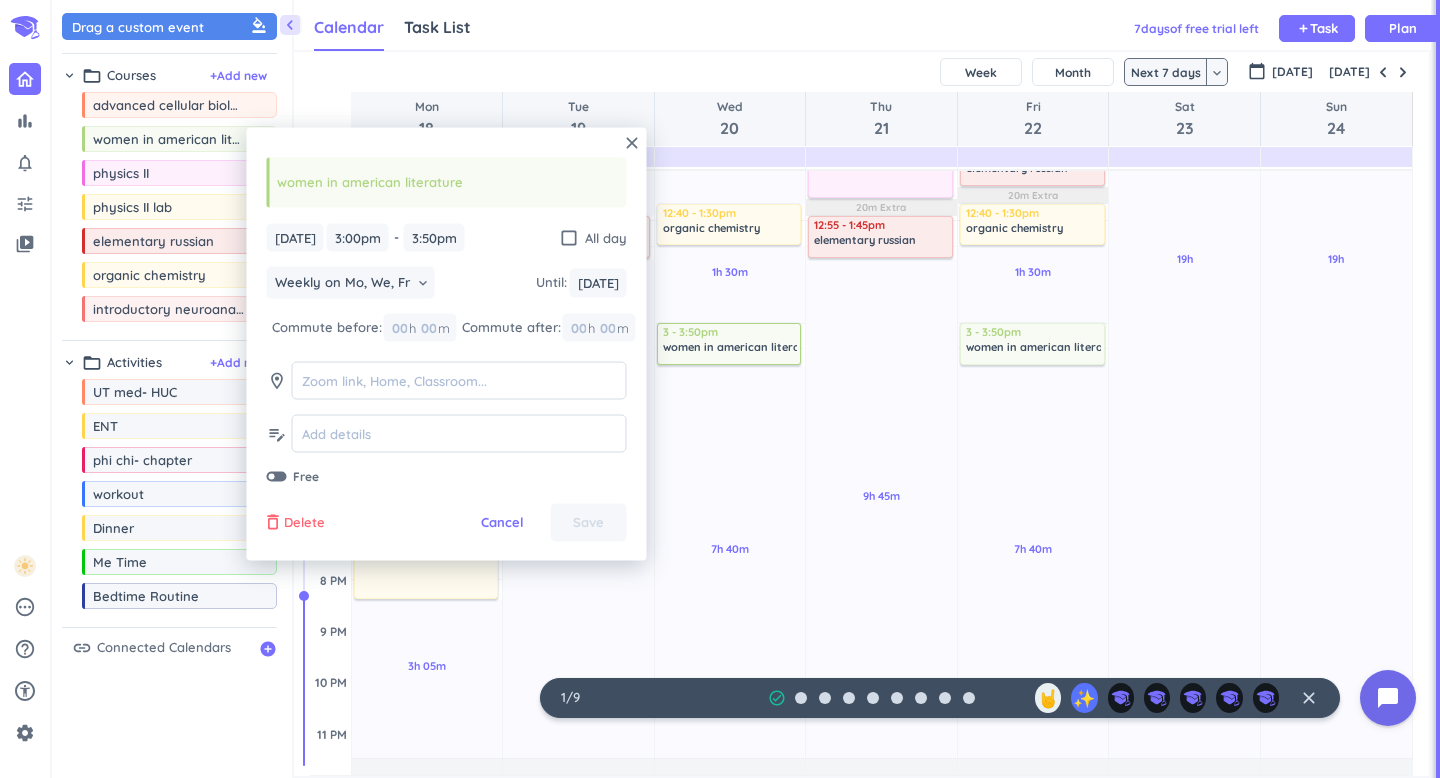 click on "Delete" at bounding box center (304, 523) 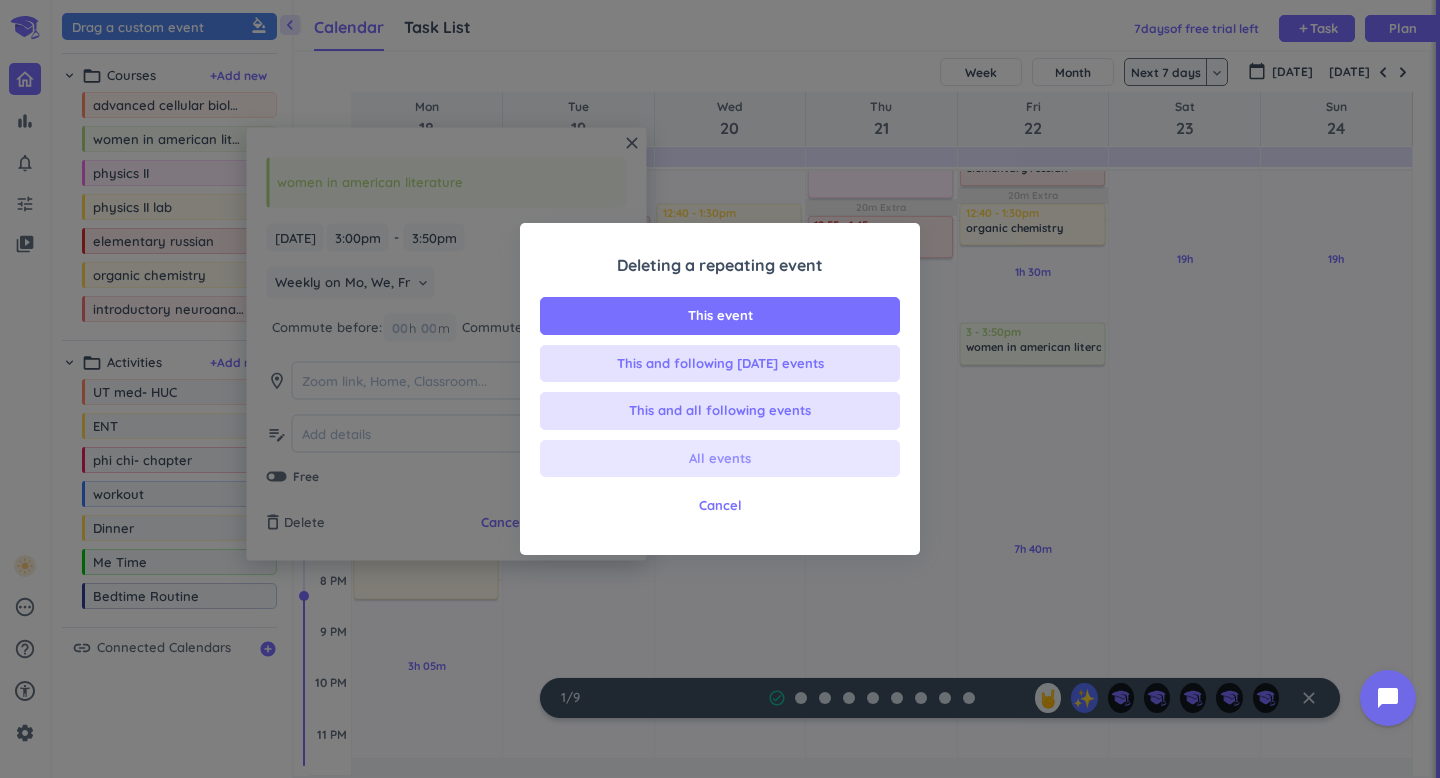 click on "All events" at bounding box center (720, 459) 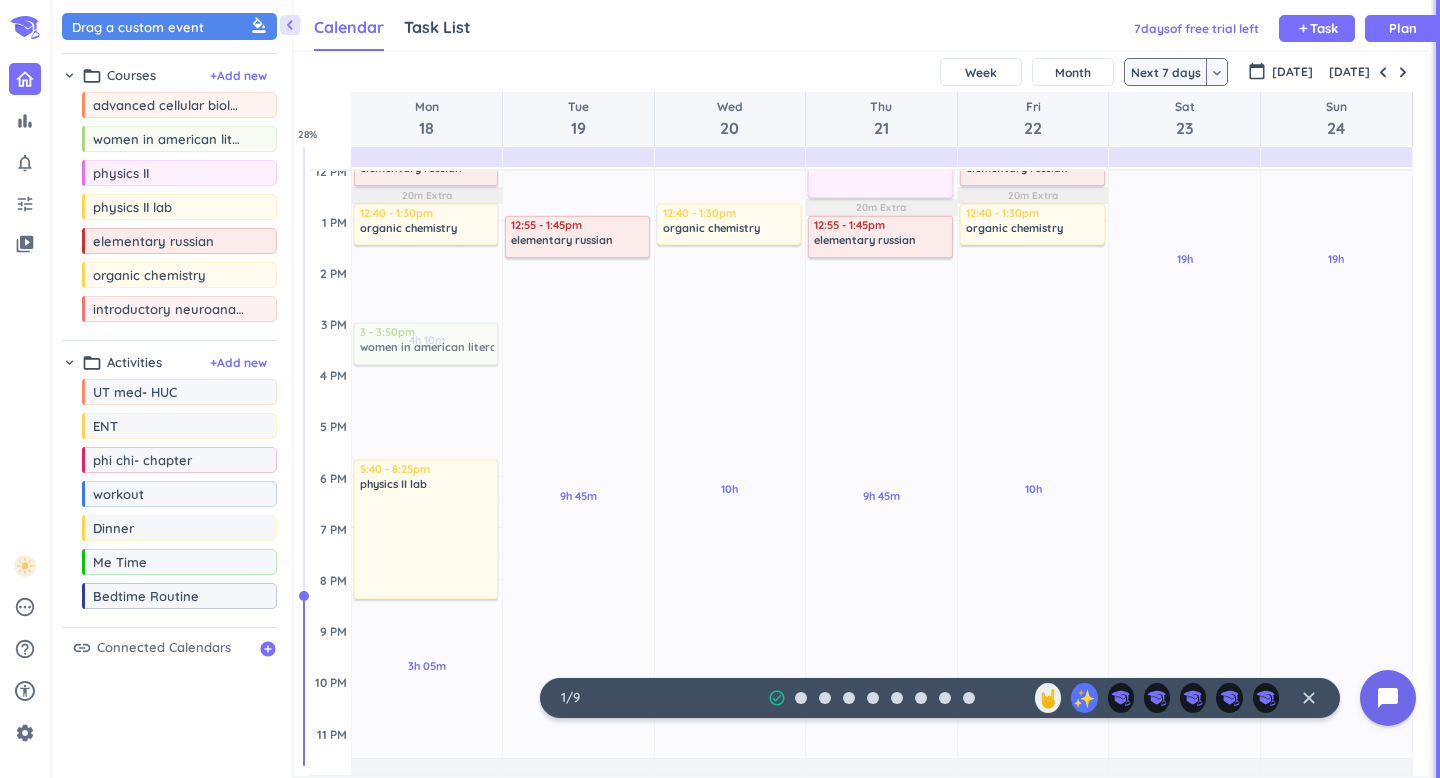 drag, startPoint x: 188, startPoint y: 149, endPoint x: 448, endPoint y: 324, distance: 313.4087 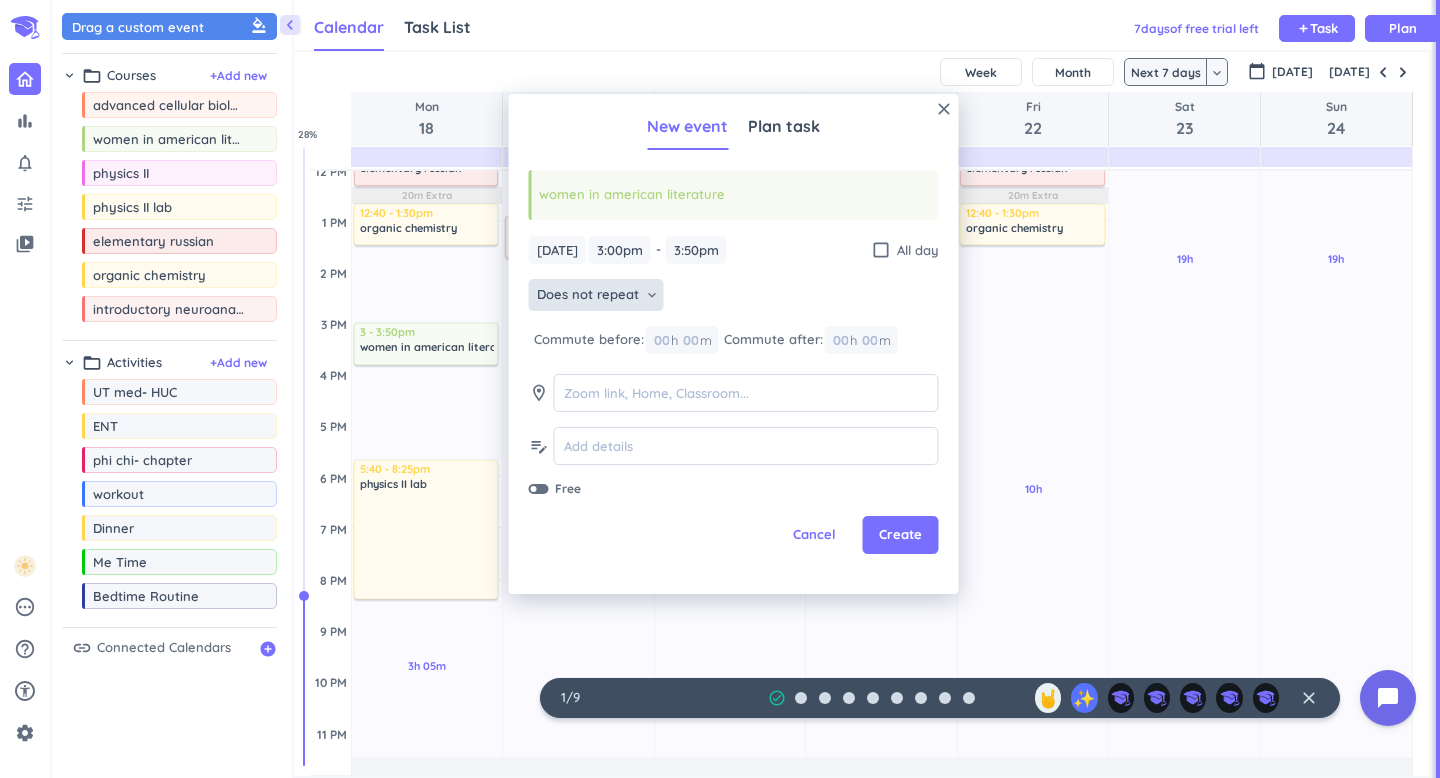 click on "Does not repeat" at bounding box center [588, 295] 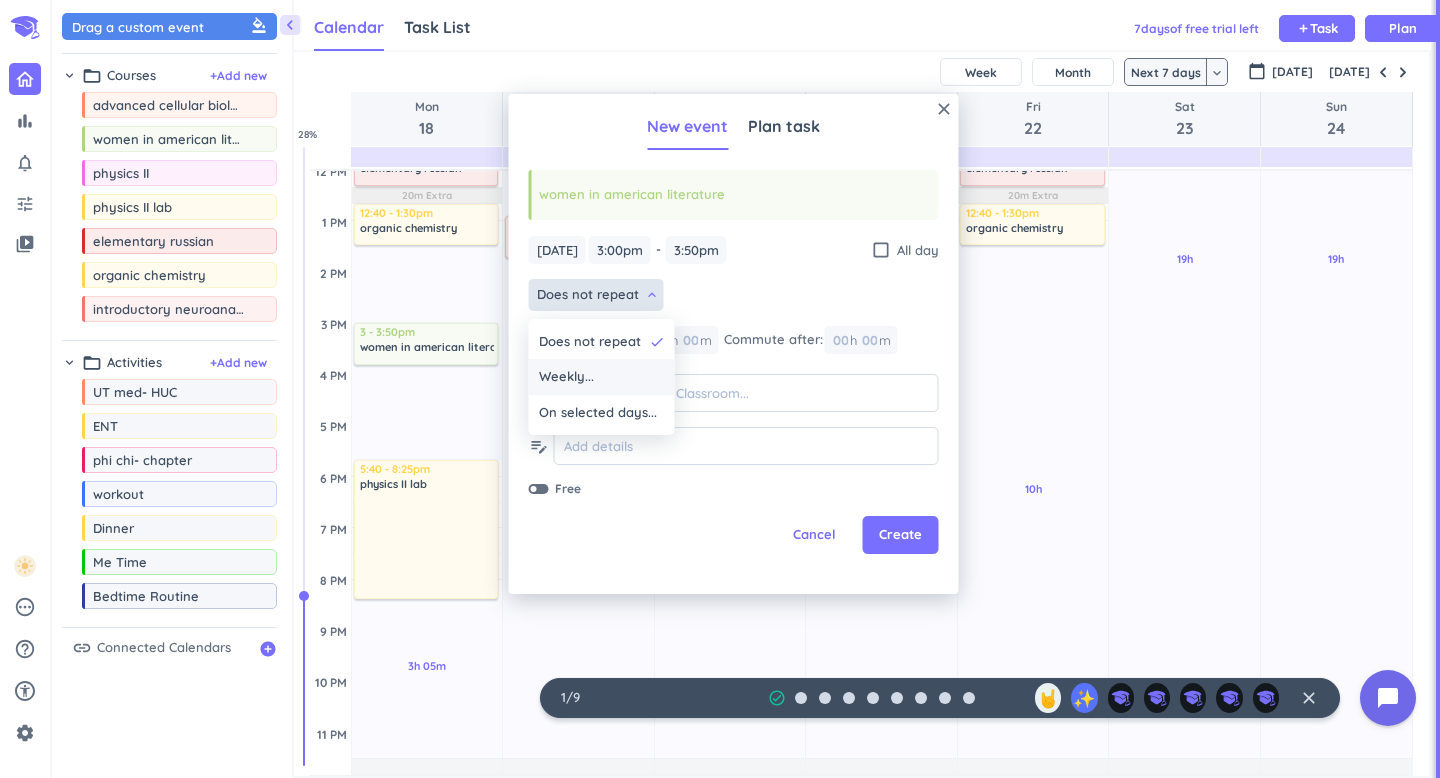 click on "Weekly..." at bounding box center (566, 377) 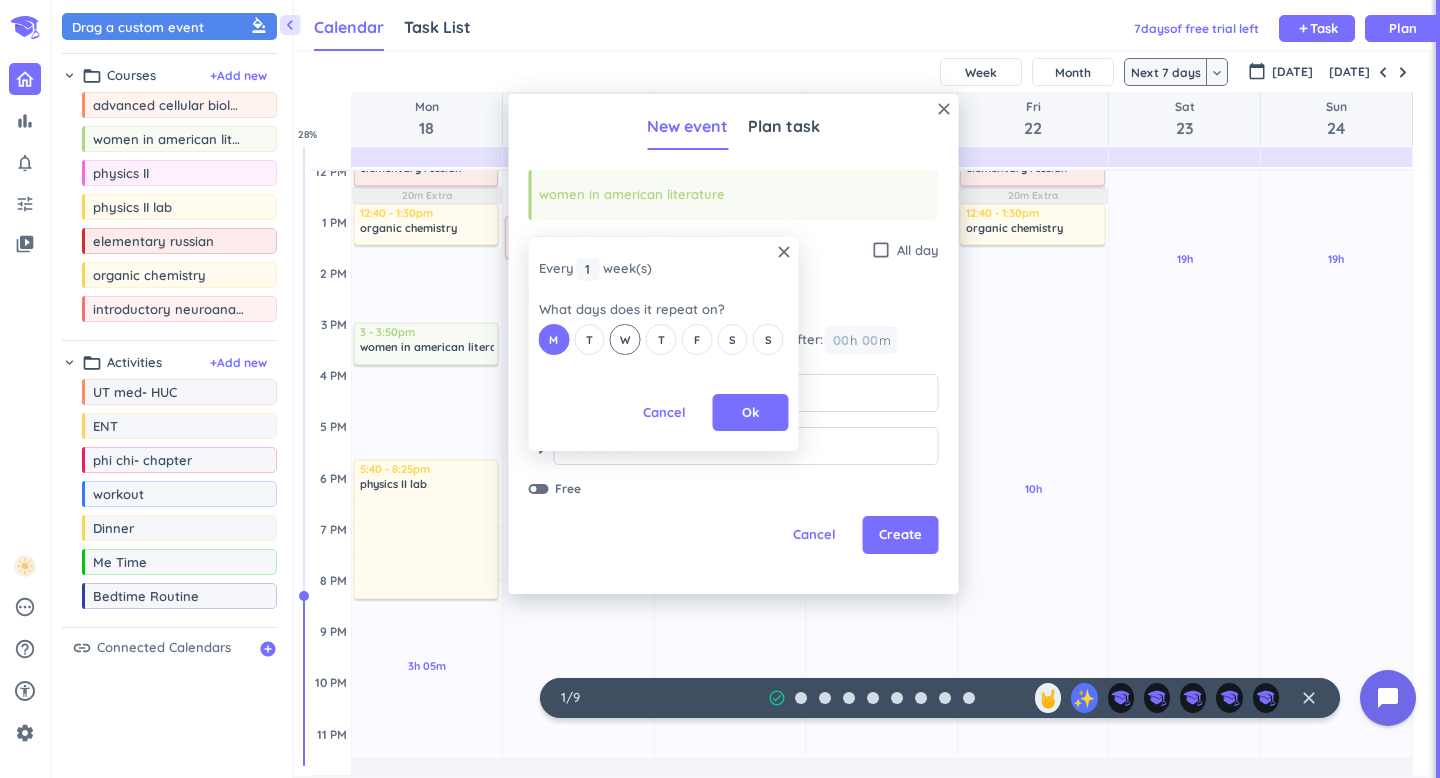 click on "W" at bounding box center (625, 340) 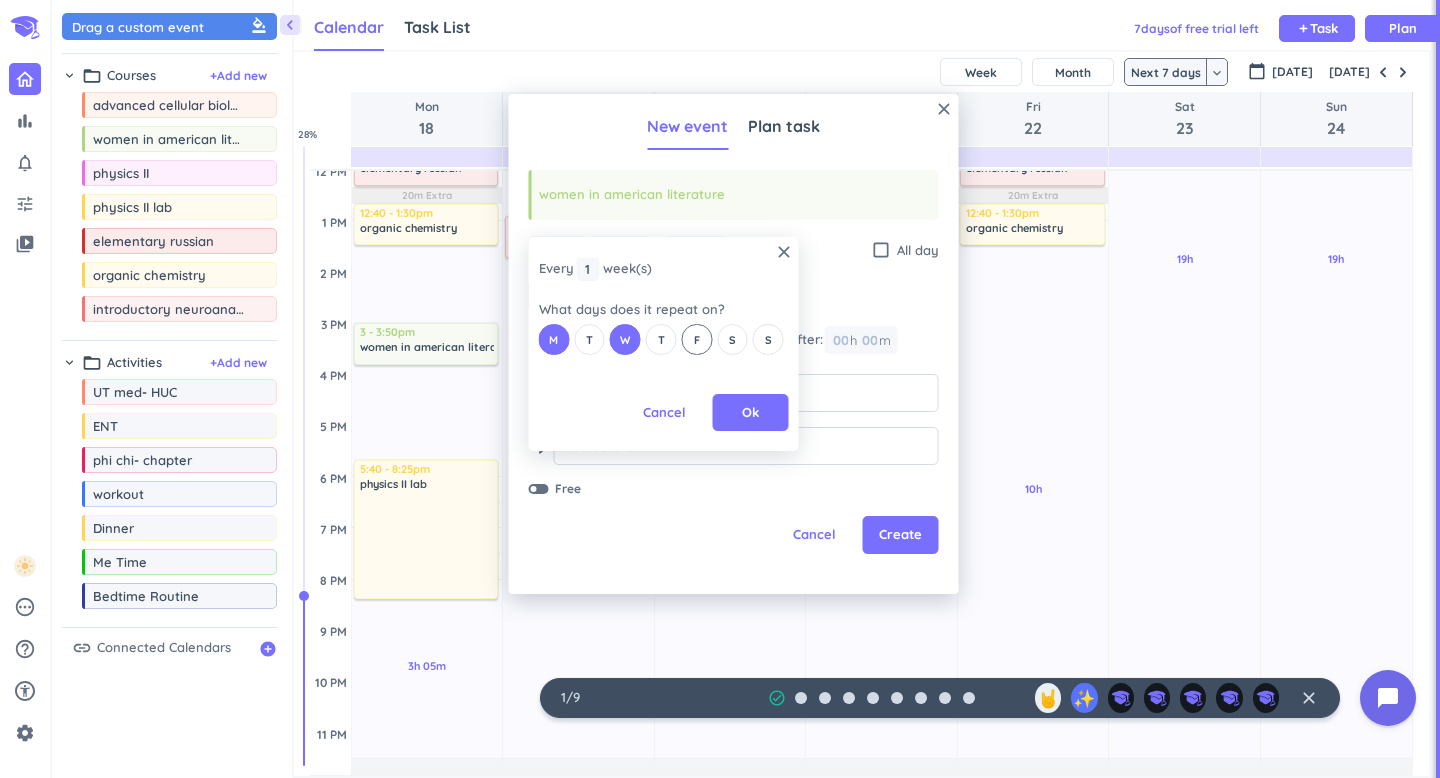 click on "F" at bounding box center (696, 339) 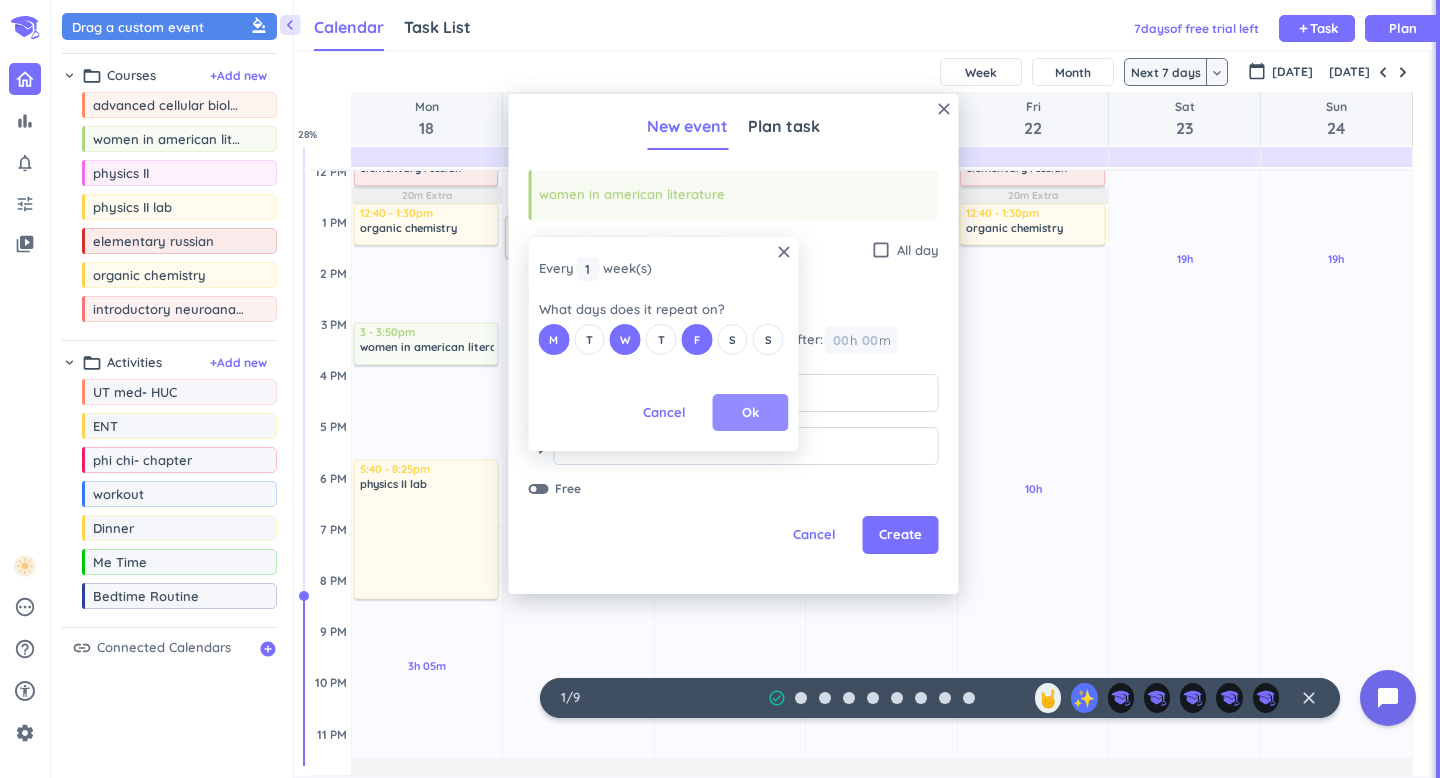 click on "Ok" at bounding box center [750, 413] 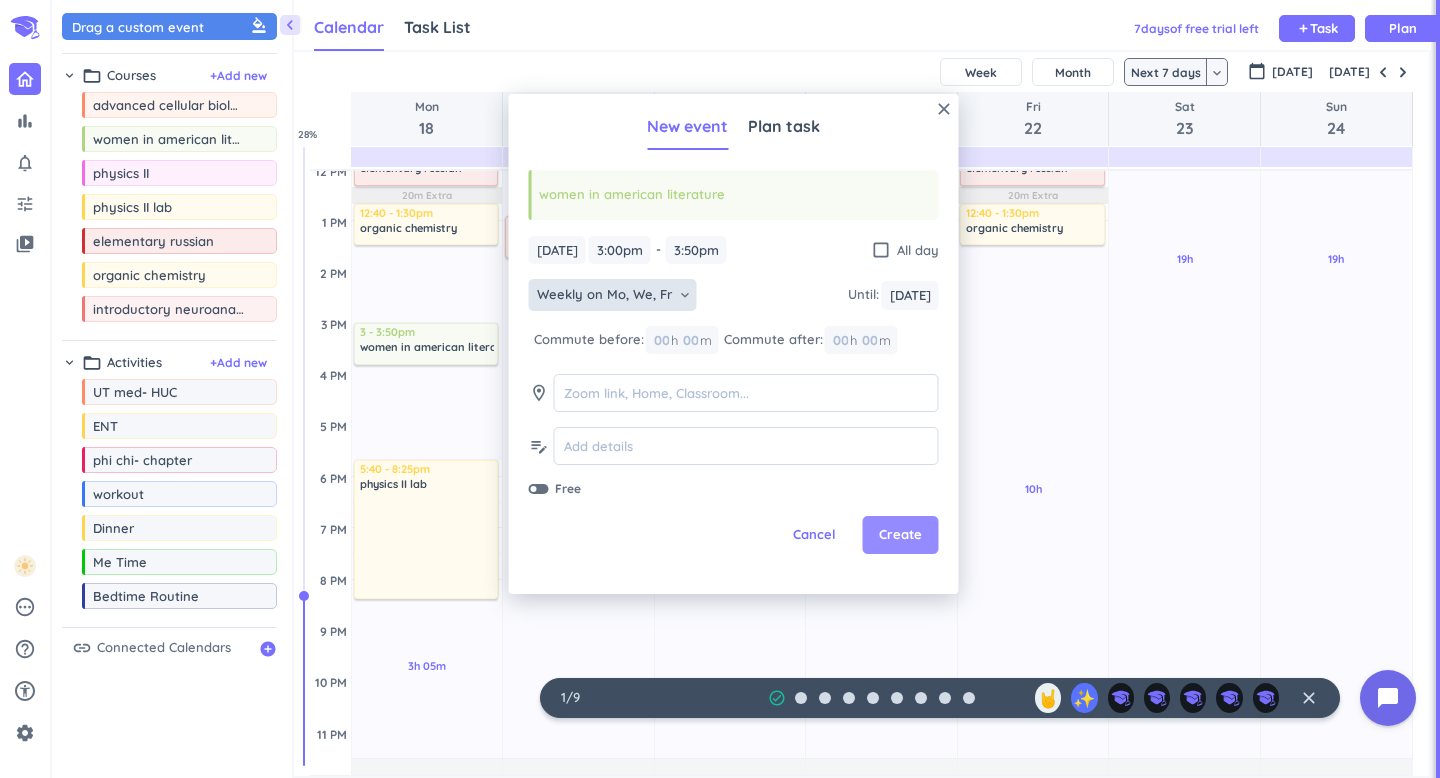 click on "Create" at bounding box center (900, 535) 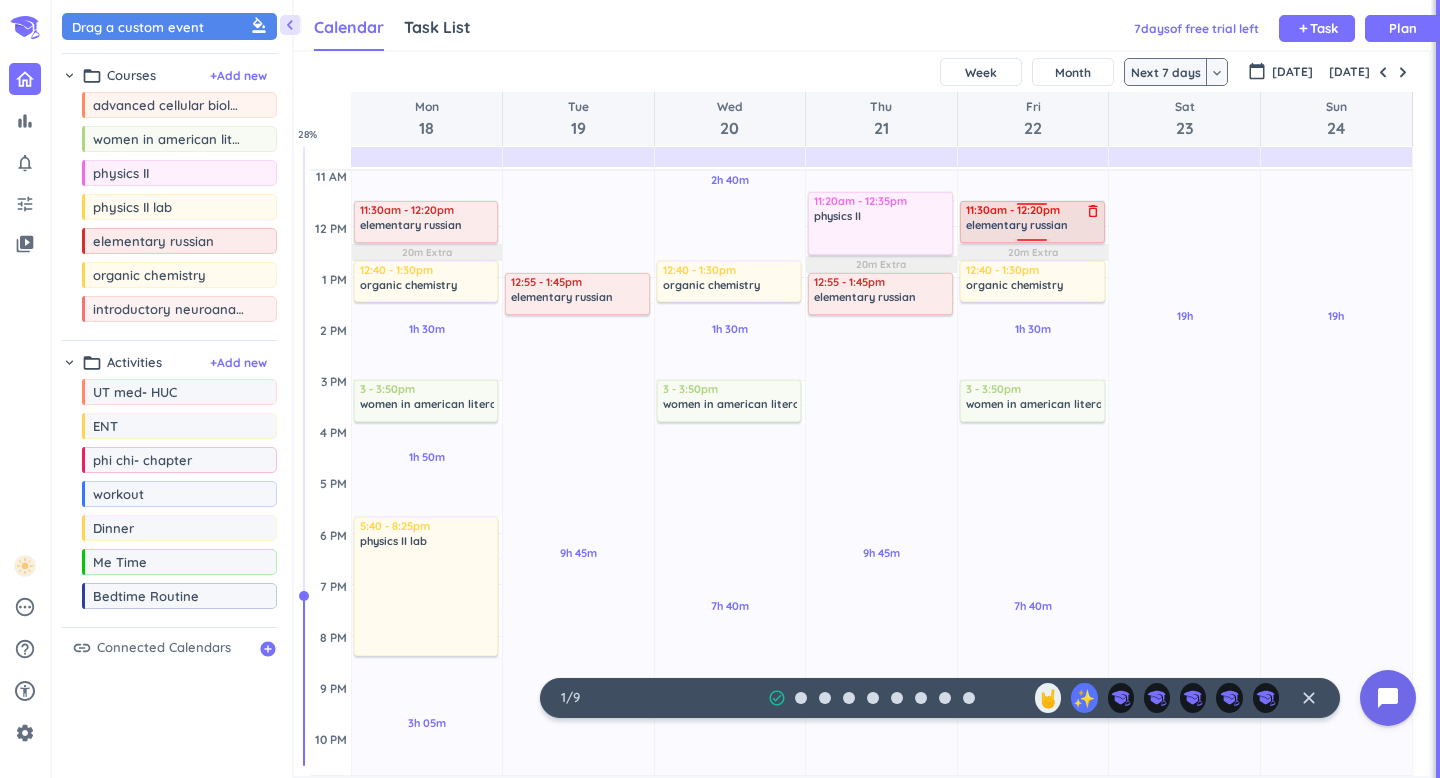 scroll, scrollTop: 0, scrollLeft: 0, axis: both 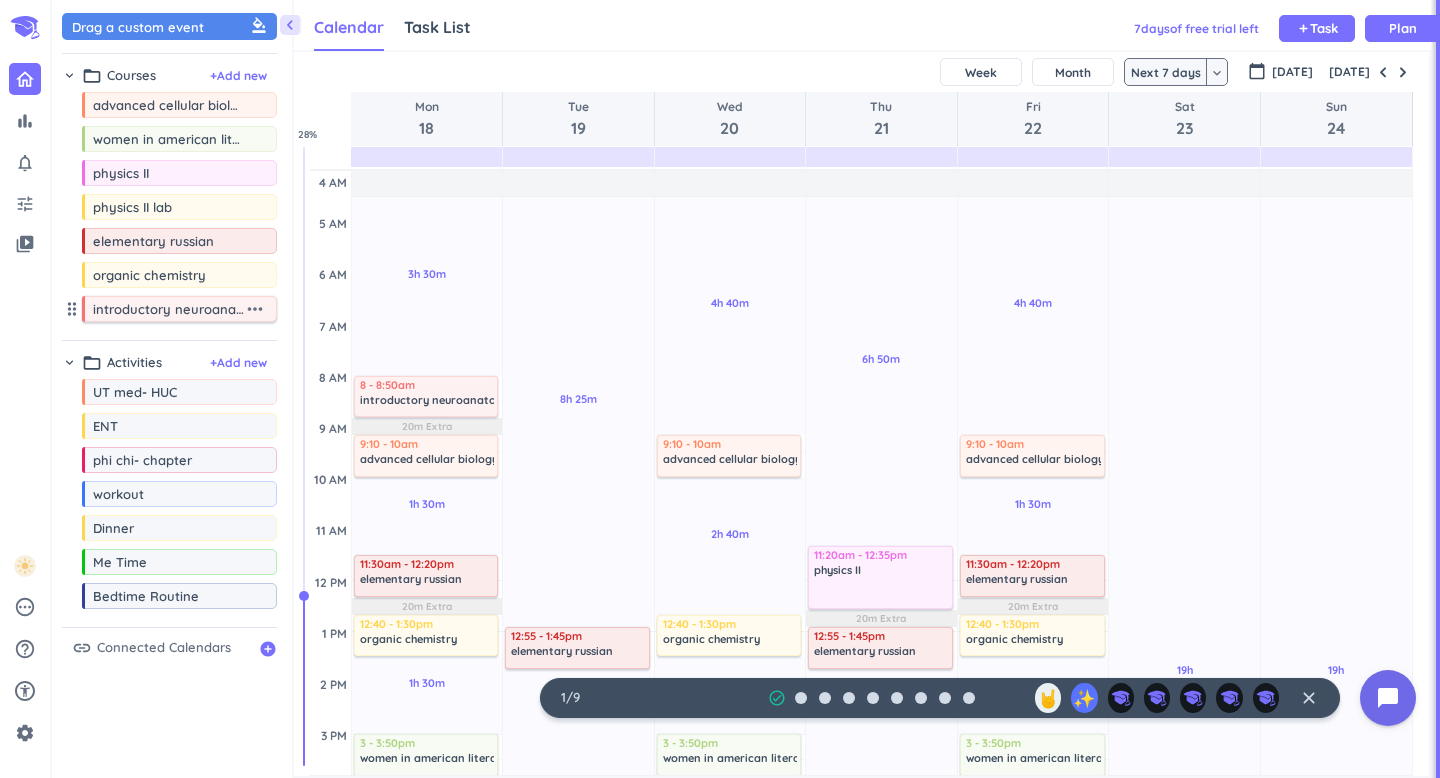 click on "more_horiz" at bounding box center (255, 309) 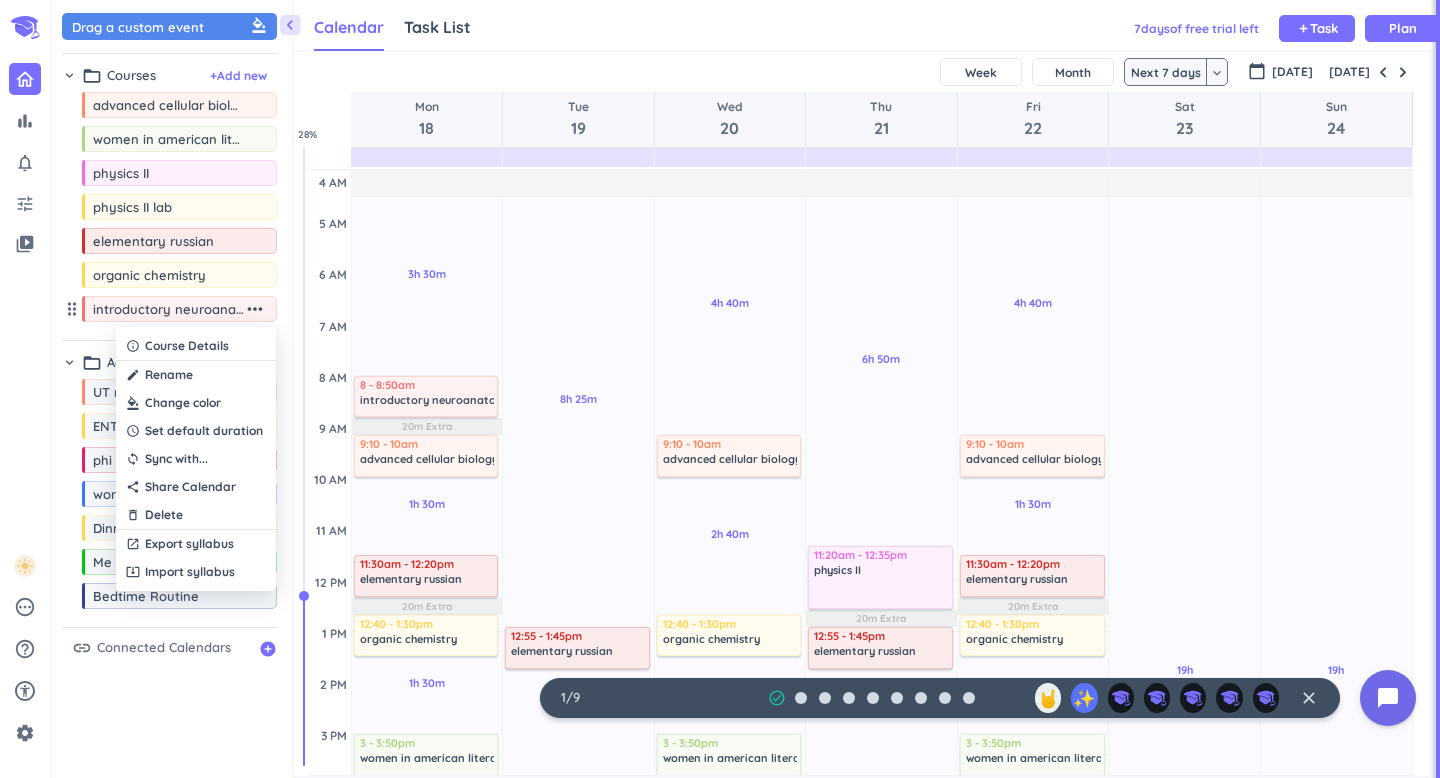 click at bounding box center [196, 403] 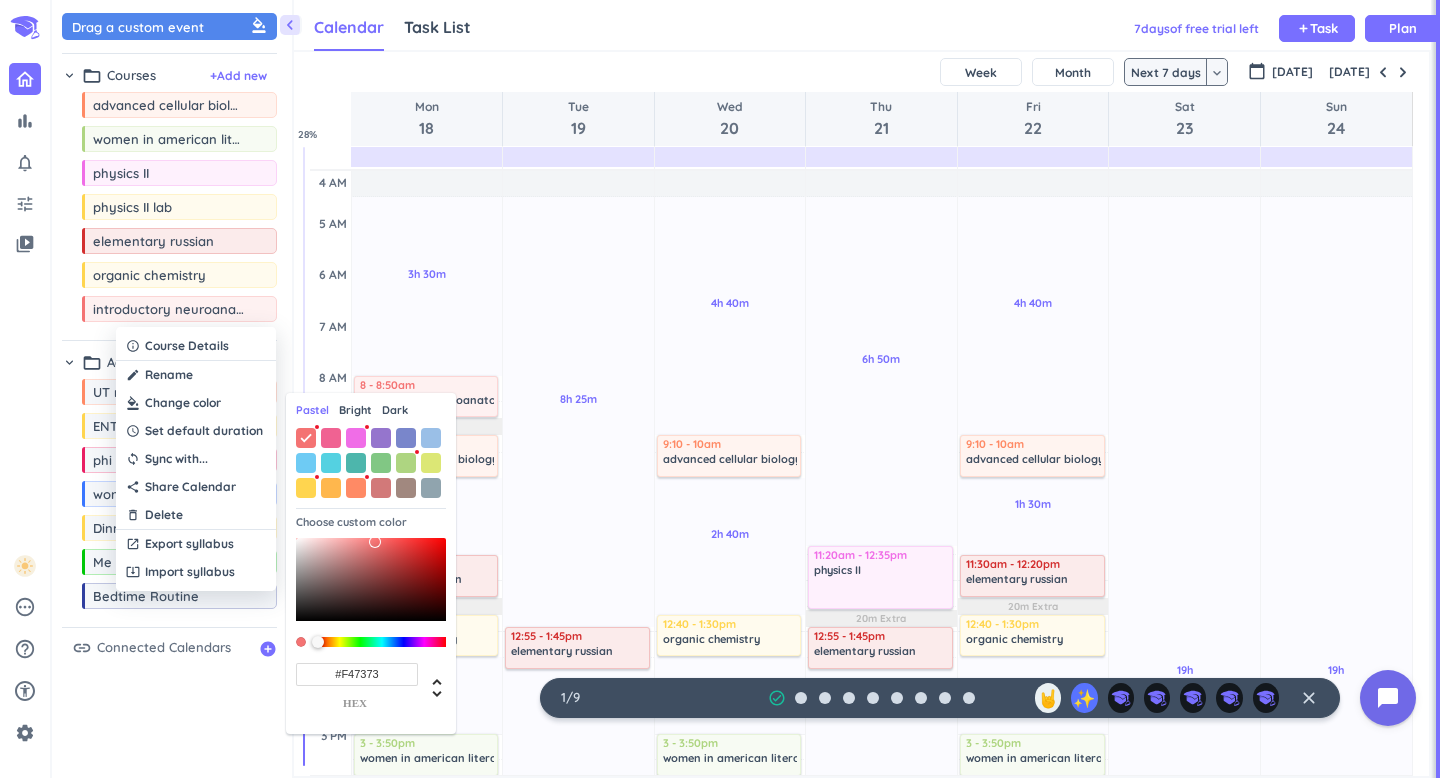 click on "Bright" at bounding box center (355, 410) 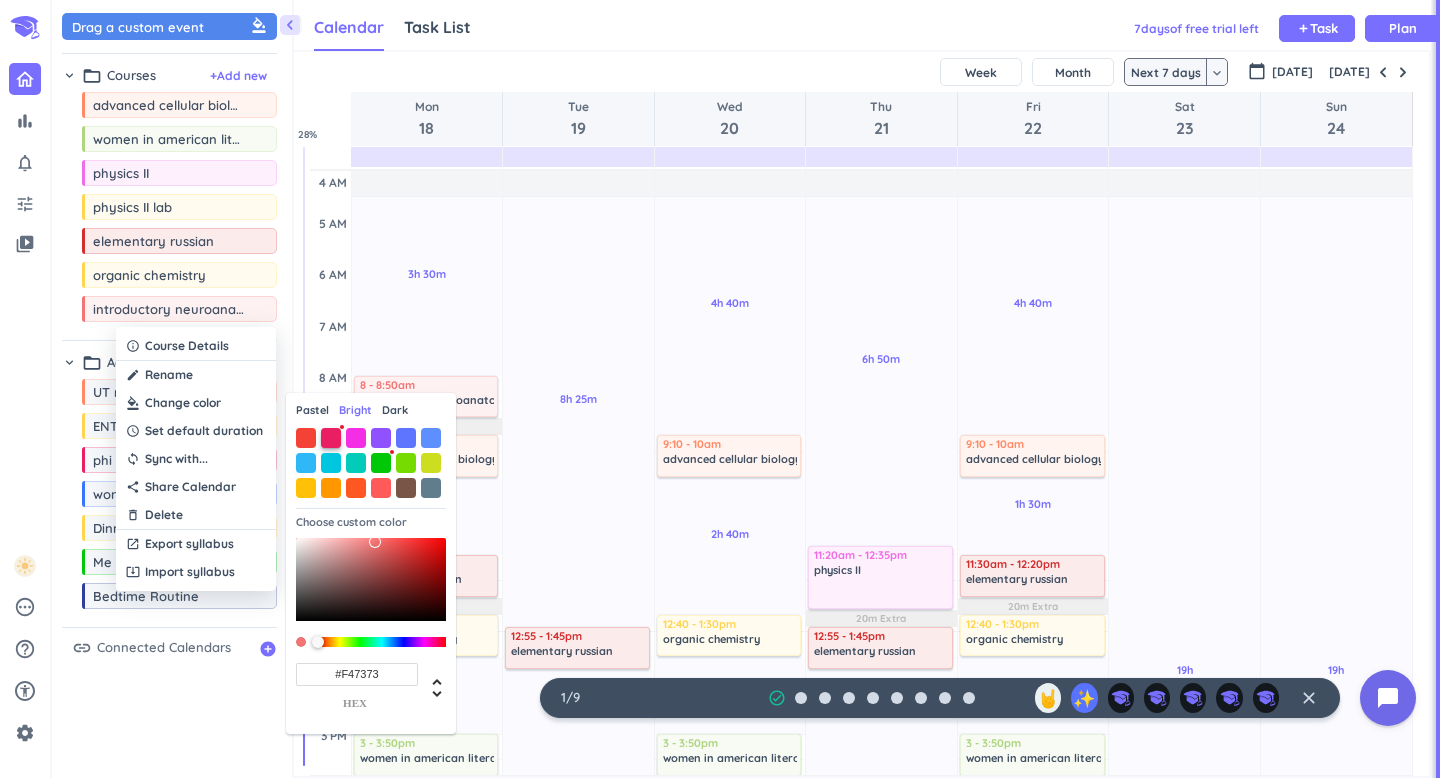 click at bounding box center [331, 438] 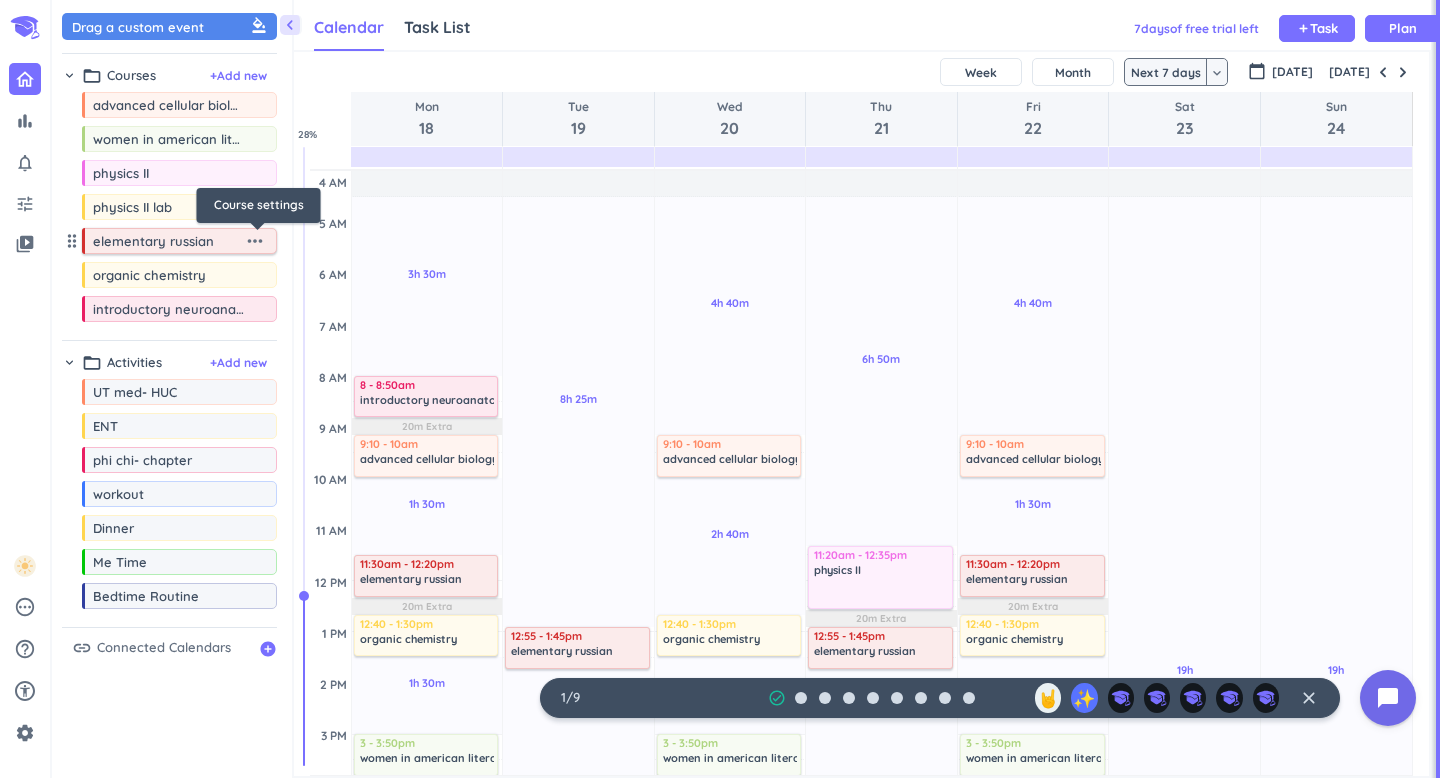 click on "more_horiz" at bounding box center [255, 241] 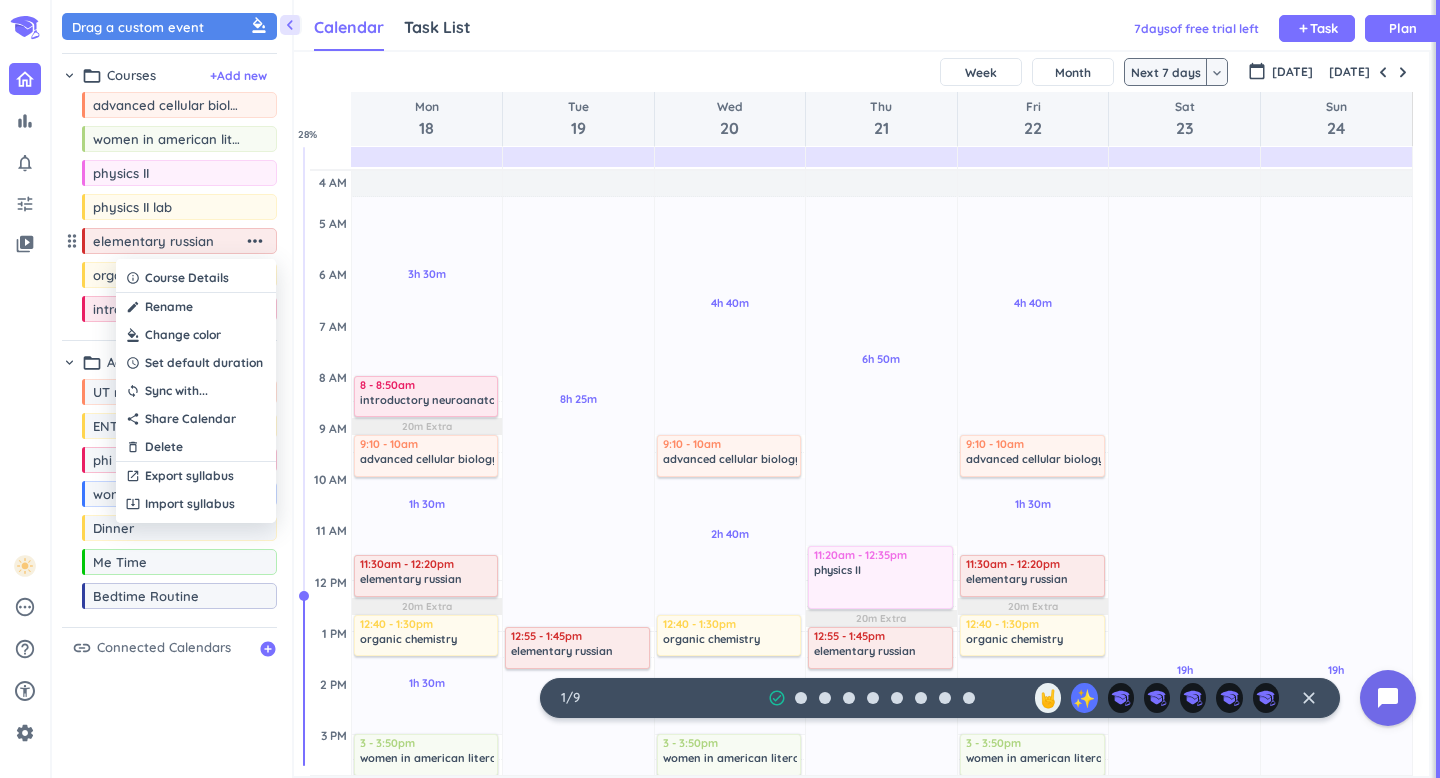 click at bounding box center (196, 335) 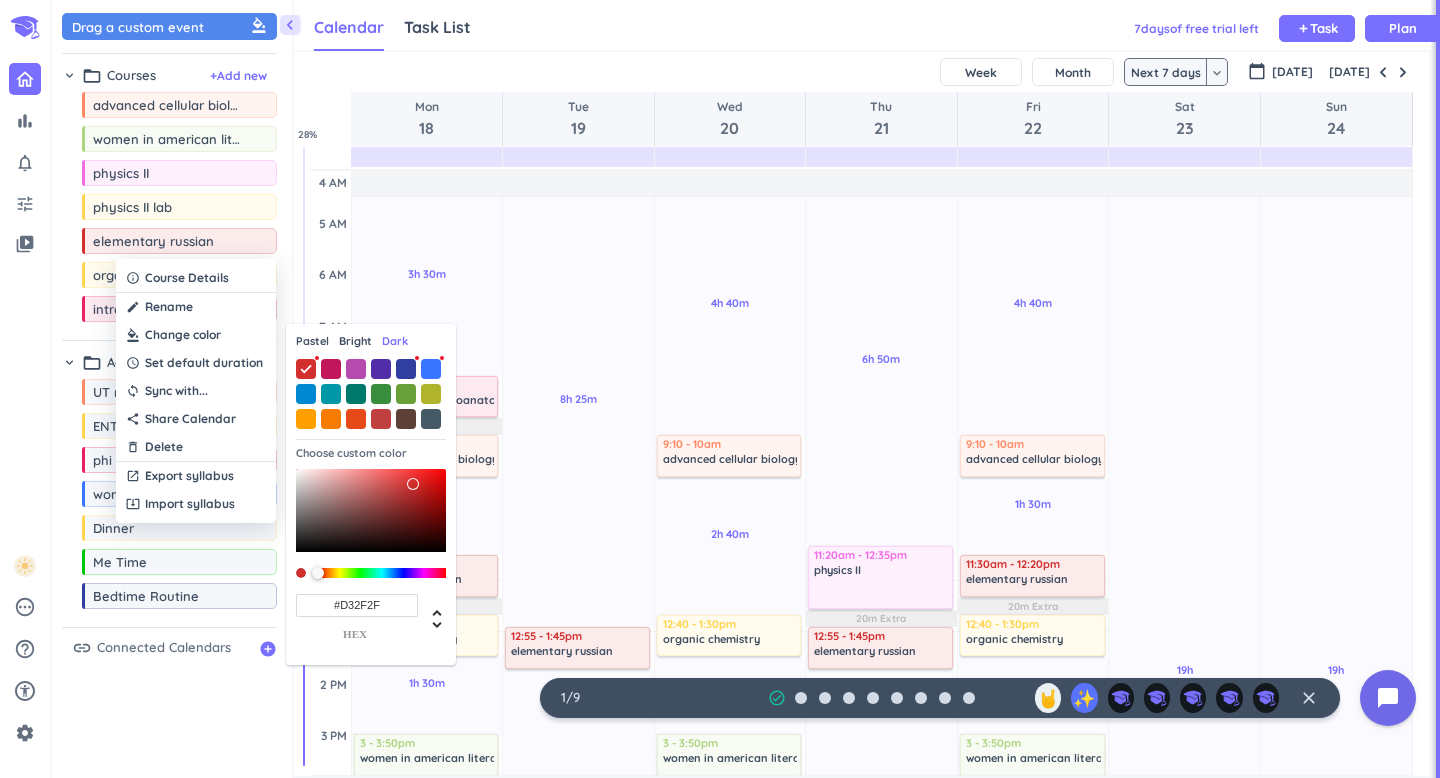 click on "Pastel" at bounding box center (312, 341) 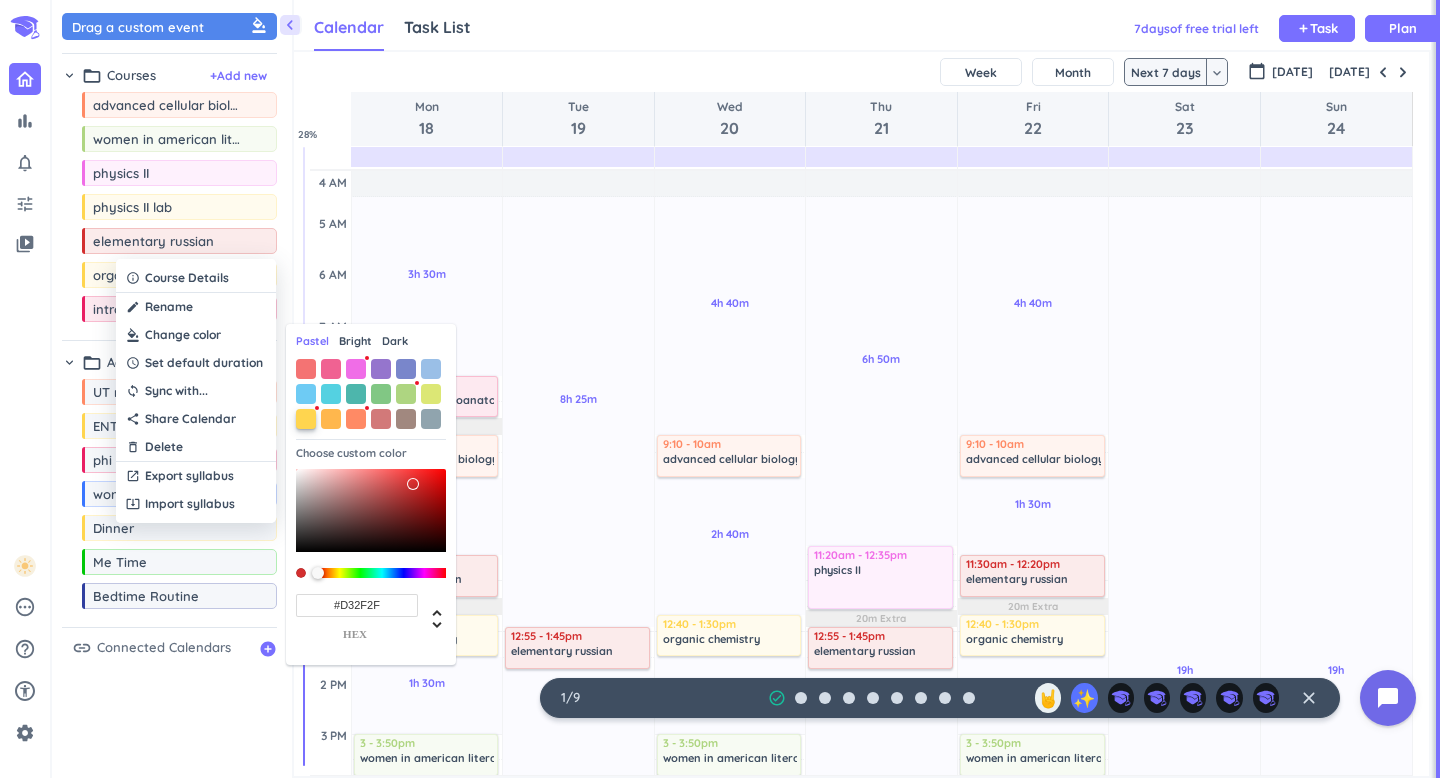 click at bounding box center [306, 419] 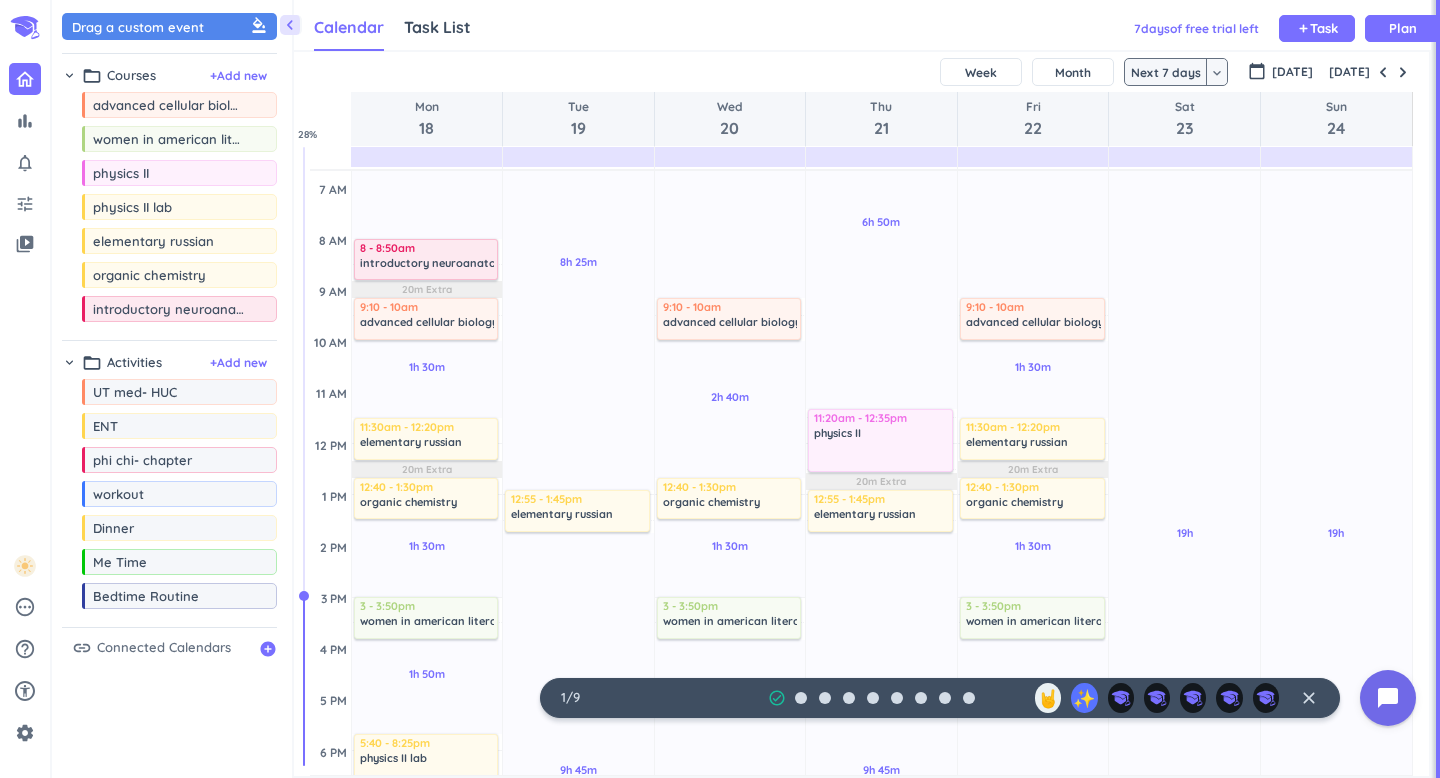scroll, scrollTop: 138, scrollLeft: 0, axis: vertical 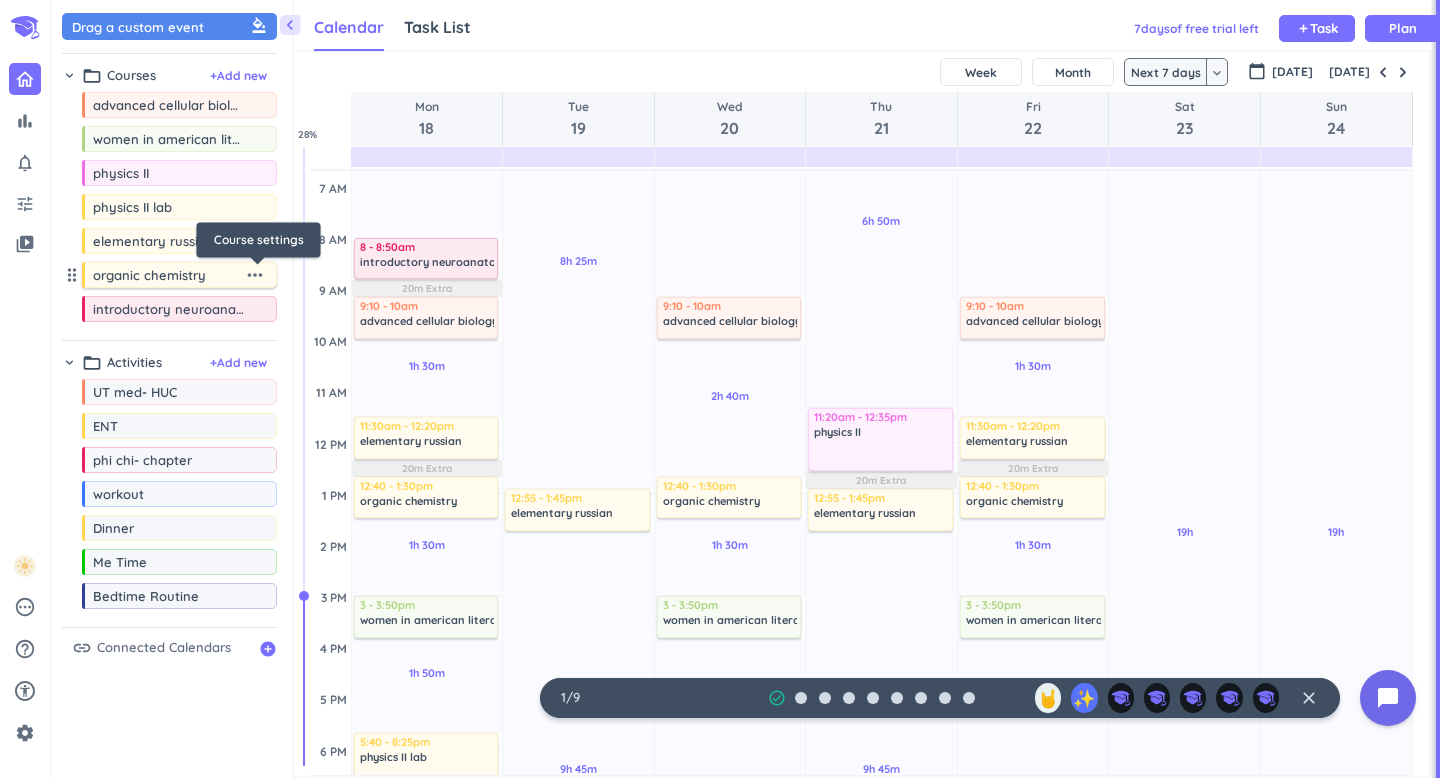 click on "more_horiz" at bounding box center [255, 275] 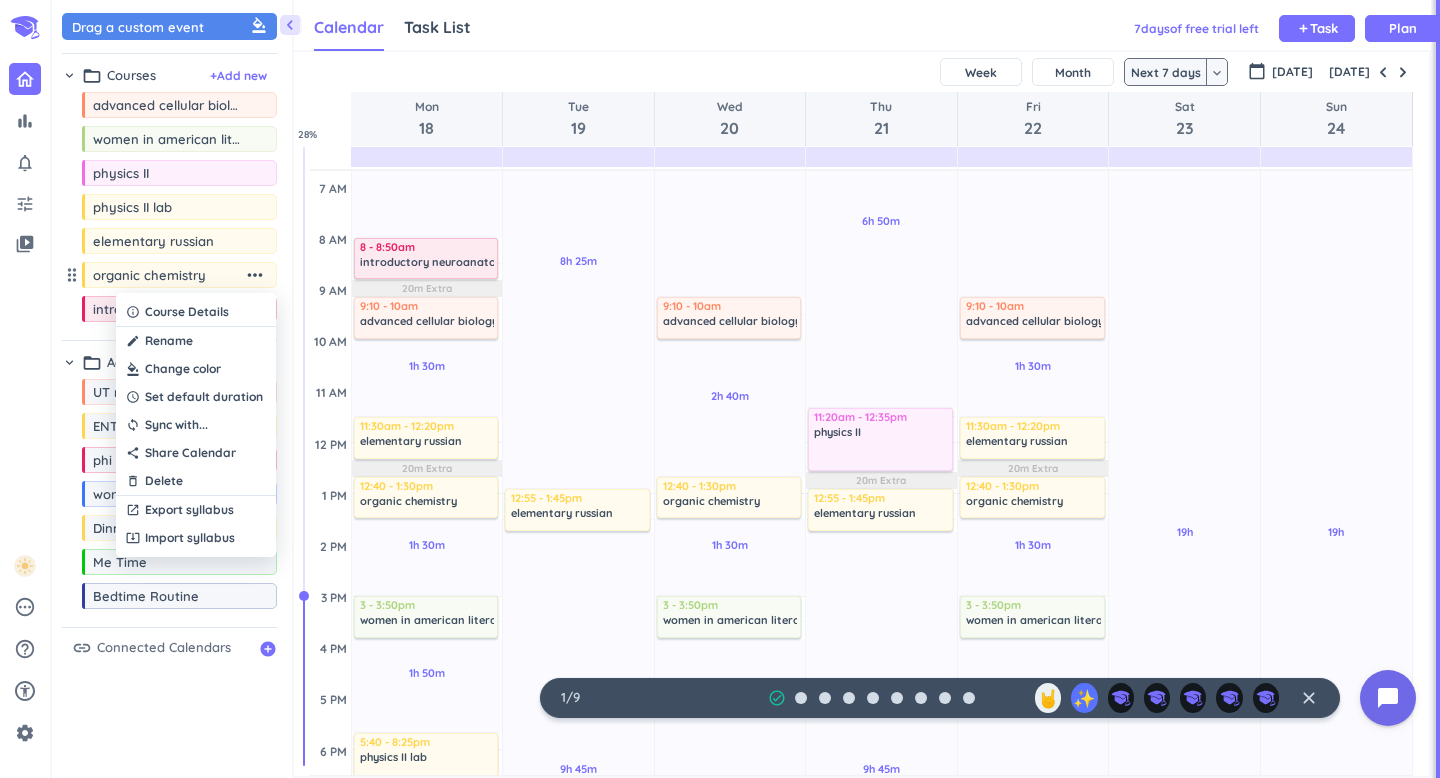 click at bounding box center [196, 369] 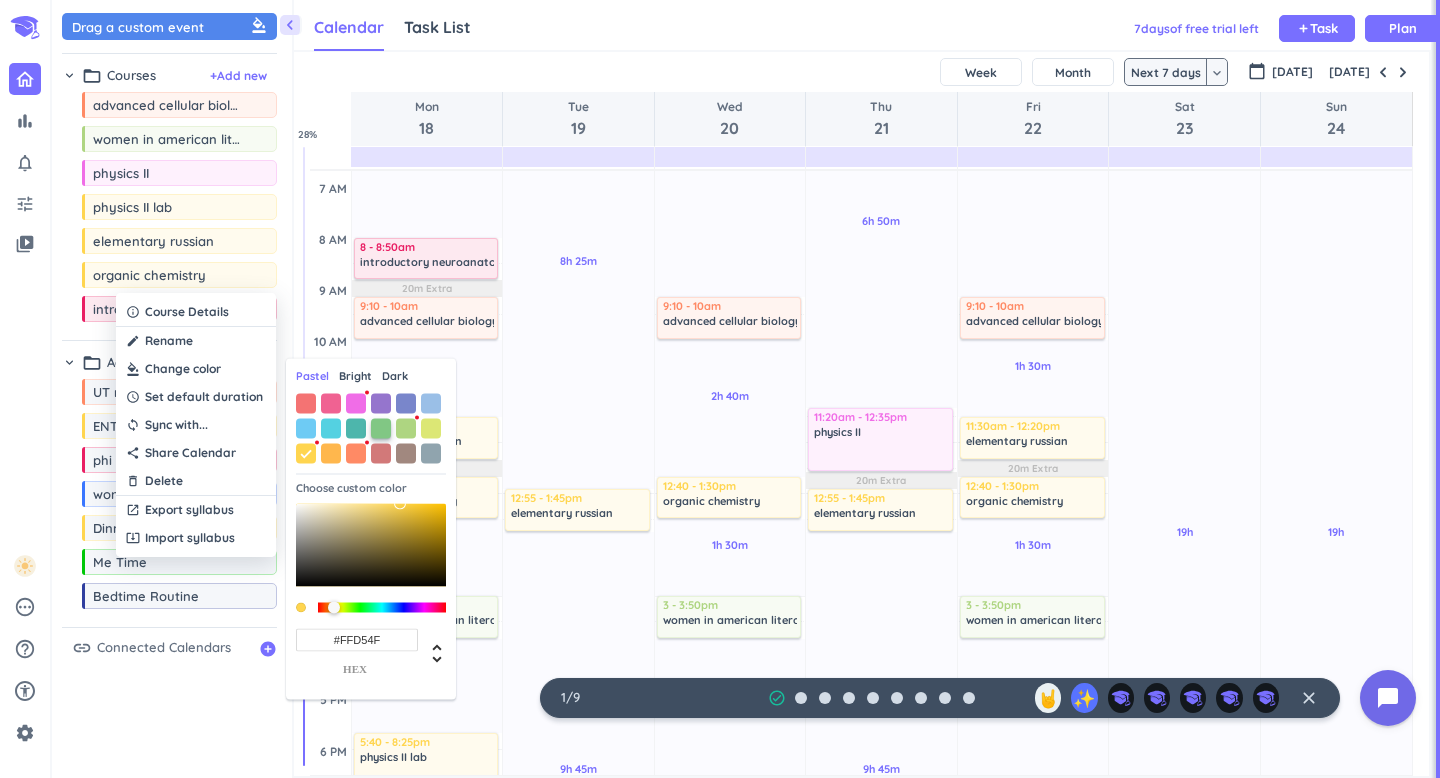 click at bounding box center (381, 428) 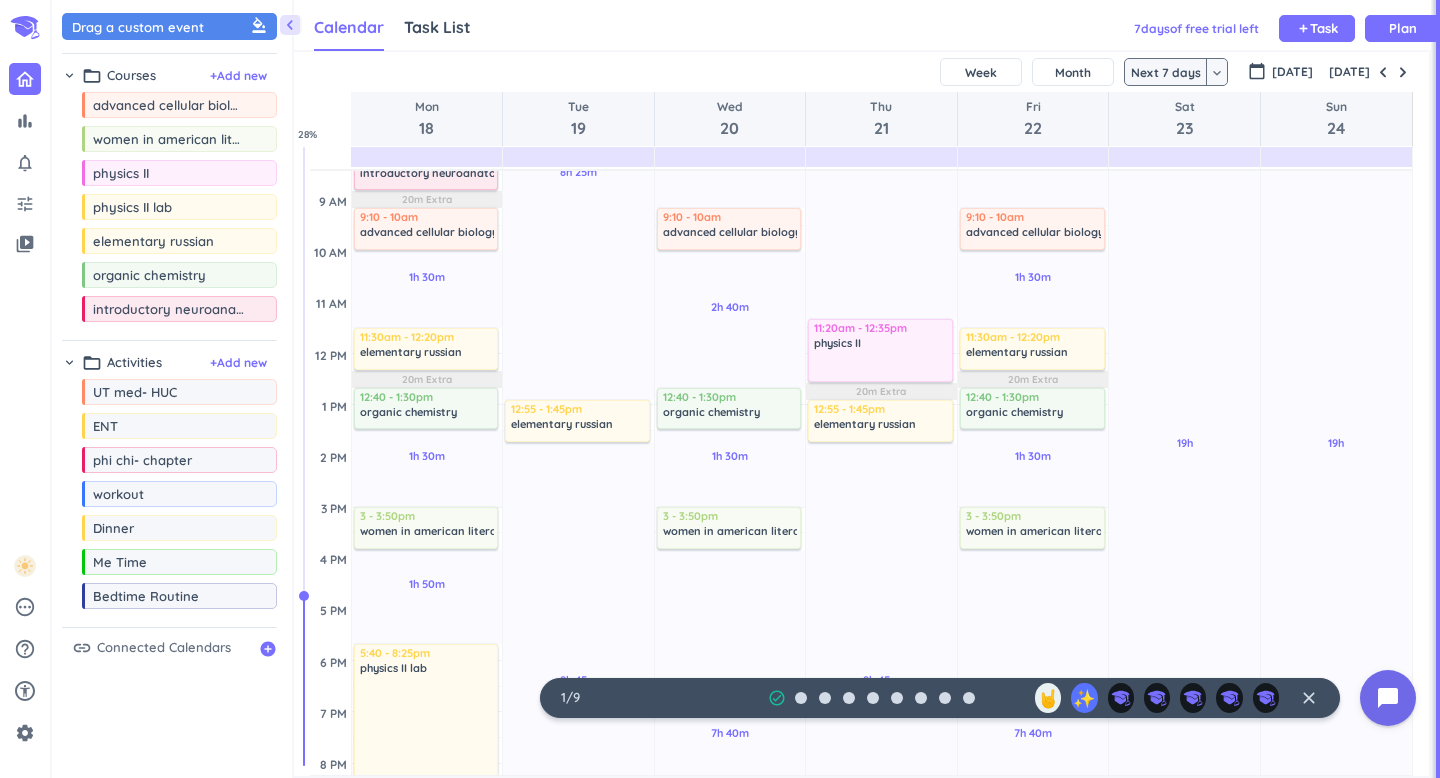 scroll, scrollTop: 228, scrollLeft: 0, axis: vertical 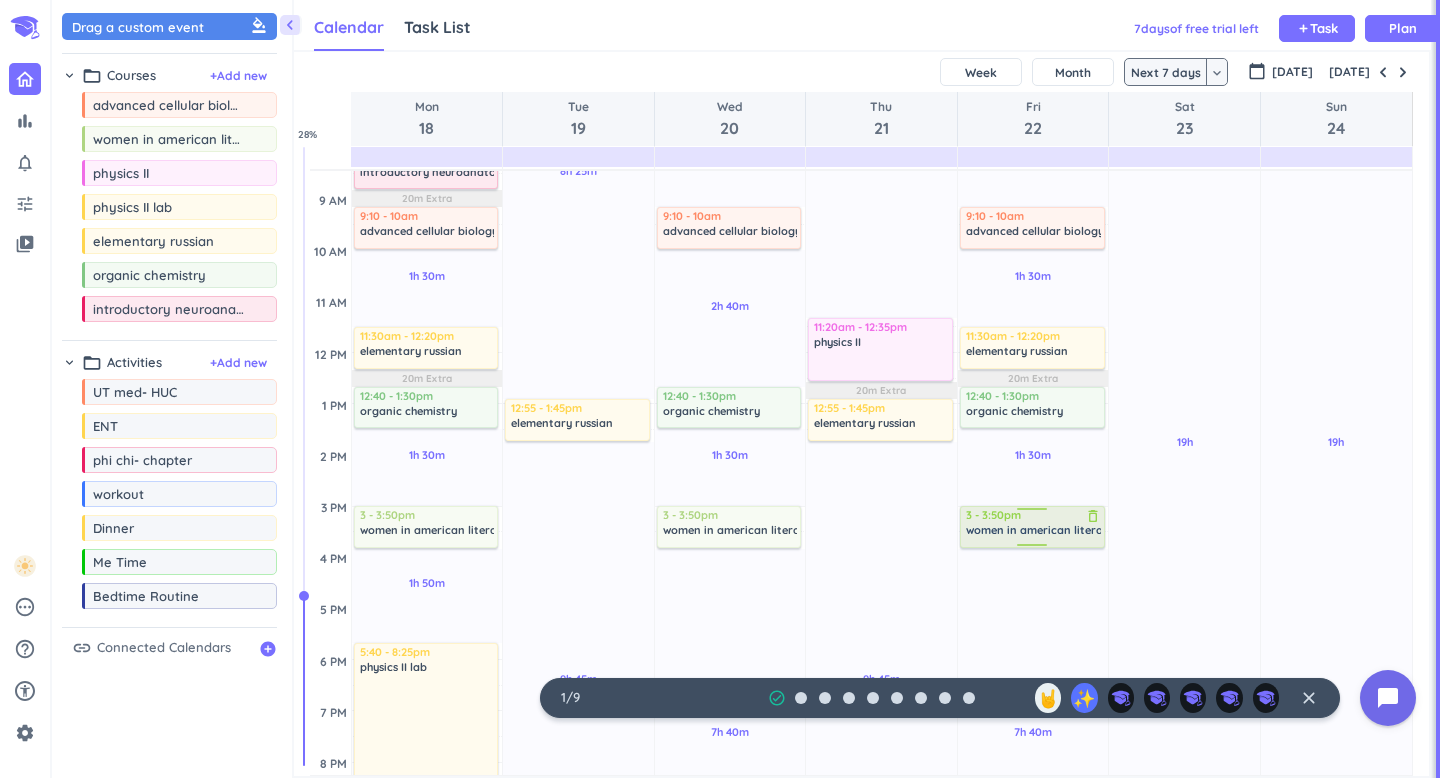 click on "women in american literature" at bounding box center (1045, 530) 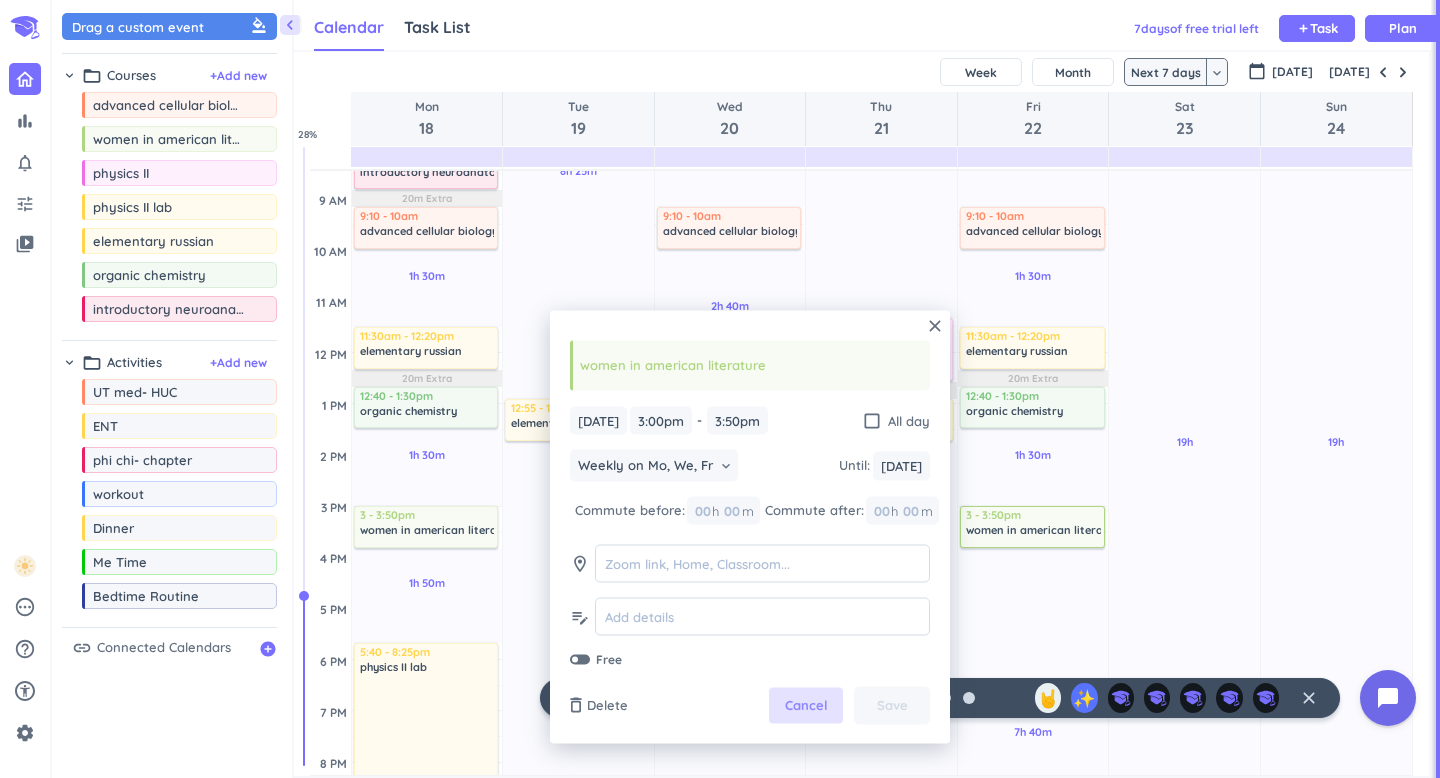 click on "Cancel" at bounding box center (806, 706) 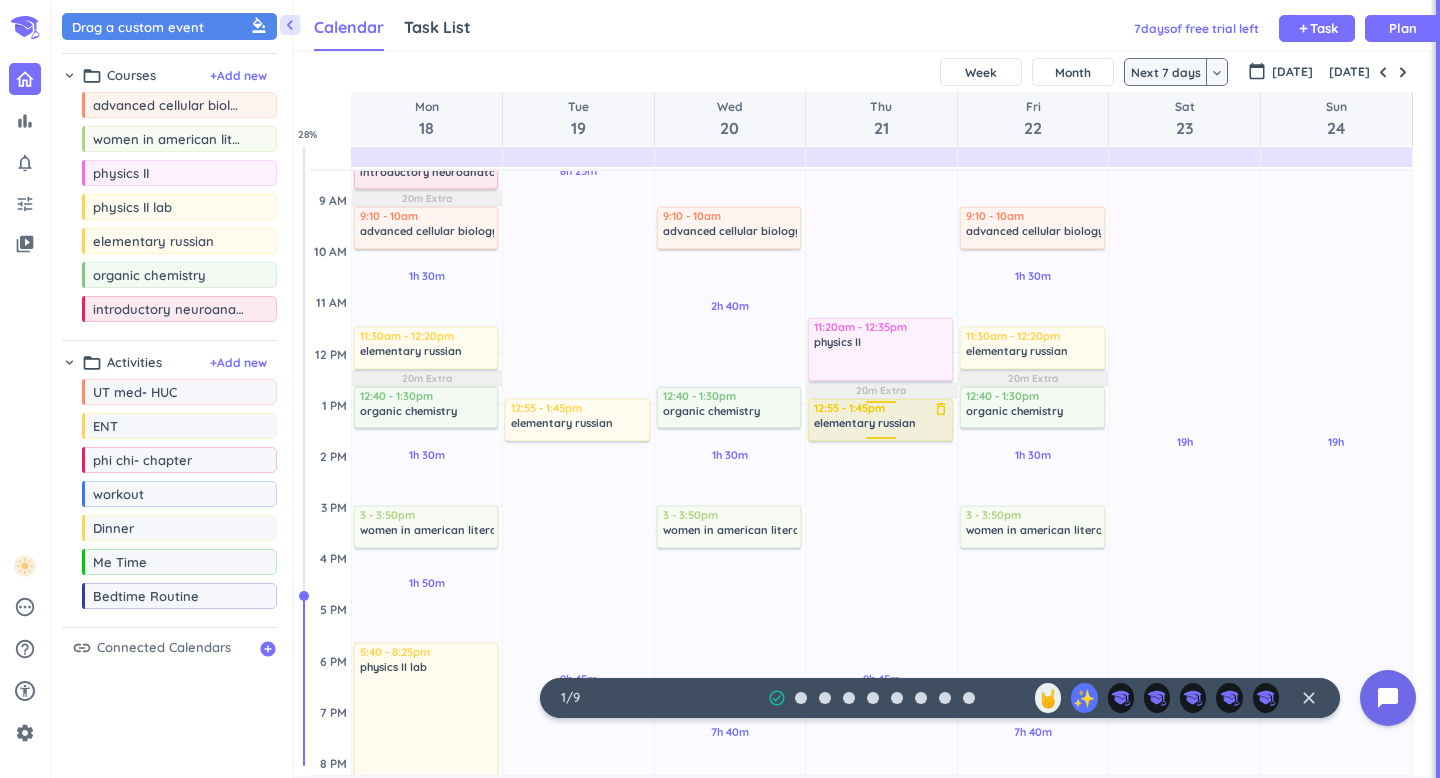 click at bounding box center (880, 405) 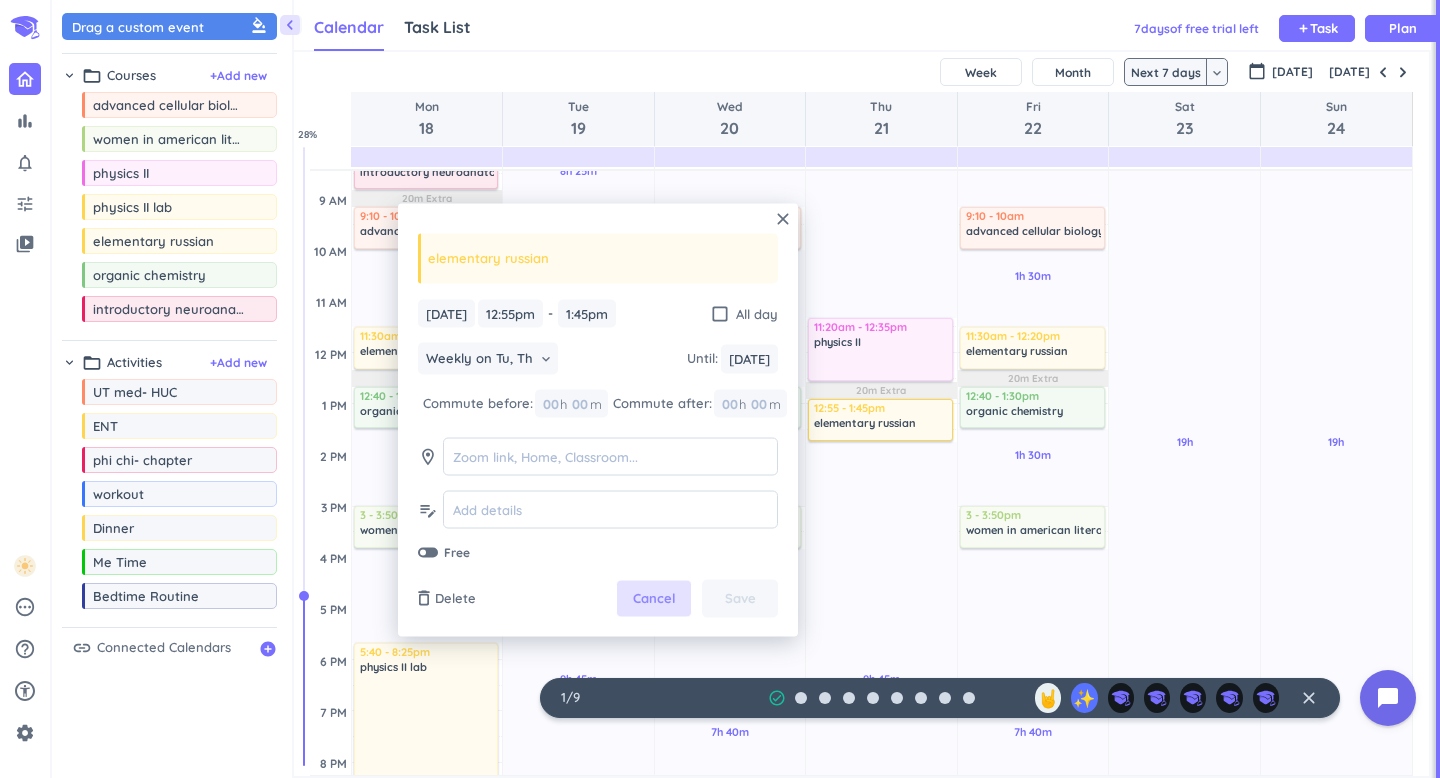 click on "Cancel" at bounding box center [654, 599] 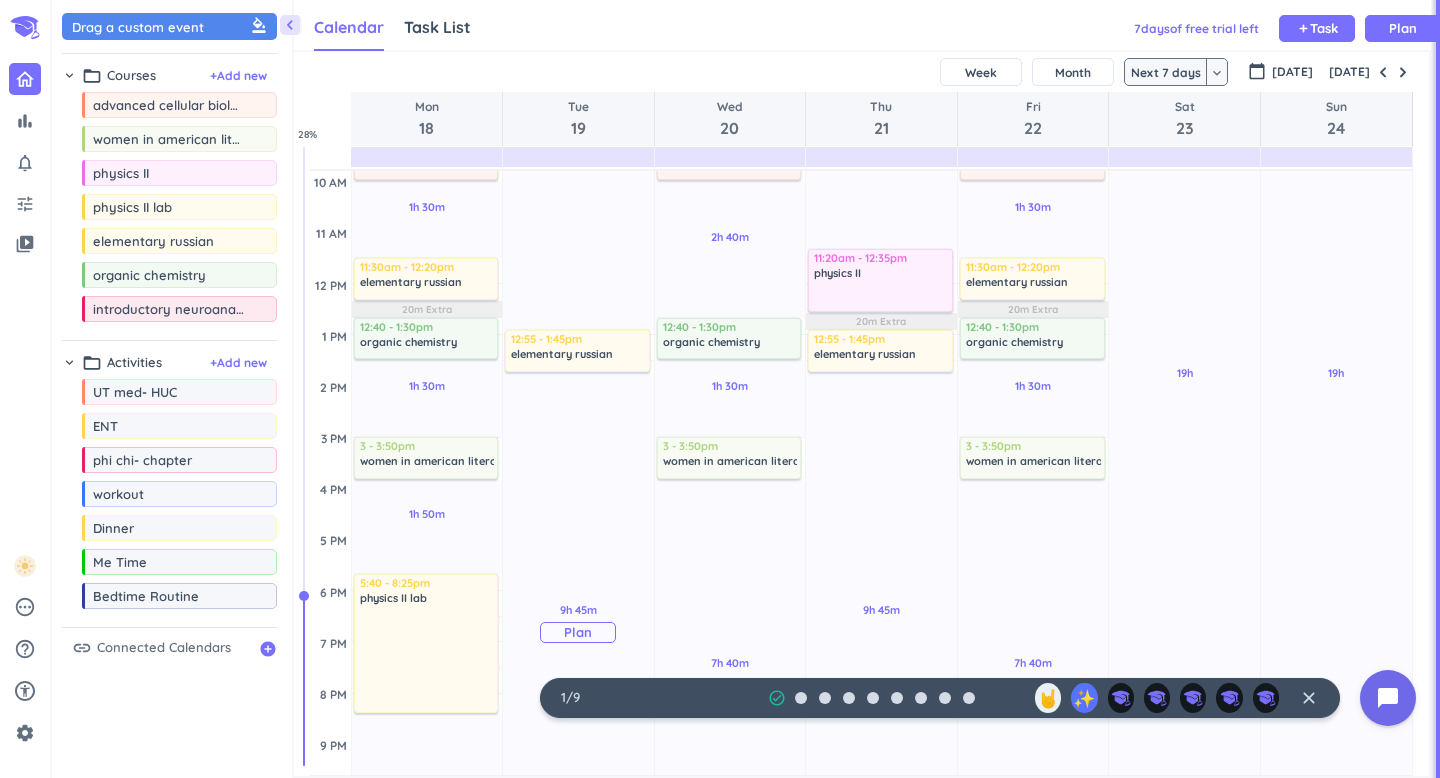 scroll, scrollTop: 286, scrollLeft: 0, axis: vertical 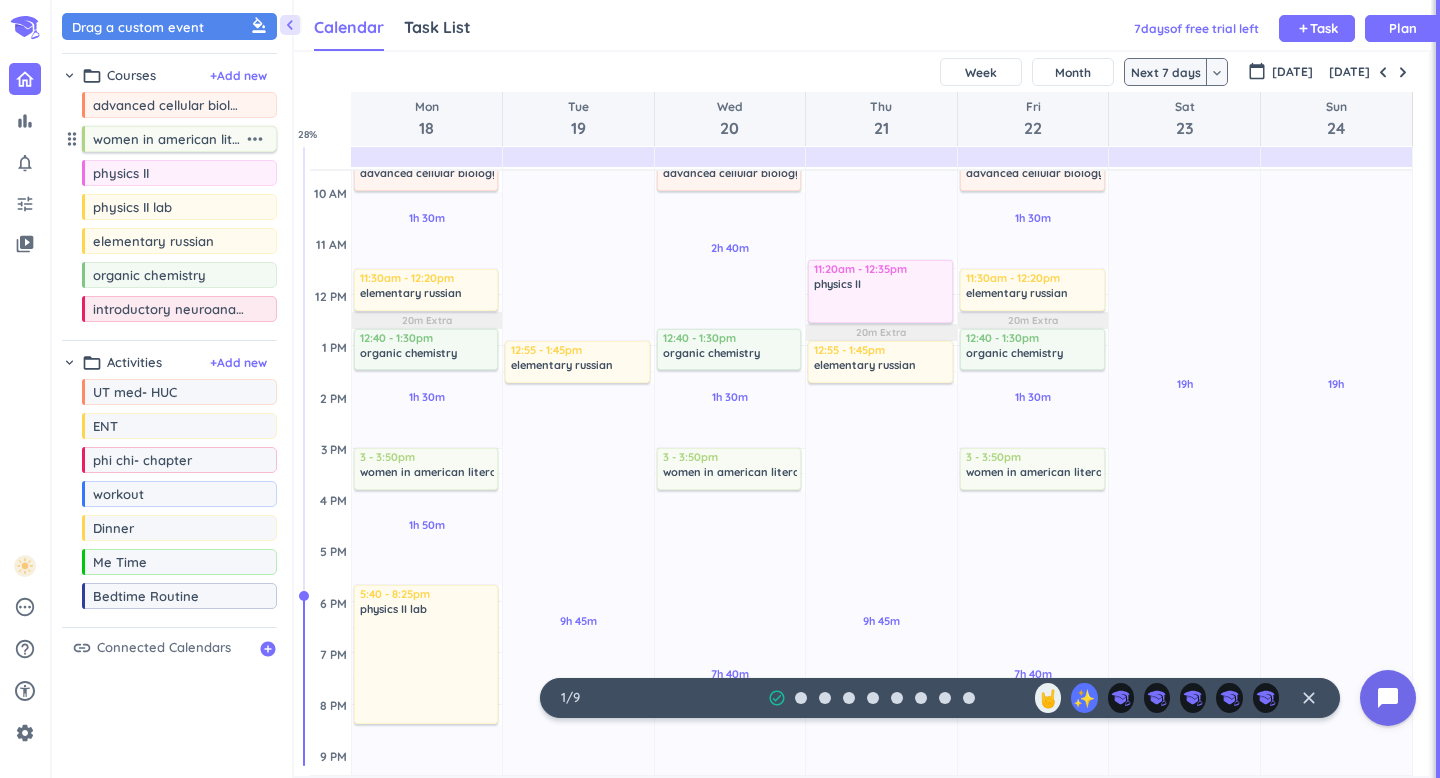 click on "more_horiz" at bounding box center [255, 139] 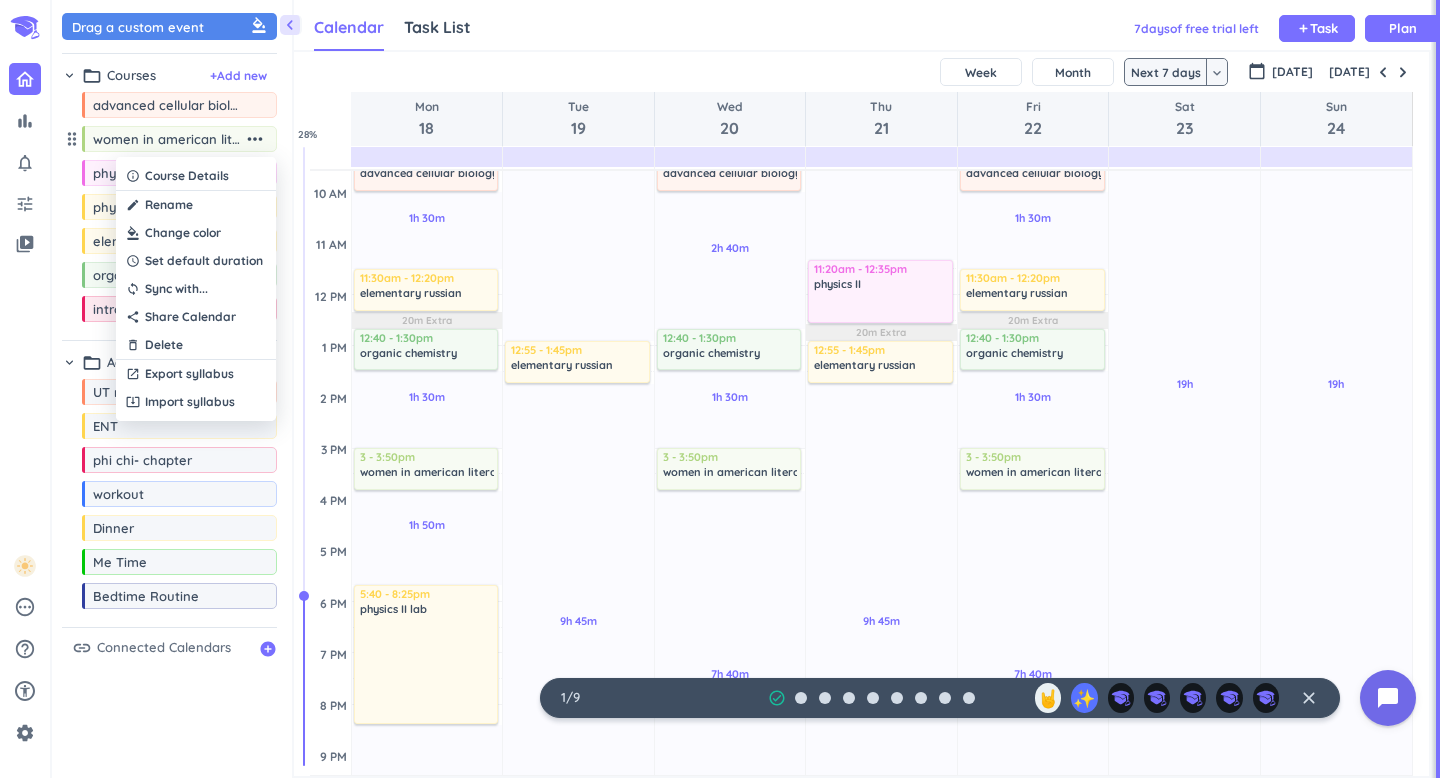 click at bounding box center [196, 233] 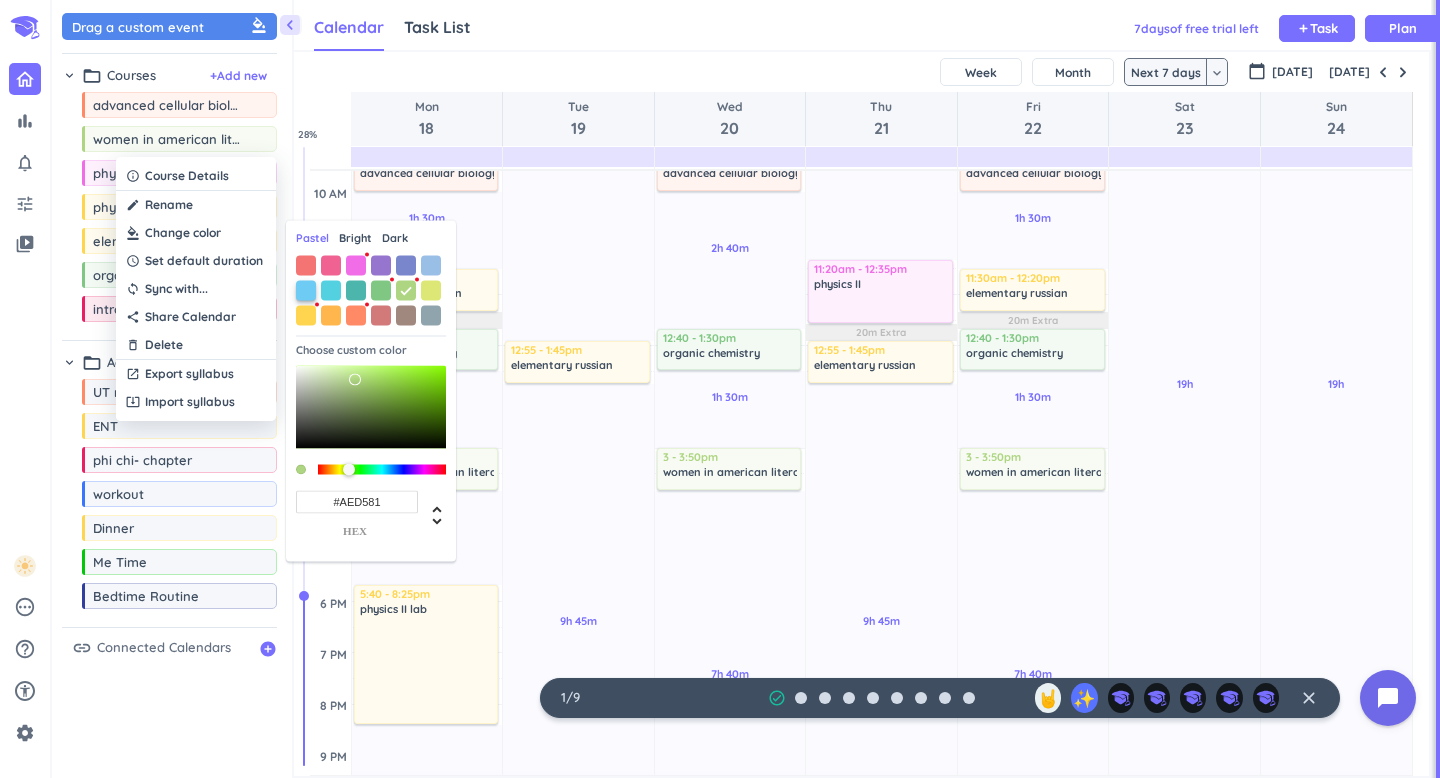 click at bounding box center [306, 290] 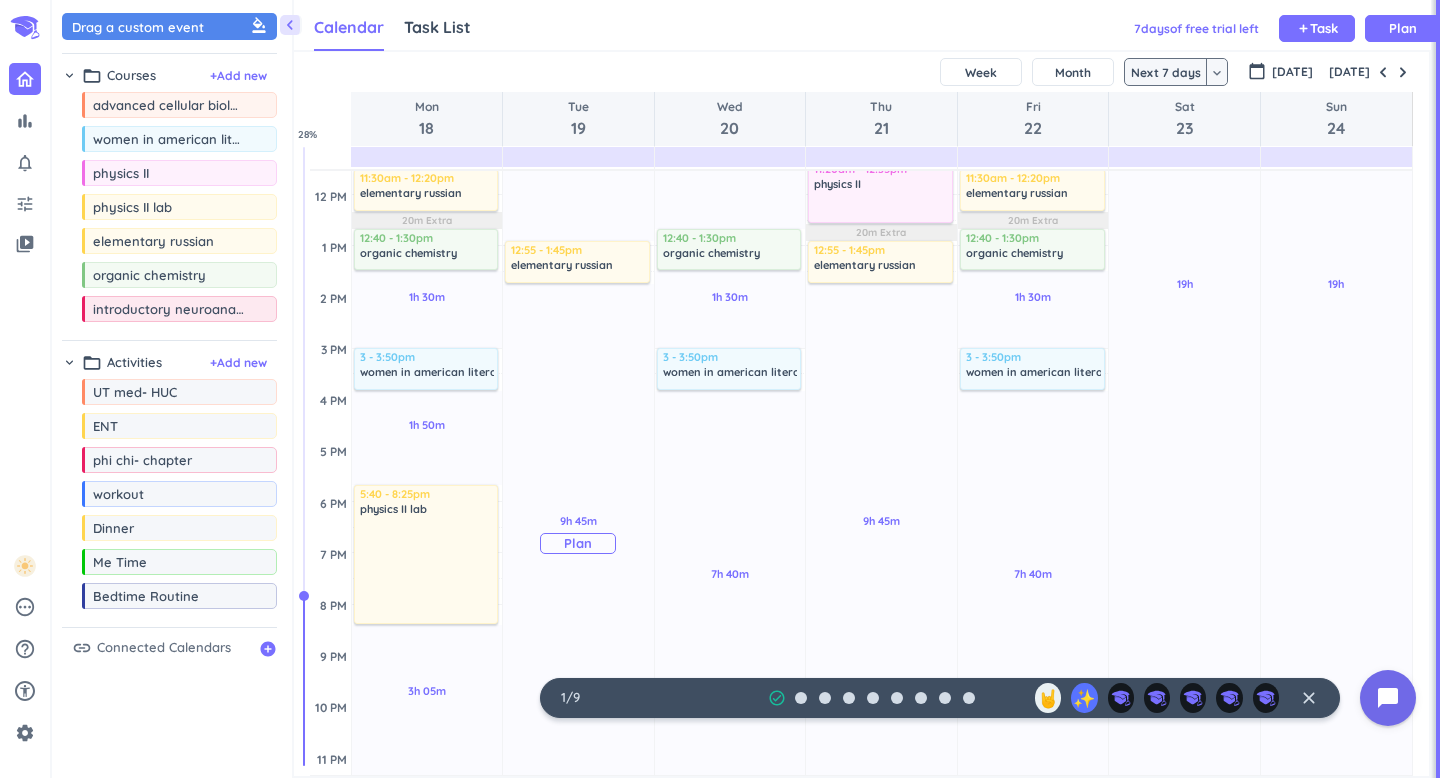 scroll, scrollTop: 389, scrollLeft: 0, axis: vertical 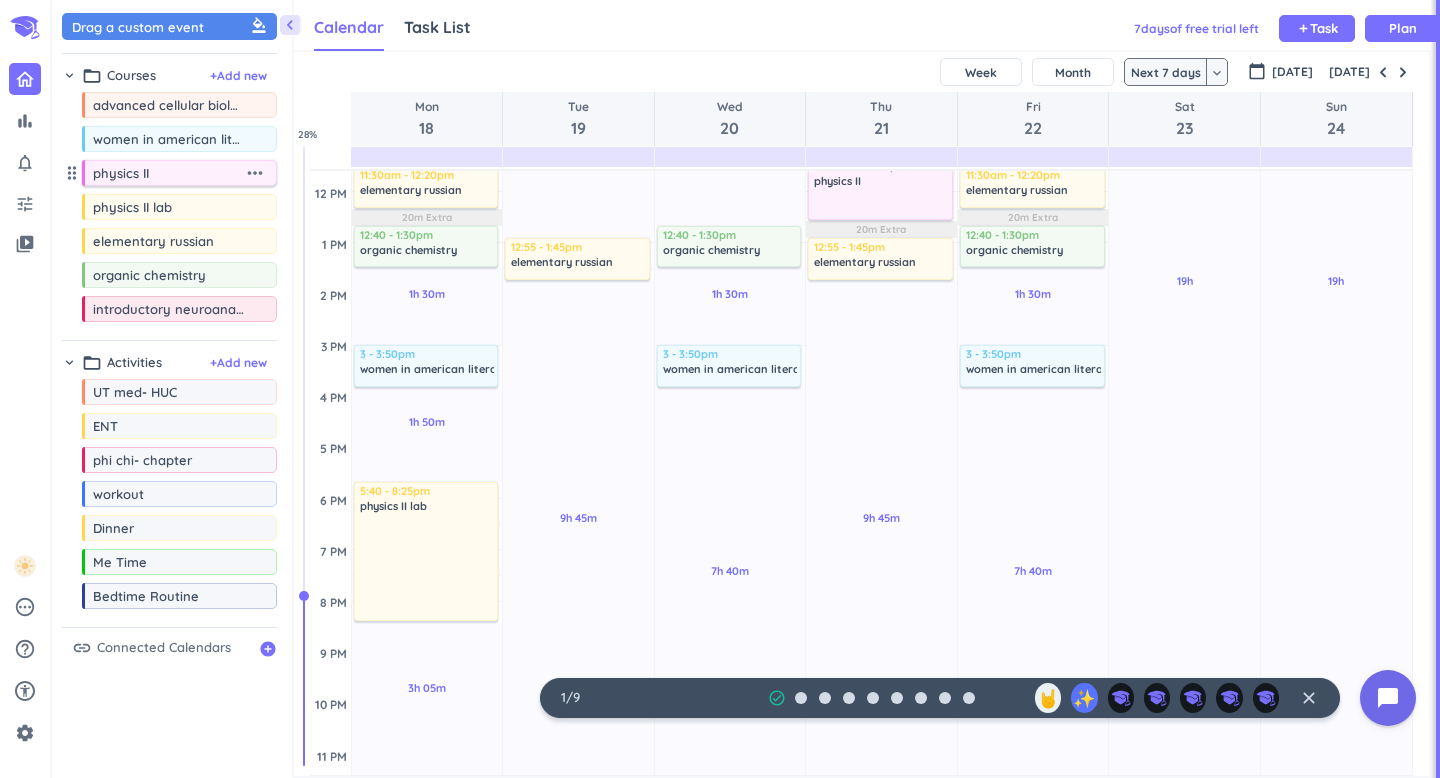 click on "more_horiz" at bounding box center (255, 173) 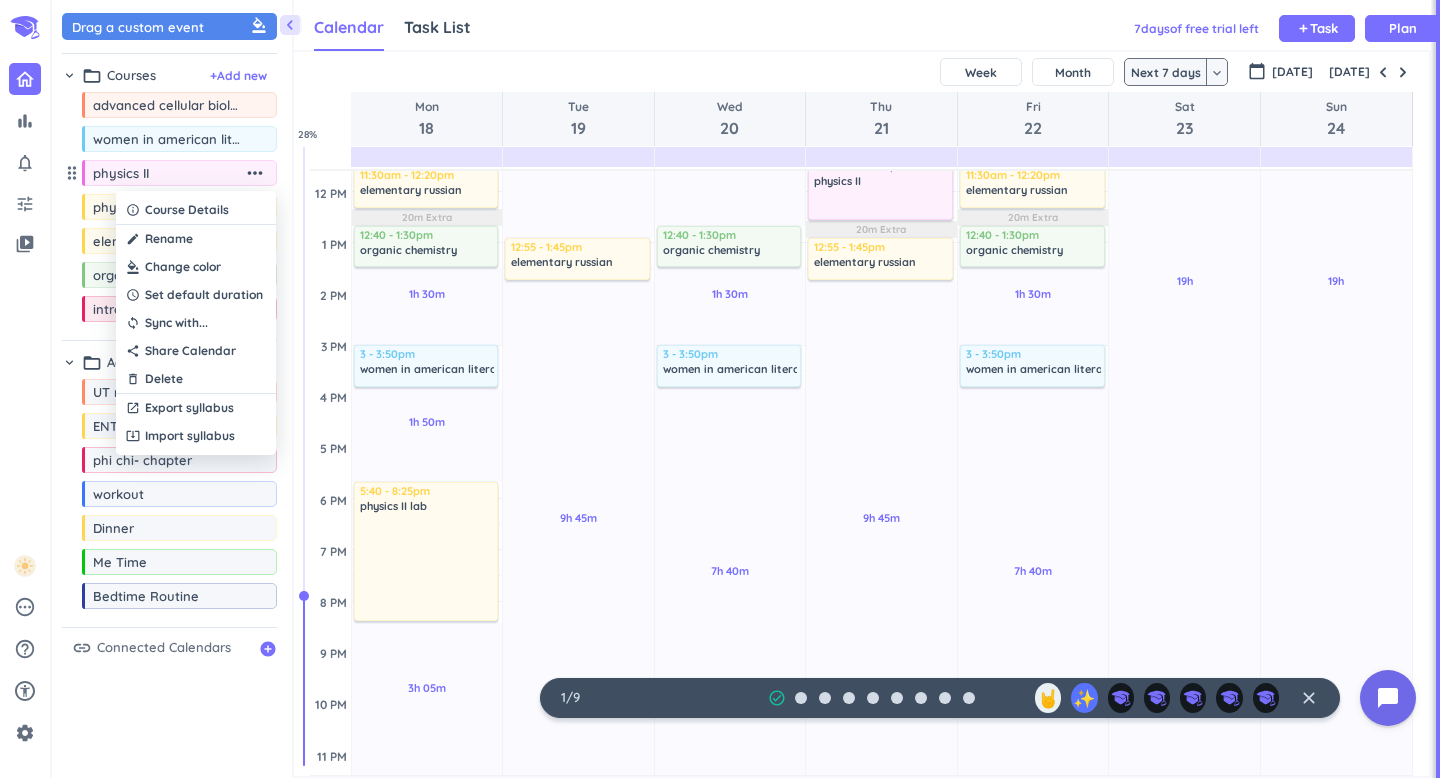 click at bounding box center [196, 267] 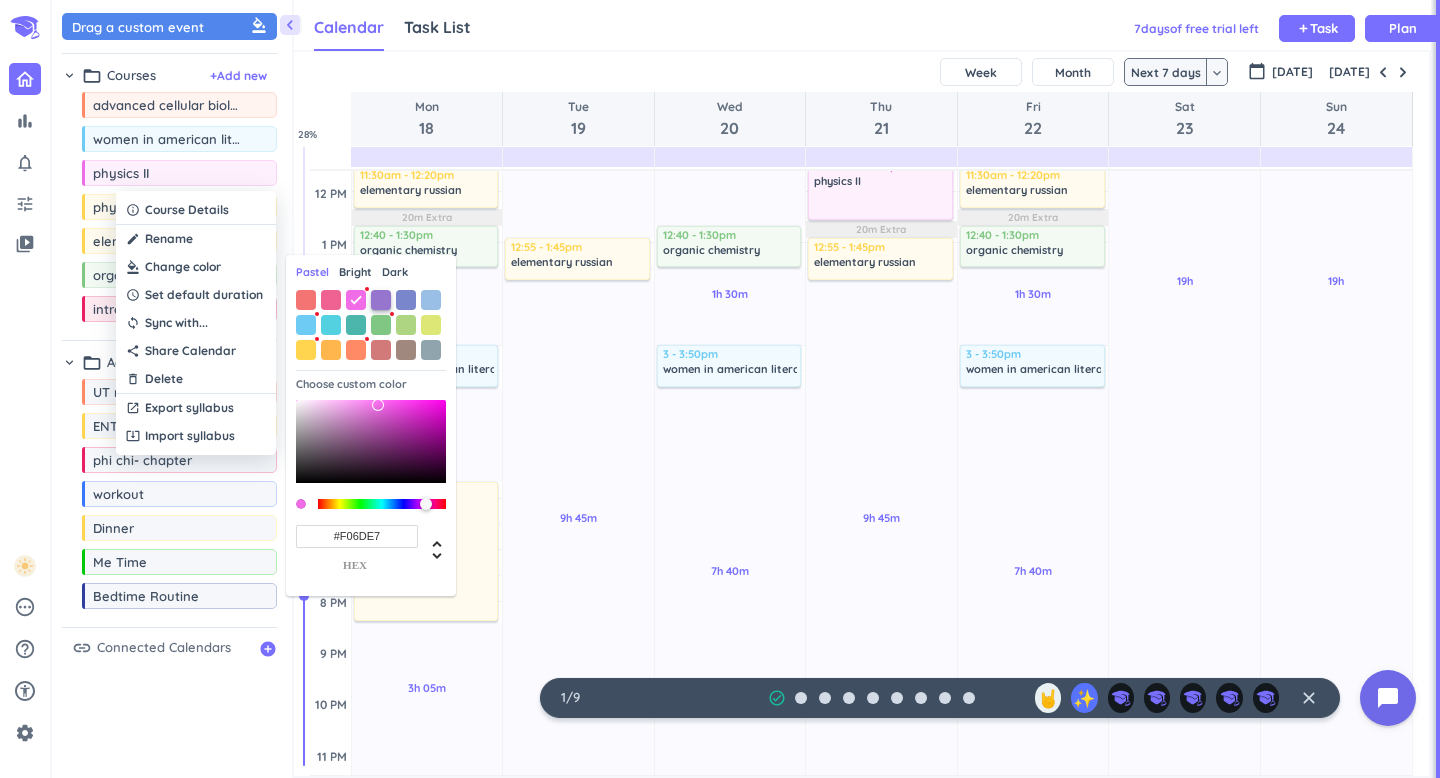 click at bounding box center (381, 300) 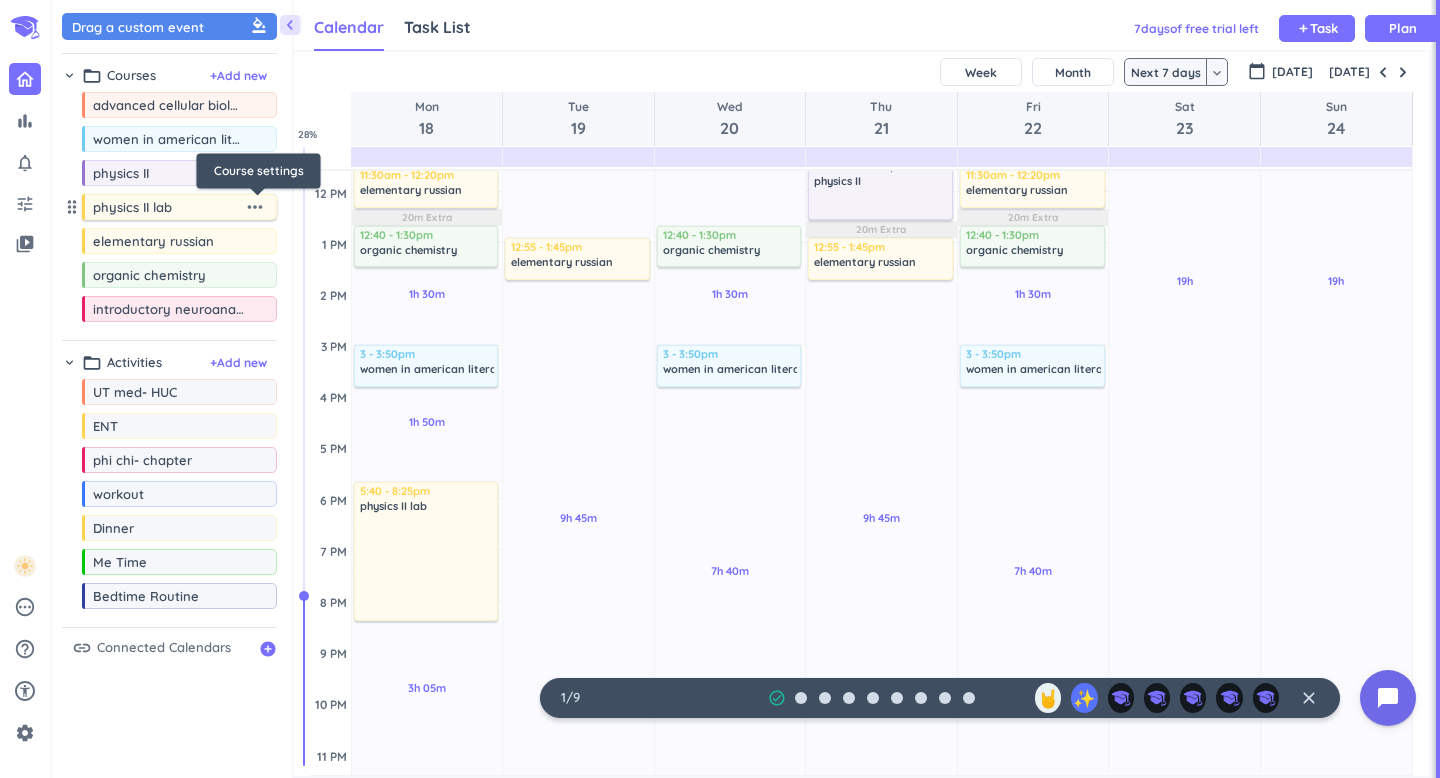 click on "more_horiz" at bounding box center [255, 207] 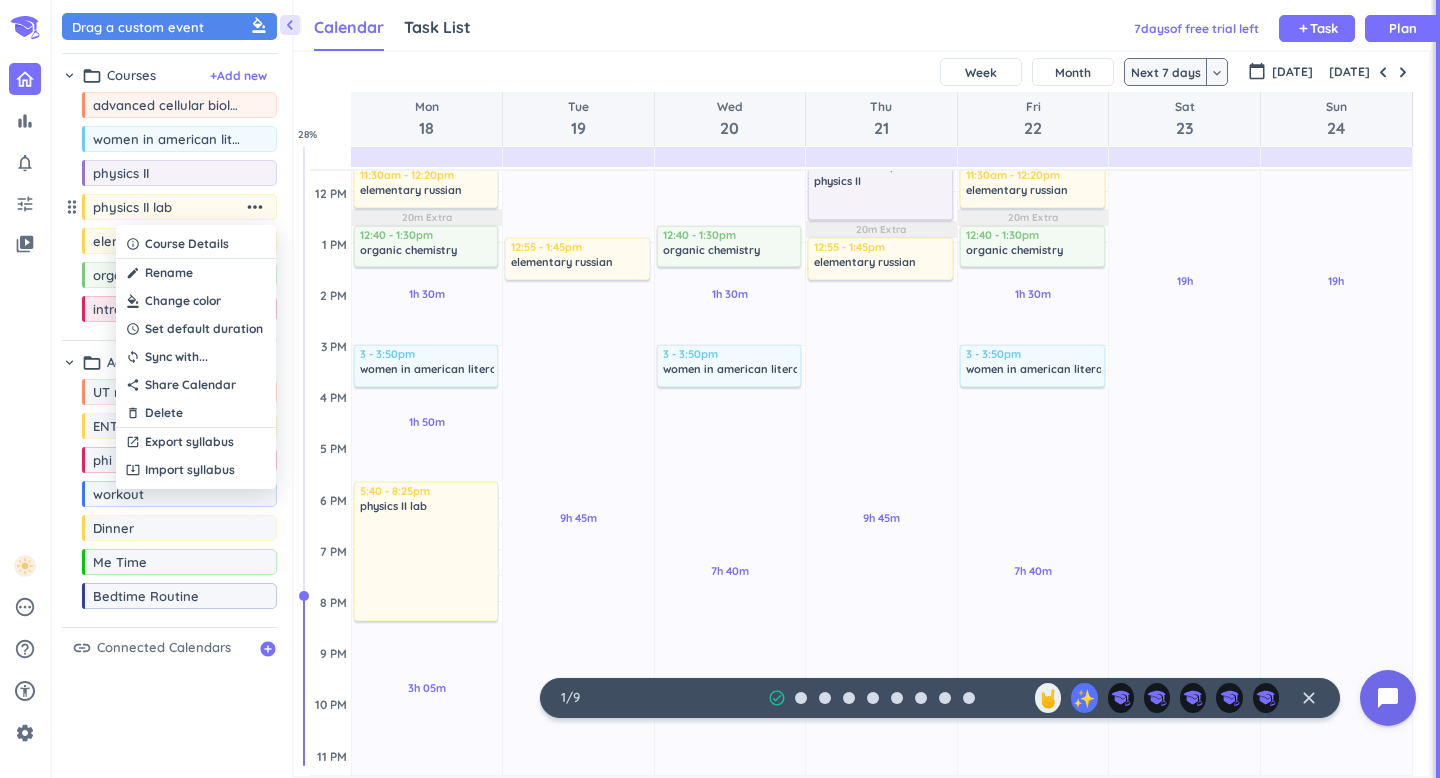click at bounding box center [196, 301] 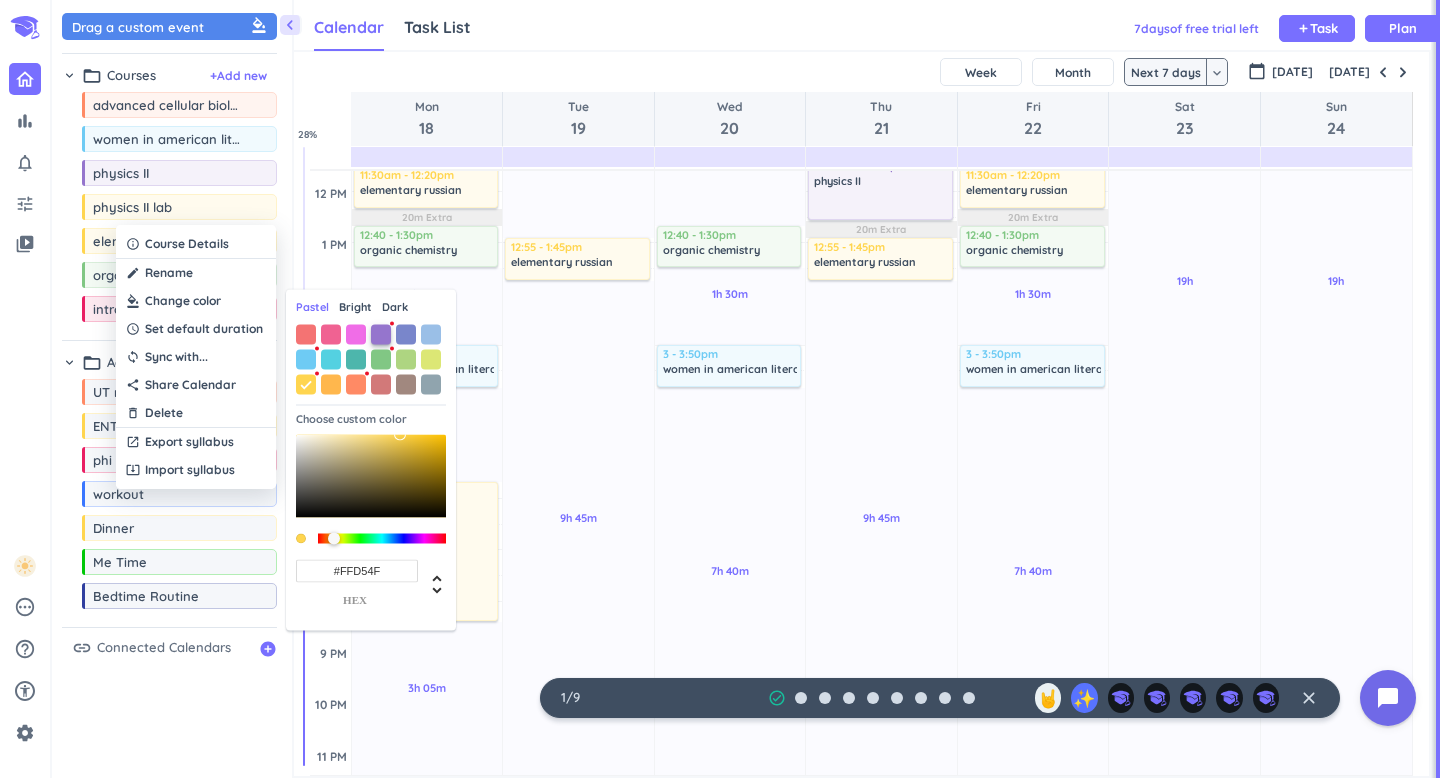 click at bounding box center [381, 334] 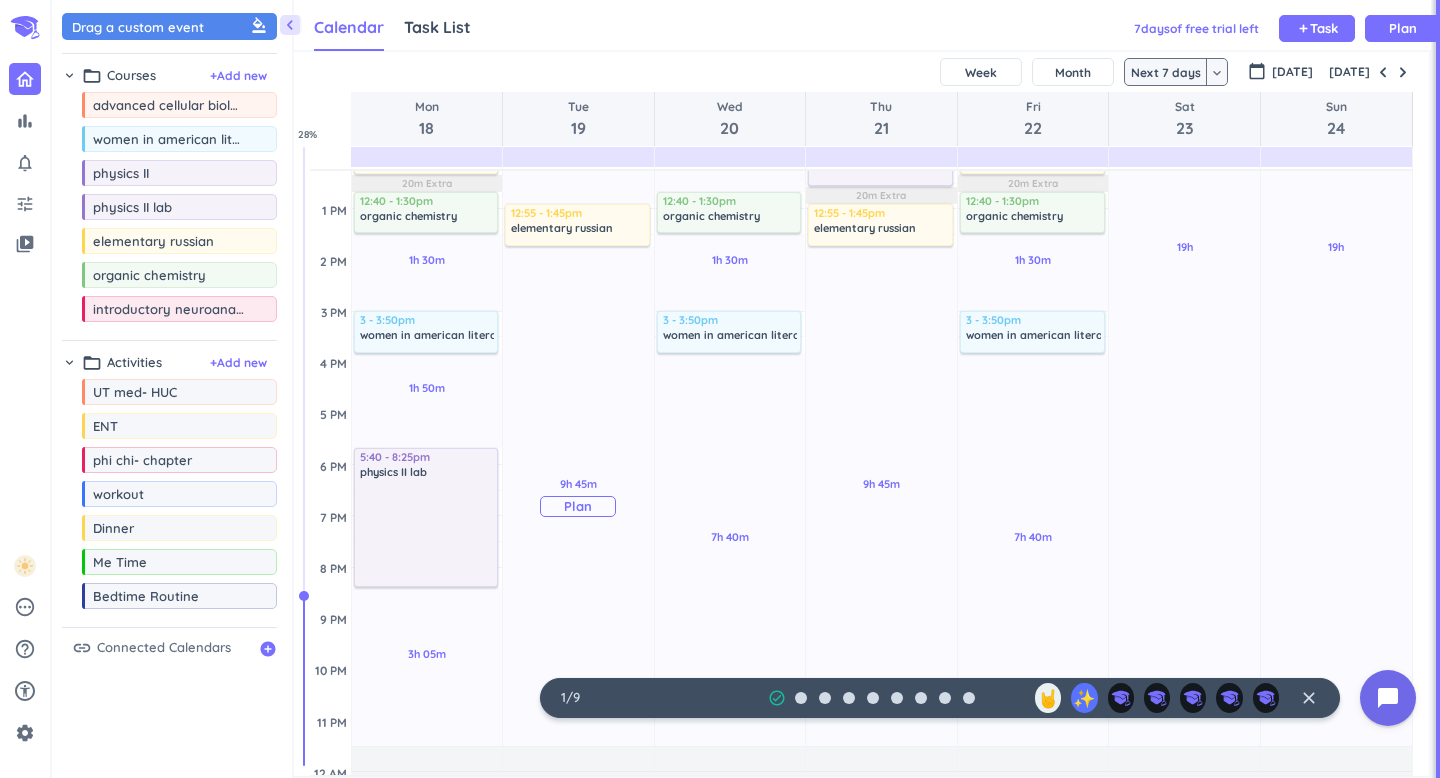 scroll, scrollTop: 418, scrollLeft: 0, axis: vertical 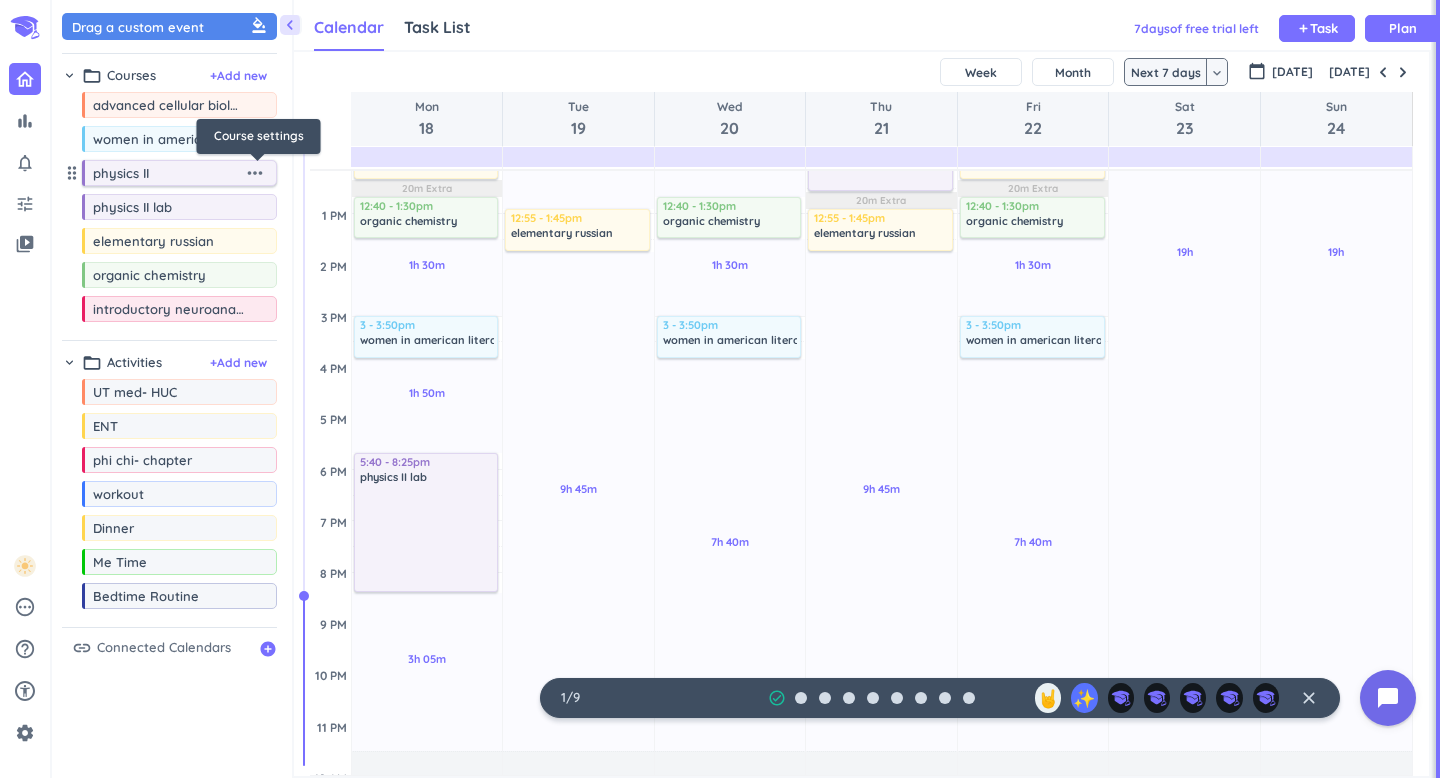 click on "more_horiz" at bounding box center (255, 173) 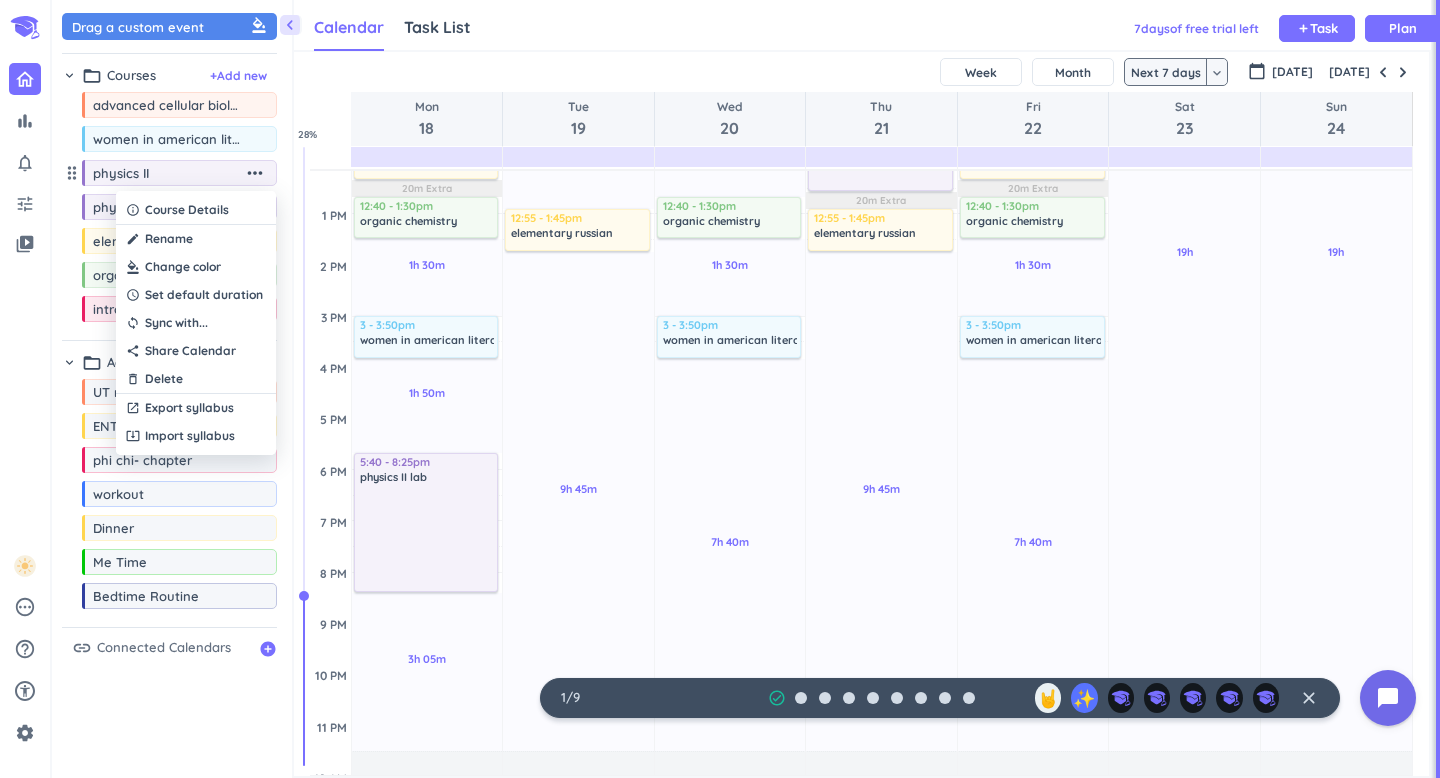 click at bounding box center [196, 267] 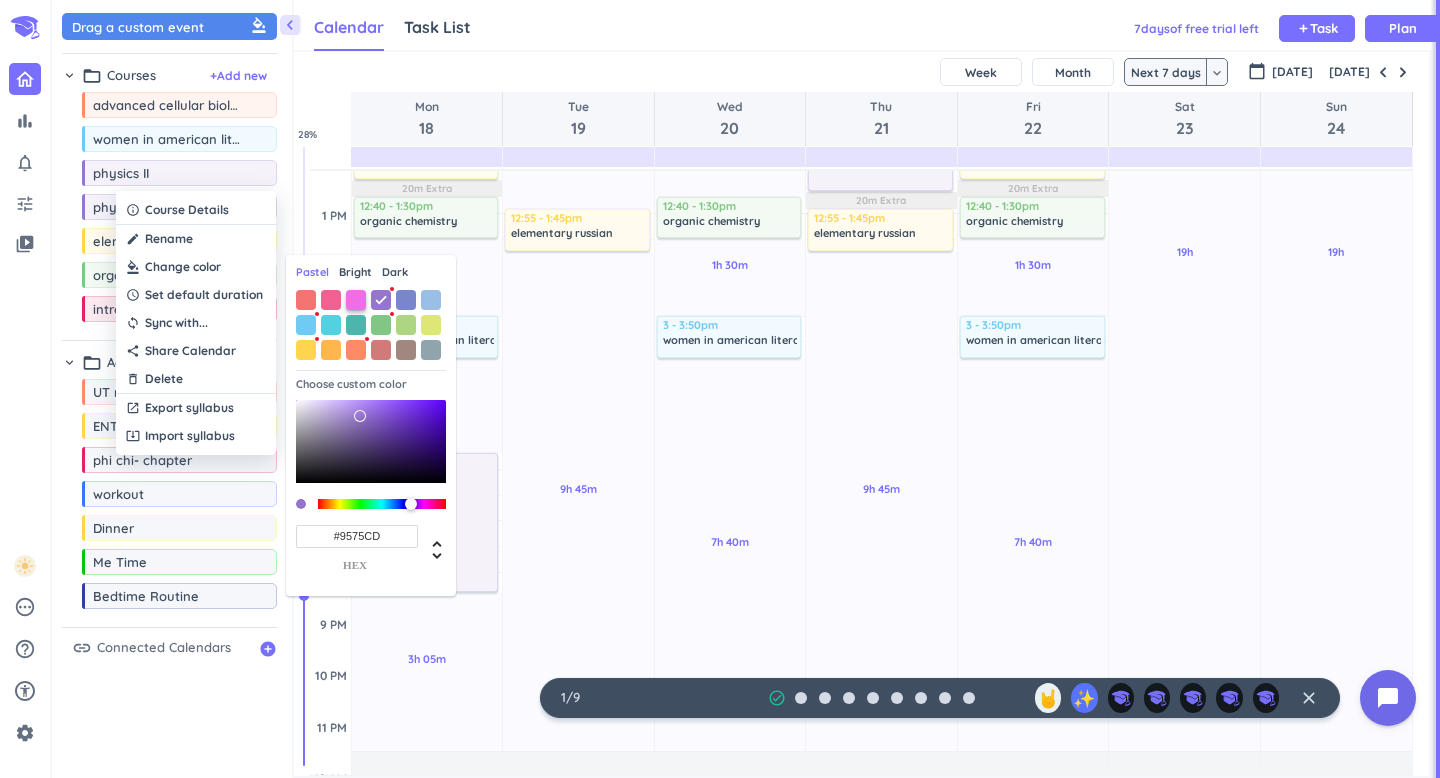 click at bounding box center [356, 300] 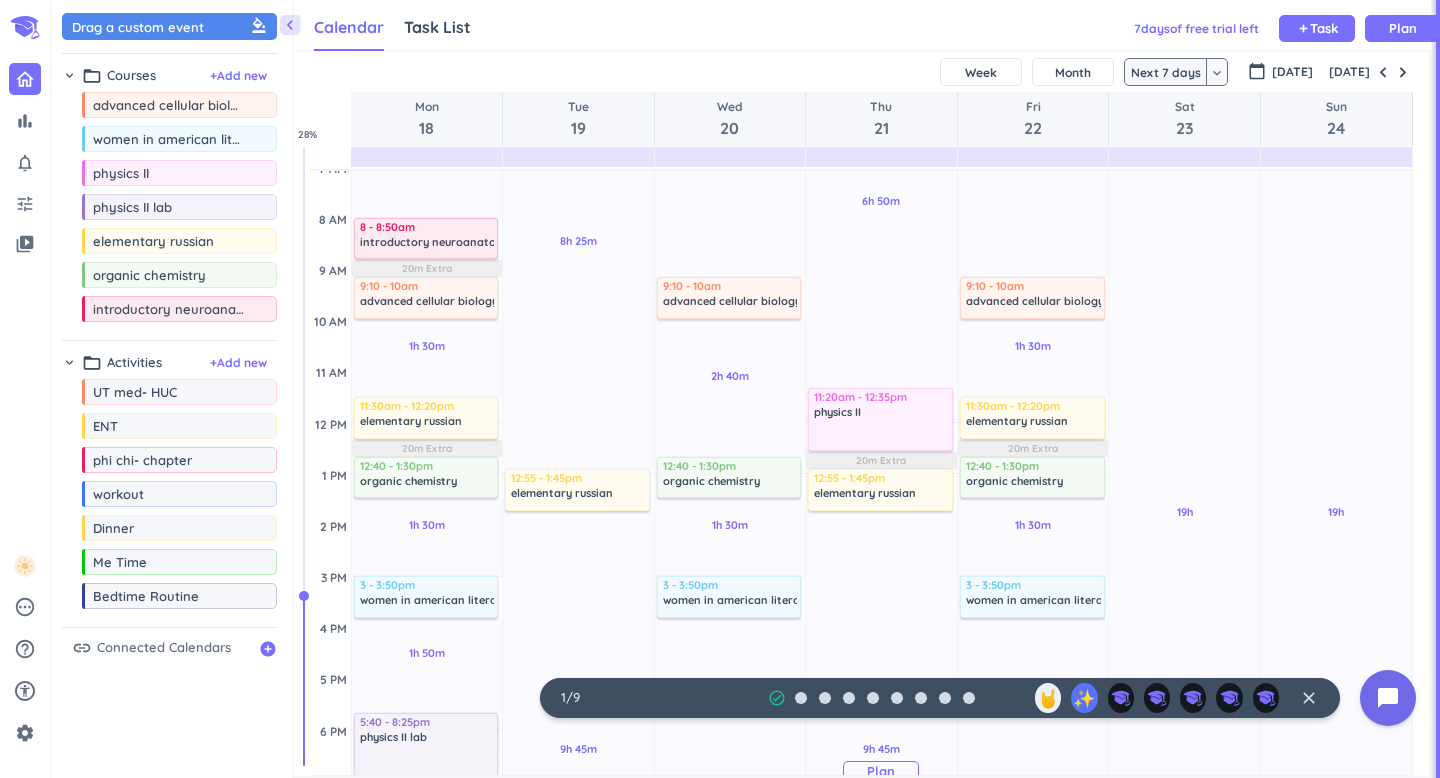 scroll, scrollTop: 0, scrollLeft: 0, axis: both 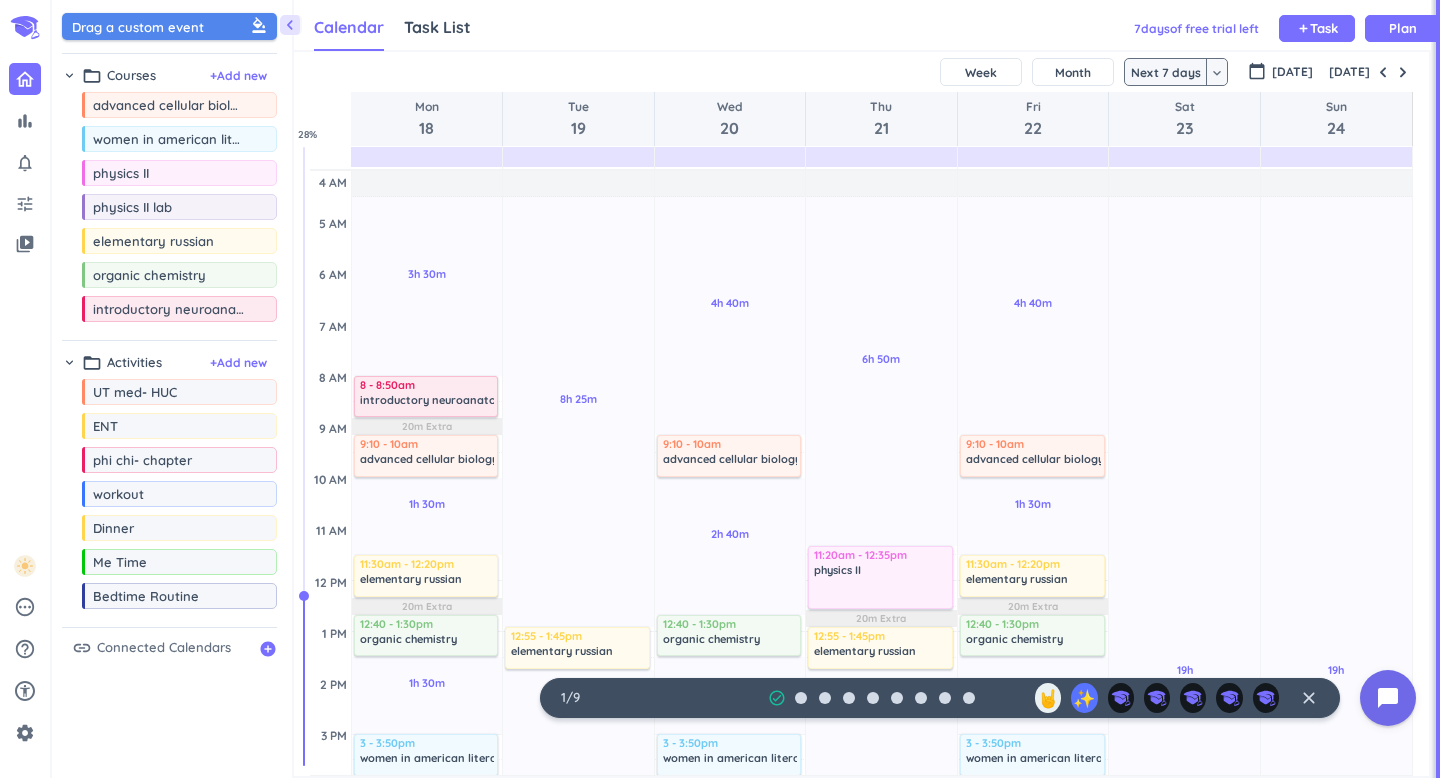 click on "Drag a custom event format_color_fill" at bounding box center [172, 26] 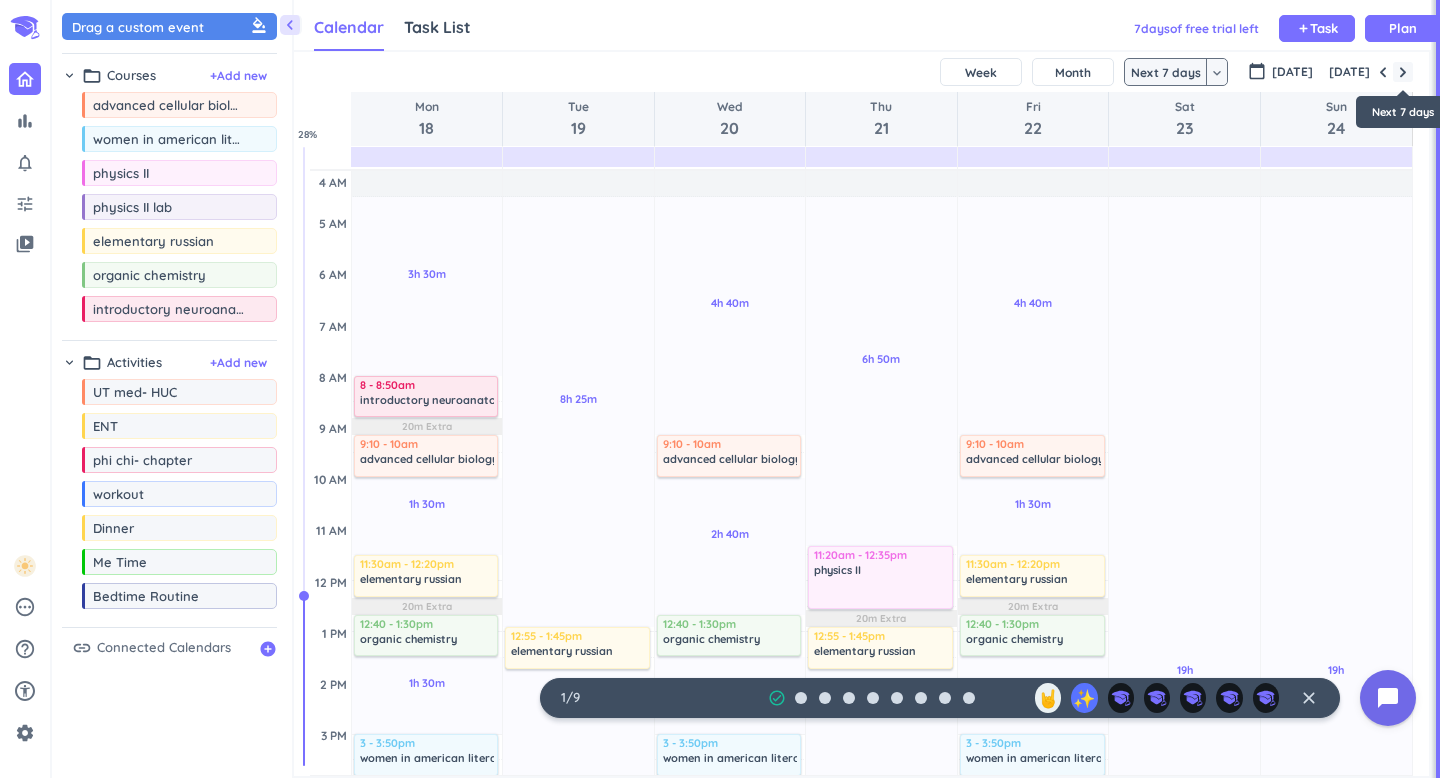 click at bounding box center [1403, 72] 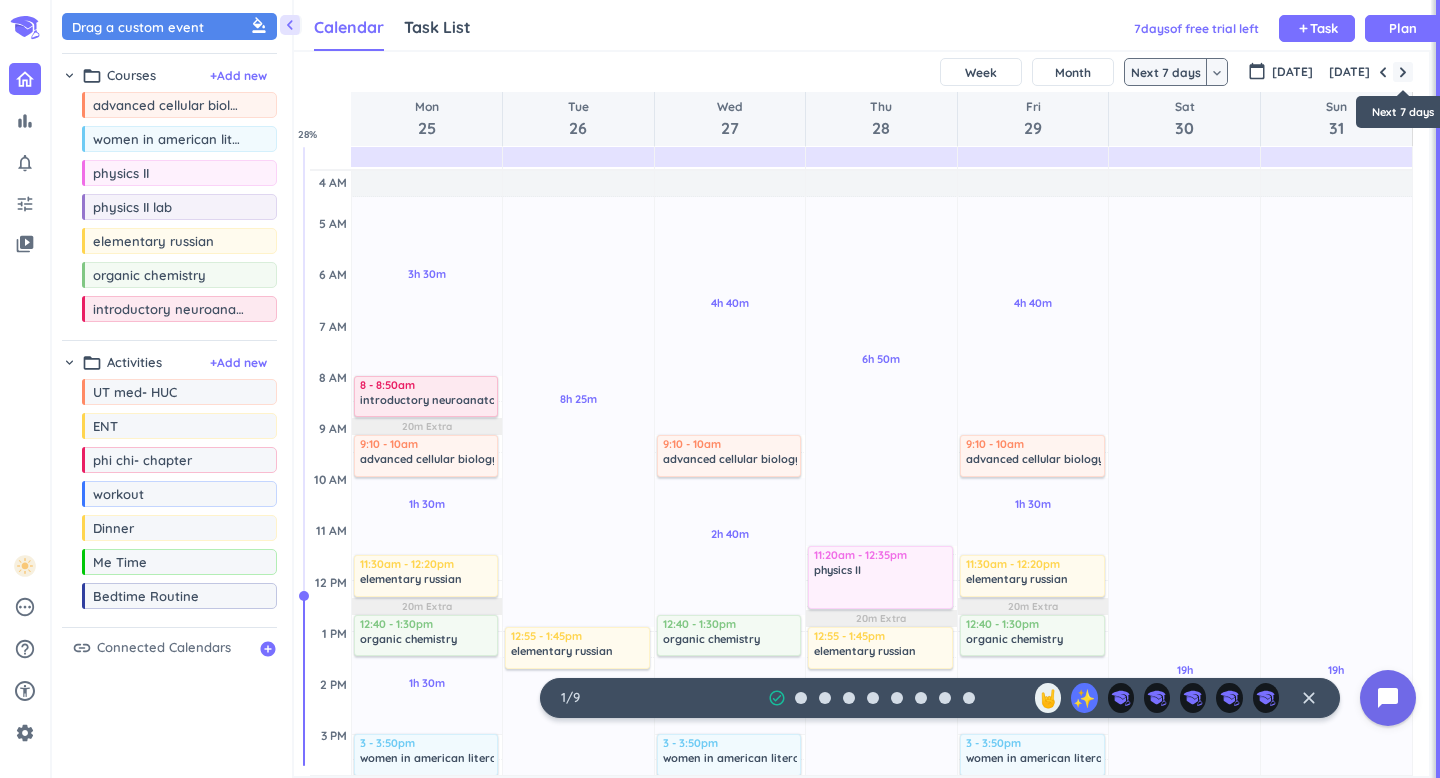 scroll, scrollTop: 104, scrollLeft: 0, axis: vertical 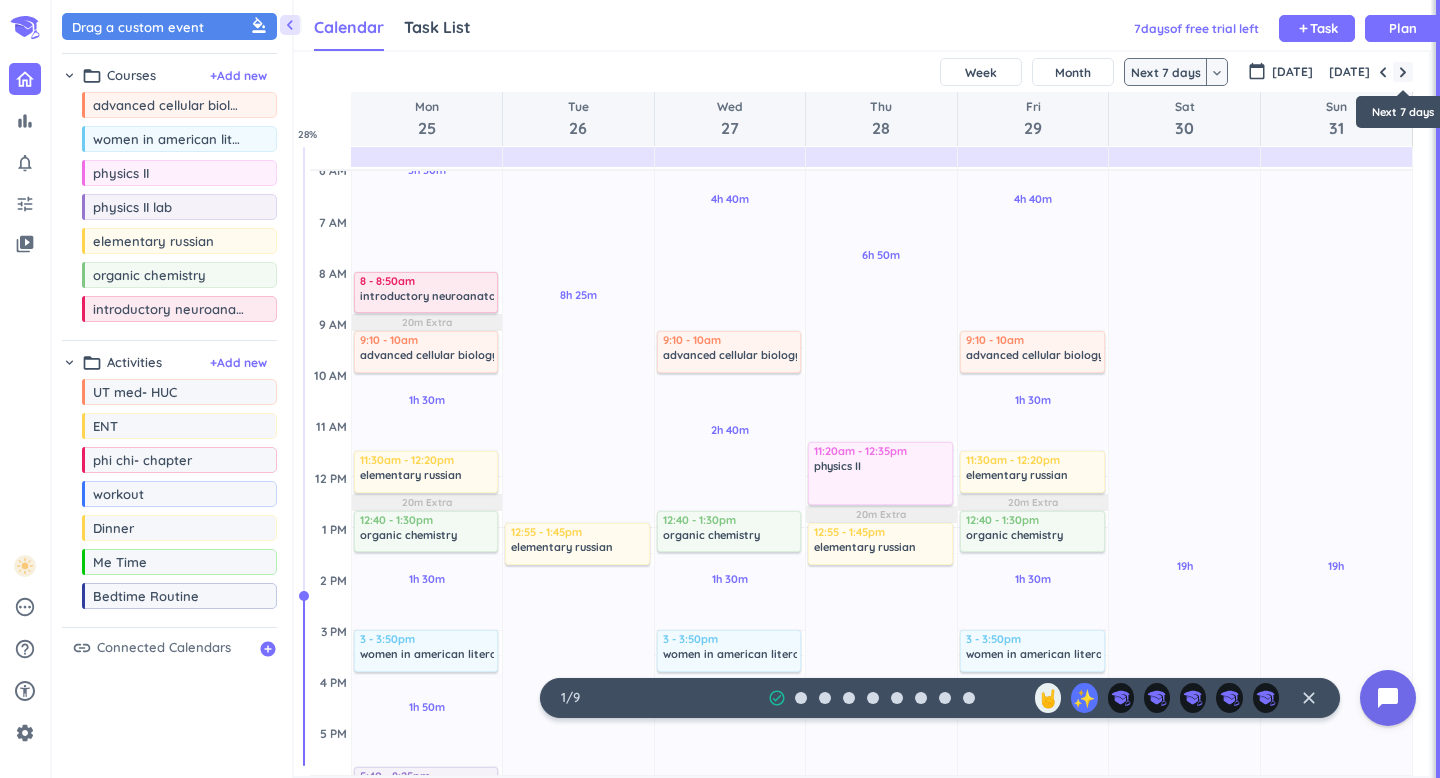 click at bounding box center (1403, 72) 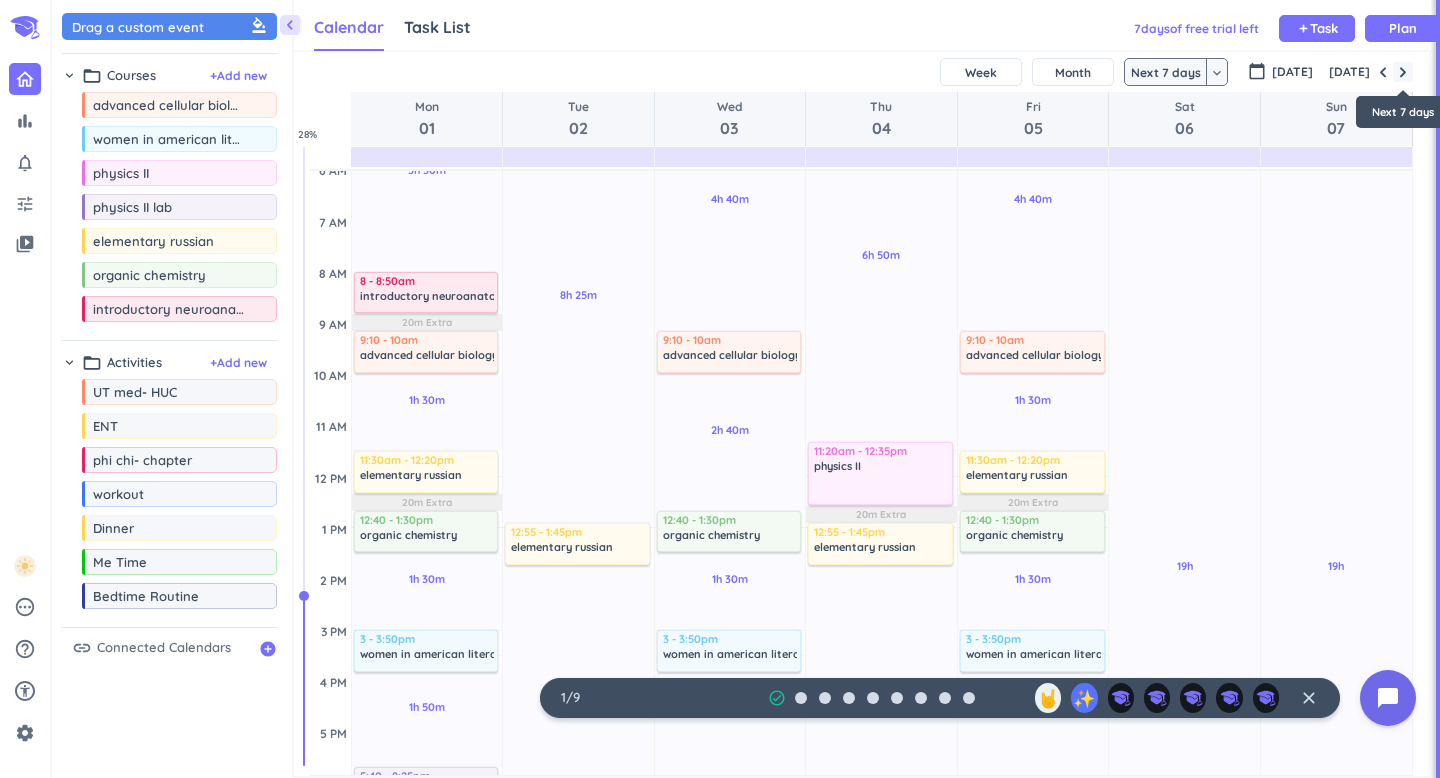 click at bounding box center [1403, 72] 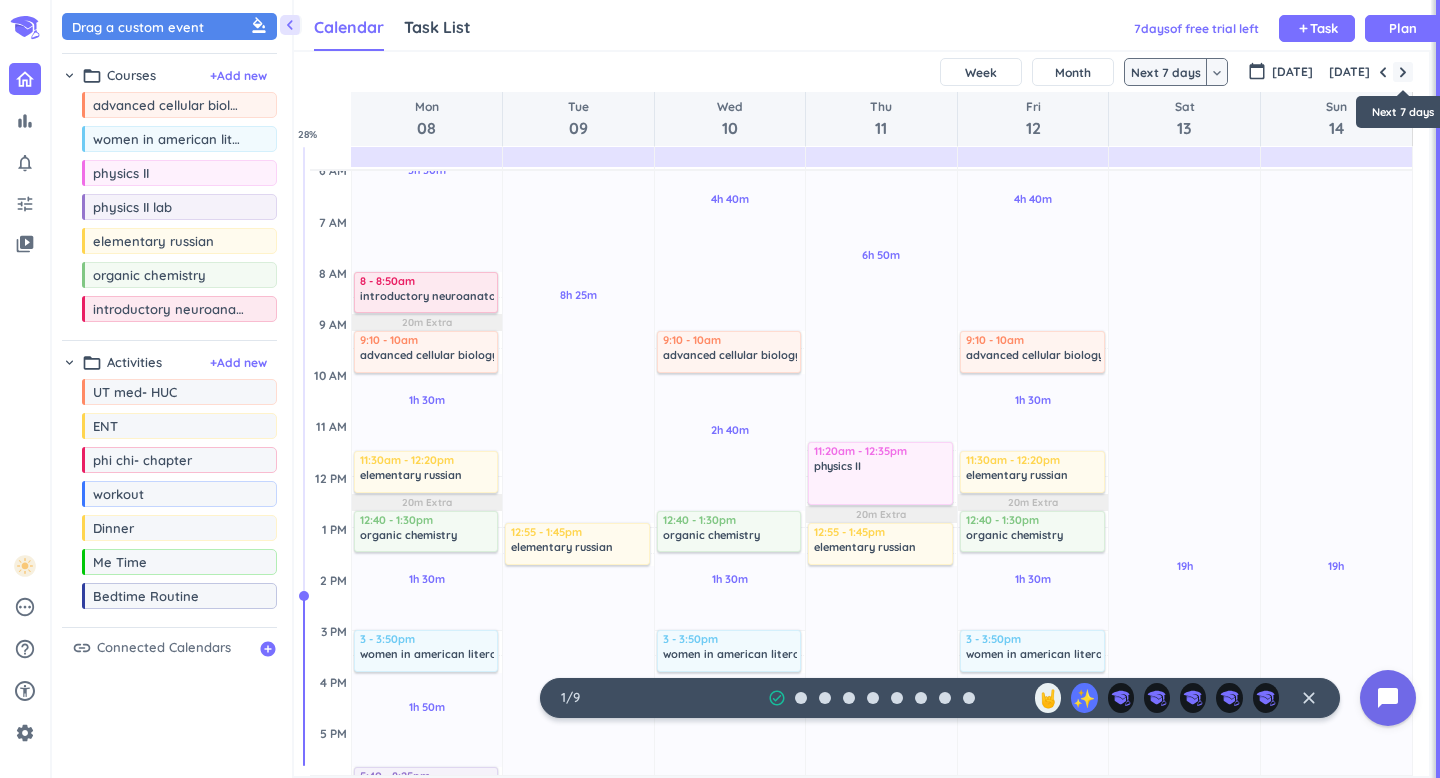 click at bounding box center (1403, 72) 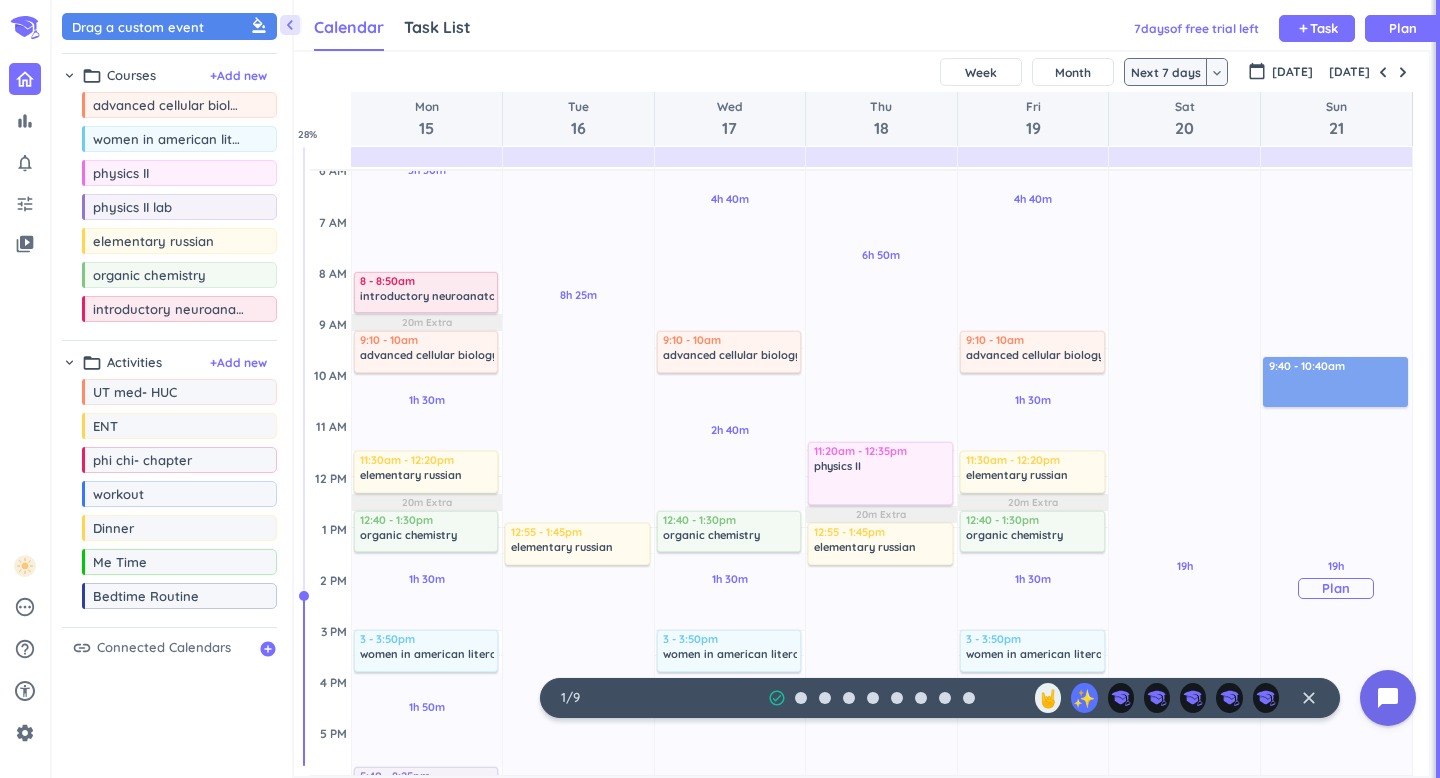 click on "chevron_left Drag a custom event format_color_fill chevron_right folder_open Courses   +  Add new drag_indicator advanced cellular biology more_horiz drag_indicator women in american literature more_horiz drag_indicator physics II more_horiz drag_indicator physics II lab more_horiz drag_indicator elementary russian more_horiz drag_indicator organic chemistry more_horiz drag_indicator introductory neuroanatomy more_horiz chevron_right folder_open Activities   +  Add new drag_indicator UT med- HUC more_horiz drag_indicator ENT more_horiz drag_indicator phi chi- chapter more_horiz drag_indicator workout more_horiz drag_indicator Dinner more_horiz drag_indicator Me Time more_horiz drag_indicator Bedtime Routine more_horiz link Connected Calendars add_circle Calendar Task List Calendar keyboard_arrow_down 7  day s  of free trial left add Task Plan SHOVEL [DATE]T00:00:00-04:00 Week Month Next 7 days keyboard_arrow_down Next 7 days keyboard_arrow_down calendar_today [DATE] [DATE] Mon 15 Tue 16 Wed 17 Thu 18 Fri" at bounding box center [746, 389] 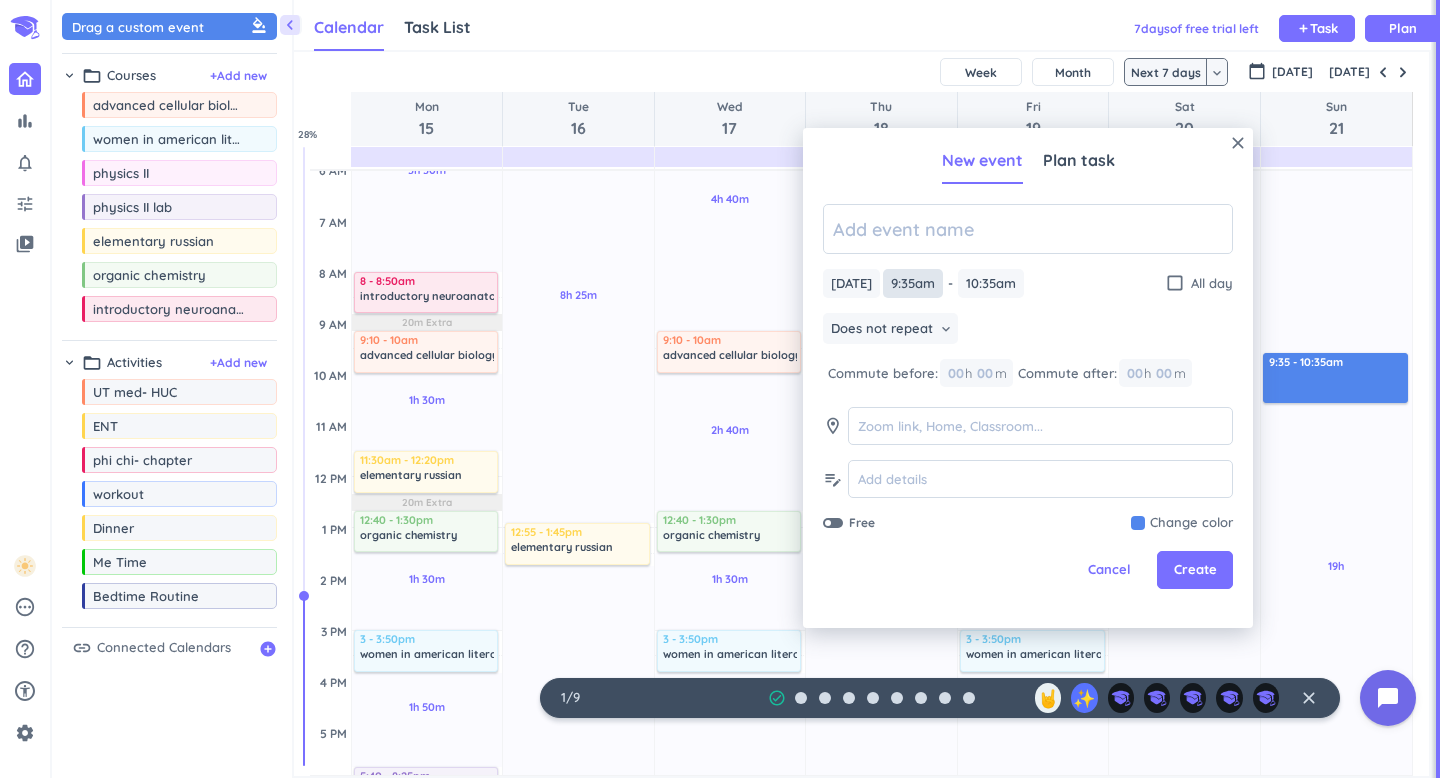 click on "9:35am" at bounding box center [913, 283] 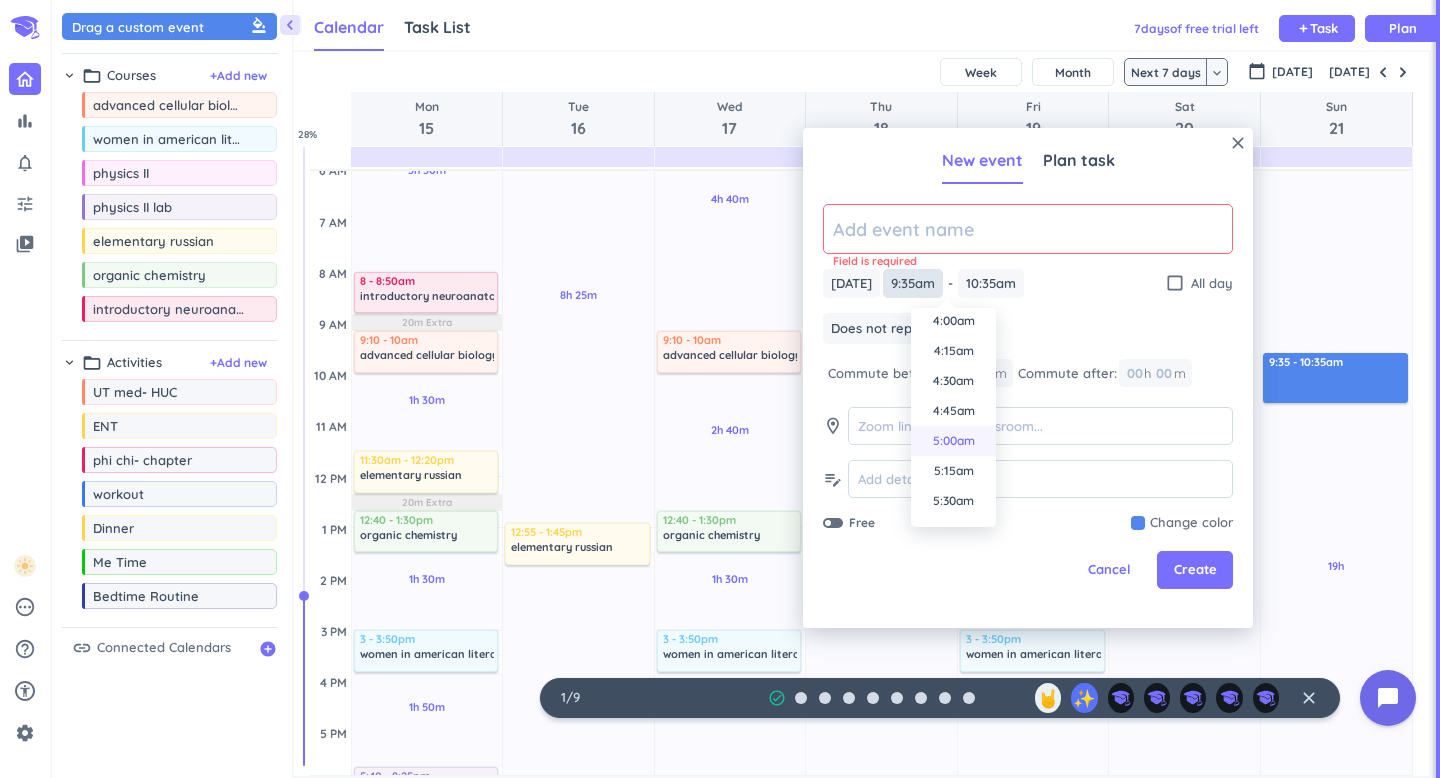 scroll, scrollTop: 488, scrollLeft: 0, axis: vertical 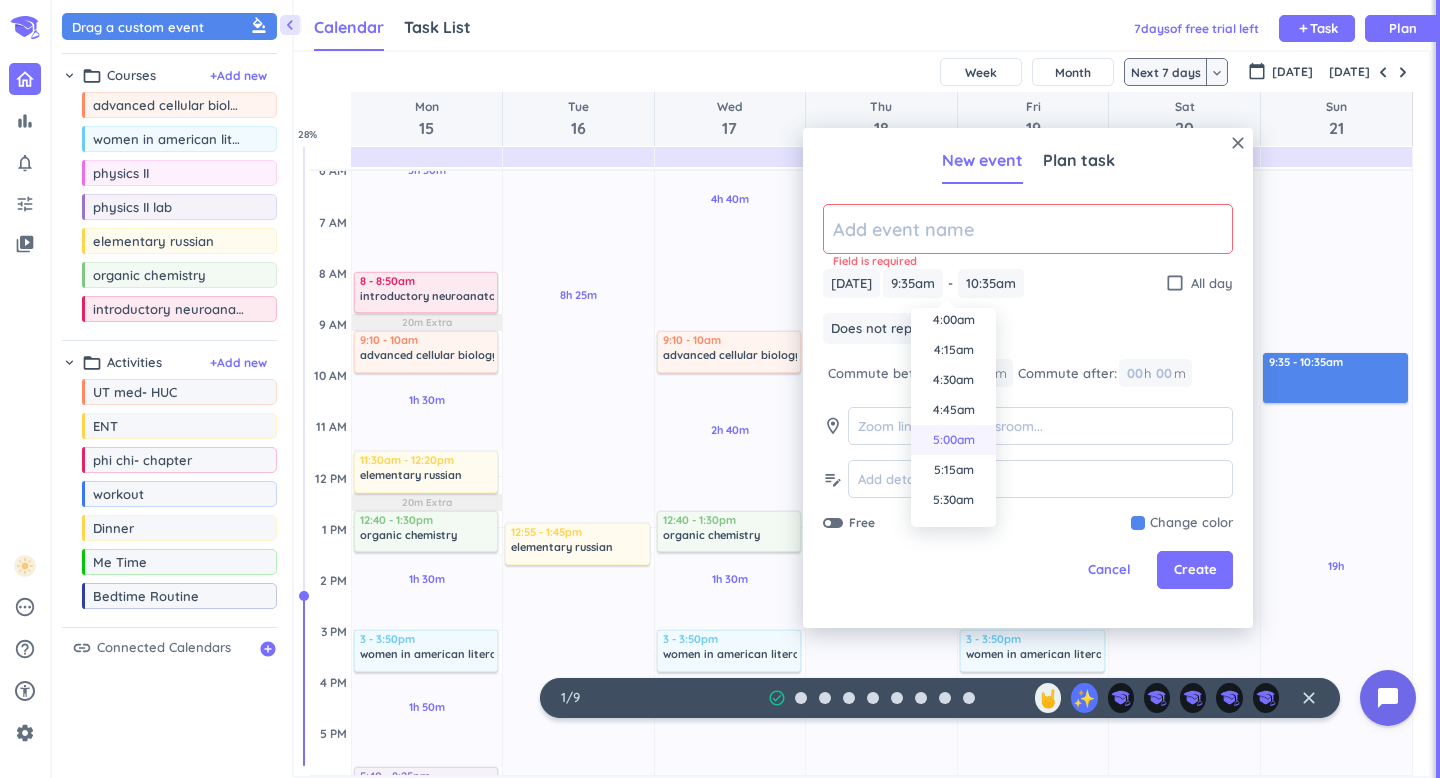 click on "5:00am" at bounding box center [953, 440] 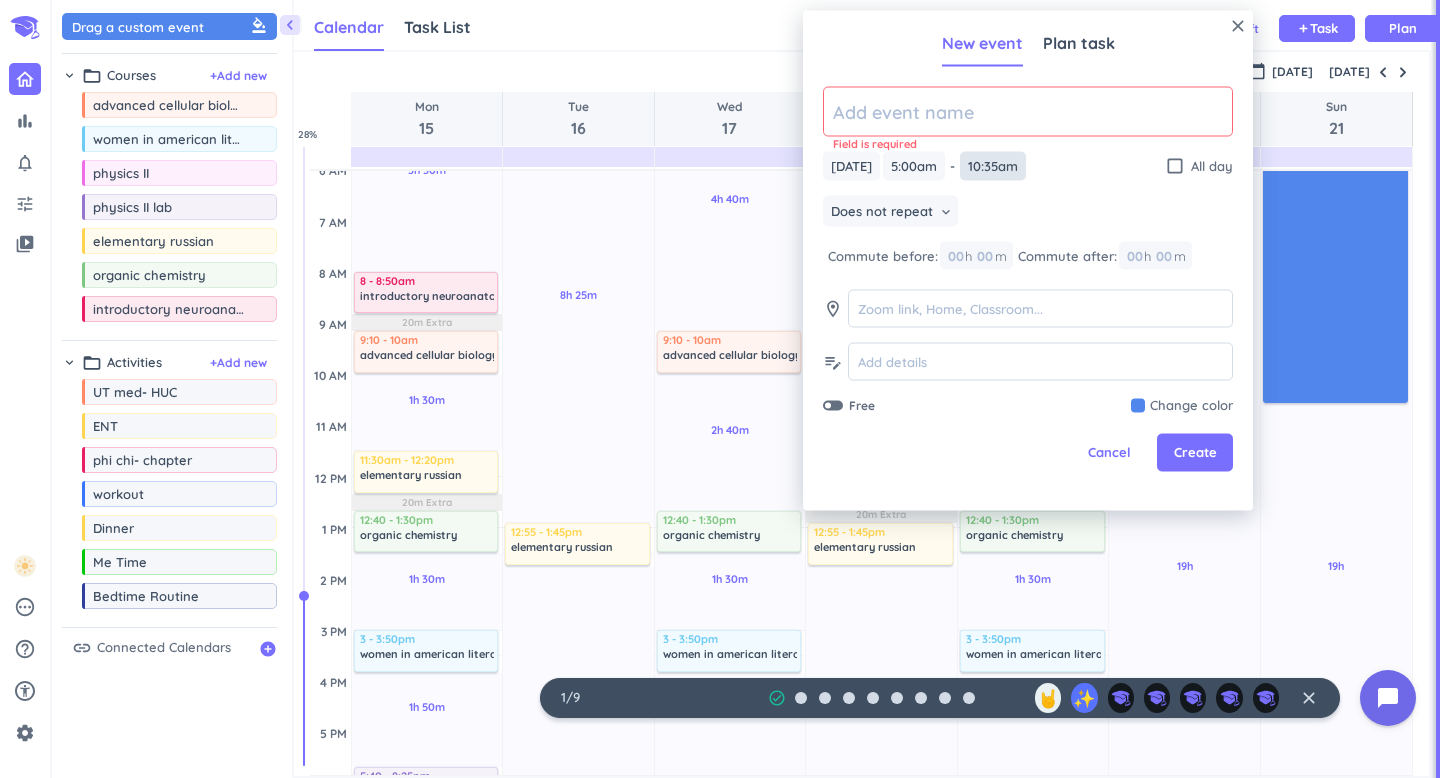 click on "10:35am" at bounding box center [993, 166] 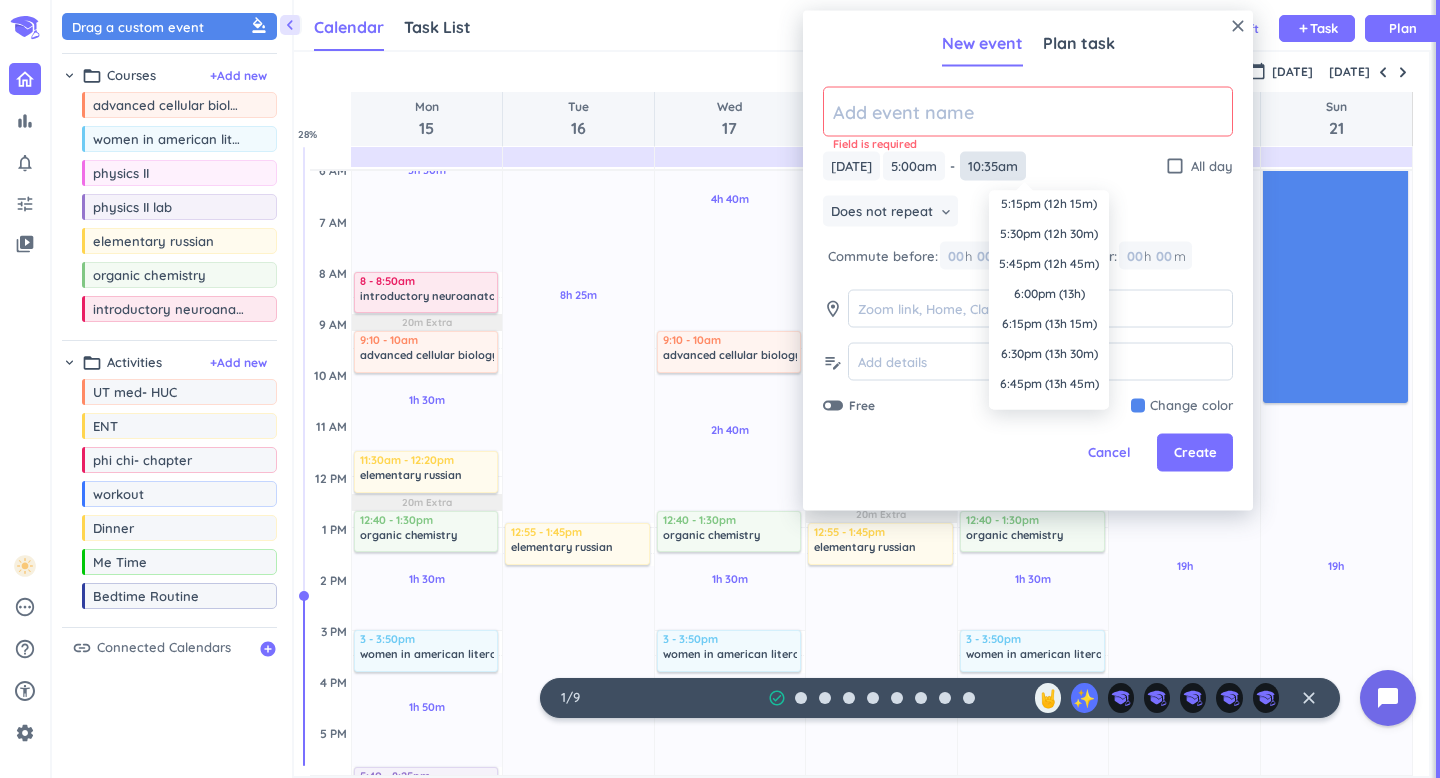 scroll, scrollTop: 1448, scrollLeft: 0, axis: vertical 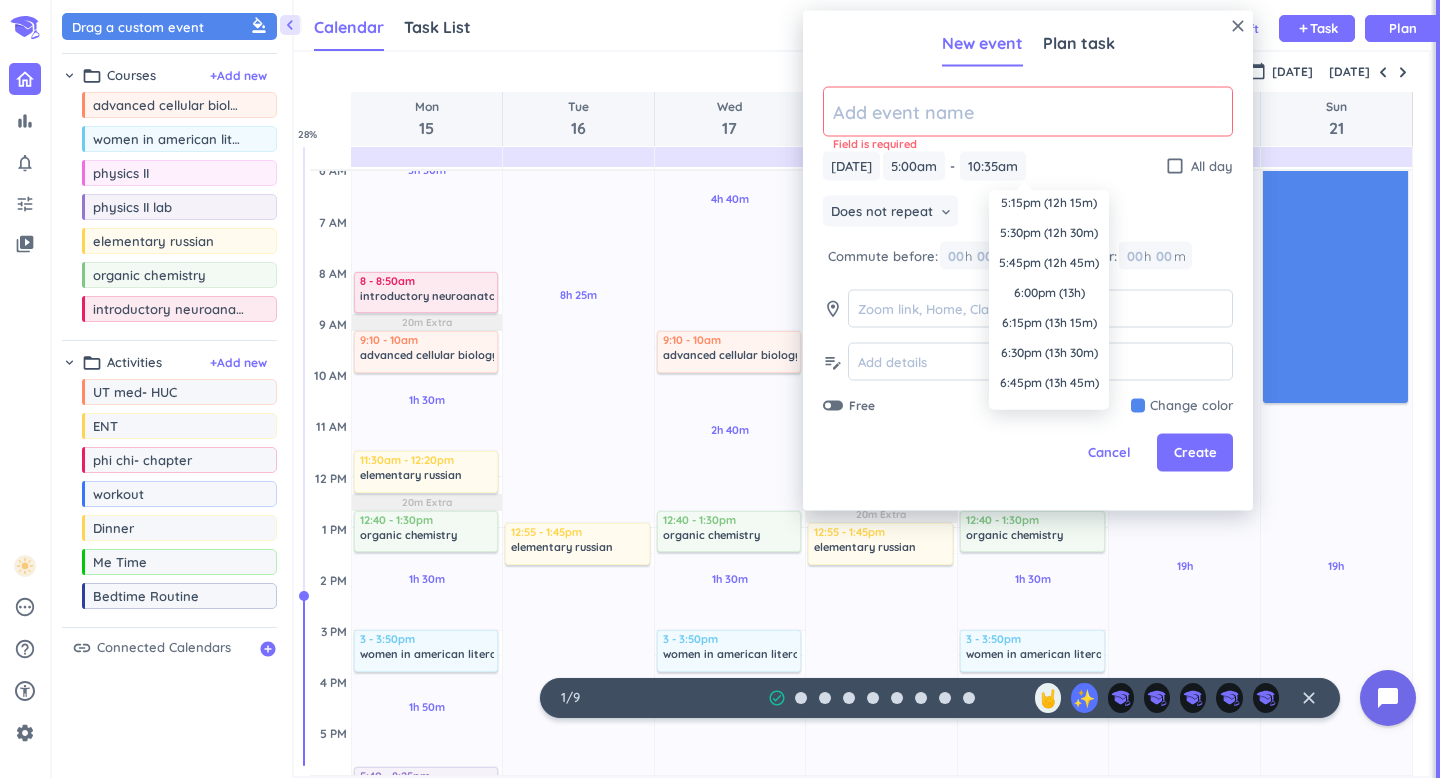 click on "6:00pm (13h)" at bounding box center (1049, 293) 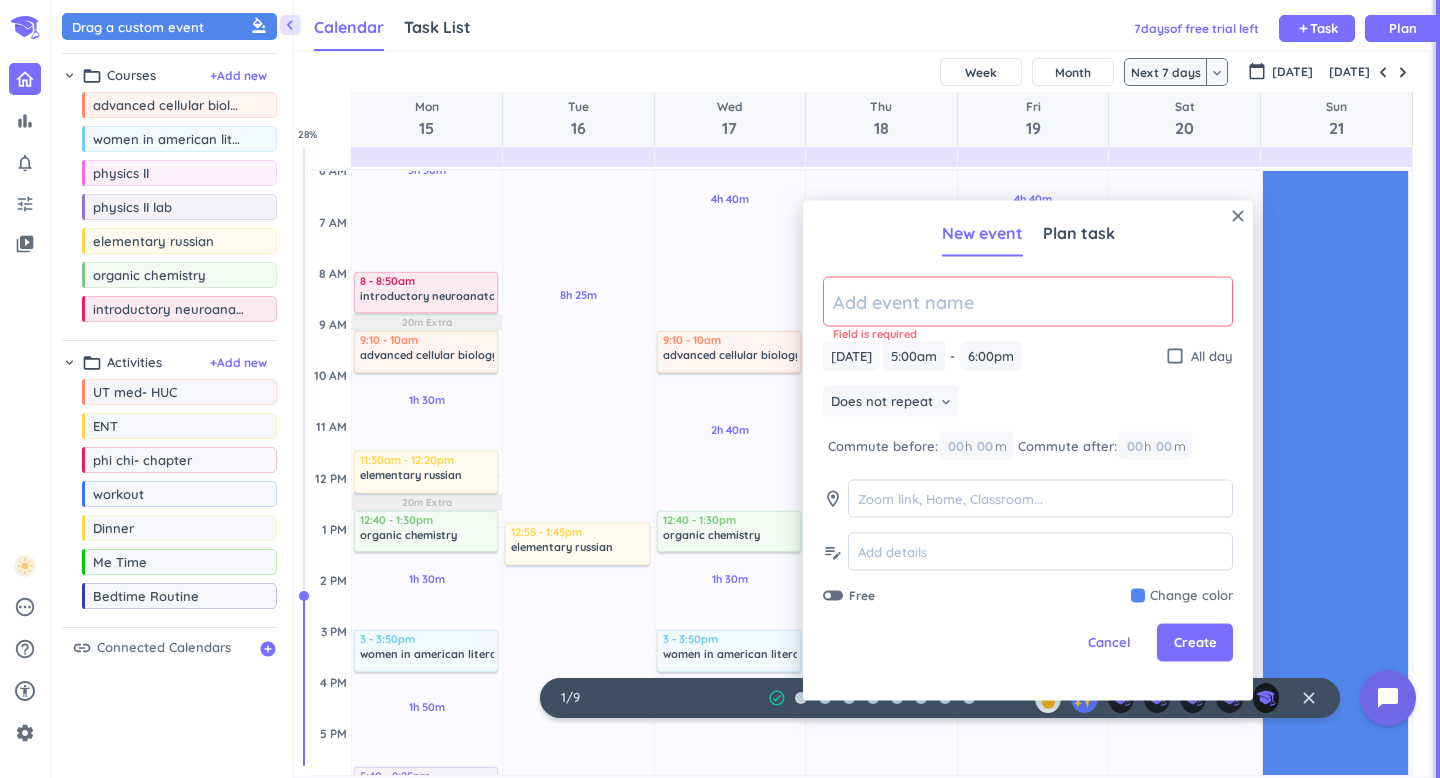 click 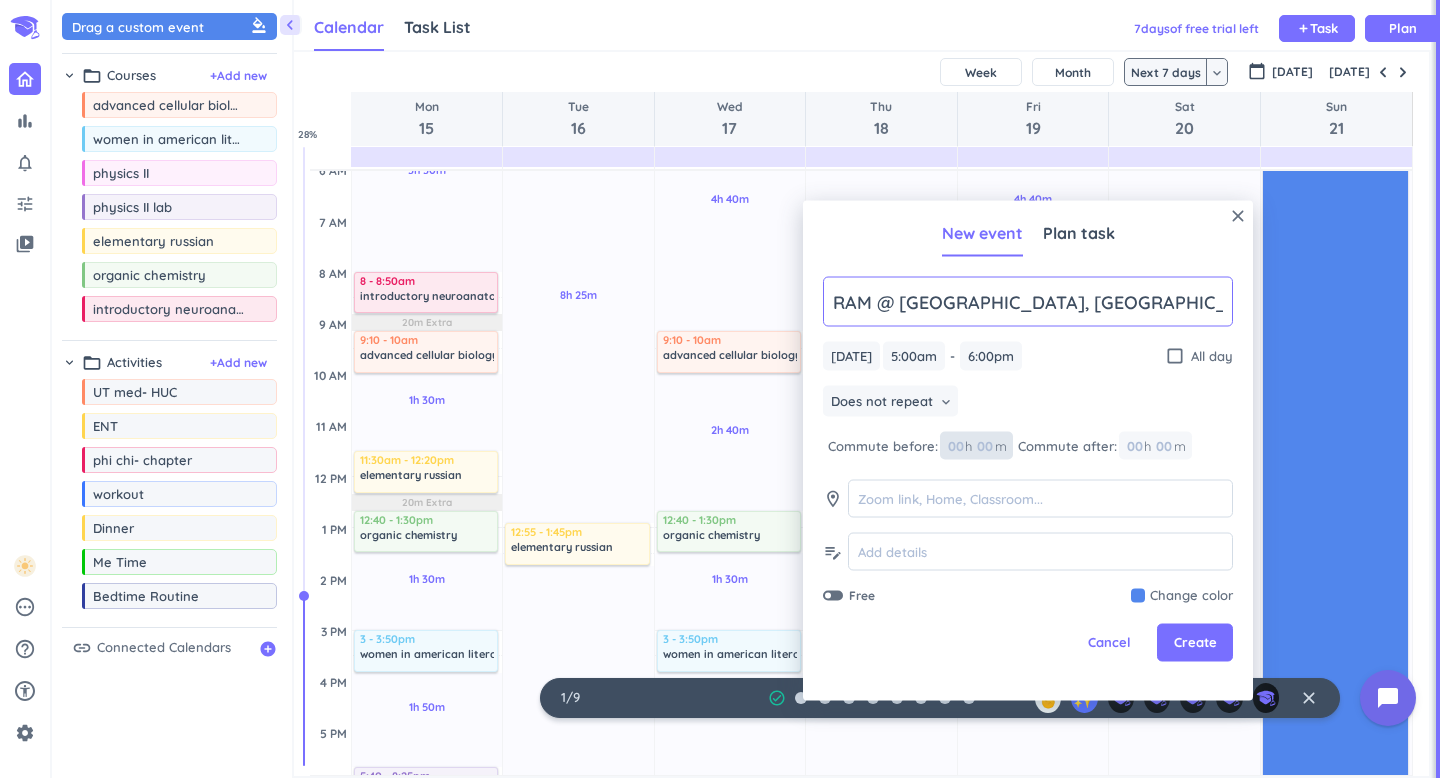 type on "RAM @ [GEOGRAPHIC_DATA], [GEOGRAPHIC_DATA]" 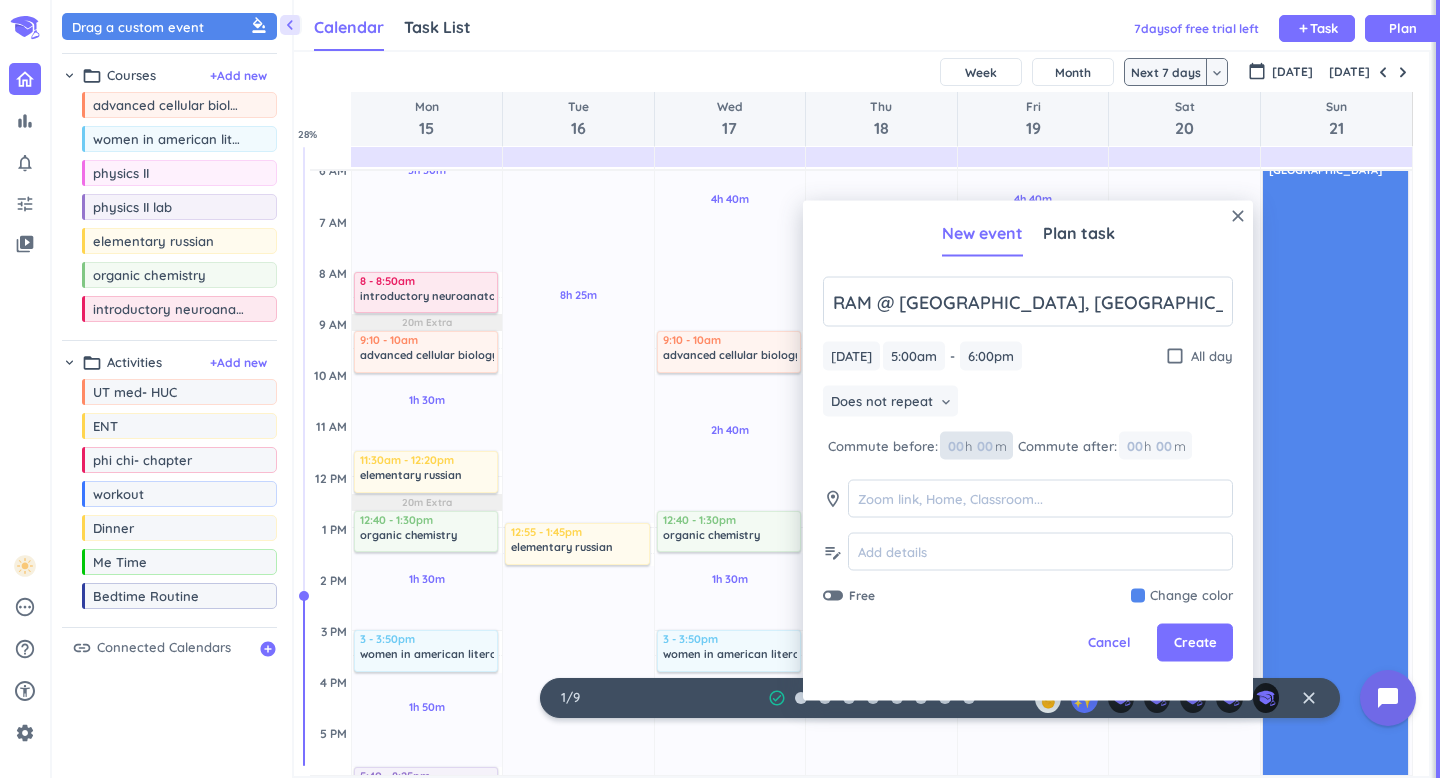 click at bounding box center (955, 446) 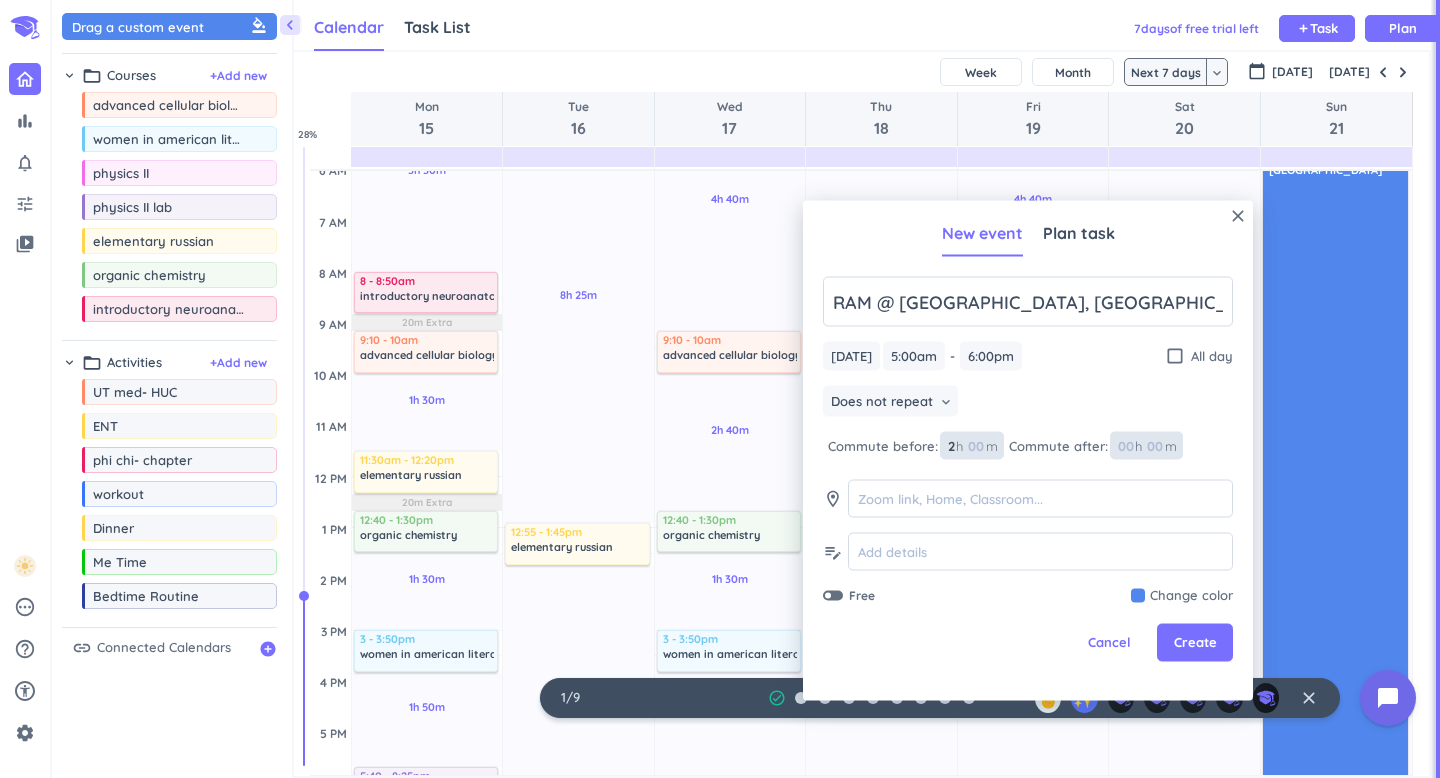 type on "2" 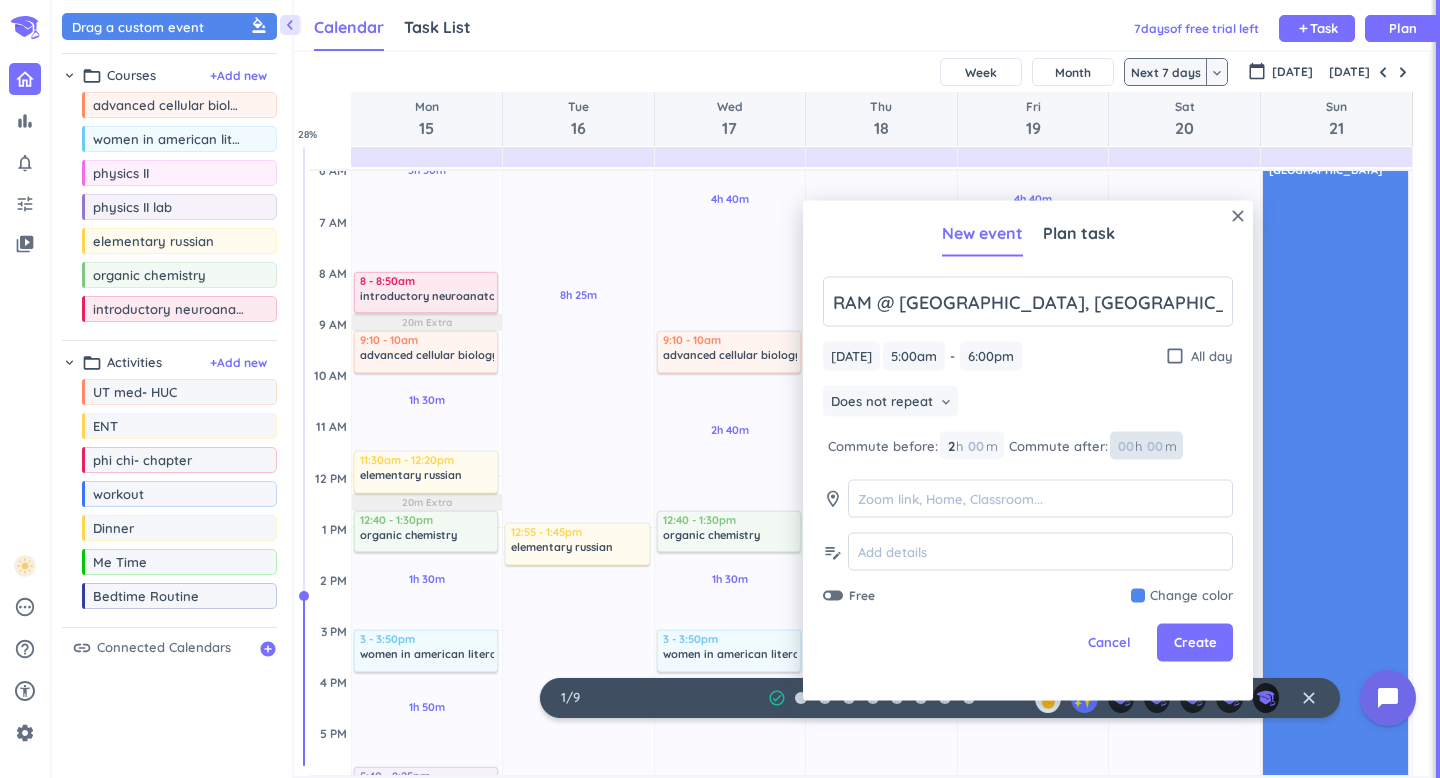 click at bounding box center (1125, 446) 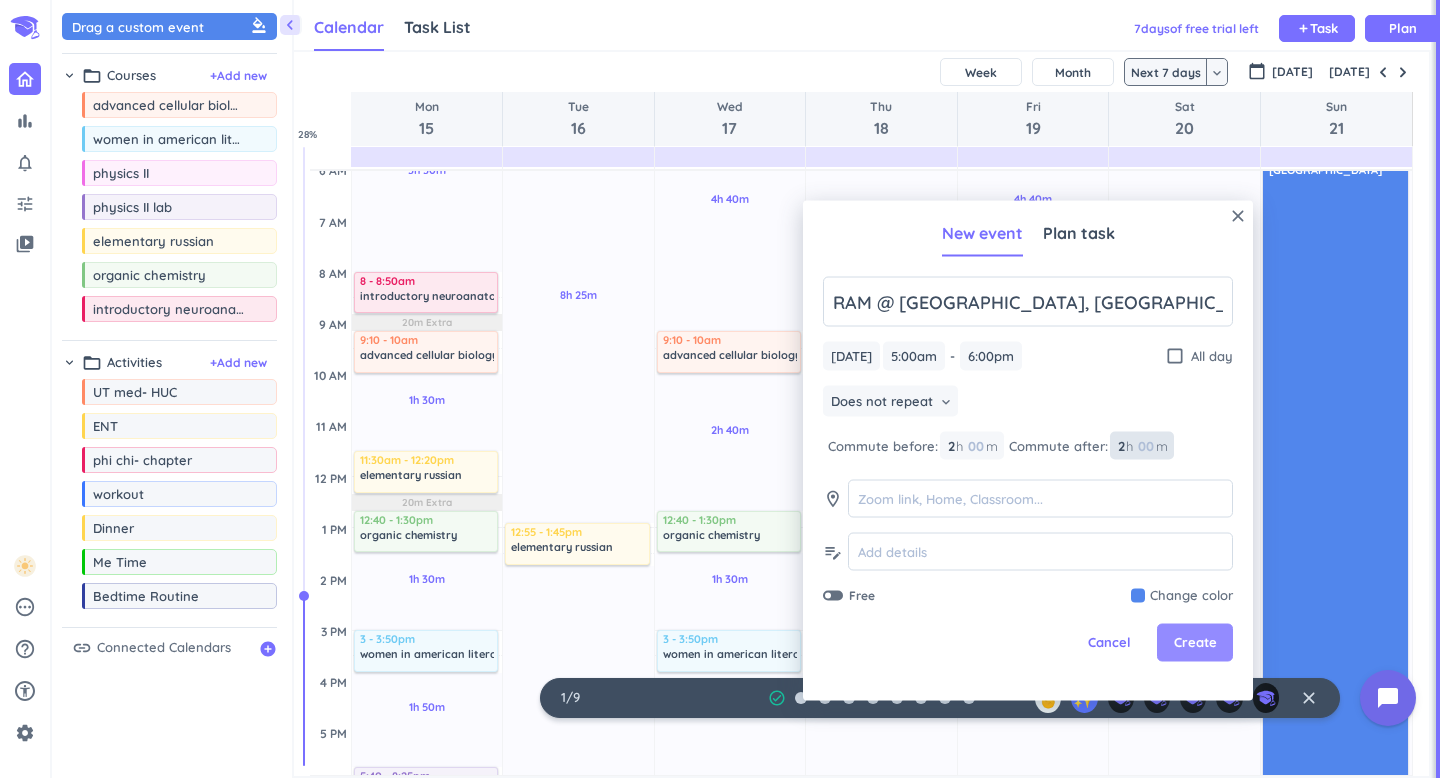 type on "2" 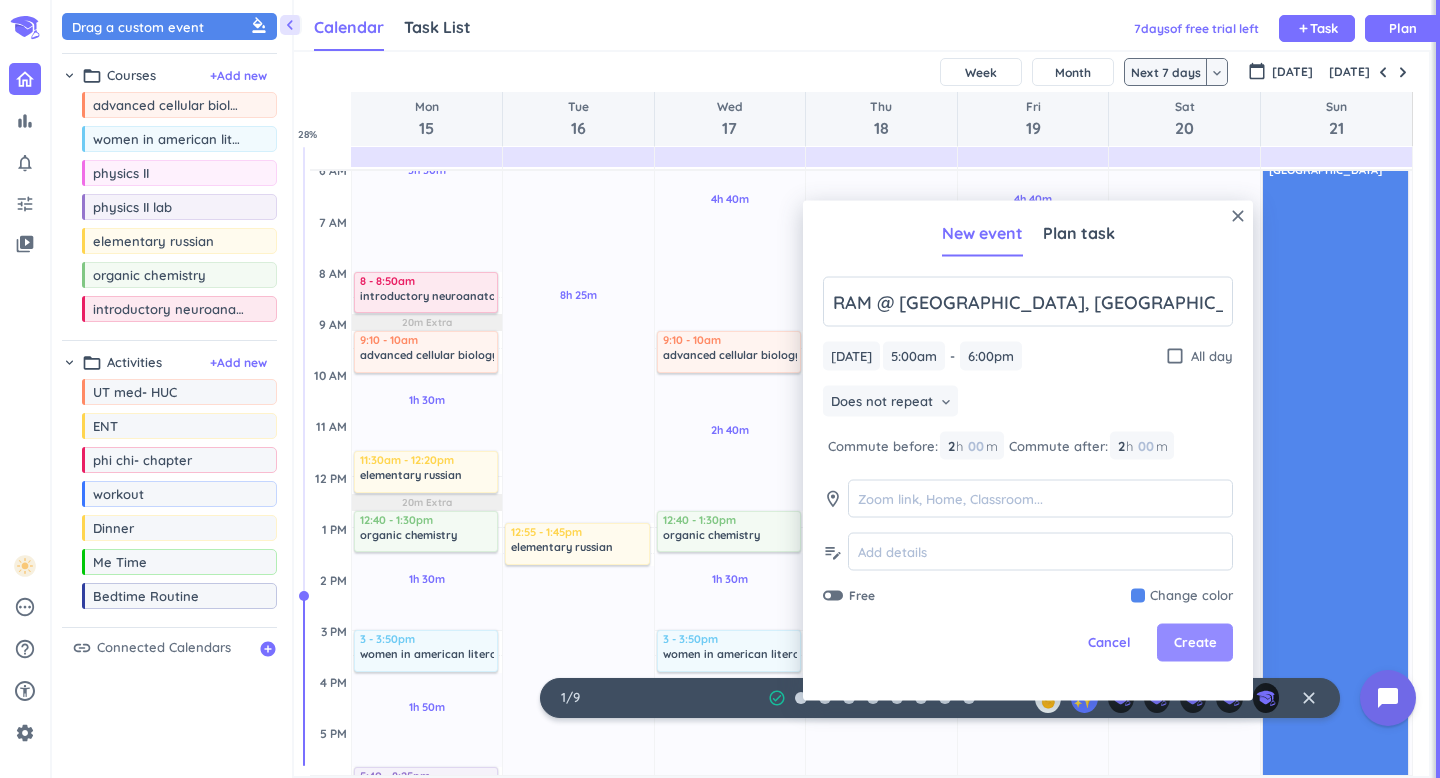 click on "Create" at bounding box center (1195, 643) 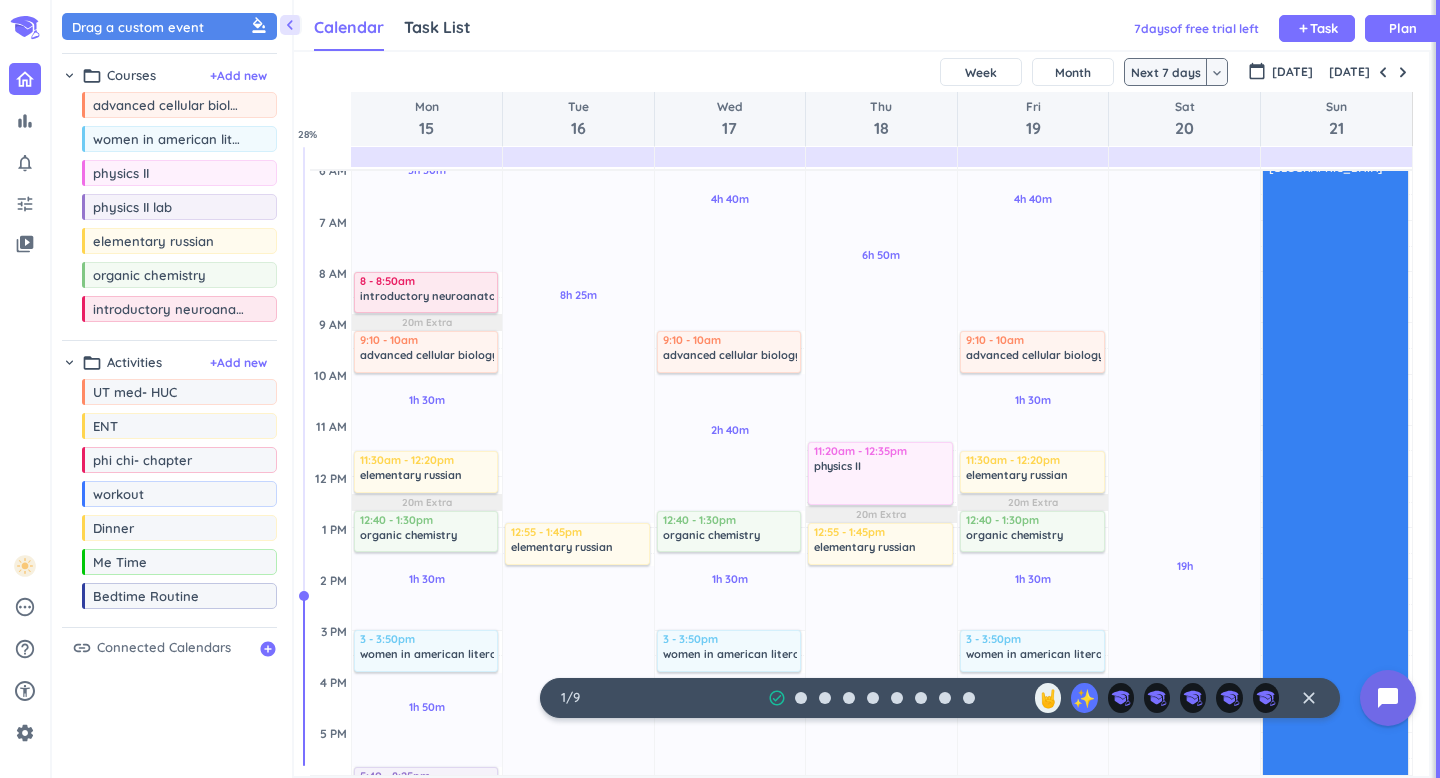 click at bounding box center (1336, 478) 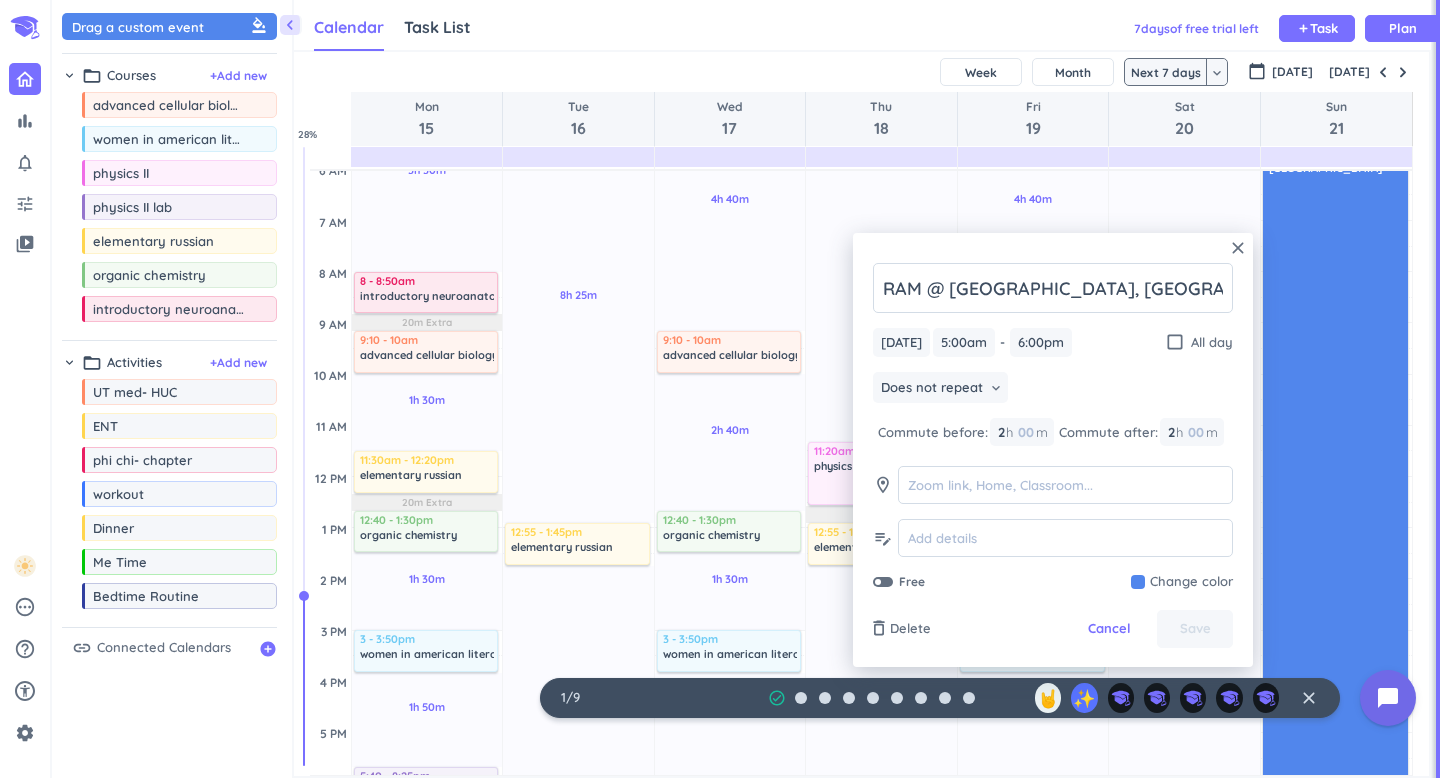 click at bounding box center (1182, 582) 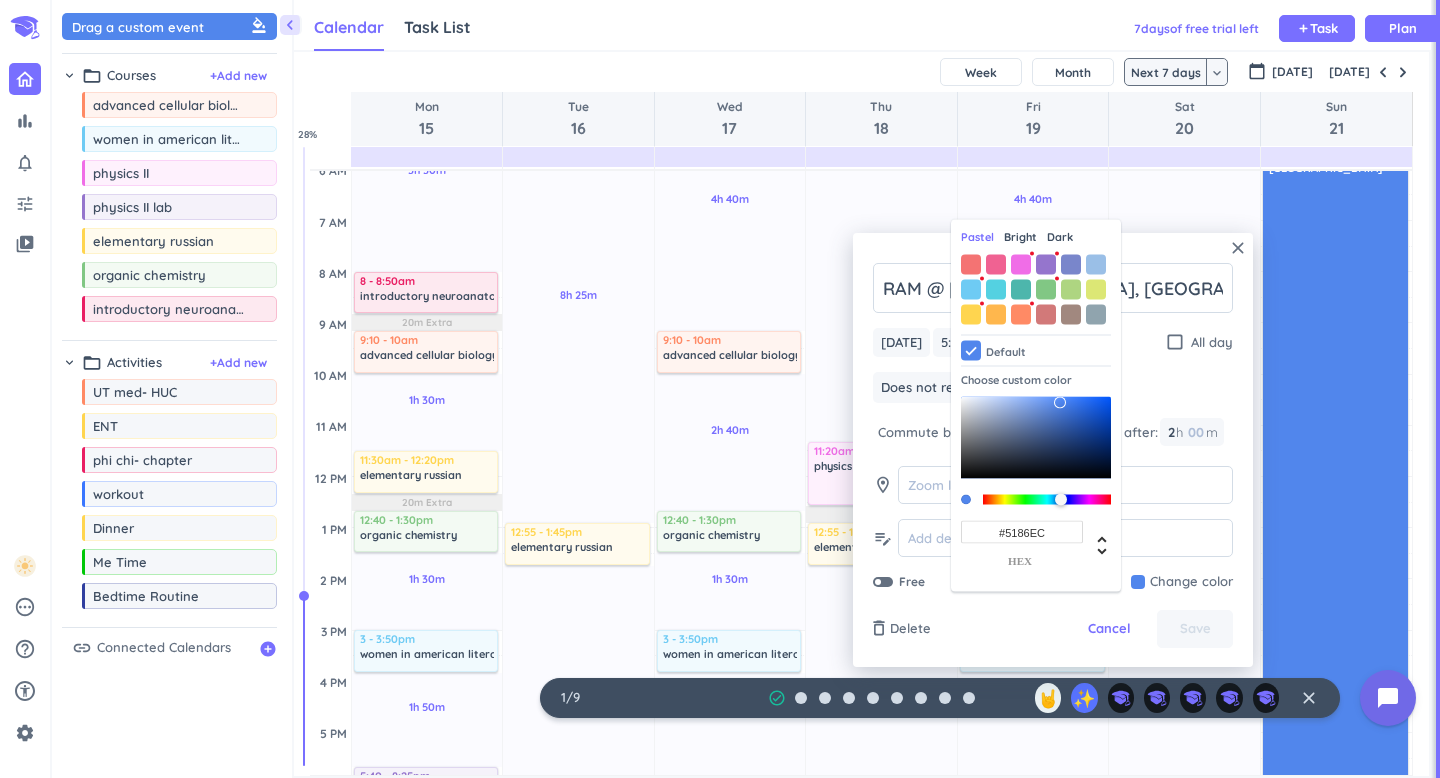 click on "Dark" at bounding box center [1060, 237] 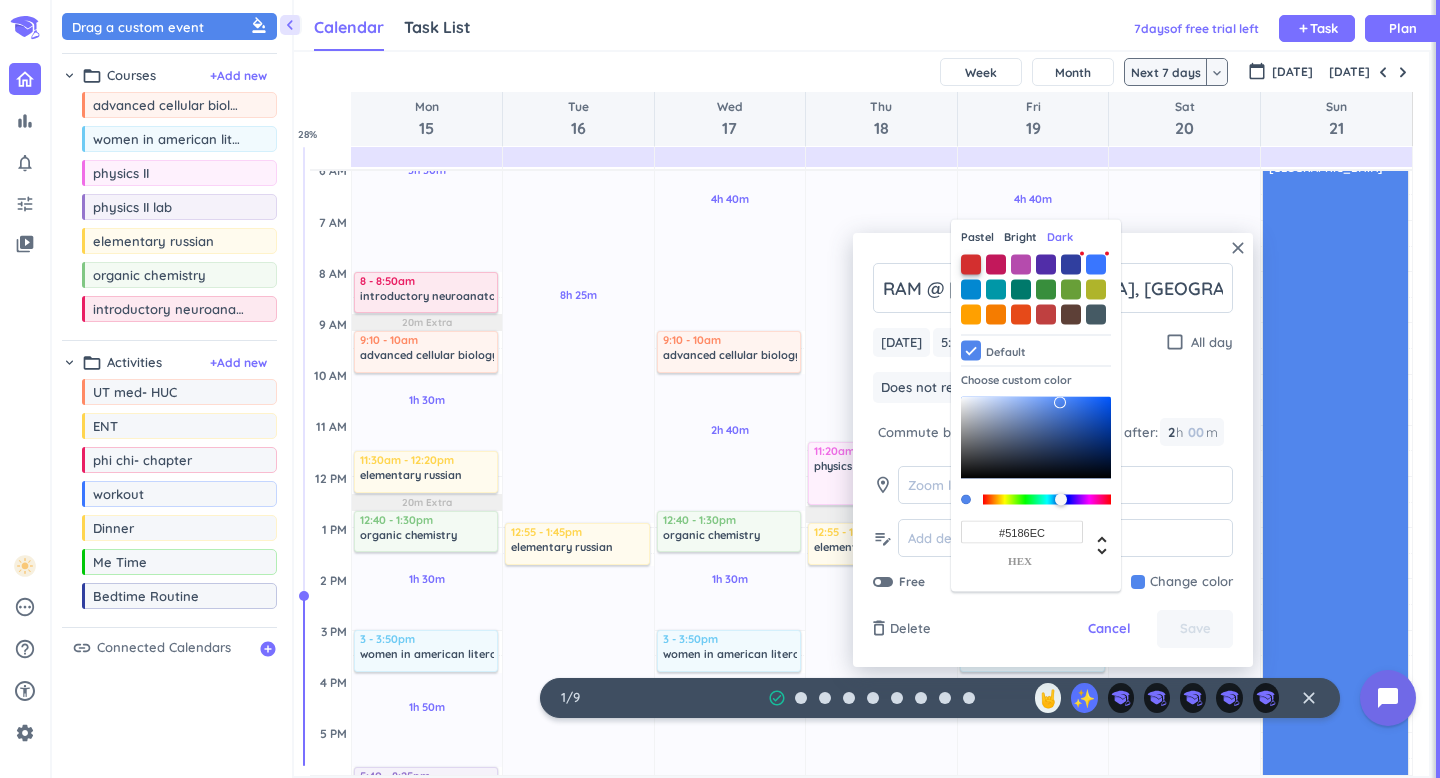 click at bounding box center (971, 264) 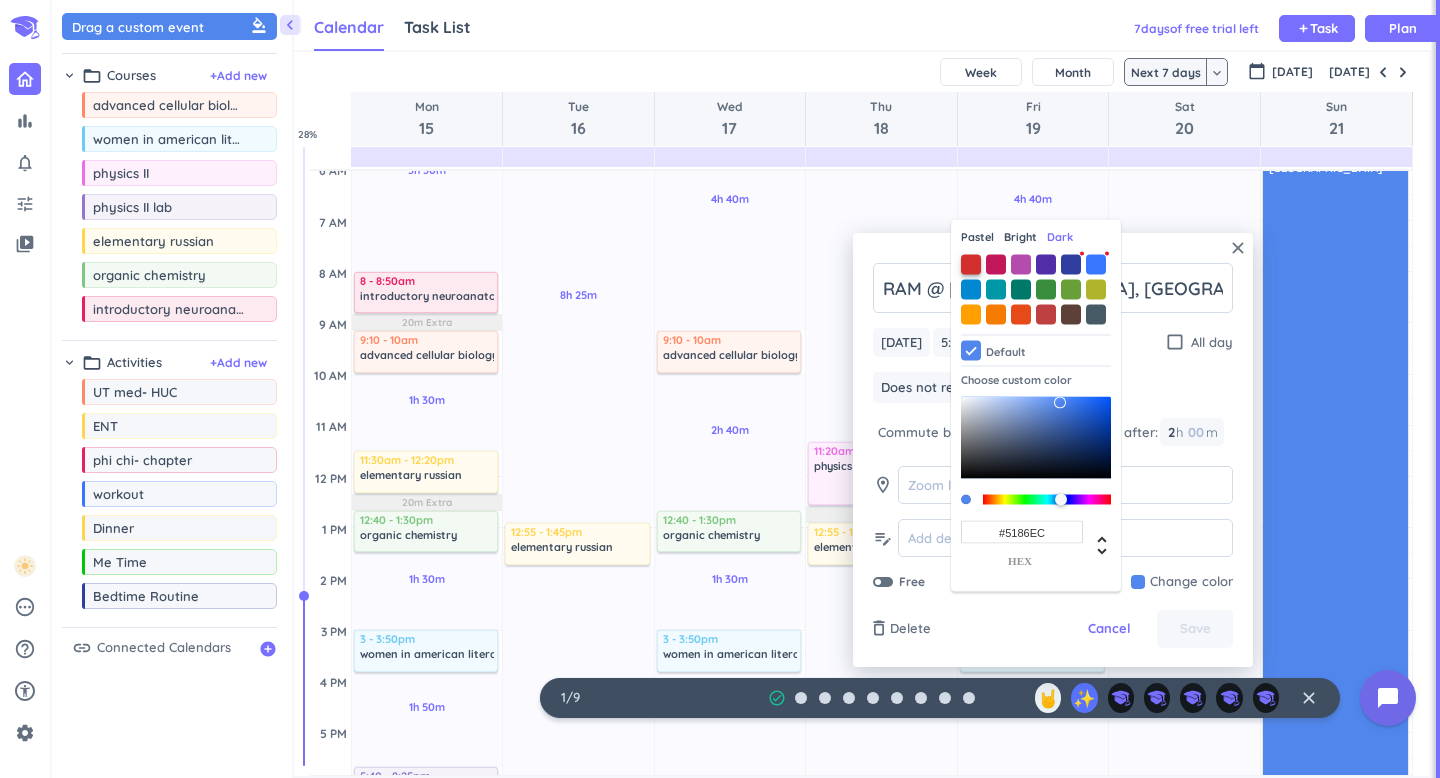 type on "#D32F2F" 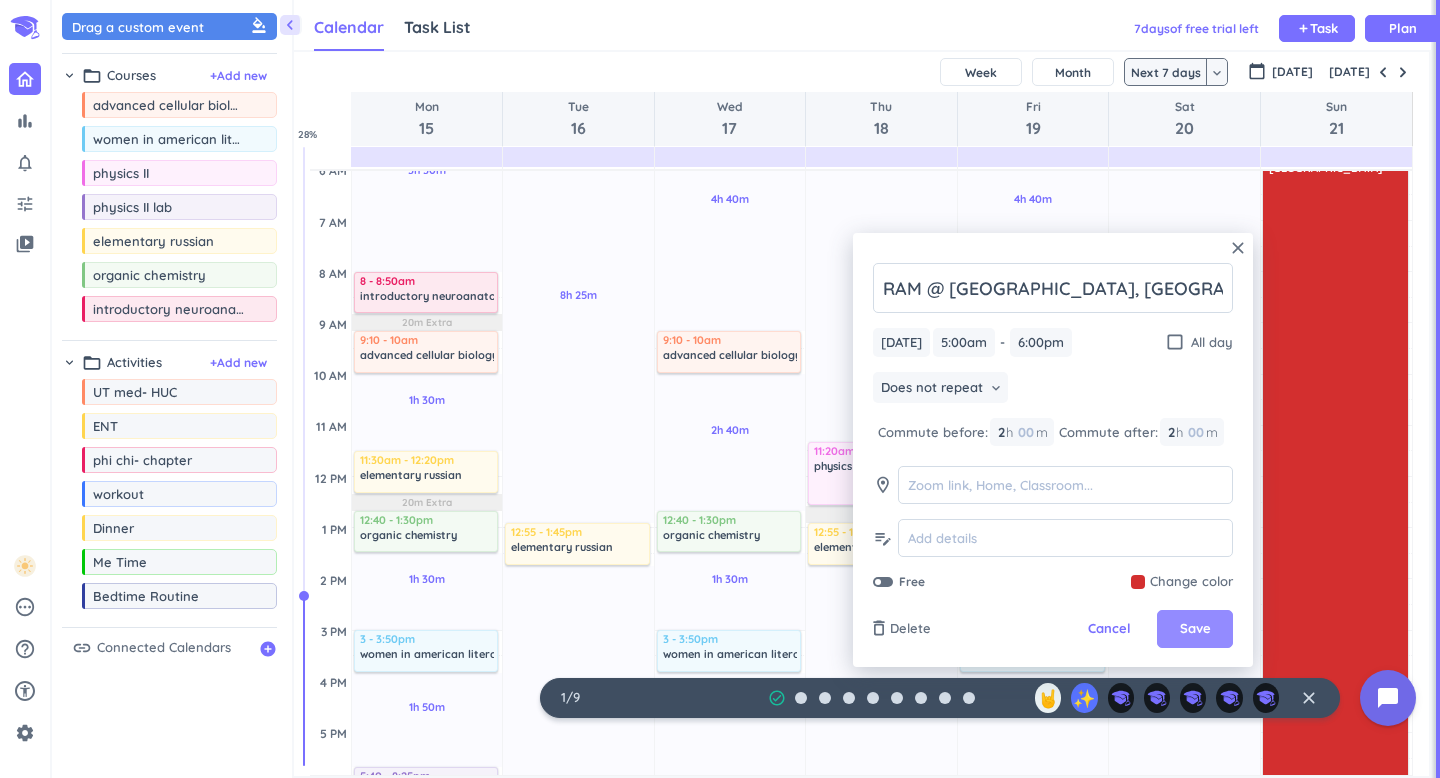 click on "Save" at bounding box center (1195, 629) 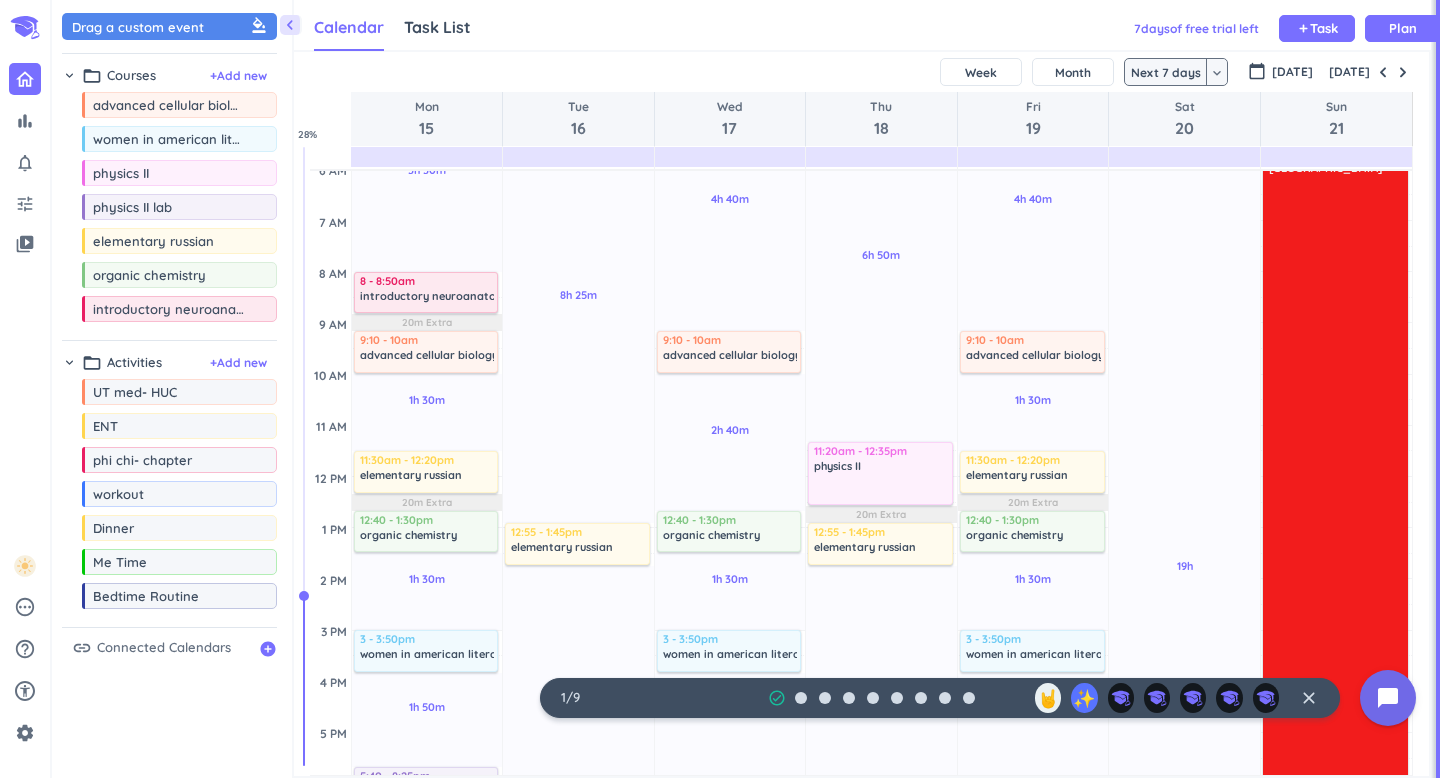 scroll, scrollTop: 0, scrollLeft: 0, axis: both 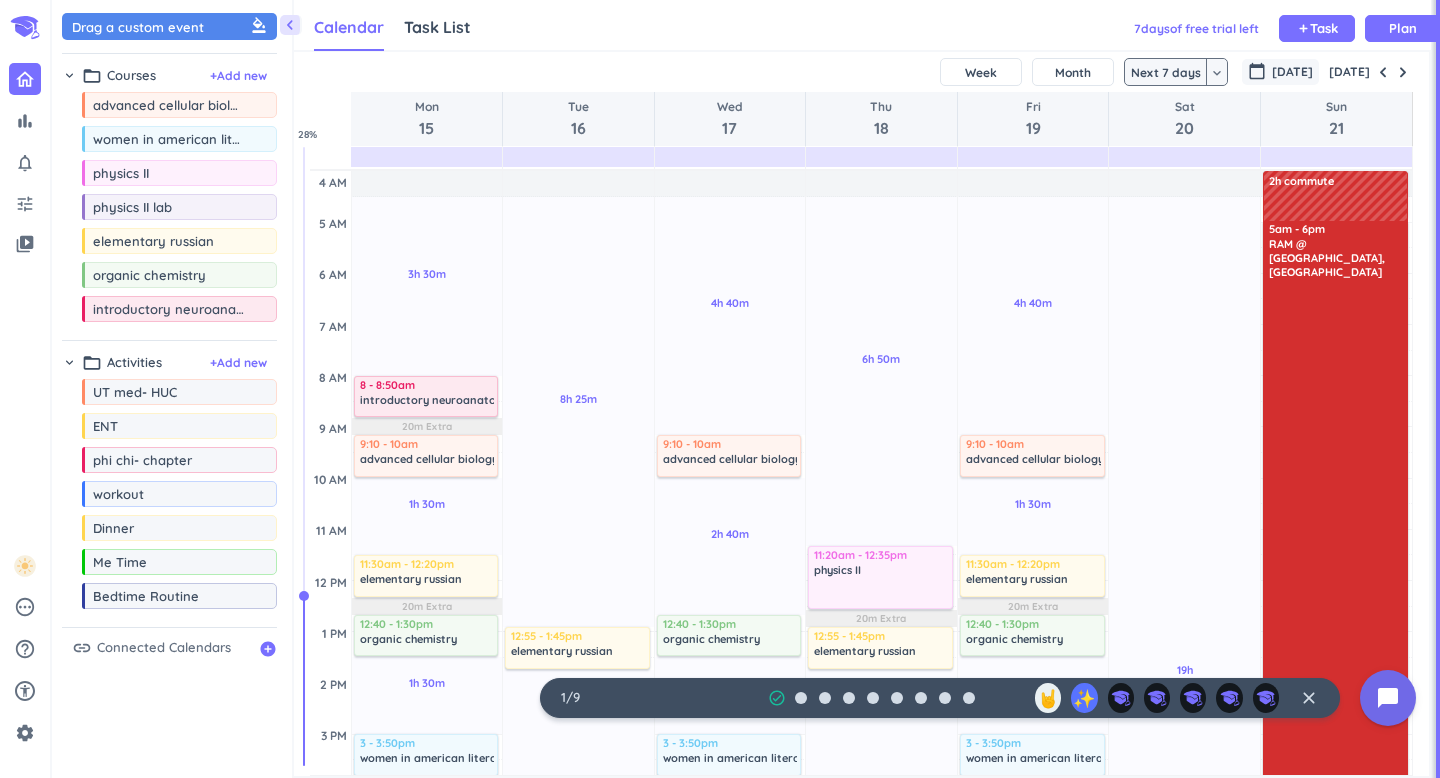 click on "[DATE]" at bounding box center [1292, 72] 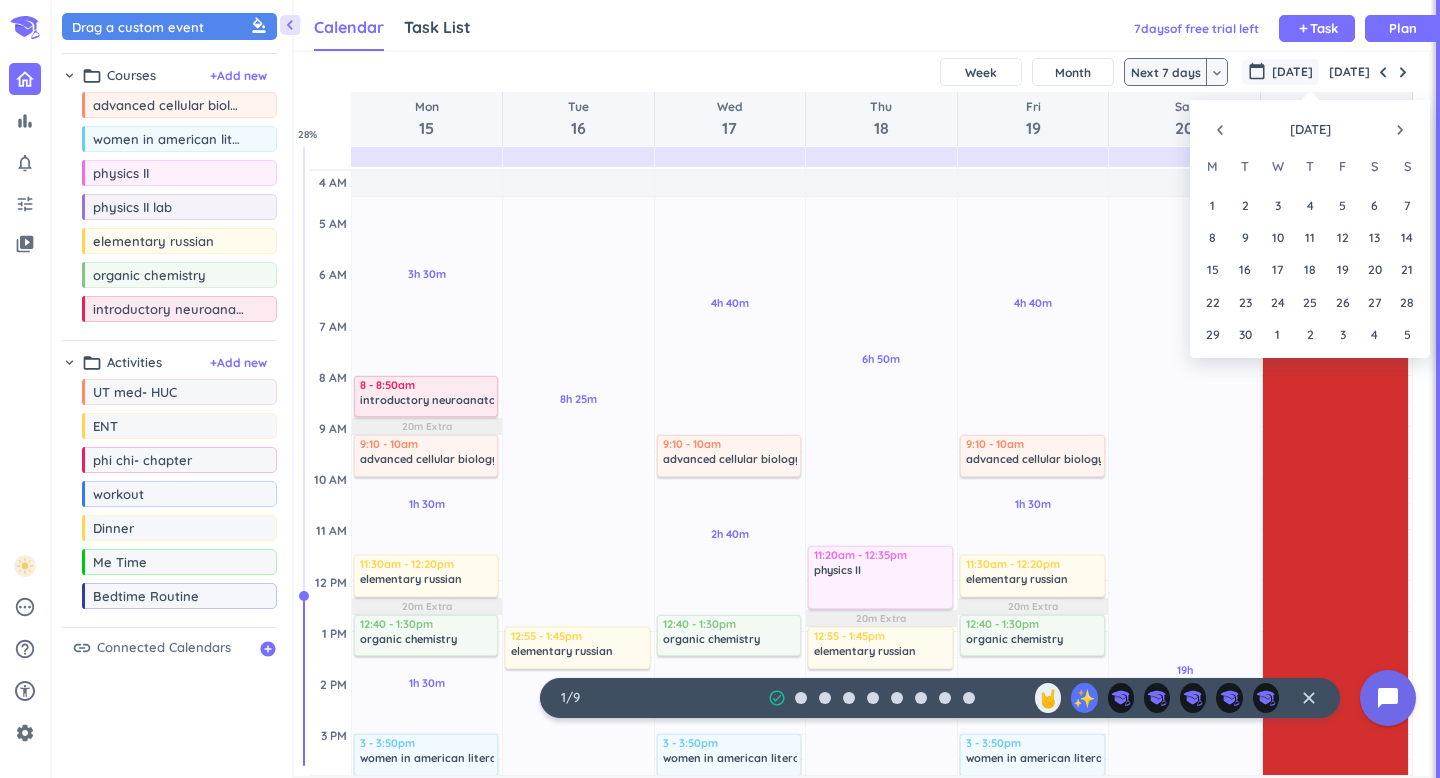 click on "navigate_next" at bounding box center (1400, 130) 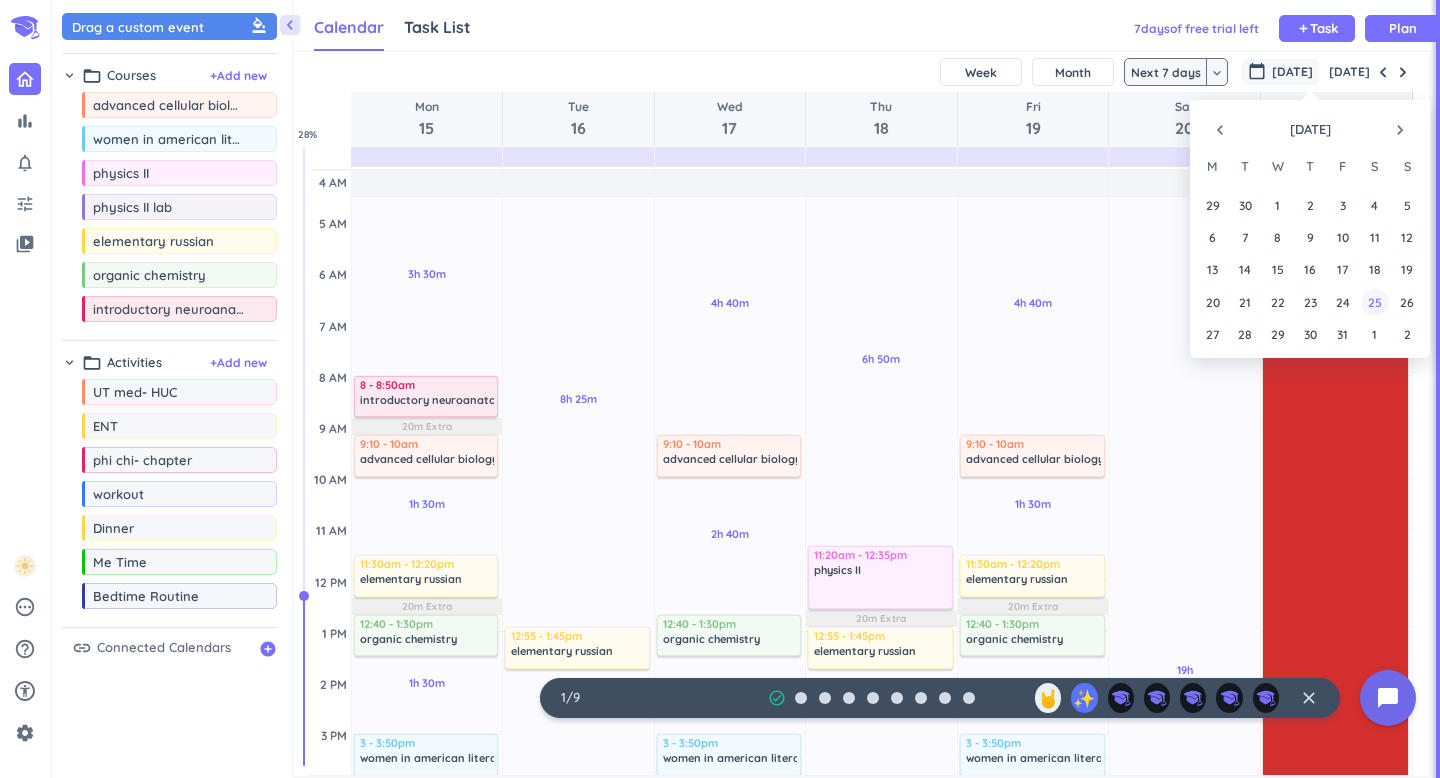 click on "25" at bounding box center [1374, 301] 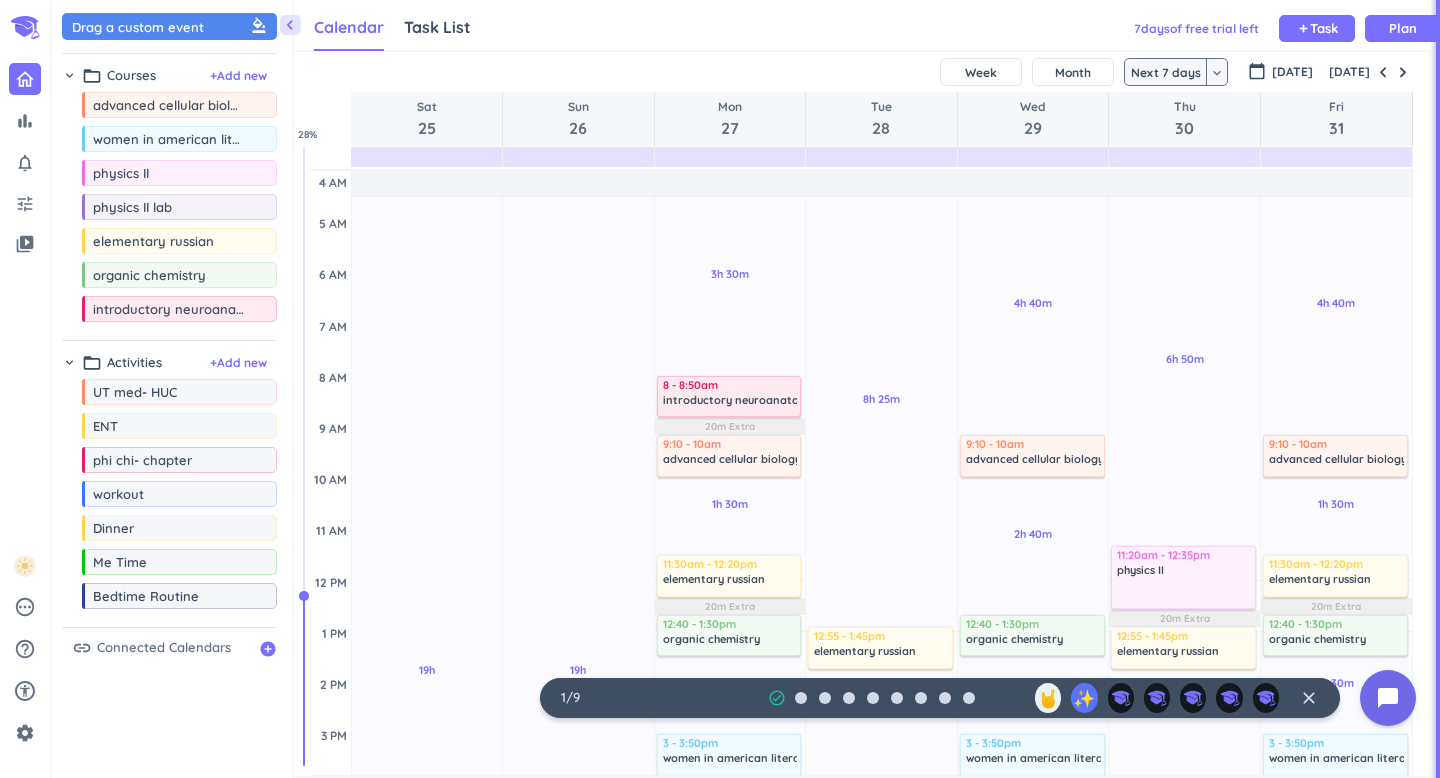 scroll, scrollTop: 104, scrollLeft: 0, axis: vertical 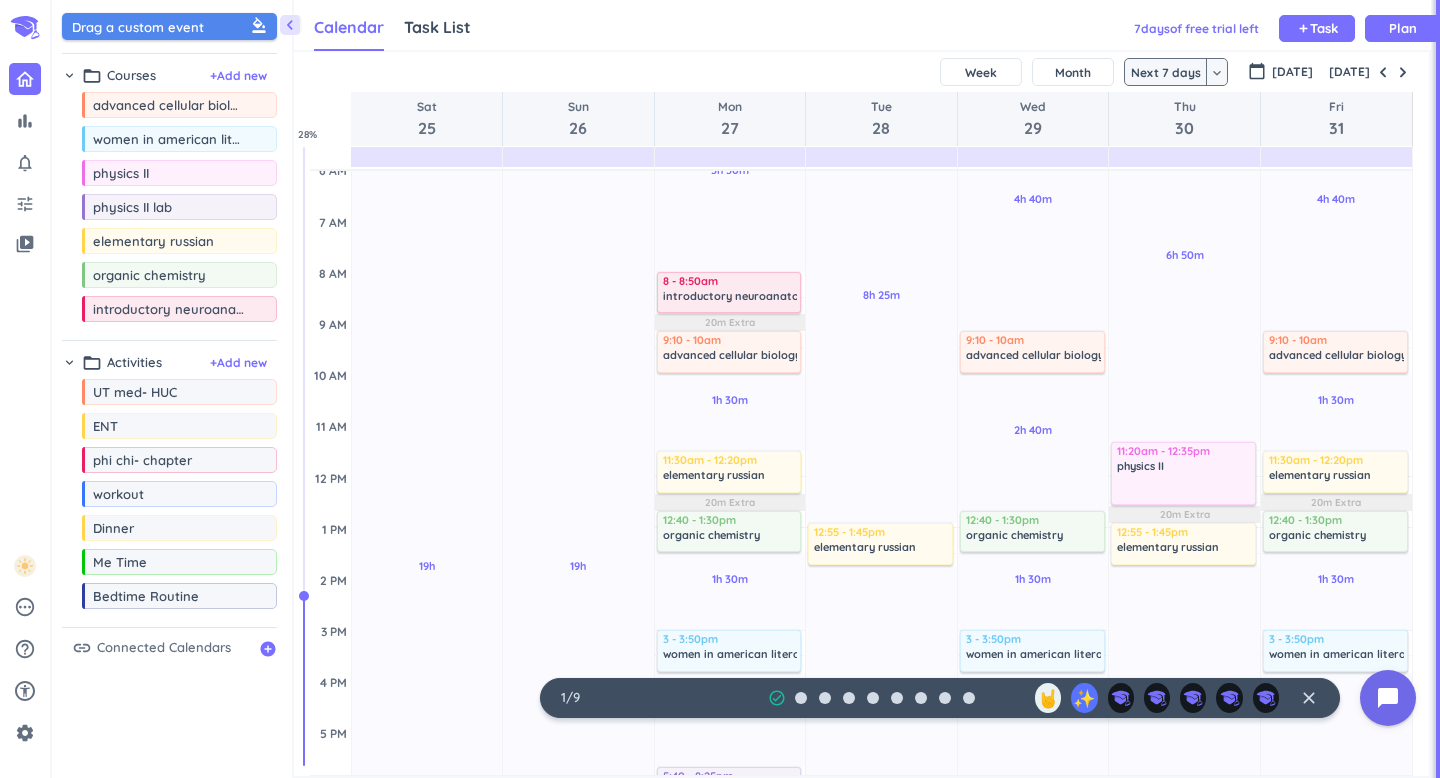 click on "Drag a custom event format_color_fill" at bounding box center [172, 26] 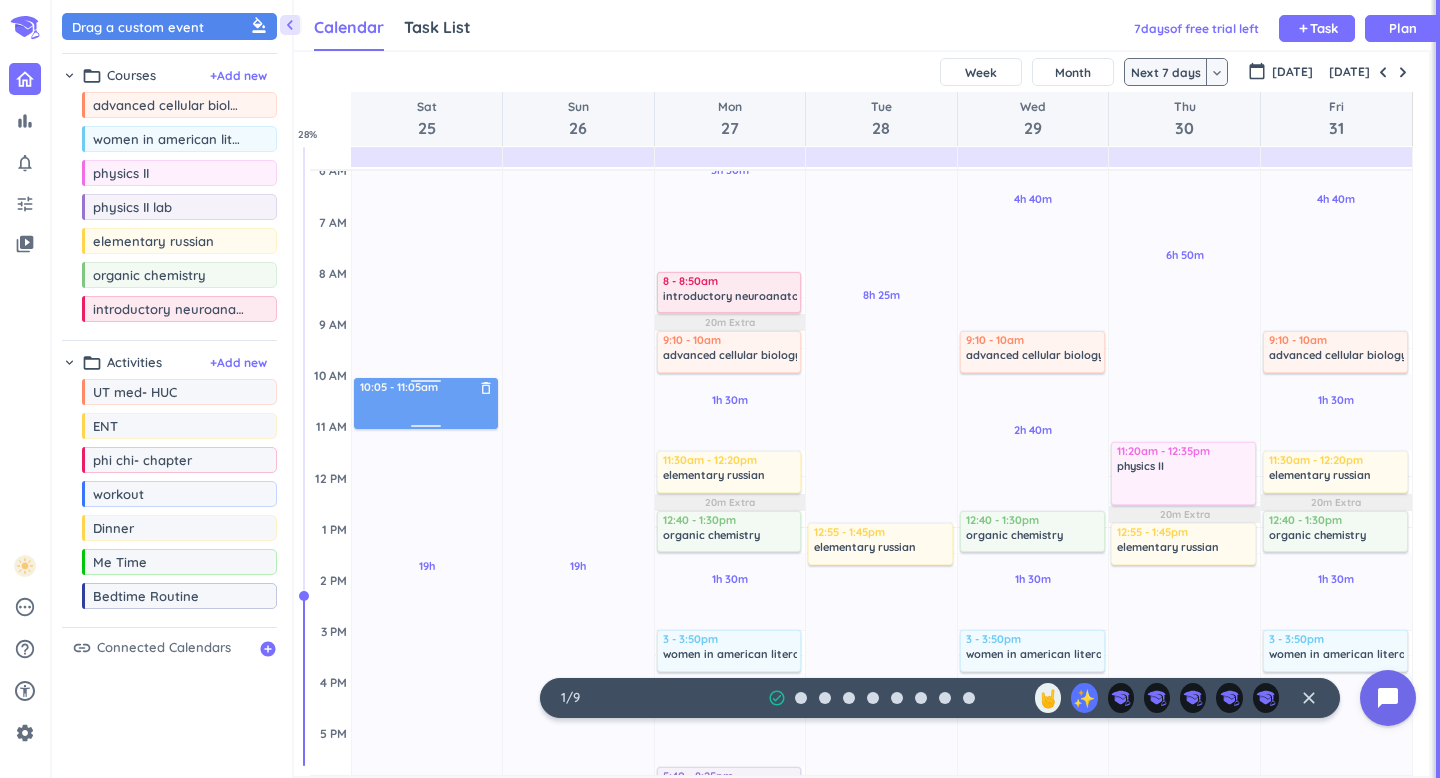 click on "chevron_left Drag a custom event format_color_fill chevron_right folder_open Courses   +  Add new drag_indicator advanced cellular biology more_horiz drag_indicator women in american literature more_horiz drag_indicator physics II more_horiz drag_indicator physics II lab more_horiz drag_indicator elementary russian more_horiz drag_indicator organic chemistry more_horiz drag_indicator introductory neuroanatomy more_horiz chevron_right folder_open Activities   +  Add new drag_indicator UT med- HUC more_horiz drag_indicator ENT more_horiz drag_indicator phi chi- chapter more_horiz drag_indicator workout more_horiz drag_indicator Dinner more_horiz drag_indicator Me Time more_horiz drag_indicator Bedtime Routine more_horiz link Connected Calendars add_circle Calendar Task List Calendar keyboard_arrow_down 7  day s  of free trial left add Task Plan SHOVEL [DATE]T00:00:00-04:00 Week Month Next 7 days keyboard_arrow_down Next 7 days keyboard_arrow_down calendar_today [DATE] [DATE] Sat 25 Sun 26 Mon 27 Tue 28 Wed" at bounding box center [746, 389] 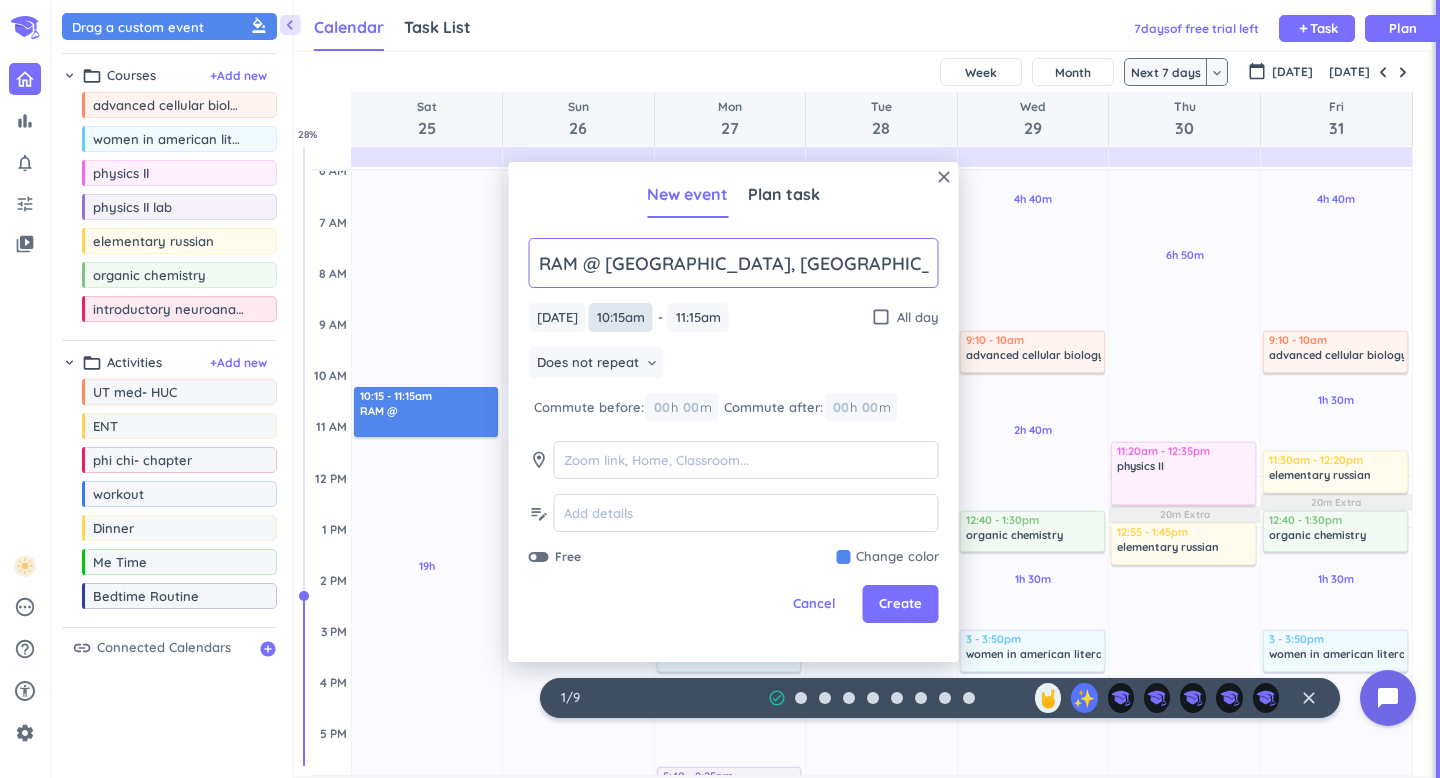 type on "RAM @ [GEOGRAPHIC_DATA], [GEOGRAPHIC_DATA]" 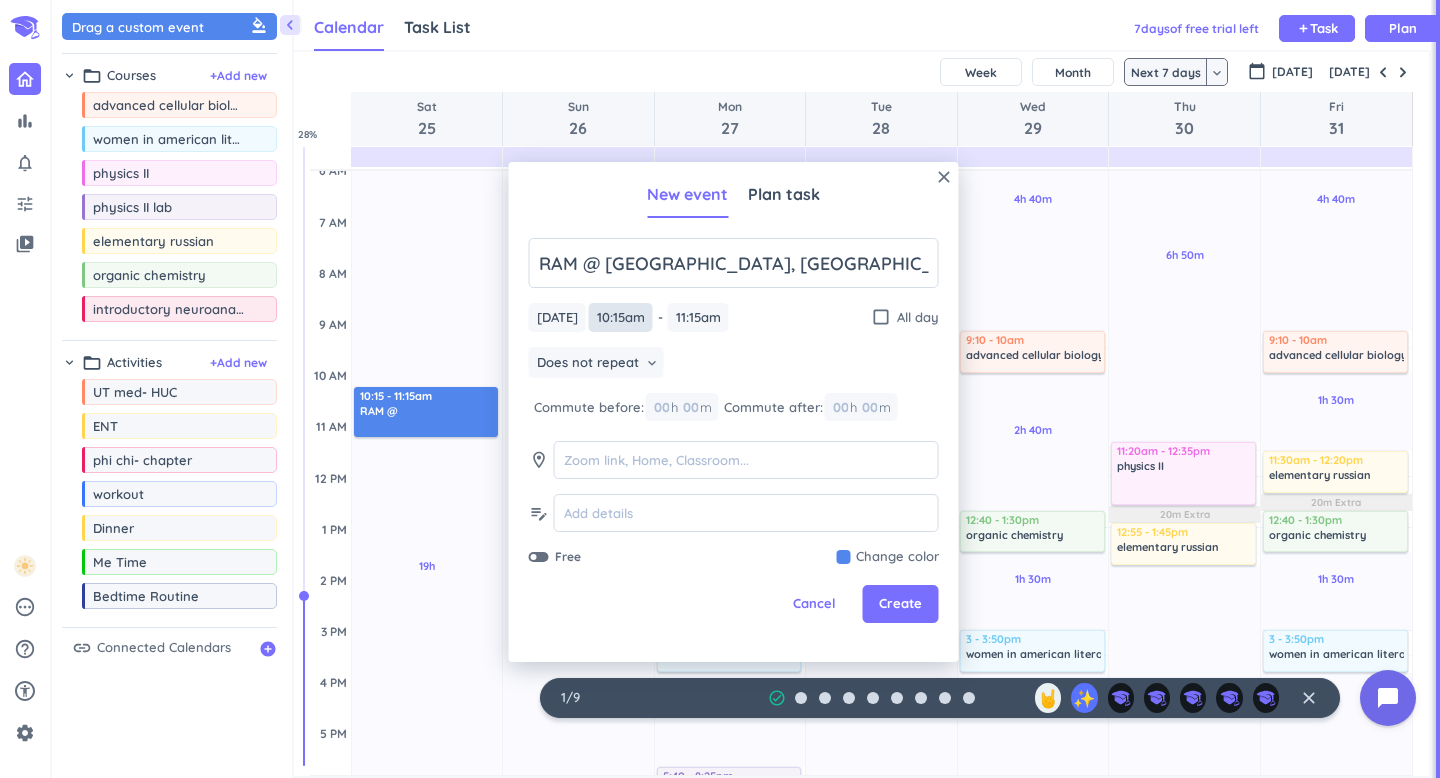 click on "10:15am" at bounding box center [621, 317] 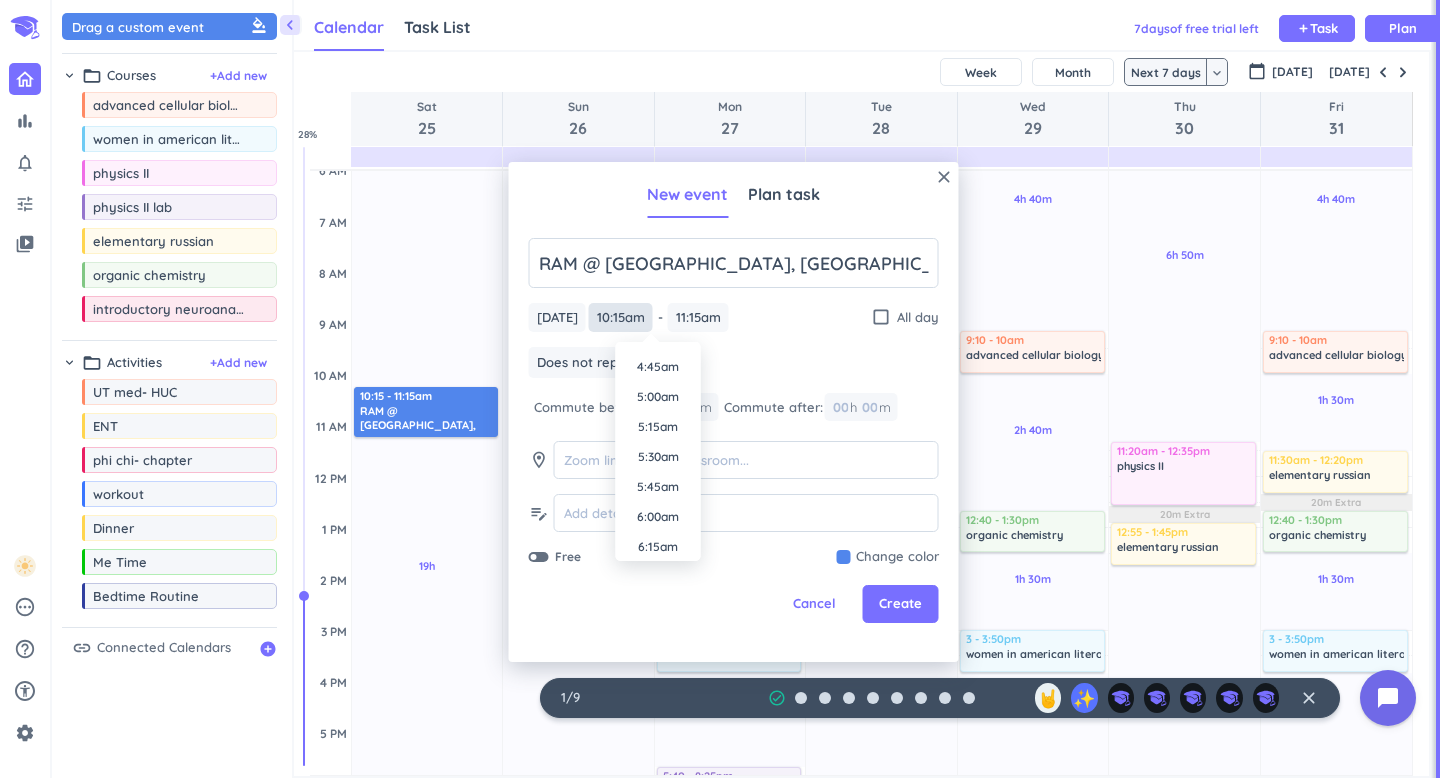 scroll, scrollTop: 569, scrollLeft: 0, axis: vertical 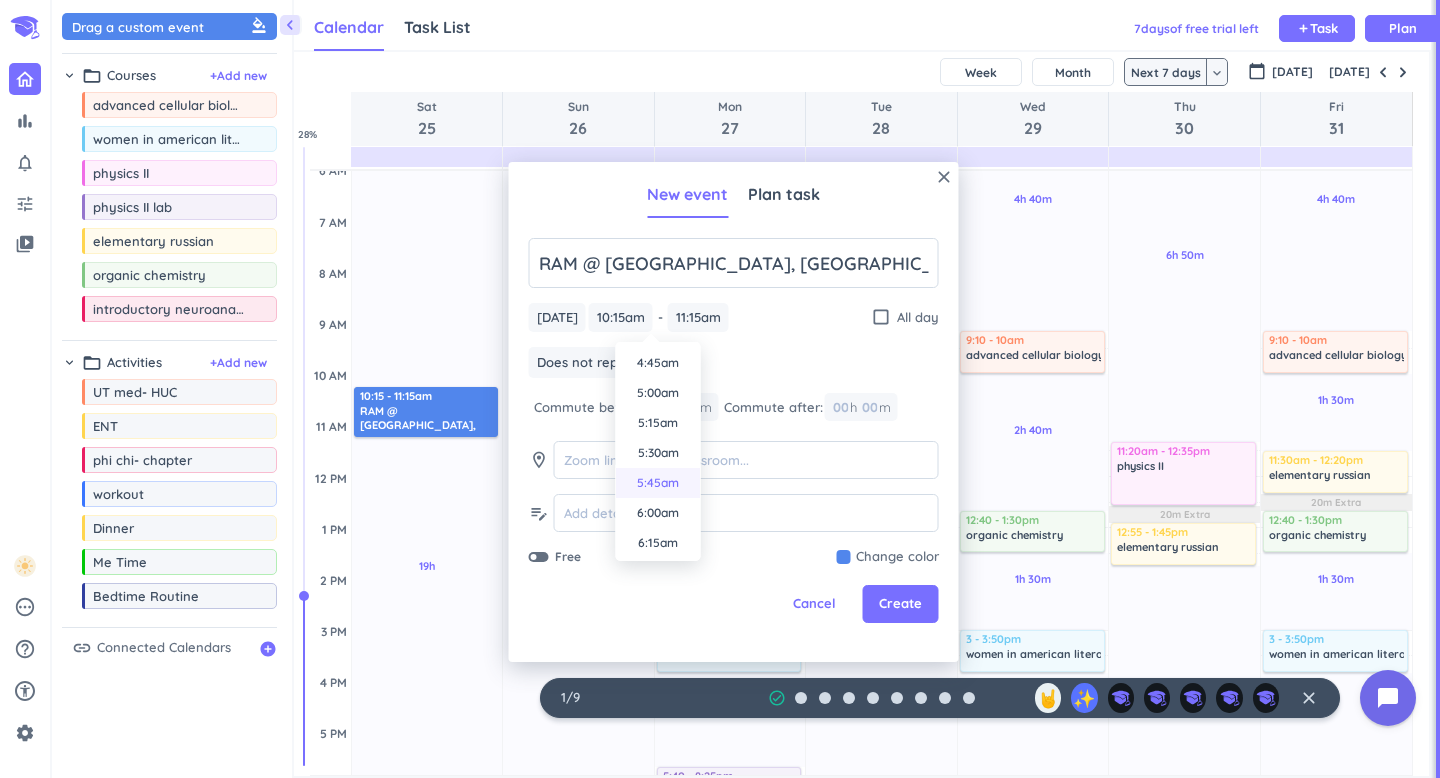 click on "5:45am" at bounding box center [658, 483] 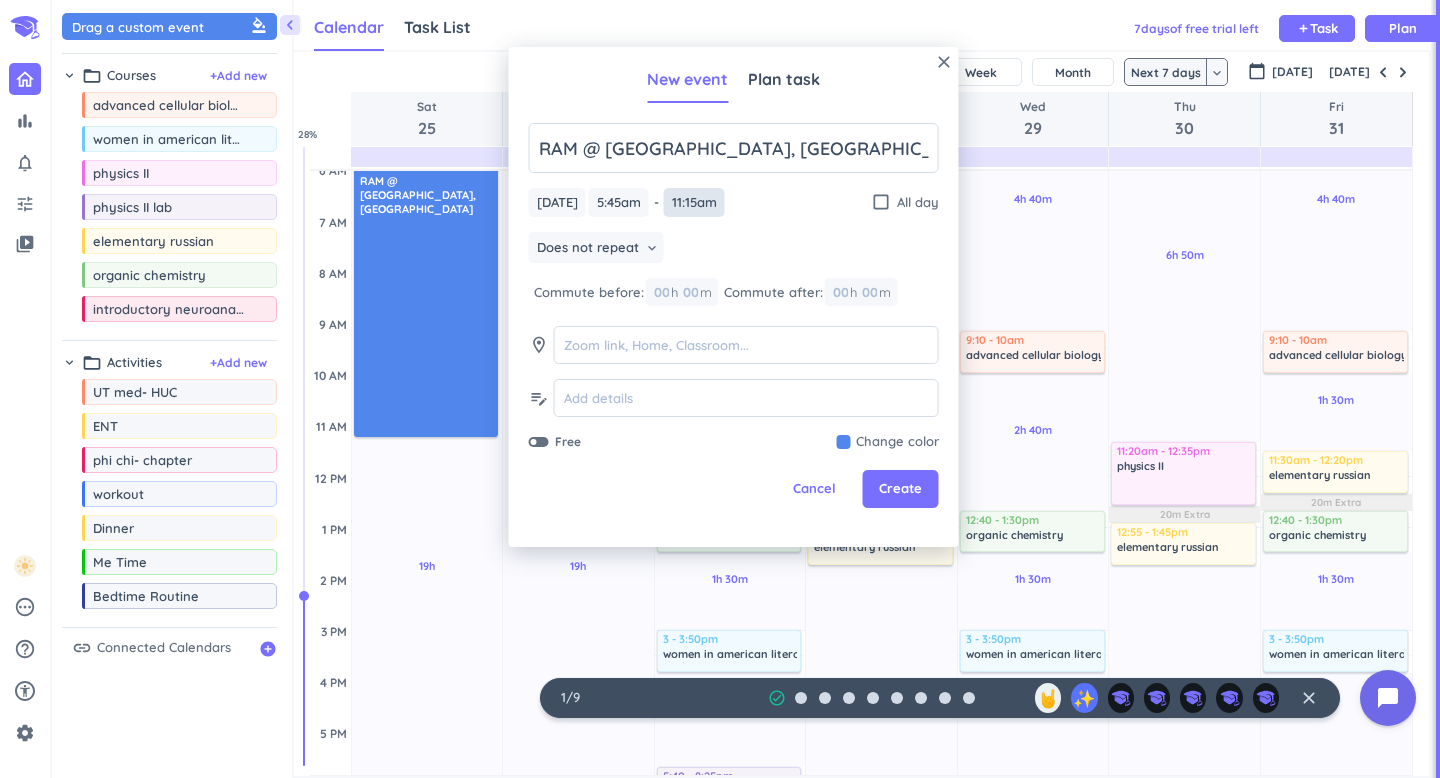 click on "11:15am" at bounding box center [694, 202] 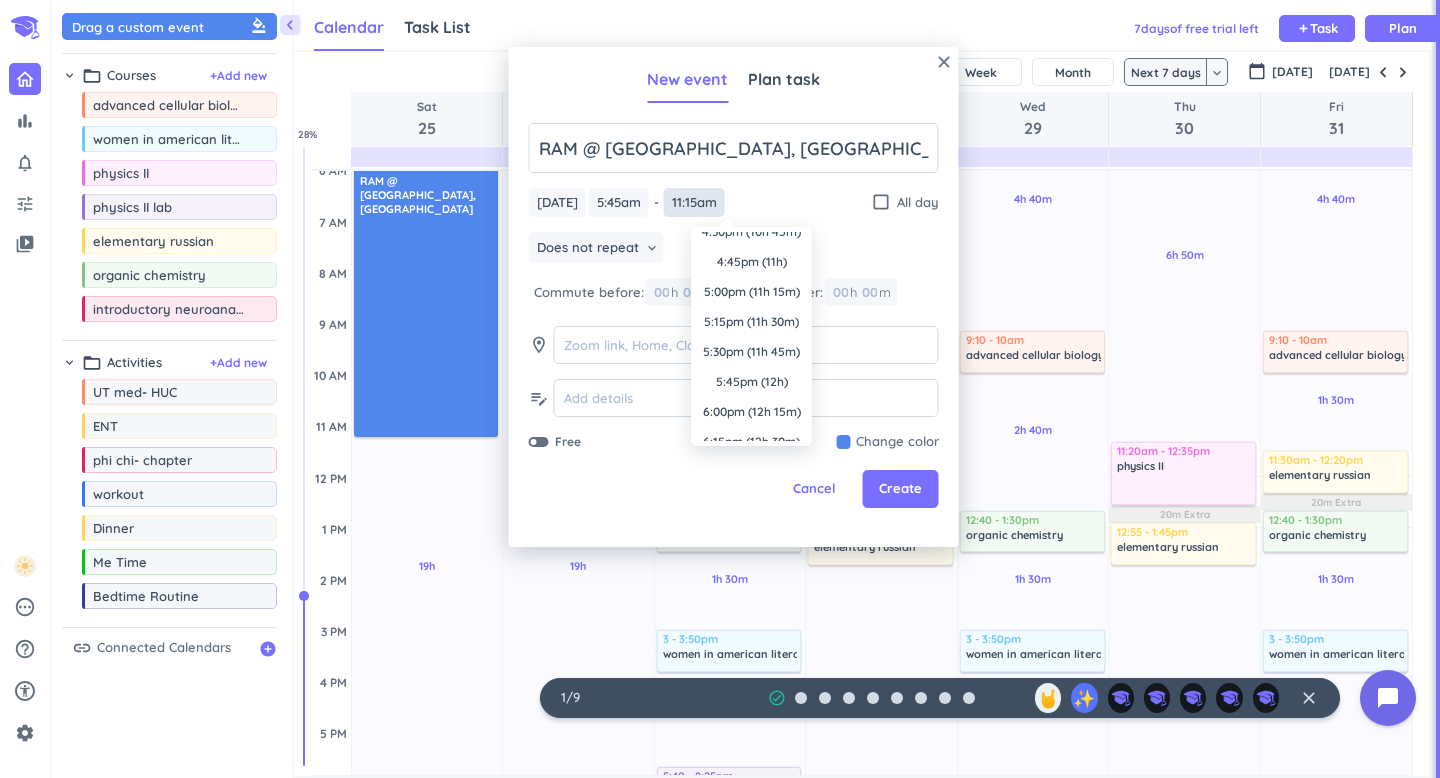 scroll, scrollTop: 1287, scrollLeft: 0, axis: vertical 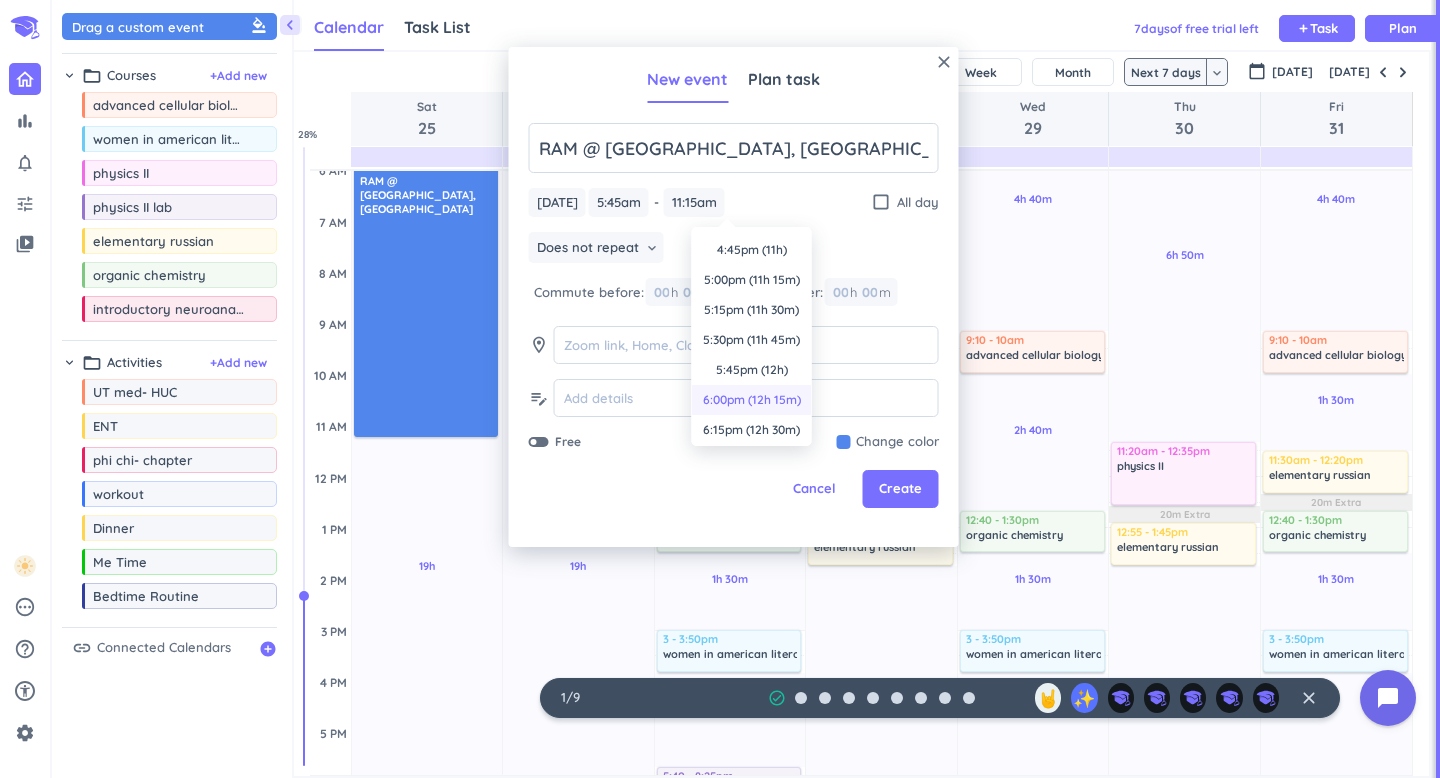 click on "6:00pm (12h 15m)" at bounding box center [752, 400] 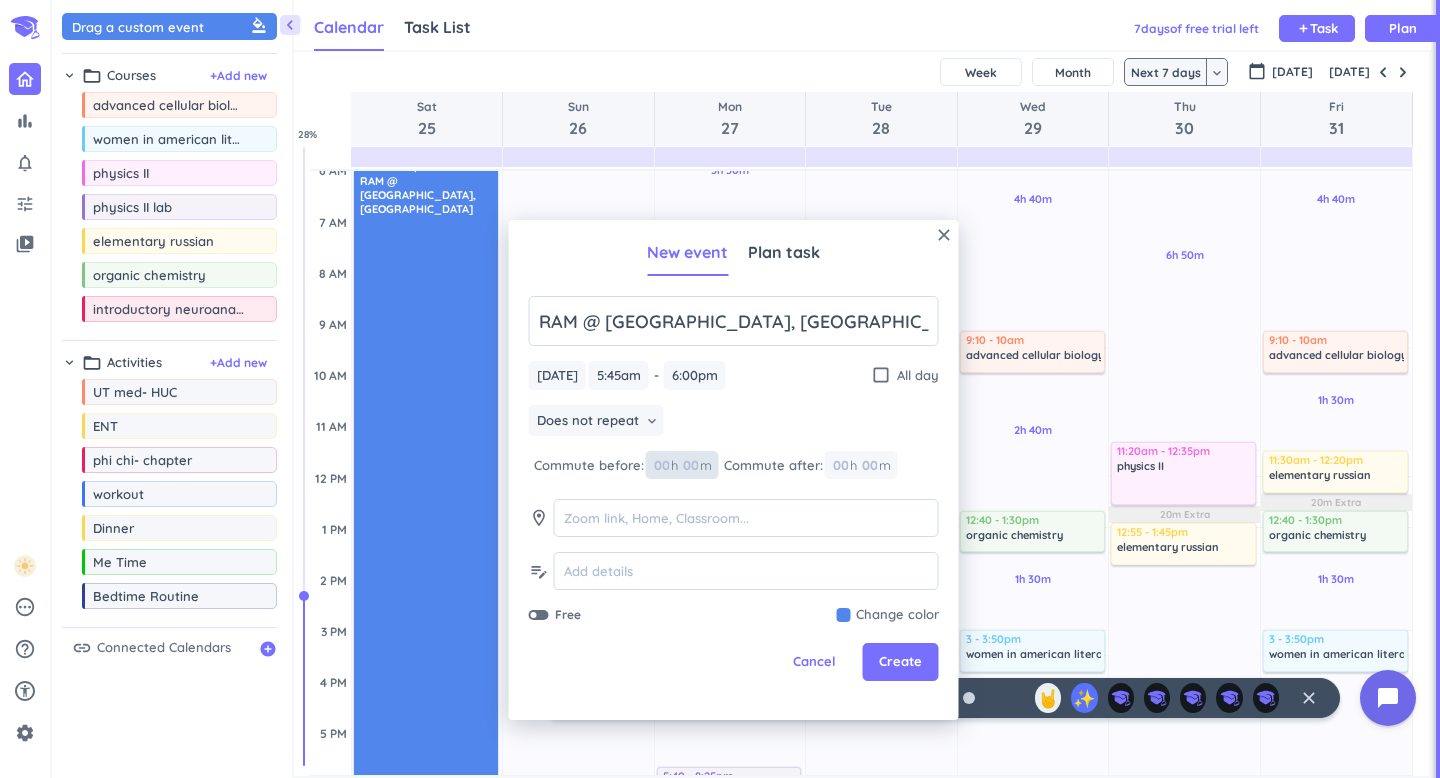 click at bounding box center (690, 465) 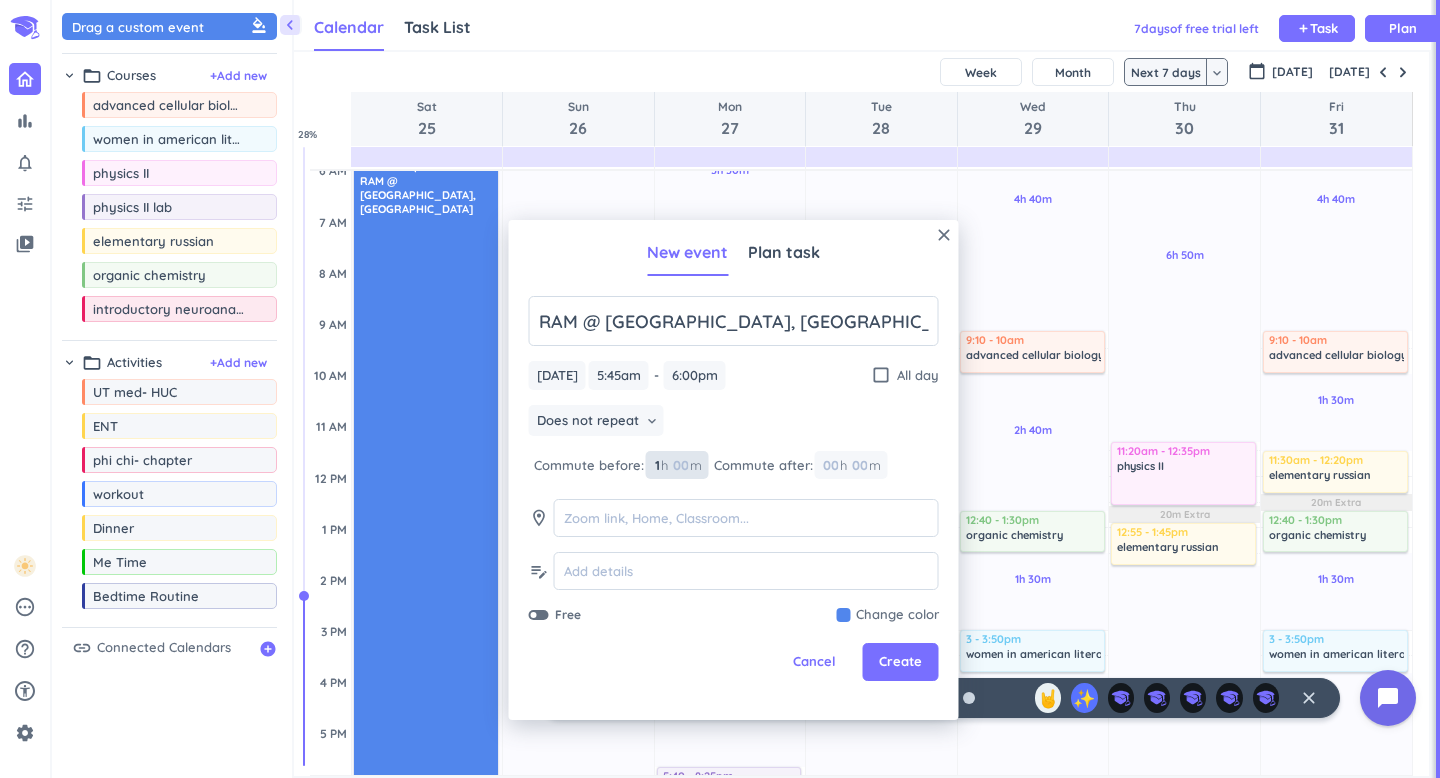 type on "1" 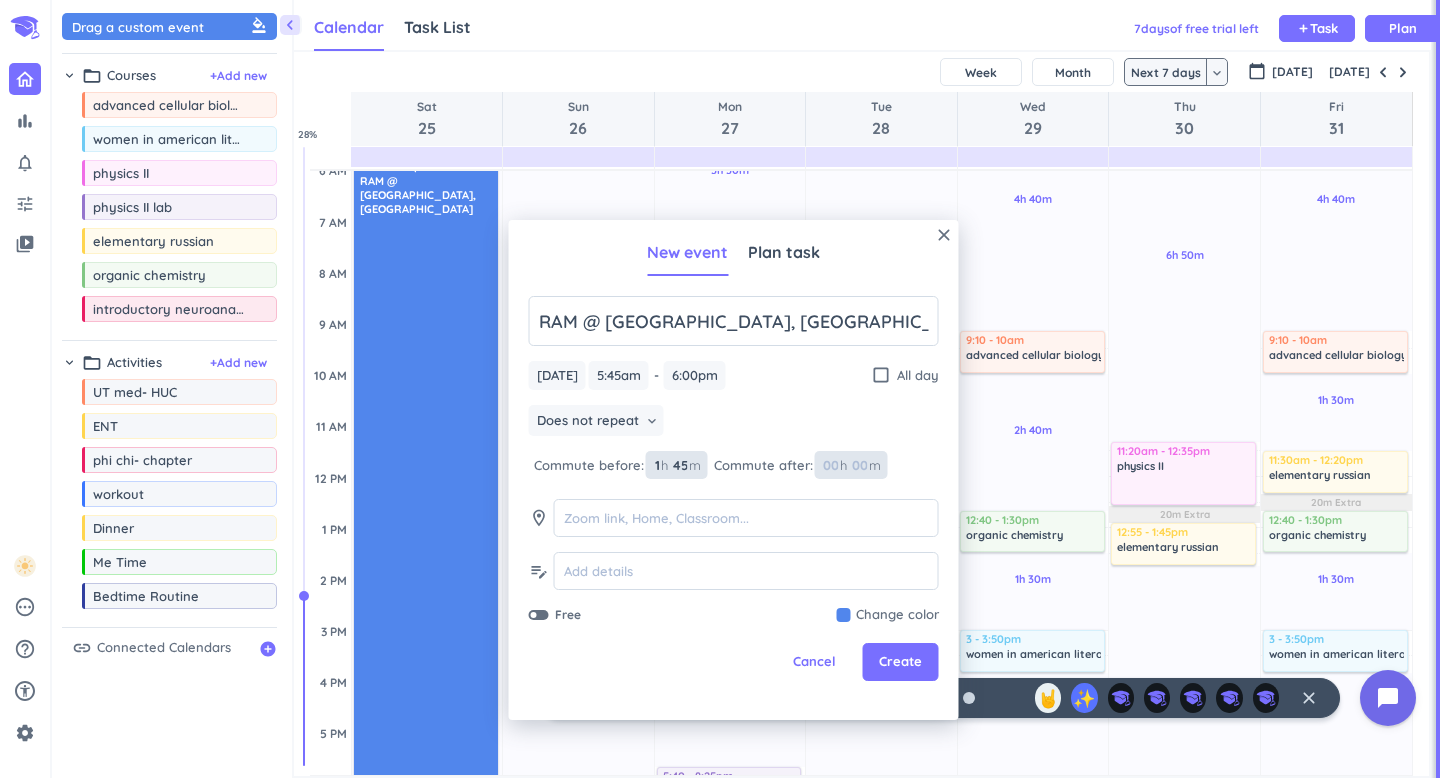 type on "45" 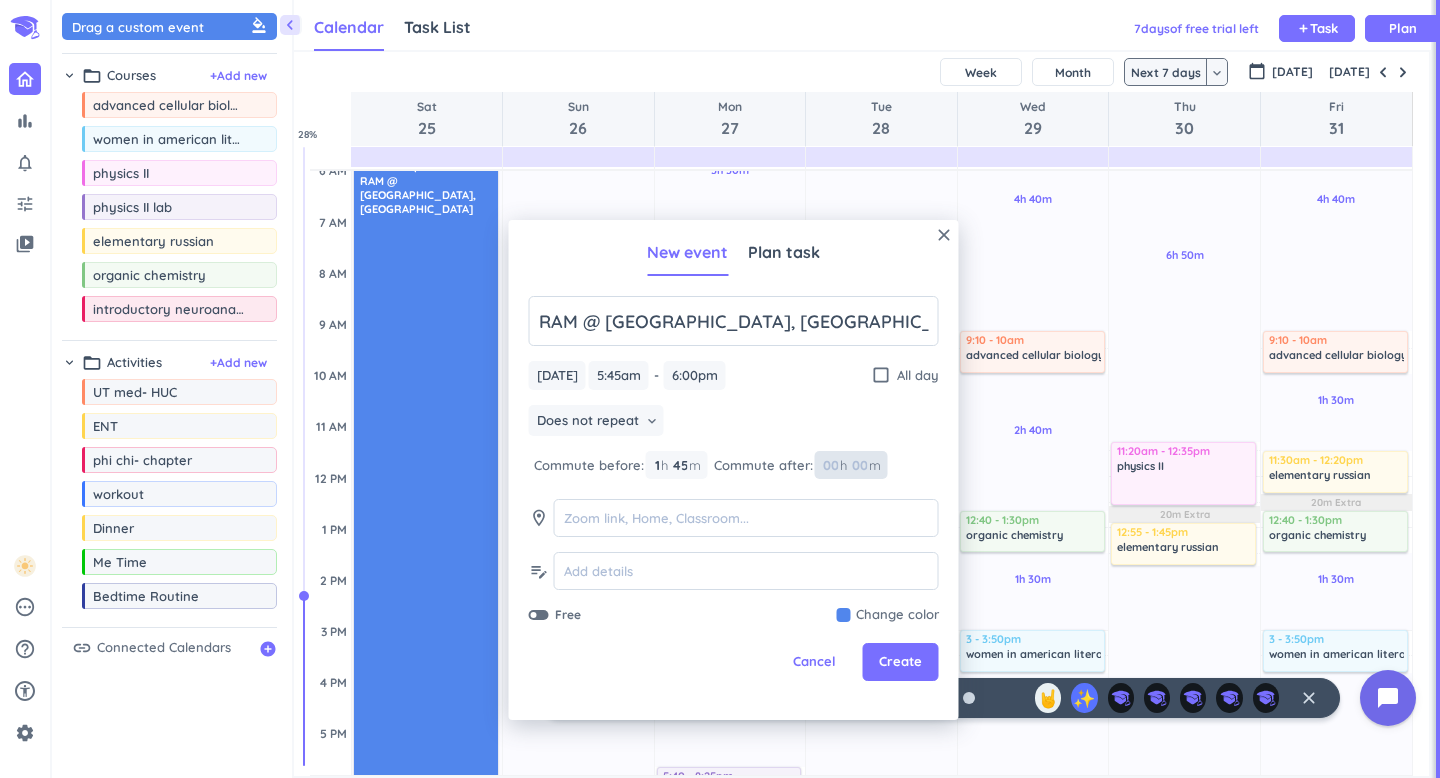 click at bounding box center [830, 465] 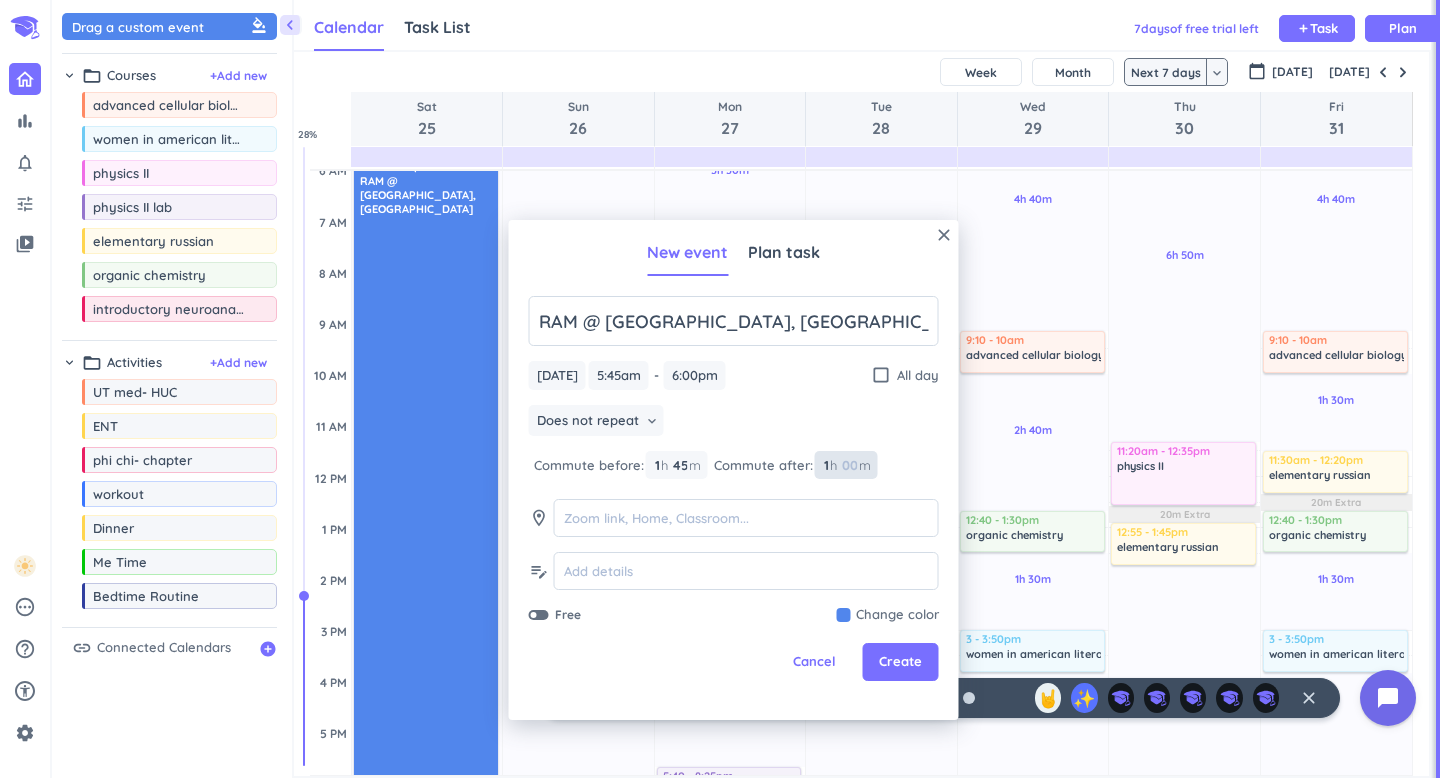 type on "1" 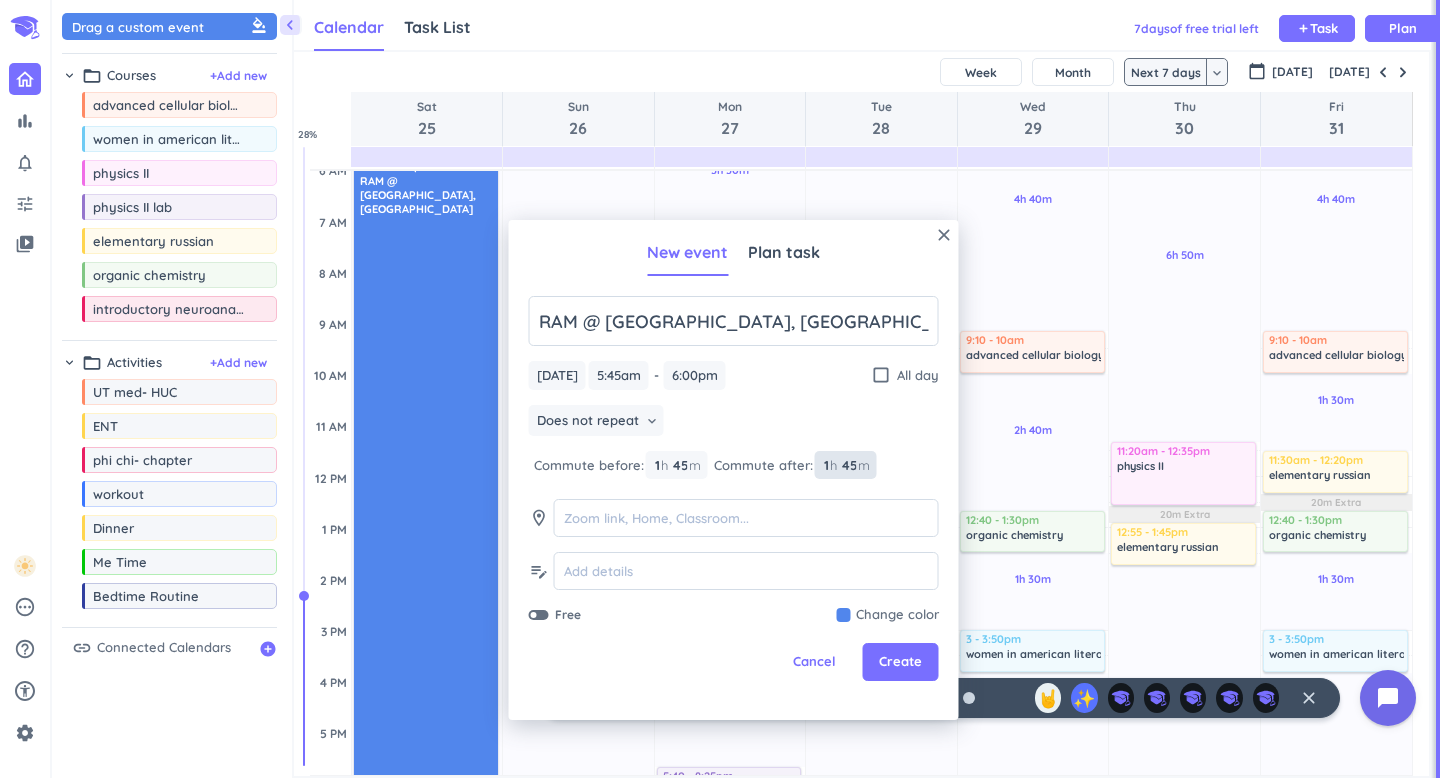 type on "45" 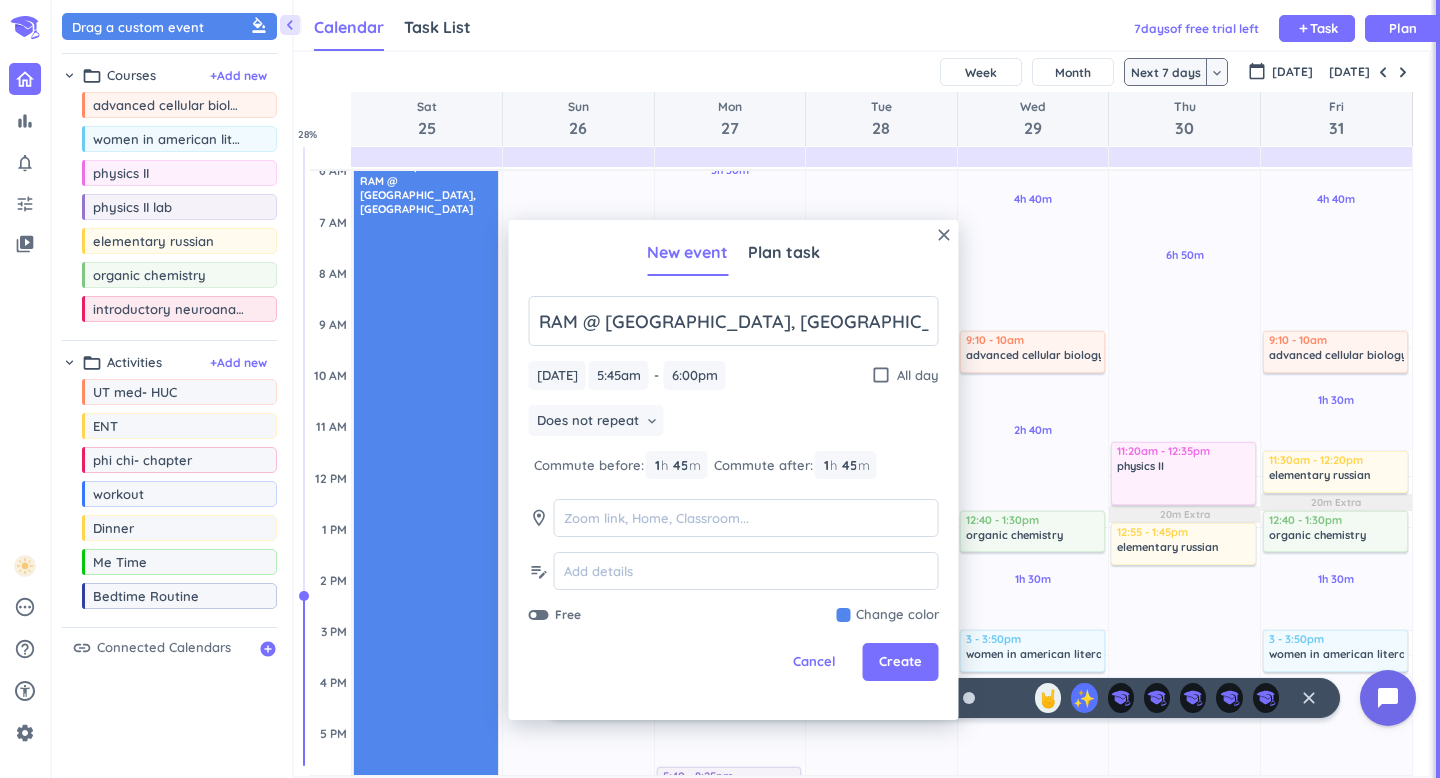 click at bounding box center (888, 615) 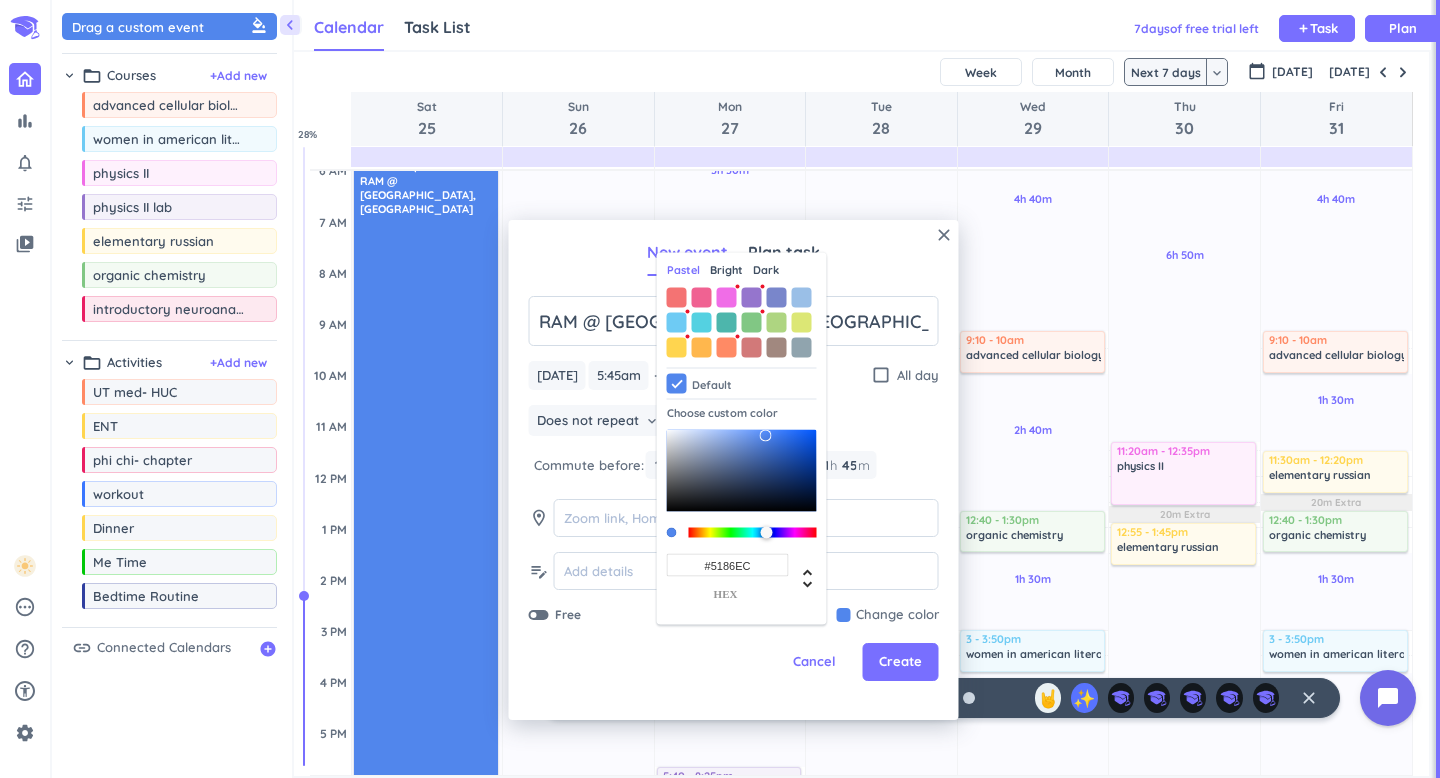 click on "Dark" at bounding box center (766, 270) 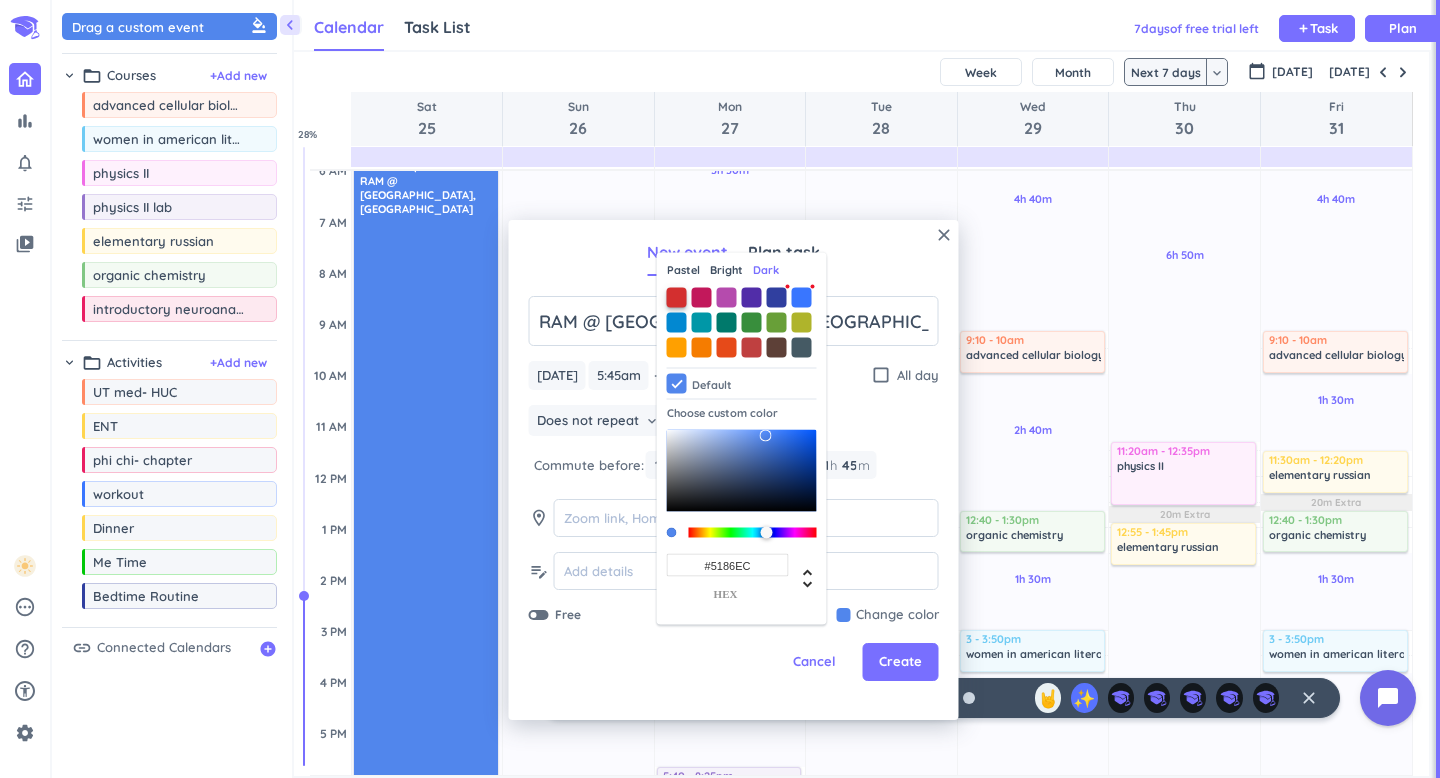click at bounding box center [677, 297] 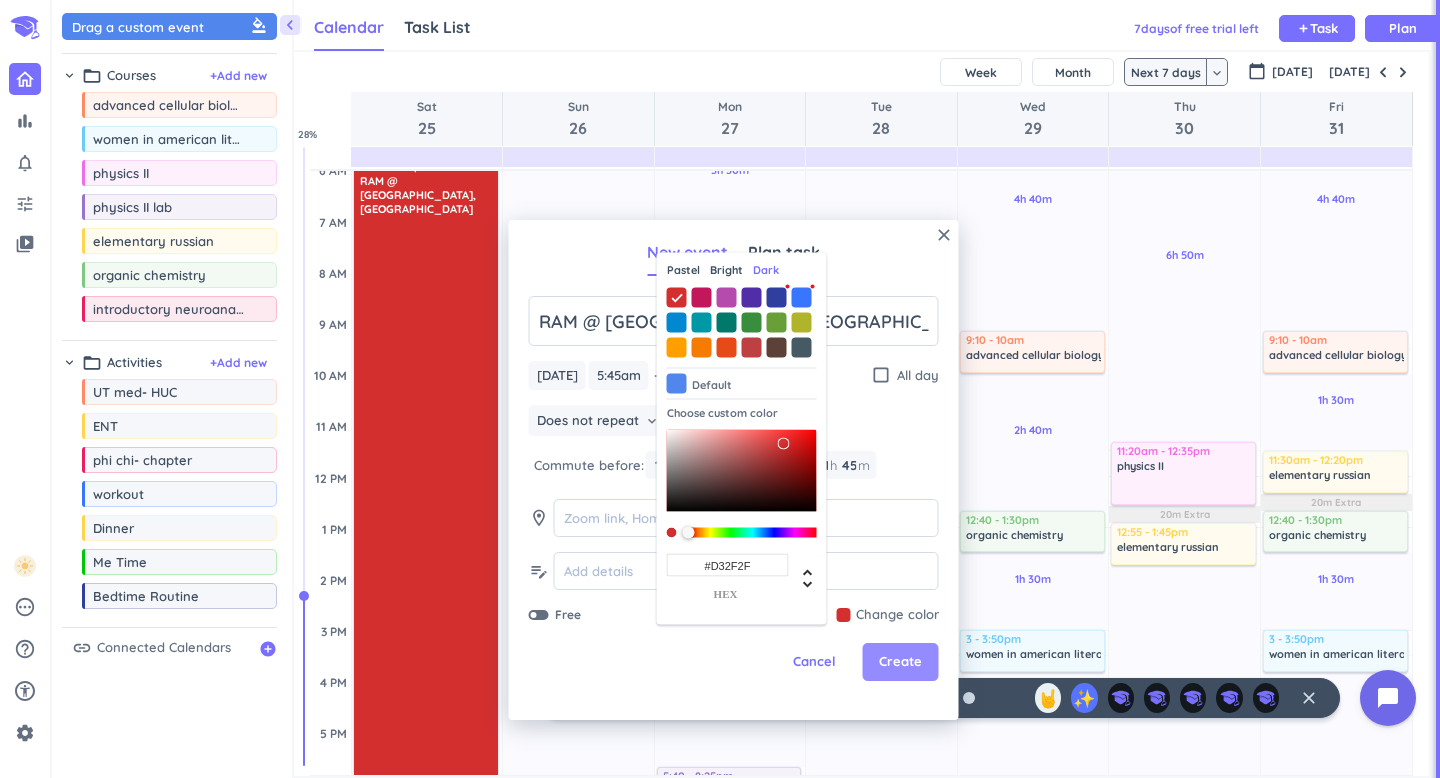click on "Create" at bounding box center [900, 662] 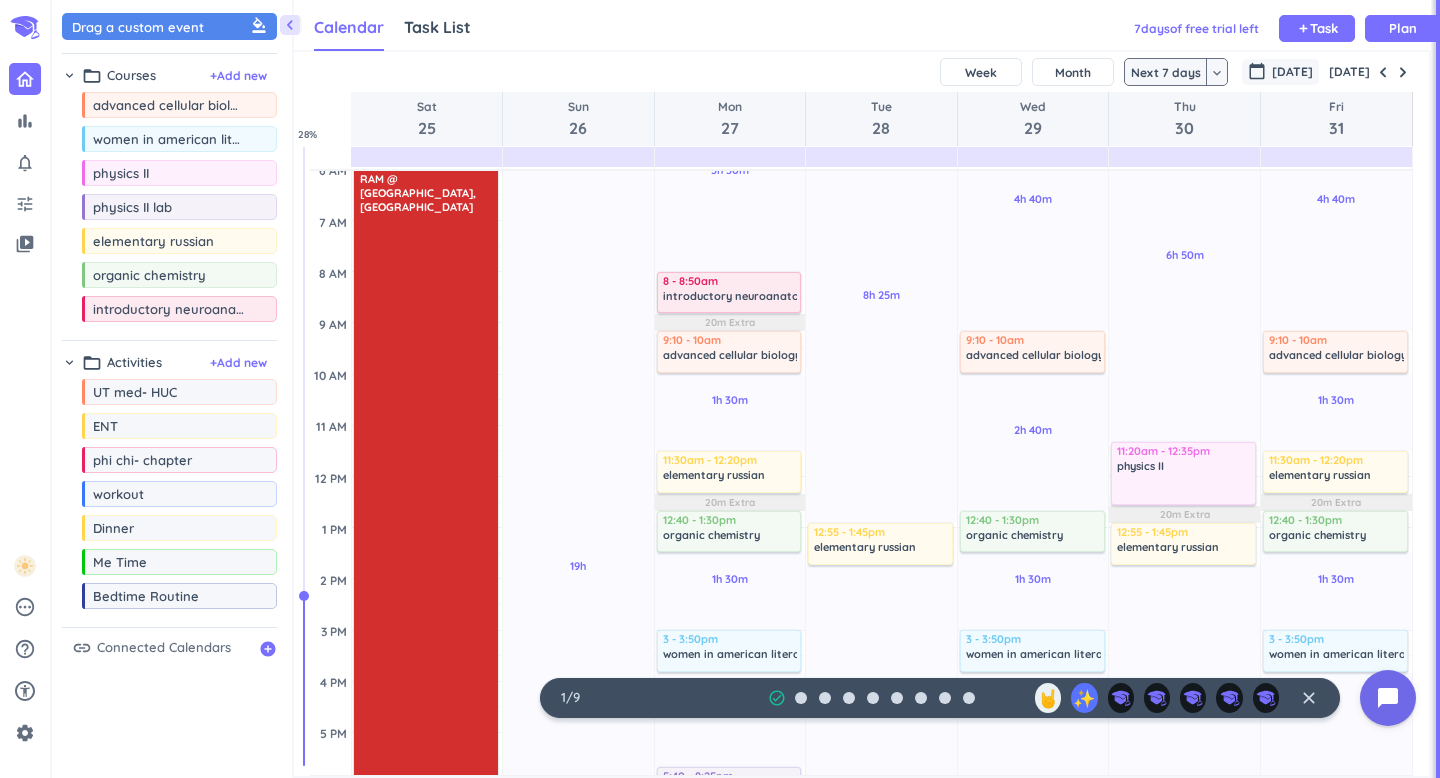 click on "calendar_today [DATE]" at bounding box center [1280, 72] 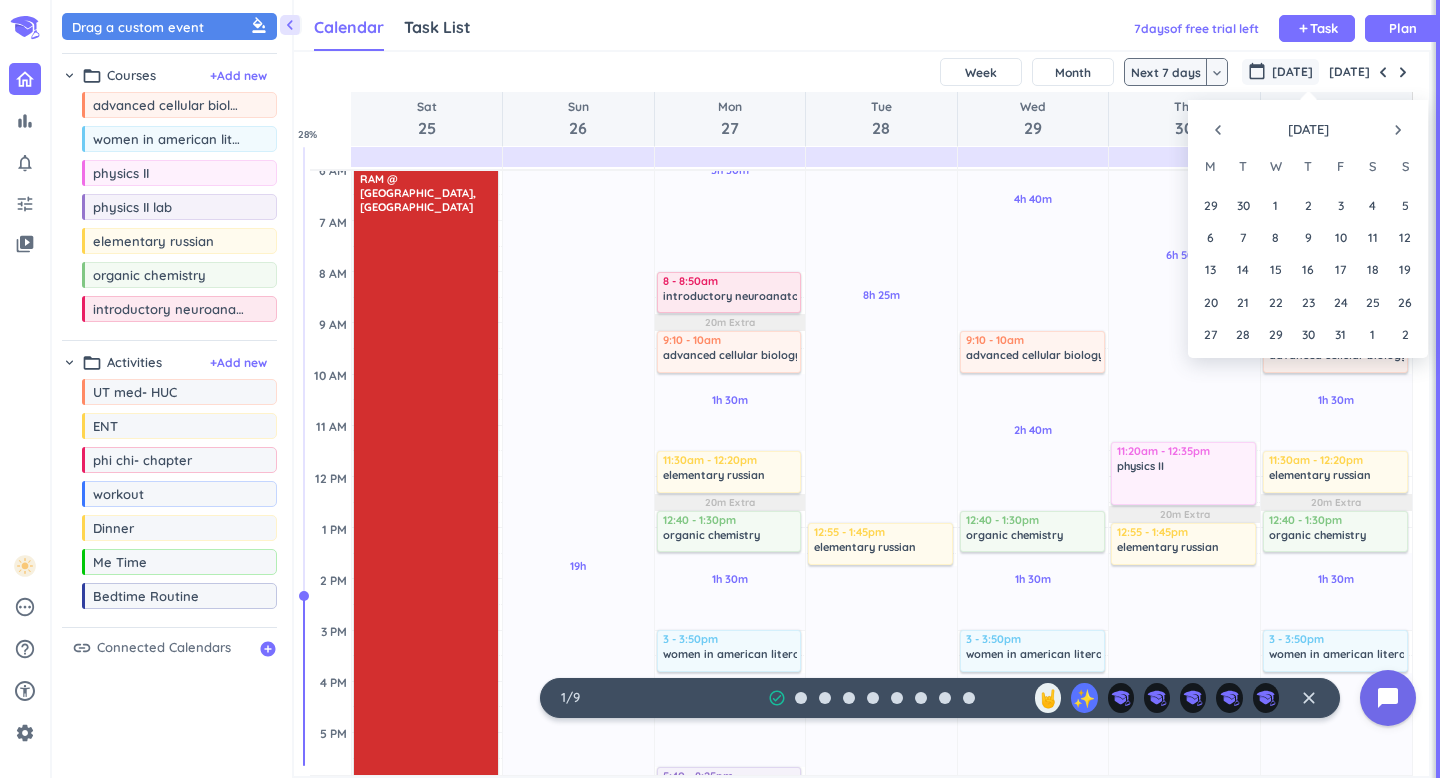 click on "navigate_before" at bounding box center [1218, 130] 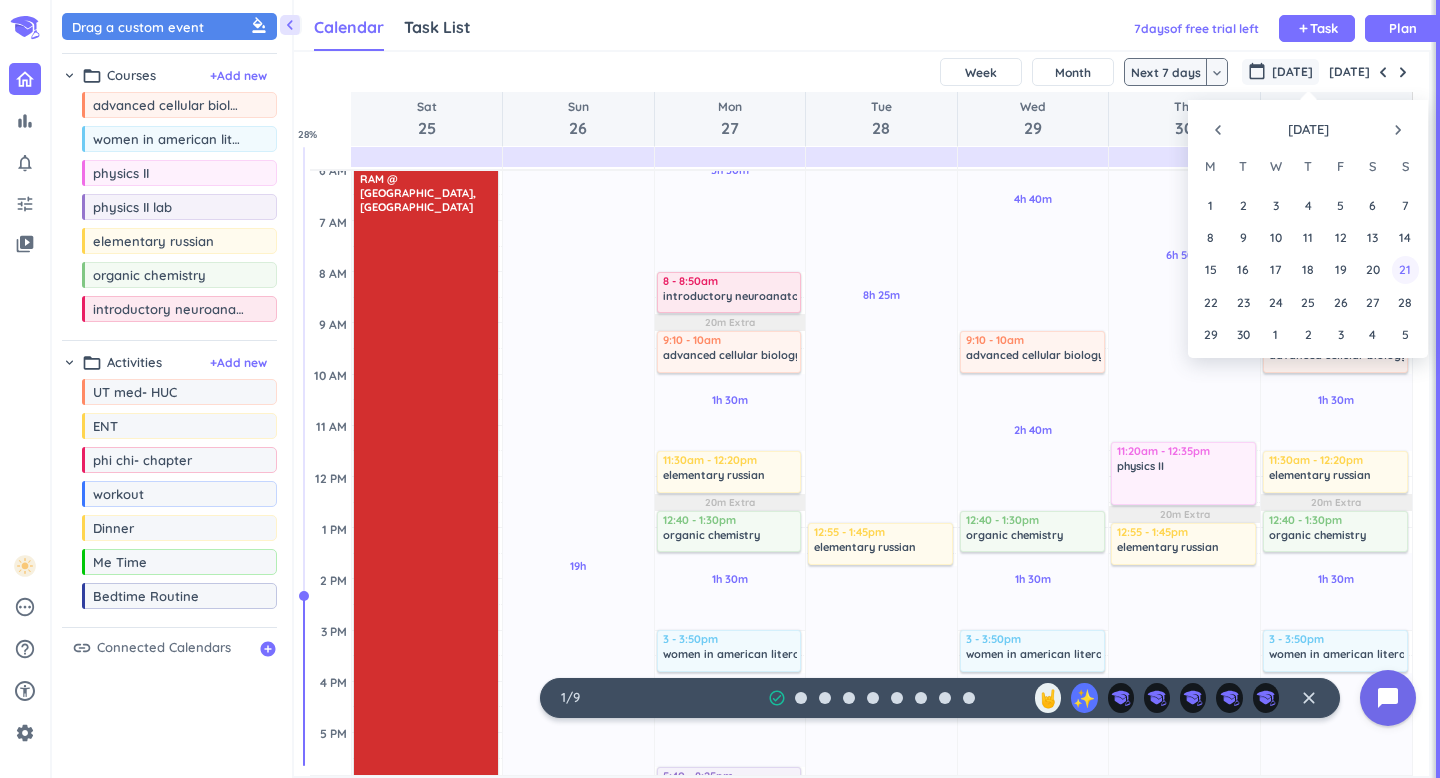 click on "21" at bounding box center (1405, 269) 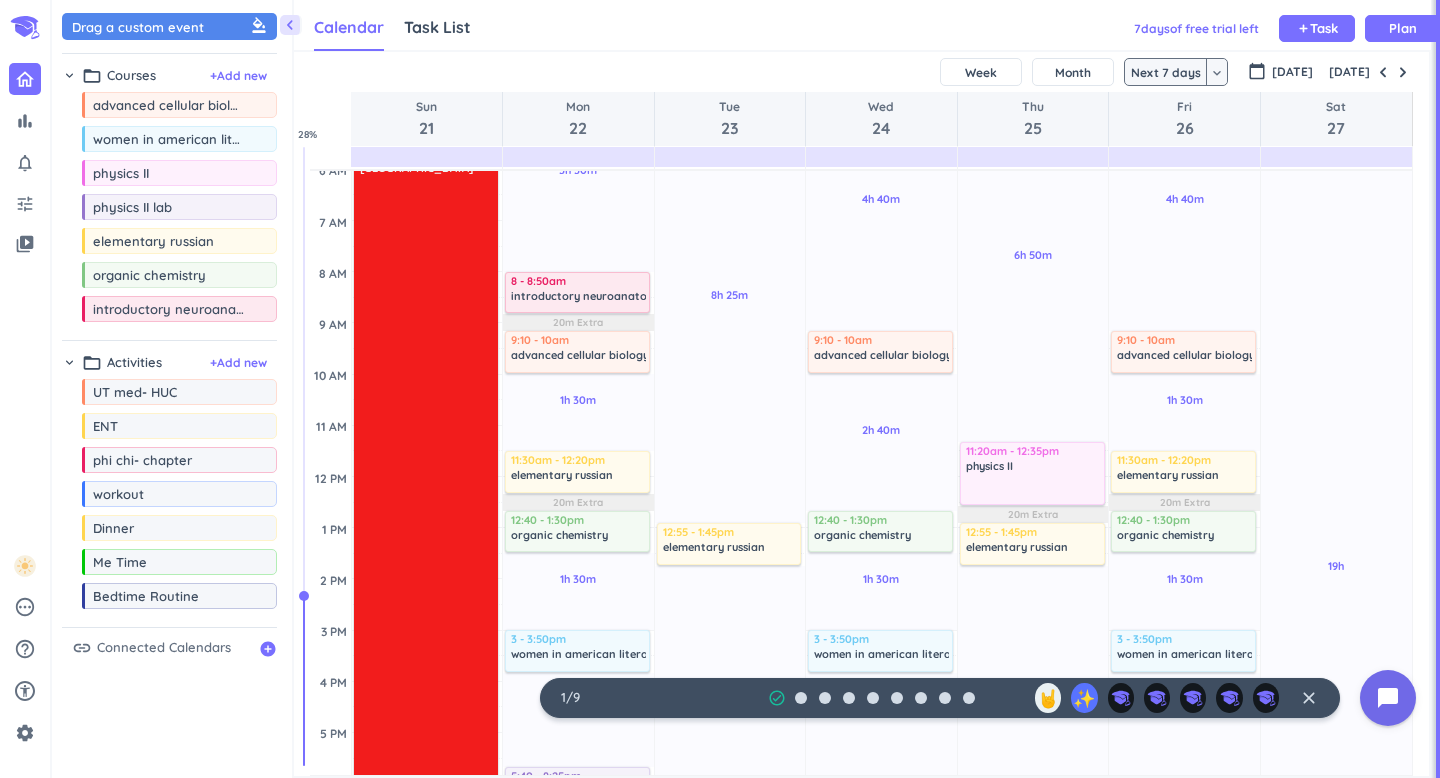 click at bounding box center [427, 478] 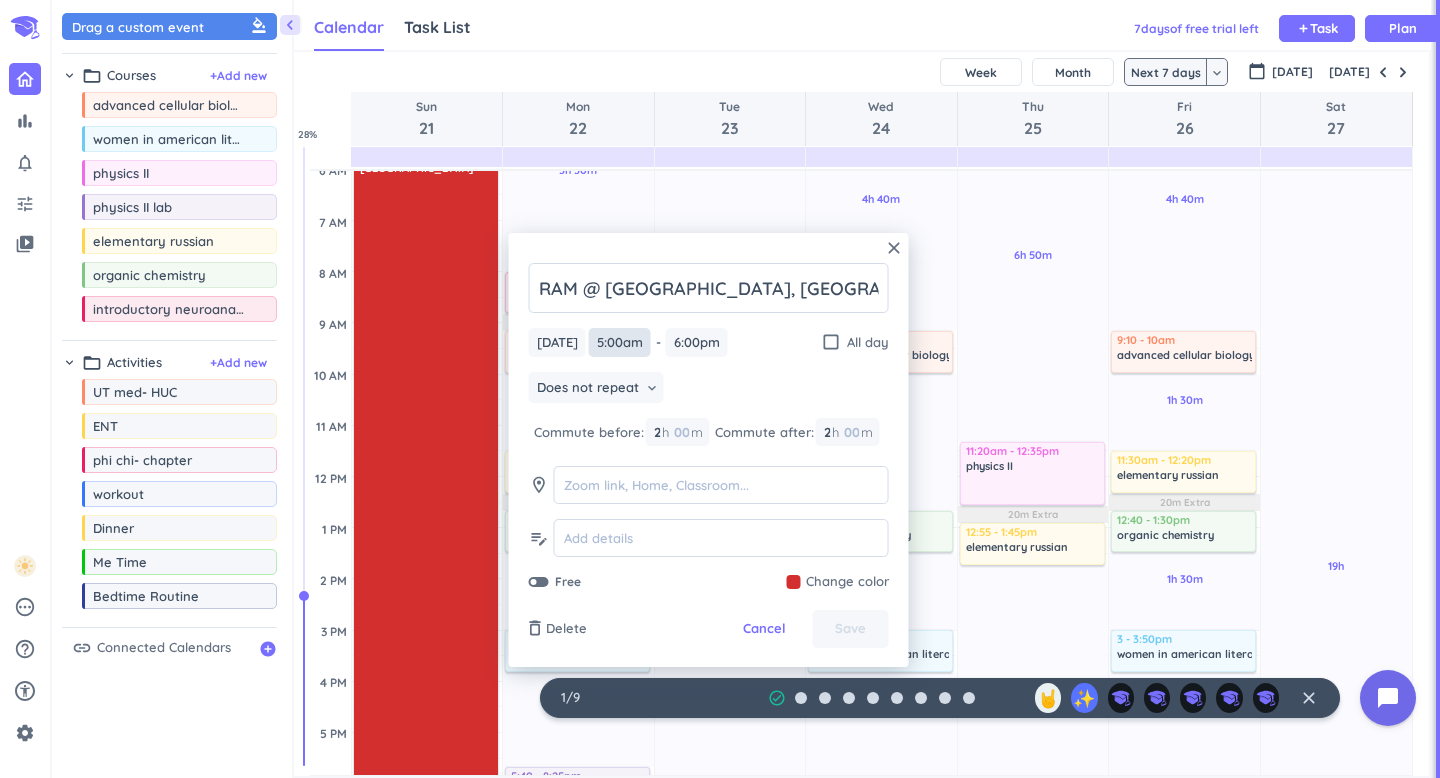 click on "5:00am" at bounding box center (620, 342) 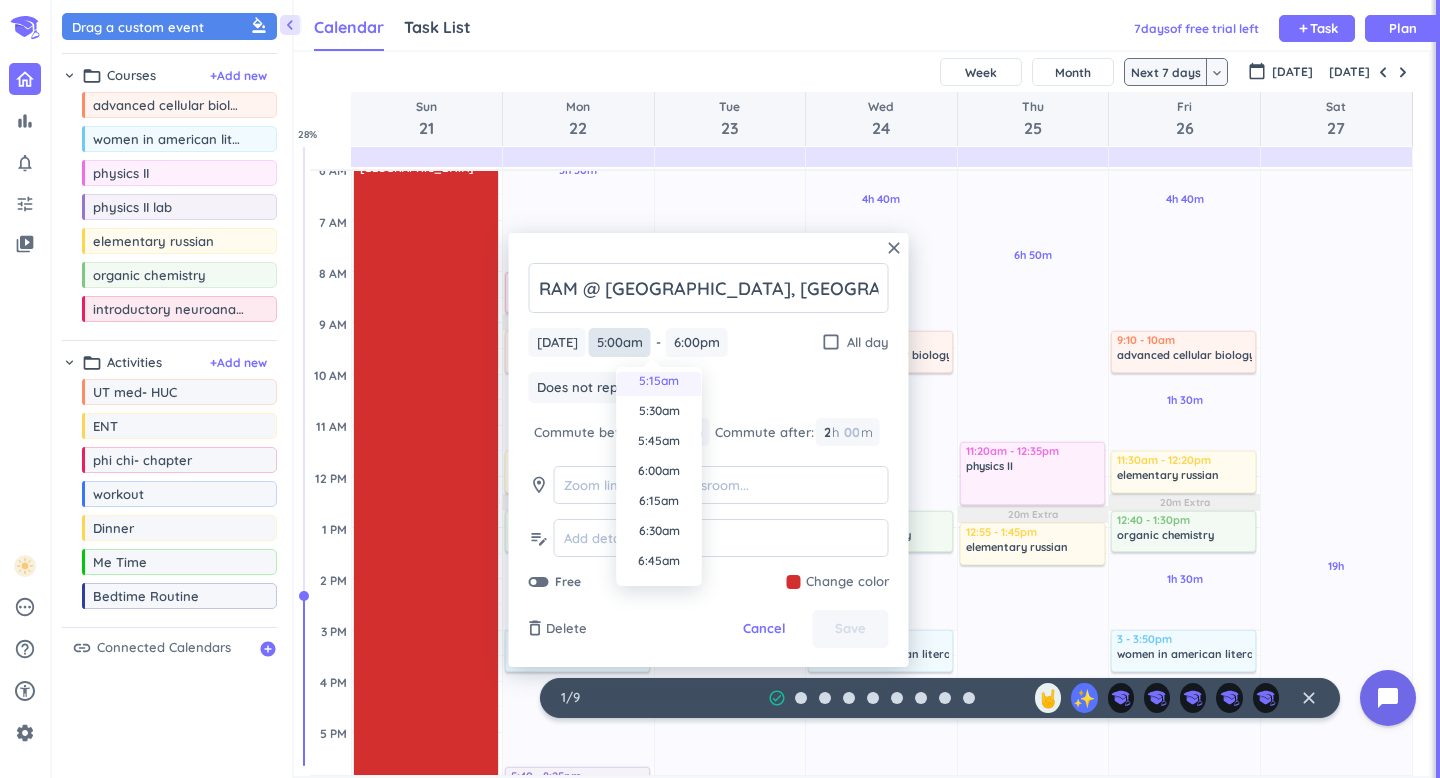 scroll, scrollTop: 647, scrollLeft: 0, axis: vertical 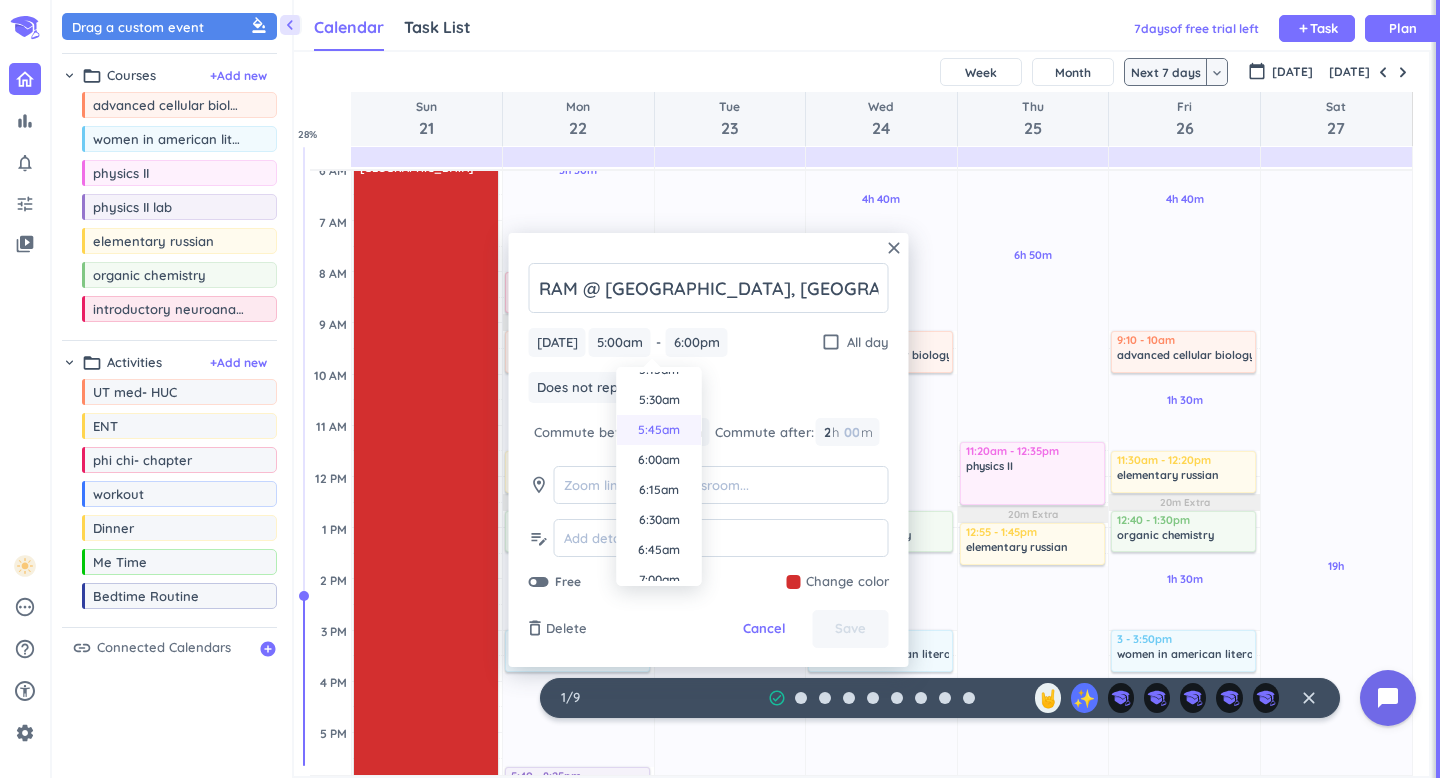 click on "5:45am" at bounding box center [659, 430] 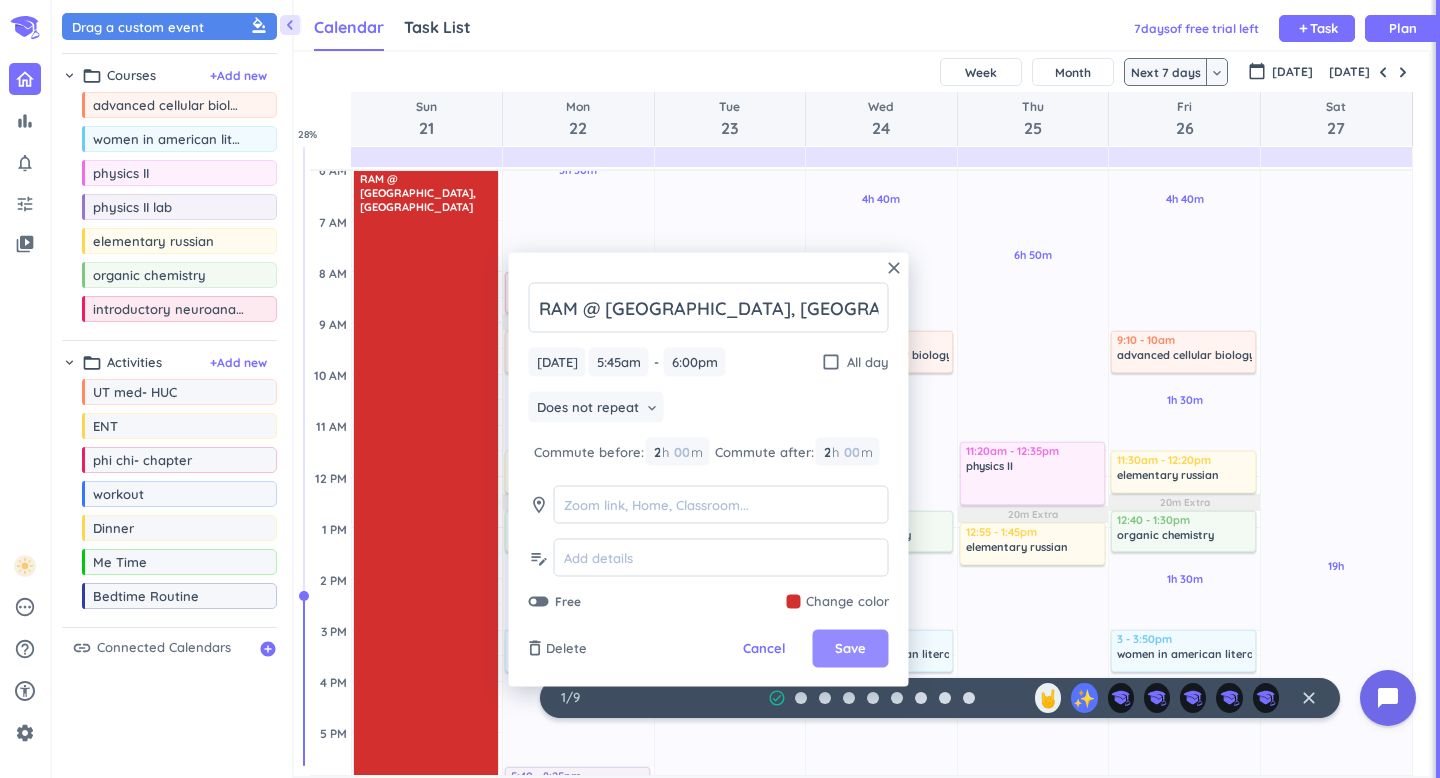 click on "Save" at bounding box center [851, 649] 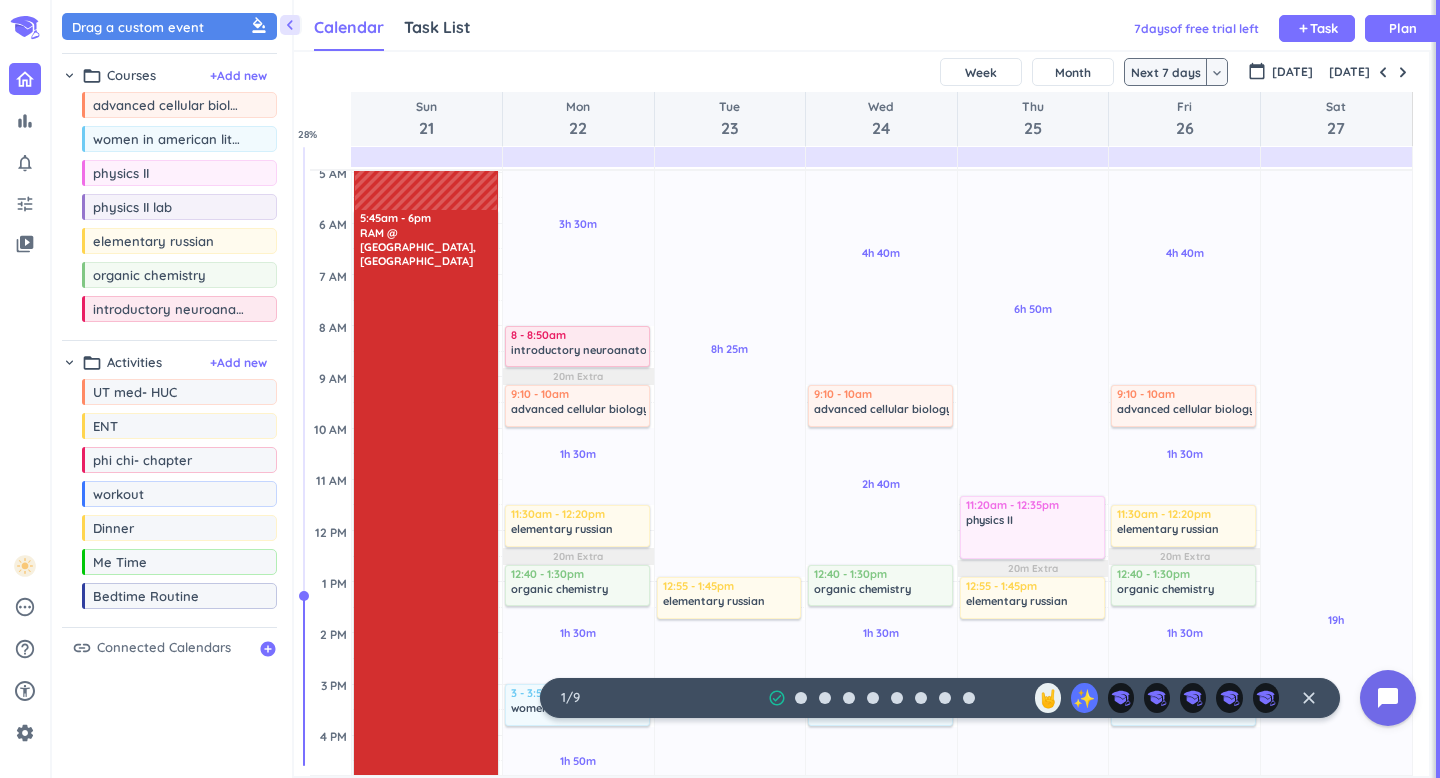 scroll, scrollTop: 0, scrollLeft: 0, axis: both 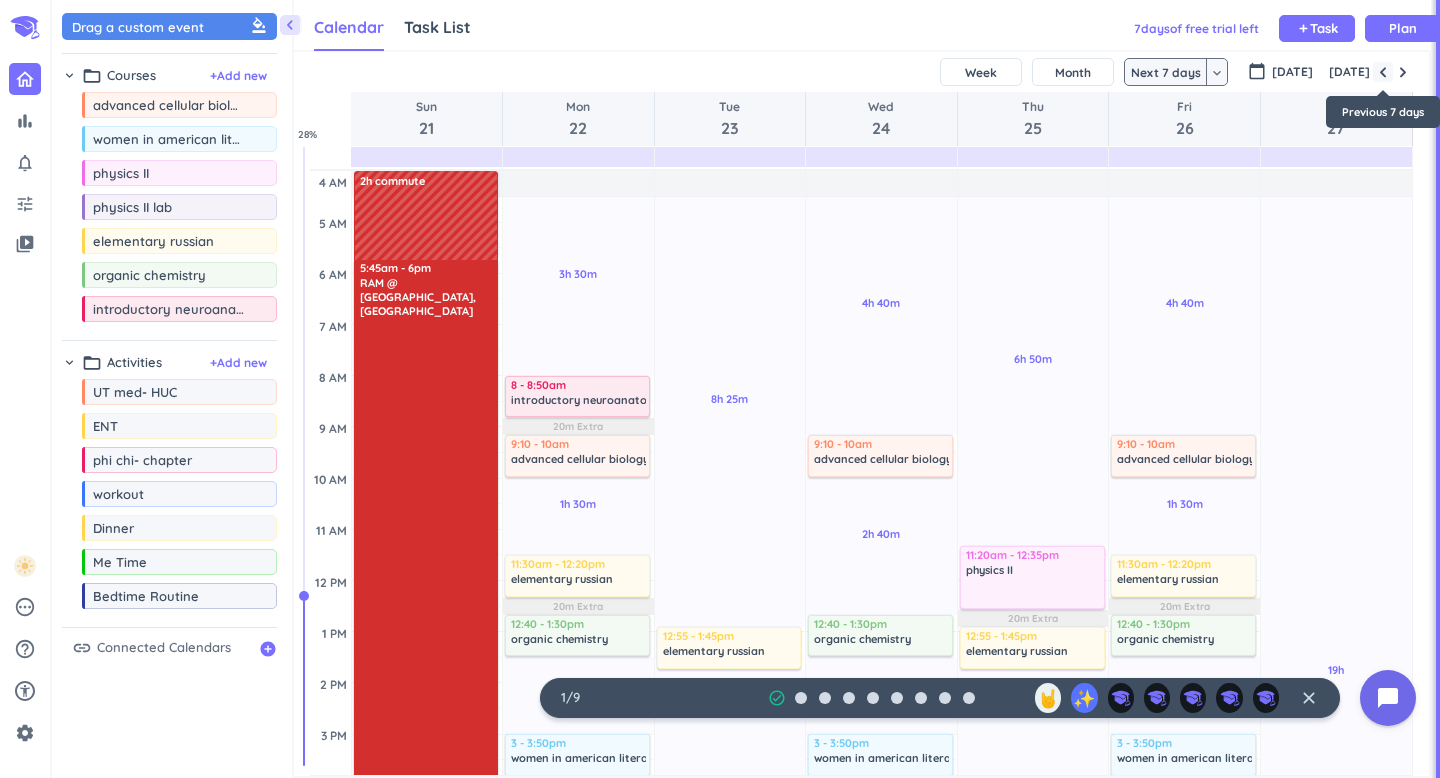 click at bounding box center (1383, 72) 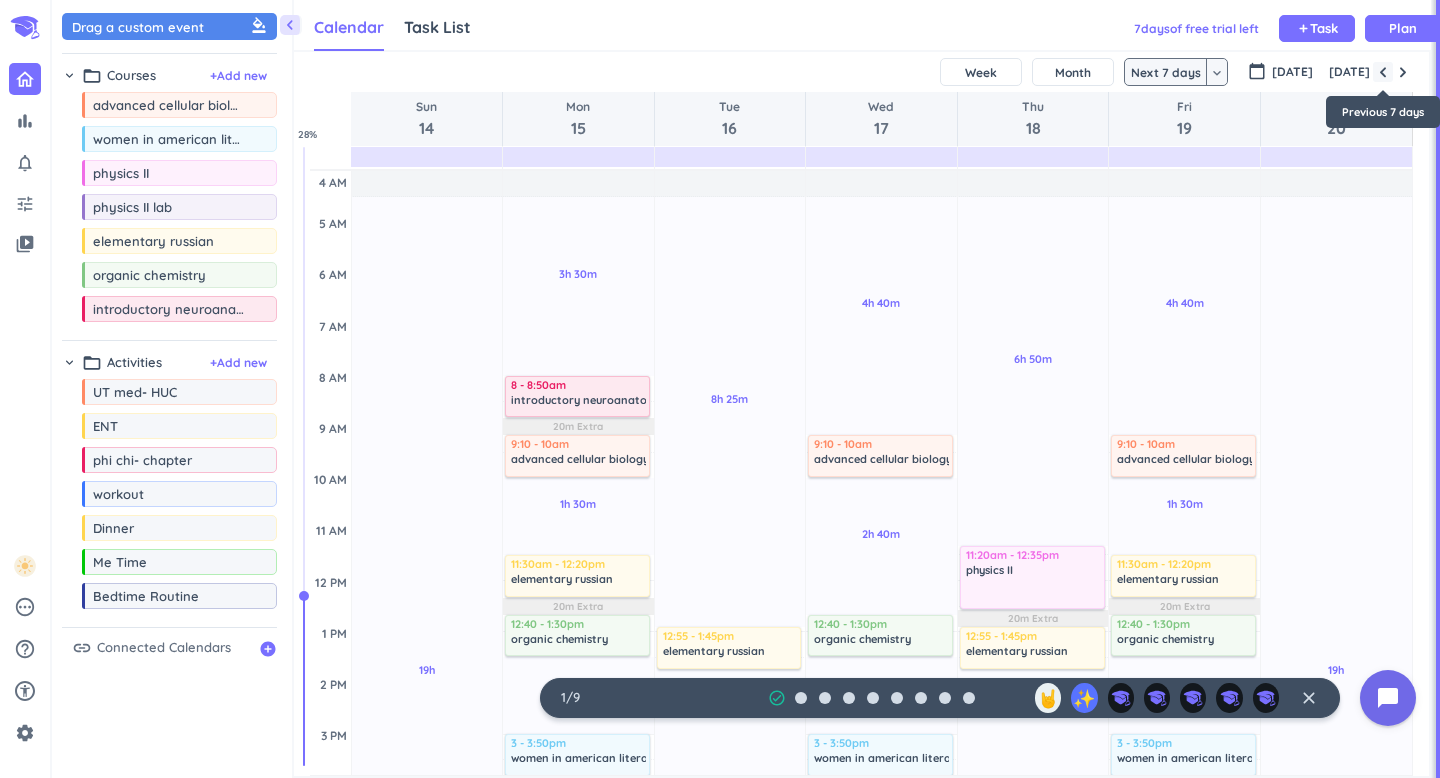 scroll, scrollTop: 104, scrollLeft: 0, axis: vertical 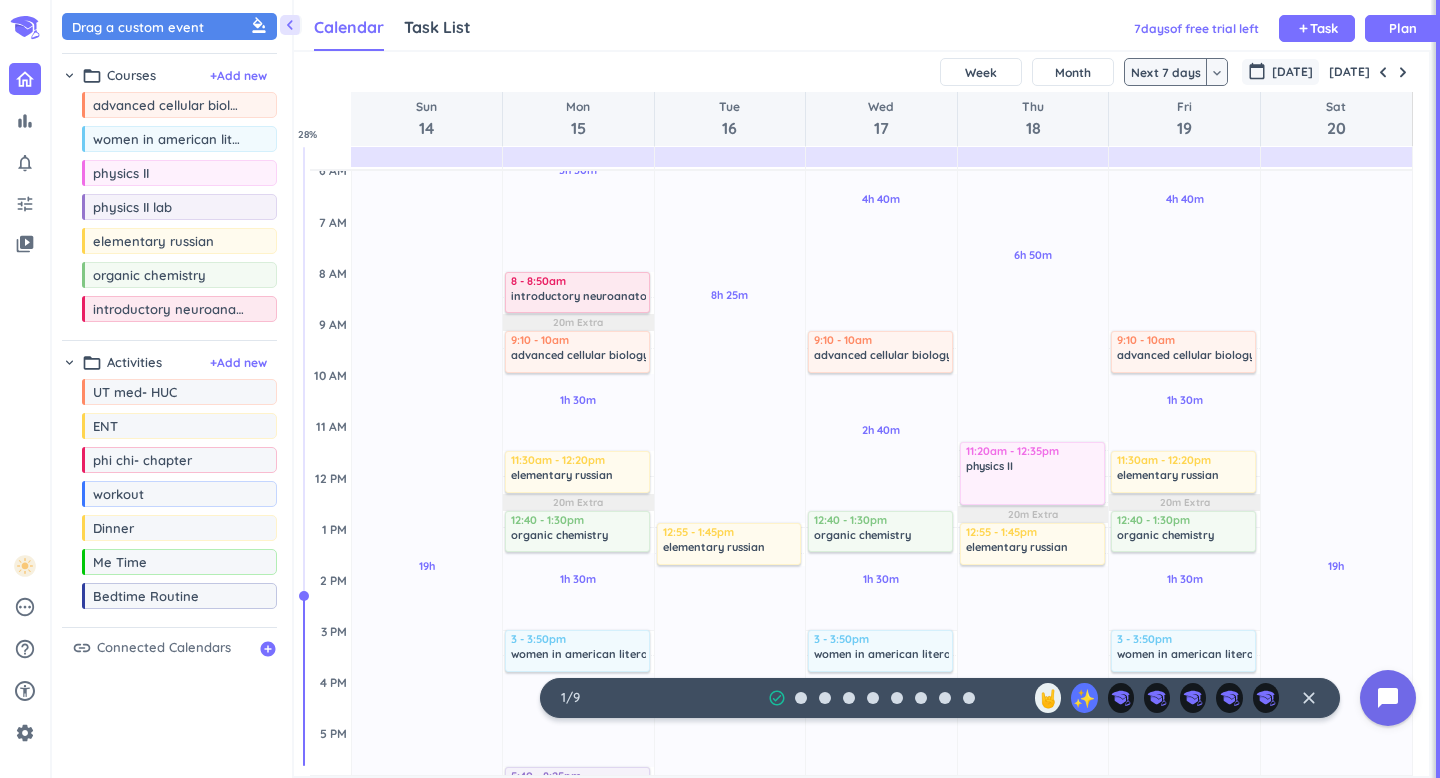 click on "[DATE]" at bounding box center (1292, 72) 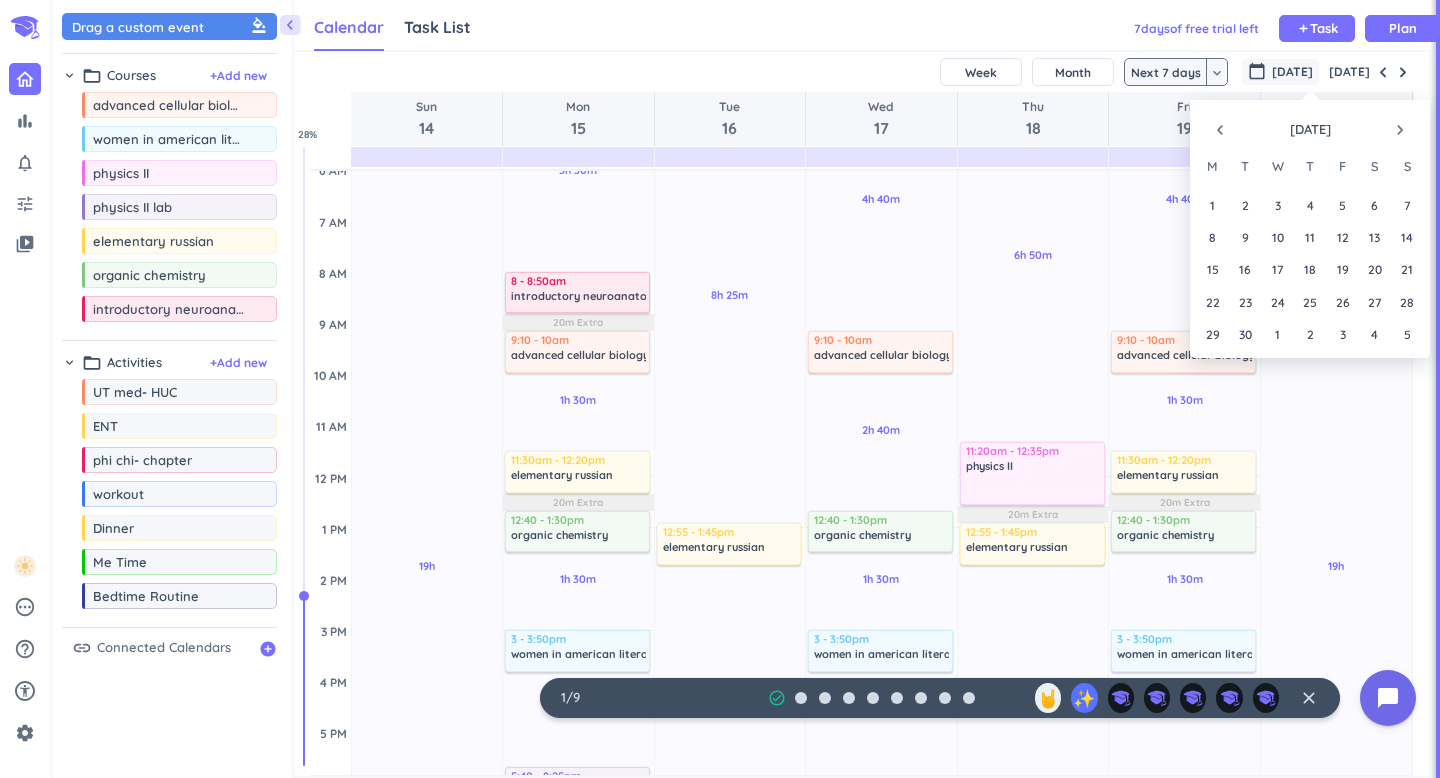 click on "navigate_next" at bounding box center (1400, 130) 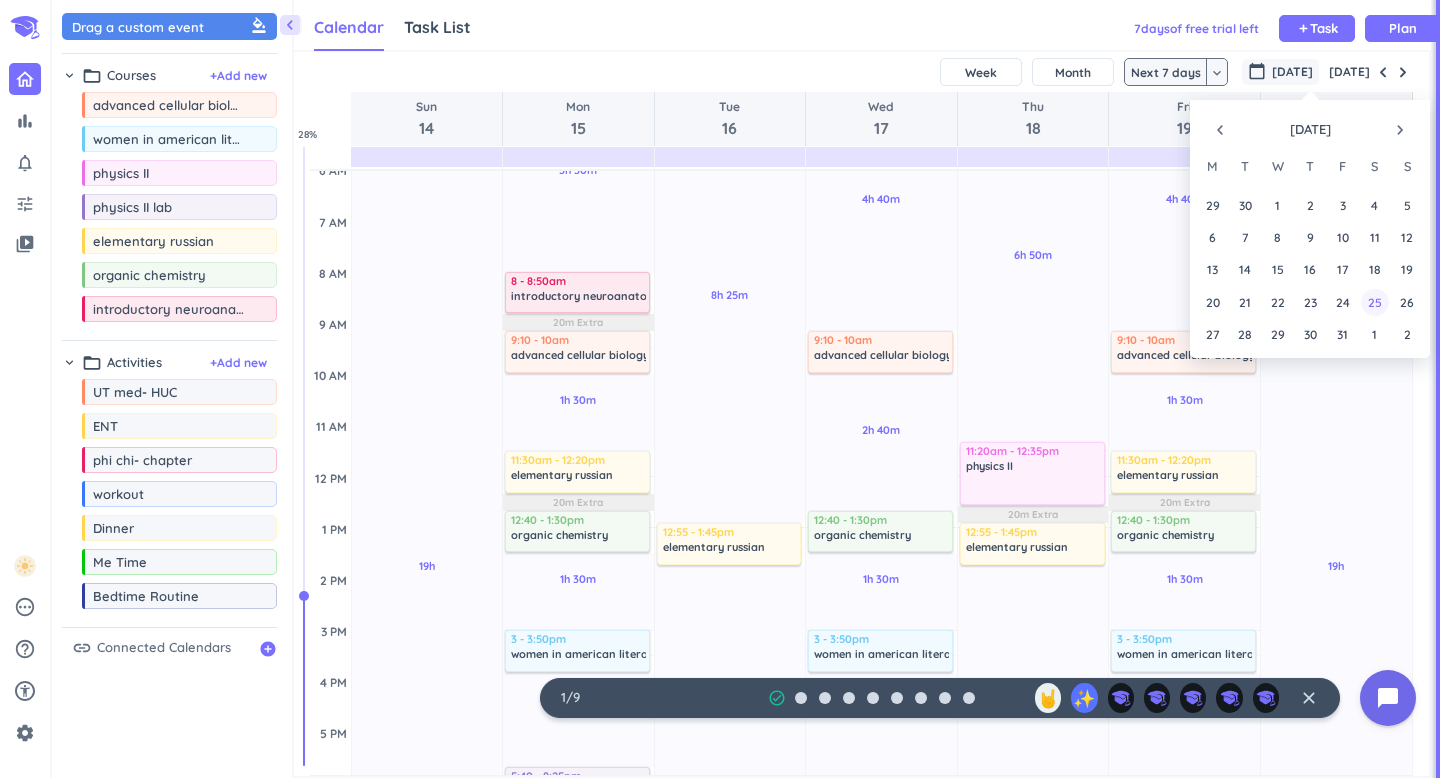 click on "25" at bounding box center (1374, 301) 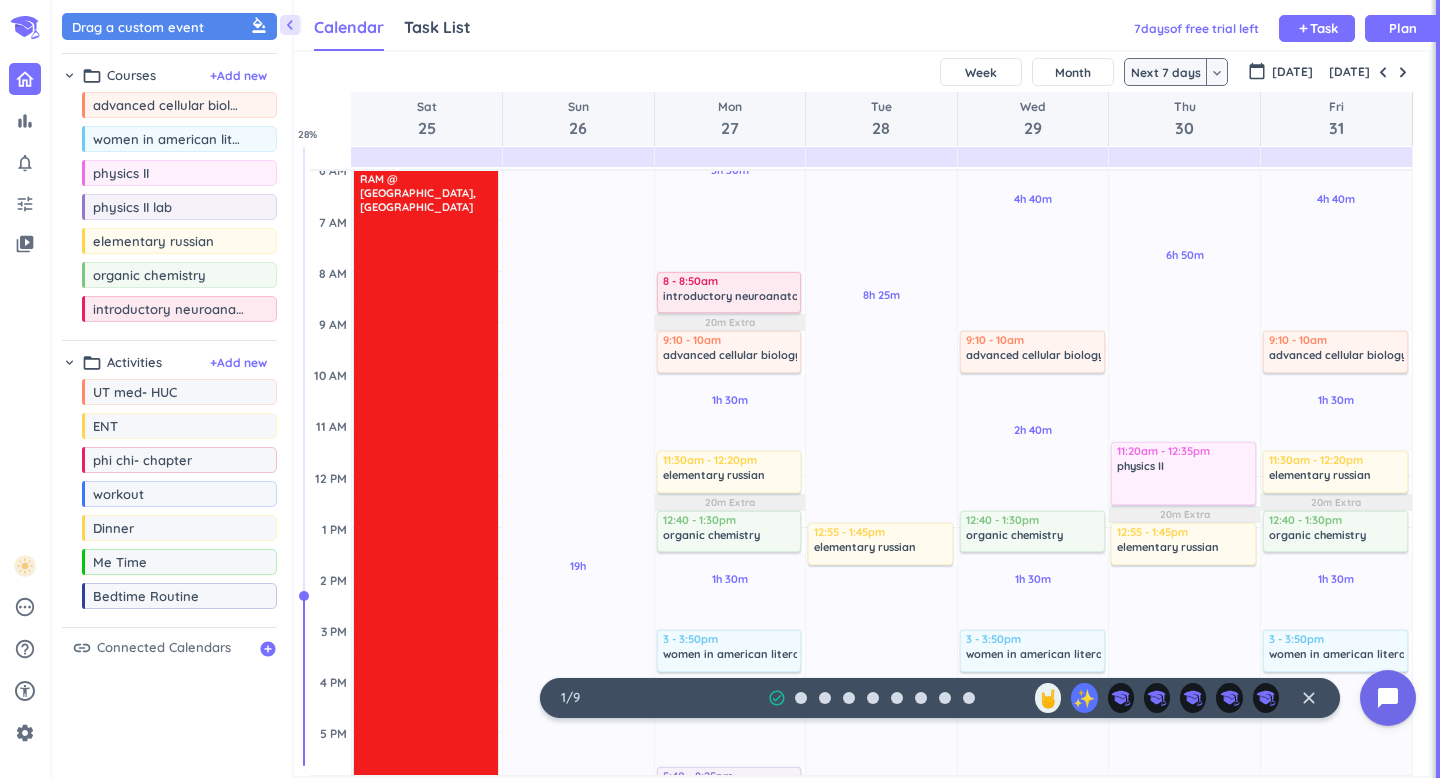 click at bounding box center [427, 498] 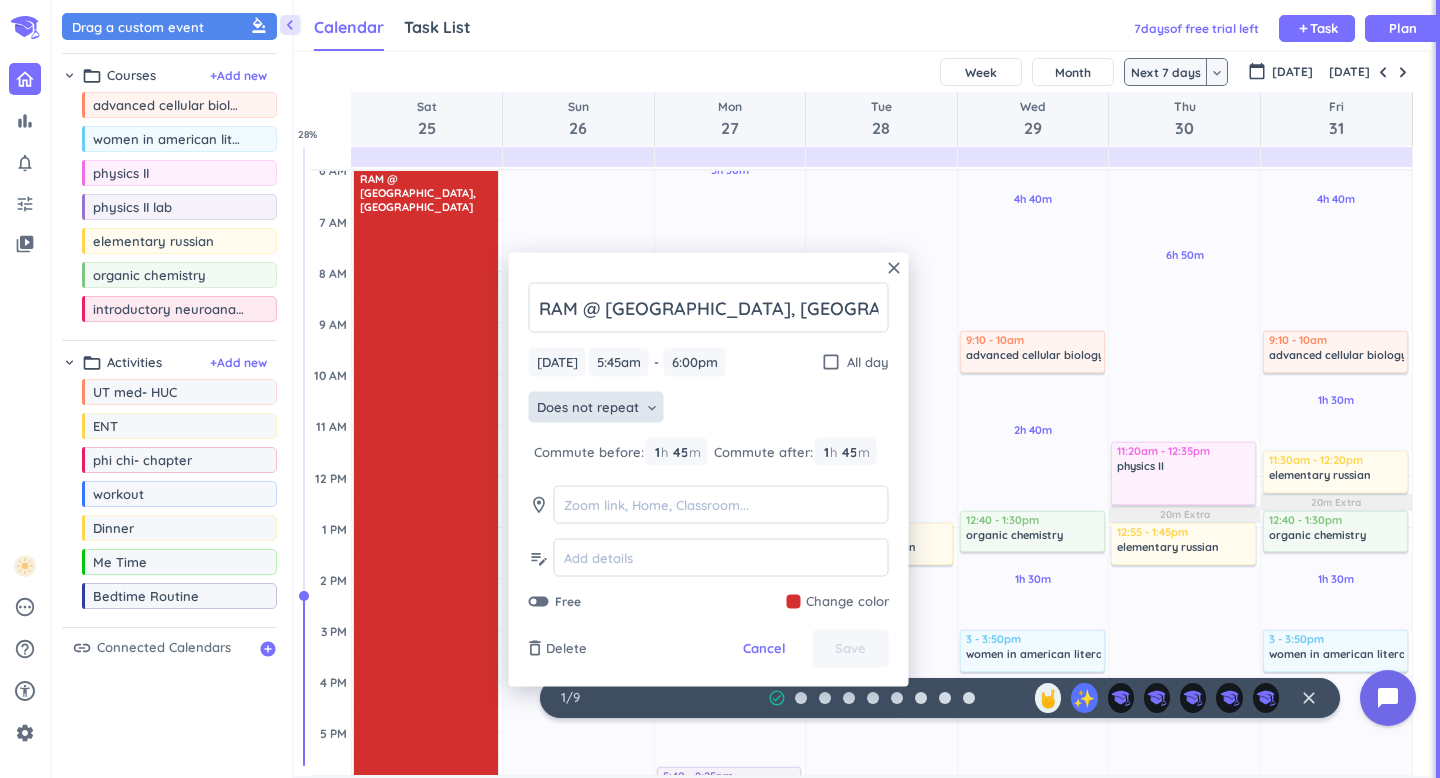click on "Does not repeat" at bounding box center (588, 407) 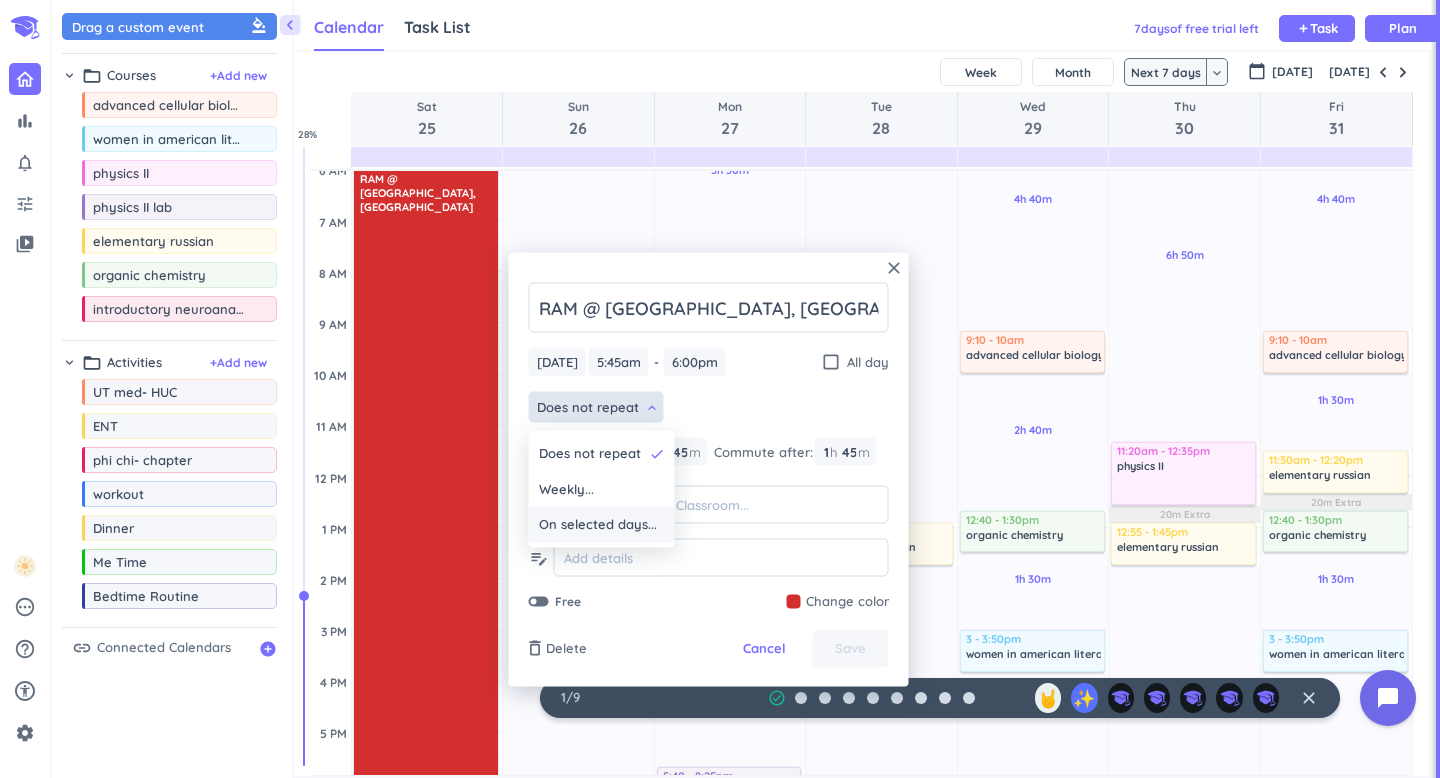 click on "On selected days..." at bounding box center (598, 525) 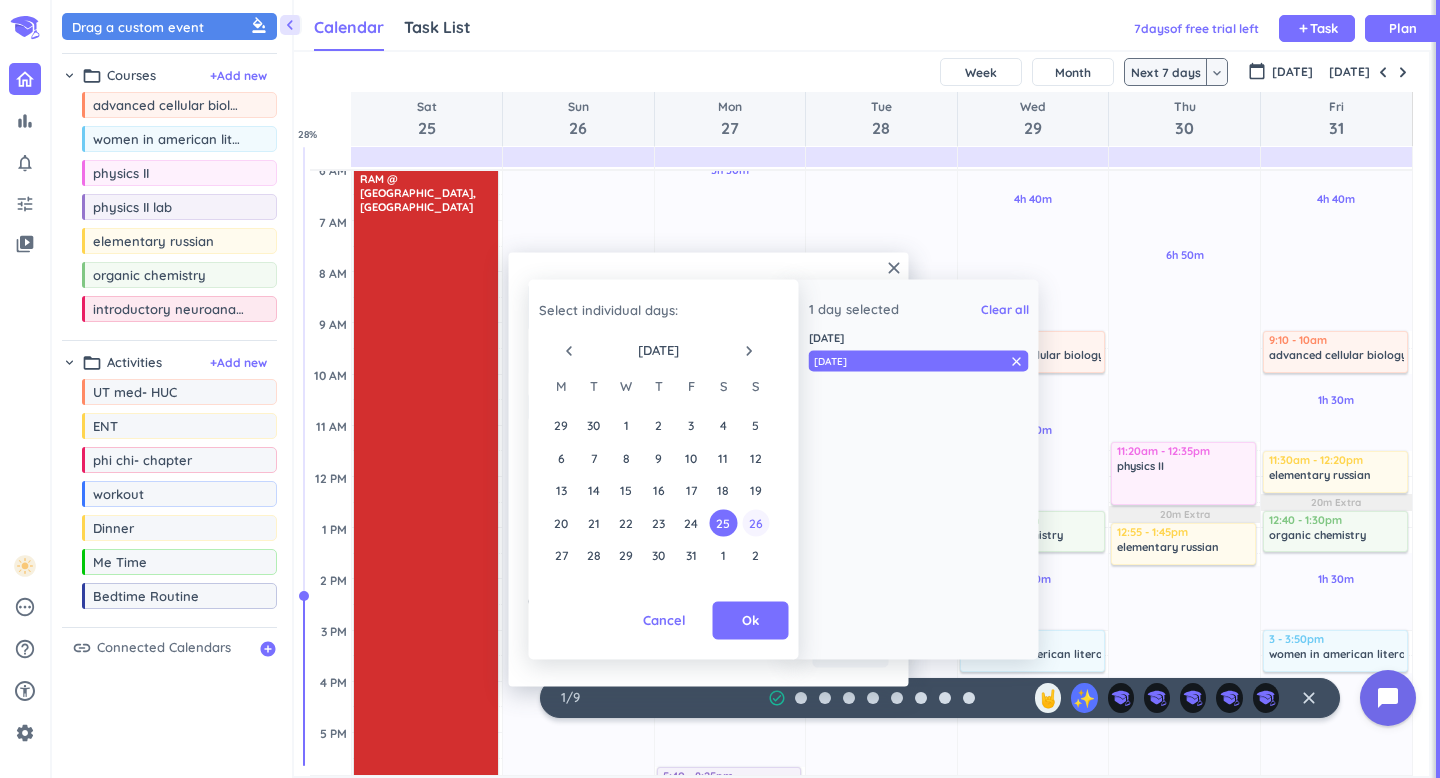 click on "26" at bounding box center (755, 522) 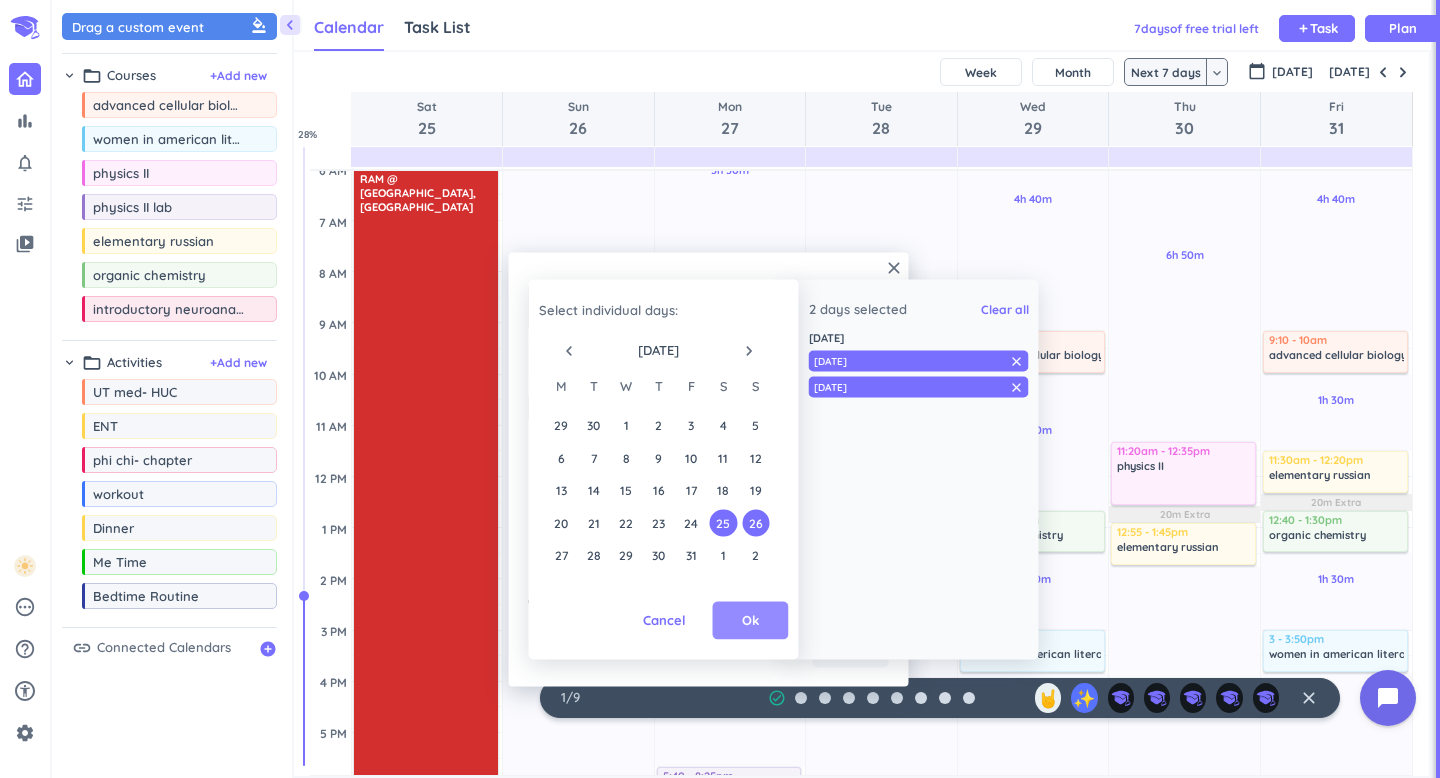 click on "Ok" at bounding box center (750, 621) 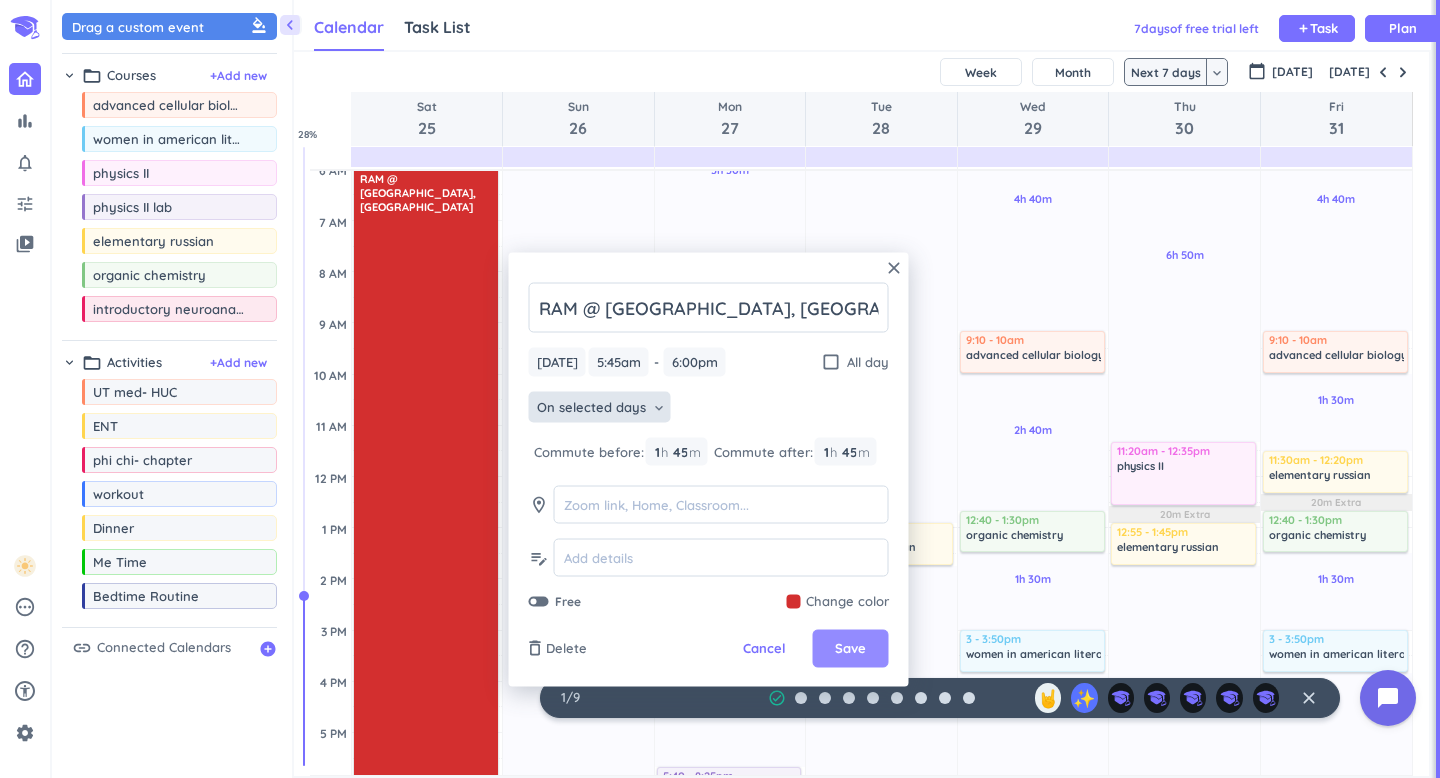 click on "Save" at bounding box center (850, 649) 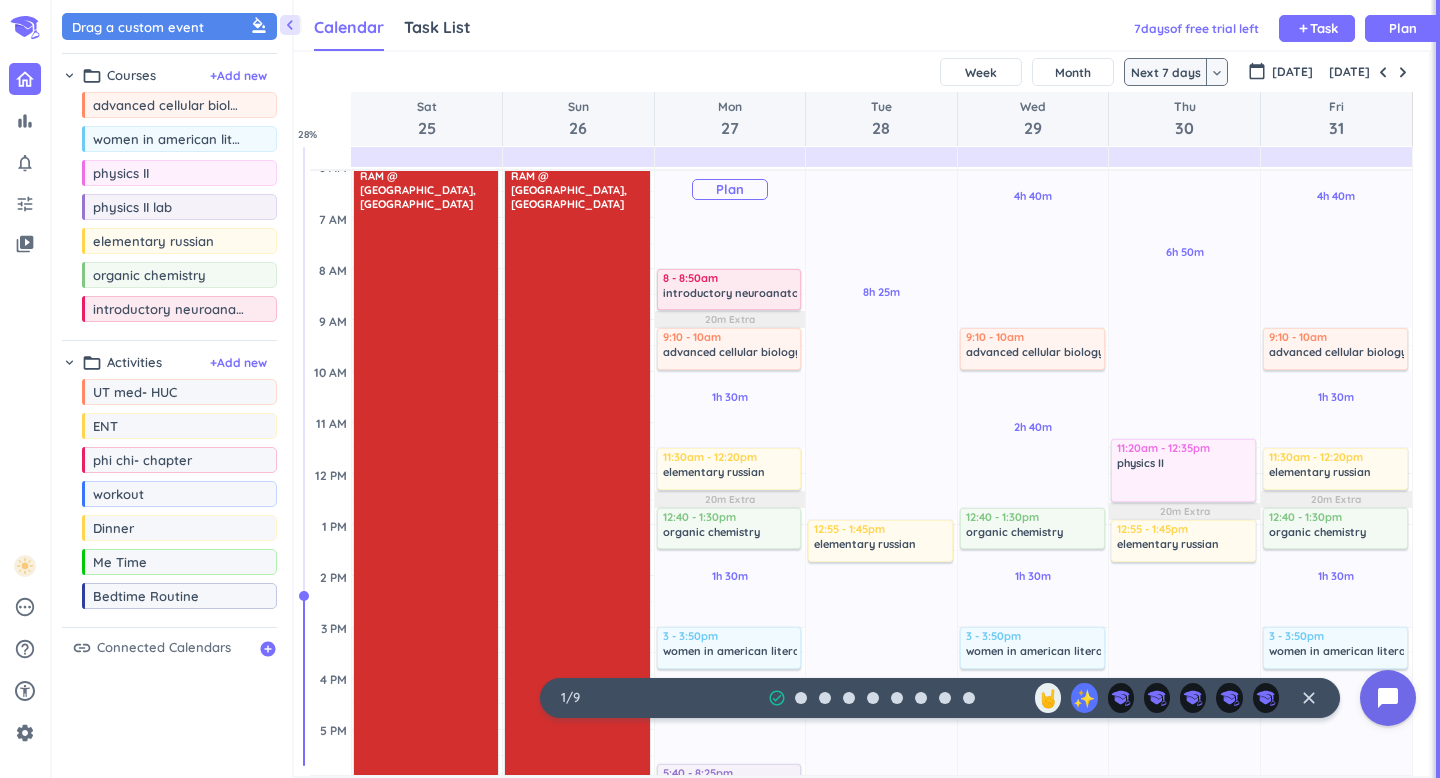 scroll, scrollTop: 0, scrollLeft: 0, axis: both 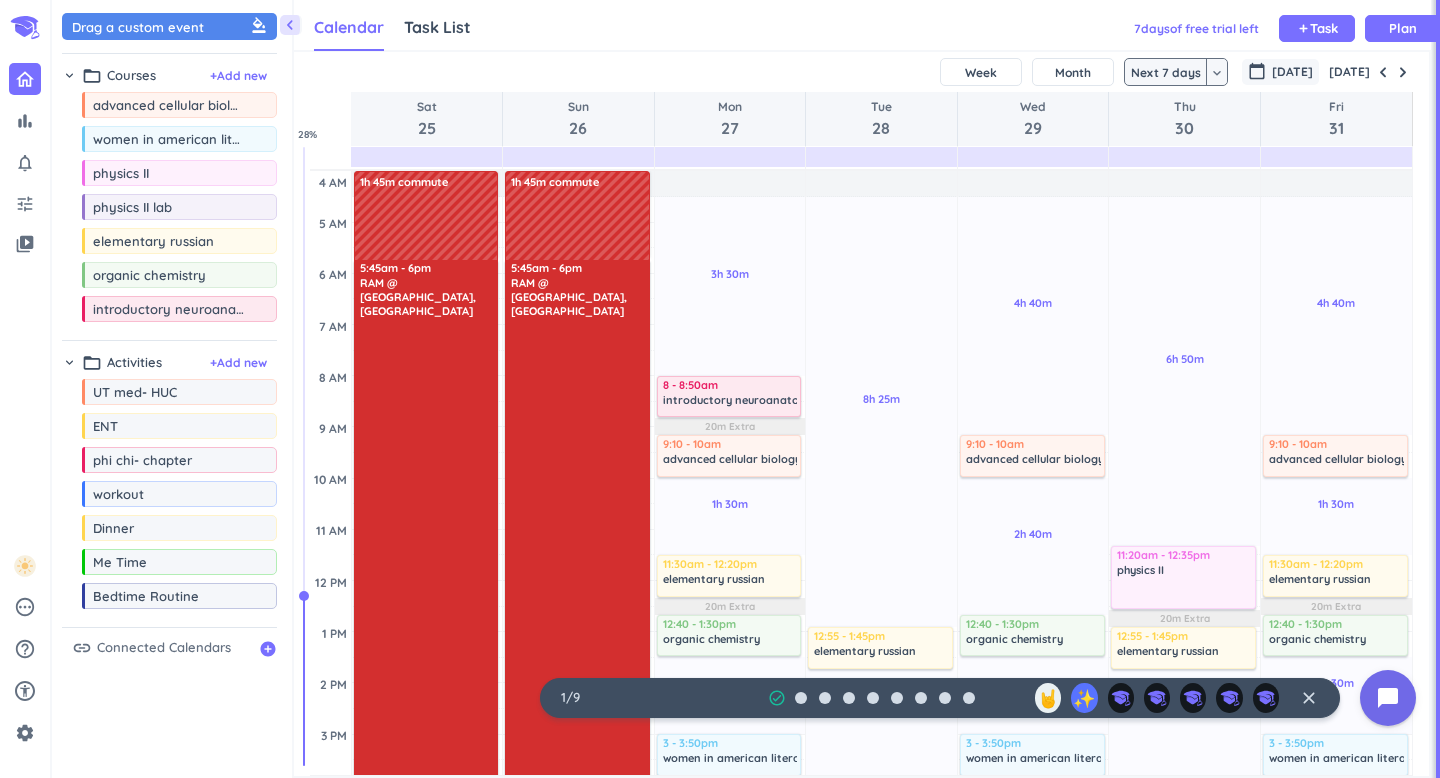 click on "[DATE]" at bounding box center (1292, 72) 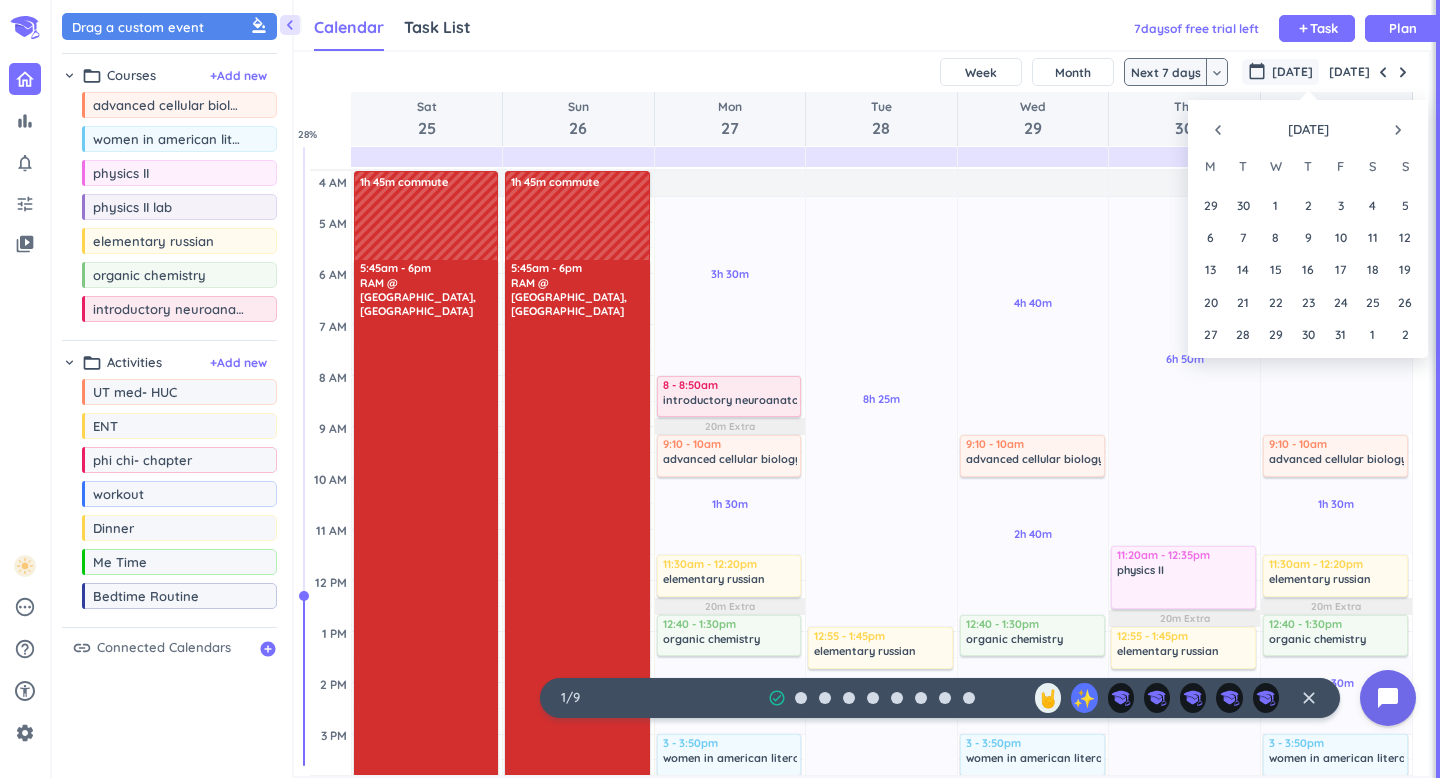 click on "navigate_next" at bounding box center [1398, 130] 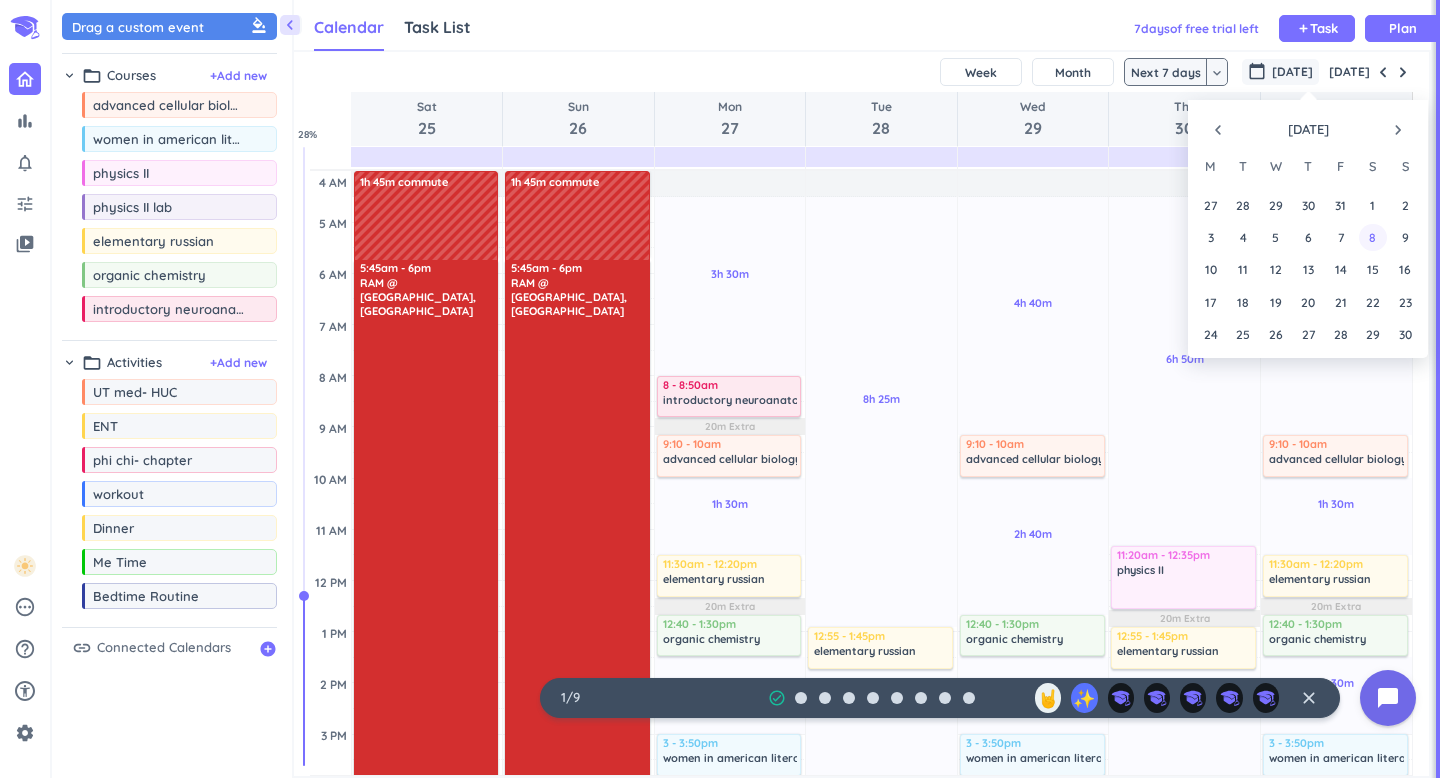 click on "8" at bounding box center (1372, 237) 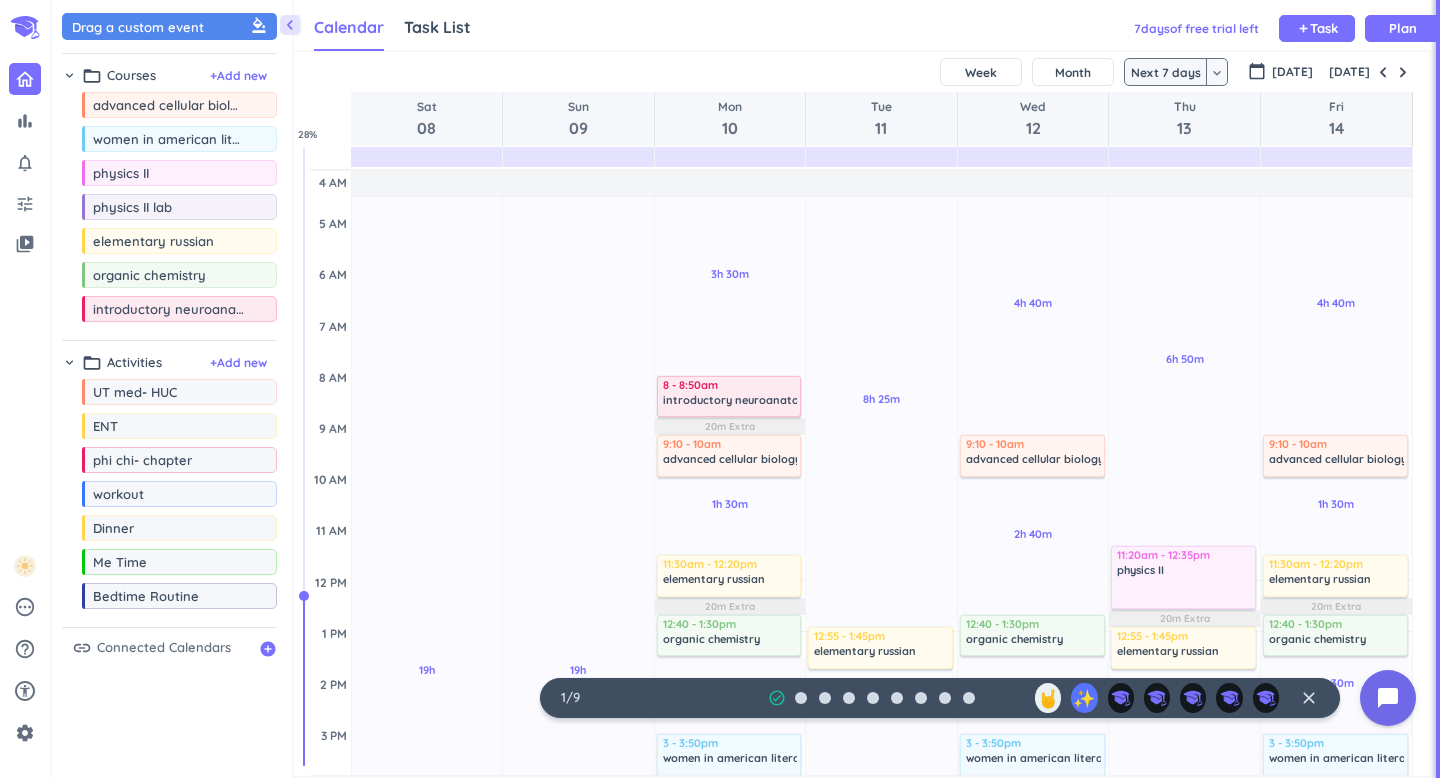 scroll, scrollTop: 104, scrollLeft: 0, axis: vertical 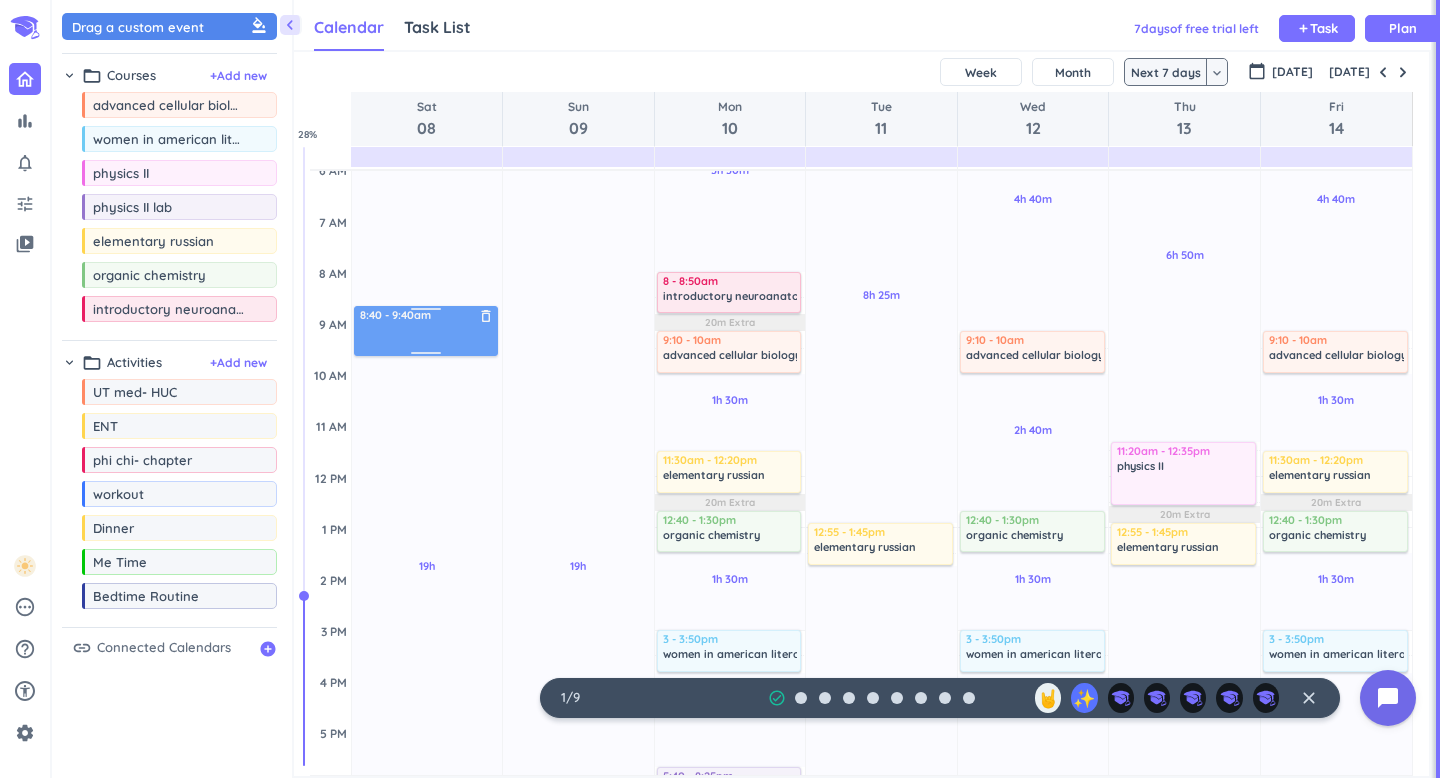 drag, startPoint x: 176, startPoint y: 25, endPoint x: 411, endPoint y: 307, distance: 367.08173 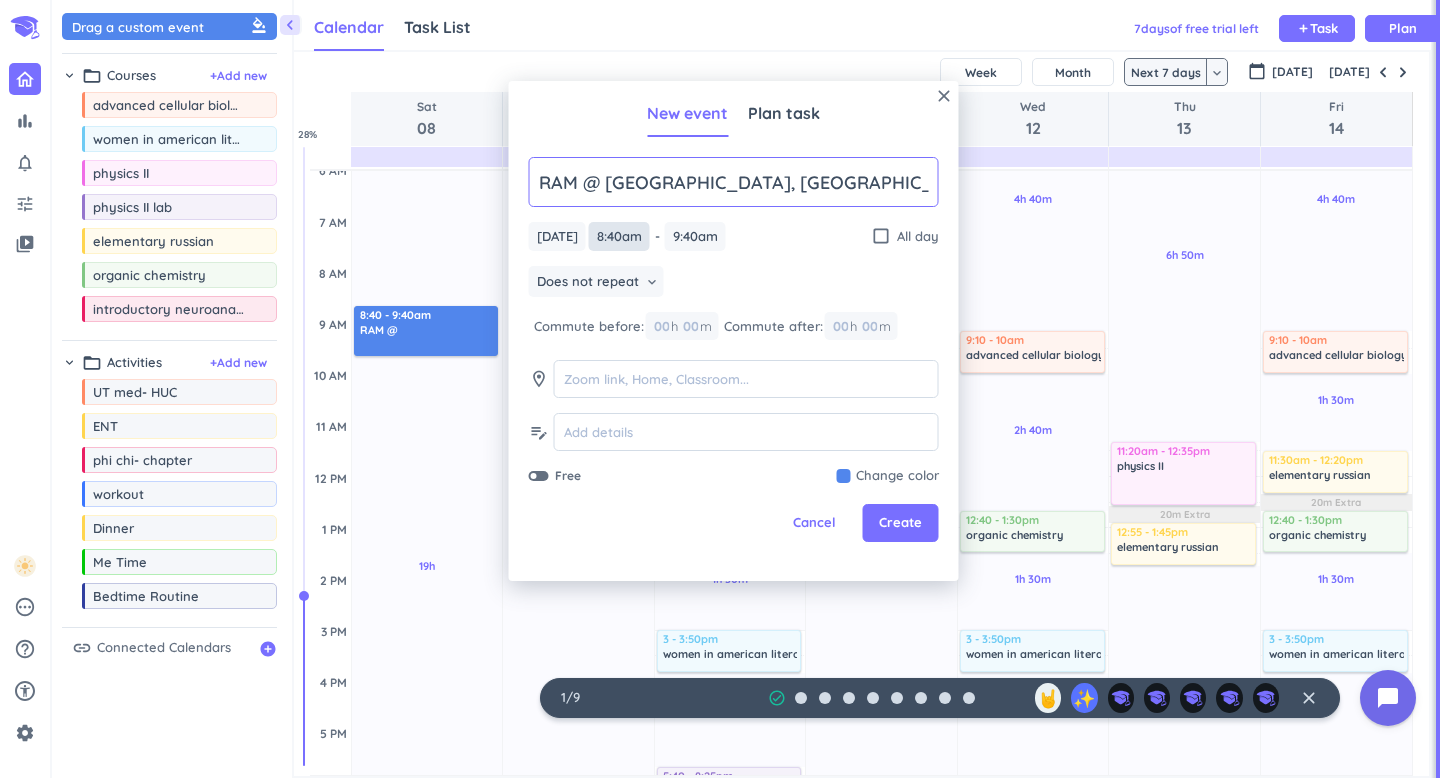 type on "RAM @ [GEOGRAPHIC_DATA], [GEOGRAPHIC_DATA]" 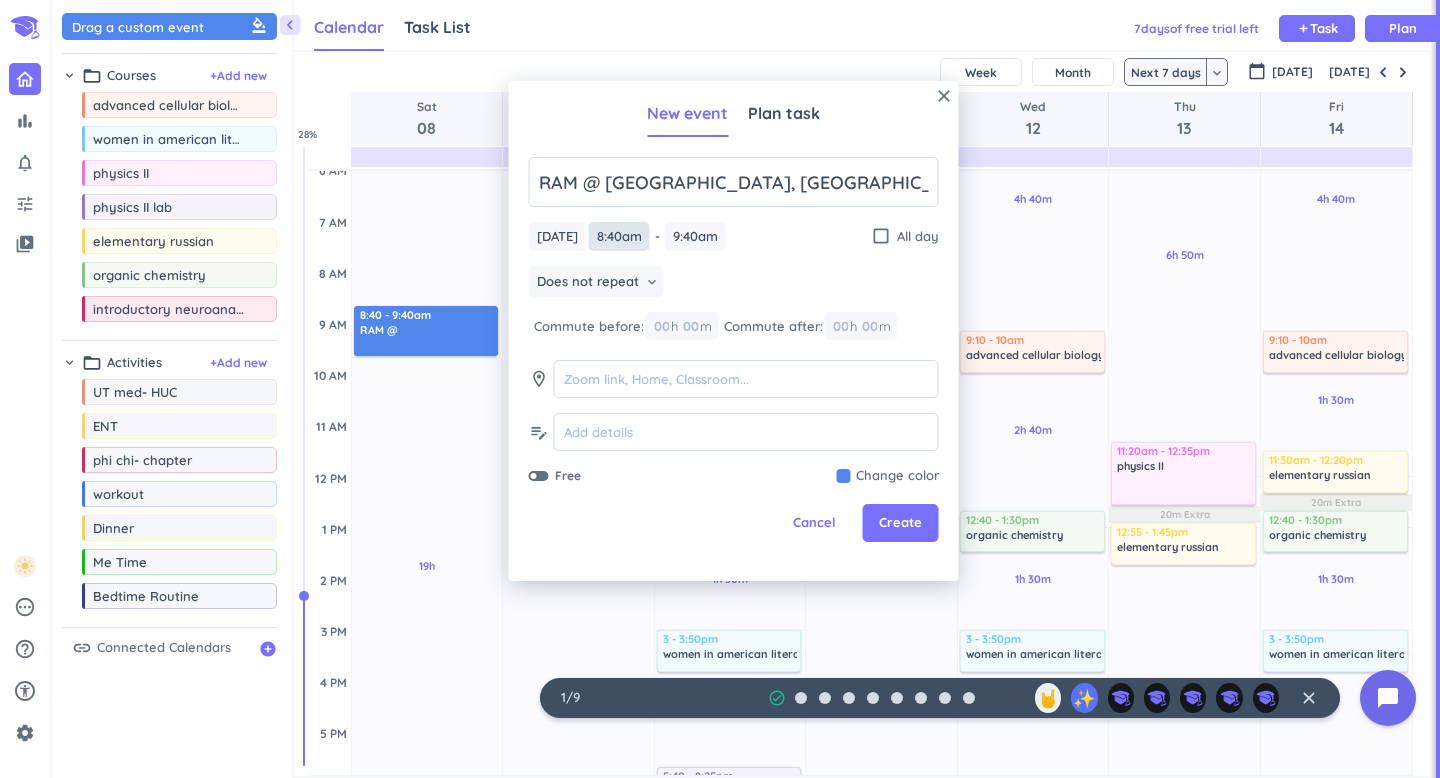 click on "8:40am" at bounding box center (619, 236) 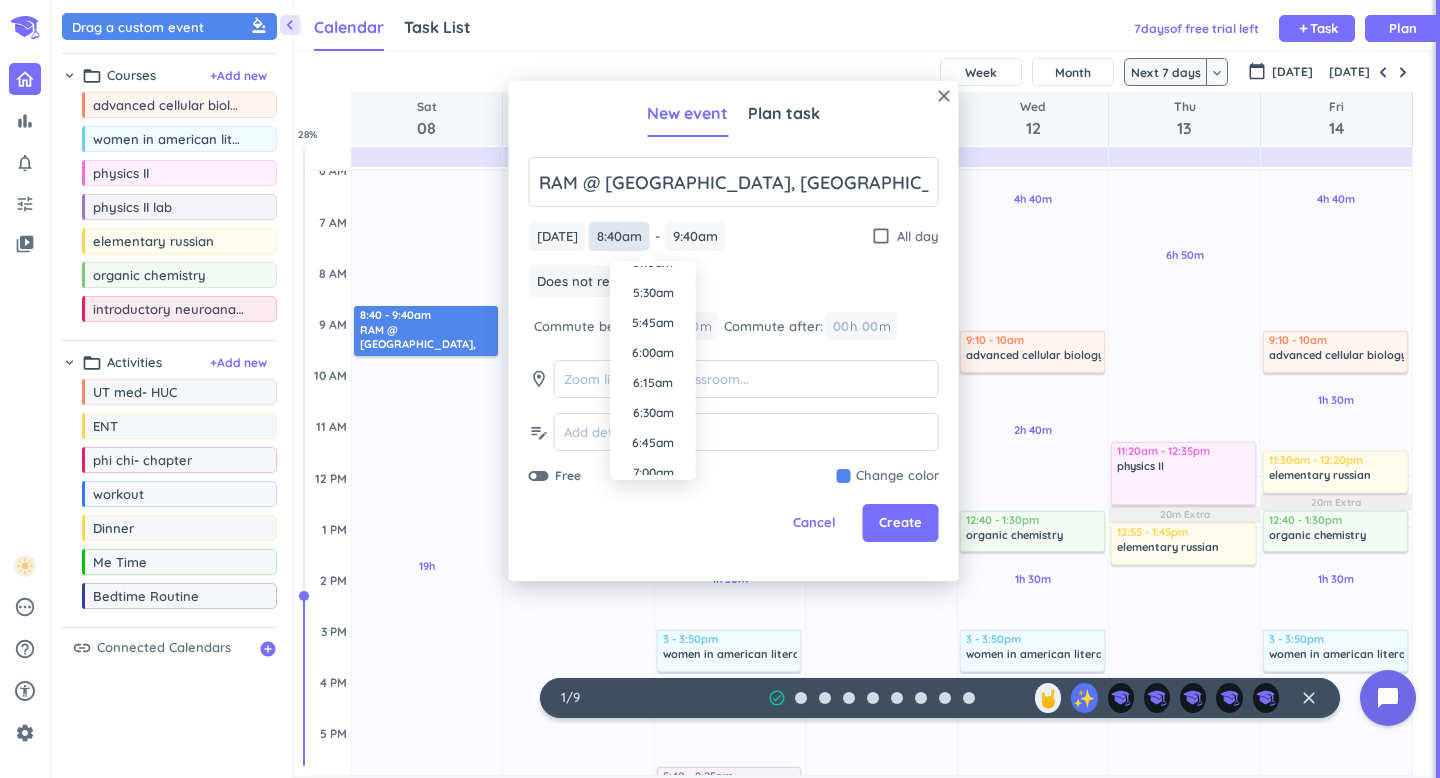scroll, scrollTop: 647, scrollLeft: 0, axis: vertical 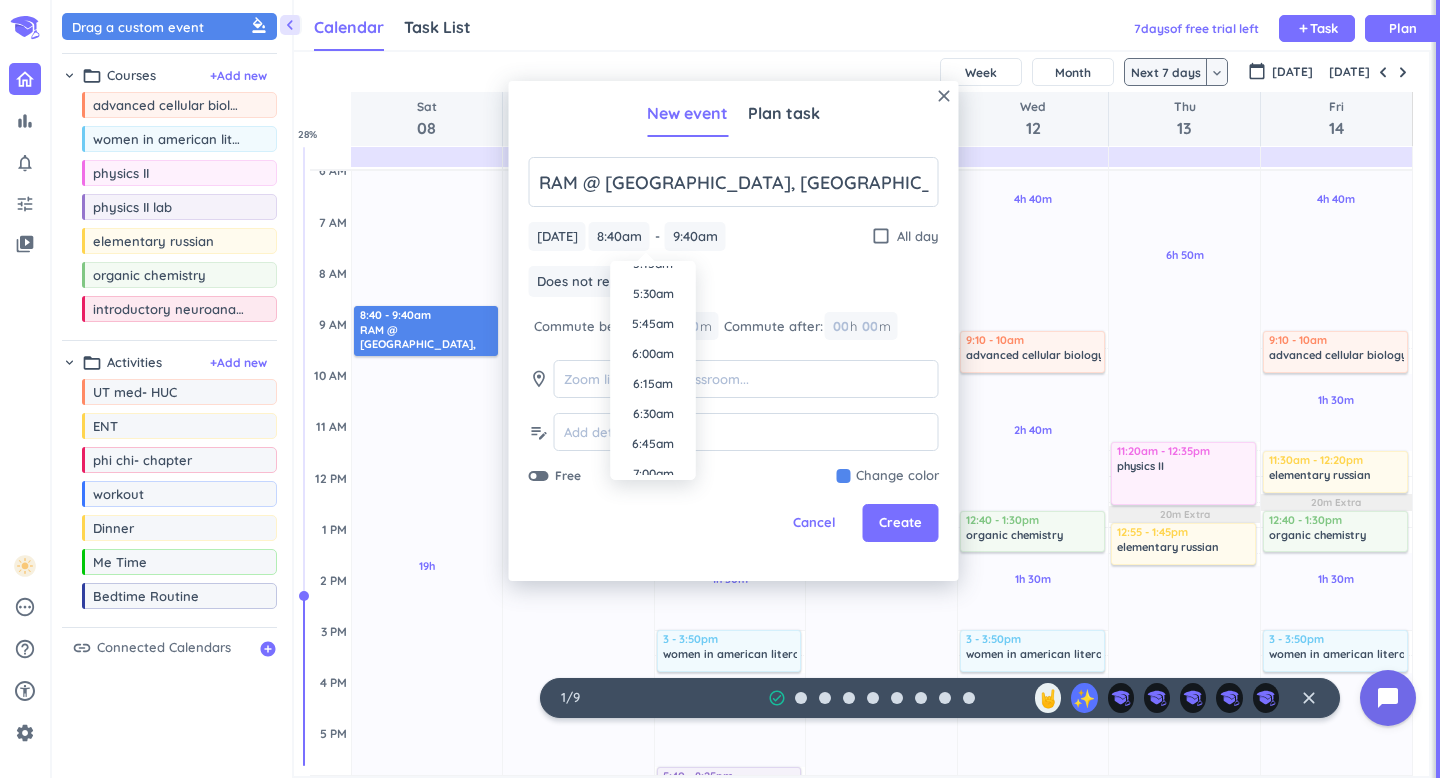 click on "5:45am" at bounding box center [653, 324] 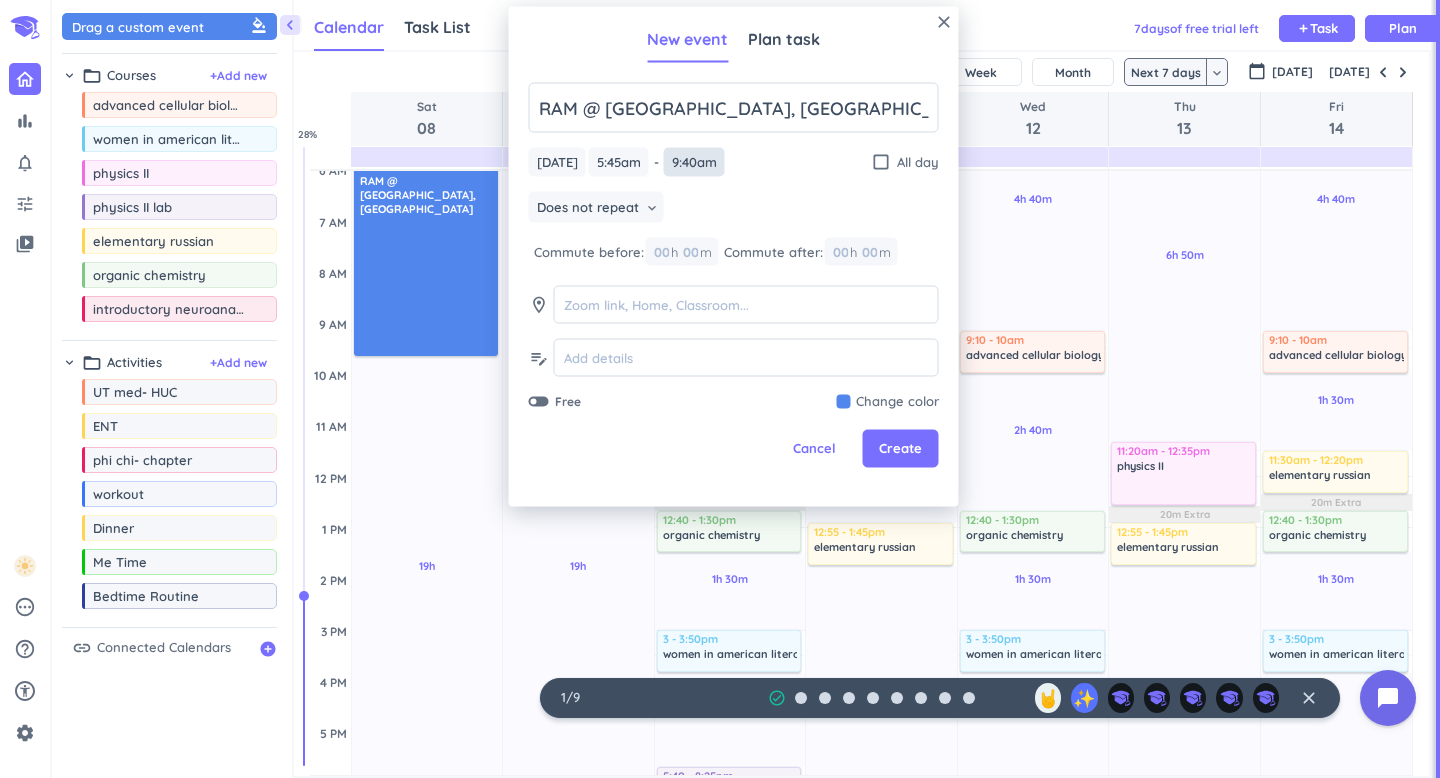 click on "9:40am" at bounding box center (694, 162) 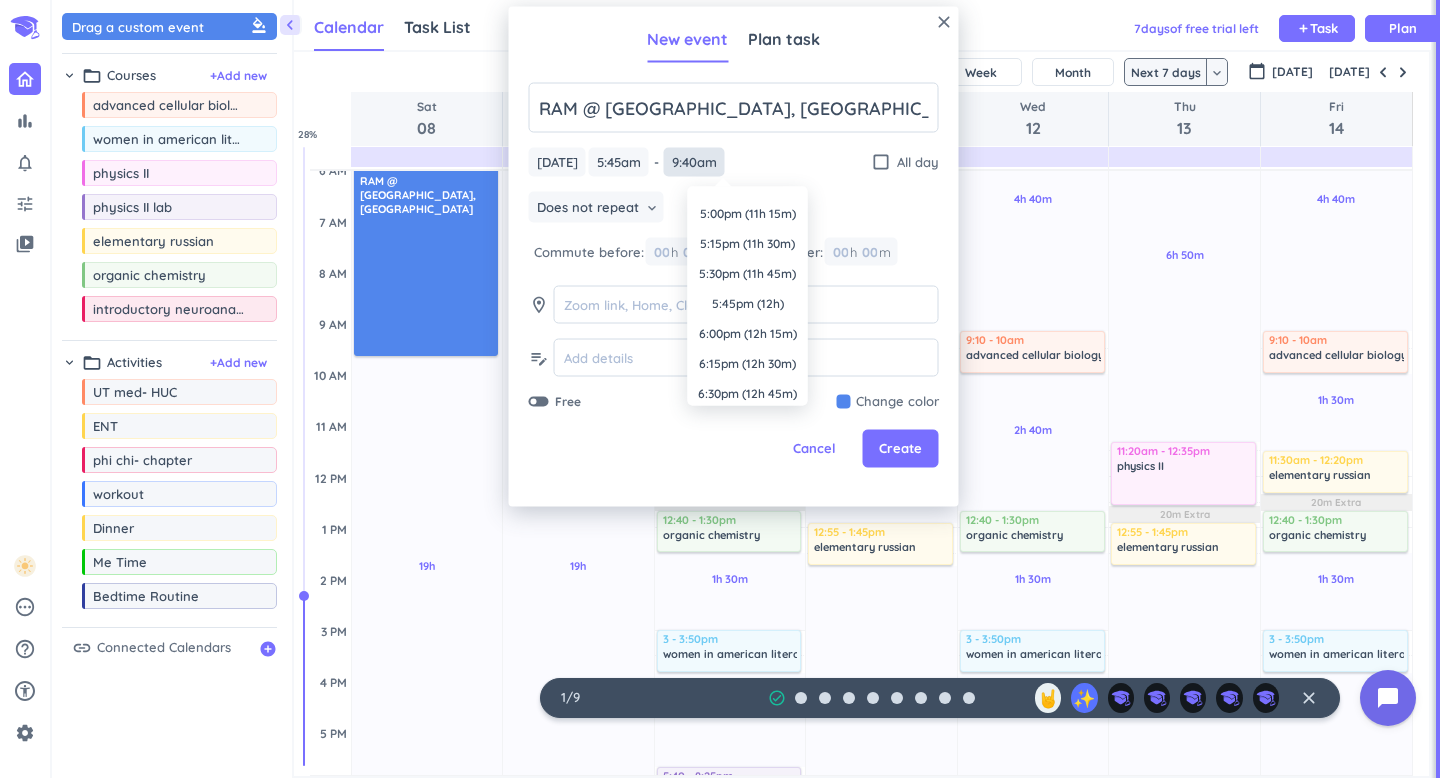 scroll, scrollTop: 1345, scrollLeft: 0, axis: vertical 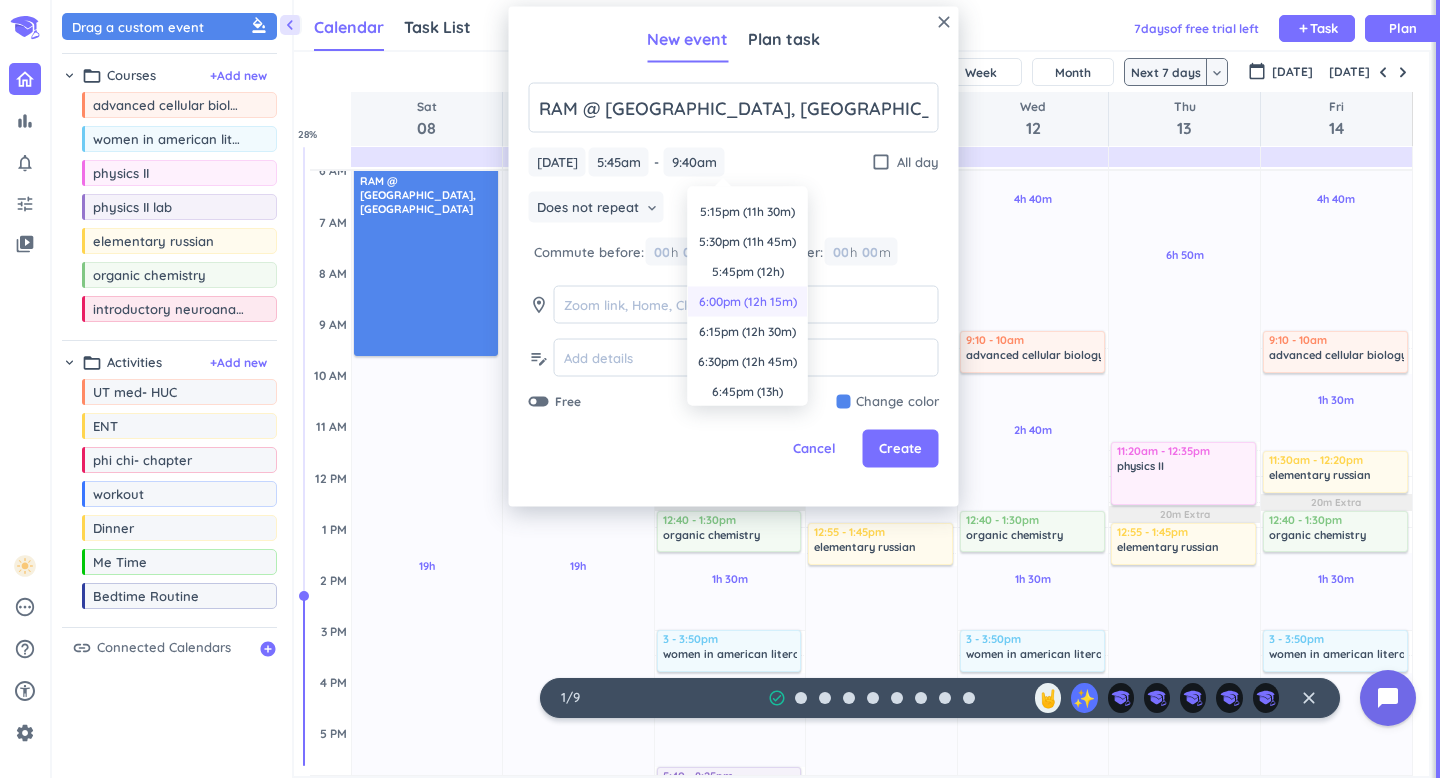 click on "6:00pm (12h 15m)" at bounding box center [748, 302] 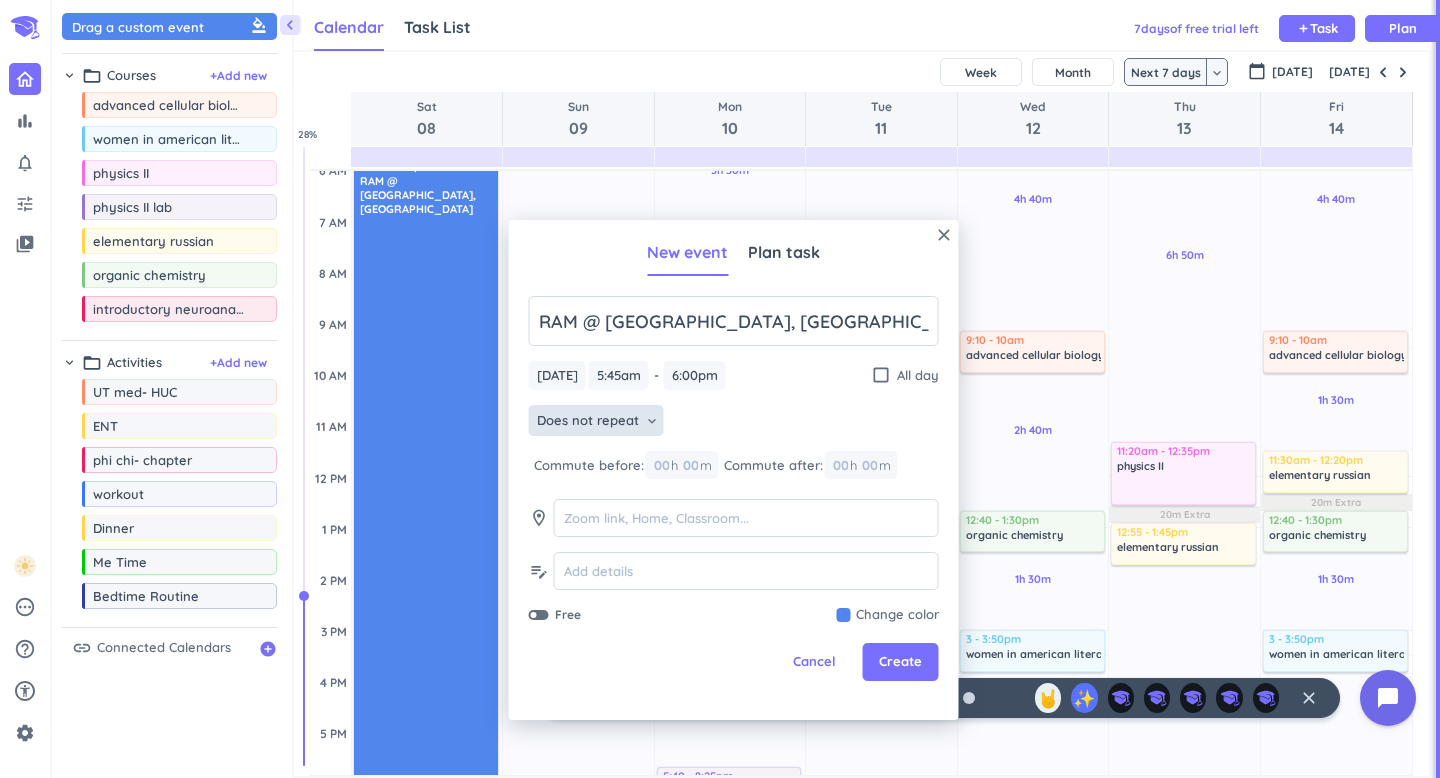 click on "Does not repeat" at bounding box center [588, 421] 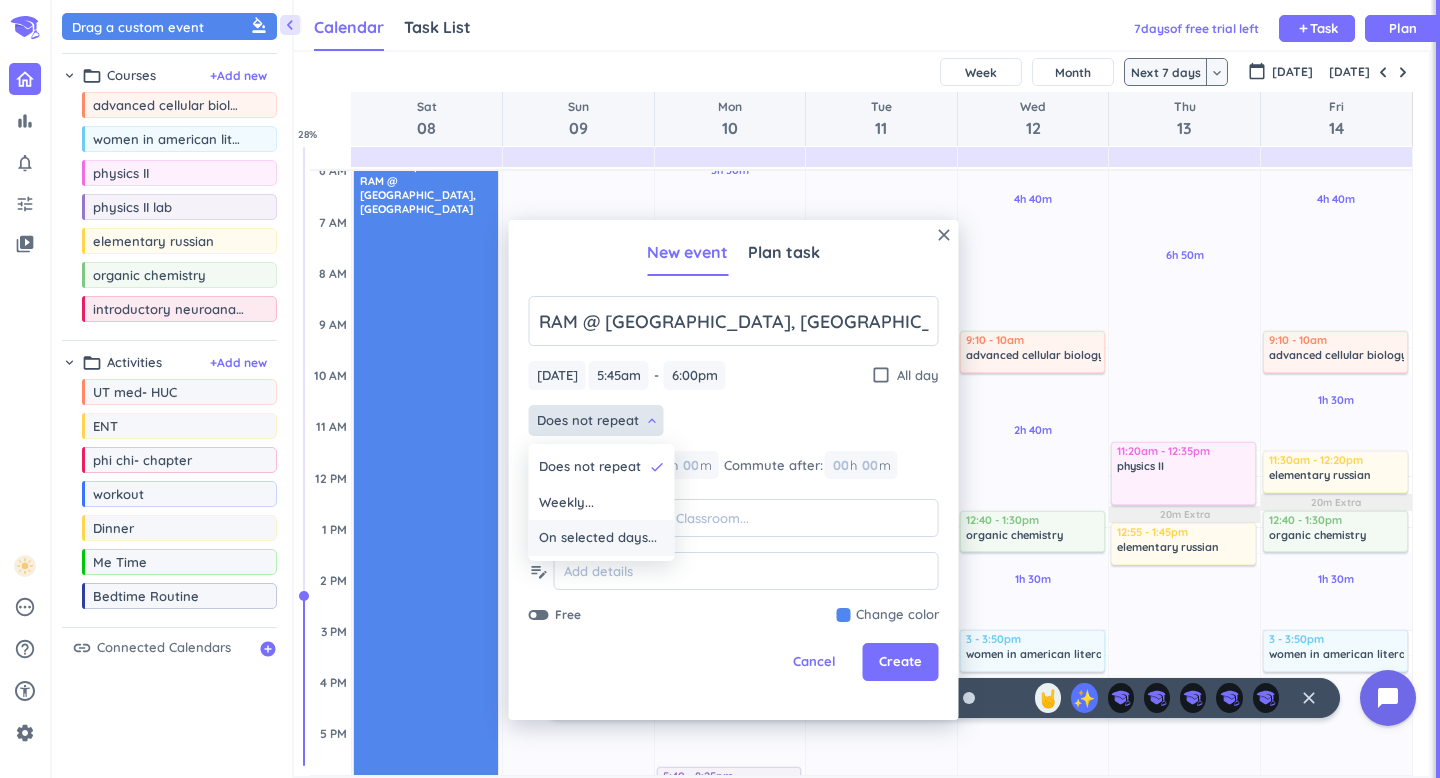 click on "On selected days..." at bounding box center [598, 538] 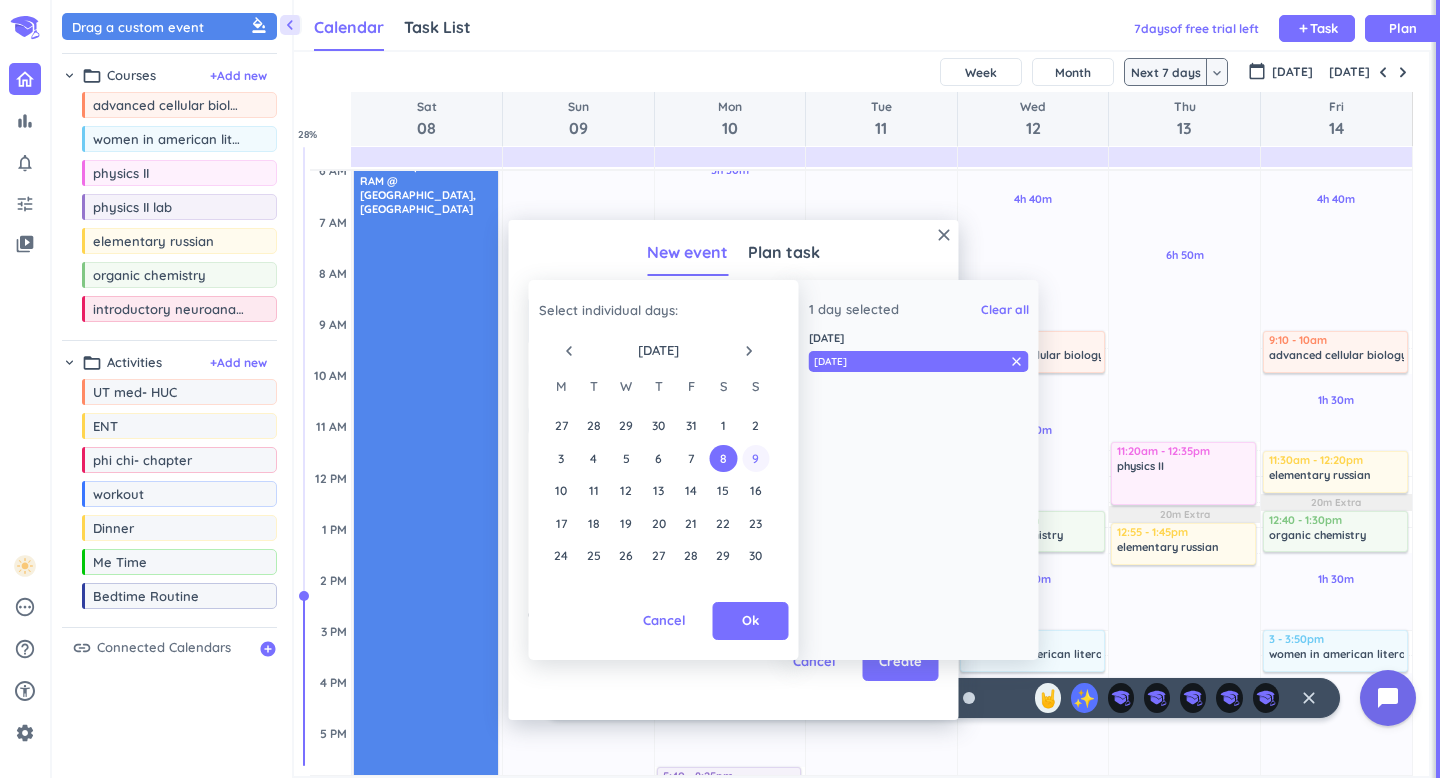 click on "9" at bounding box center [755, 458] 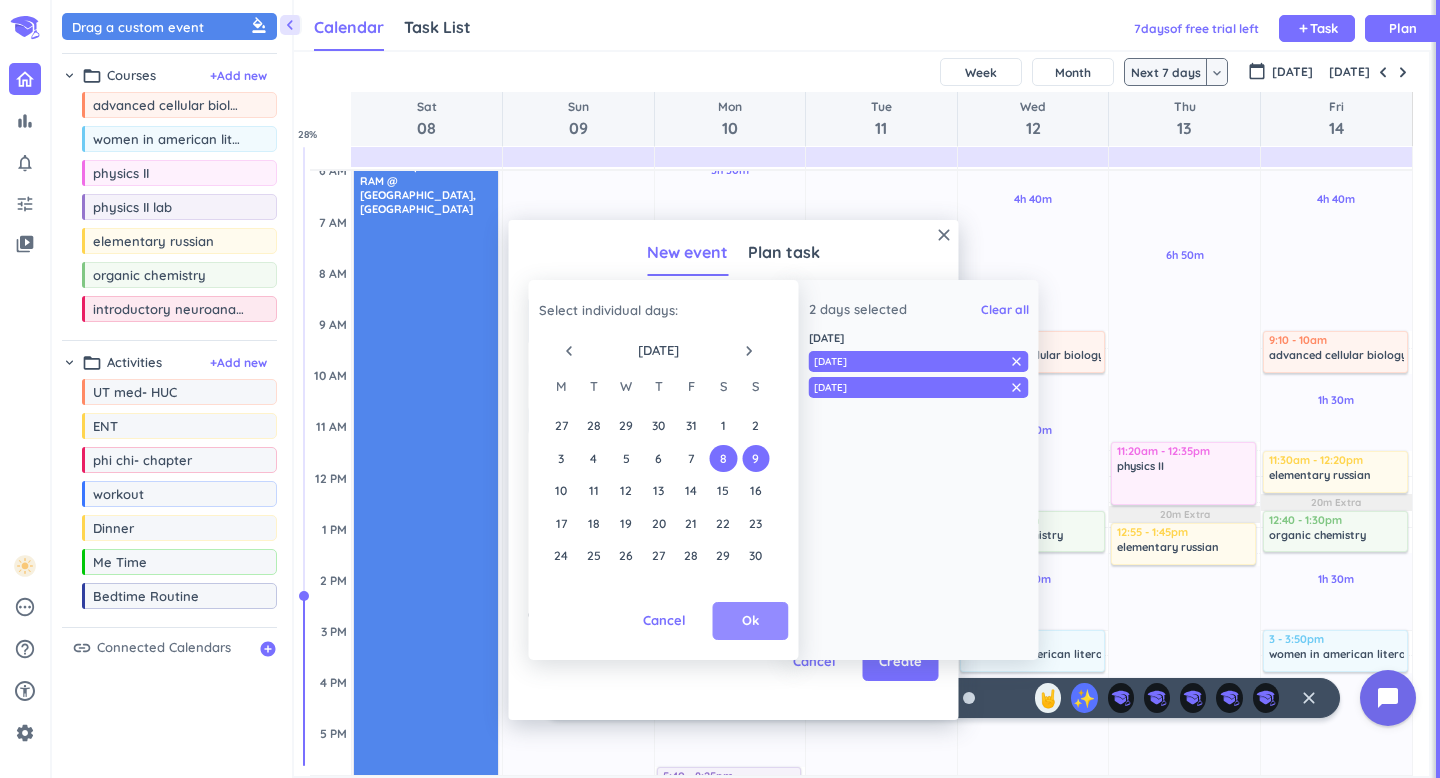 click on "Ok" at bounding box center (750, 621) 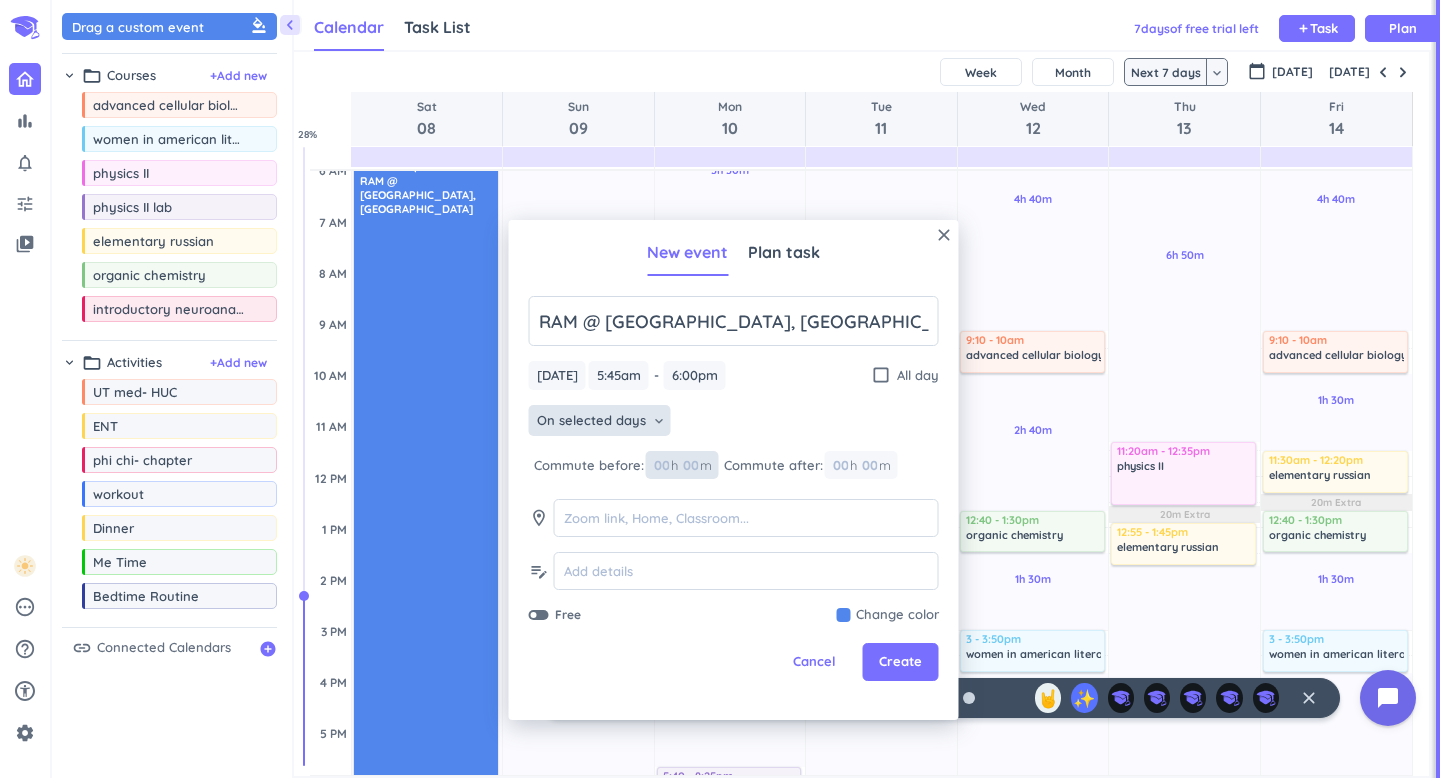 click at bounding box center (661, 465) 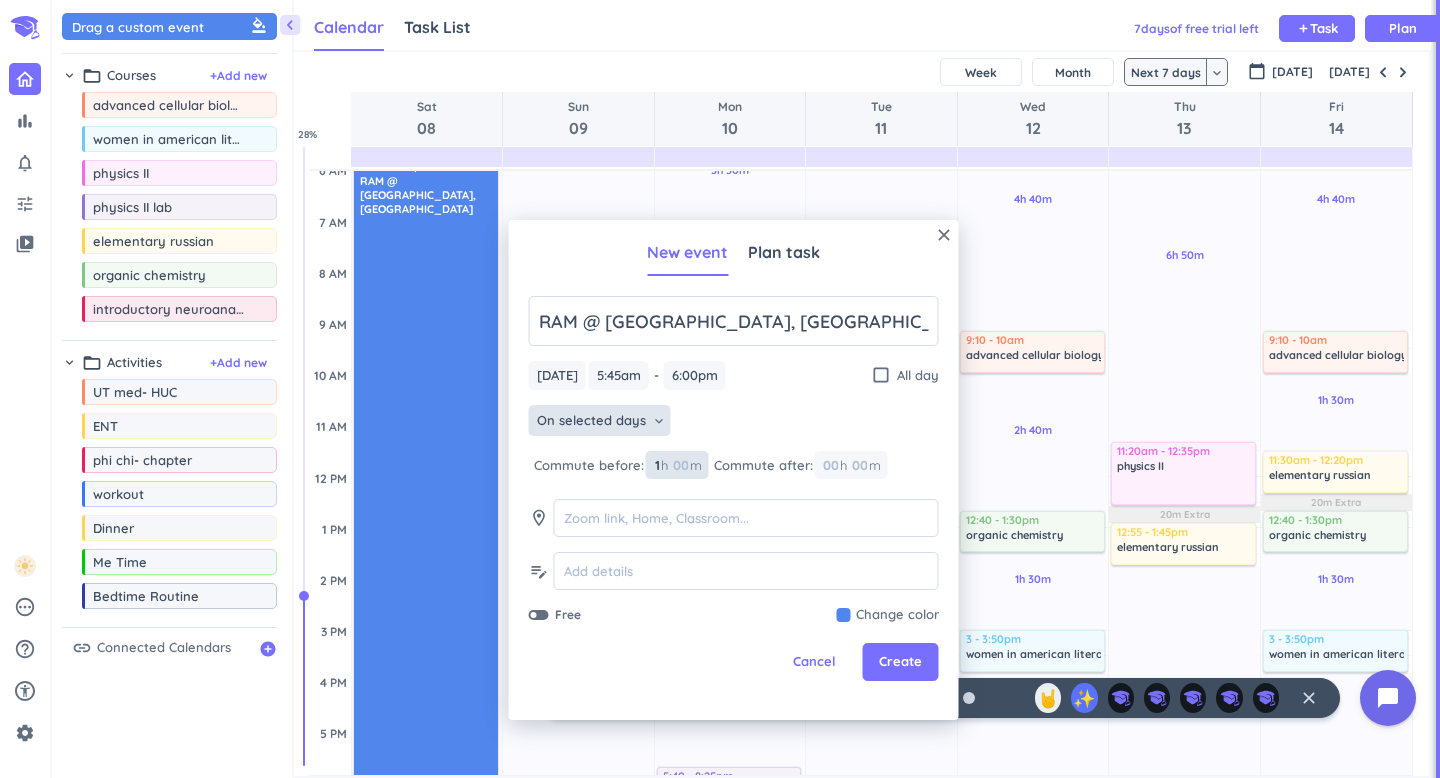 type on "1" 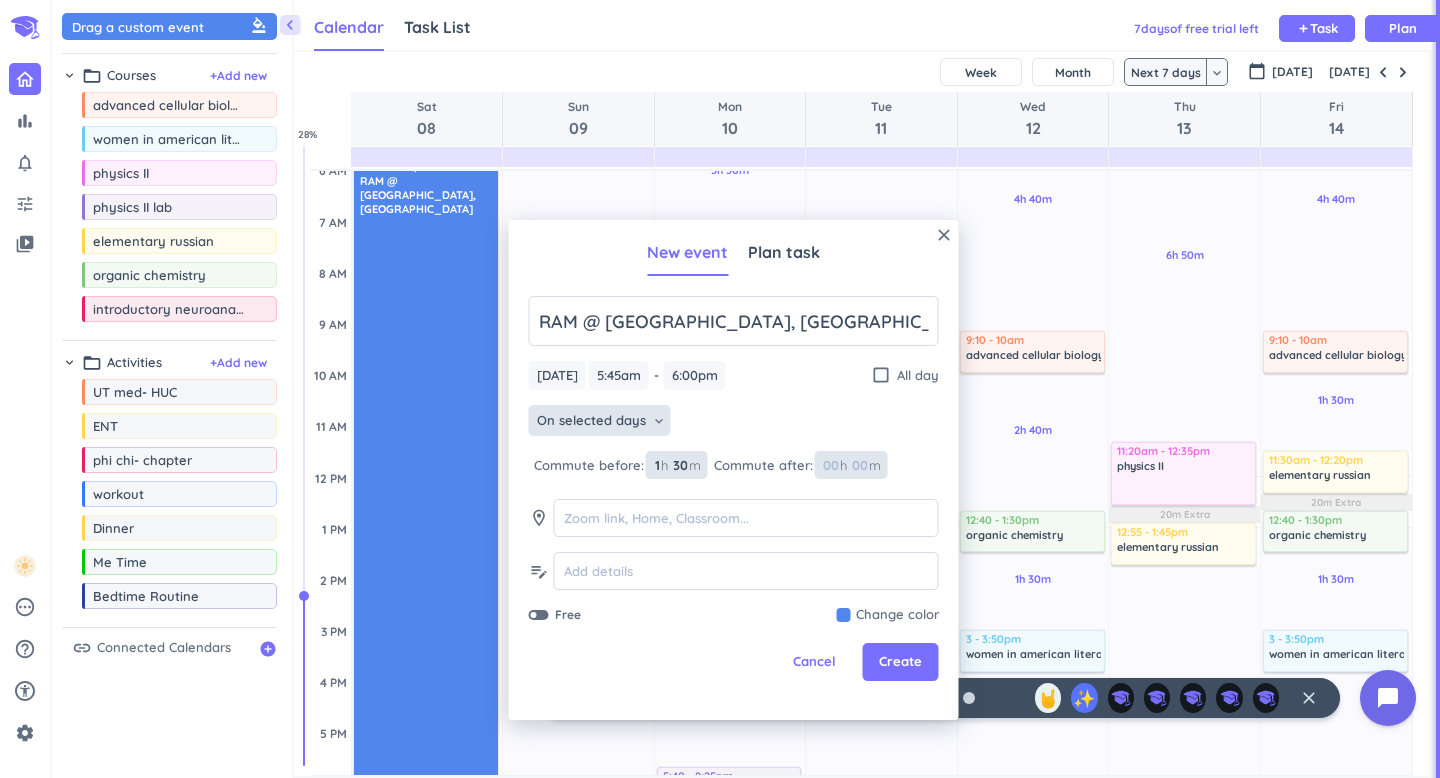 type on "30" 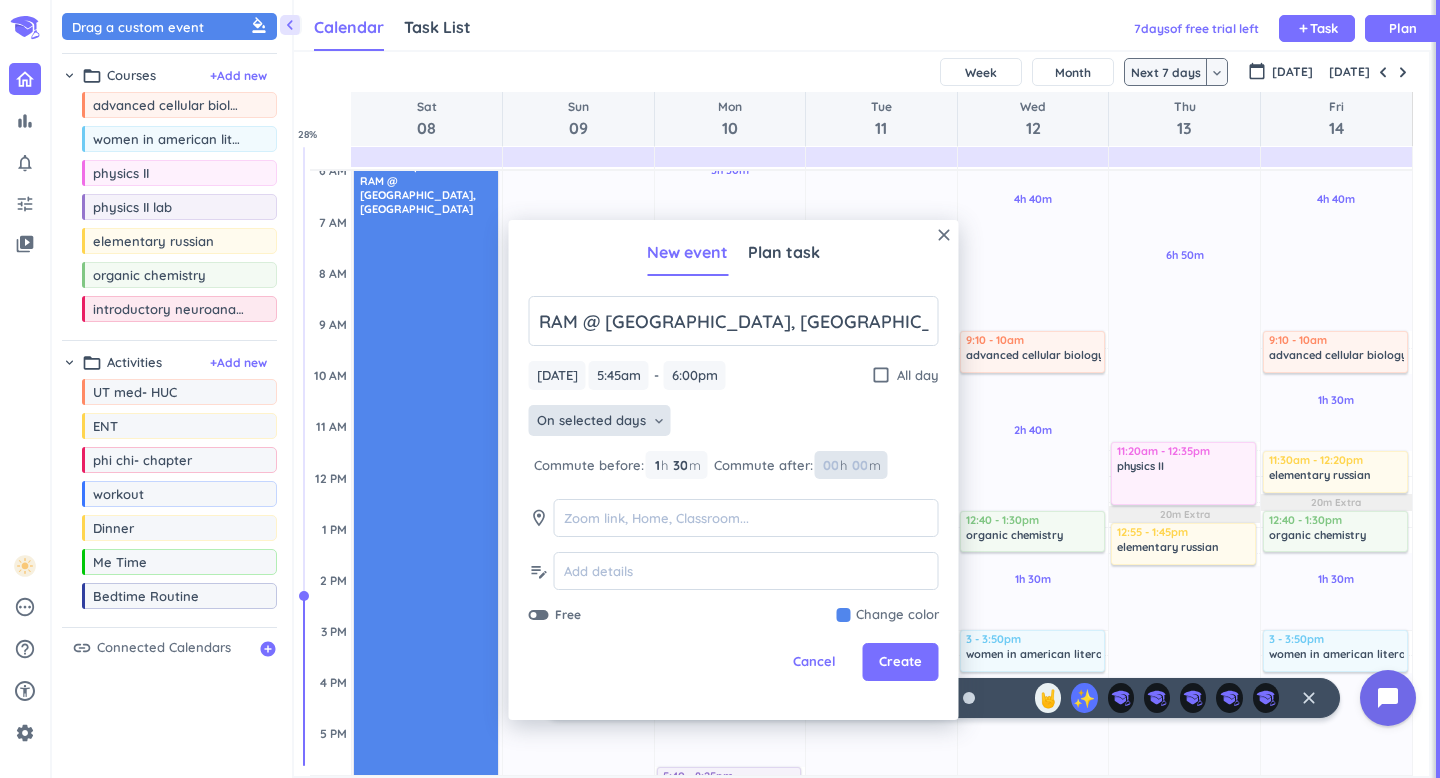 click at bounding box center [830, 465] 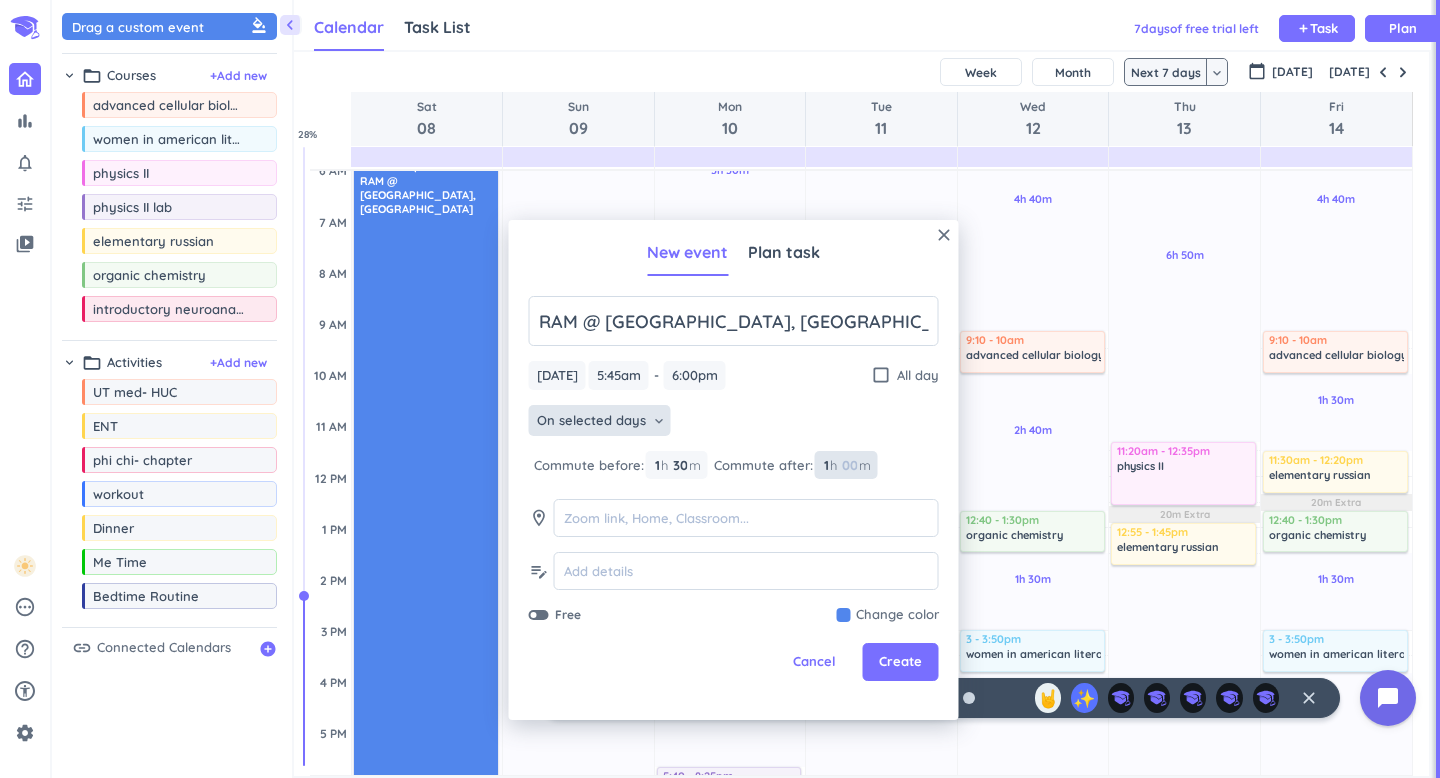 type on "1" 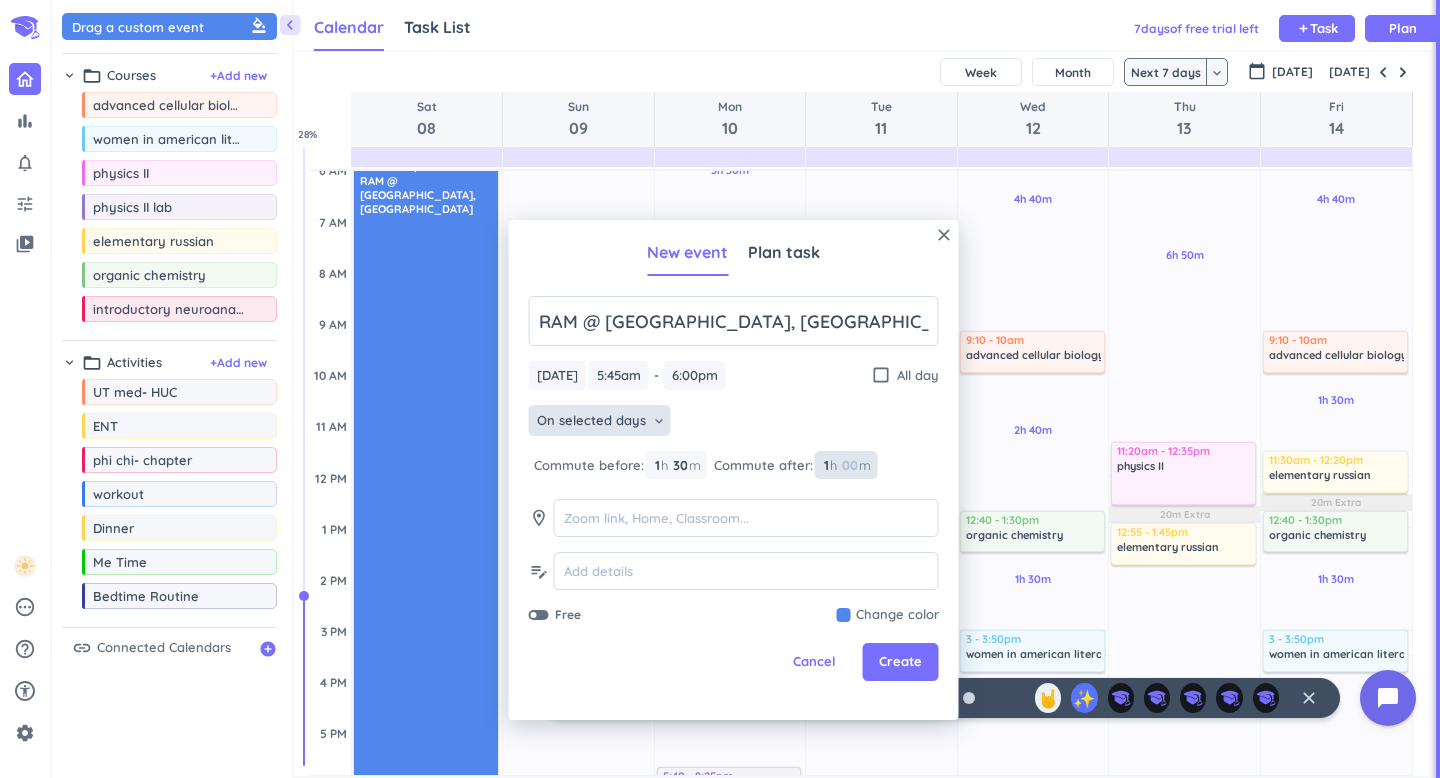 click at bounding box center (849, 465) 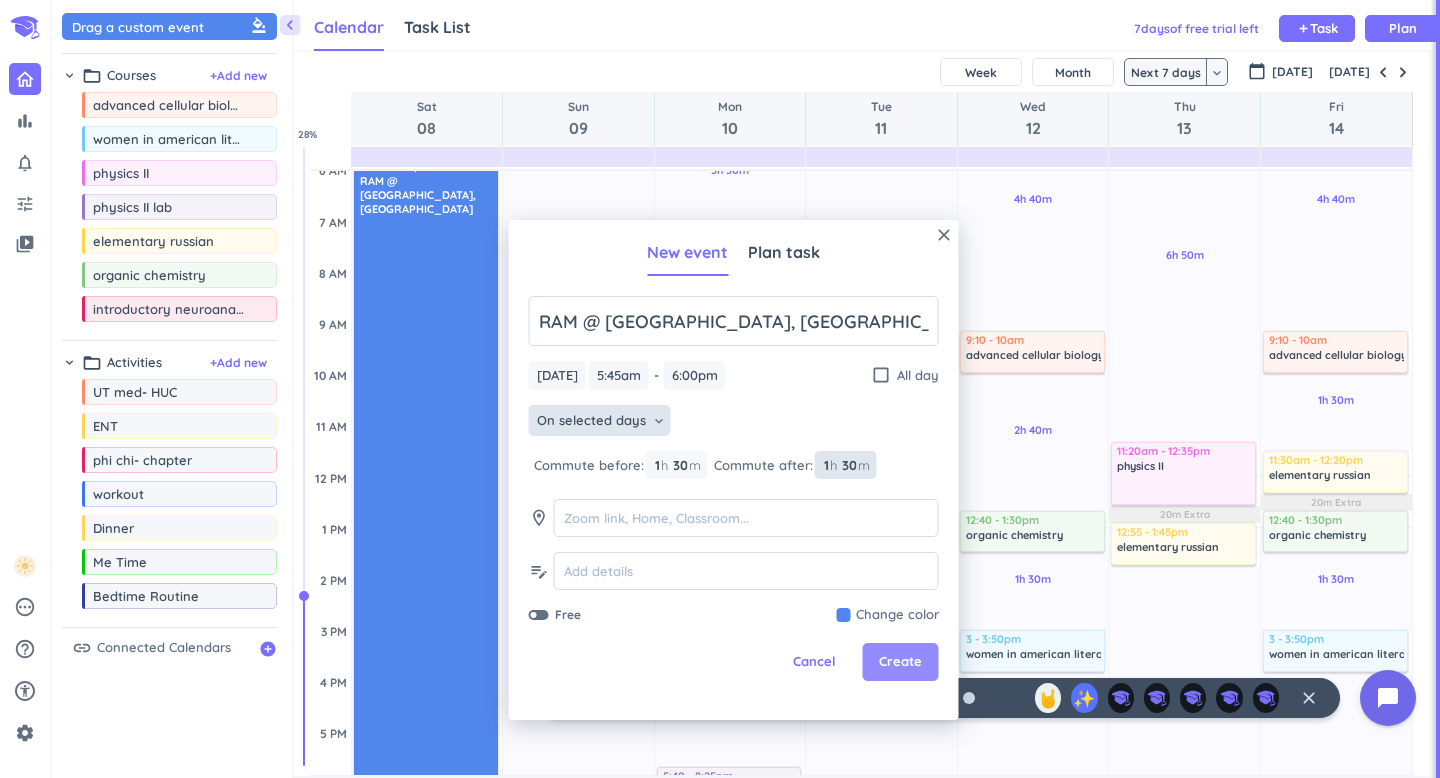 type on "30" 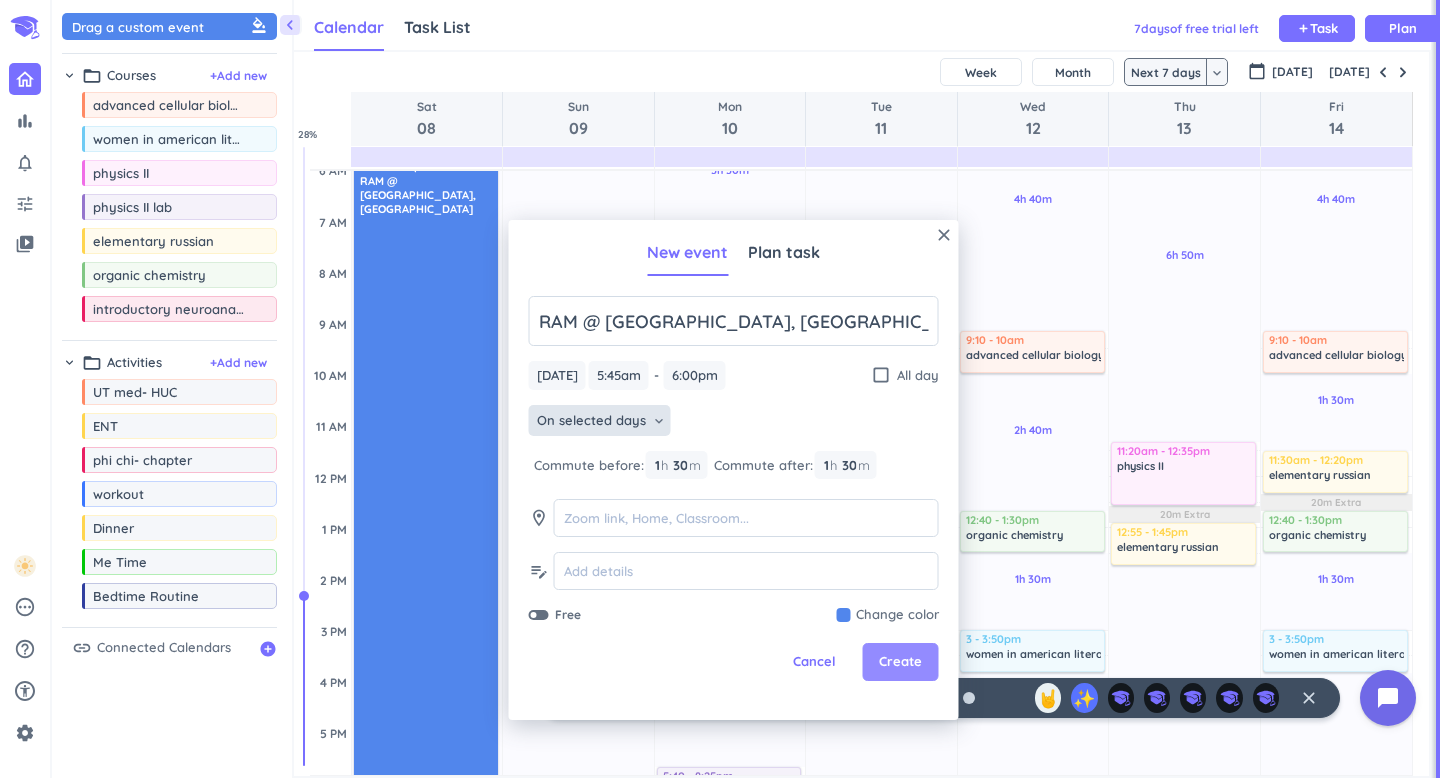click on "Create" at bounding box center (900, 662) 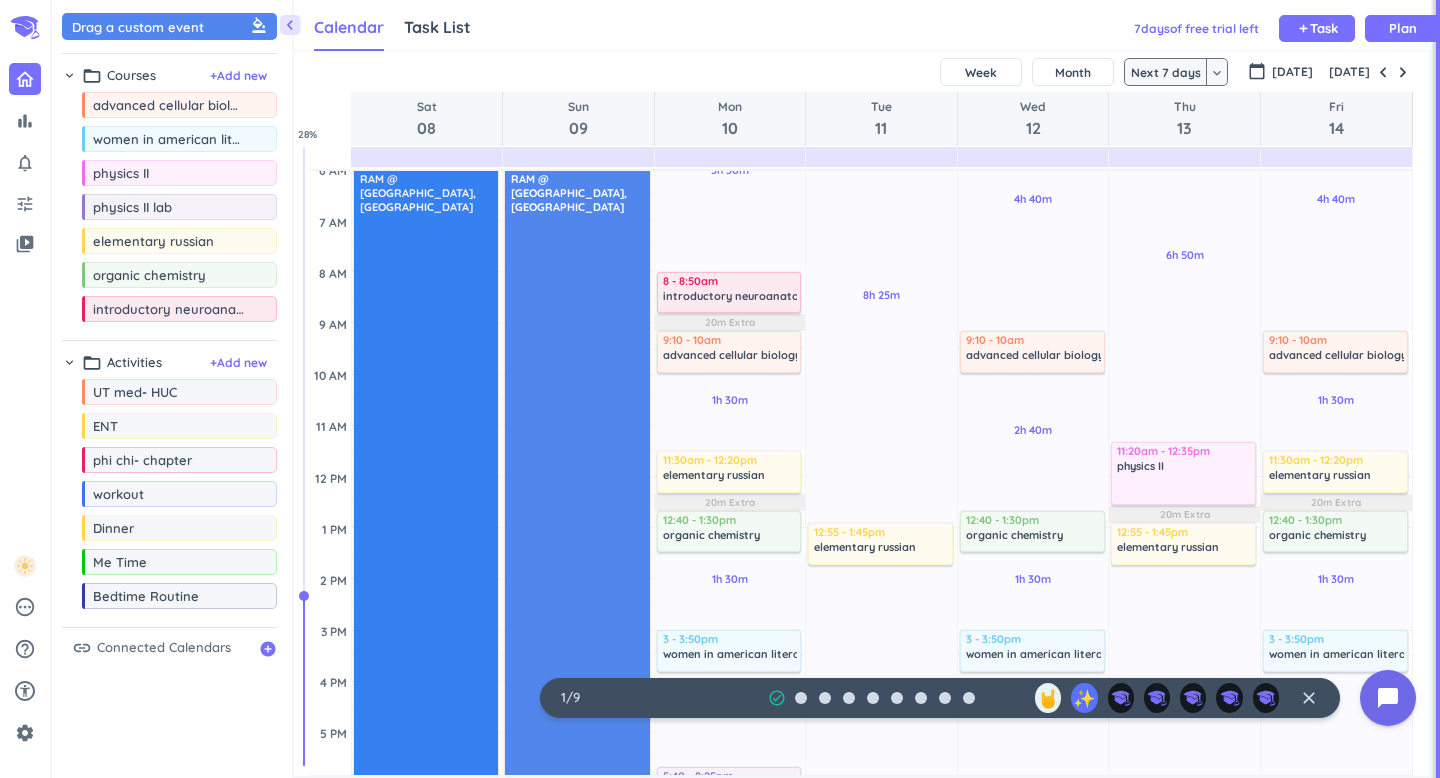 click at bounding box center [427, 498] 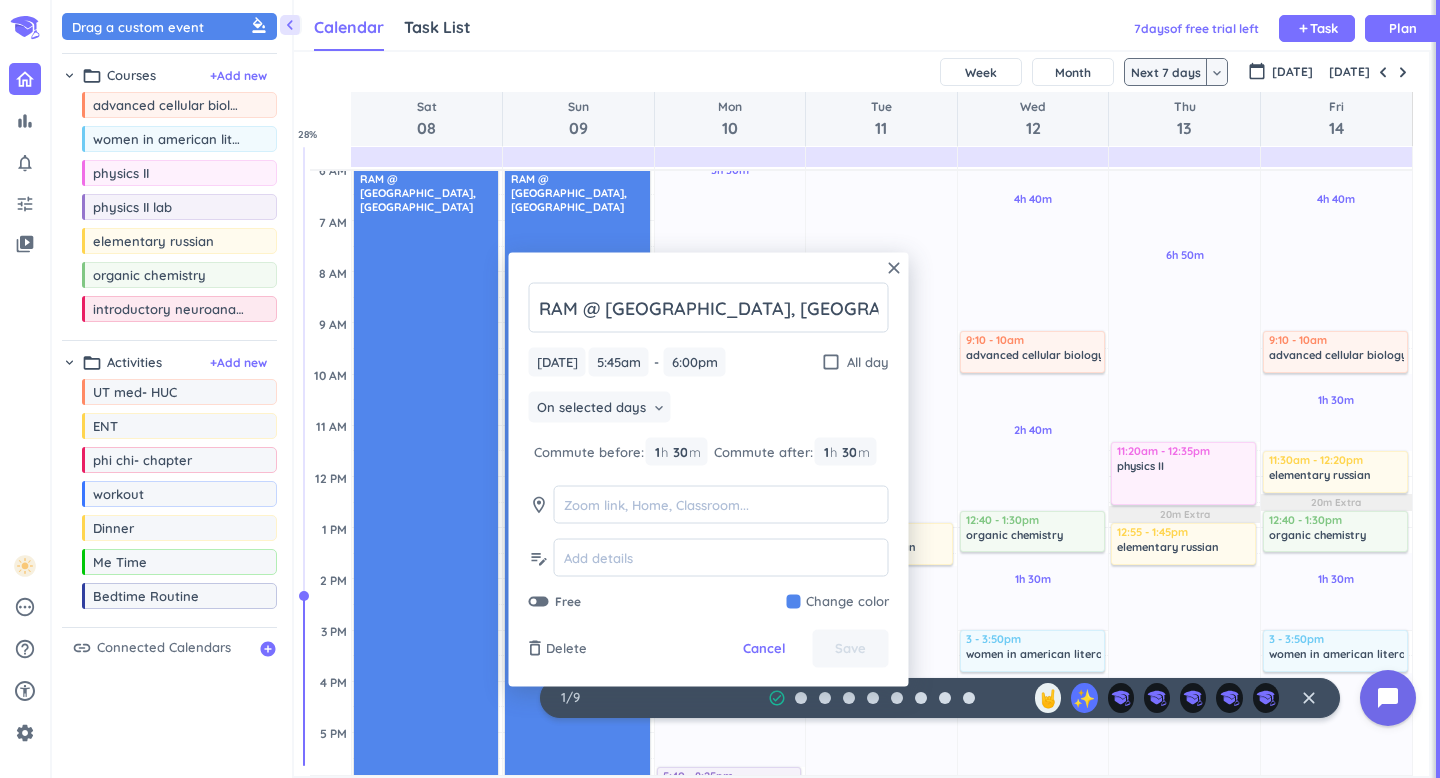 click at bounding box center [838, 602] 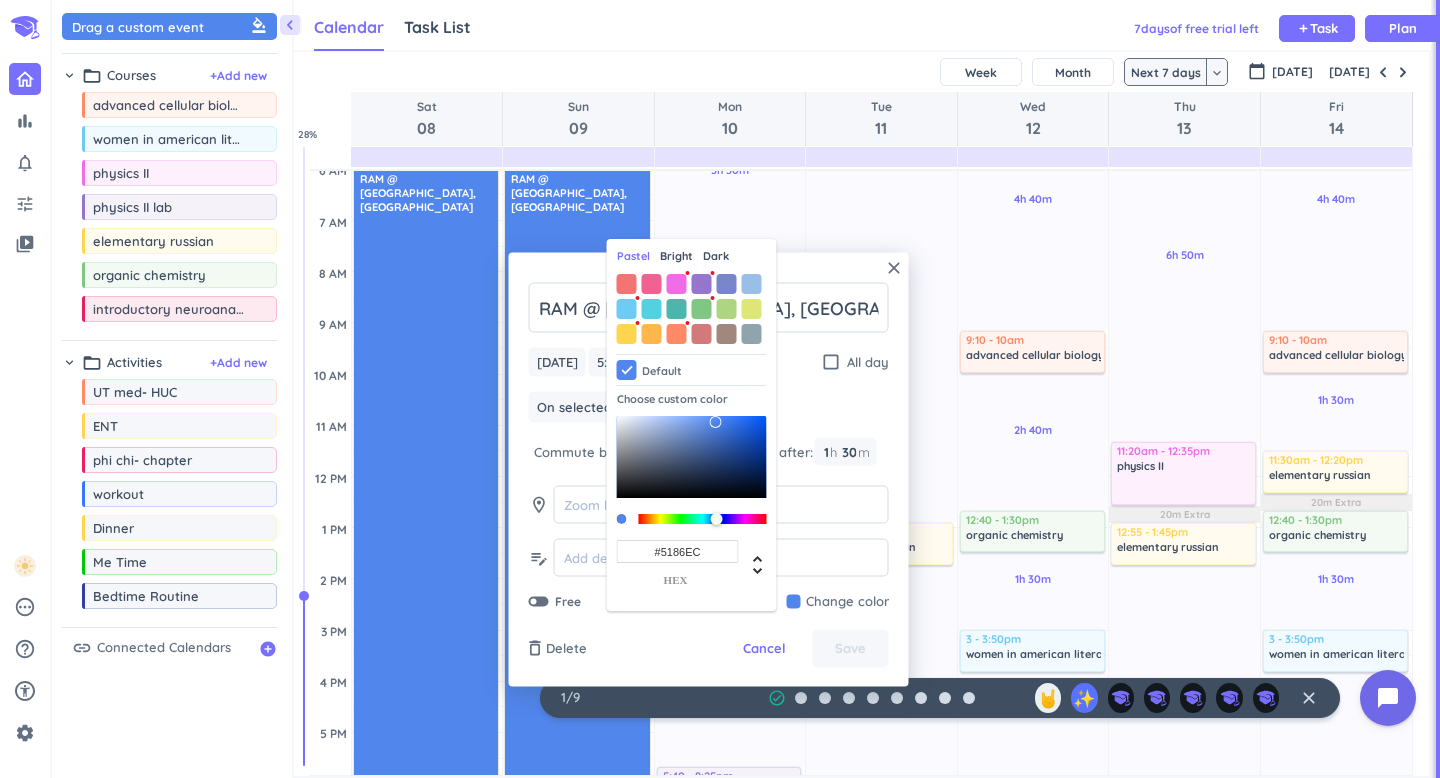 click on "Dark" at bounding box center (716, 256) 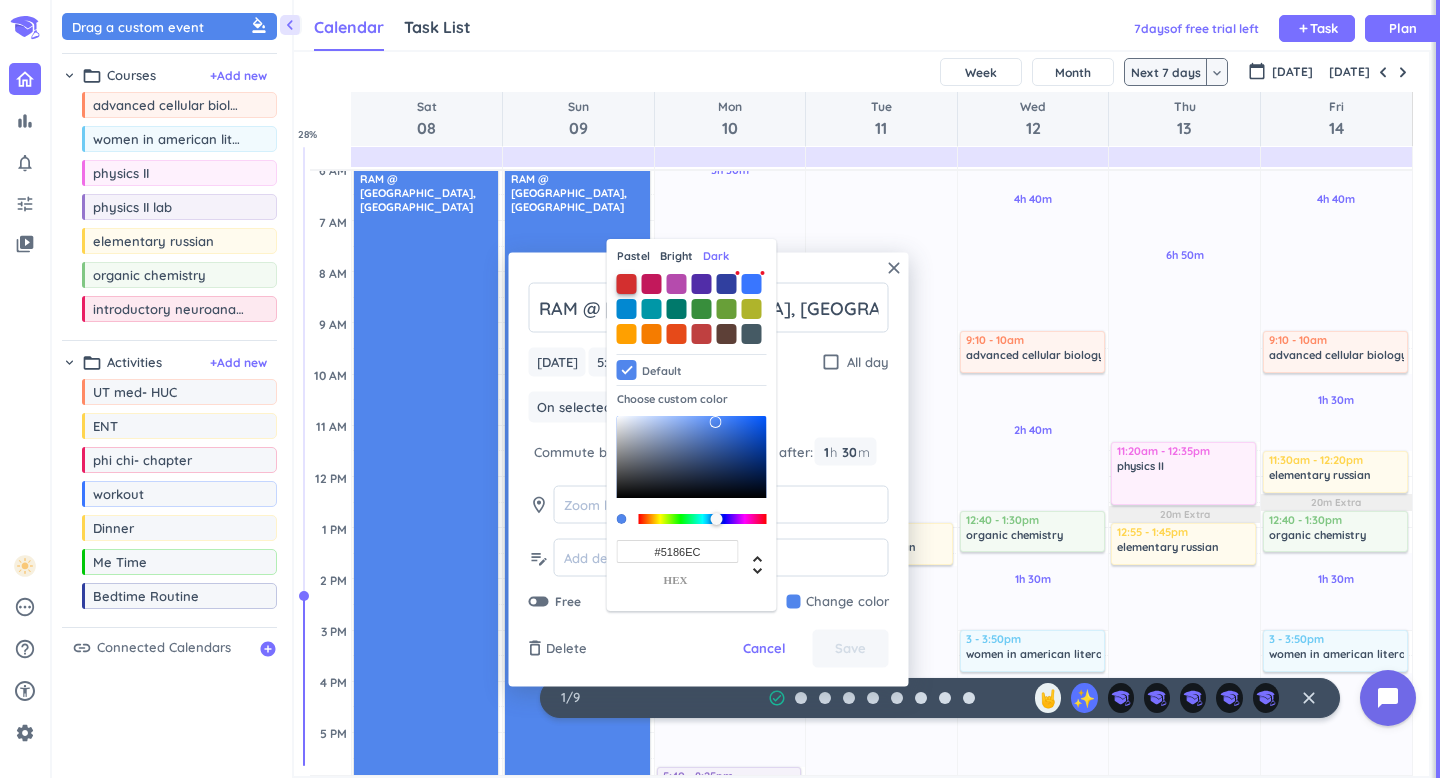 click at bounding box center [627, 284] 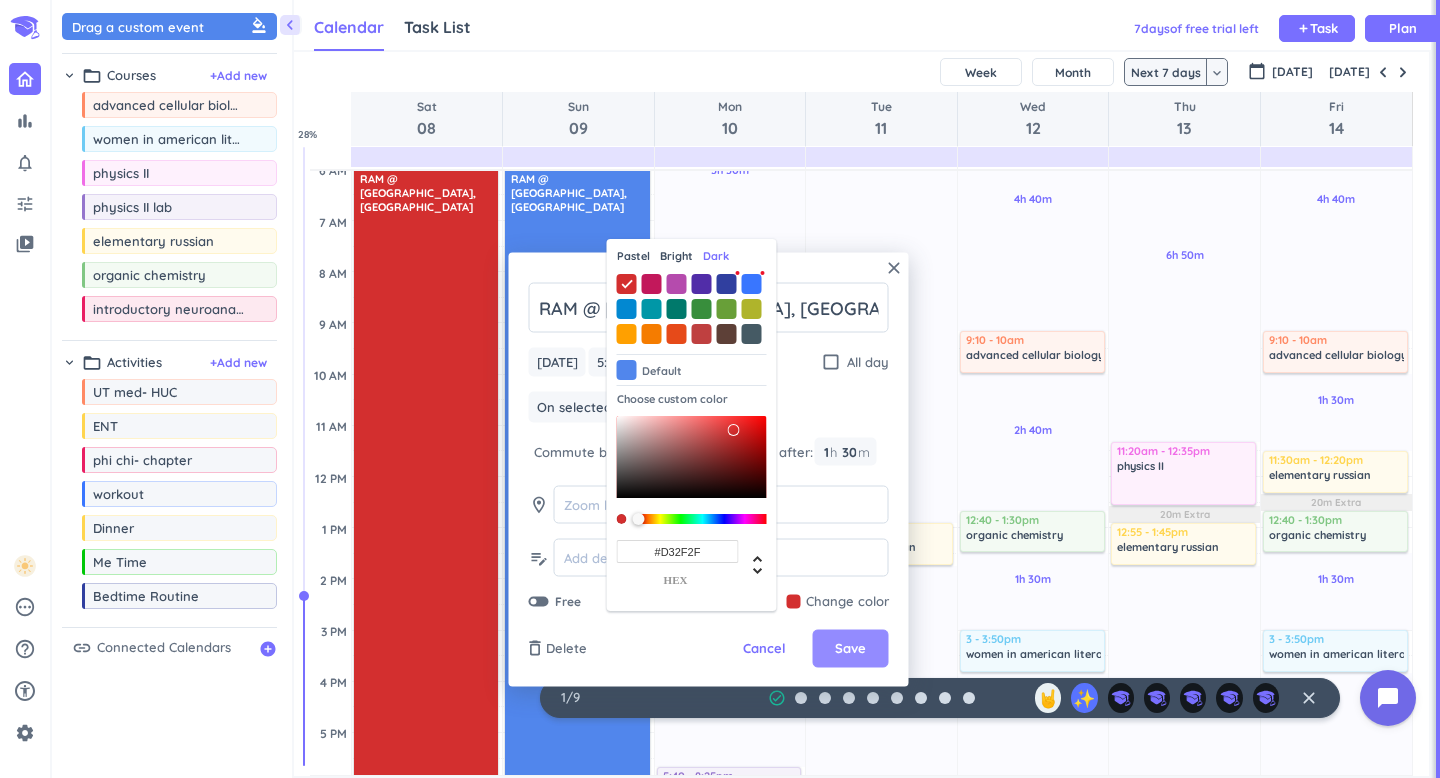 click on "Save" at bounding box center (850, 649) 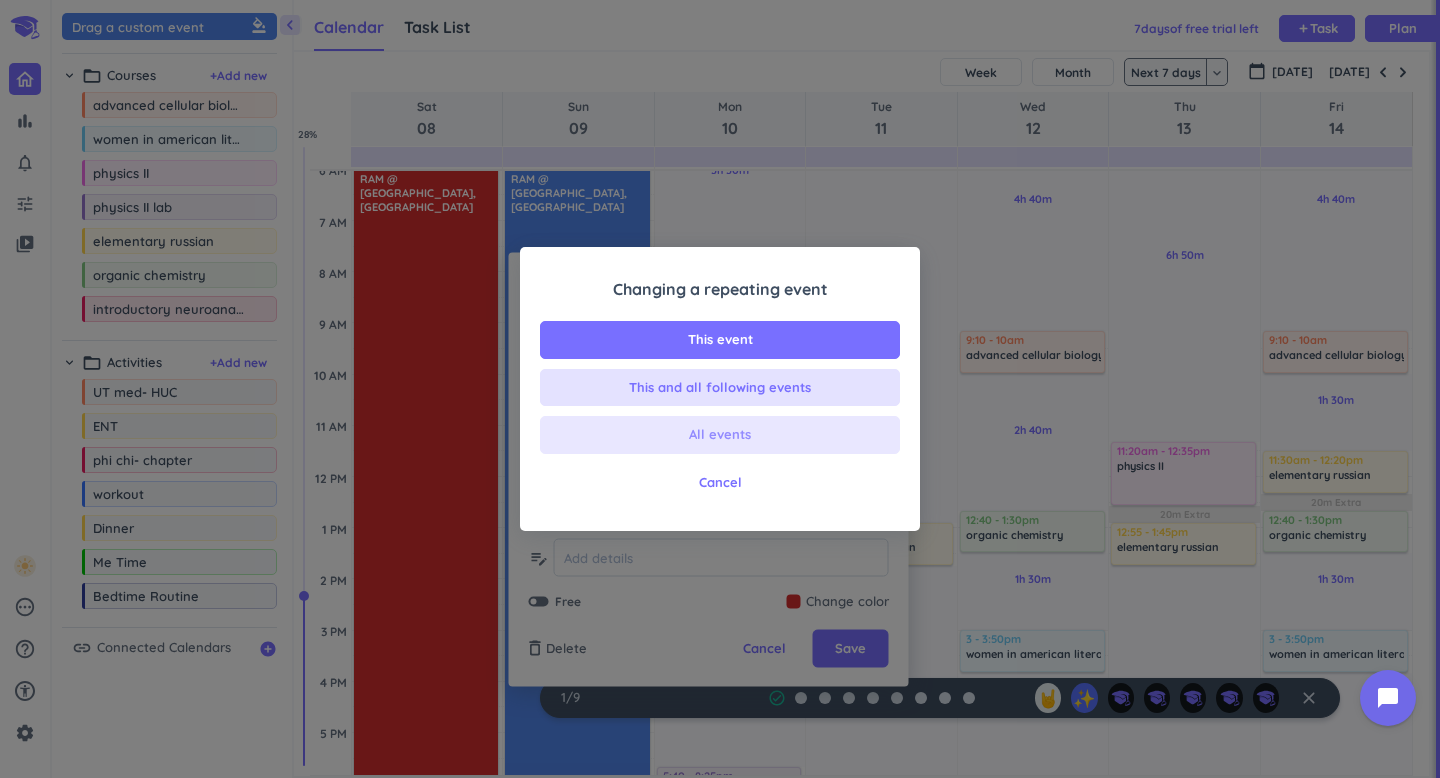 click on "All events" at bounding box center [720, 435] 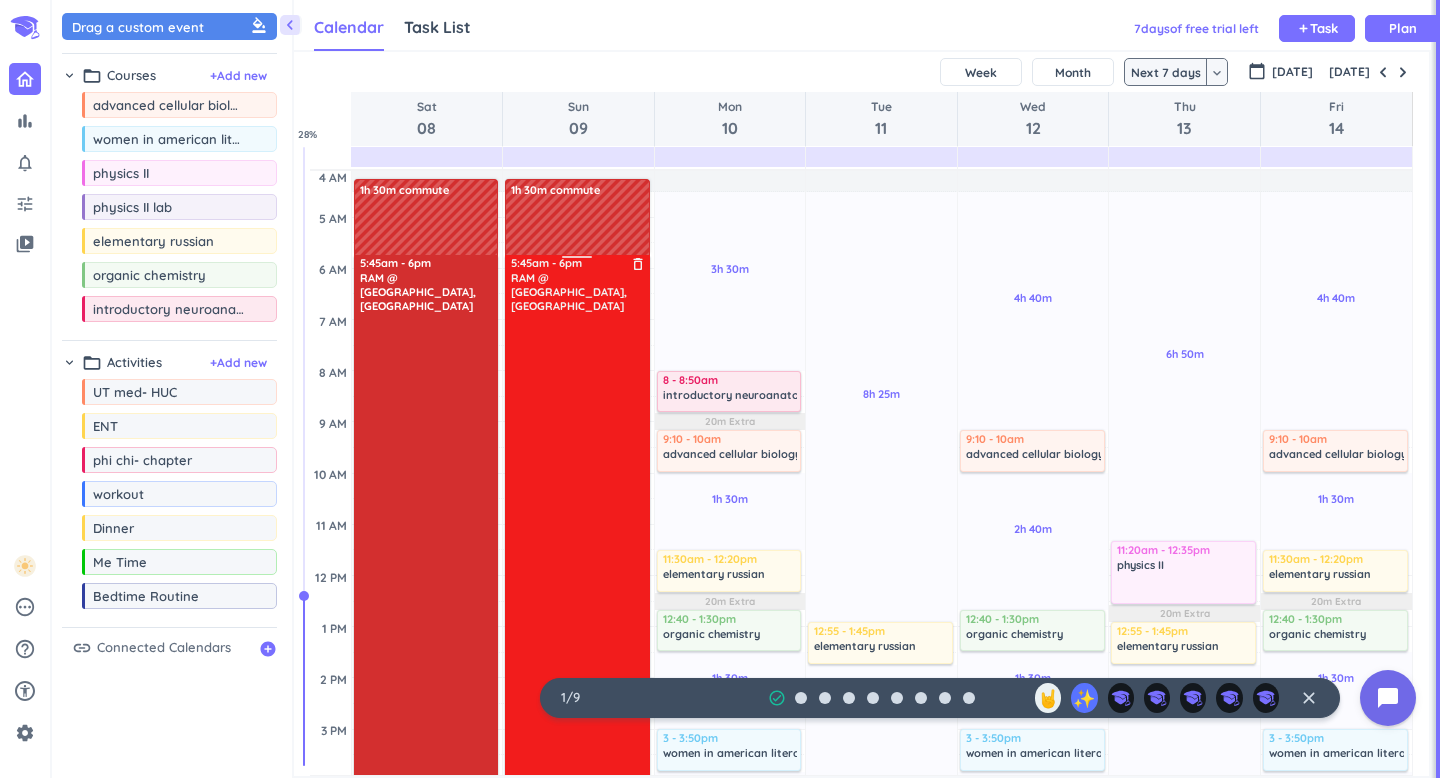 scroll, scrollTop: 0, scrollLeft: 0, axis: both 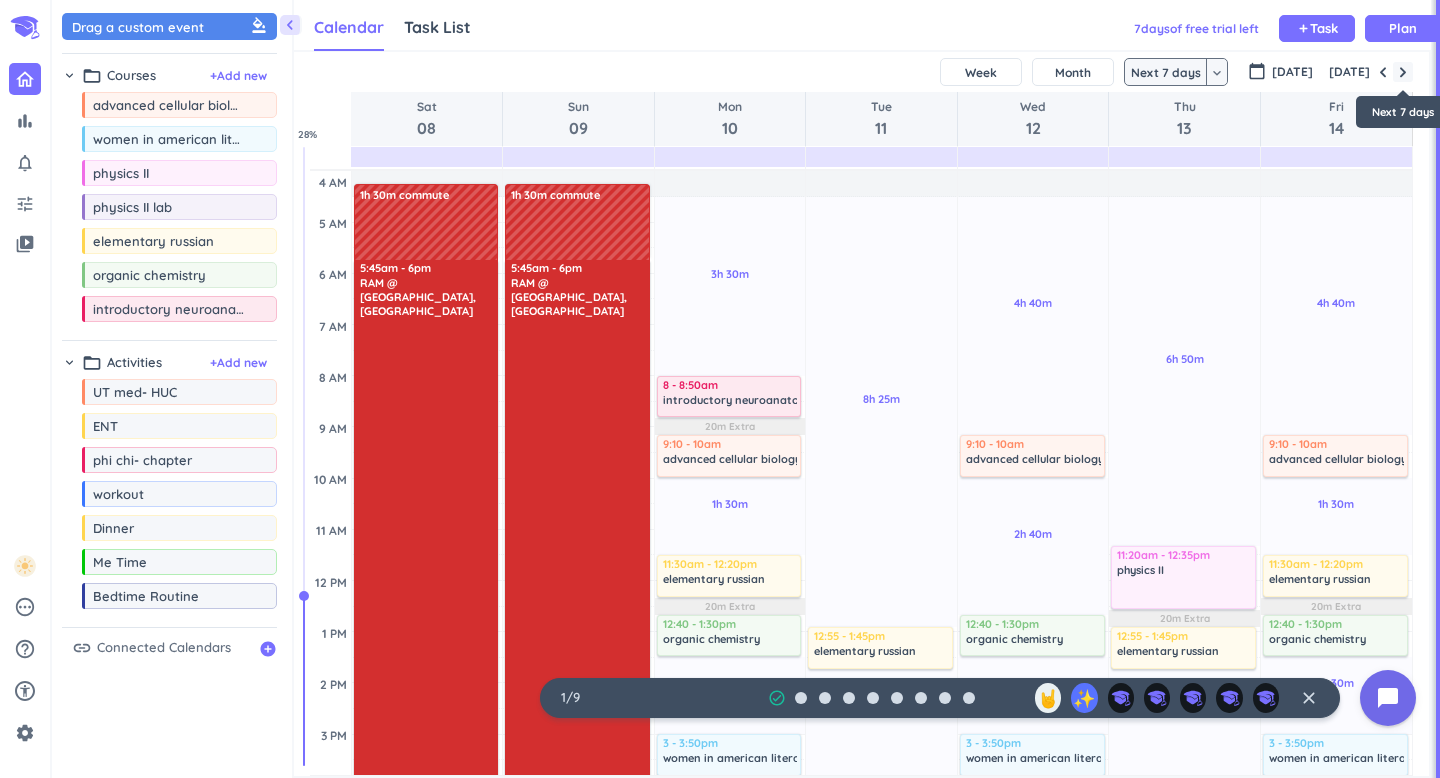 click at bounding box center (1403, 72) 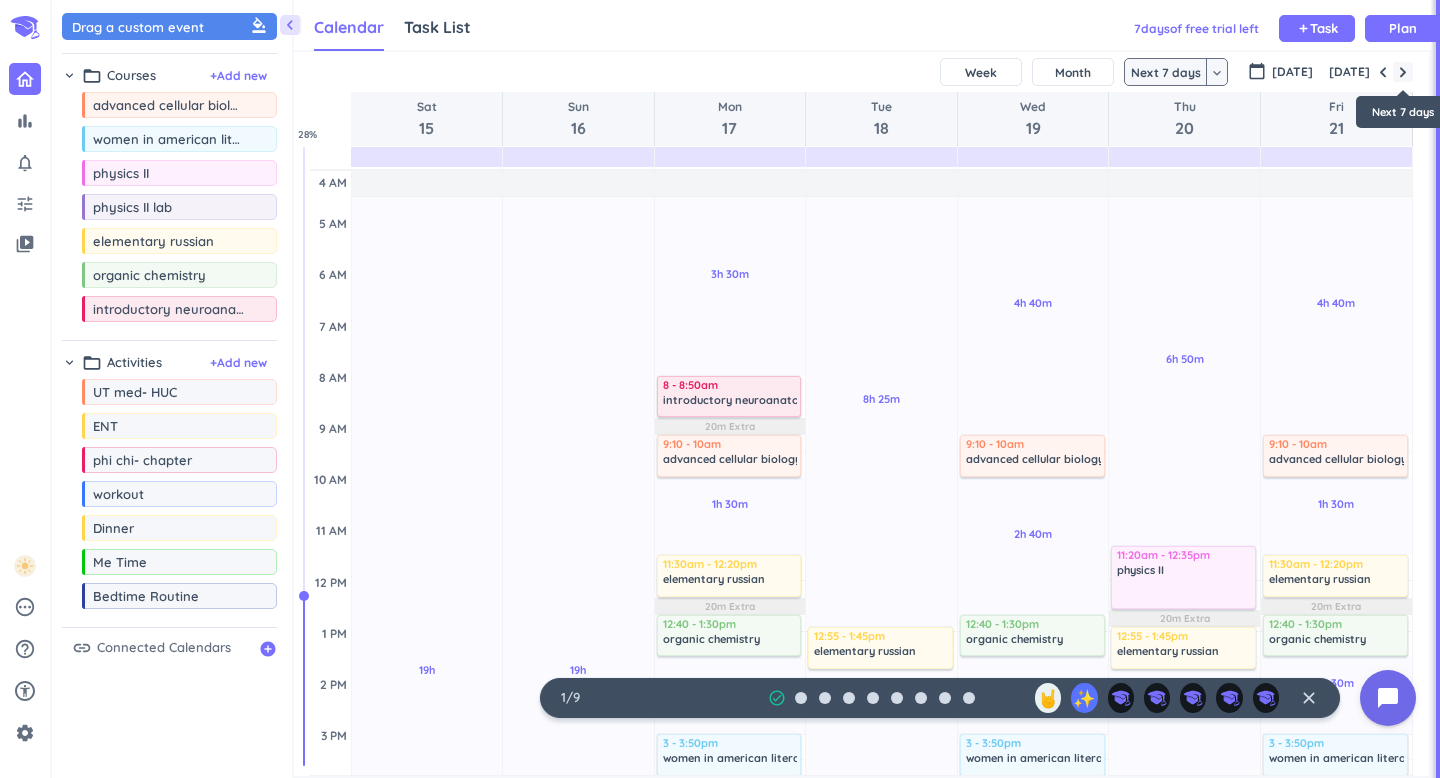 scroll, scrollTop: 104, scrollLeft: 0, axis: vertical 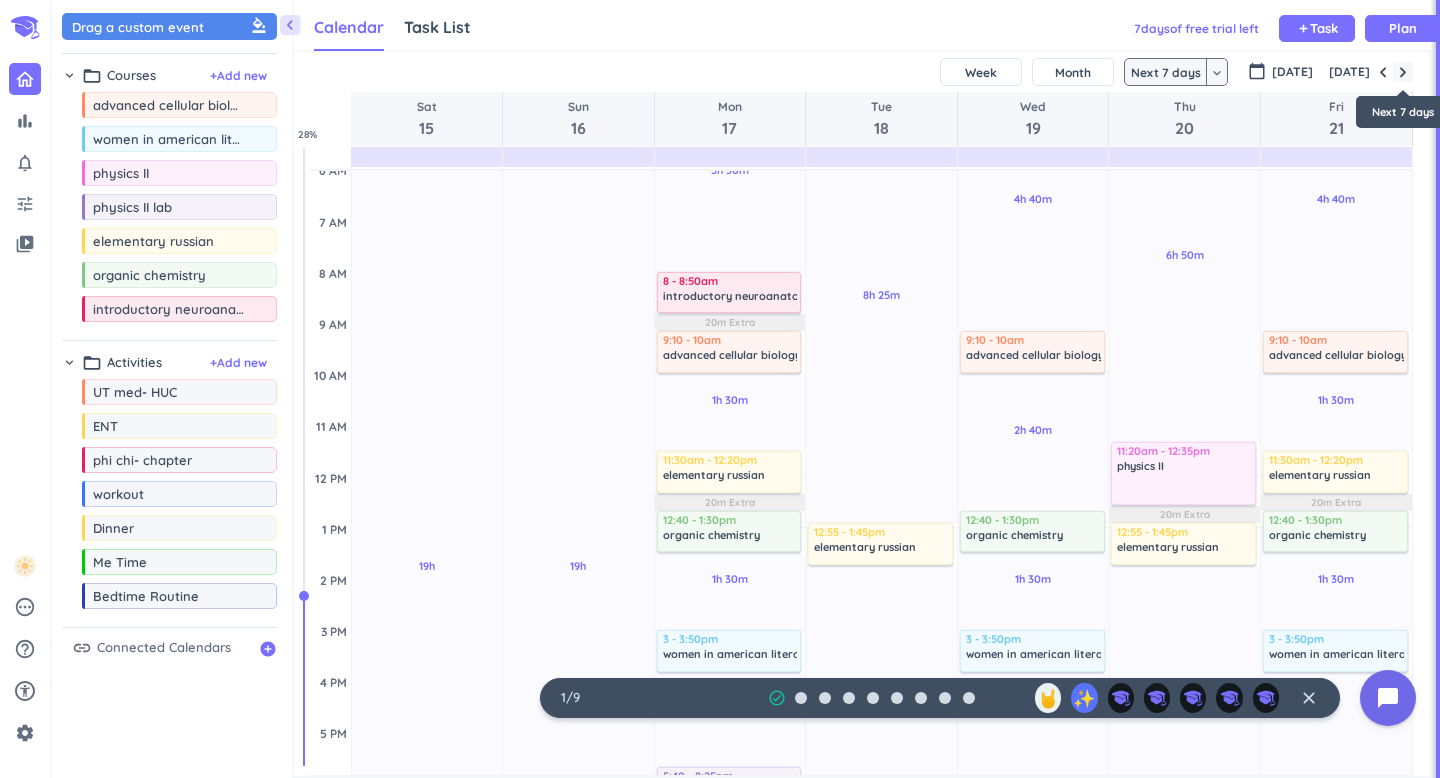 click at bounding box center [1403, 72] 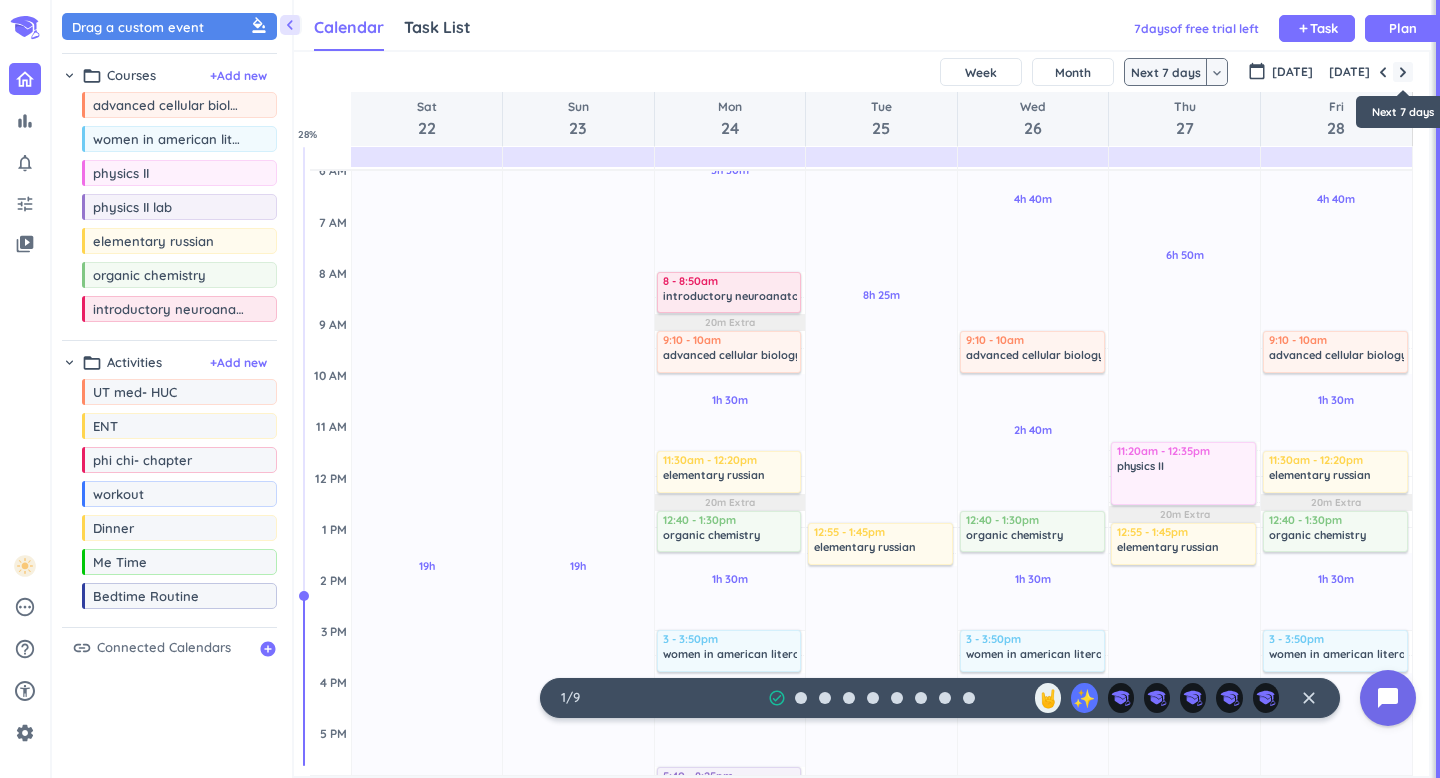 click at bounding box center (1403, 72) 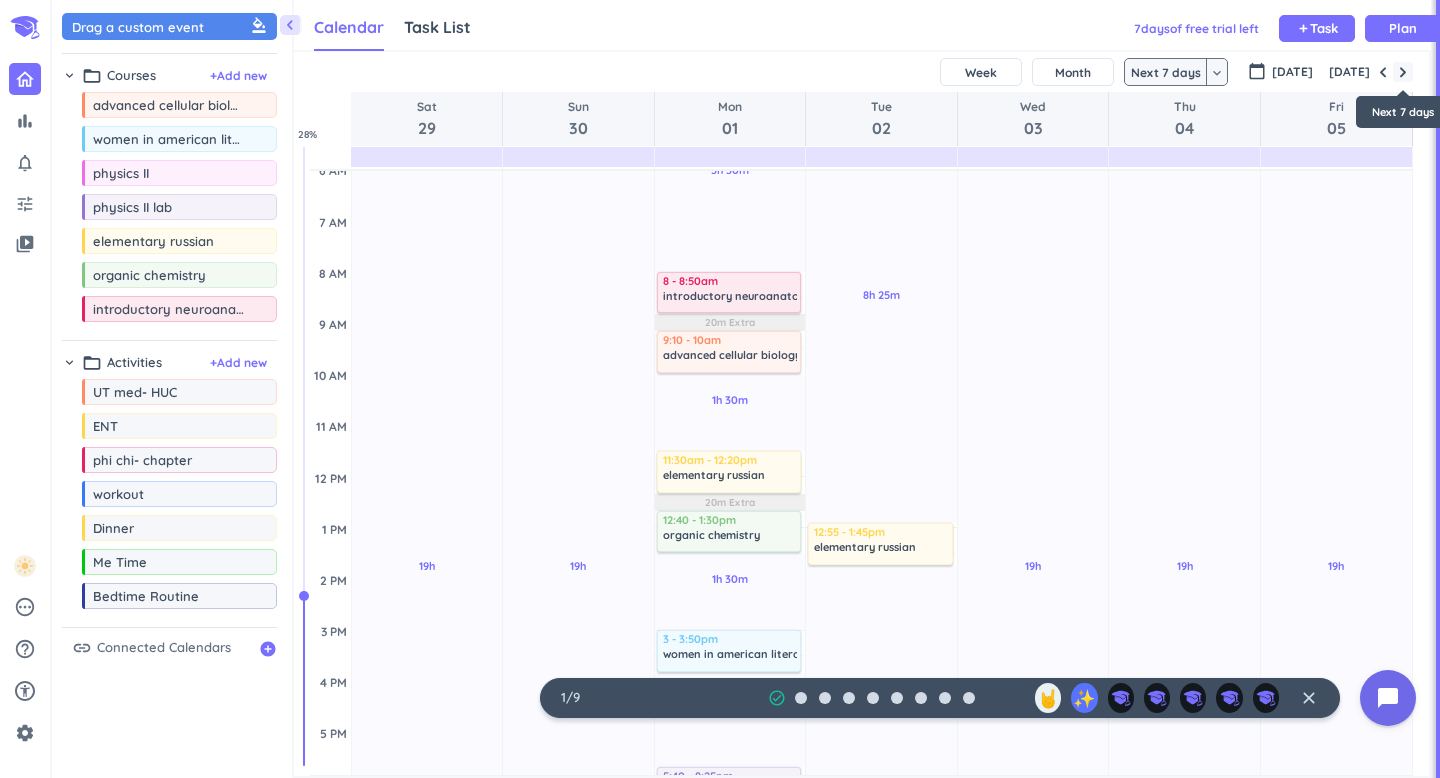 click at bounding box center (1403, 72) 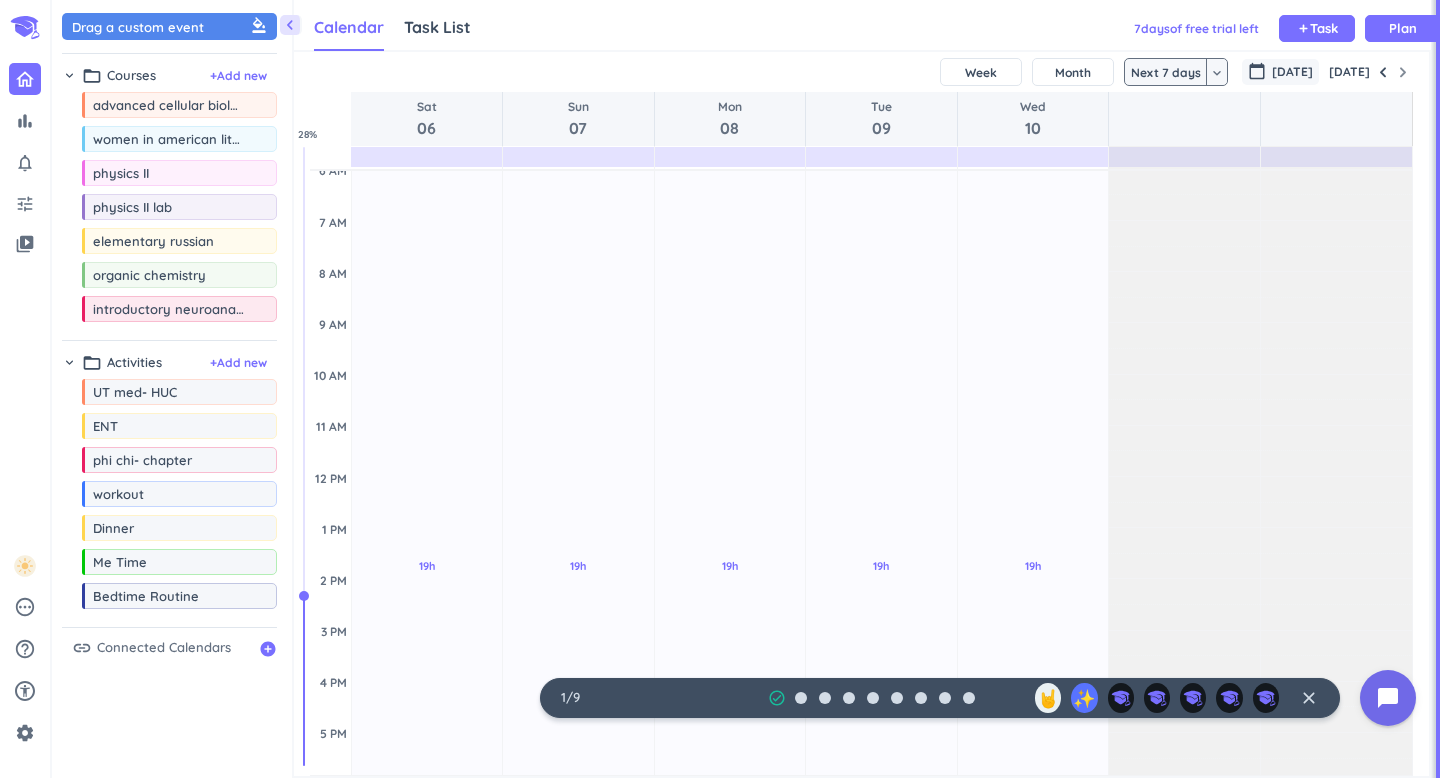 click on "[DATE]" at bounding box center (1292, 72) 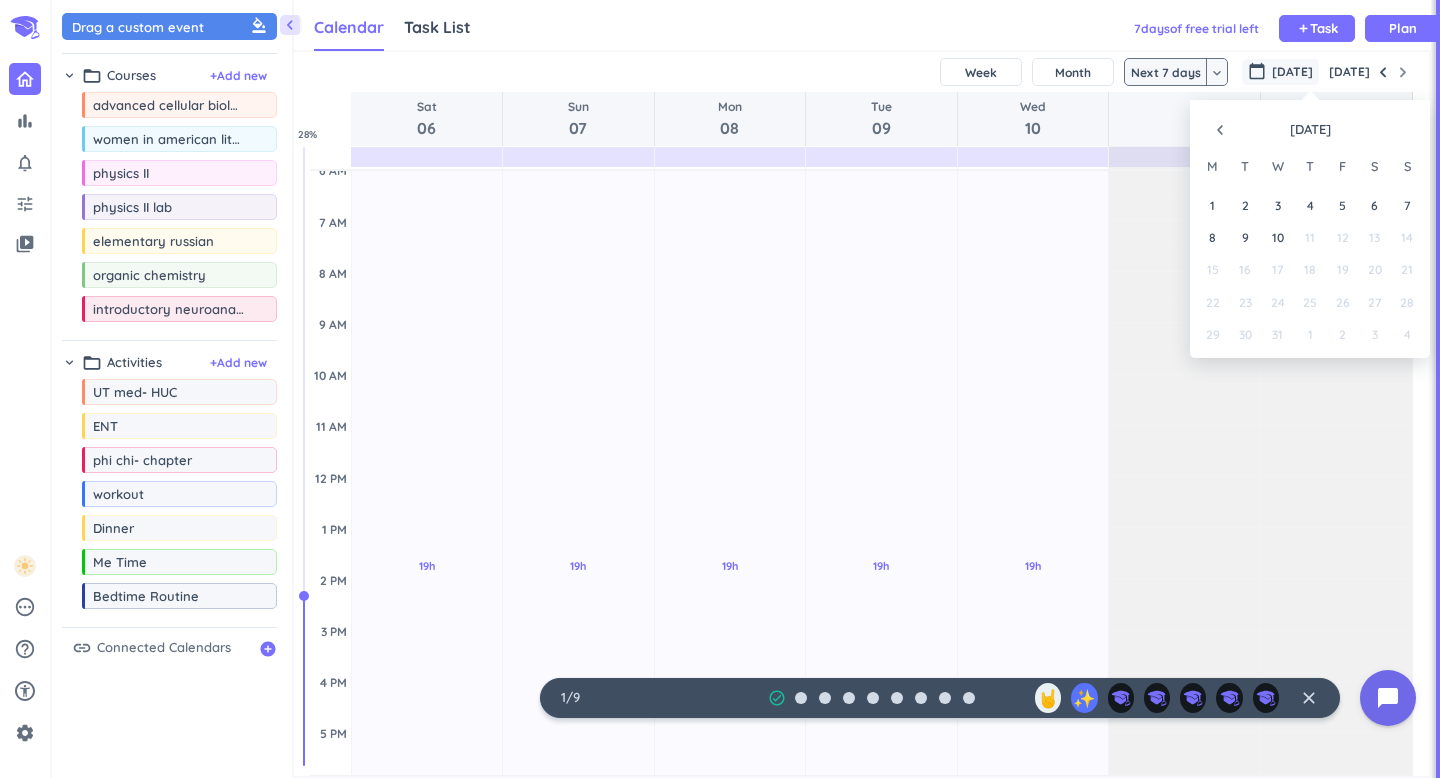 click on "[DATE]" at bounding box center (861, 72) 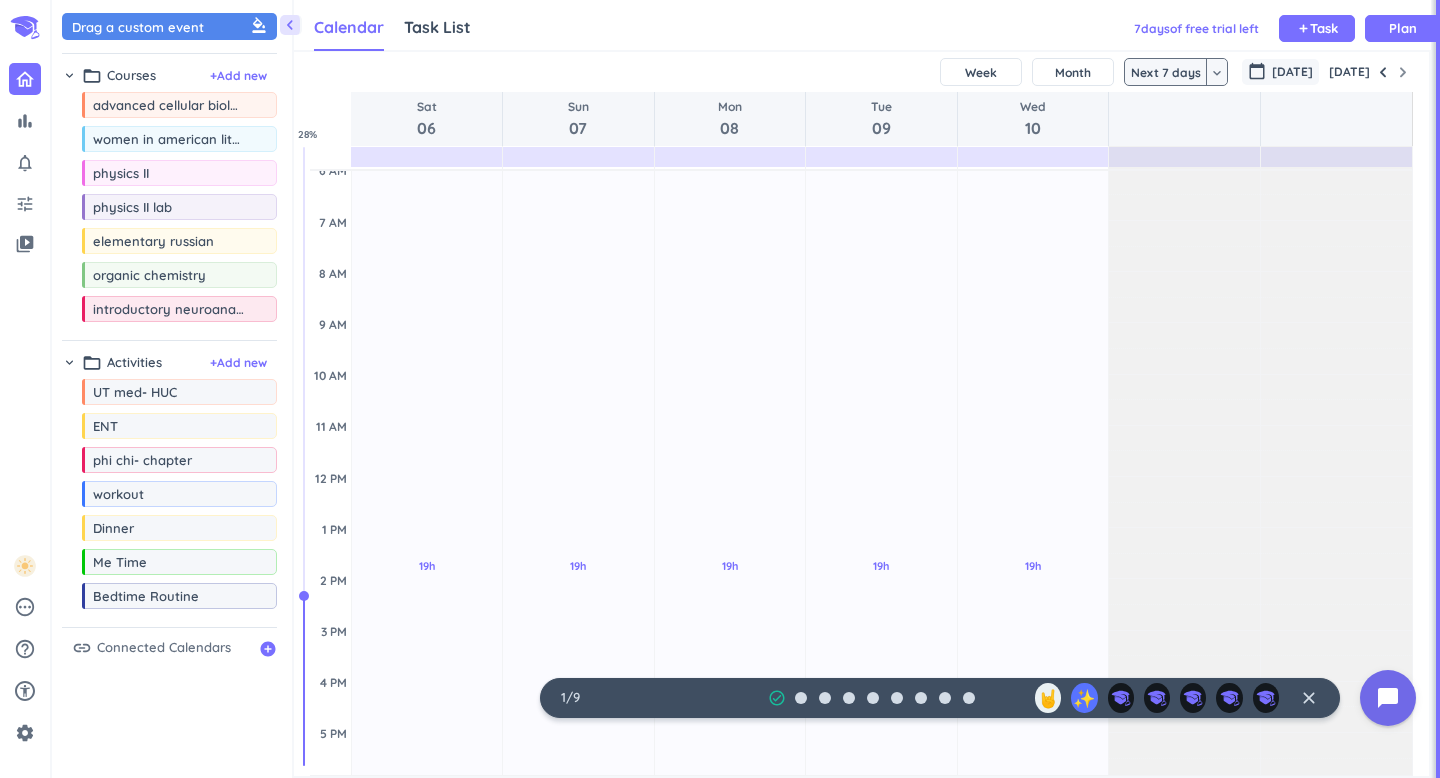 click on "[DATE]" at bounding box center (1292, 72) 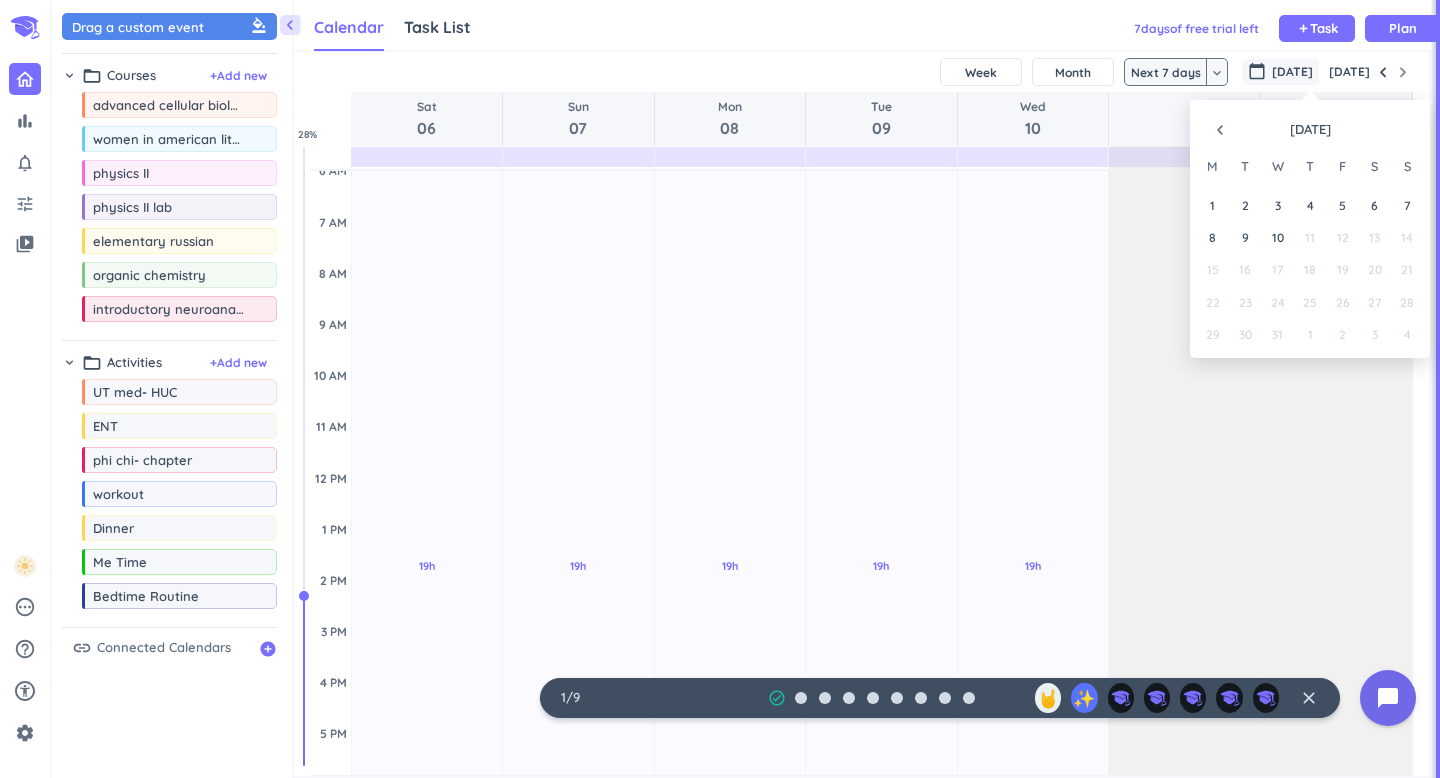 click on "navigate_before" at bounding box center (1220, 130) 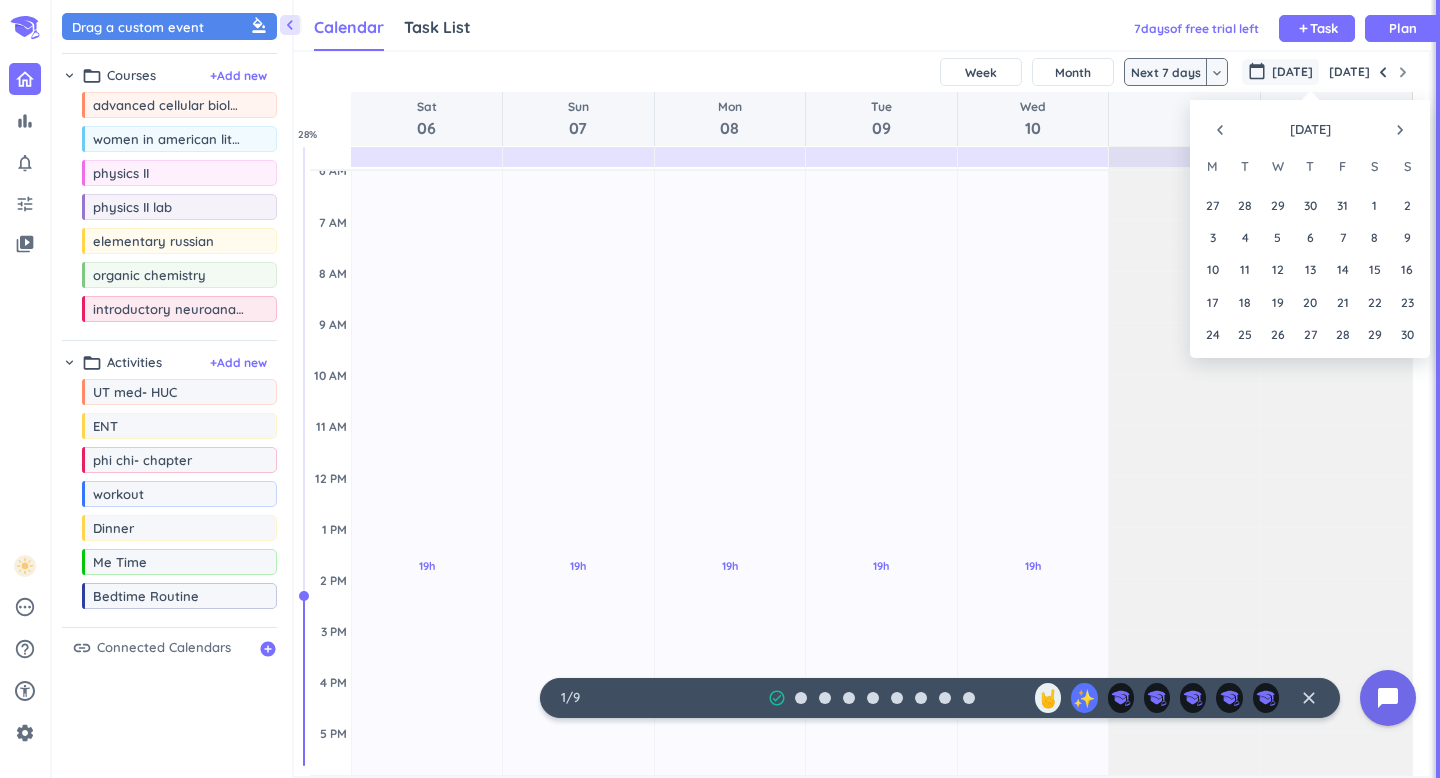 click on "navigate_before" at bounding box center (1220, 130) 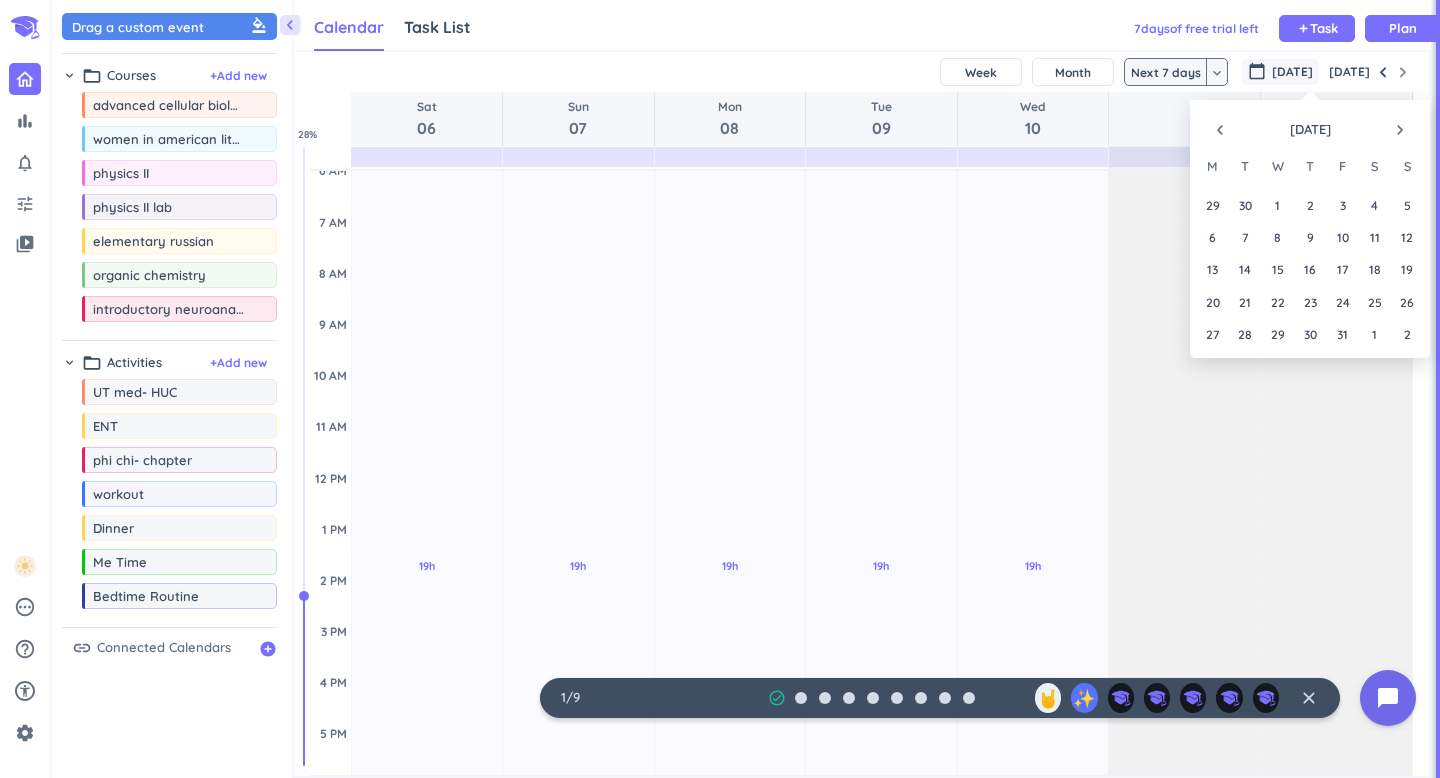 click on "navigate_before" at bounding box center (1220, 130) 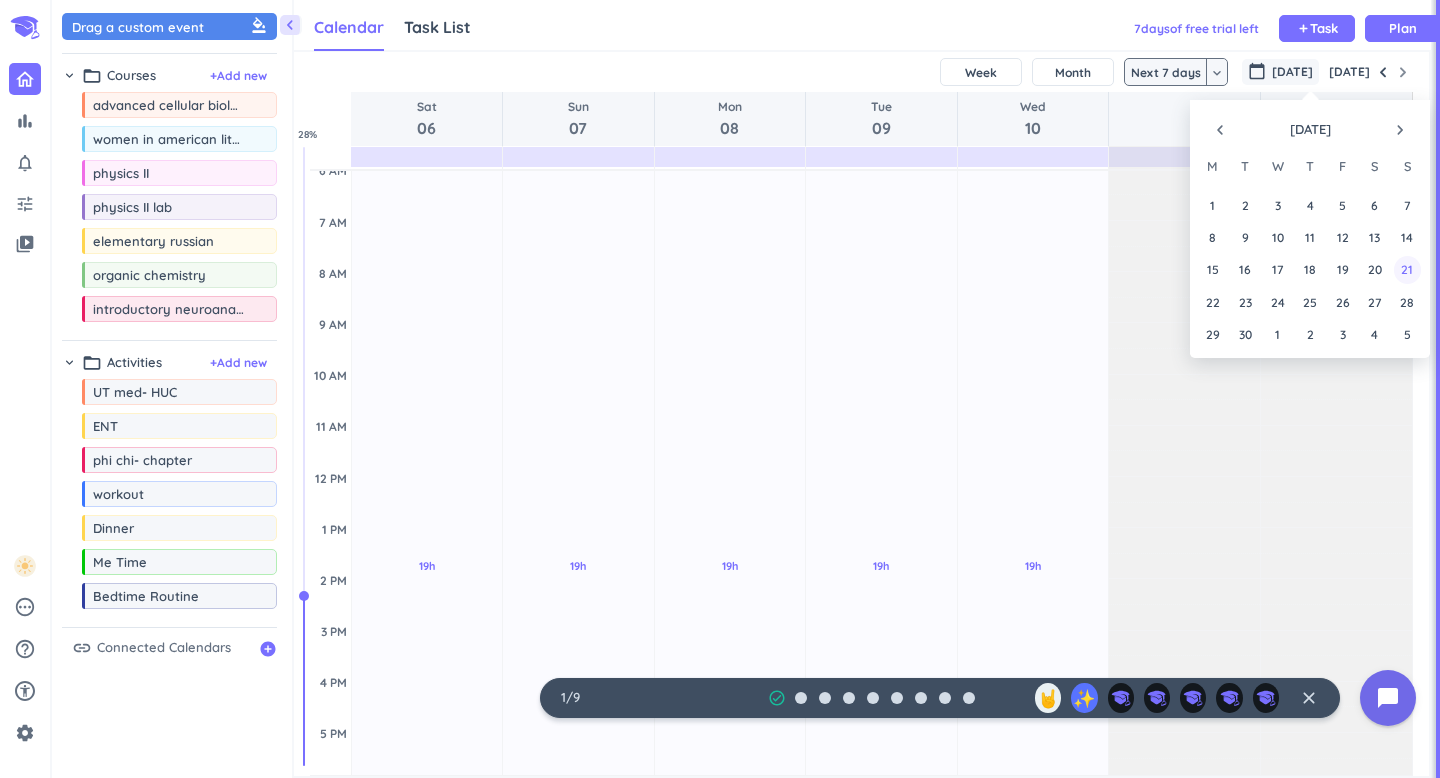 click on "21" at bounding box center [1407, 269] 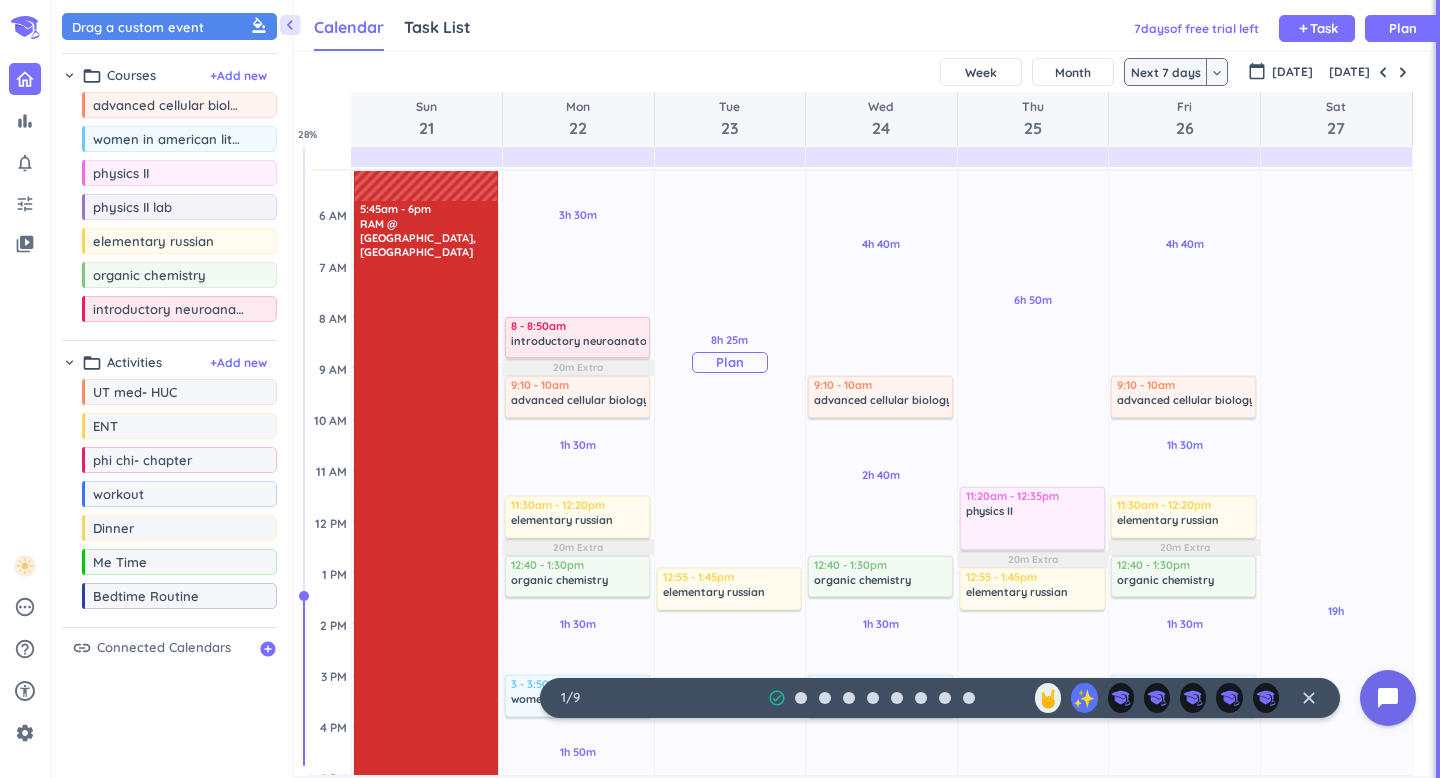scroll, scrollTop: 54, scrollLeft: 0, axis: vertical 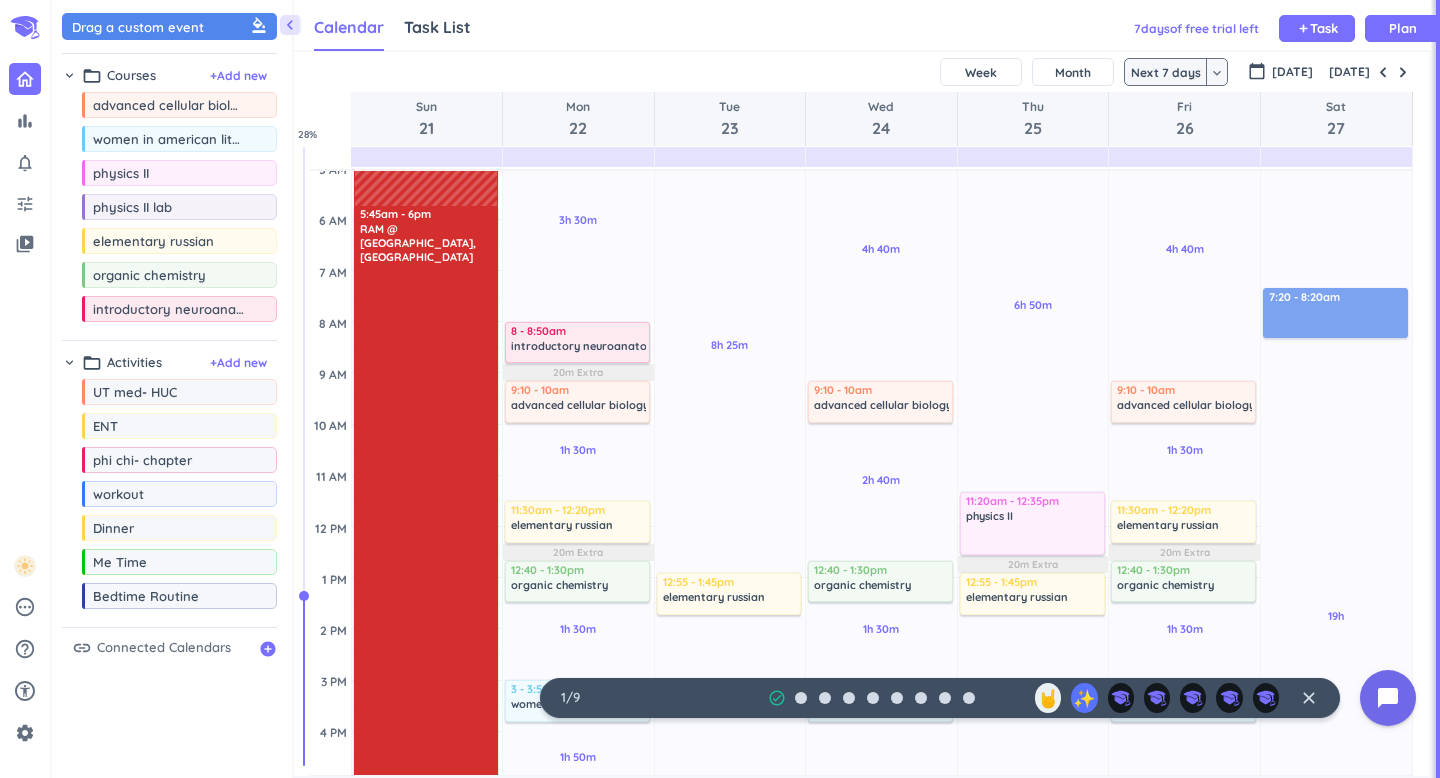 drag, startPoint x: 164, startPoint y: 28, endPoint x: 1294, endPoint y: 288, distance: 1159.5258 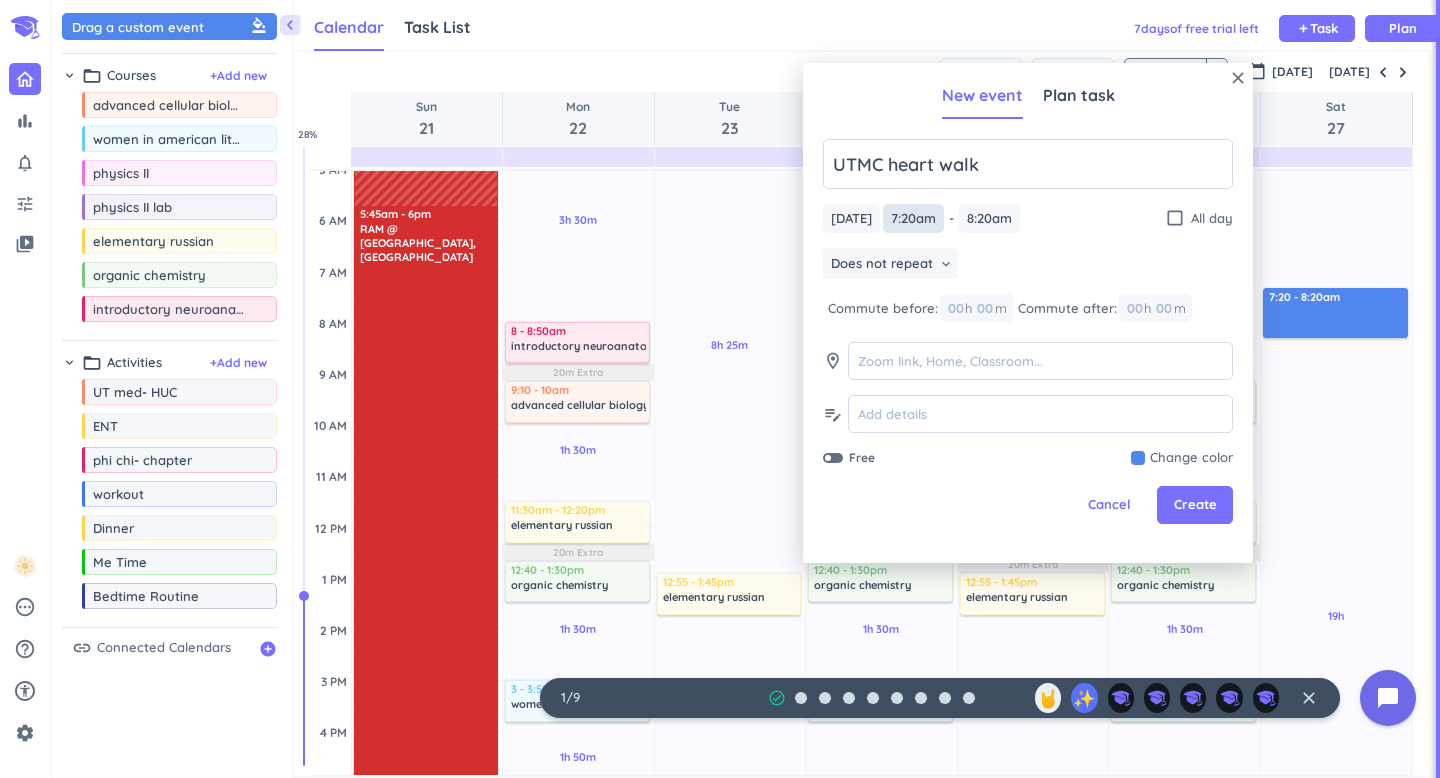 type on "UTMC heart walk" 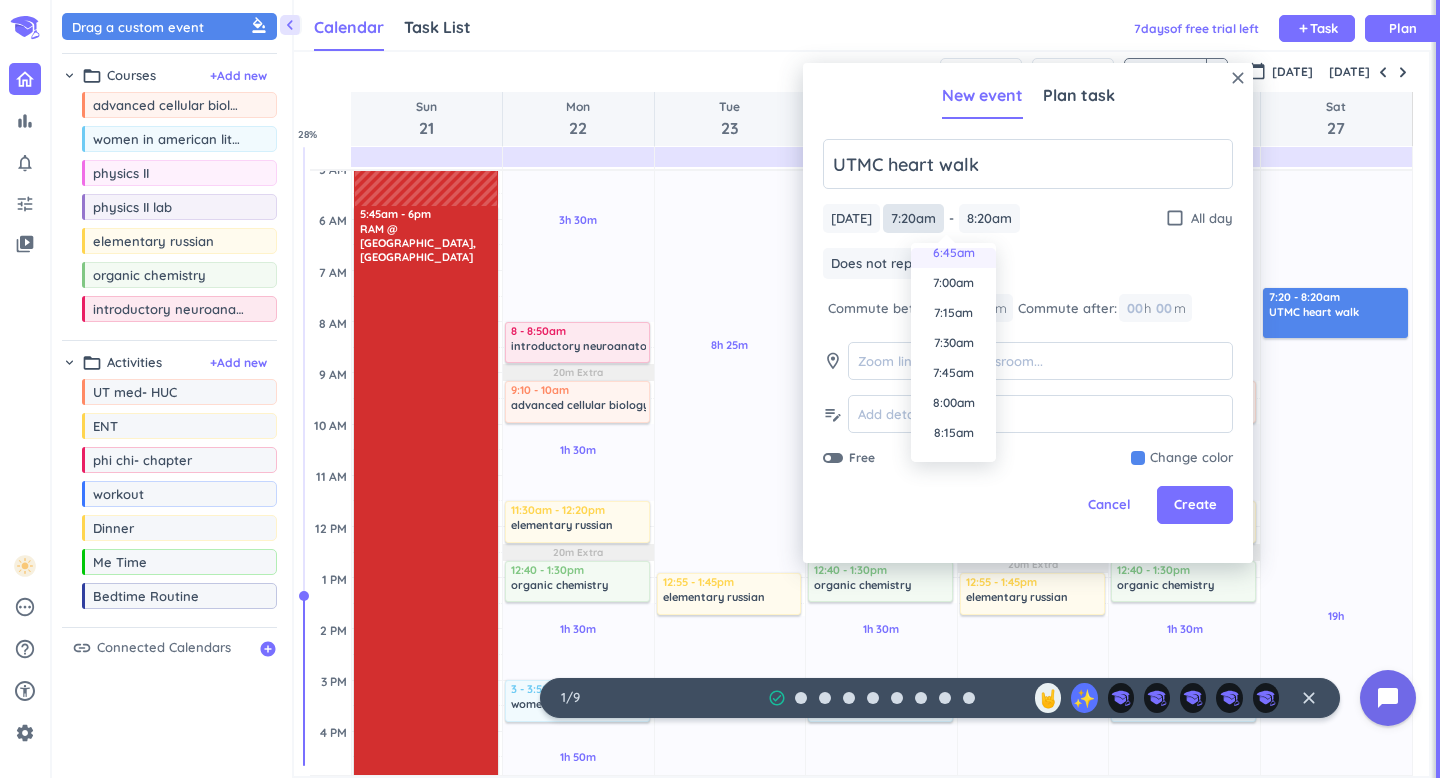 scroll, scrollTop: 847, scrollLeft: 0, axis: vertical 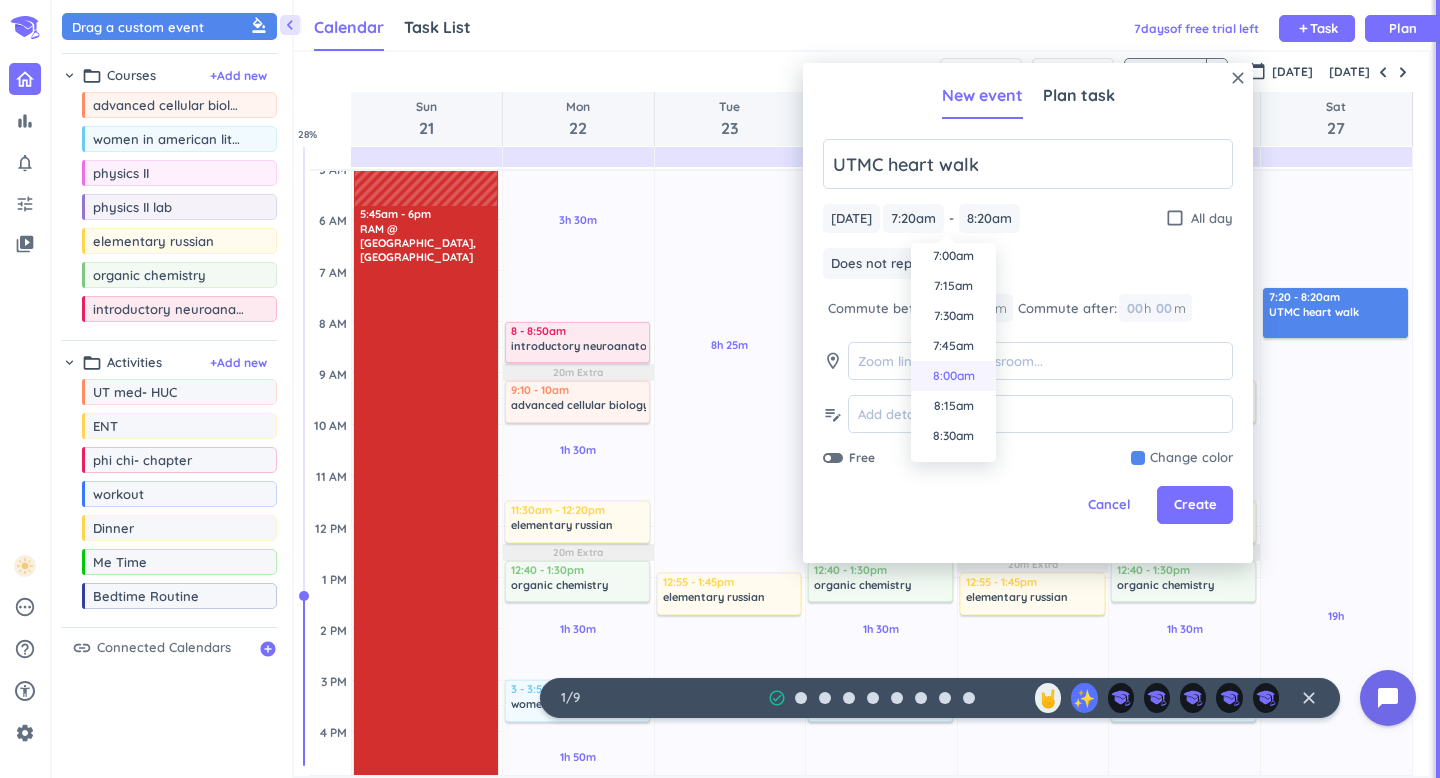 click on "8:00am" at bounding box center [953, 376] 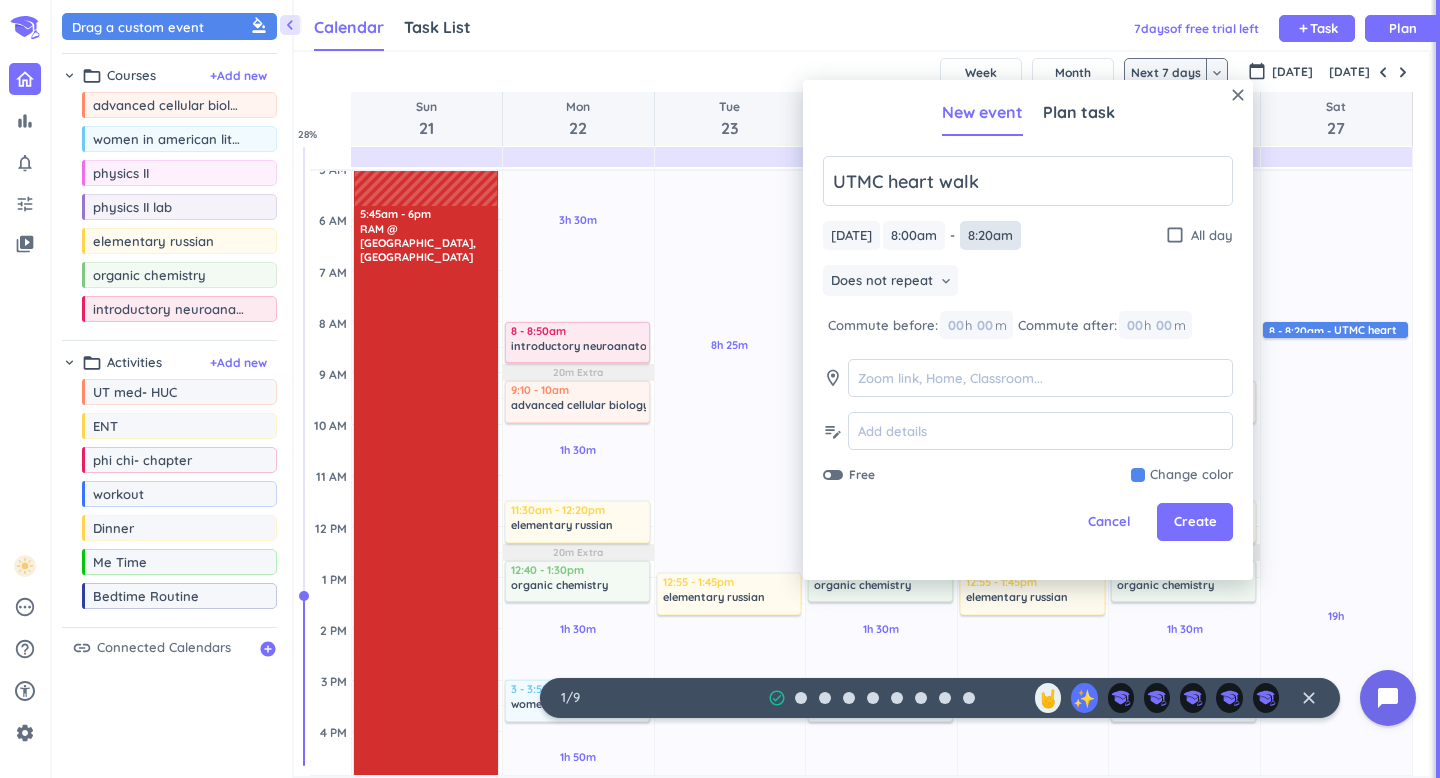 click on "8:20am" at bounding box center [990, 235] 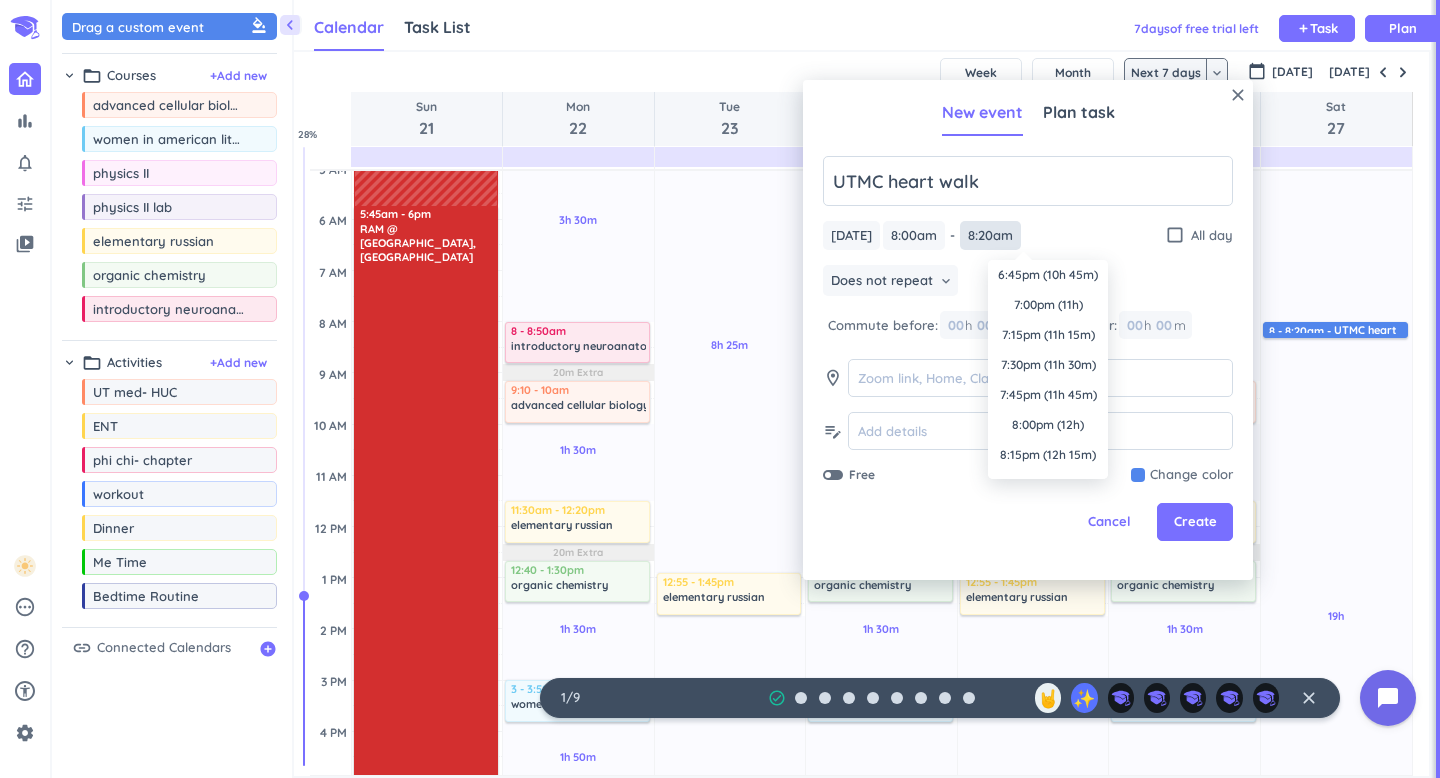 scroll, scrollTop: 1292, scrollLeft: 0, axis: vertical 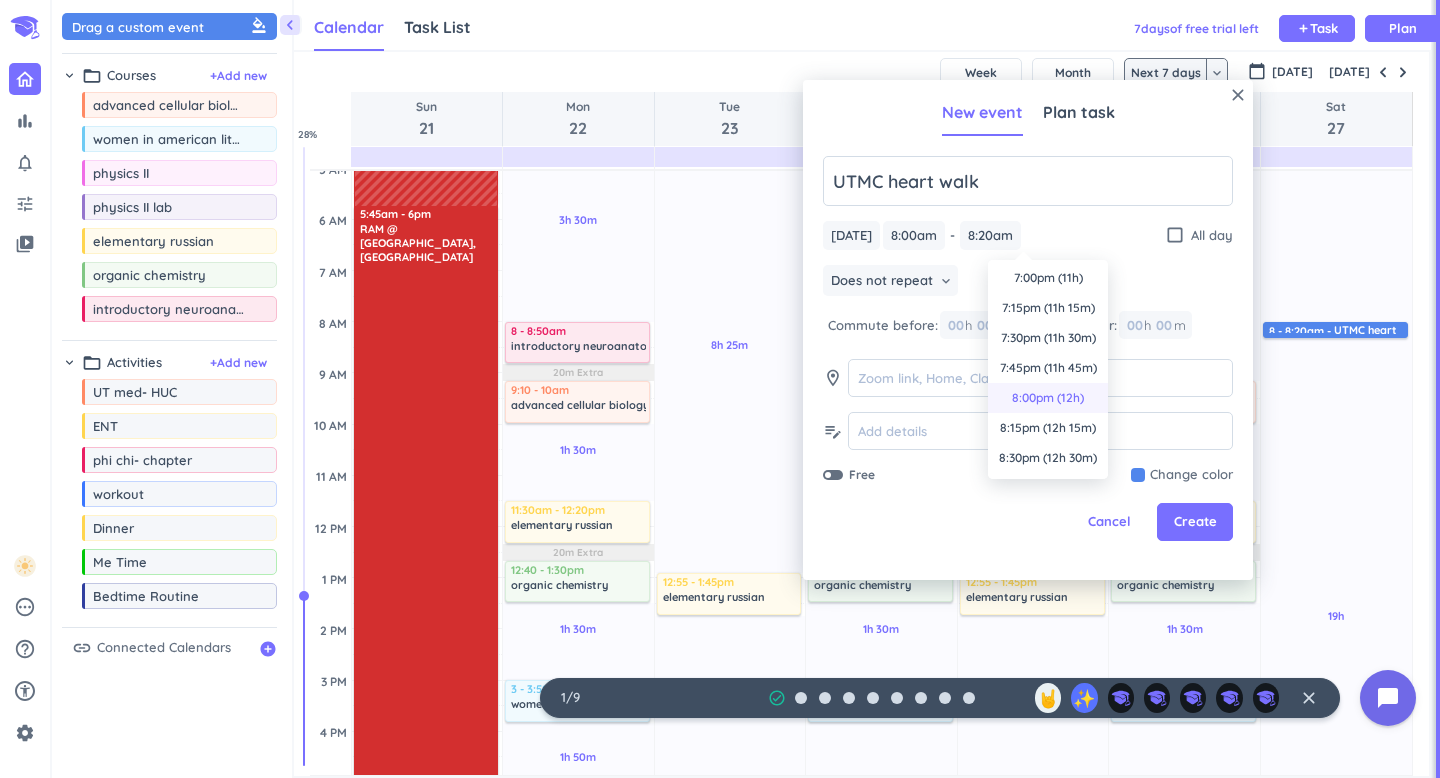 click on "8:00pm (12h)" at bounding box center (1048, 398) 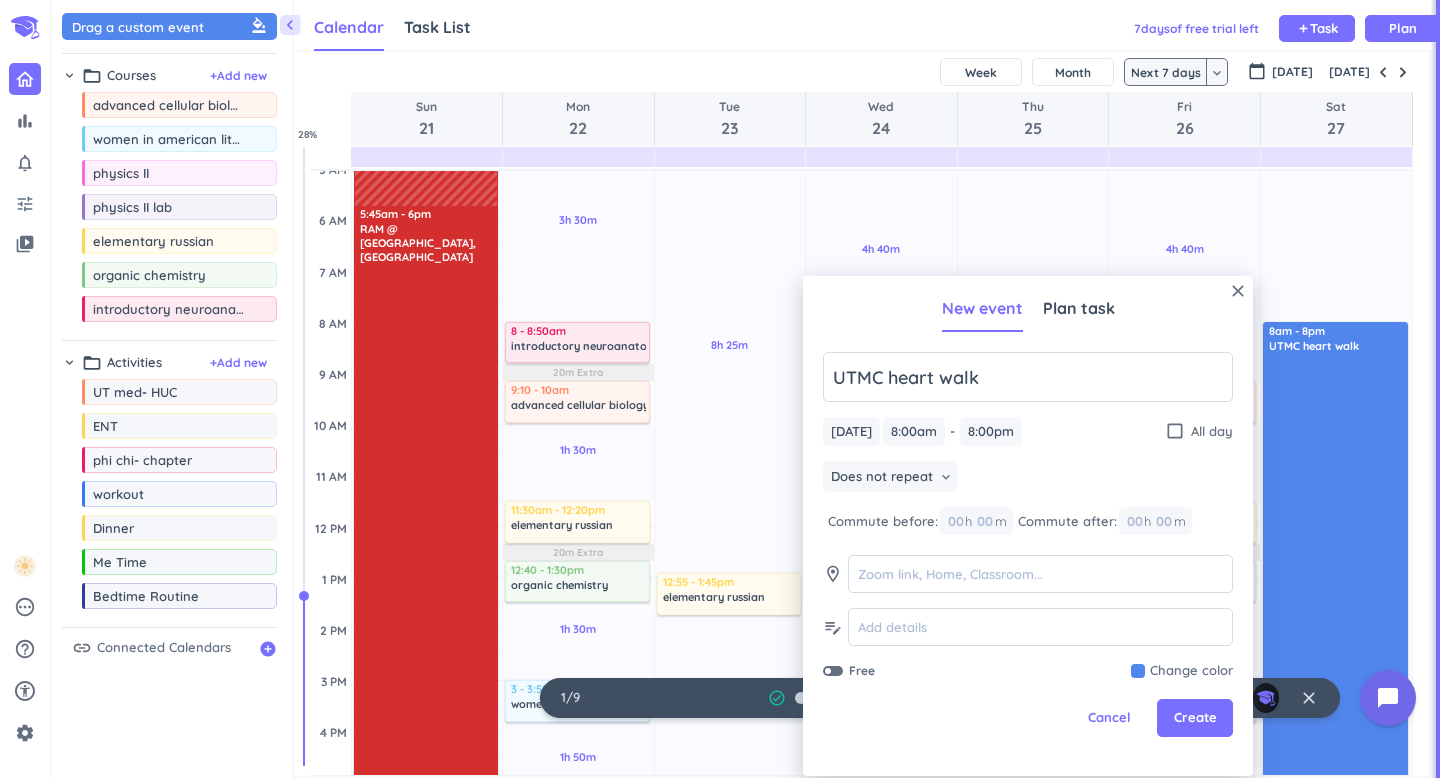 click at bounding box center (1182, 671) 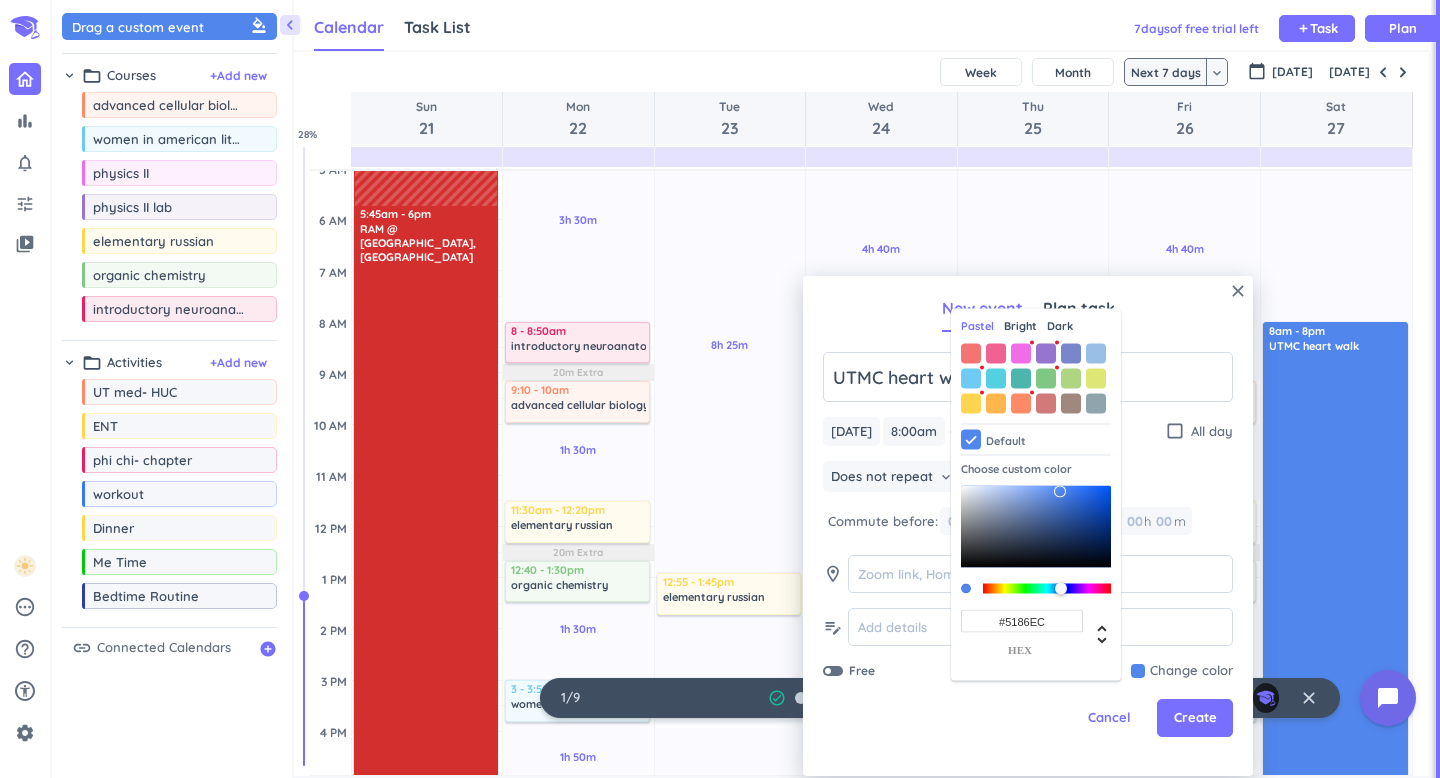 click on "Bright" at bounding box center [1020, 326] 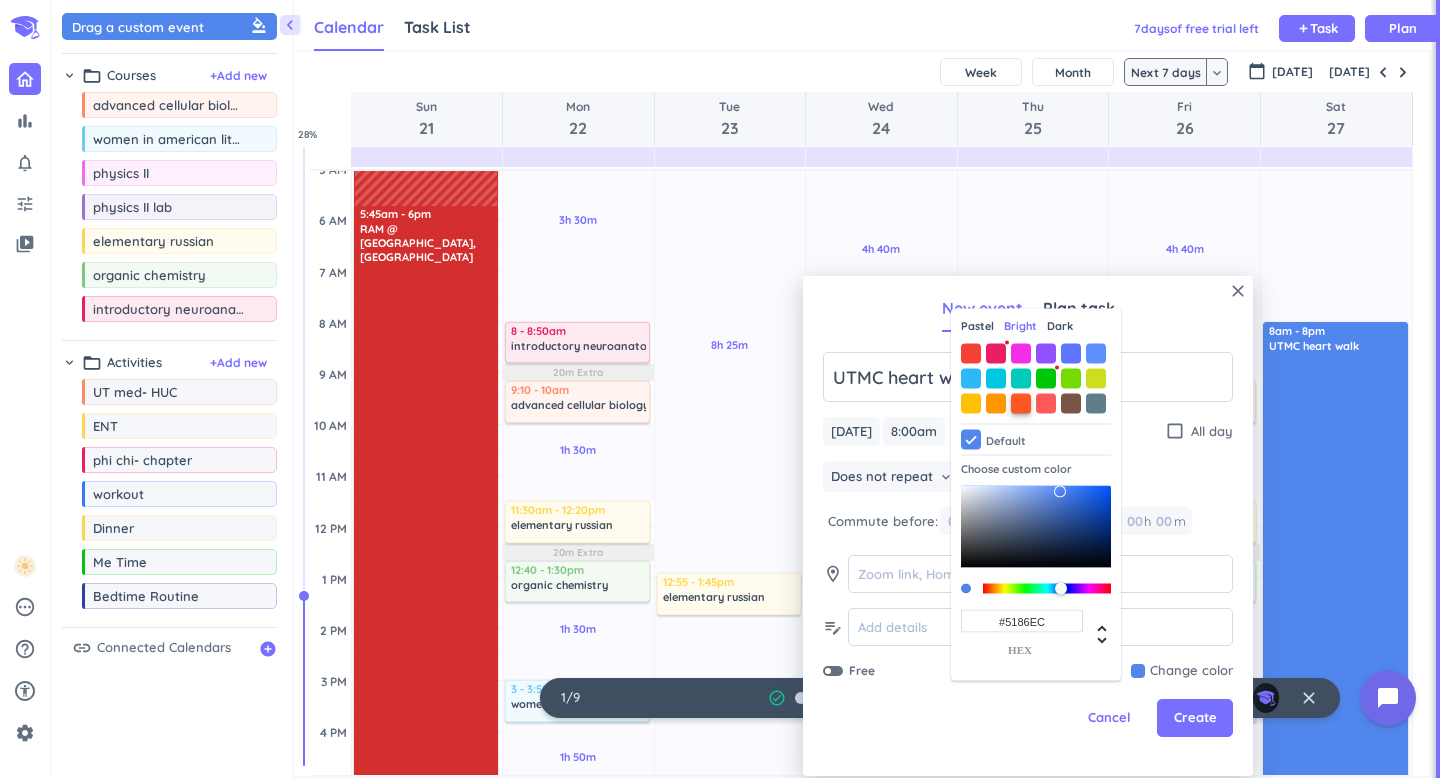 click at bounding box center [1021, 403] 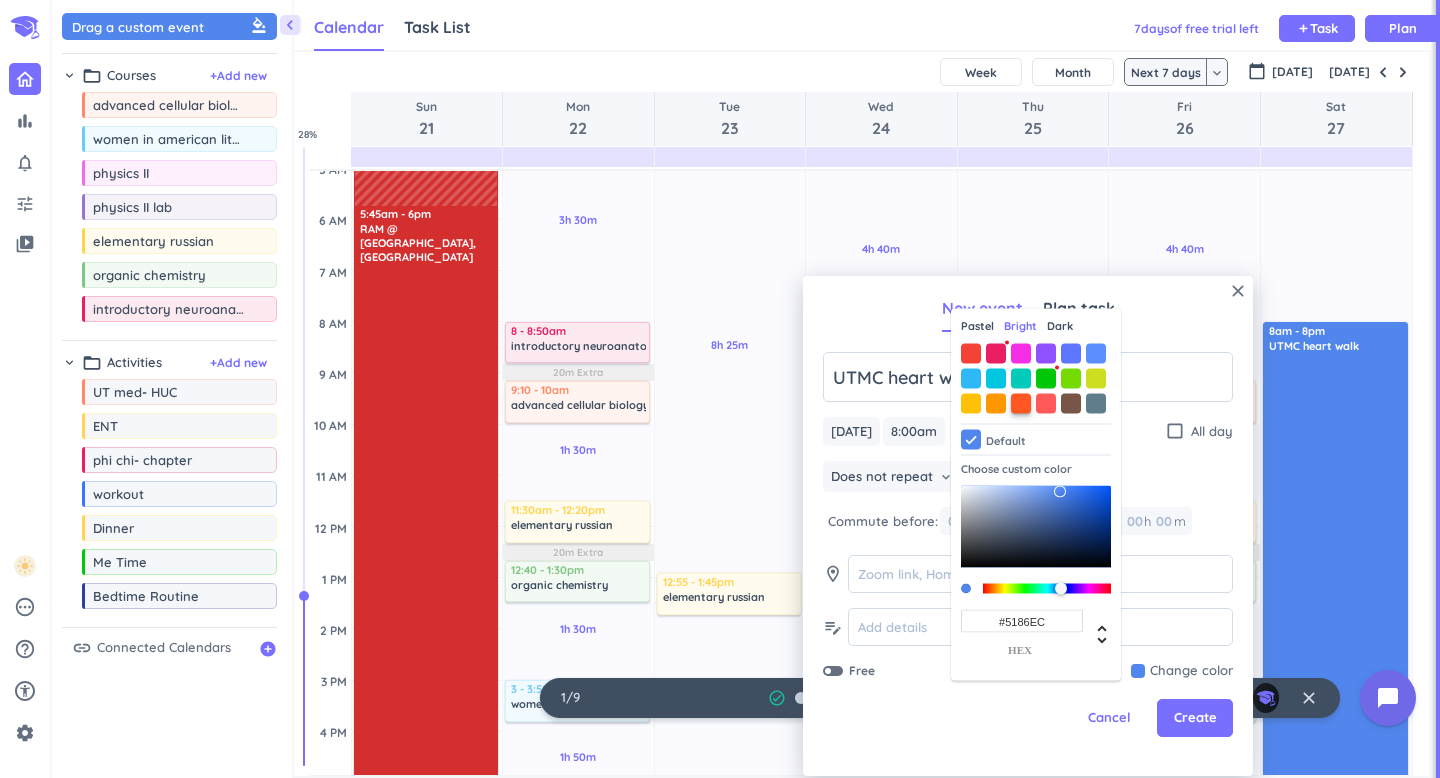 type on "#FF5722" 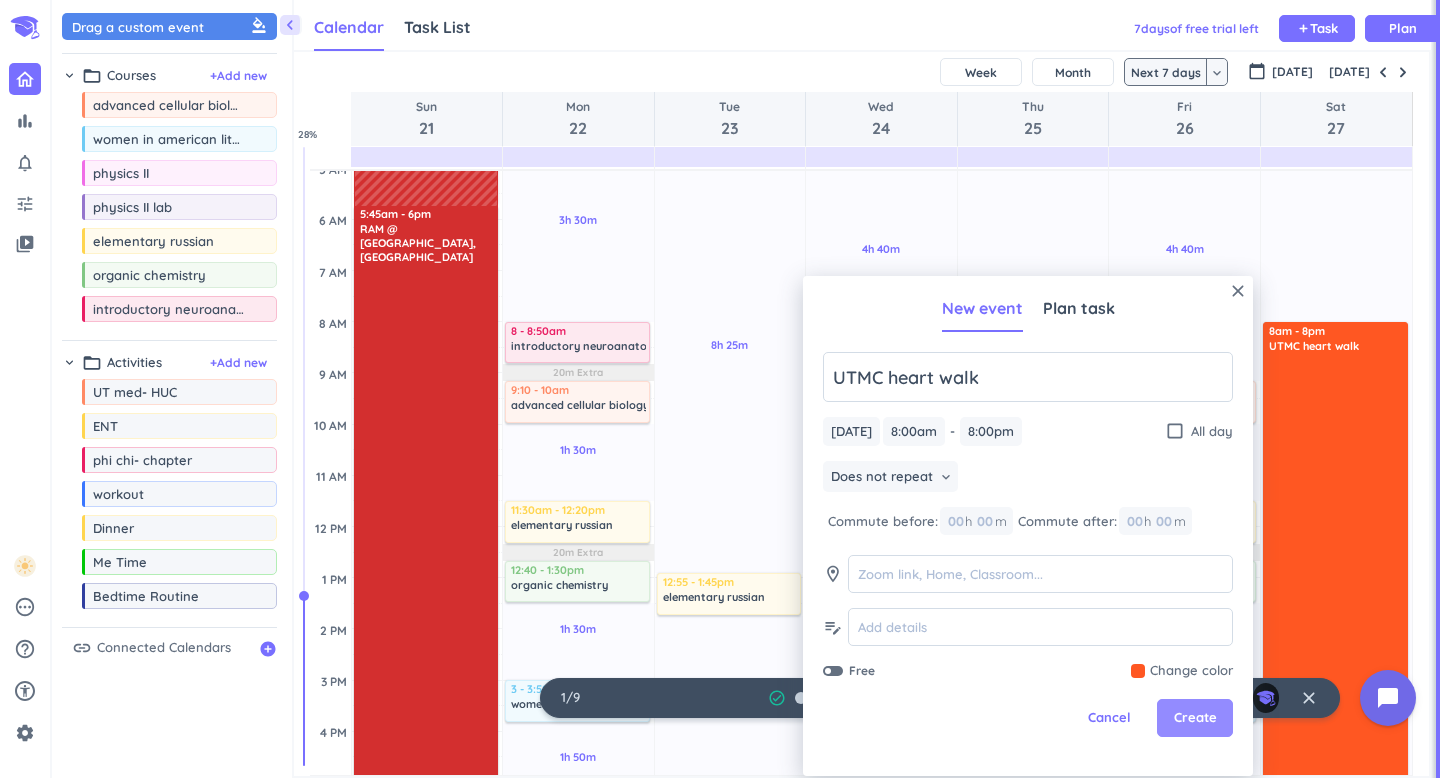 click on "Create" at bounding box center [1195, 718] 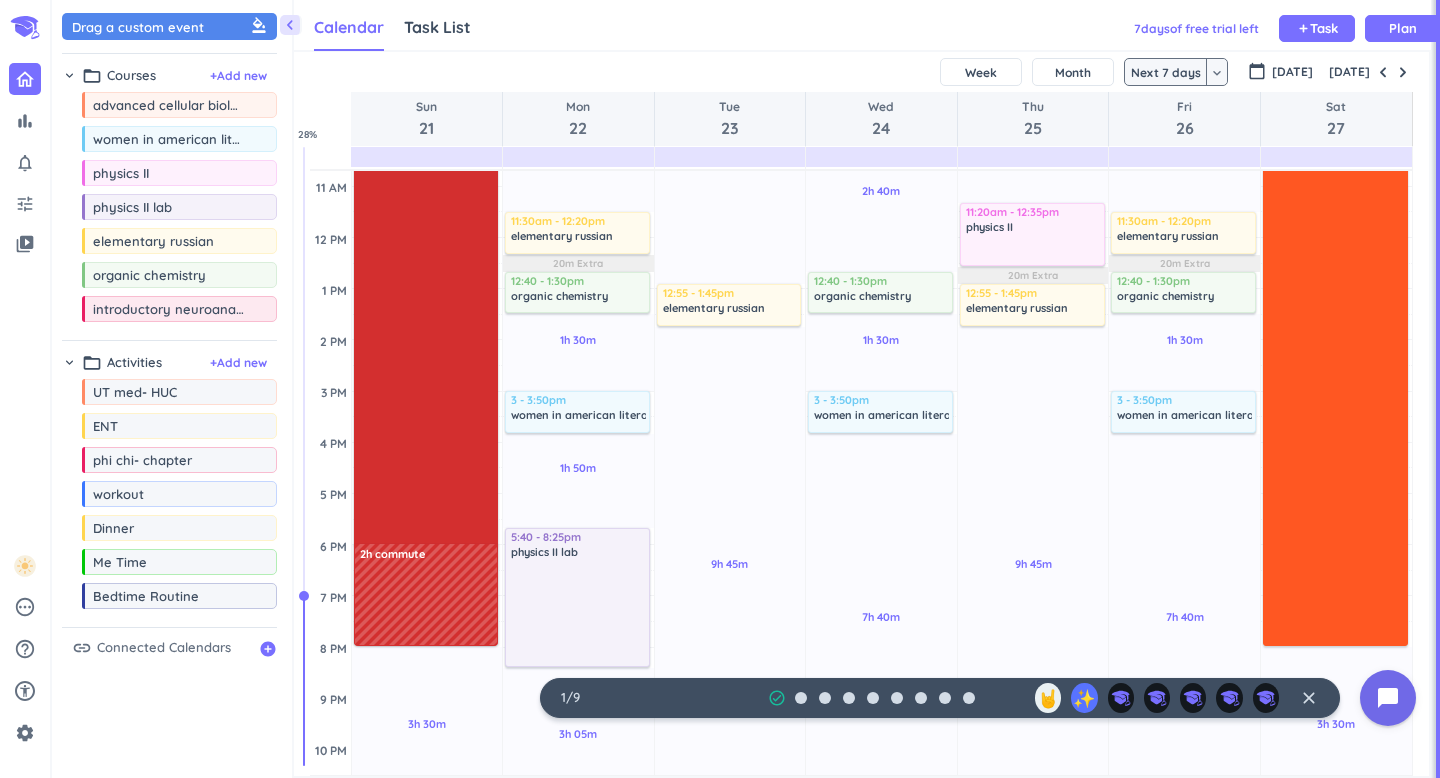 scroll, scrollTop: 344, scrollLeft: 0, axis: vertical 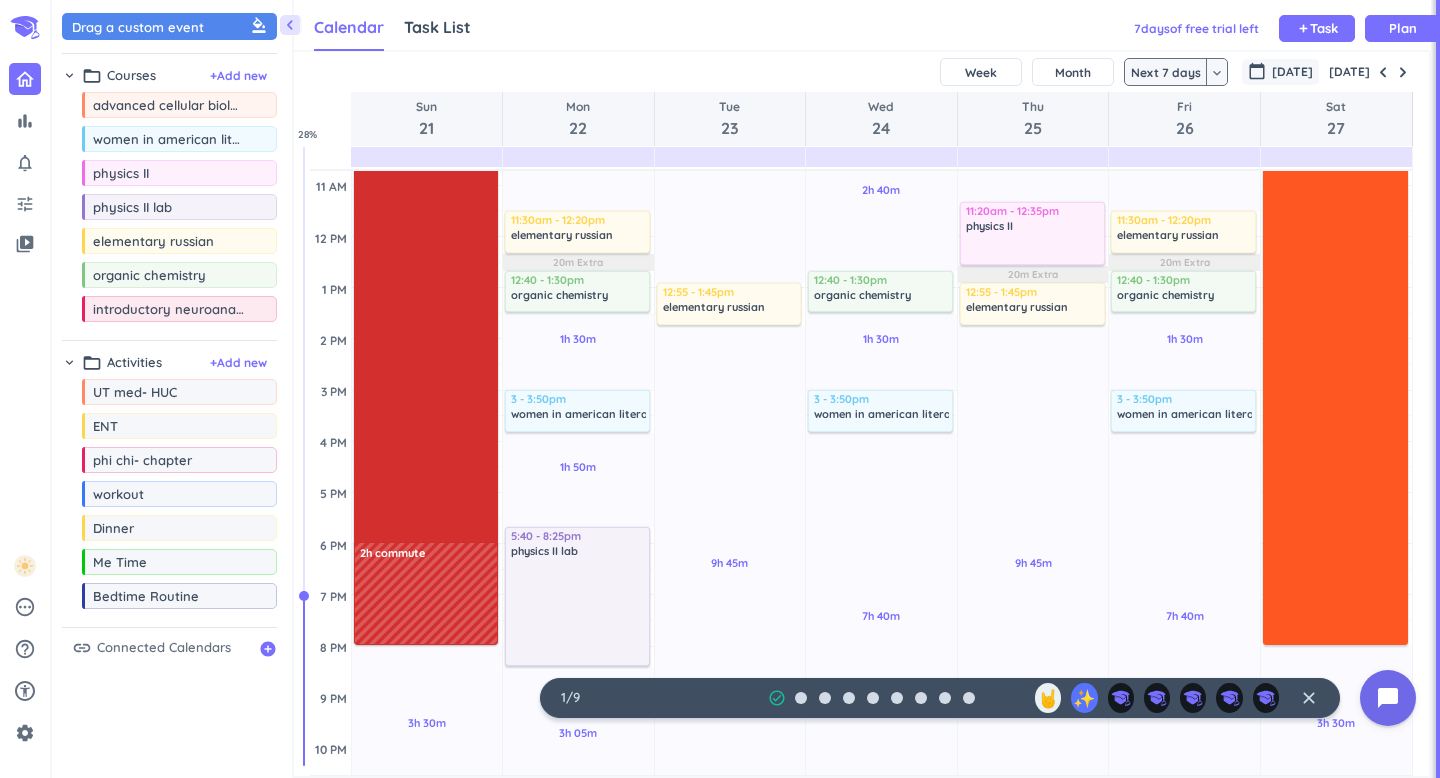 click on "[DATE]" at bounding box center [1292, 72] 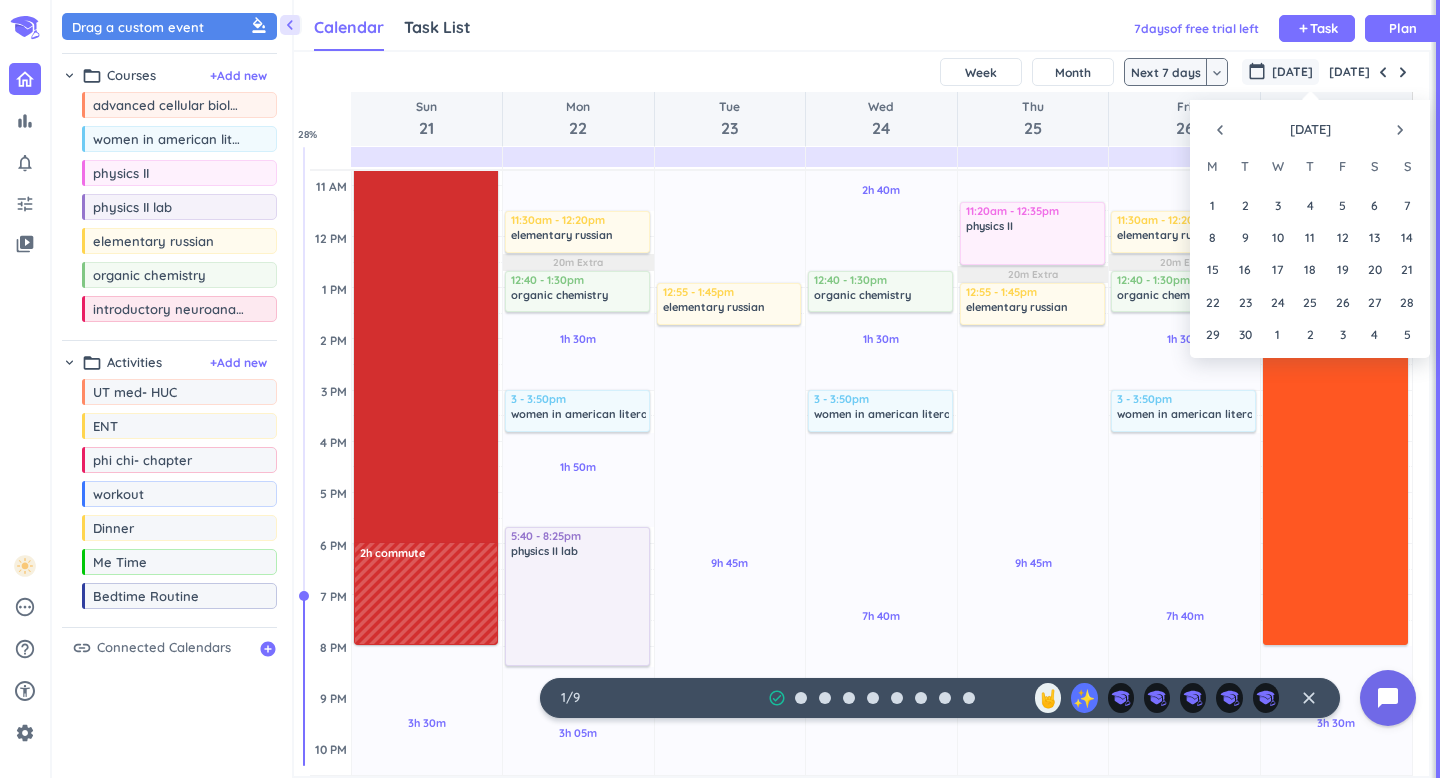 click on "navigate_before" at bounding box center [1220, 130] 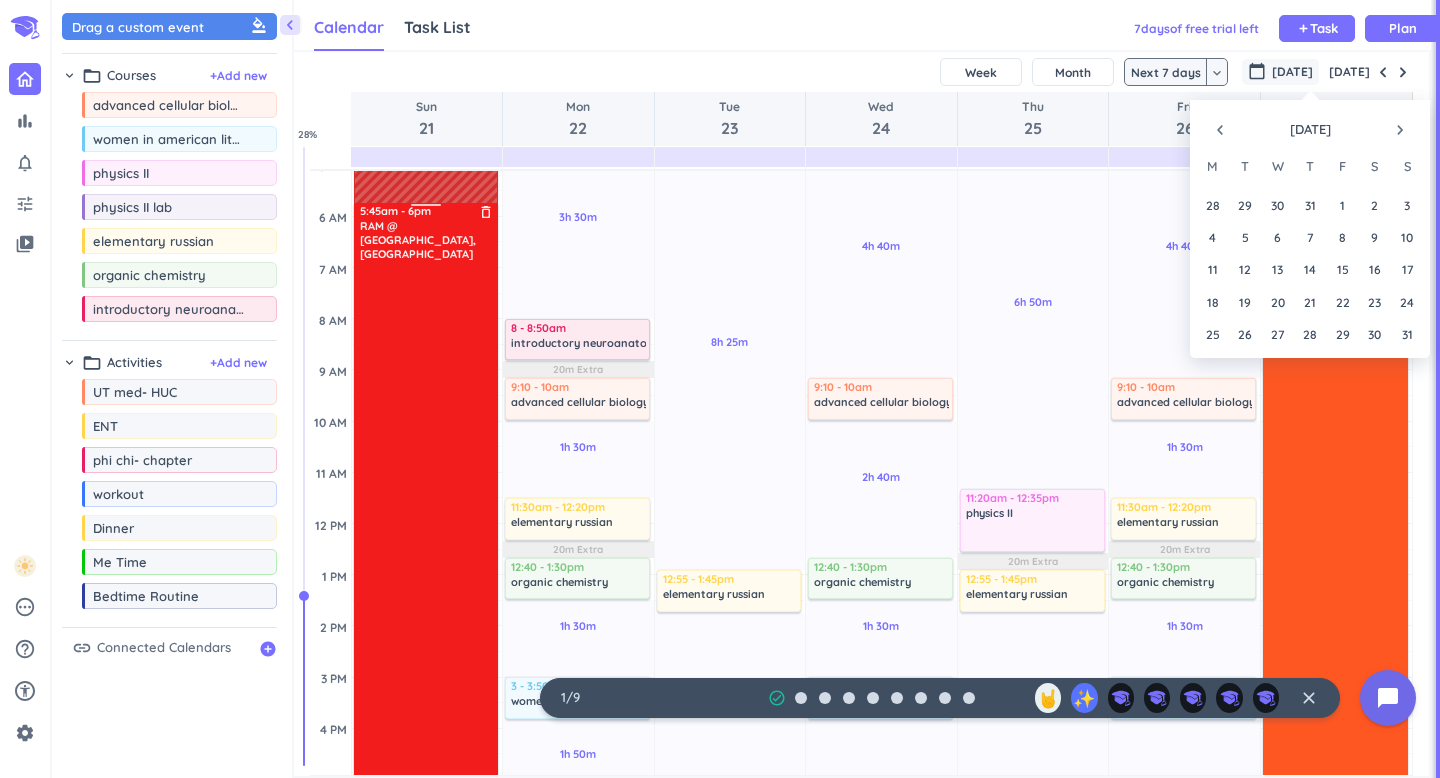 scroll, scrollTop: 0, scrollLeft: 0, axis: both 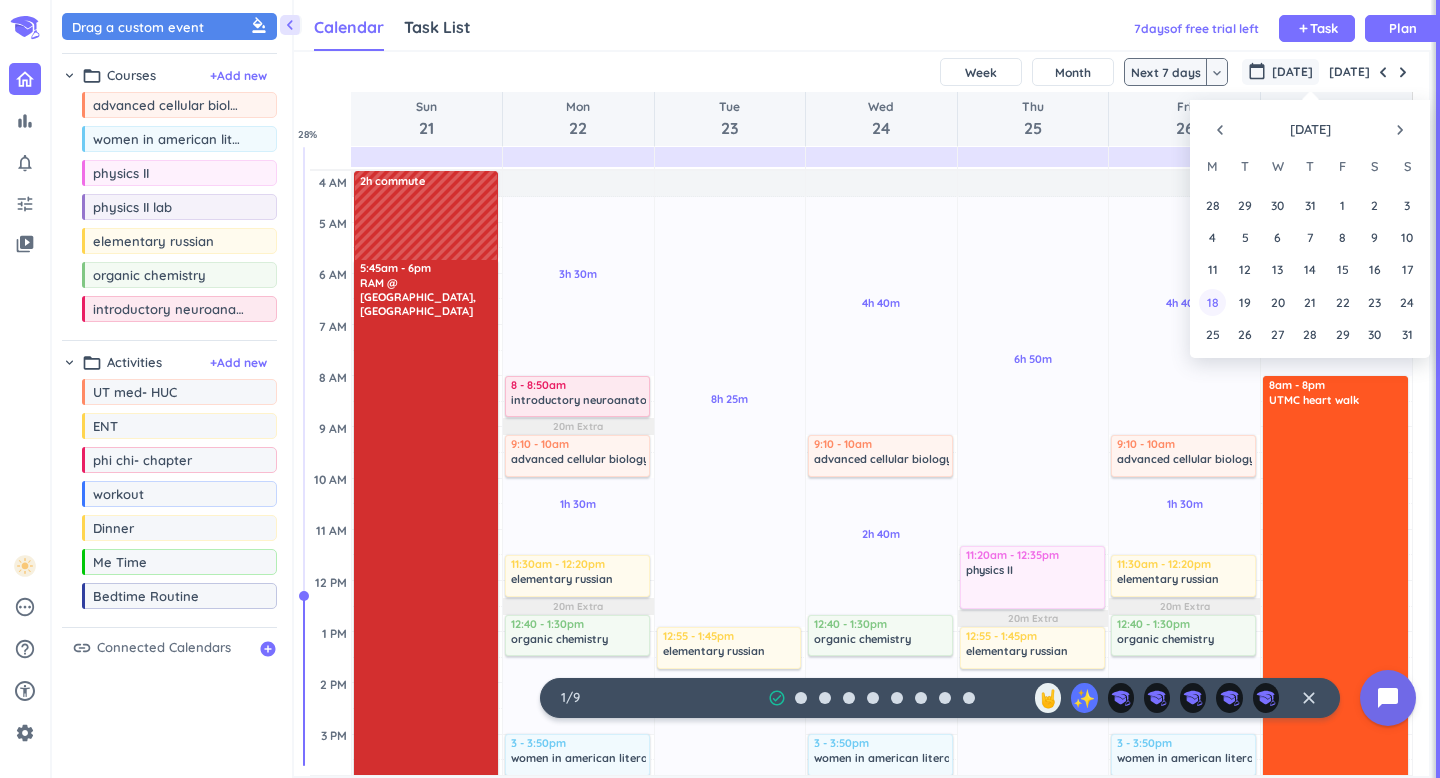 click on "18" at bounding box center [1212, 301] 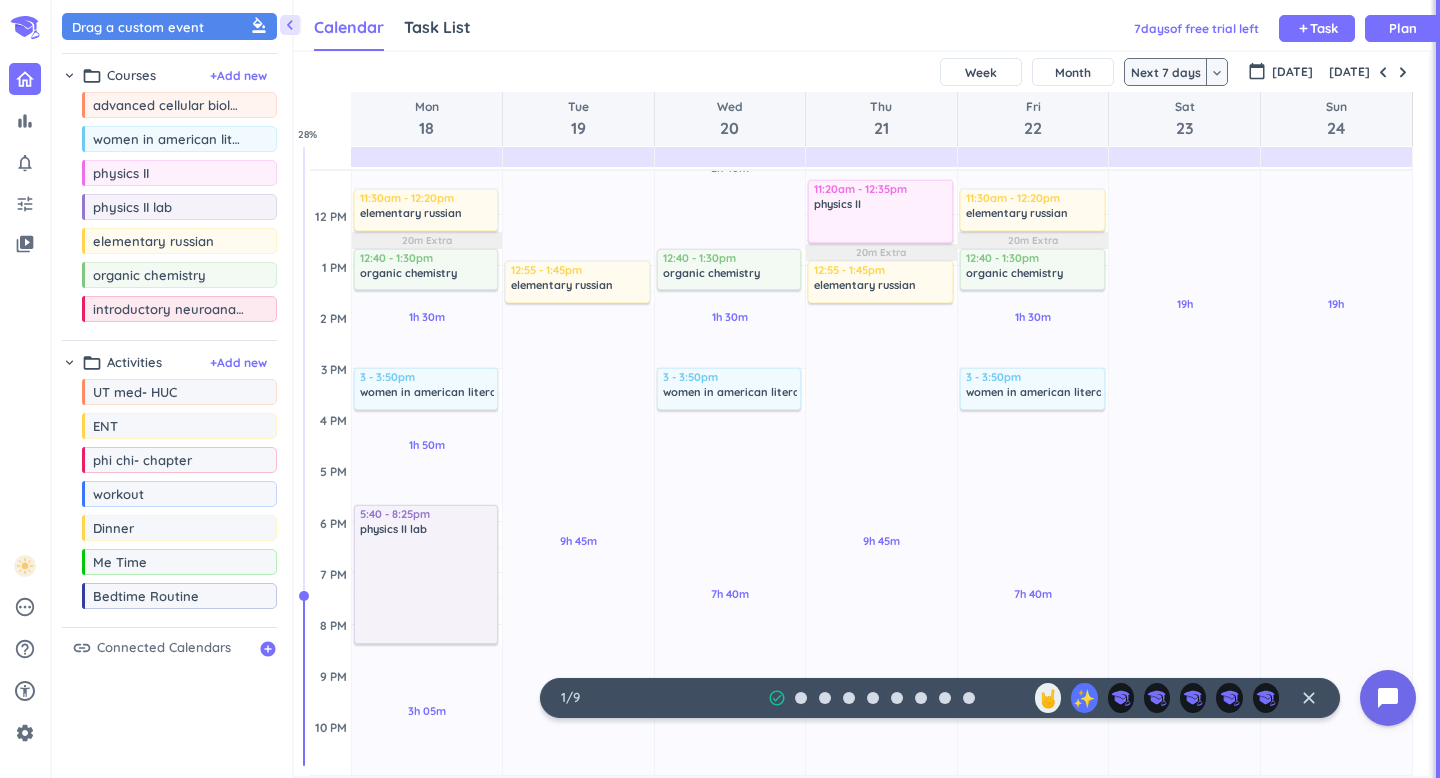 scroll, scrollTop: 370, scrollLeft: 0, axis: vertical 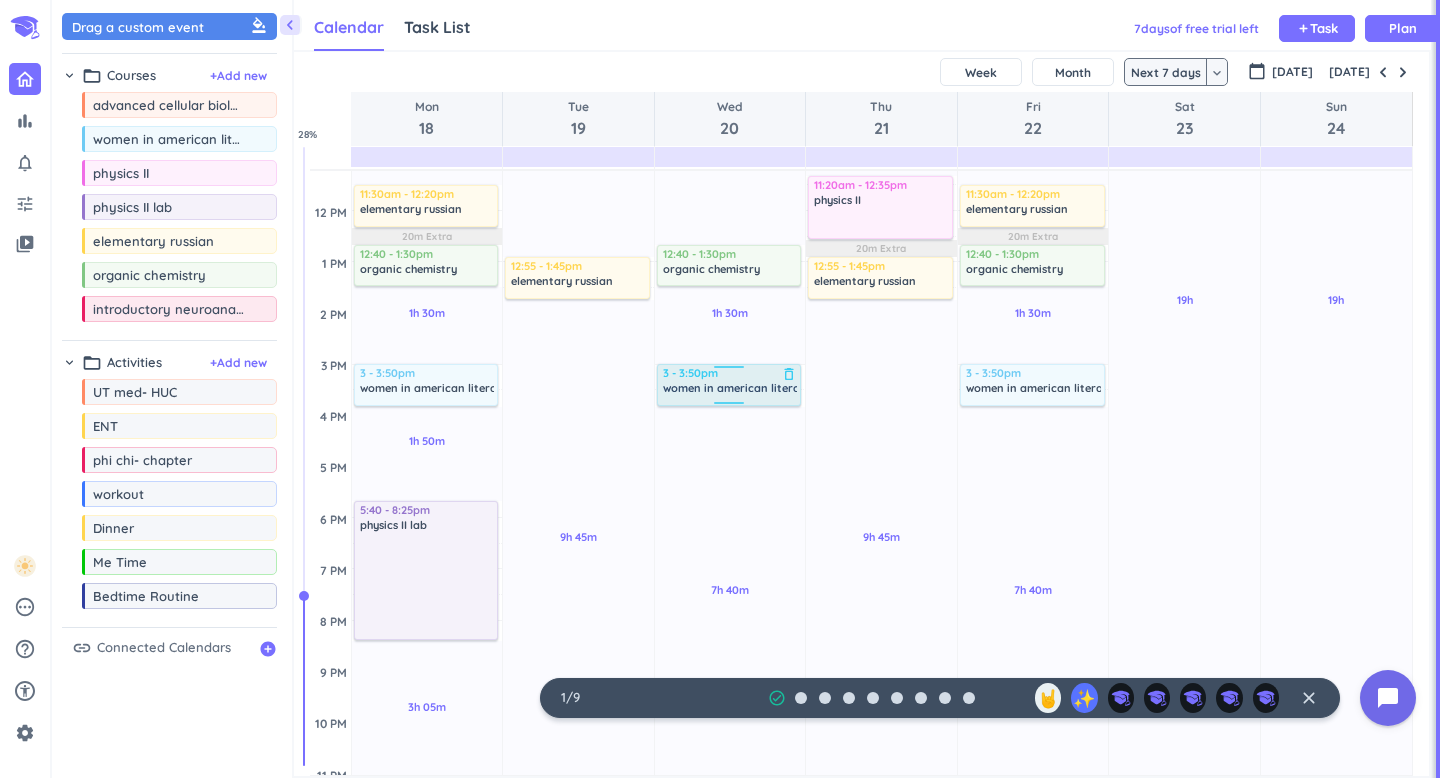 click on "3 - 3:50pm" at bounding box center [730, 373] 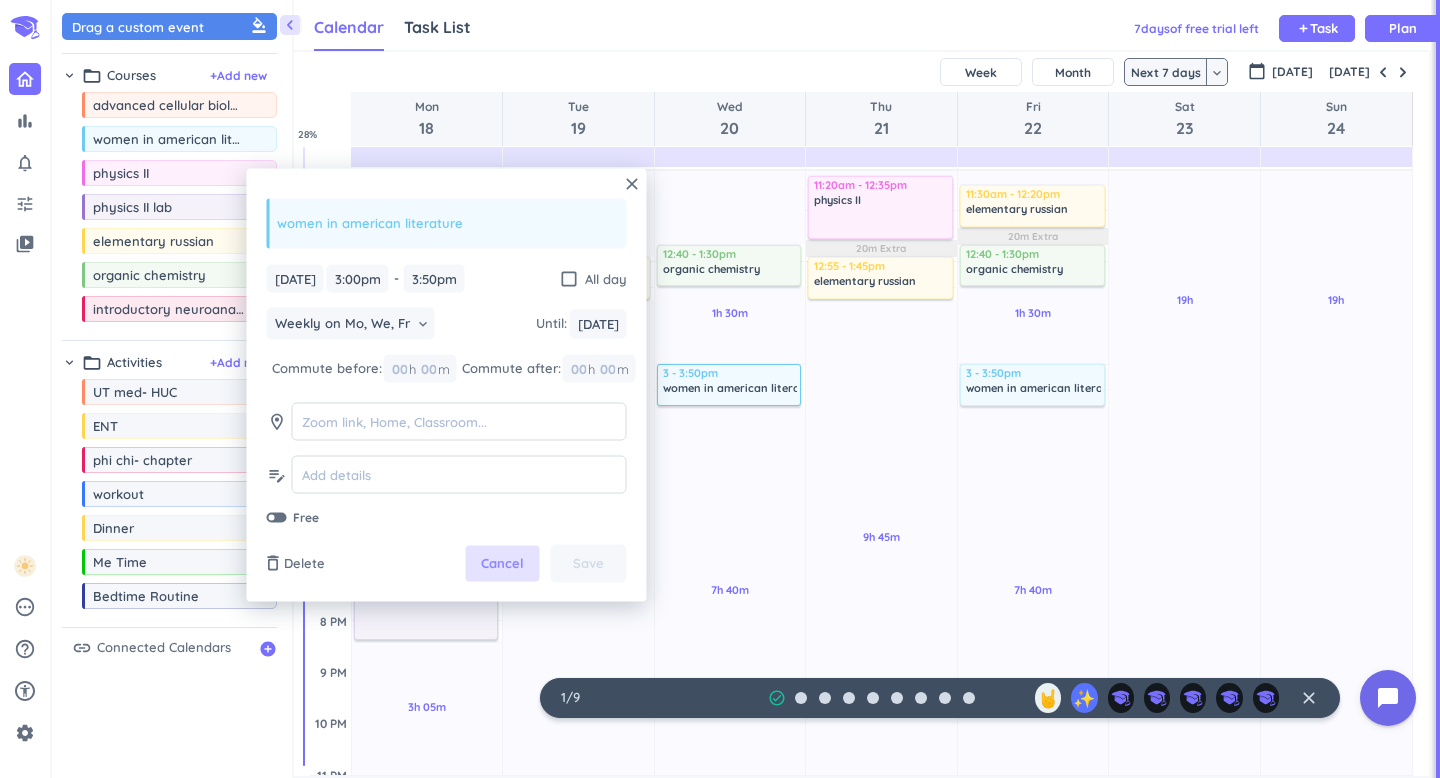 click on "Cancel" at bounding box center [502, 564] 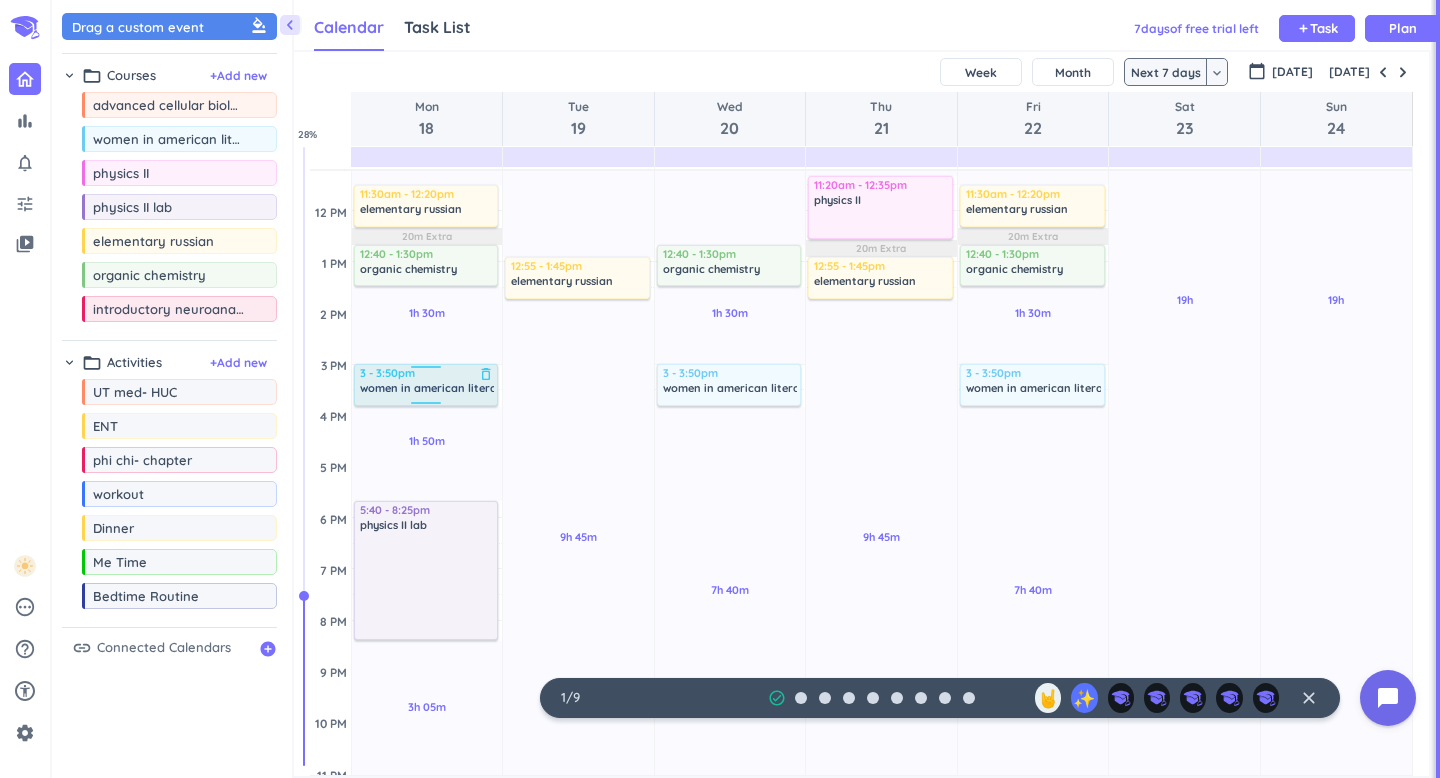 click on "women in american literature" at bounding box center (439, 388) 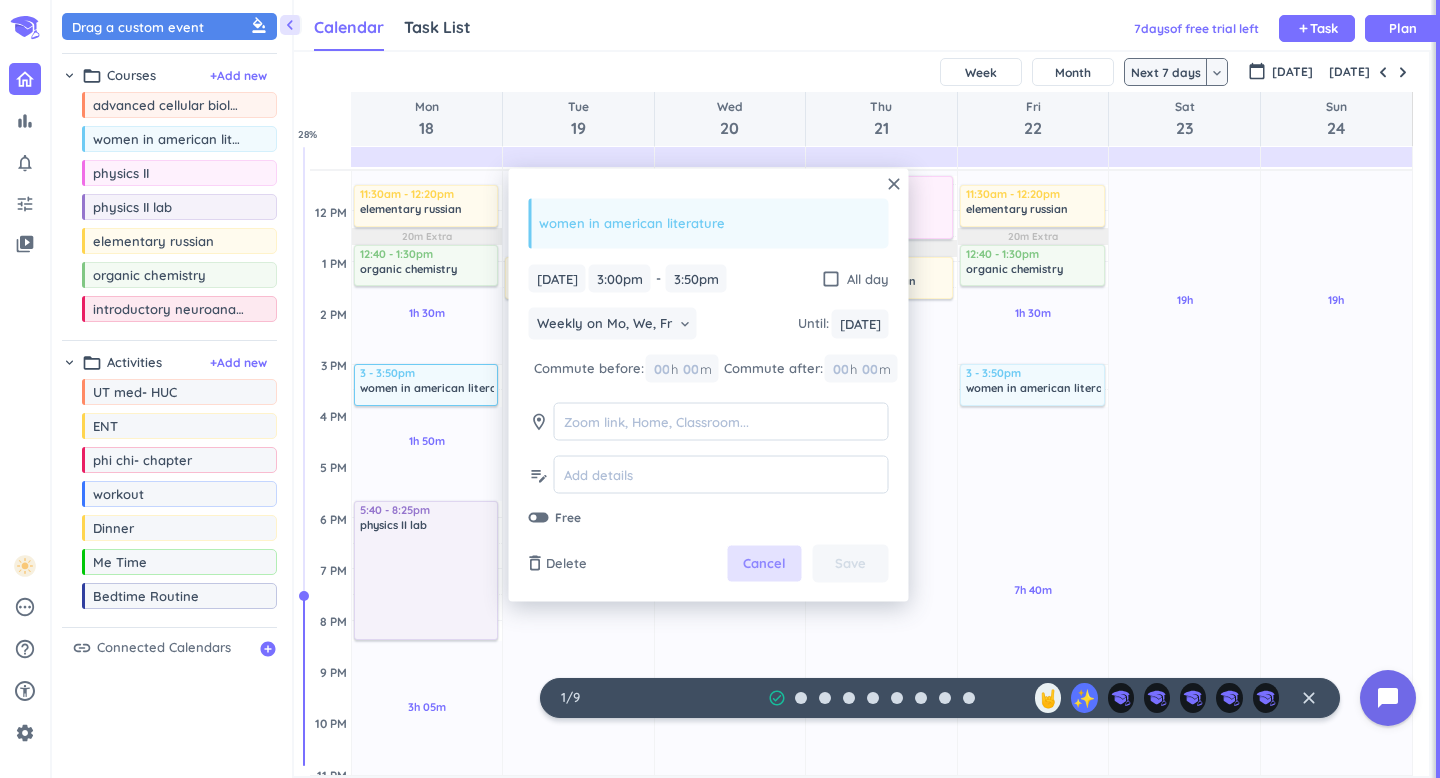 click on "Cancel" at bounding box center (765, 564) 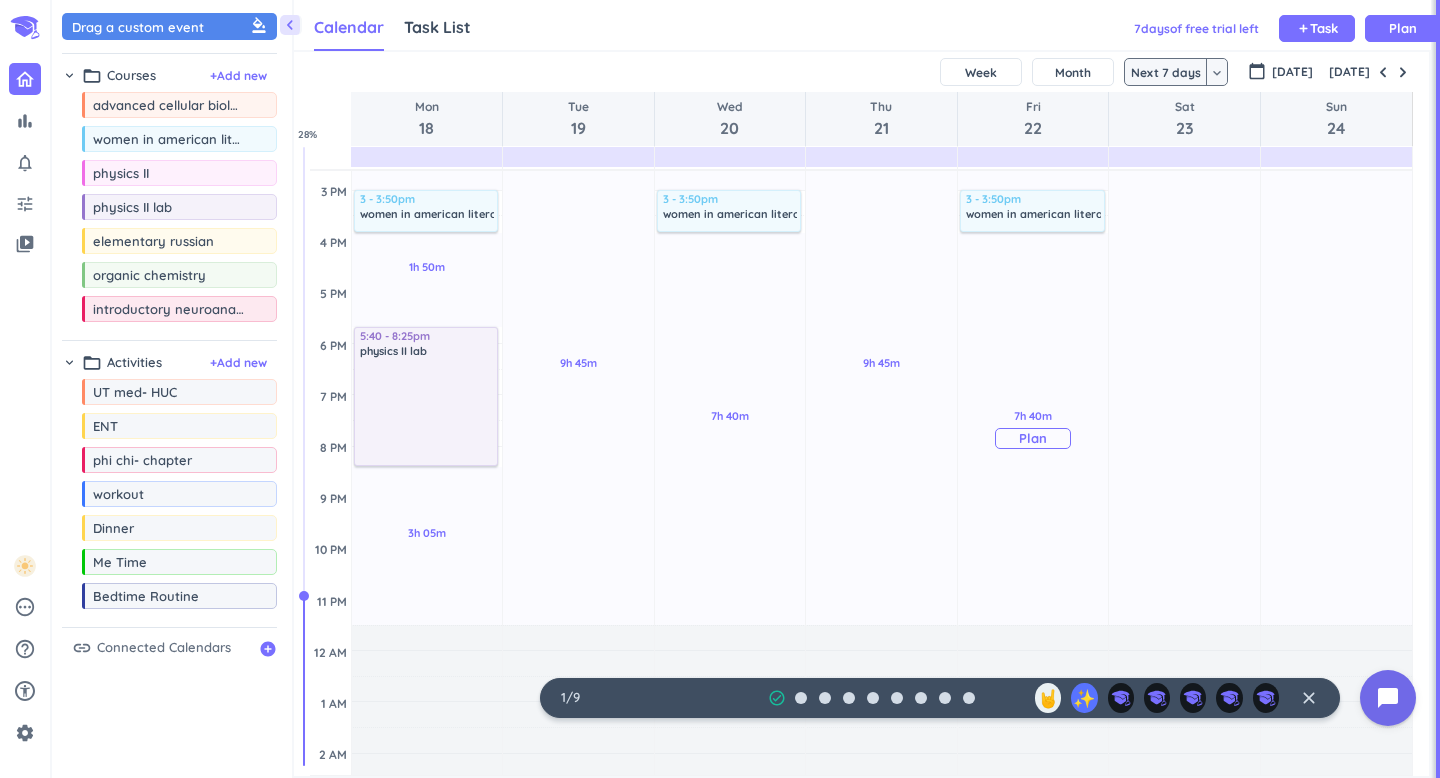 scroll, scrollTop: 562, scrollLeft: 0, axis: vertical 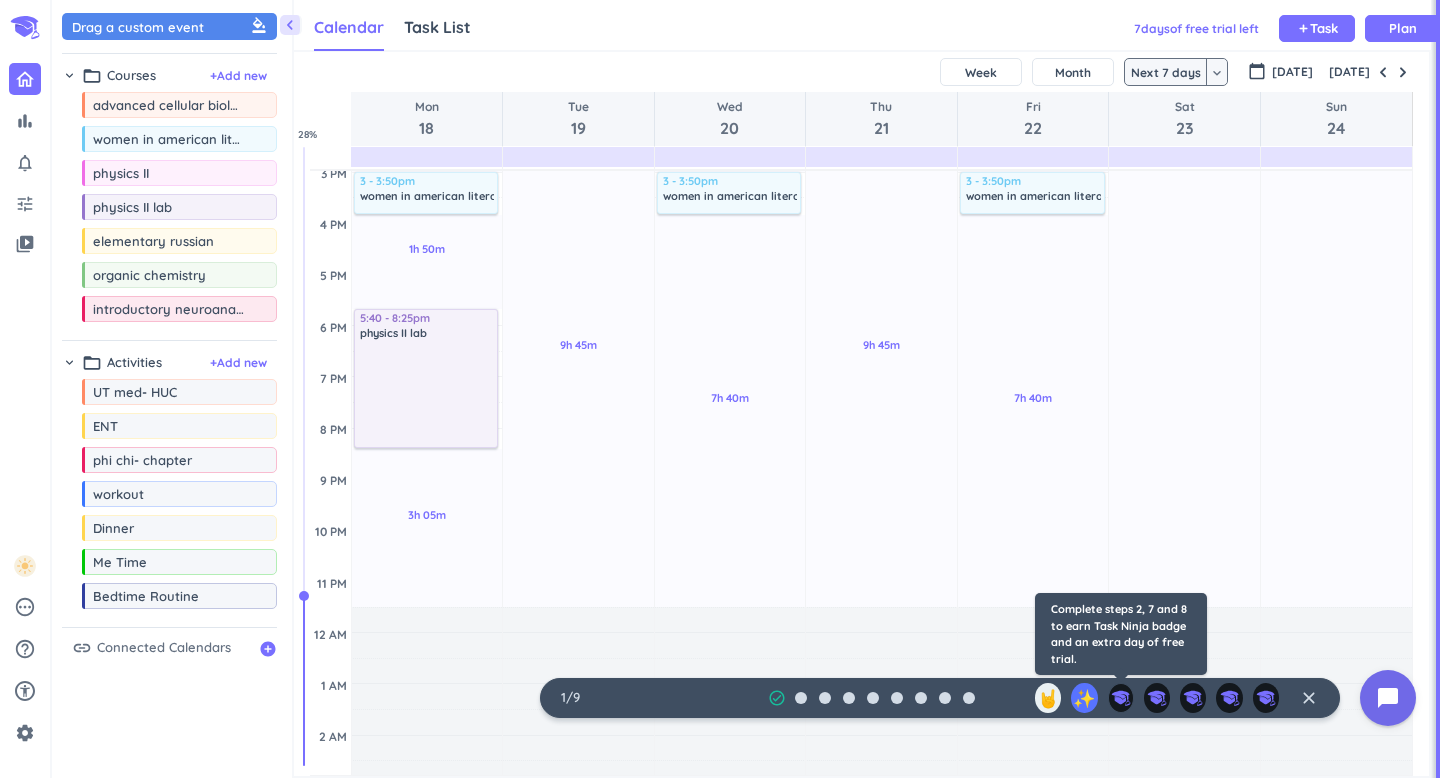 click 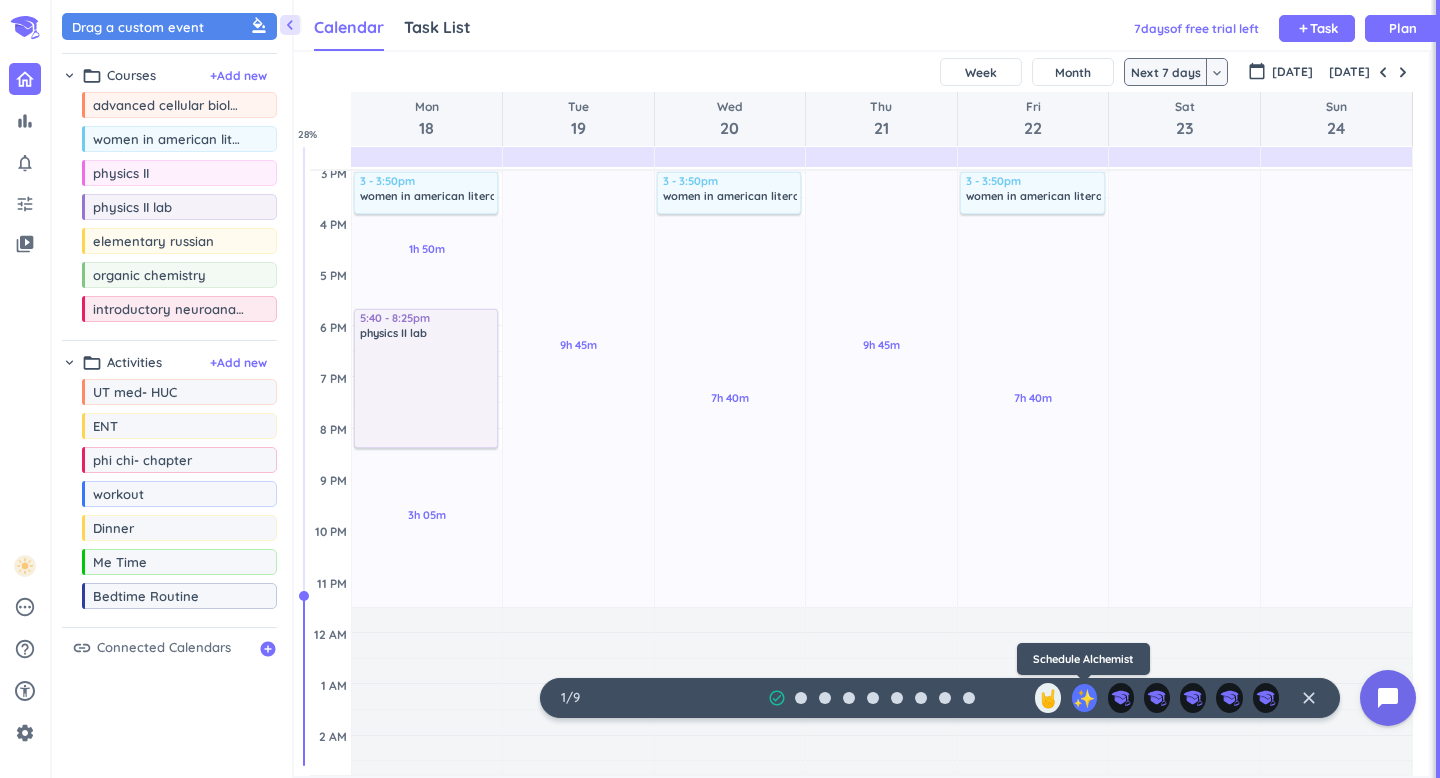 click on "✨" at bounding box center [1084, 698] 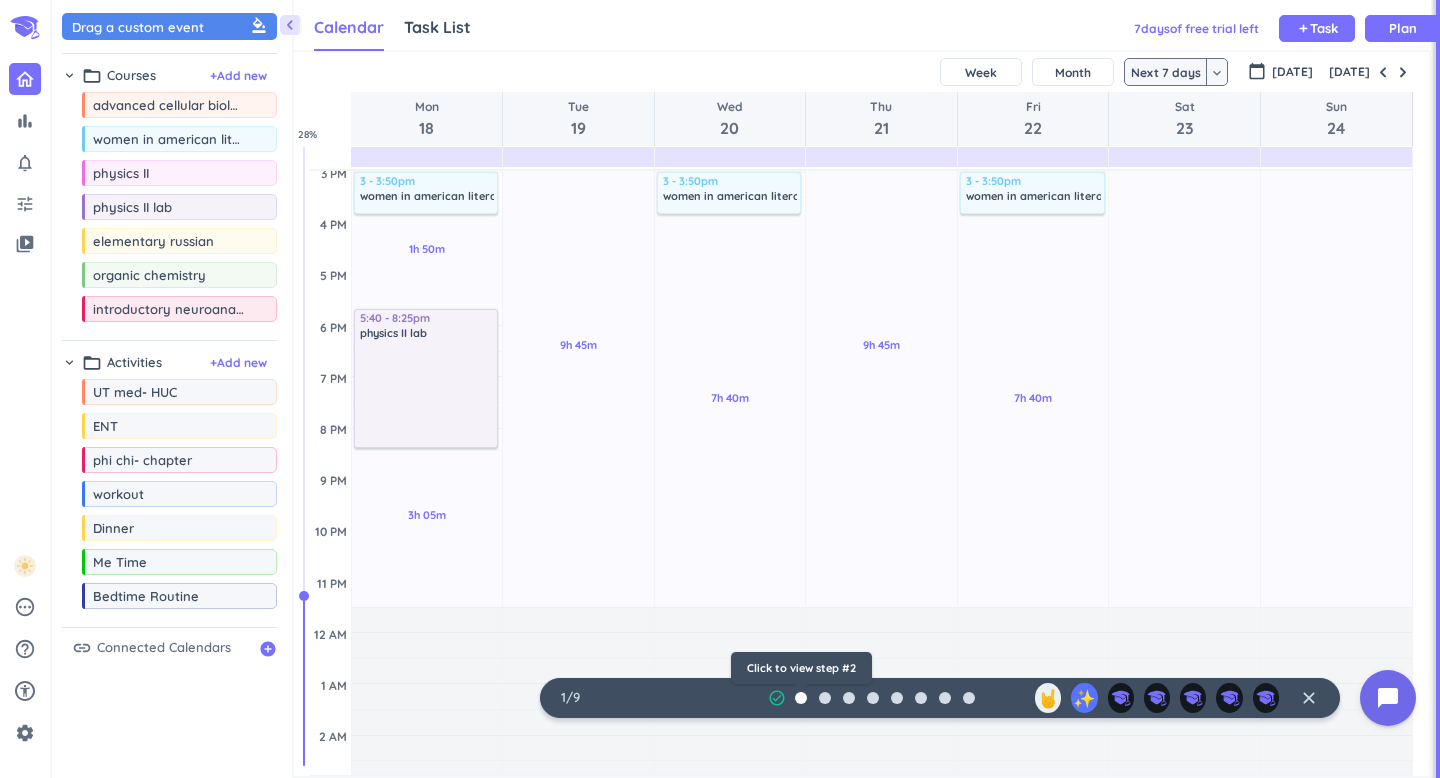 click at bounding box center (801, 698) 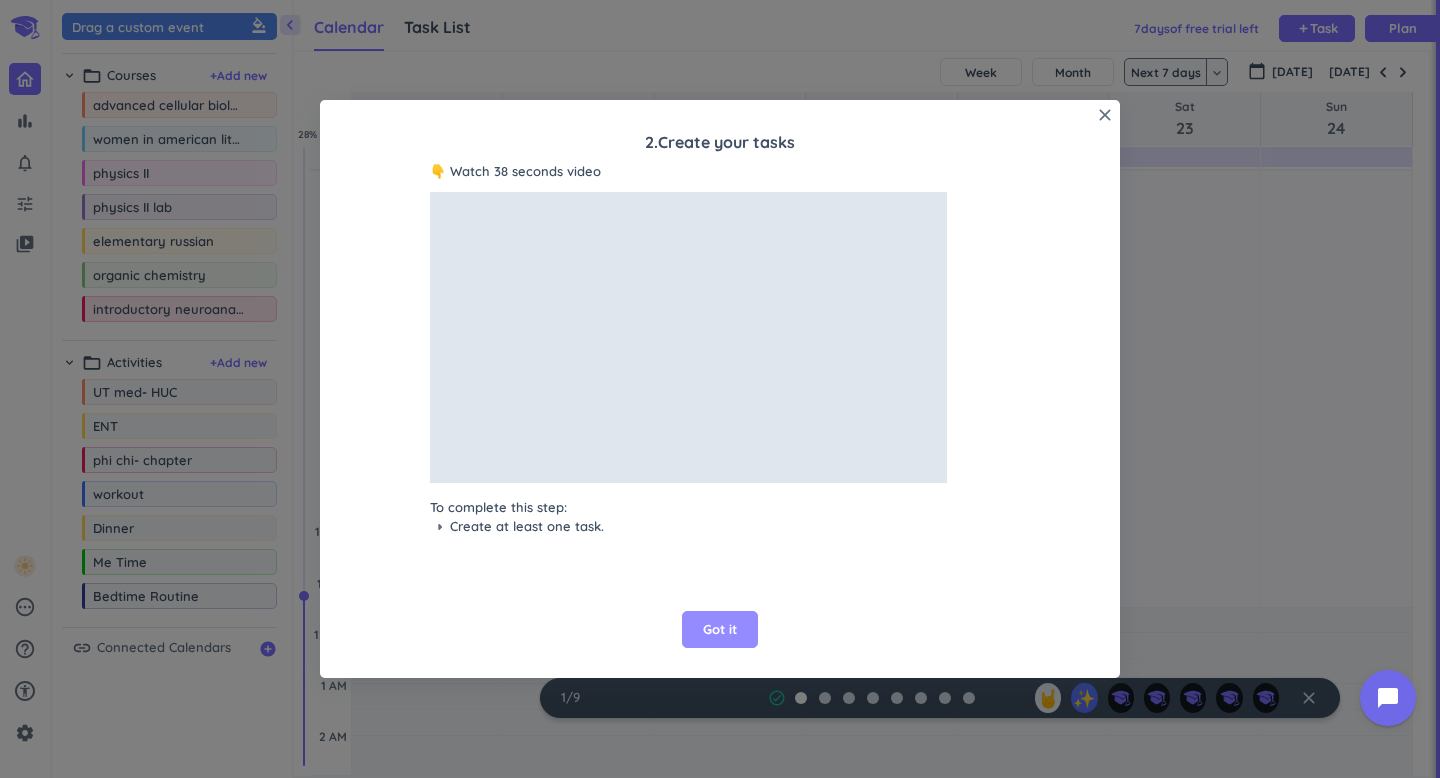 click on "Got it" at bounding box center [720, 630] 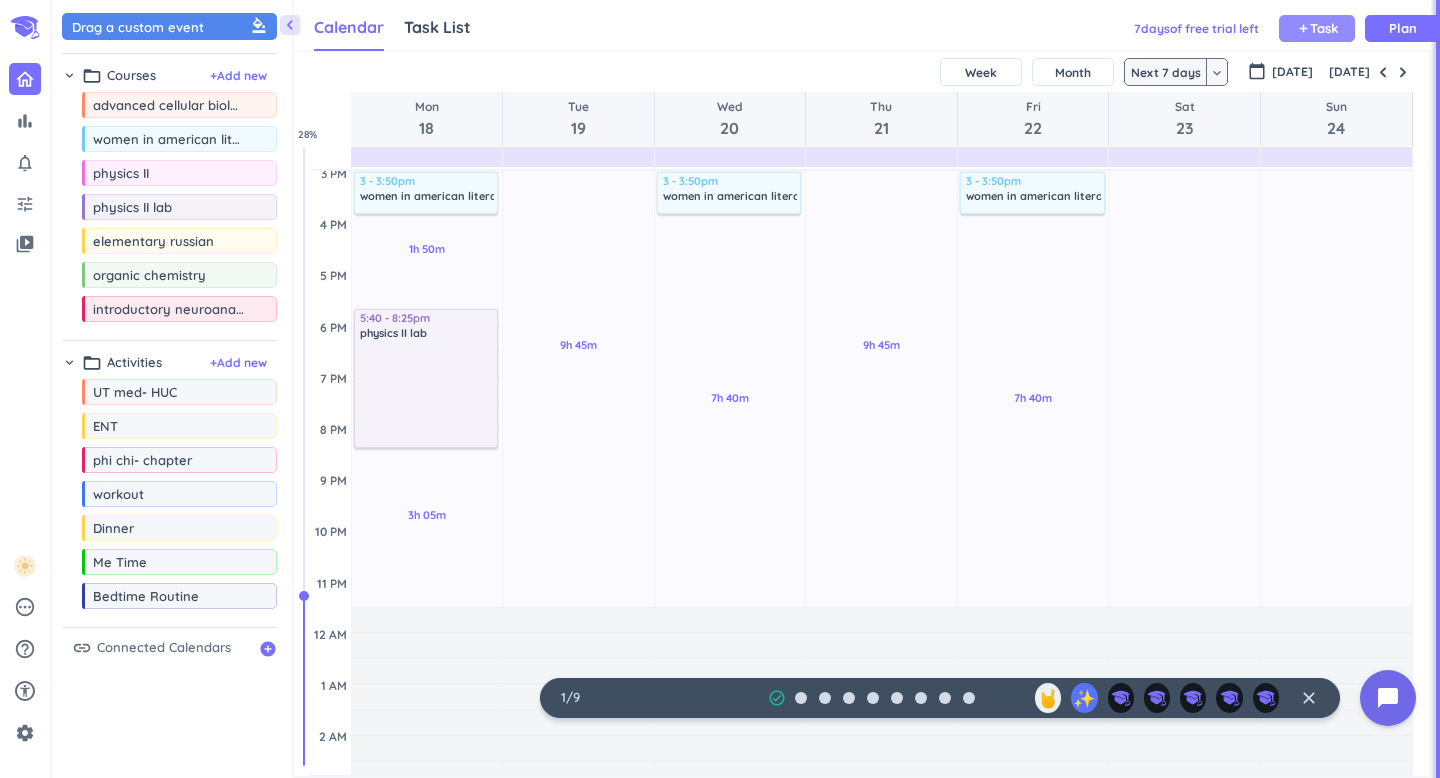 click on "Task" at bounding box center (1324, 28) 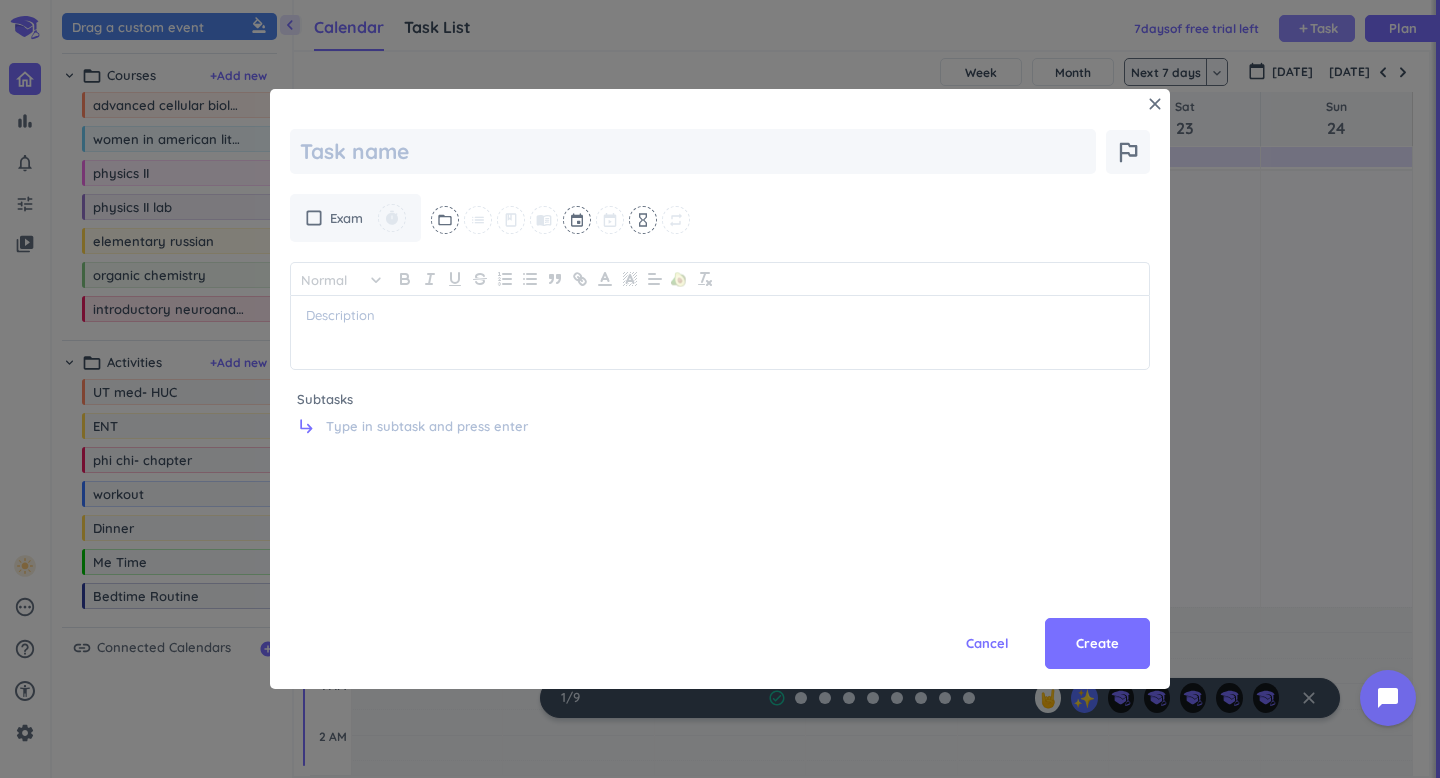 scroll, scrollTop: 0, scrollLeft: 0, axis: both 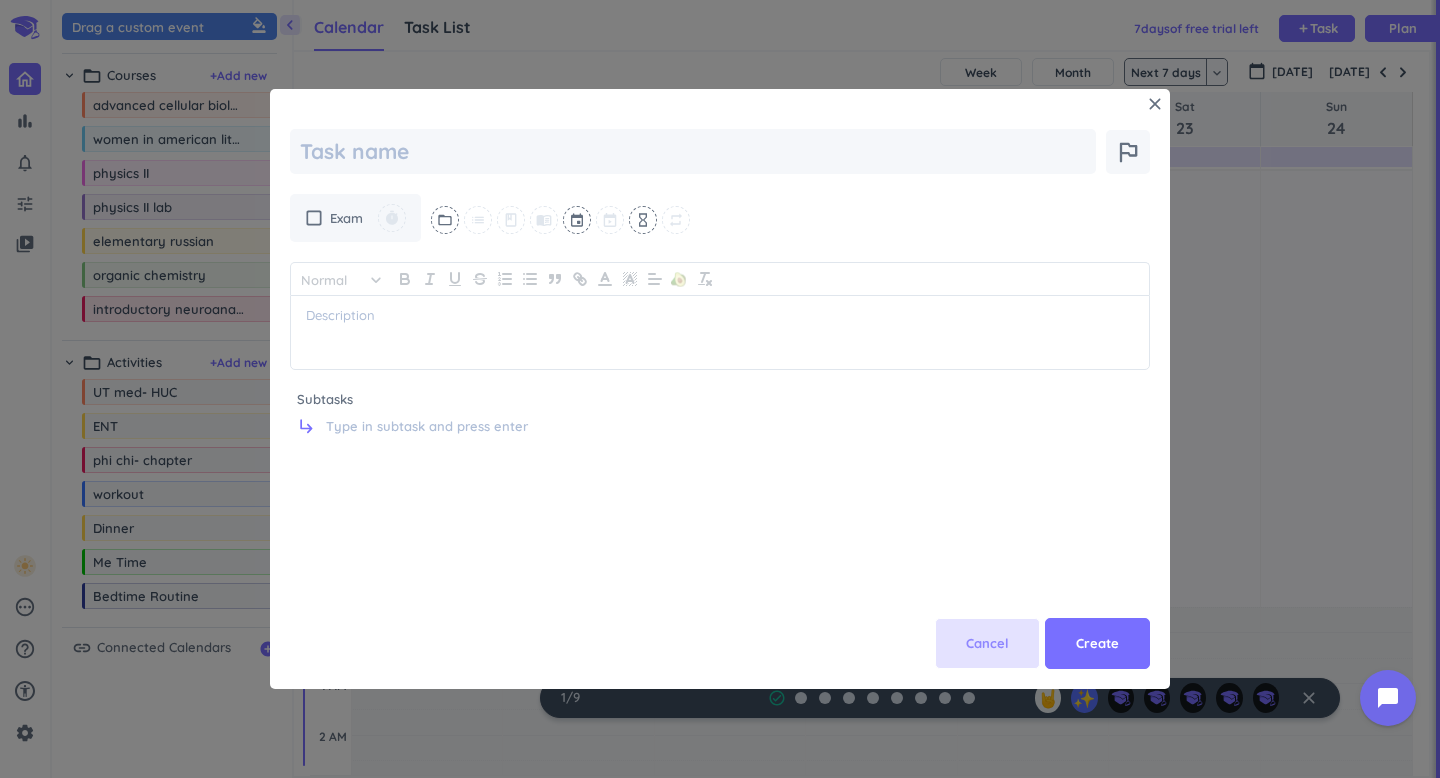 click on "Cancel" at bounding box center (987, 644) 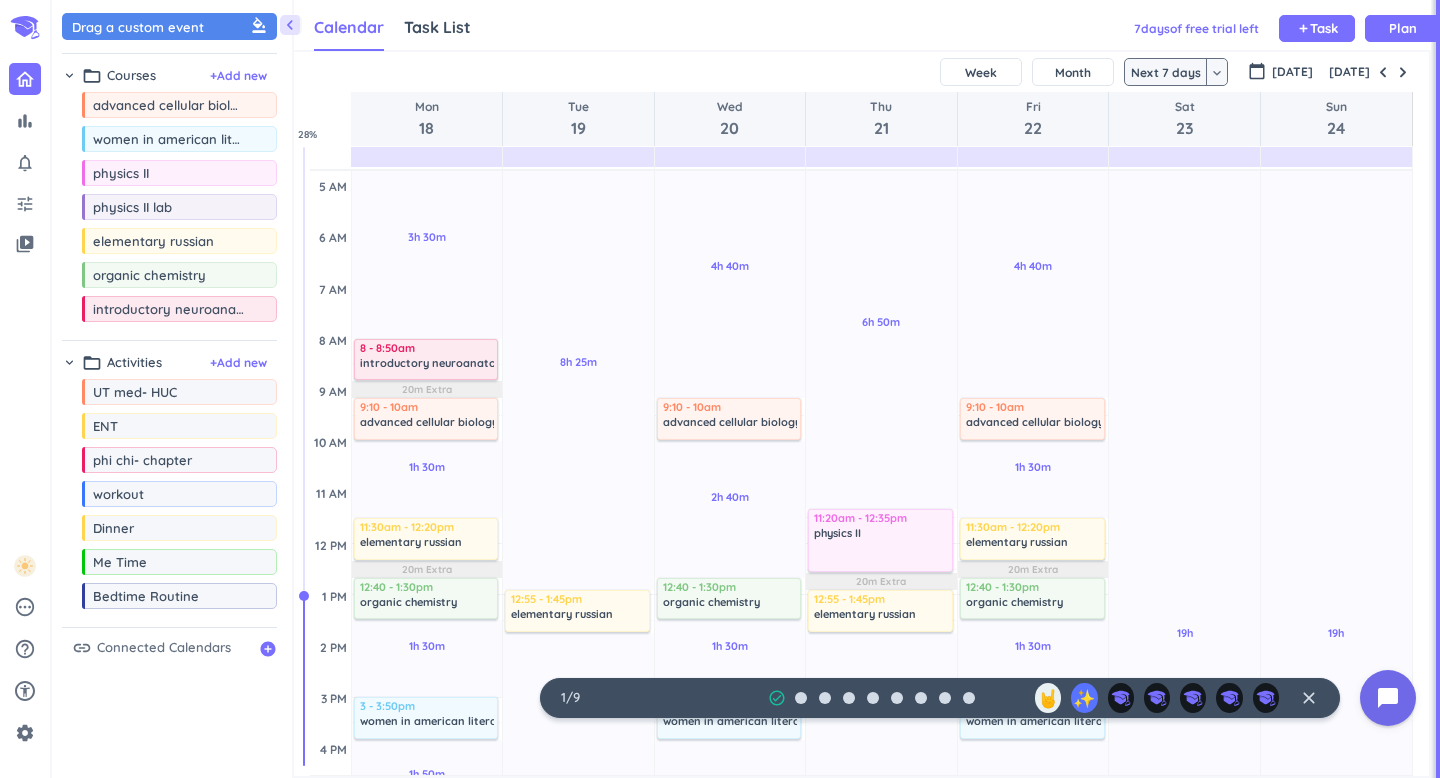 scroll, scrollTop: 0, scrollLeft: 0, axis: both 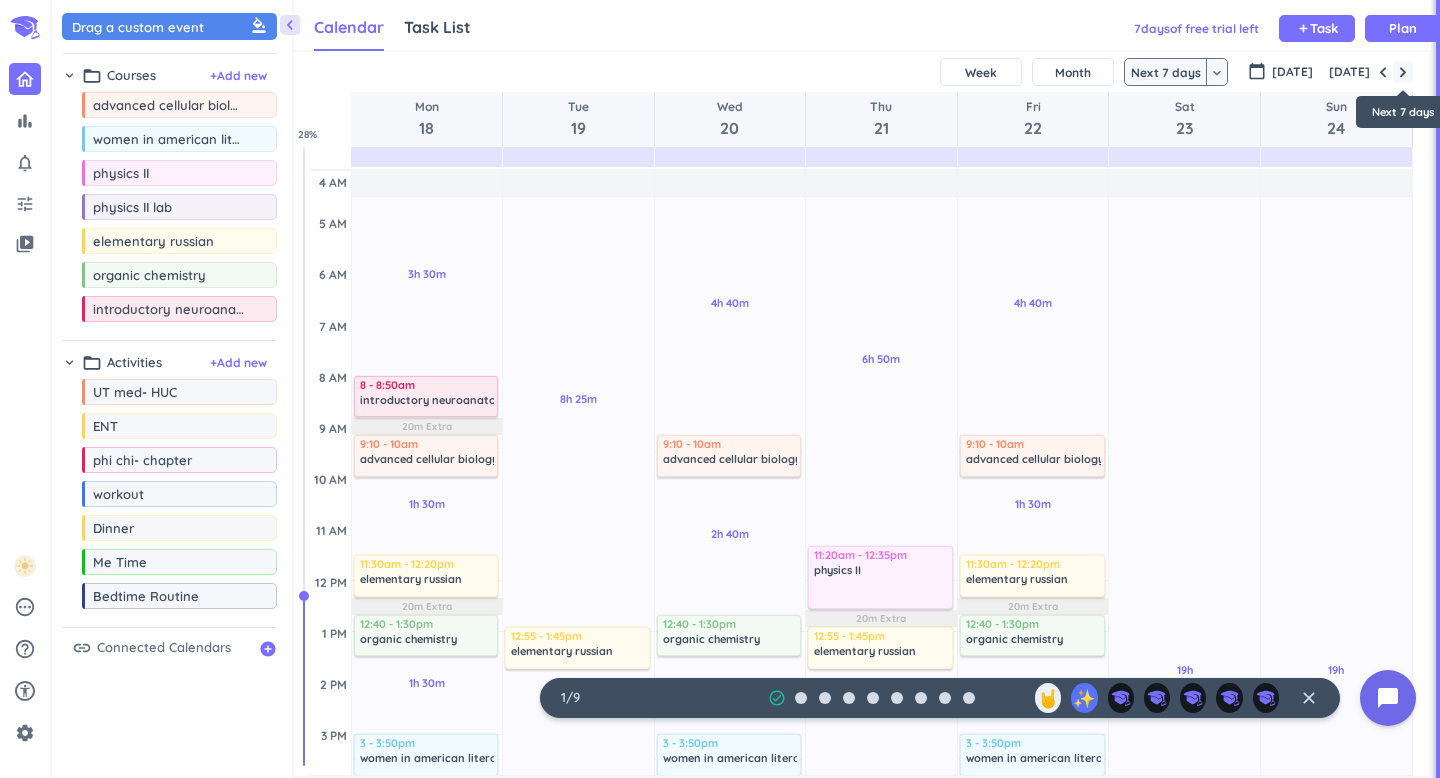 click at bounding box center [1403, 72] 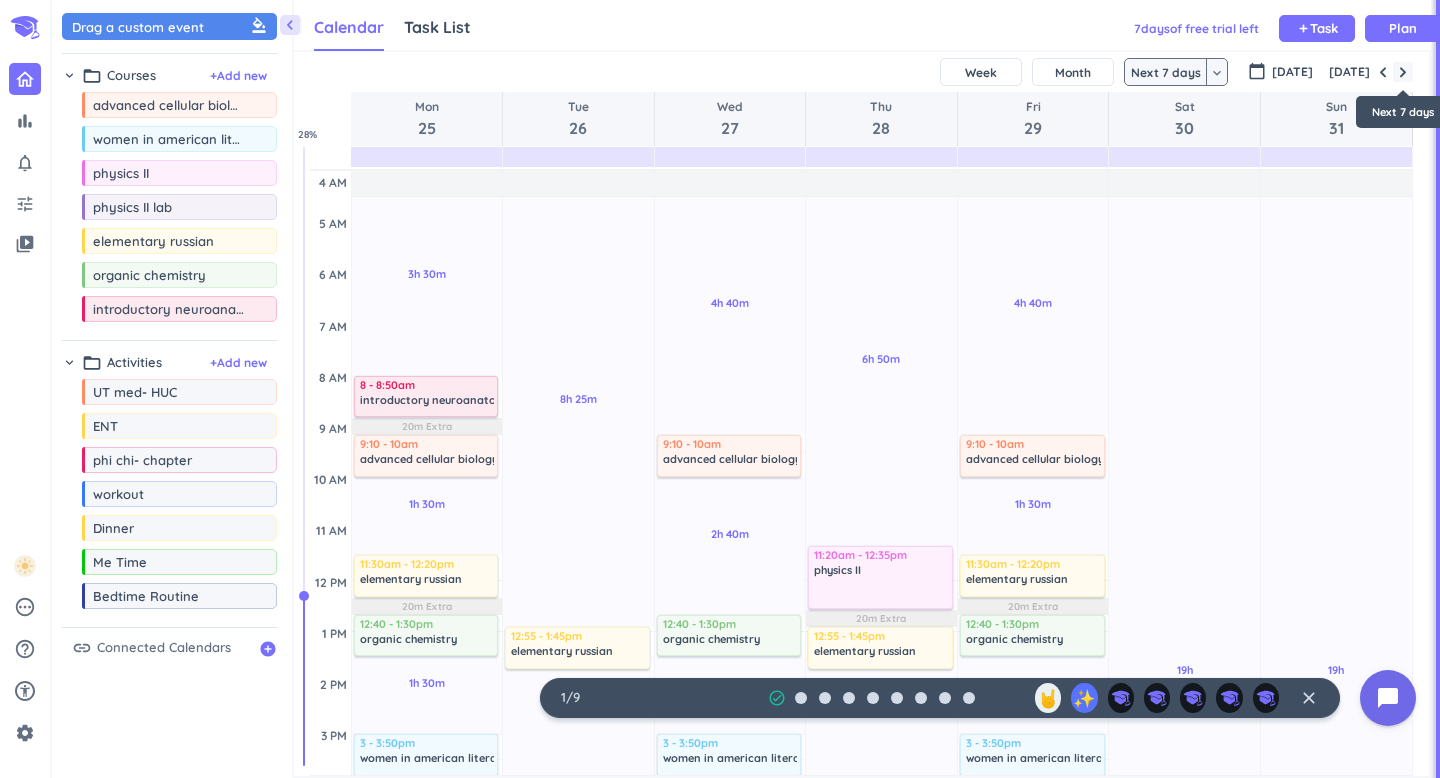 scroll, scrollTop: 104, scrollLeft: 0, axis: vertical 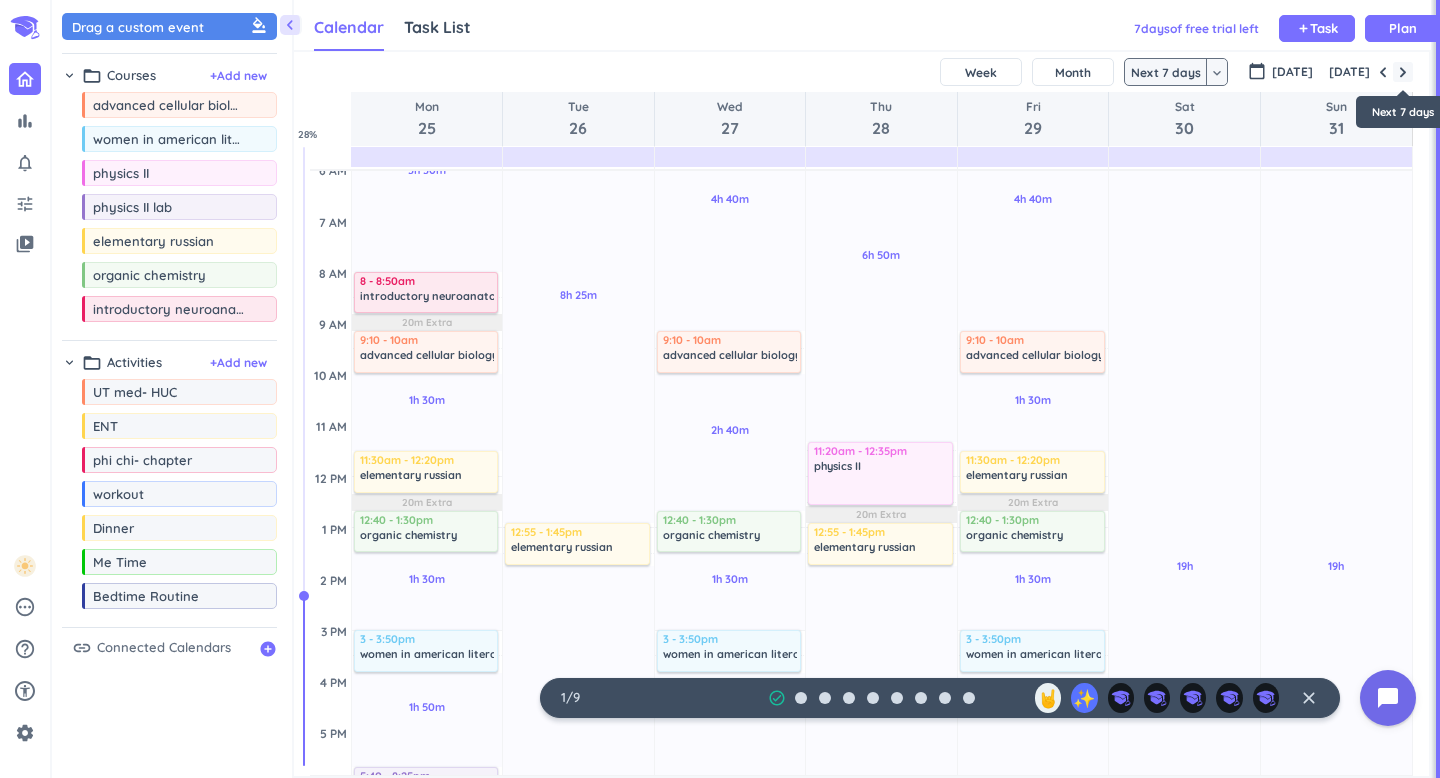 click at bounding box center [1403, 72] 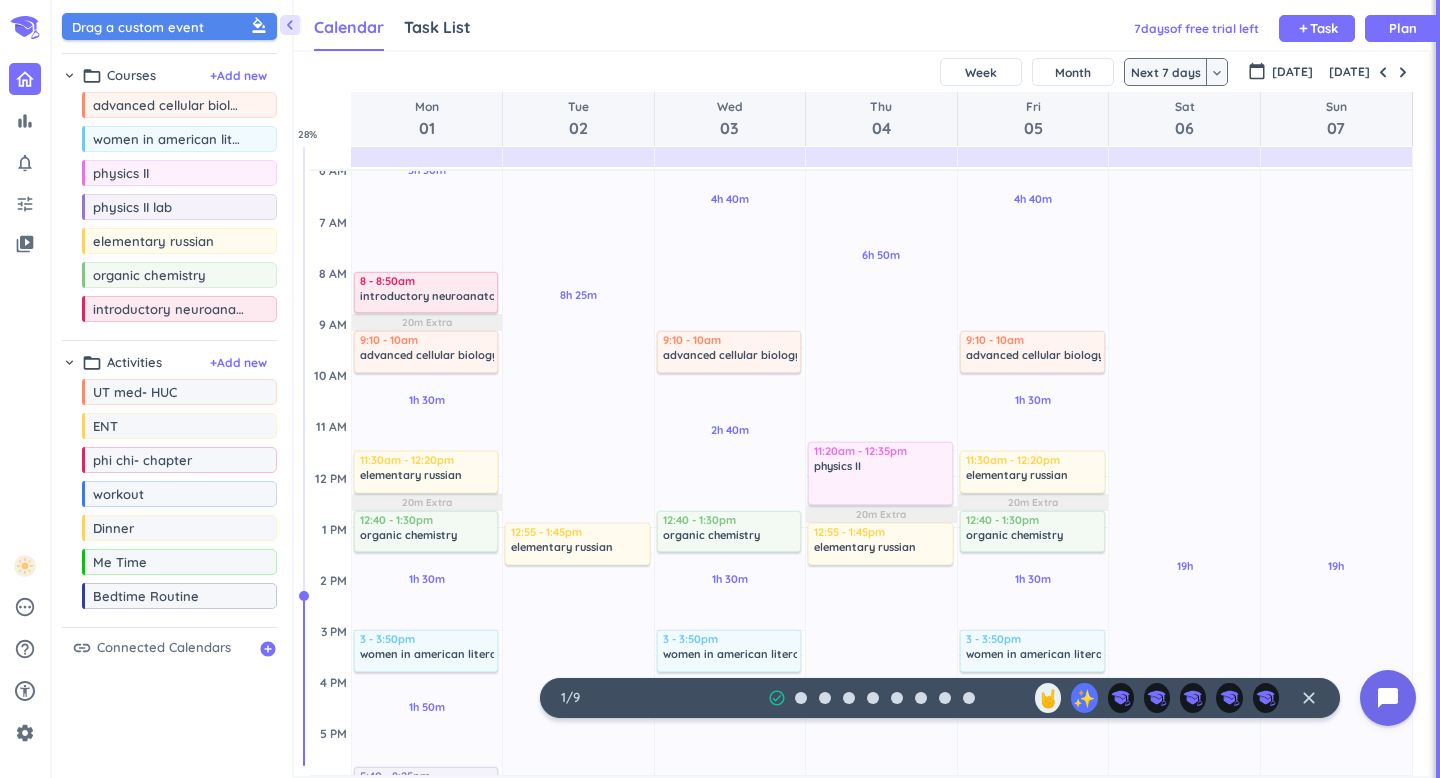 click on "Drag a custom event format_color_fill" at bounding box center (172, 26) 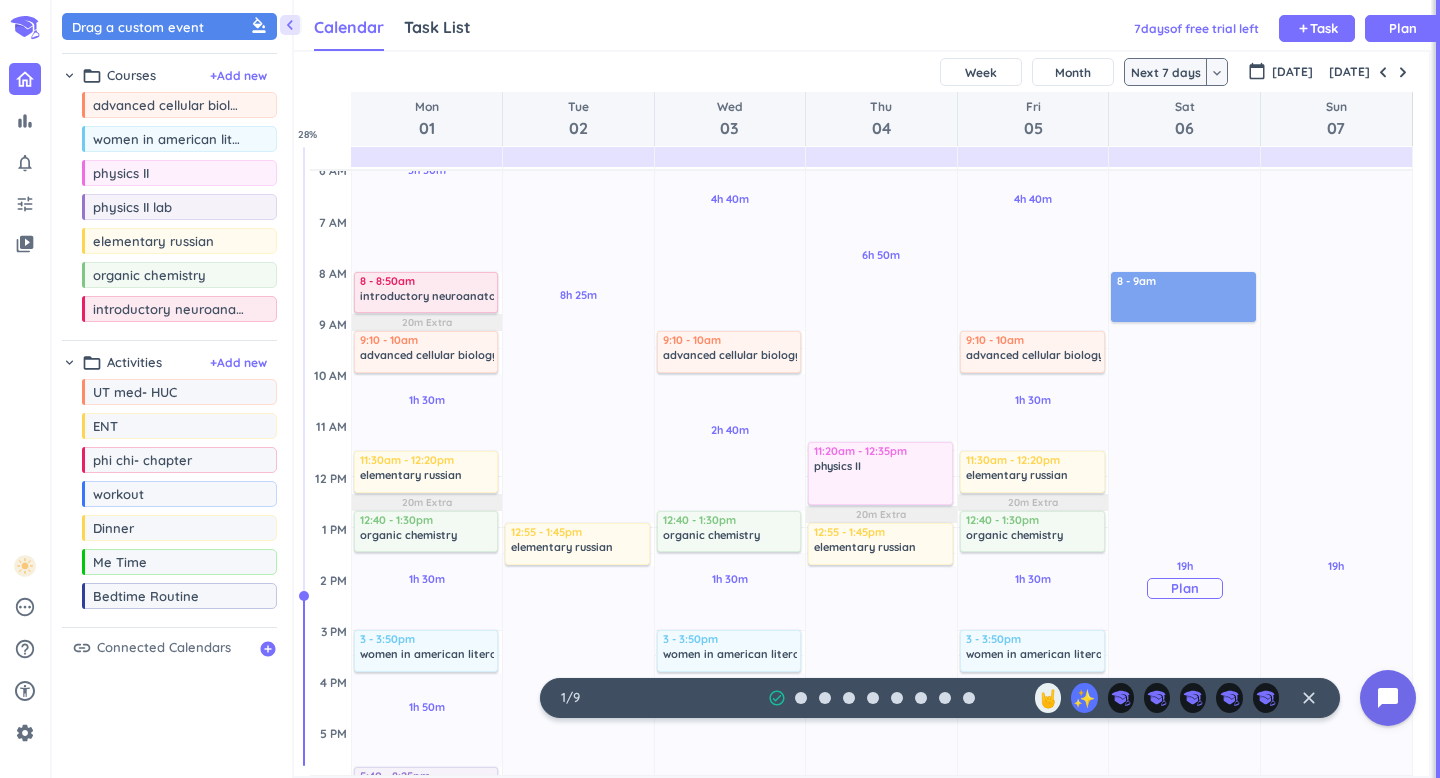 drag, startPoint x: 136, startPoint y: 32, endPoint x: 1118, endPoint y: 254, distance: 1006.781 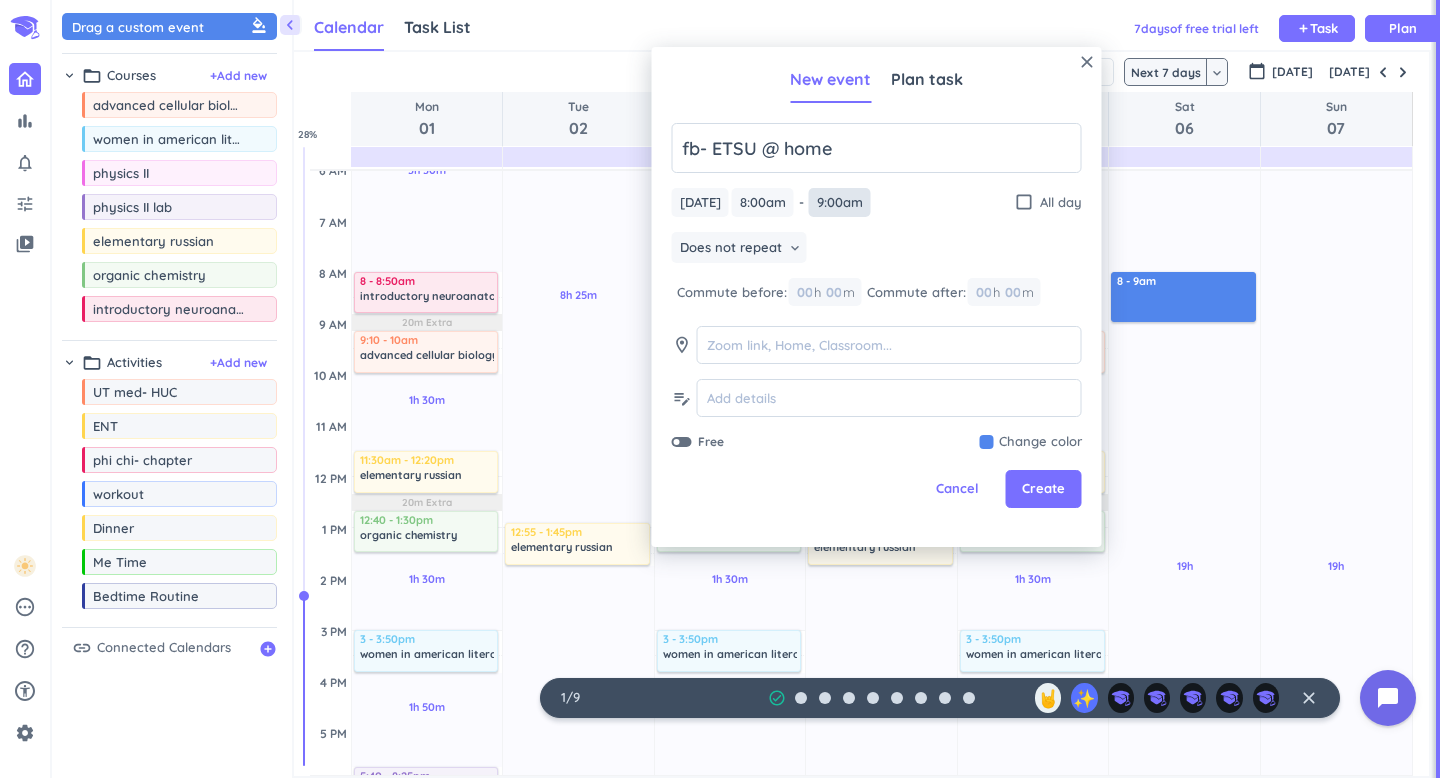 type on "fb- ETSU @ home" 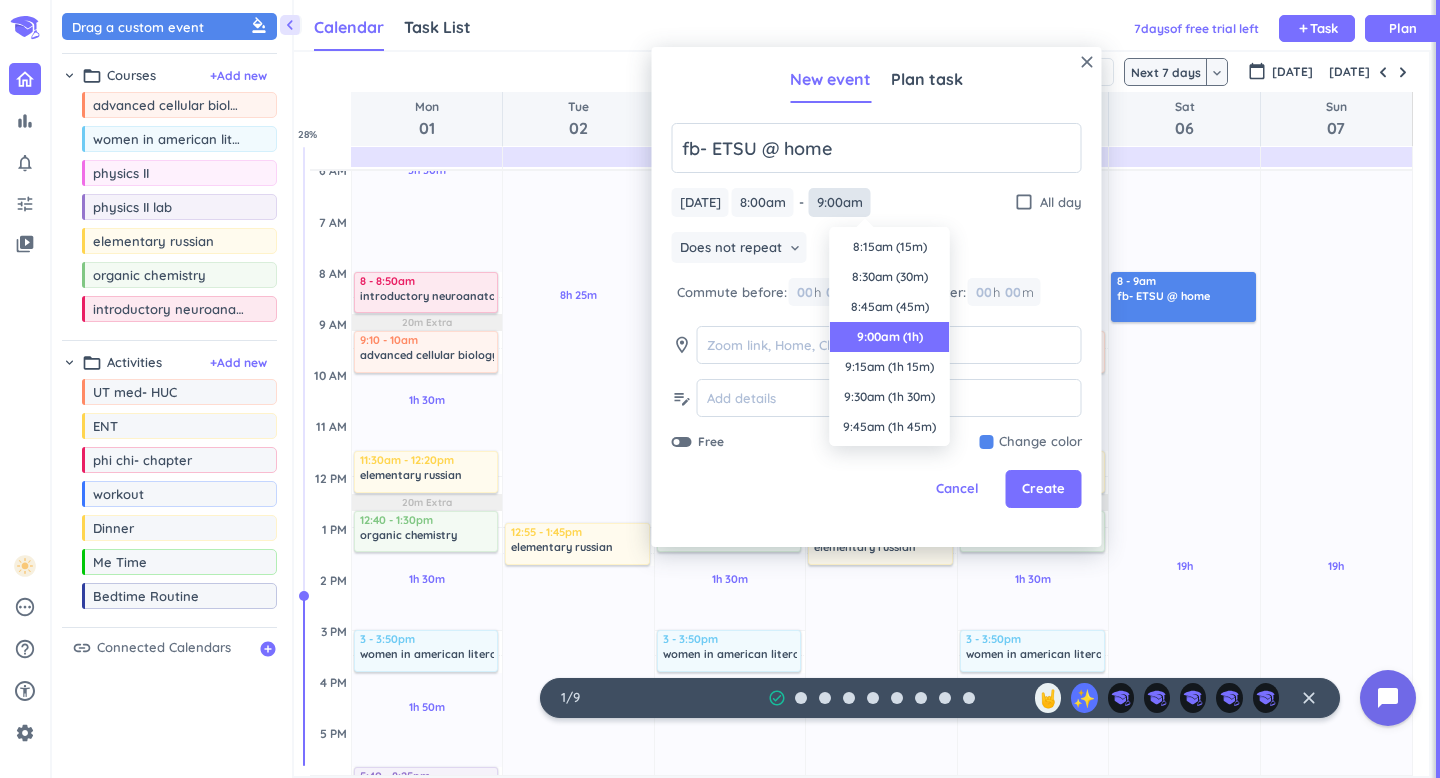 scroll, scrollTop: 90, scrollLeft: 0, axis: vertical 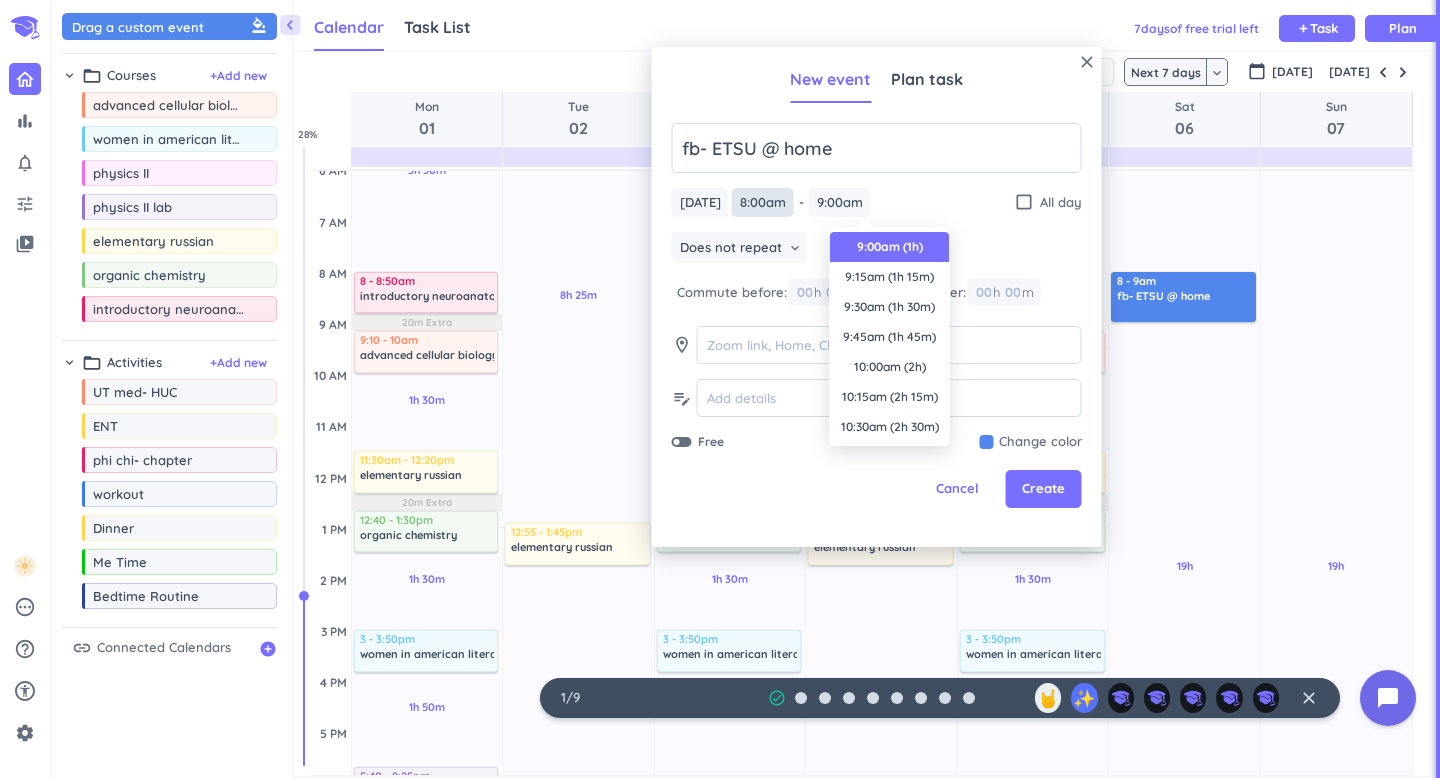 click on "8:00am" at bounding box center (763, 202) 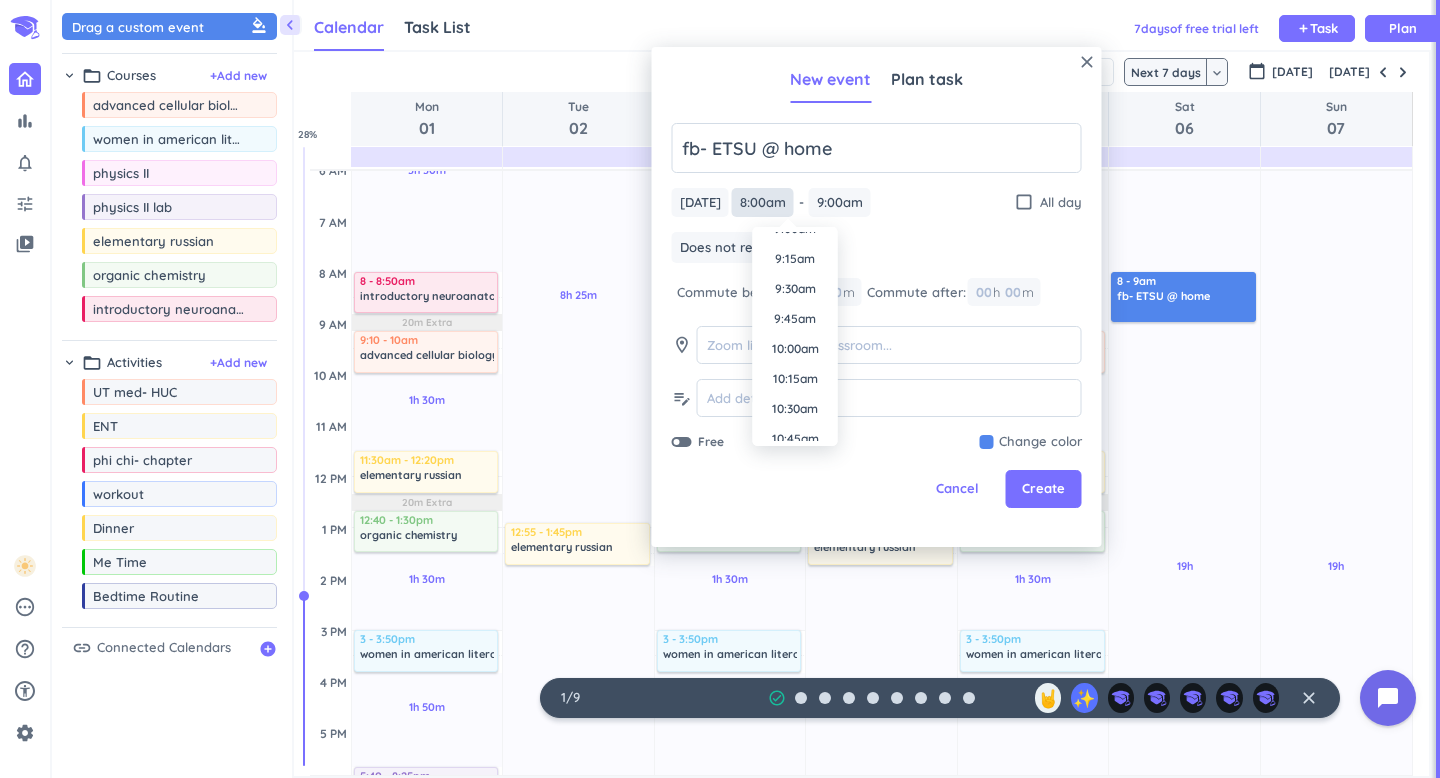 scroll, scrollTop: 1091, scrollLeft: 0, axis: vertical 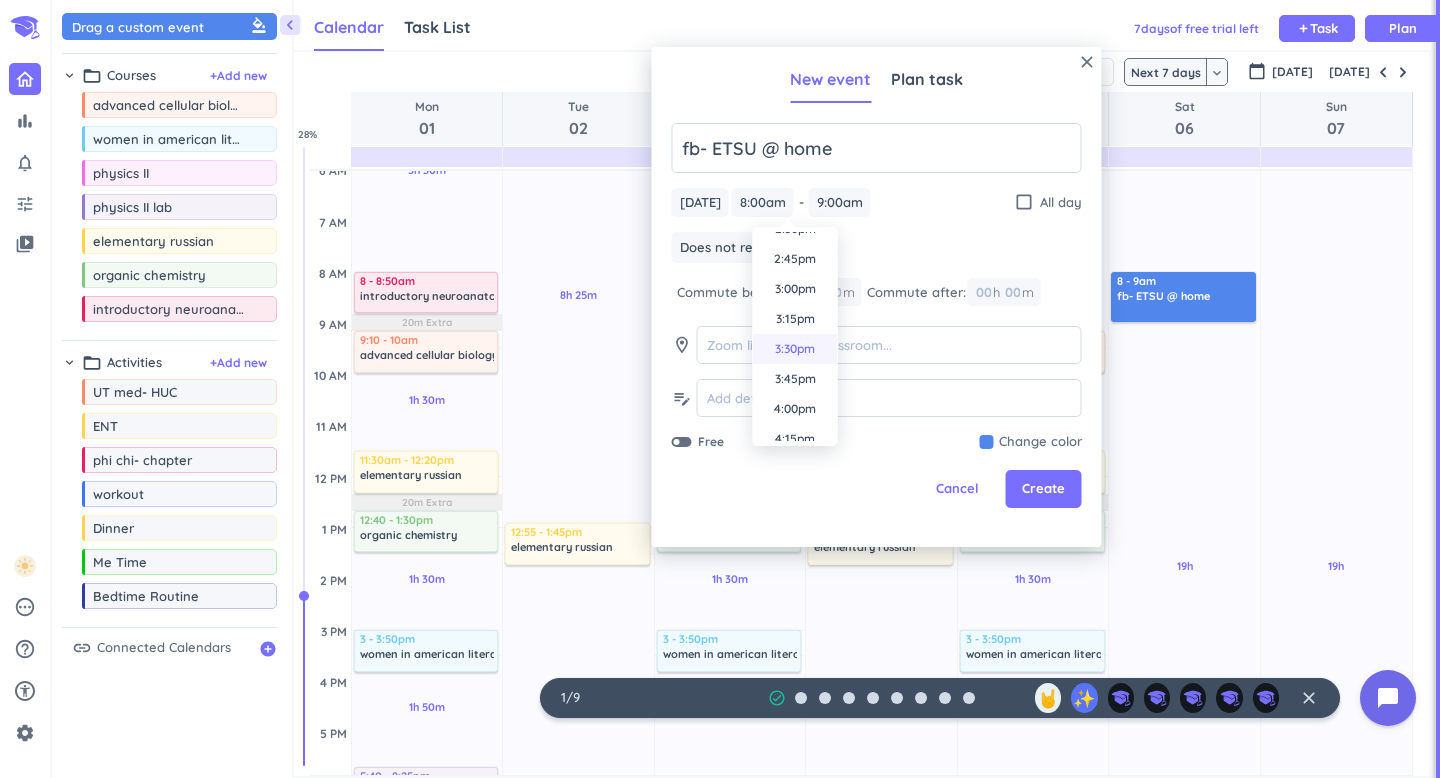 click on "3:30pm" at bounding box center [795, 349] 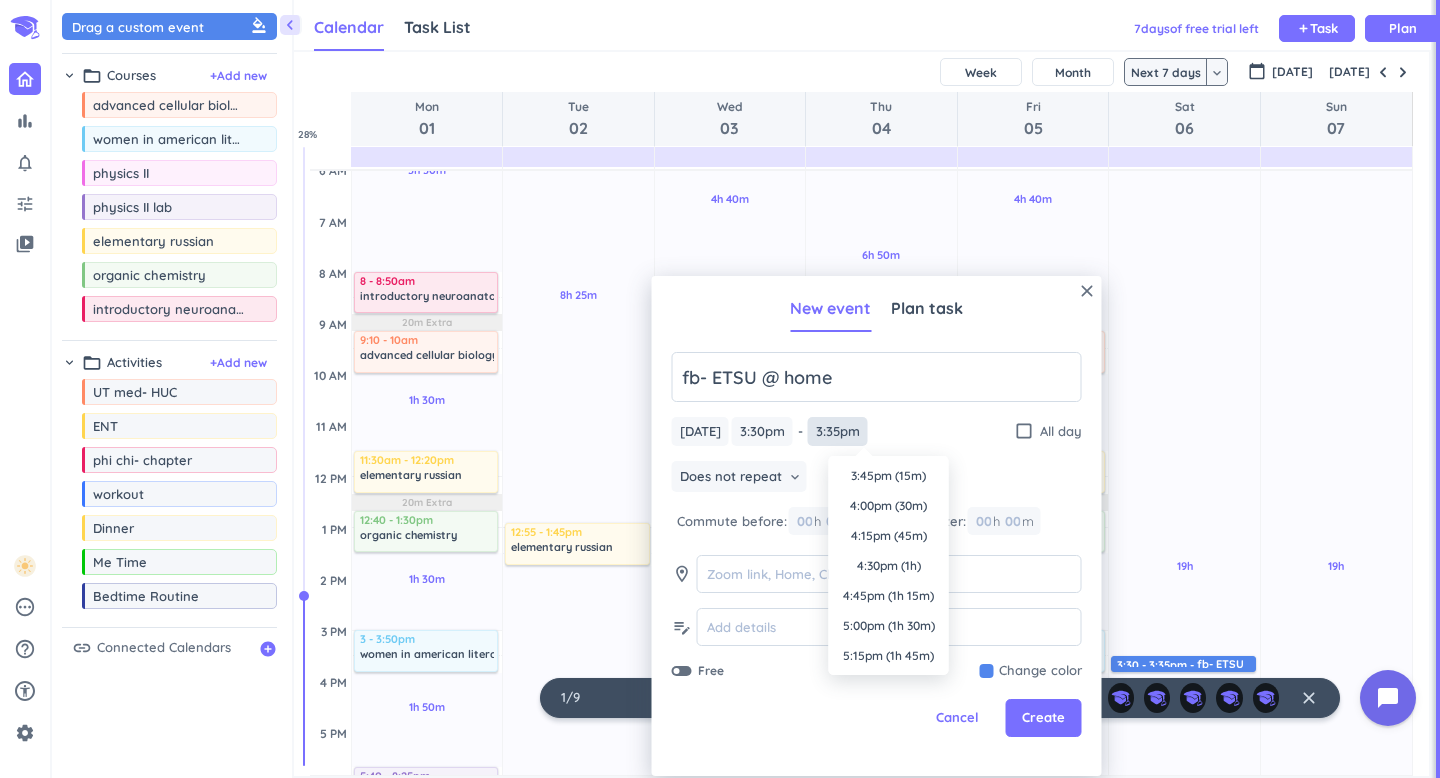 click on "3:35pm" at bounding box center [838, 431] 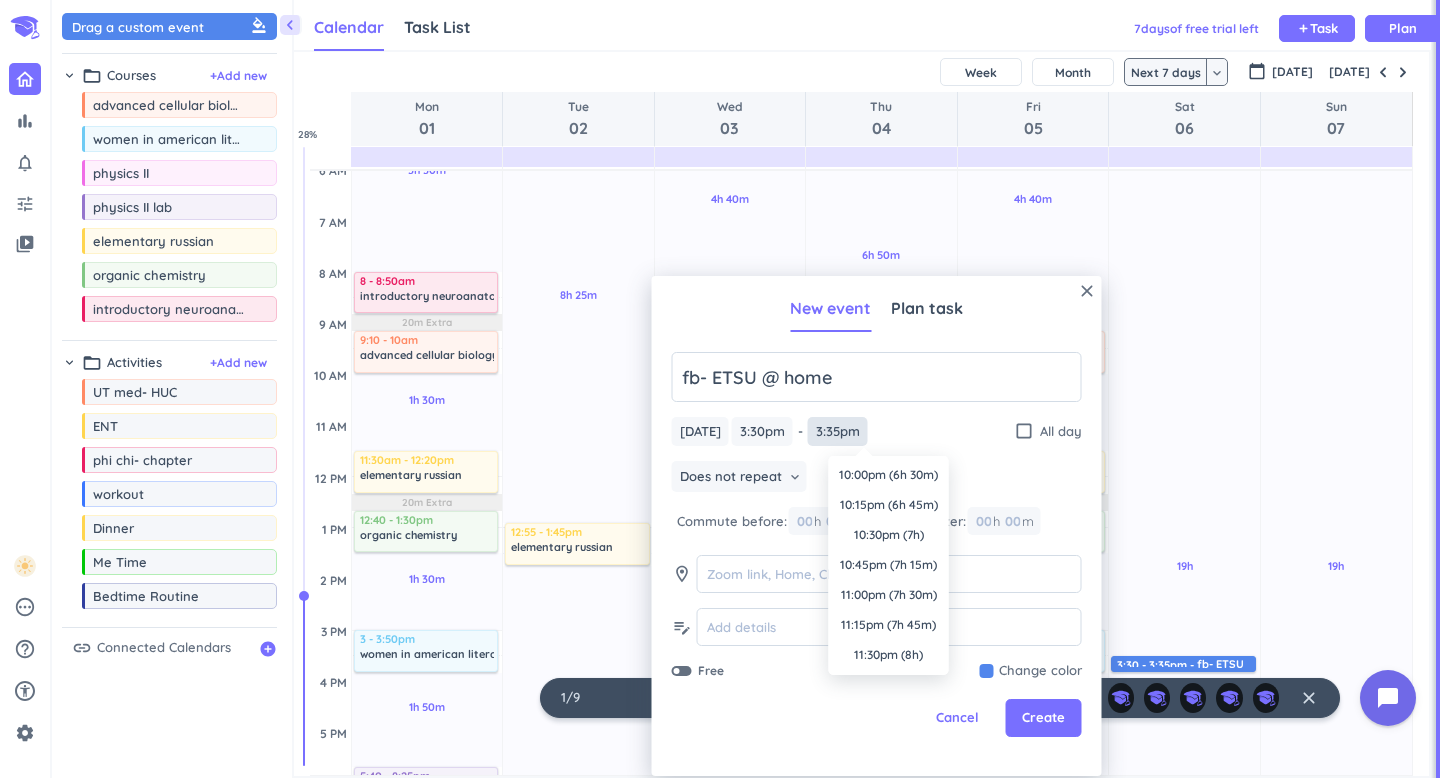 scroll, scrollTop: 749, scrollLeft: 0, axis: vertical 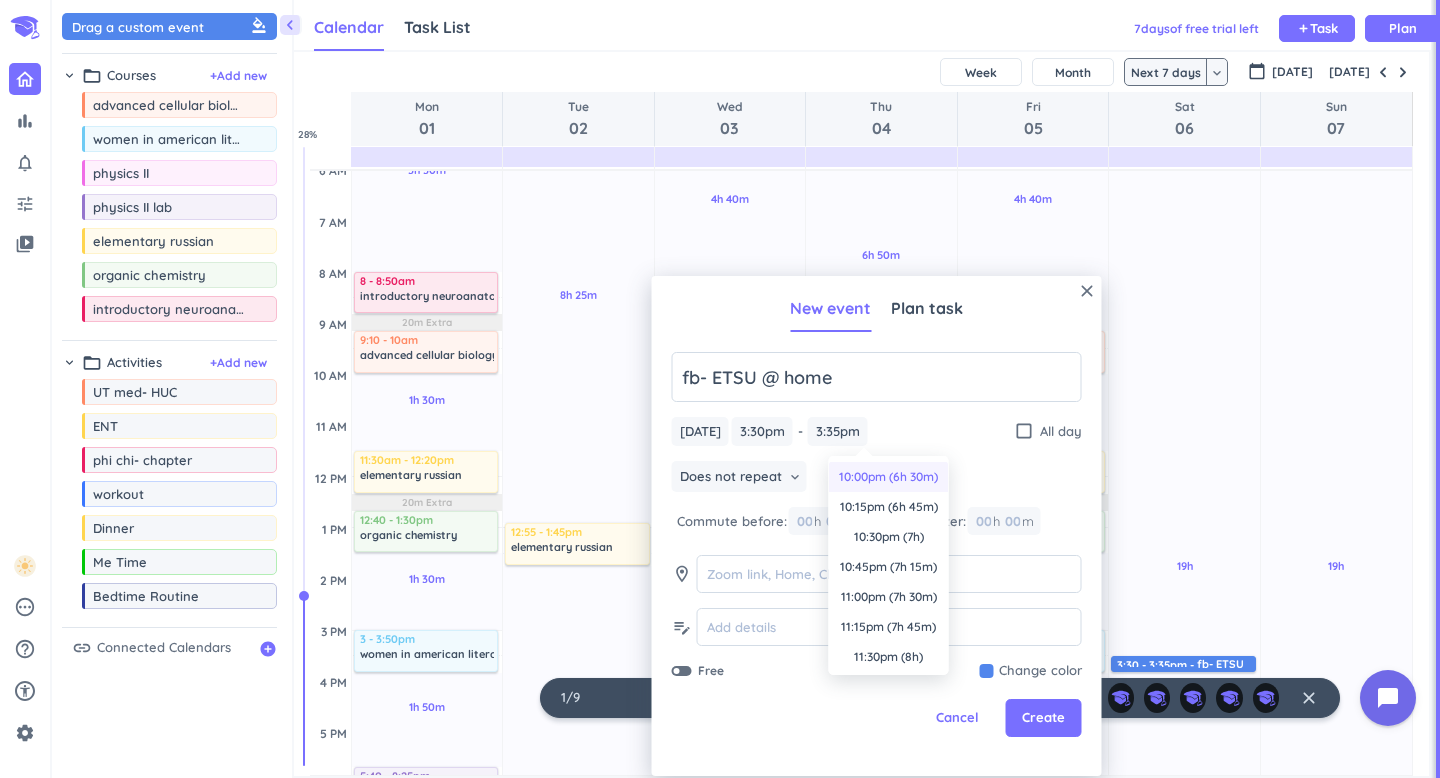click on "10:00pm (6h 30m)" at bounding box center (889, 477) 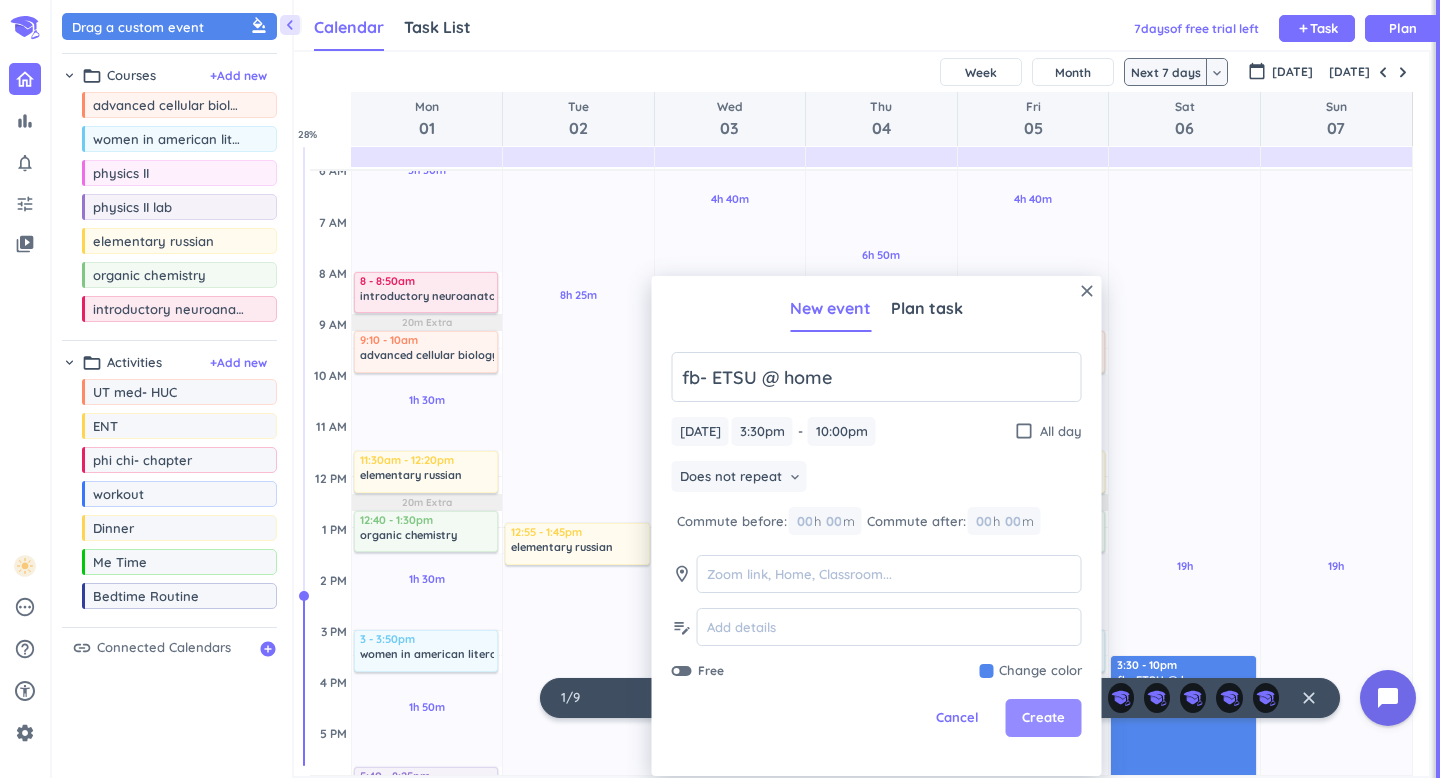 click on "Create" at bounding box center (1043, 718) 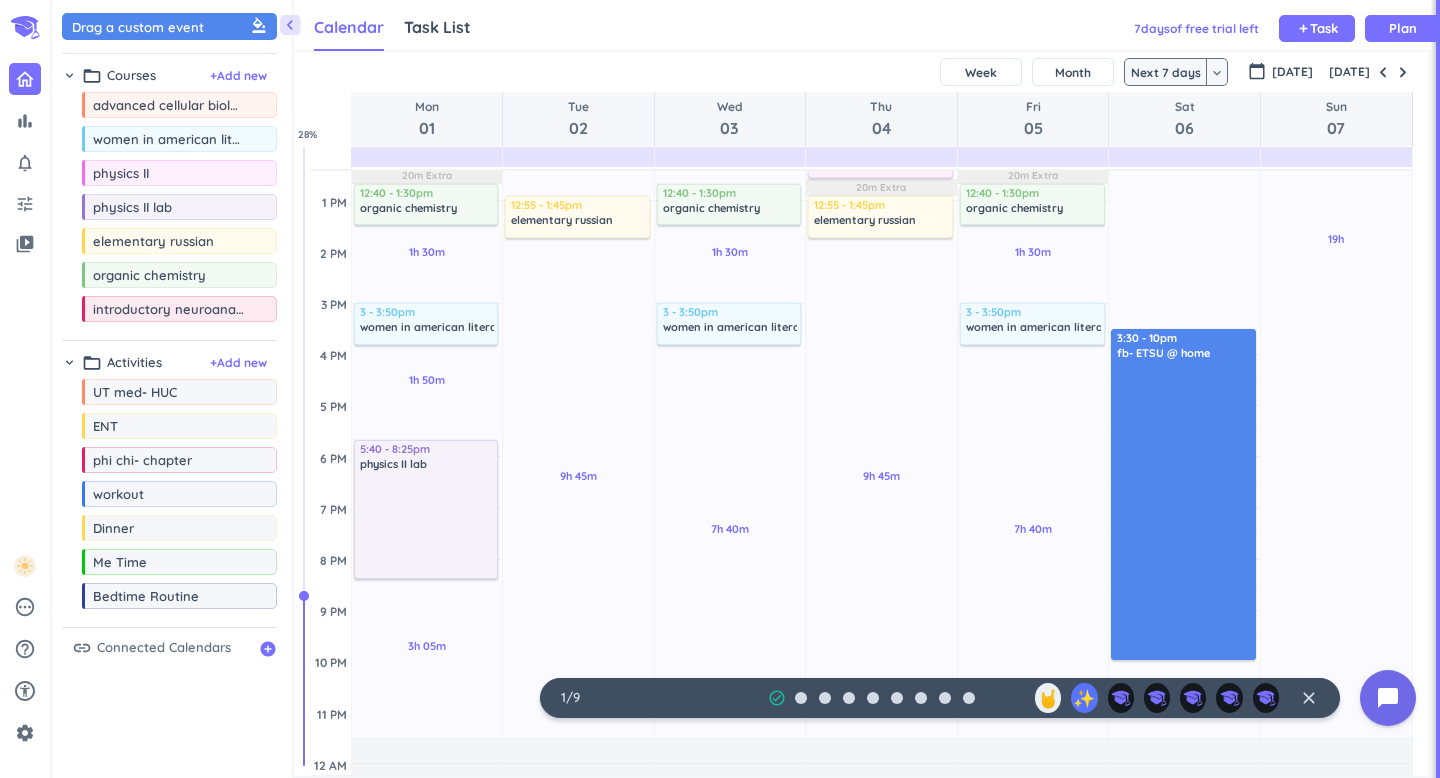 scroll, scrollTop: 435, scrollLeft: 0, axis: vertical 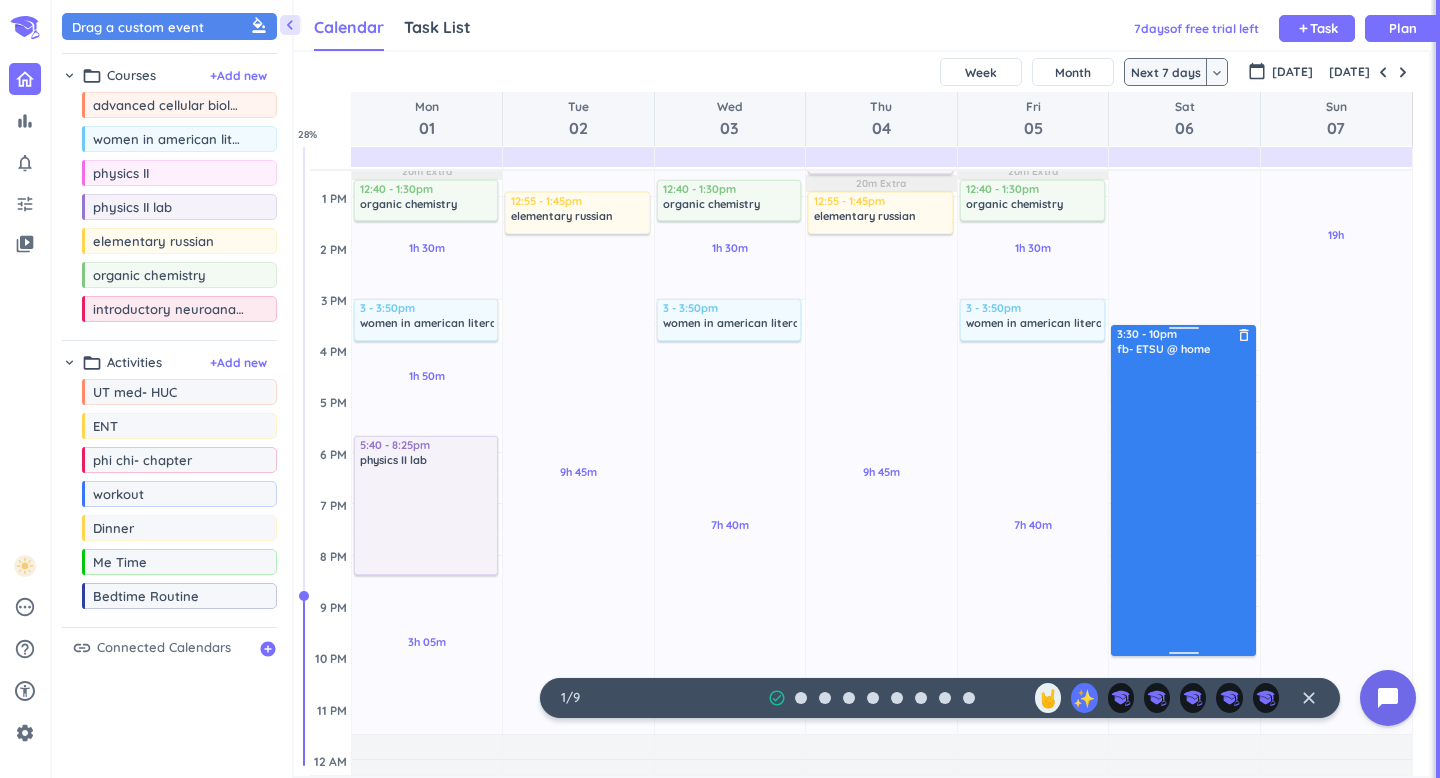 click at bounding box center (1184, 505) 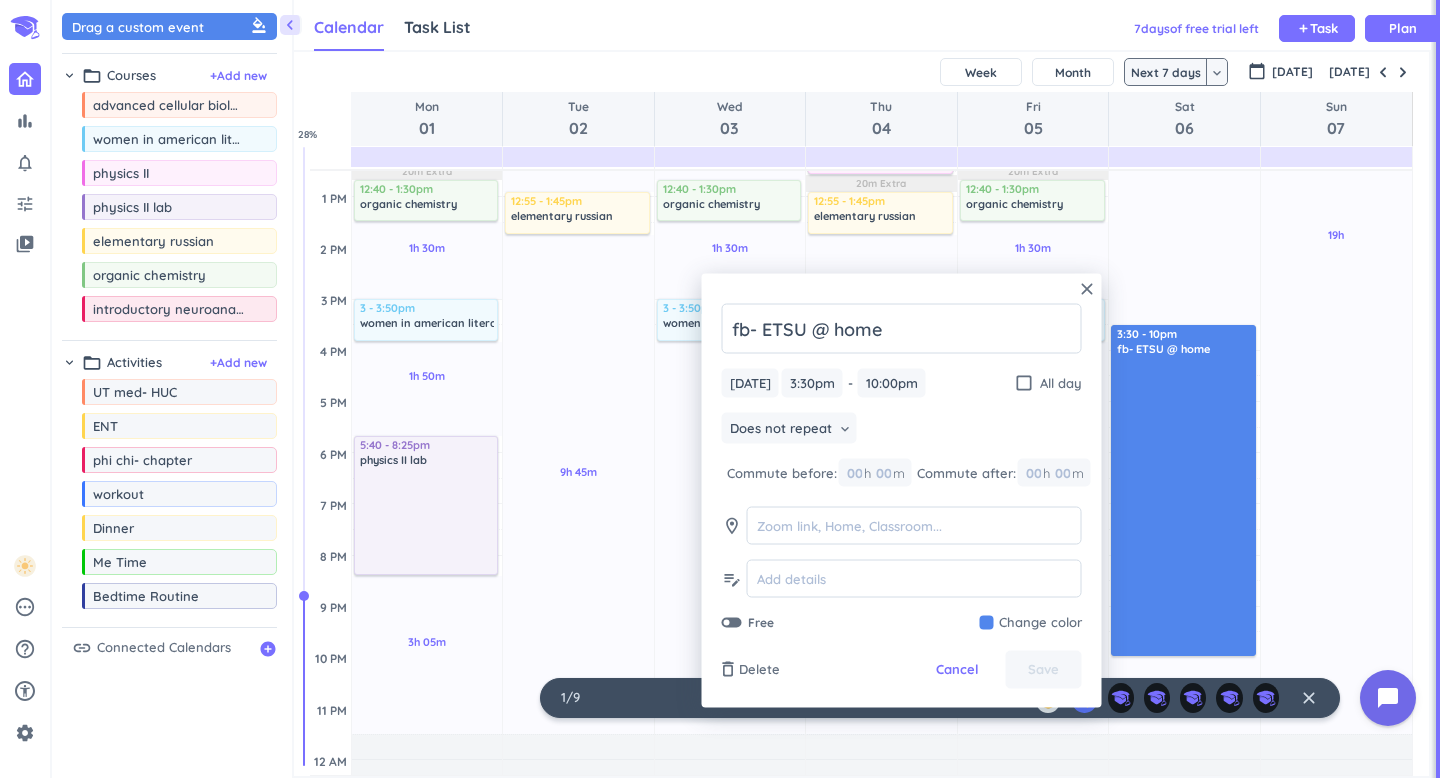 click at bounding box center (1031, 623) 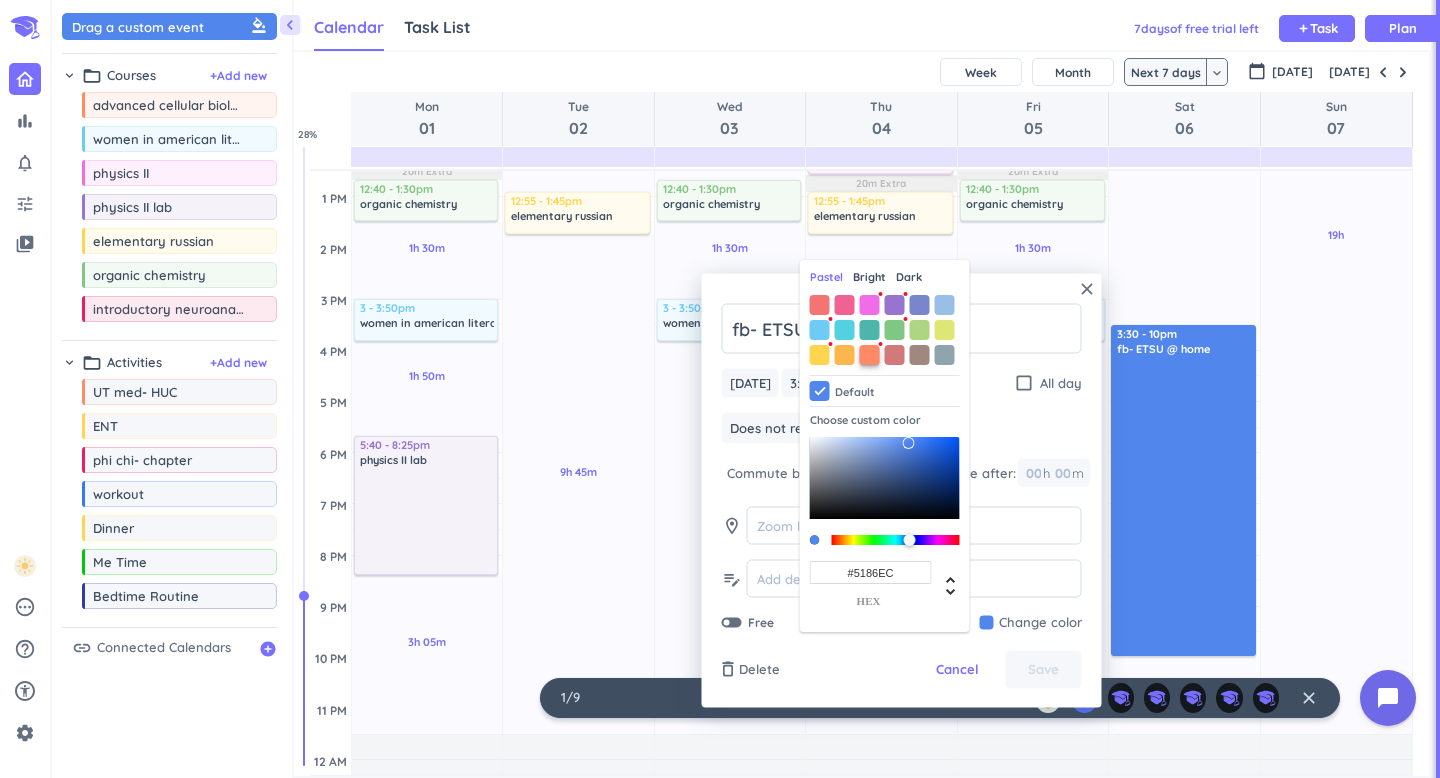 click at bounding box center [870, 355] 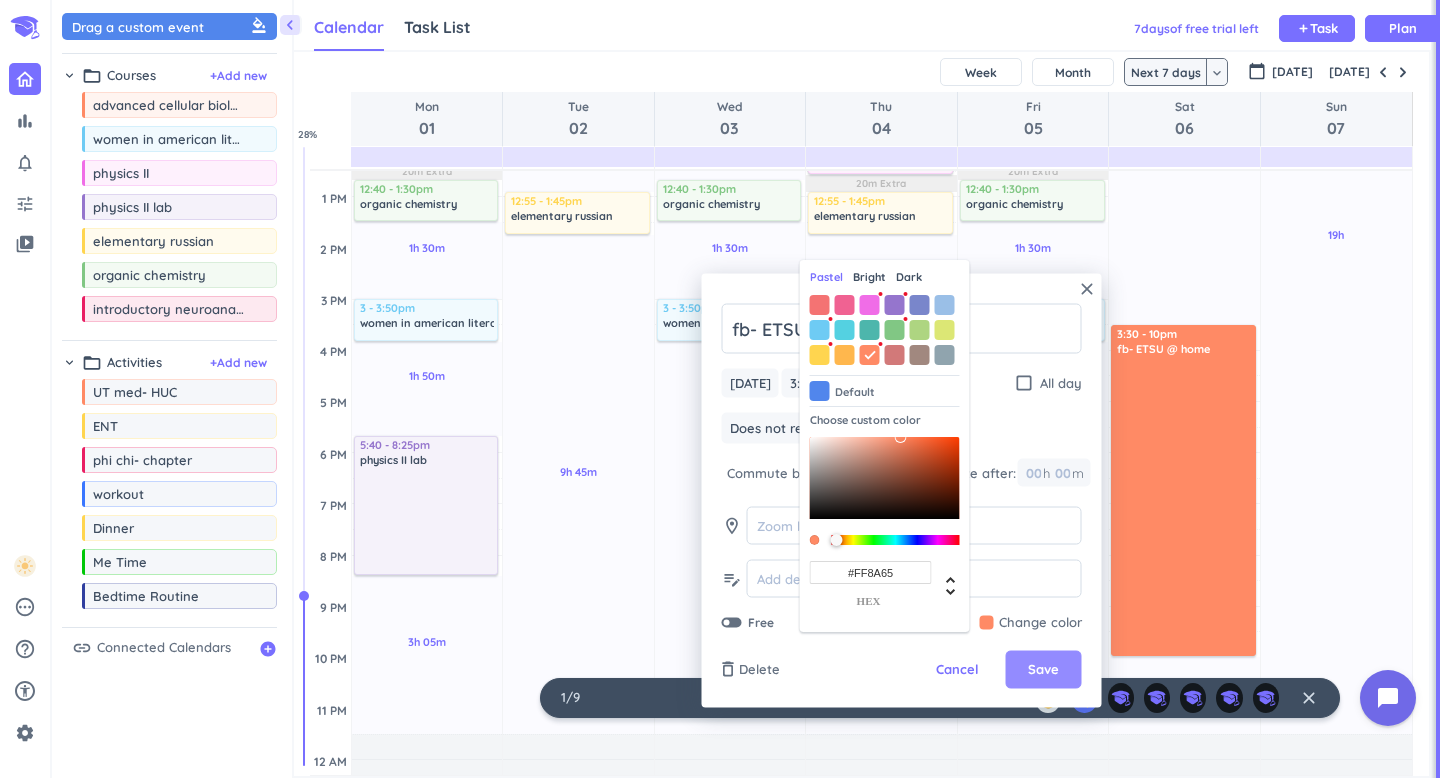 click on "Save" at bounding box center (1043, 670) 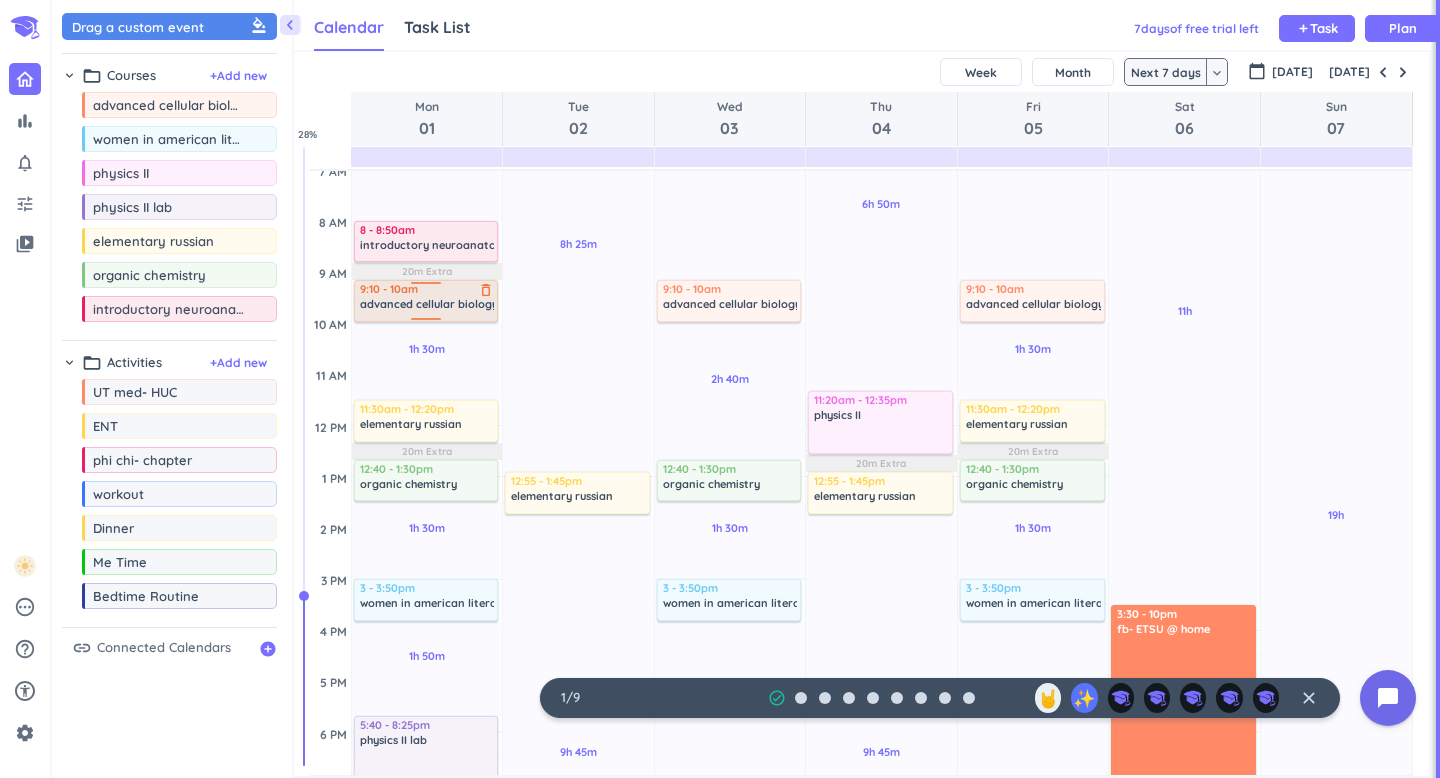 scroll, scrollTop: 153, scrollLeft: 0, axis: vertical 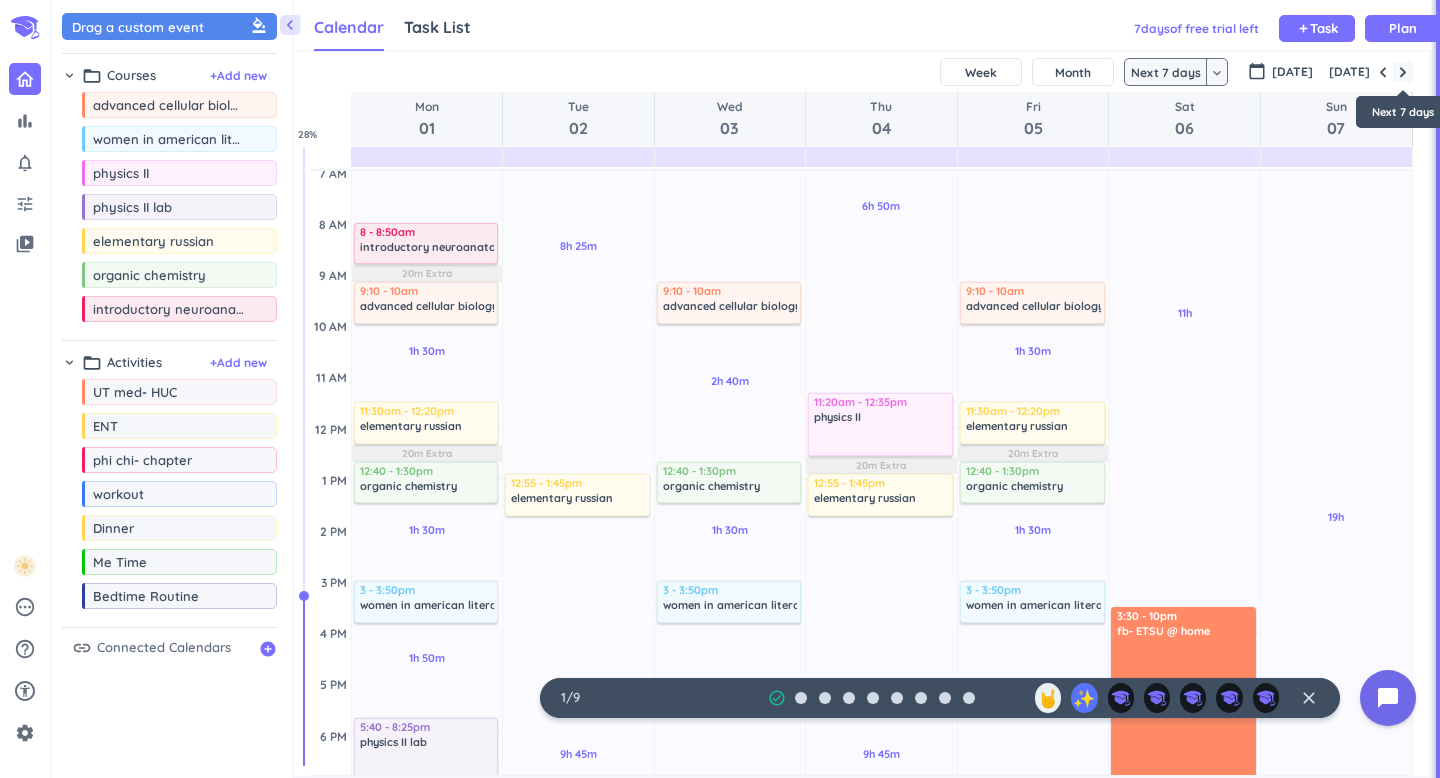 click at bounding box center (1403, 72) 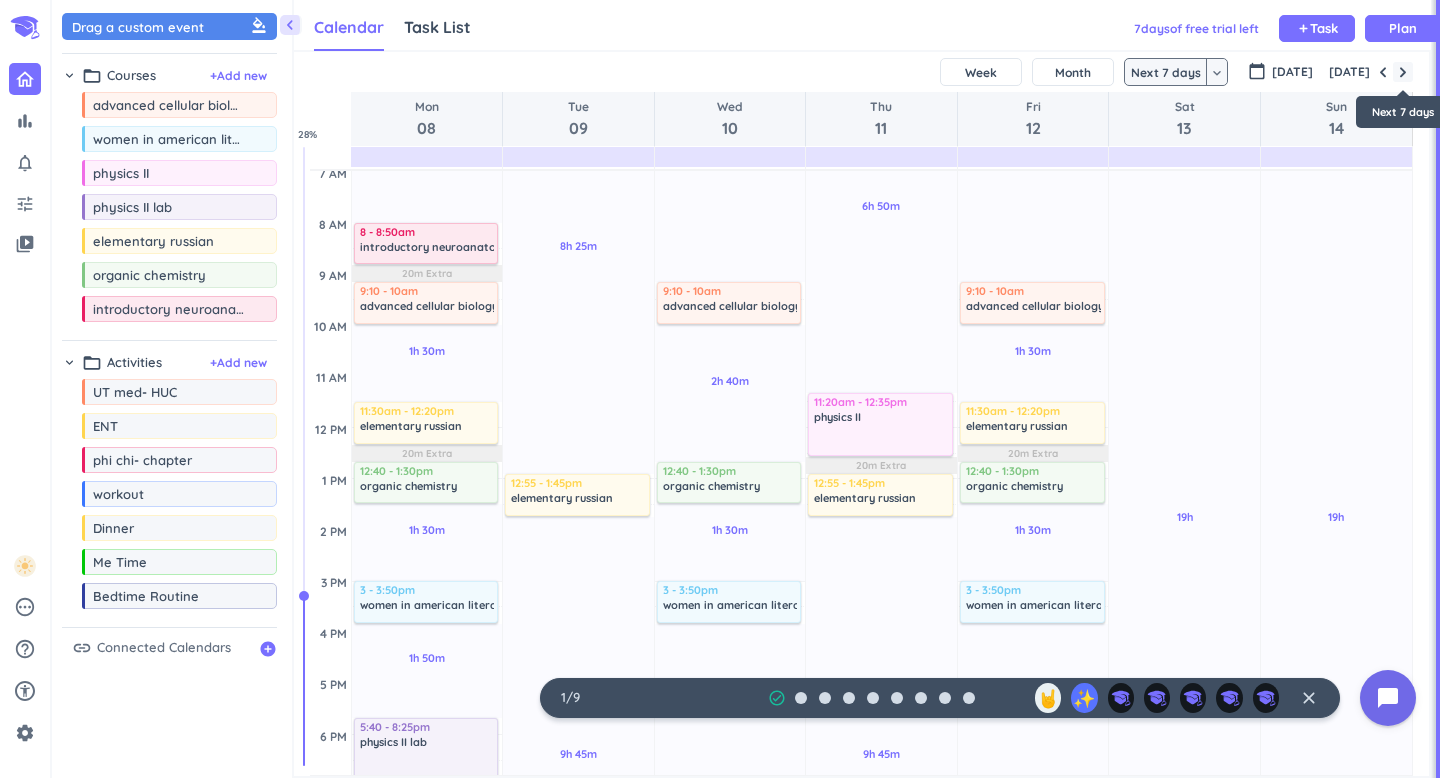 scroll, scrollTop: 104, scrollLeft: 0, axis: vertical 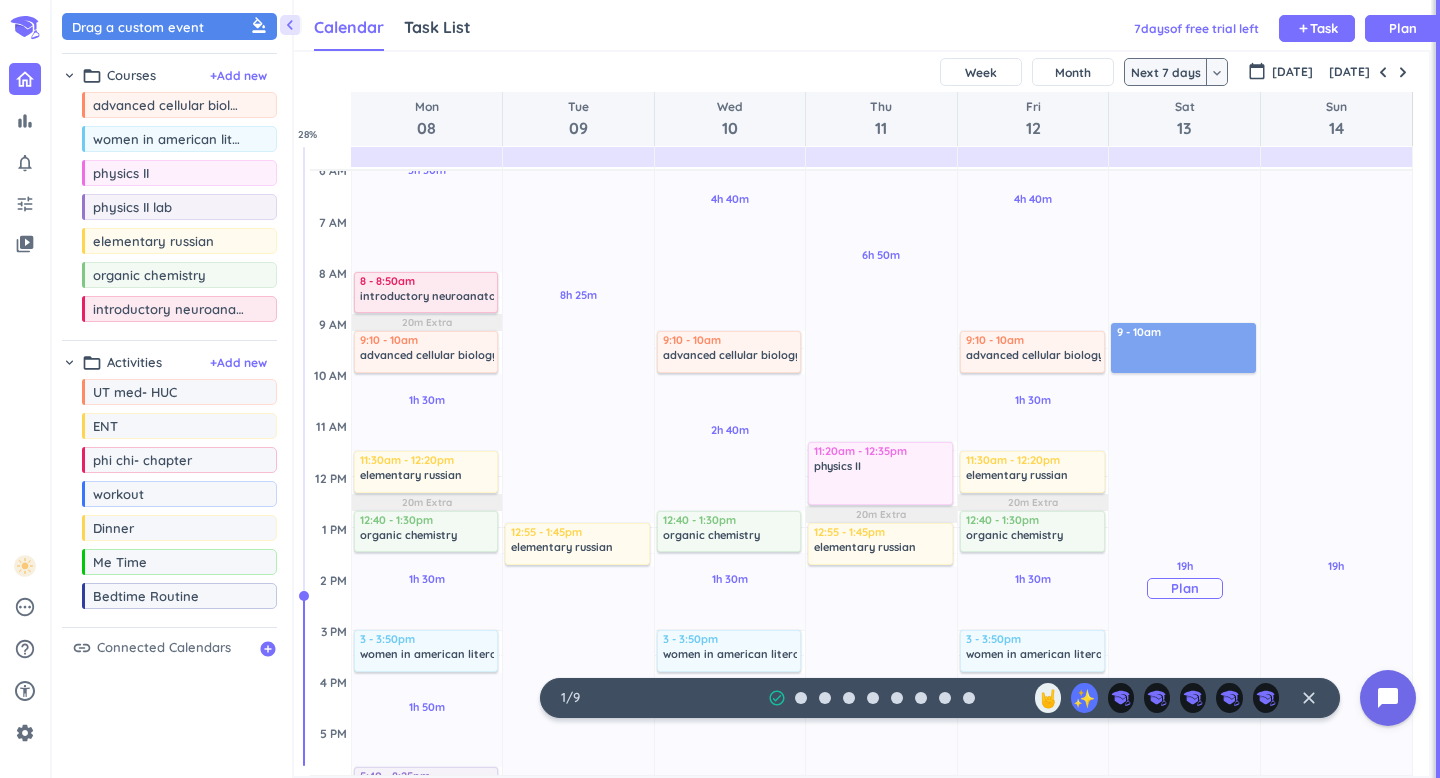 drag, startPoint x: 151, startPoint y: 31, endPoint x: 1111, endPoint y: 285, distance: 993.03375 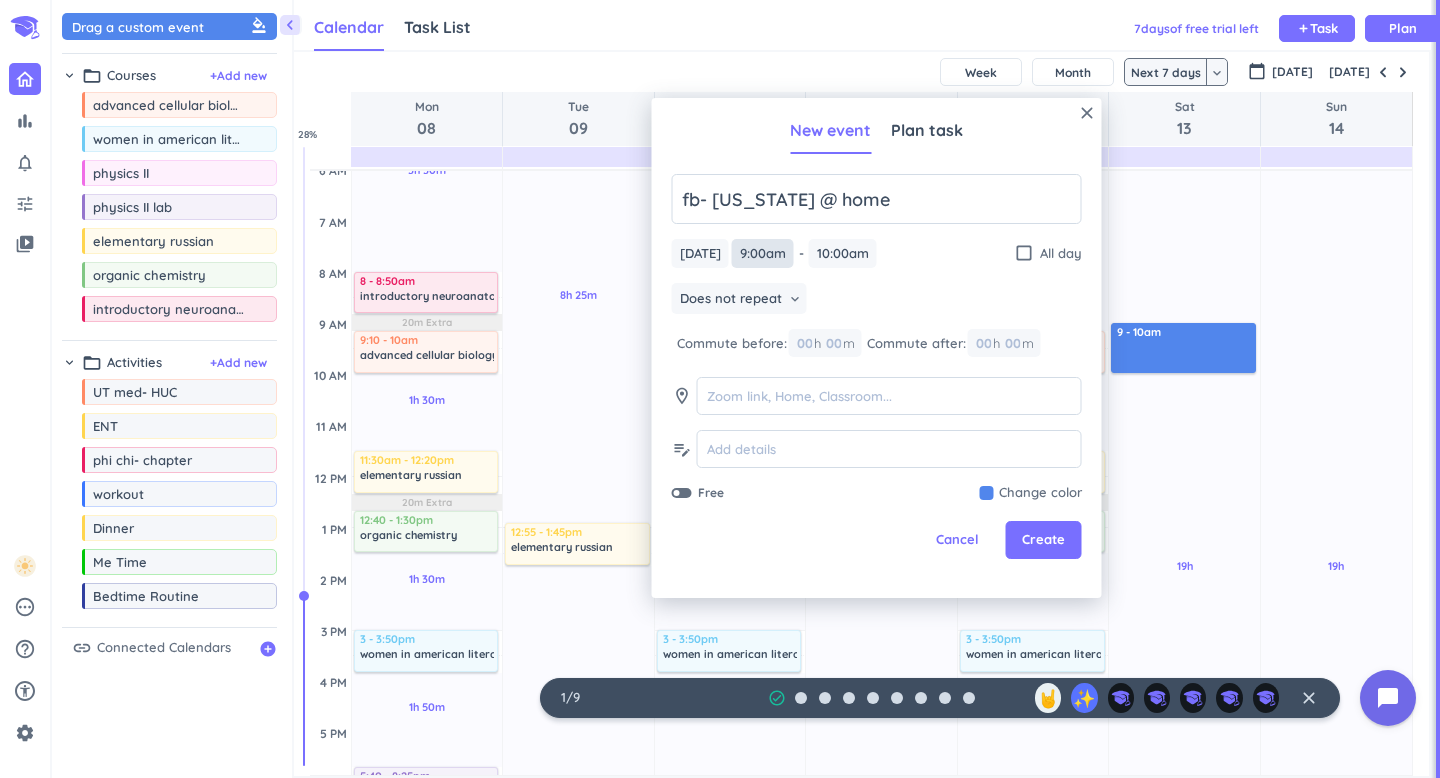 type on "fb- [US_STATE] @ home" 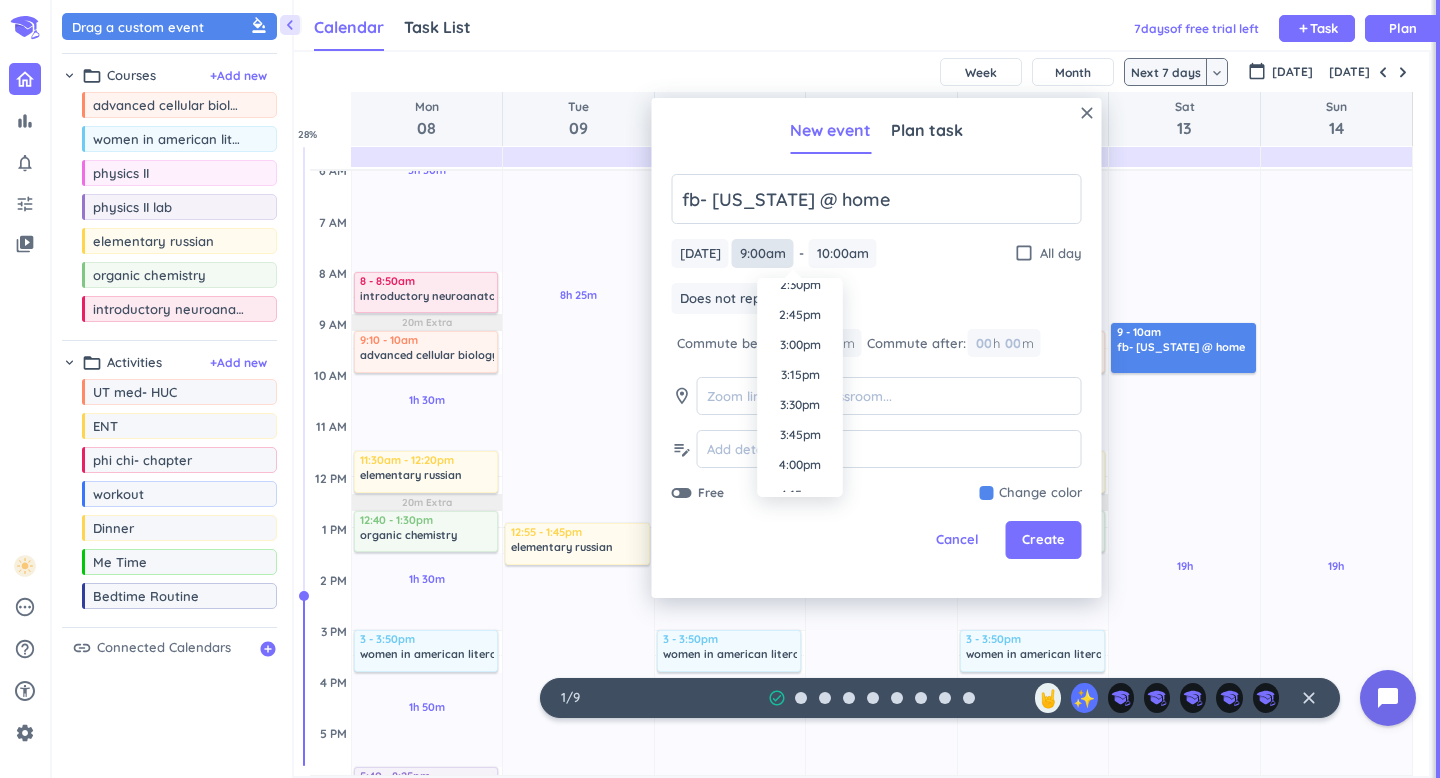scroll, scrollTop: 1755, scrollLeft: 0, axis: vertical 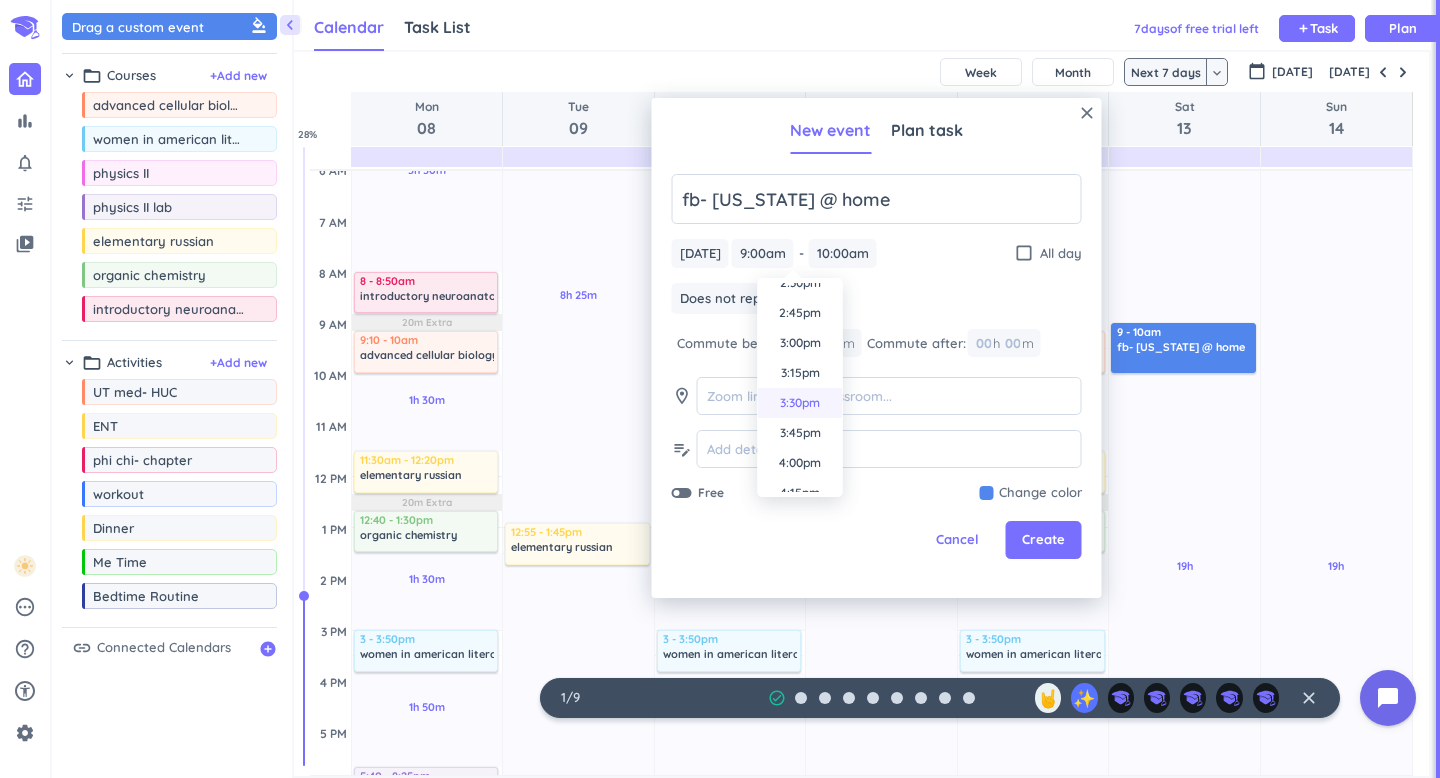 click on "3:30pm" at bounding box center [800, 403] 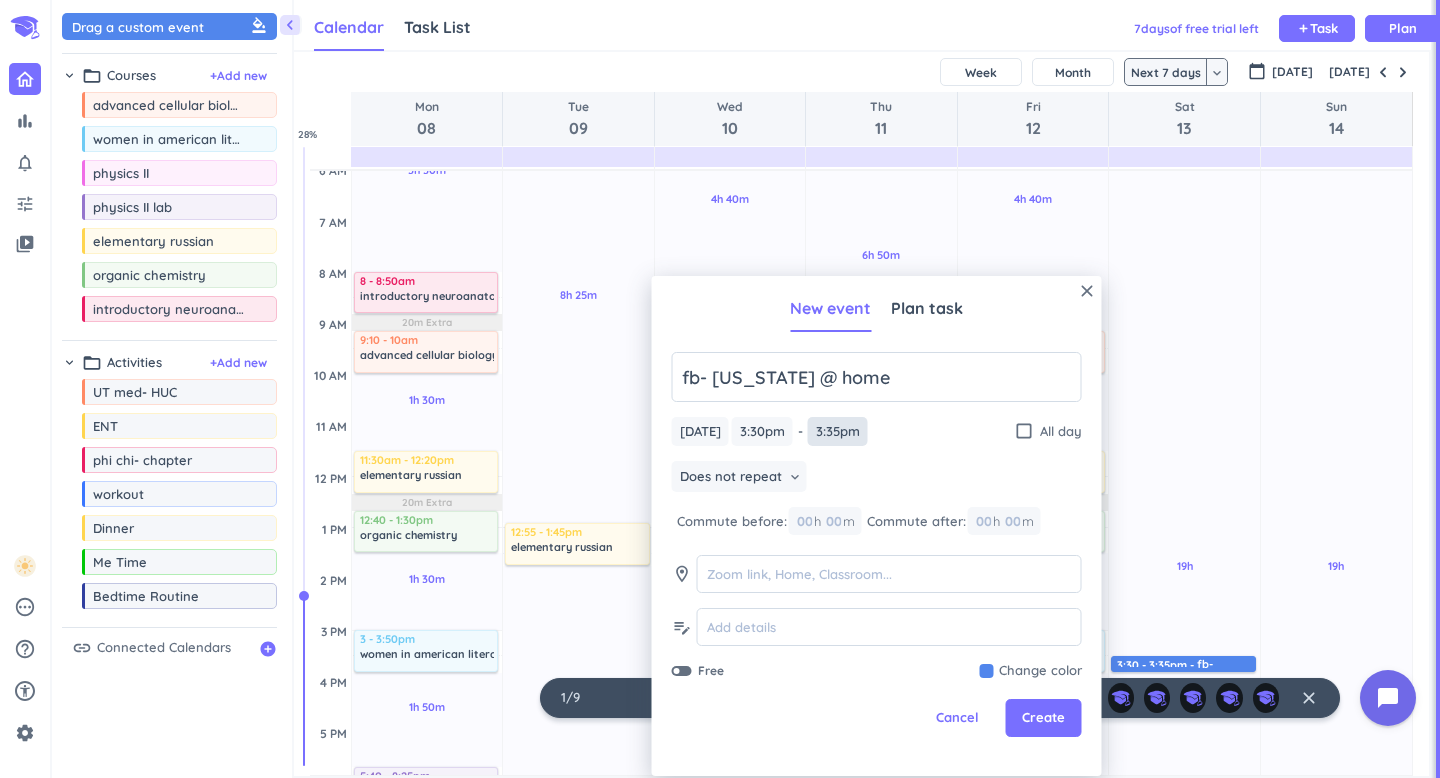 click on "3:35pm" at bounding box center (838, 431) 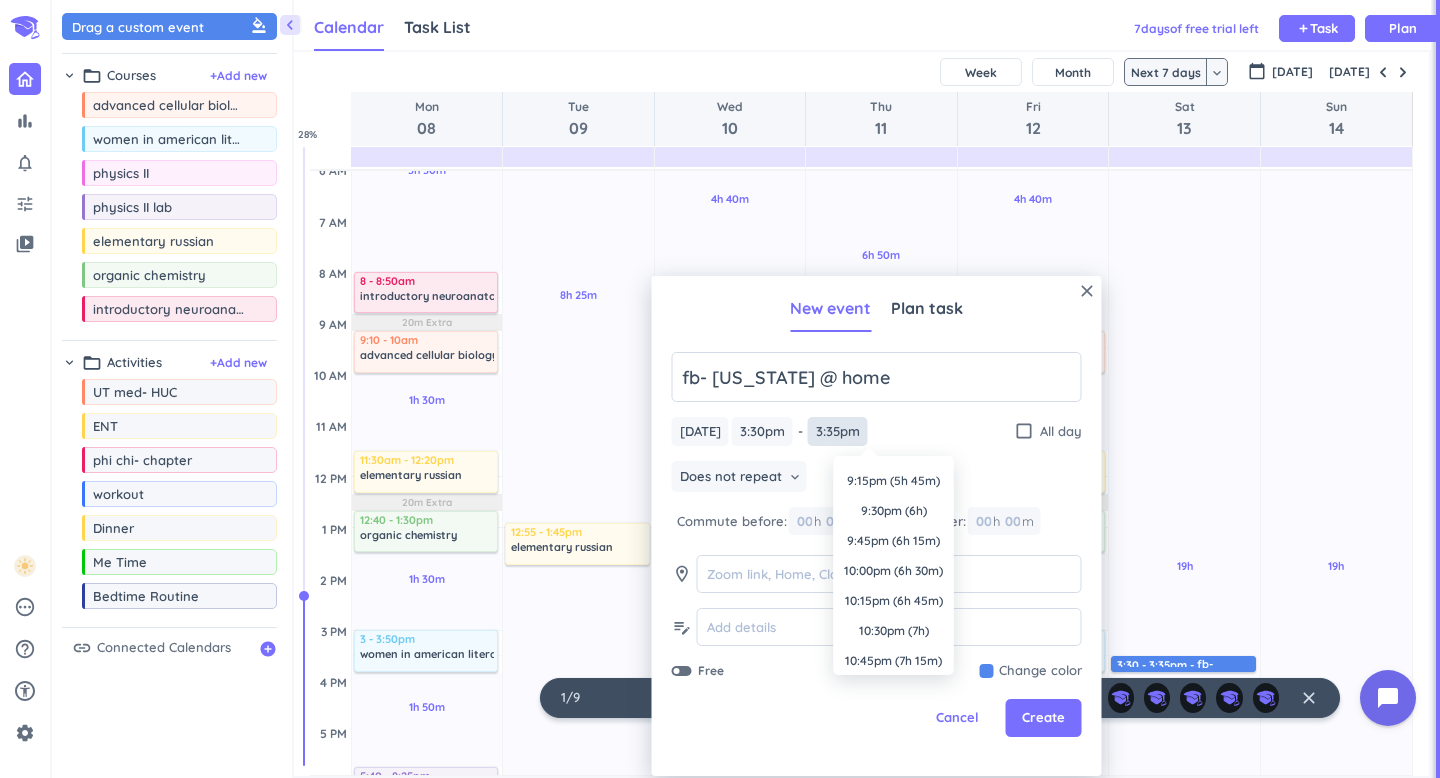 scroll, scrollTop: 652, scrollLeft: 0, axis: vertical 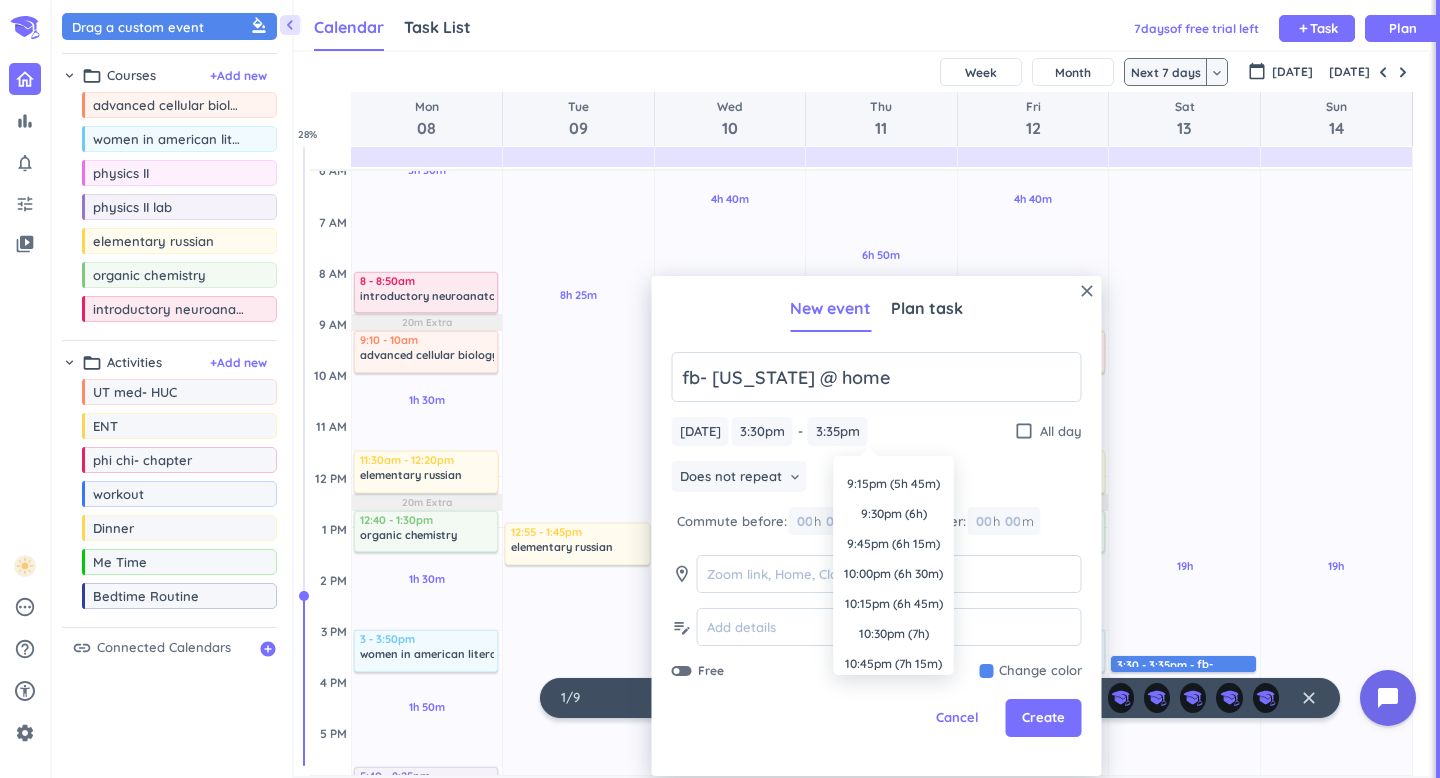 click on "10:00pm (6h 30m)" at bounding box center (894, 574) 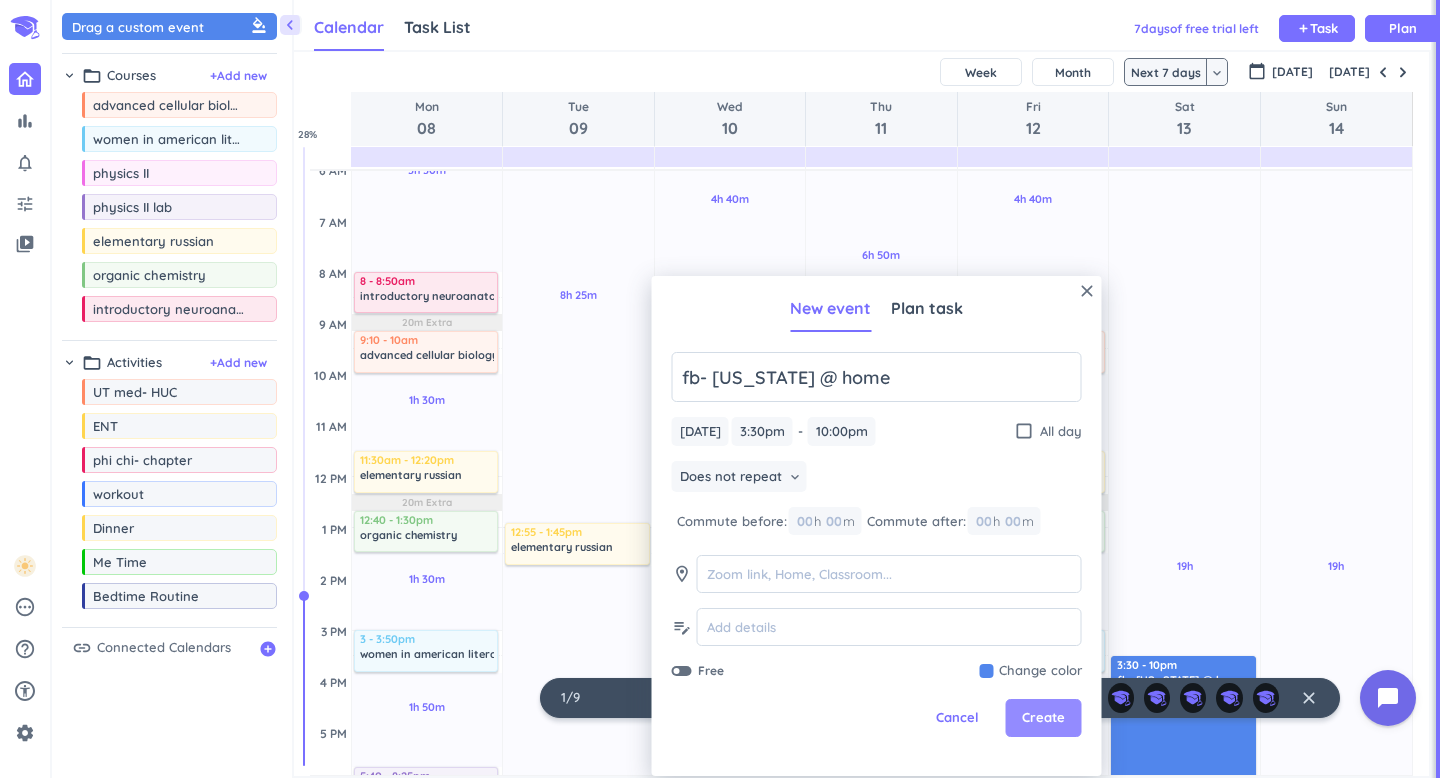 click on "Create" at bounding box center (1043, 718) 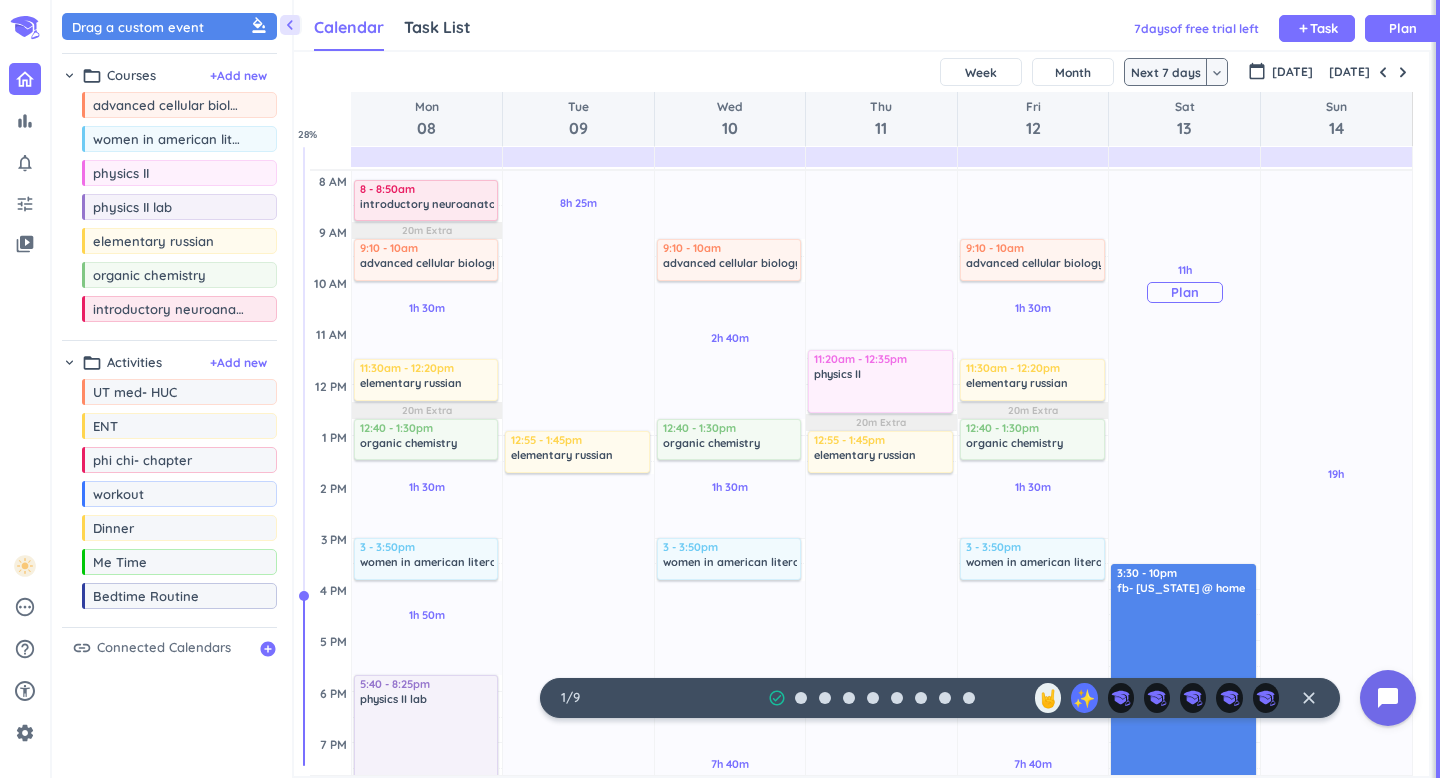 scroll, scrollTop: 339, scrollLeft: 0, axis: vertical 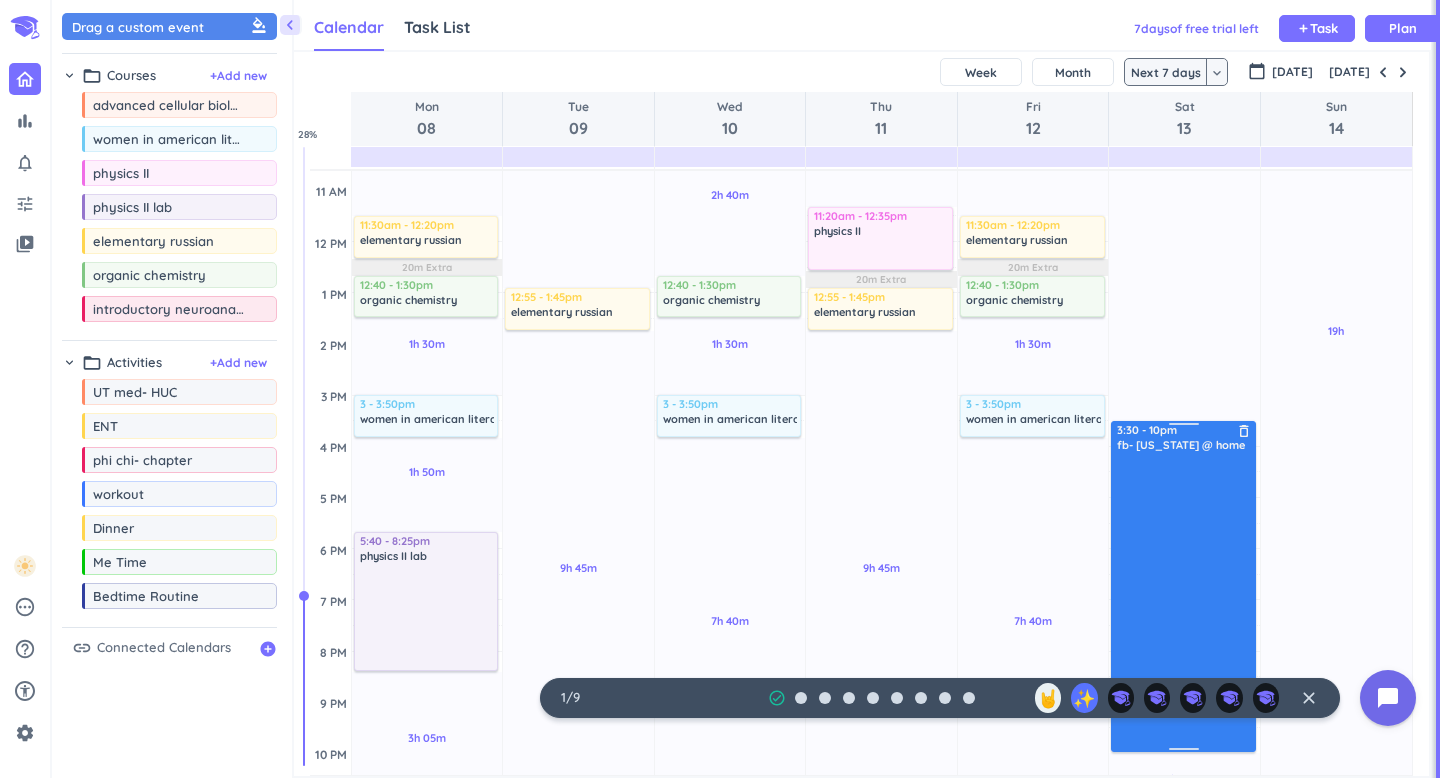 click at bounding box center [1184, 601] 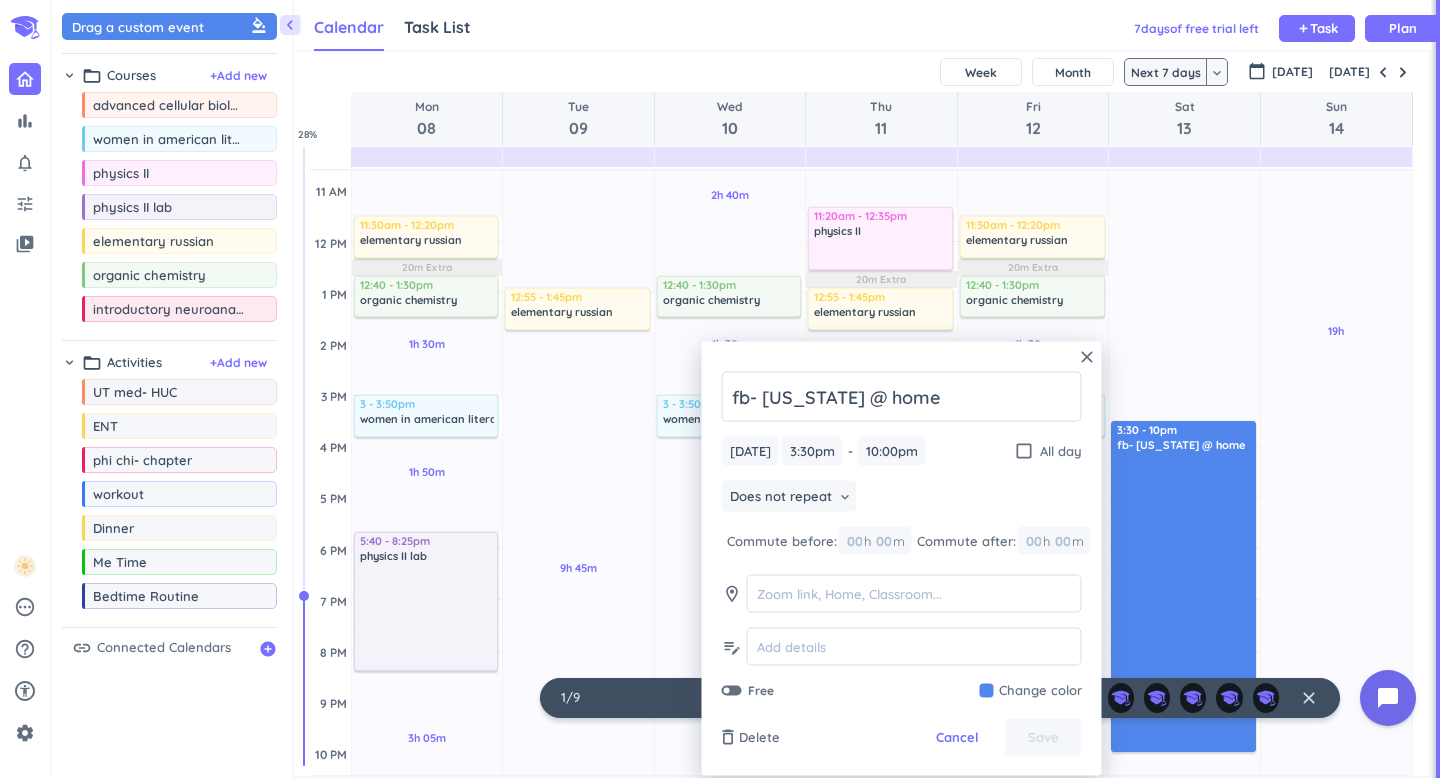 click at bounding box center (1031, 691) 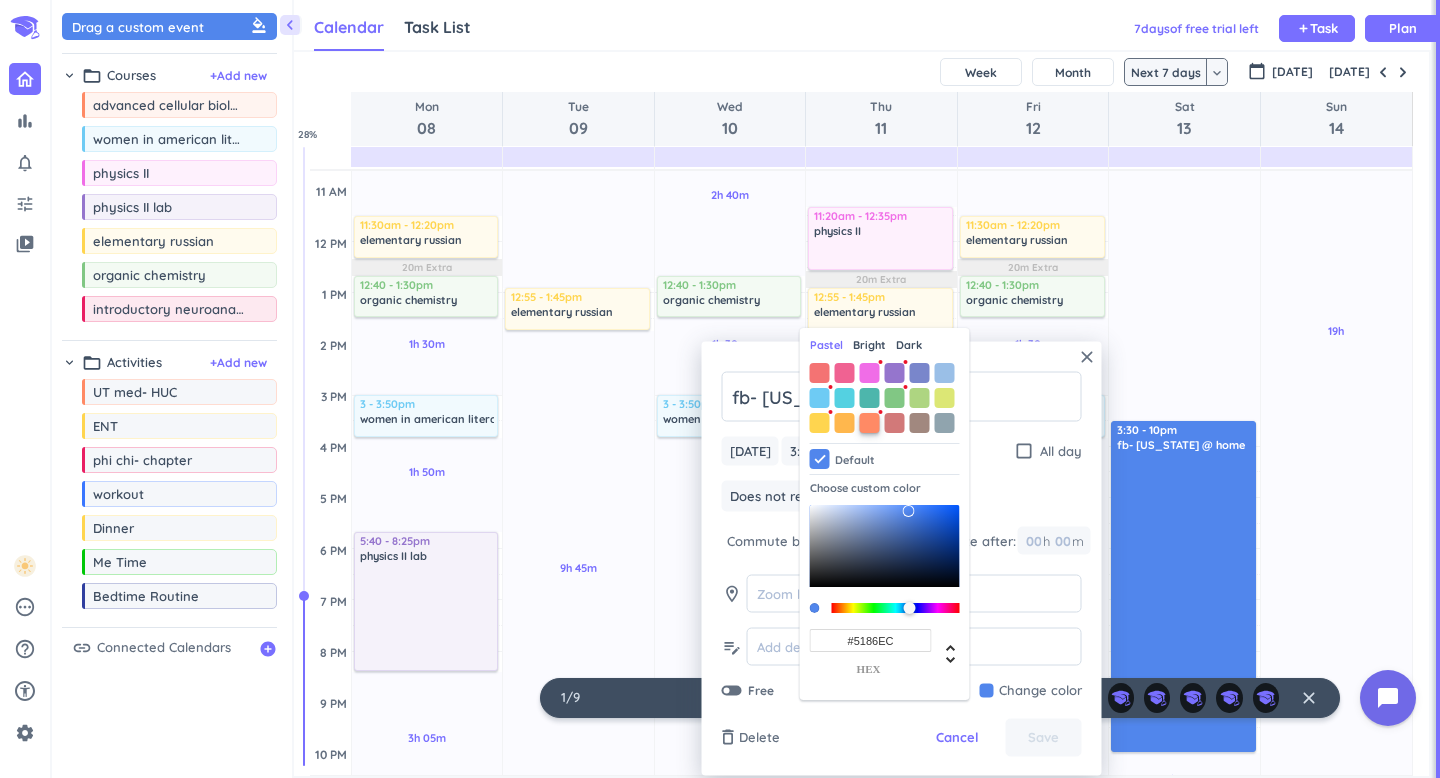 click at bounding box center [870, 423] 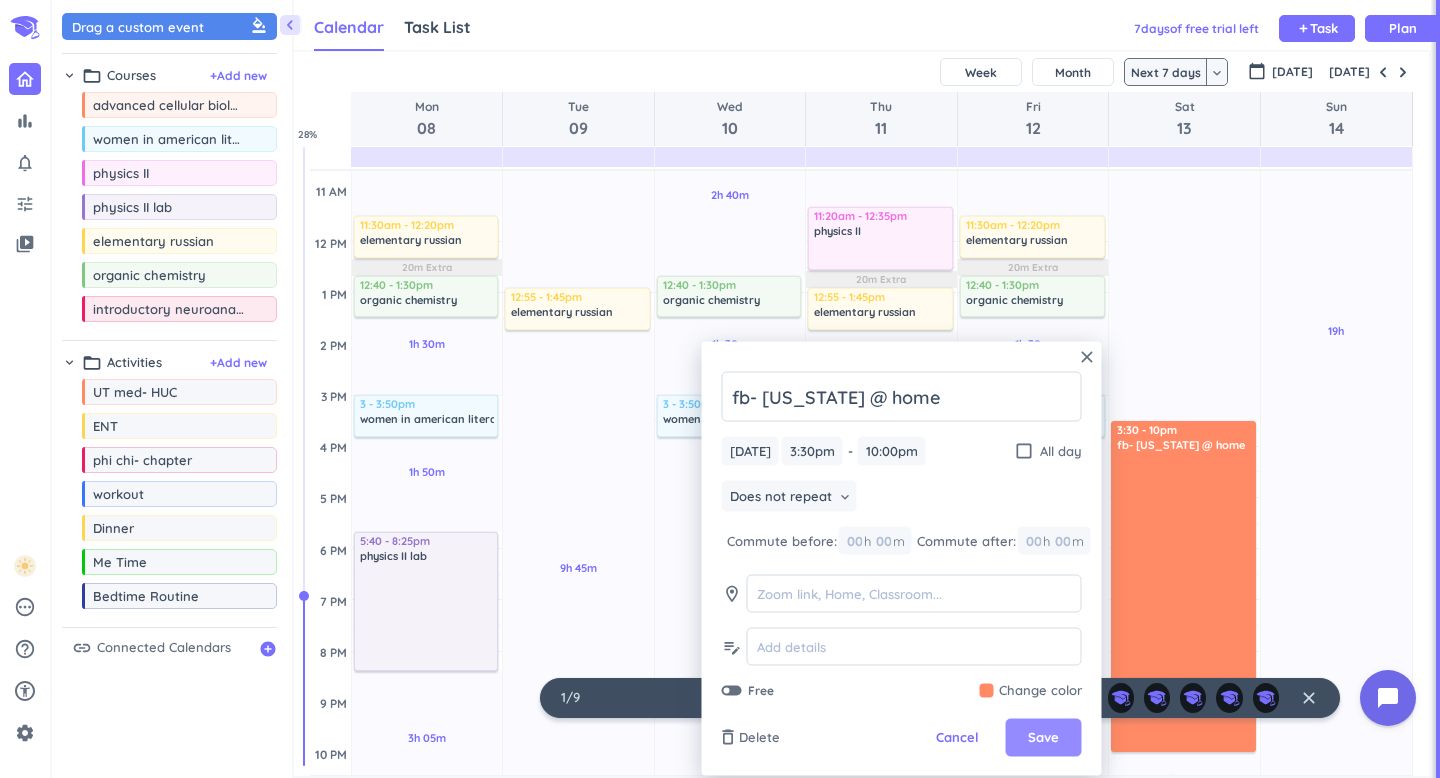 click on "Save" at bounding box center [1043, 738] 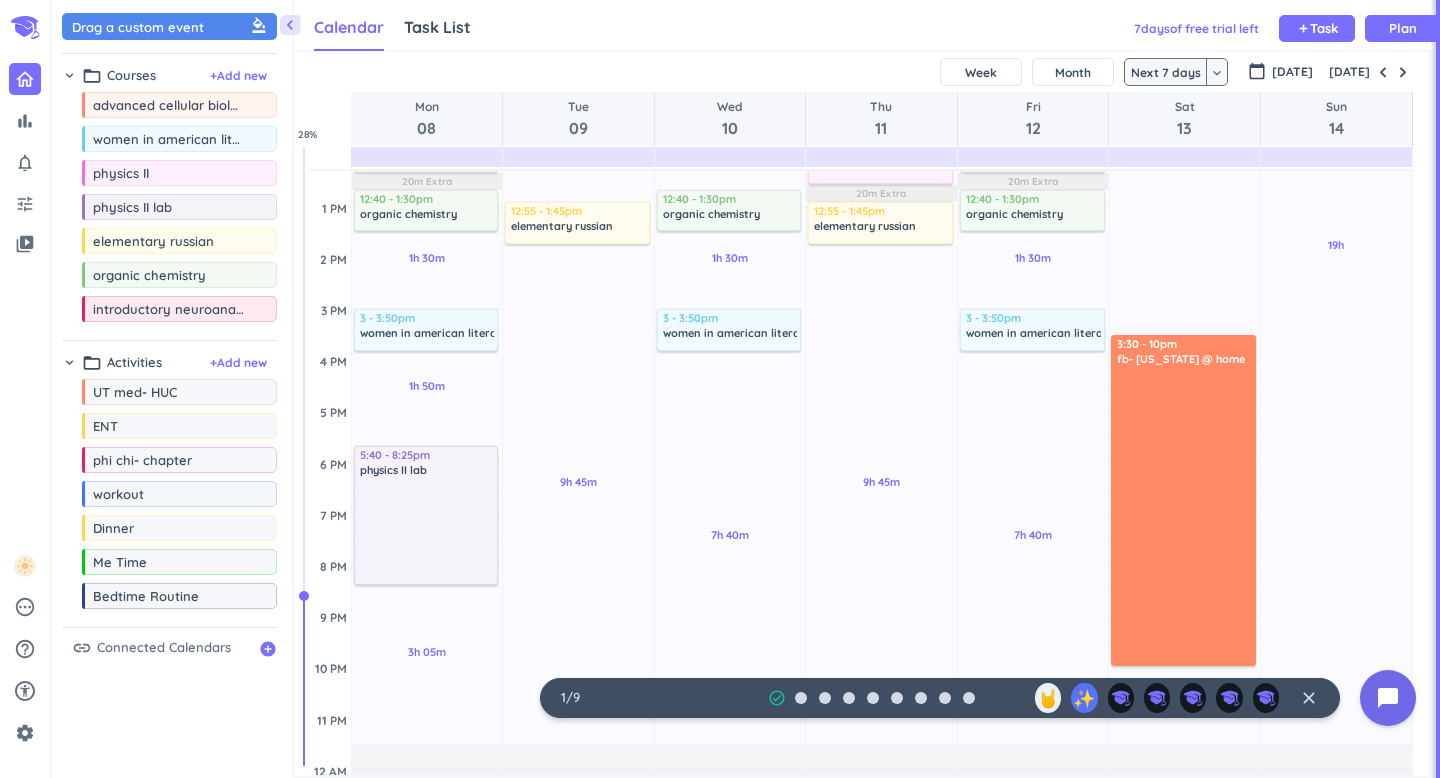 scroll, scrollTop: 432, scrollLeft: 0, axis: vertical 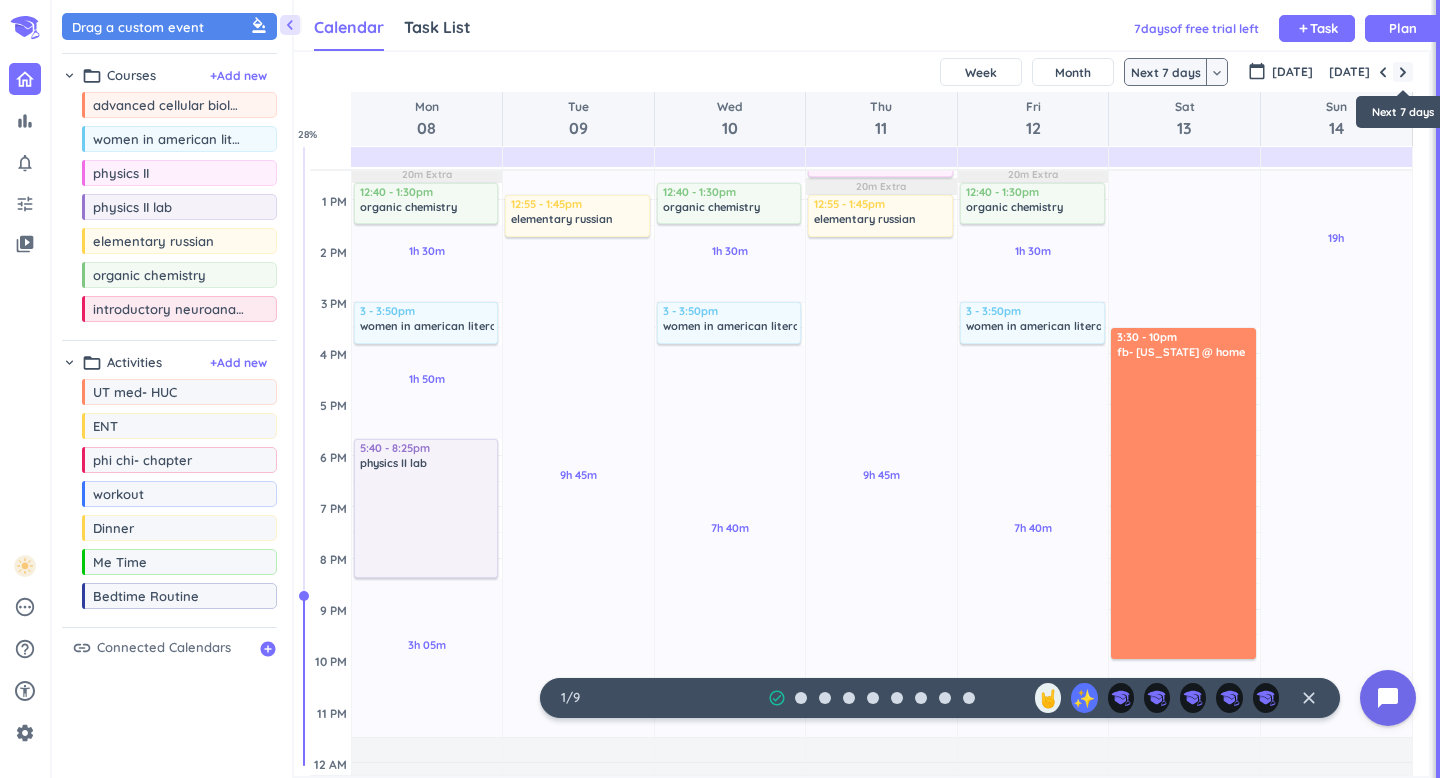 click at bounding box center (1403, 72) 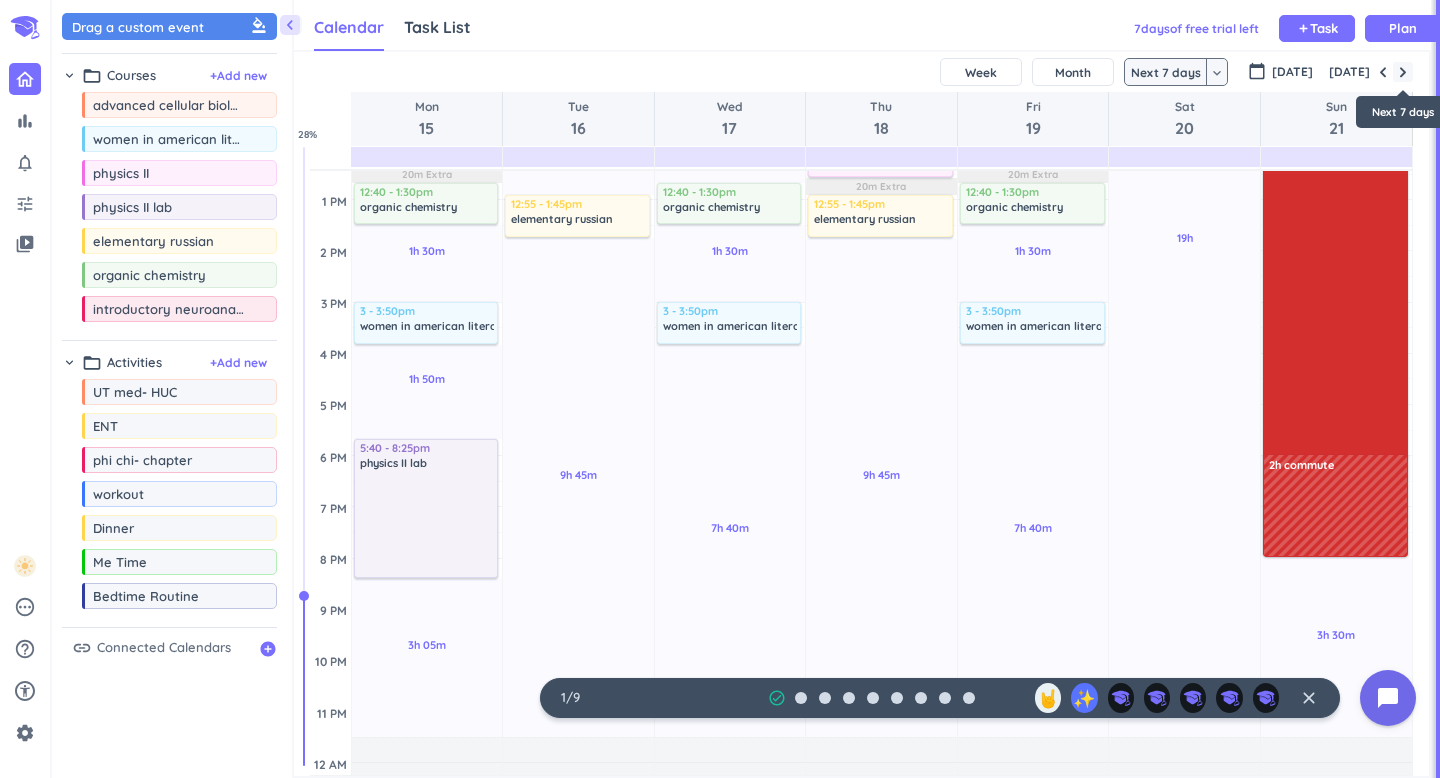 scroll, scrollTop: 104, scrollLeft: 0, axis: vertical 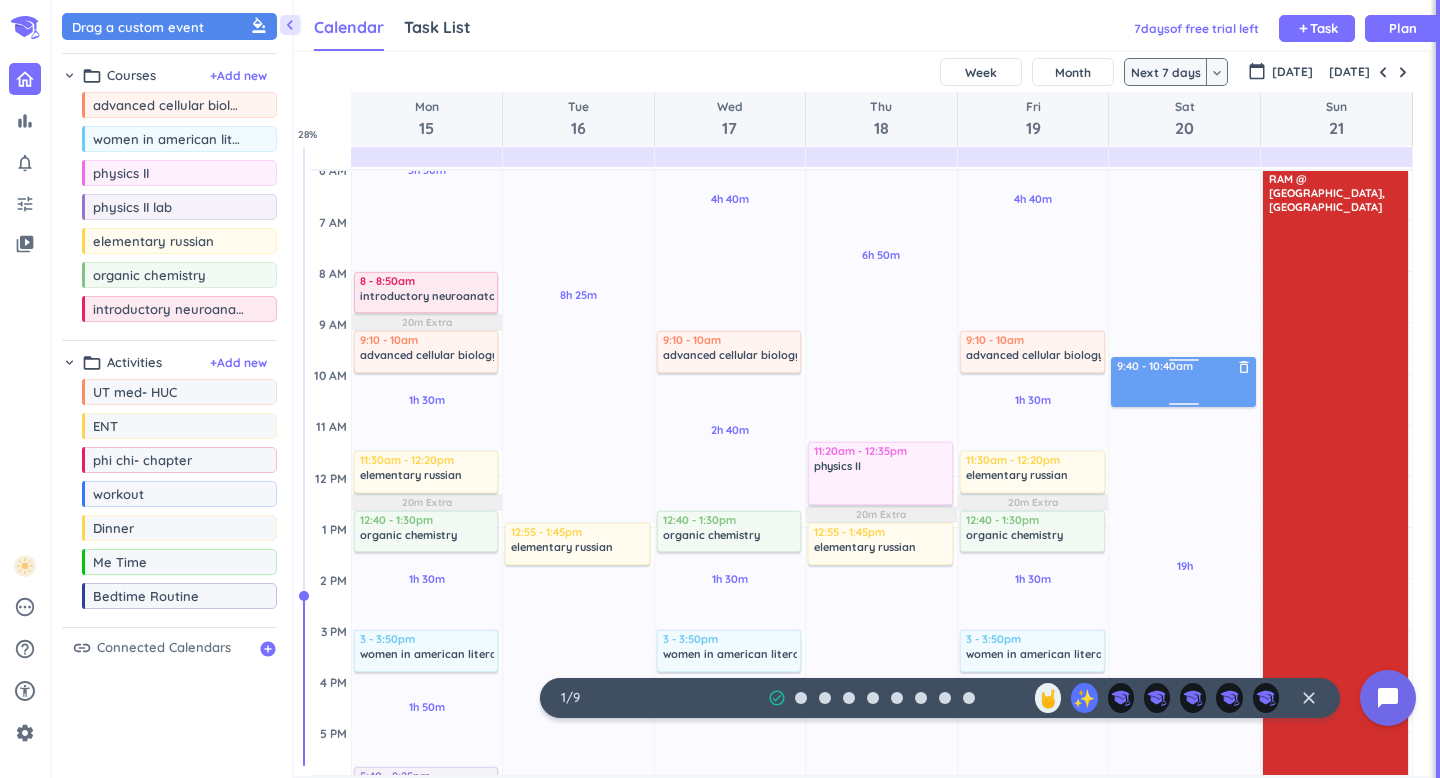 drag, startPoint x: 185, startPoint y: 36, endPoint x: 1191, endPoint y: 358, distance: 1056.2765 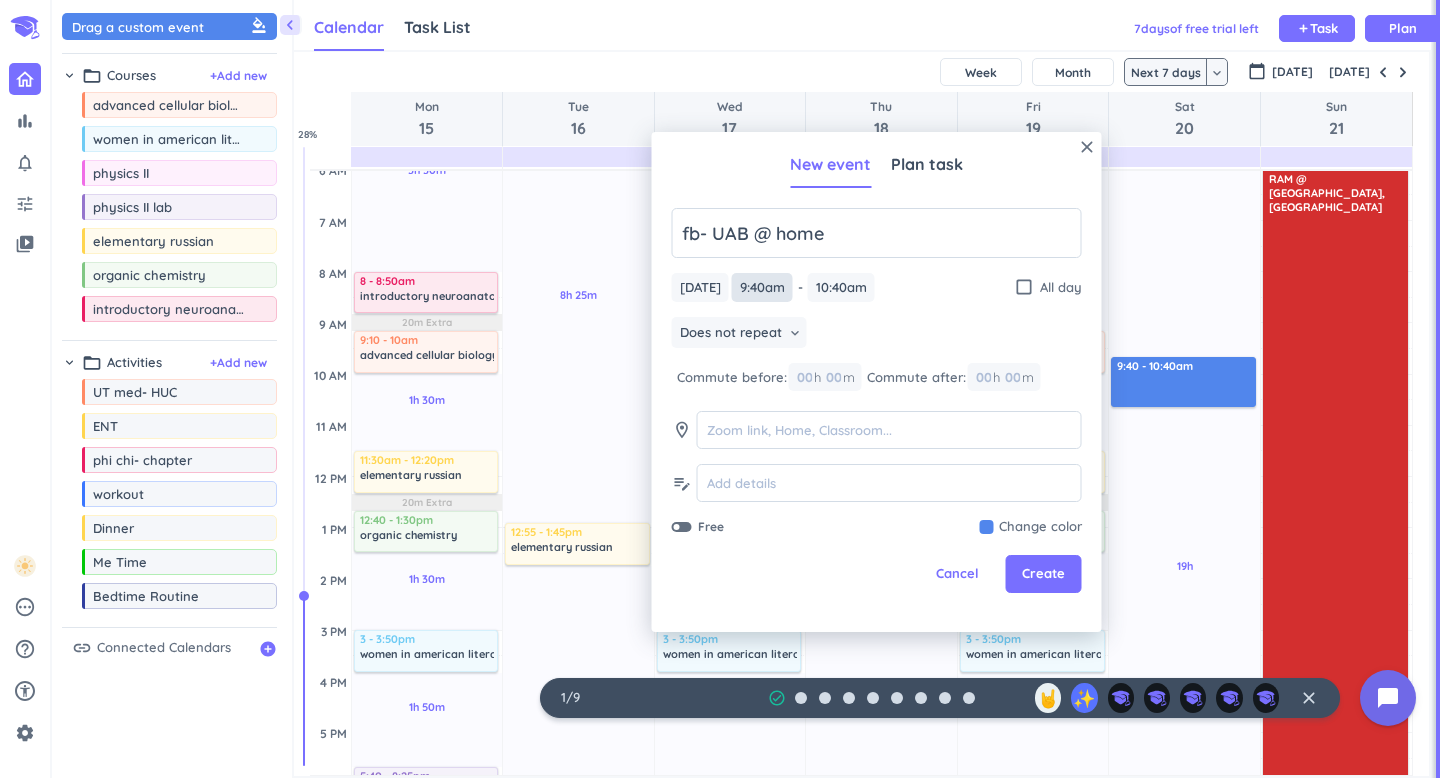 type on "fb- UAB @ home" 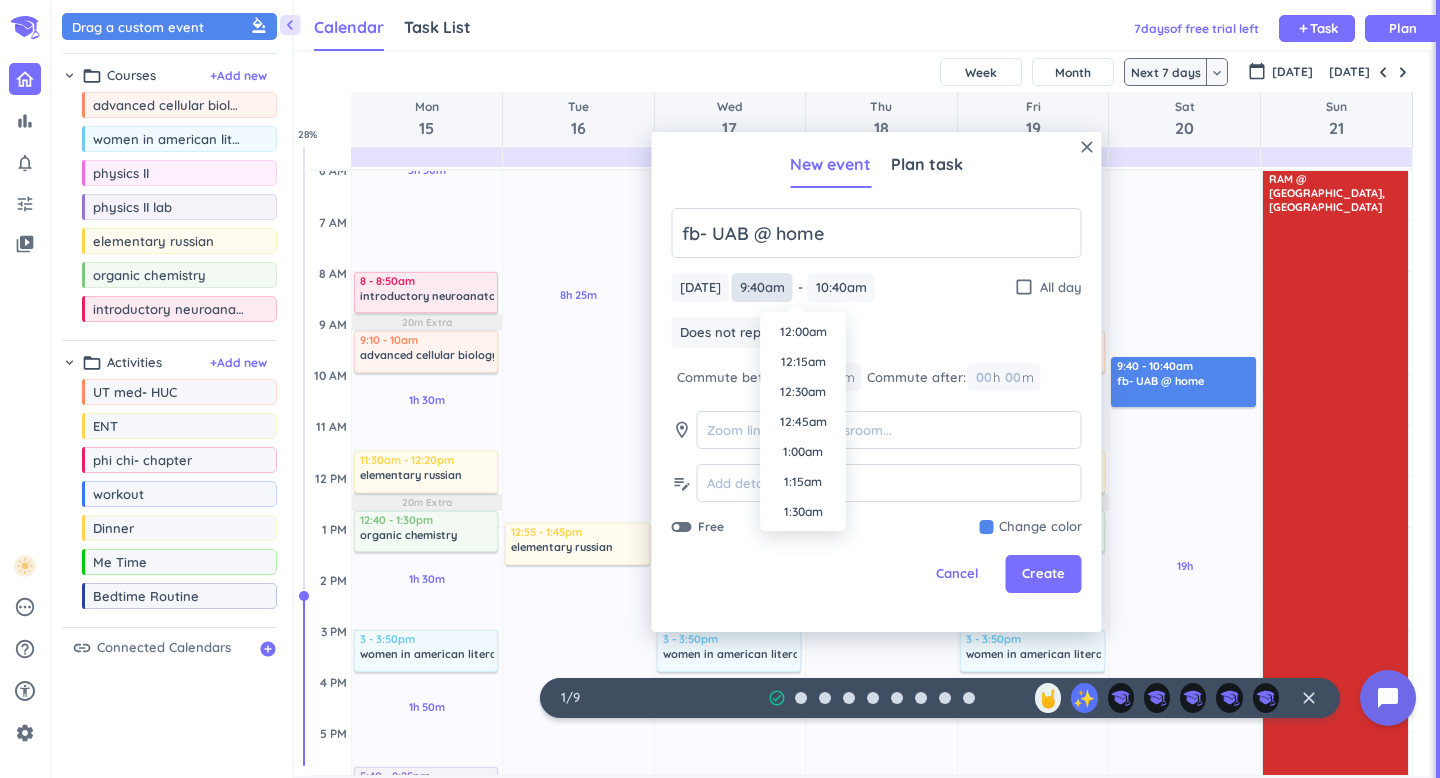 click on "9:40am" at bounding box center [762, 287] 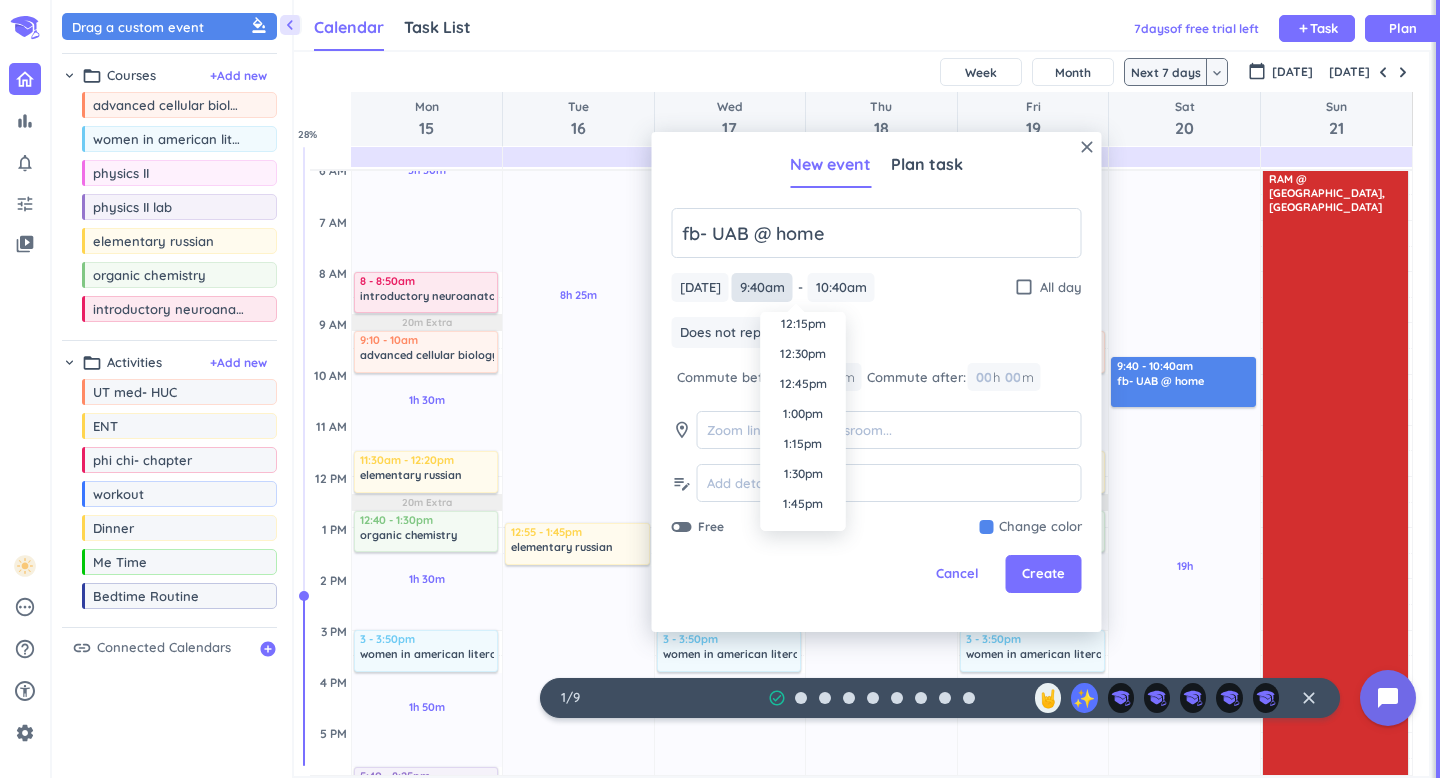 scroll, scrollTop: 1474, scrollLeft: 0, axis: vertical 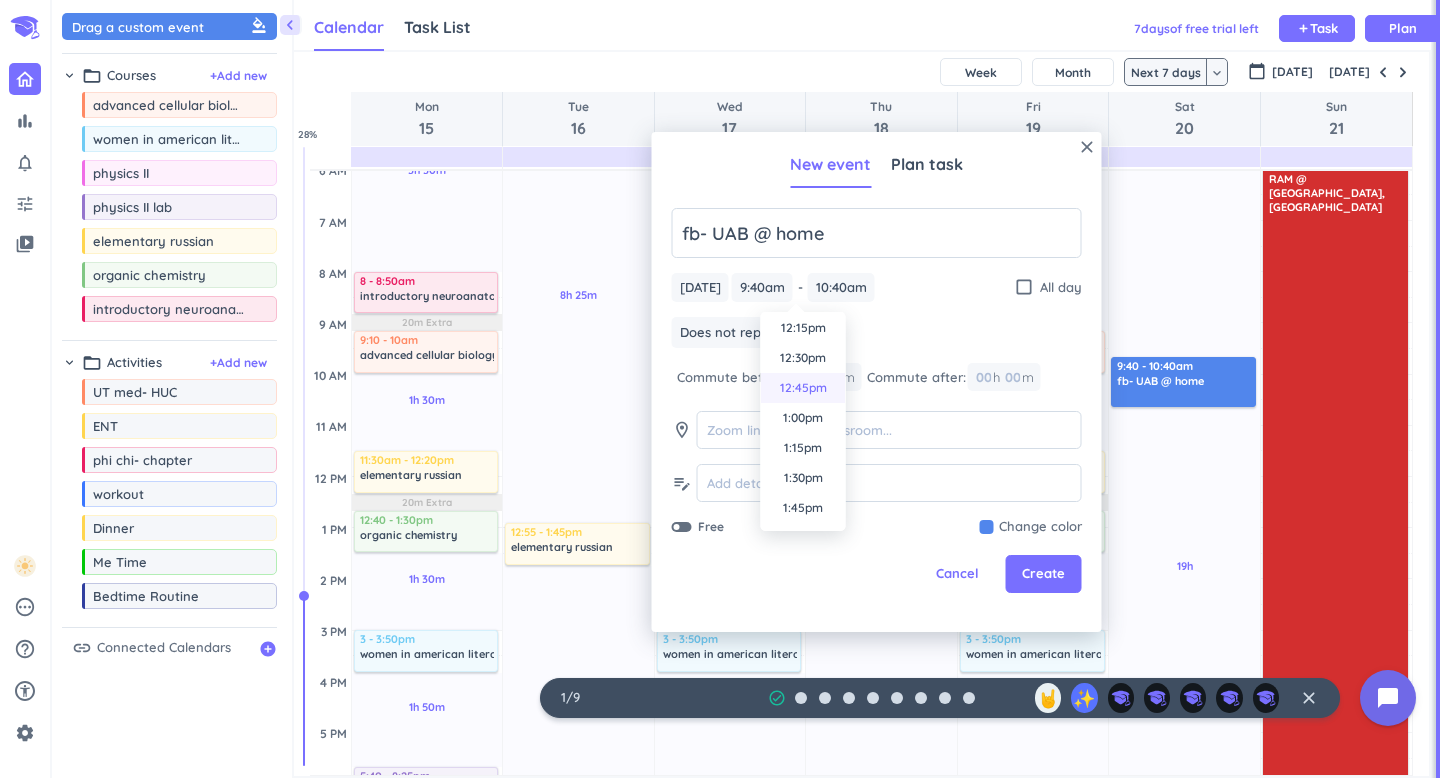 click on "12:45pm" at bounding box center (803, 388) 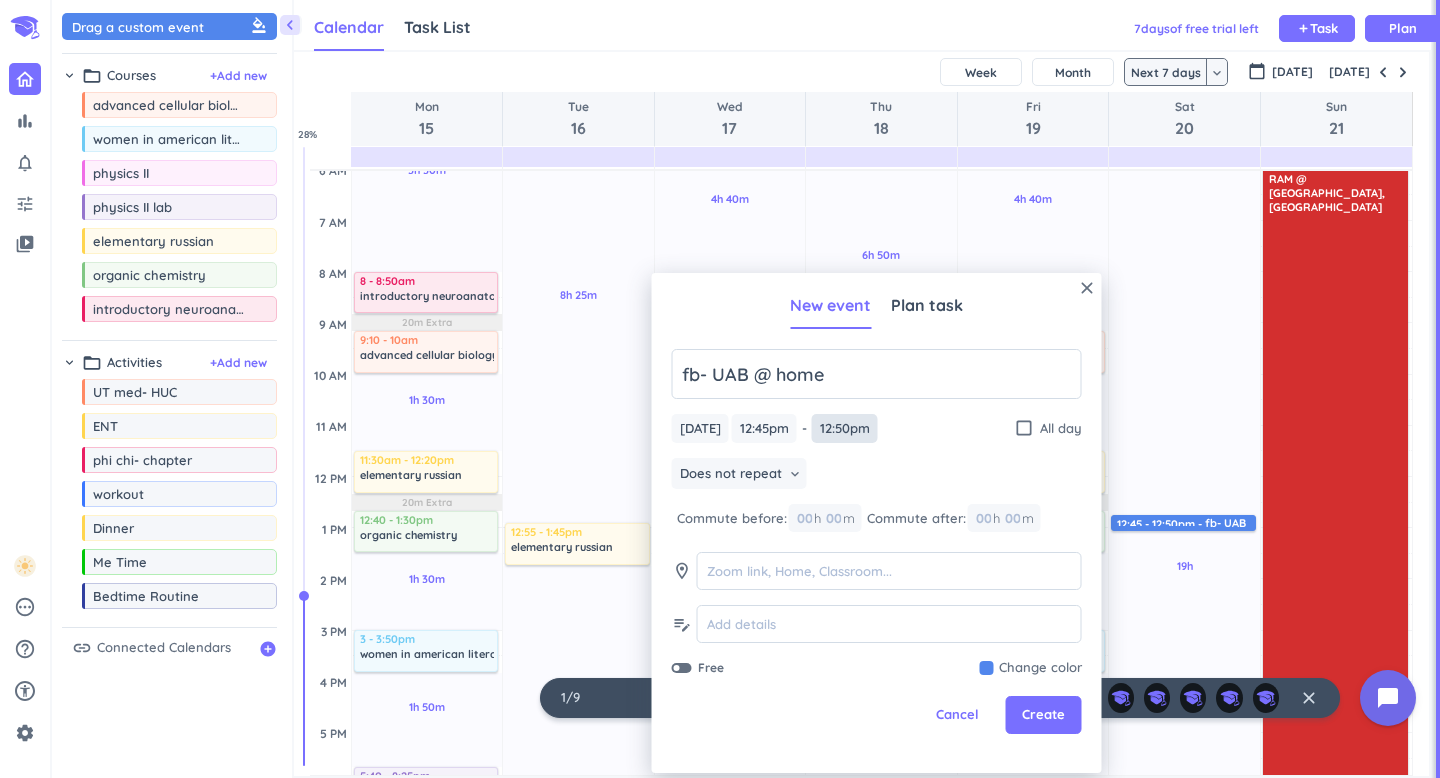 click on "12:50pm" at bounding box center (845, 428) 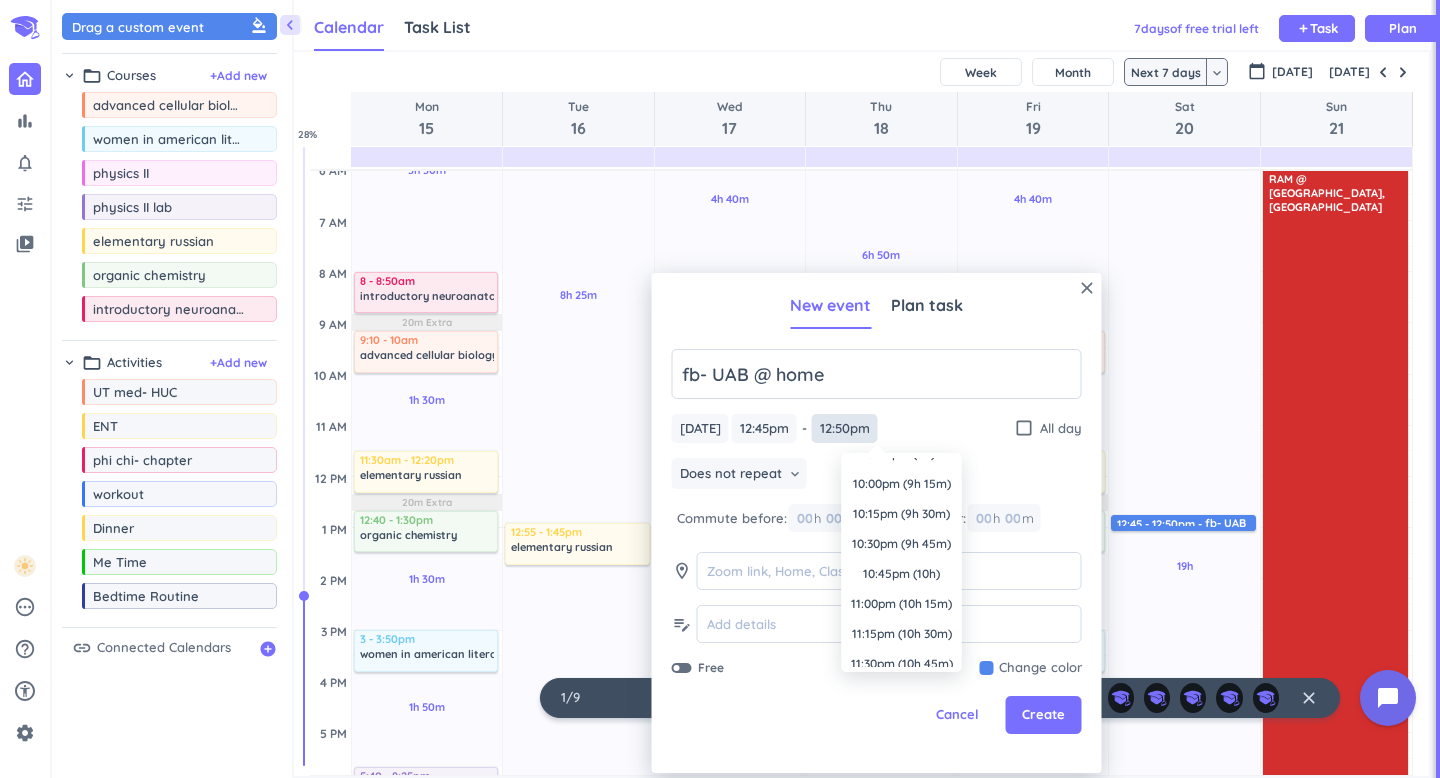 scroll, scrollTop: 1063, scrollLeft: 0, axis: vertical 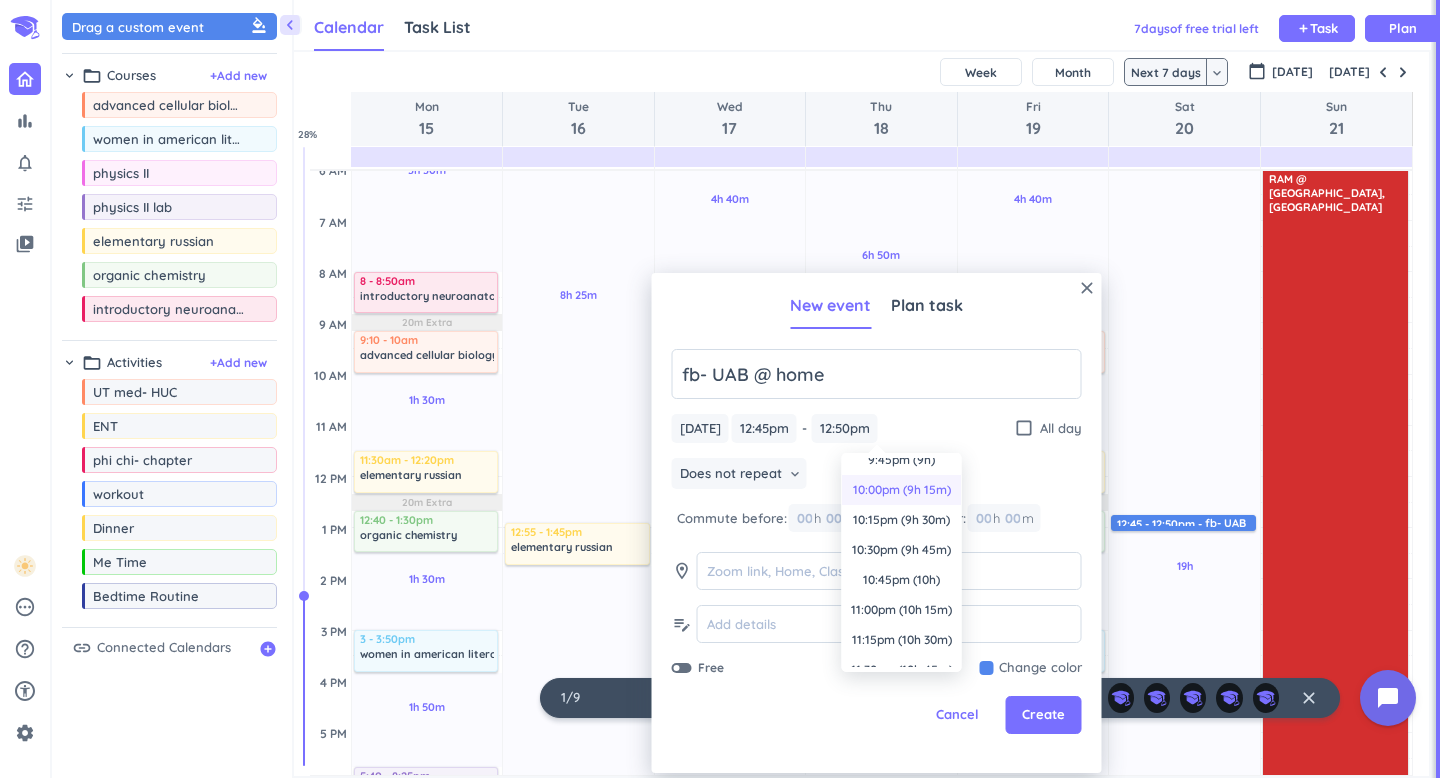 click on "10:00pm (9h 15m)" at bounding box center (902, 490) 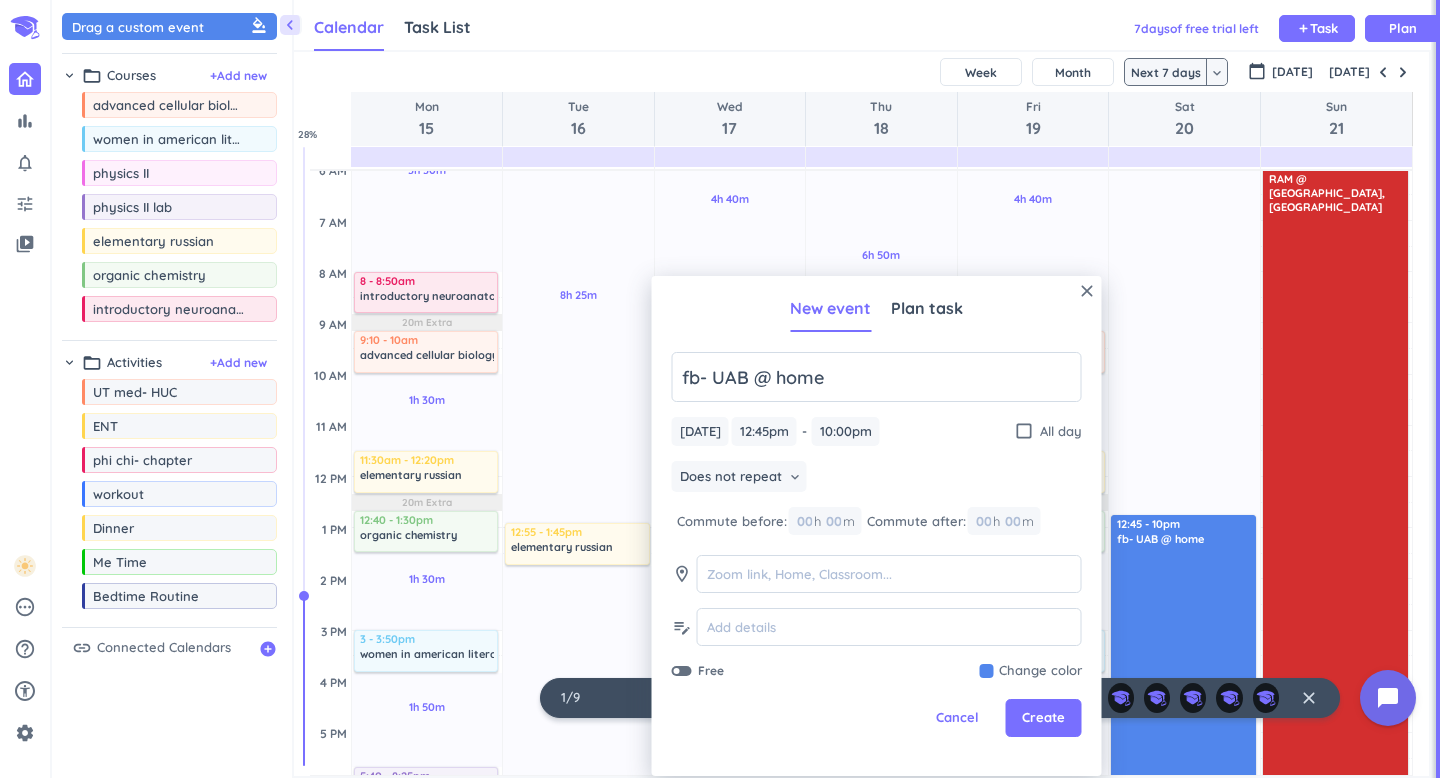 click at bounding box center (1031, 671) 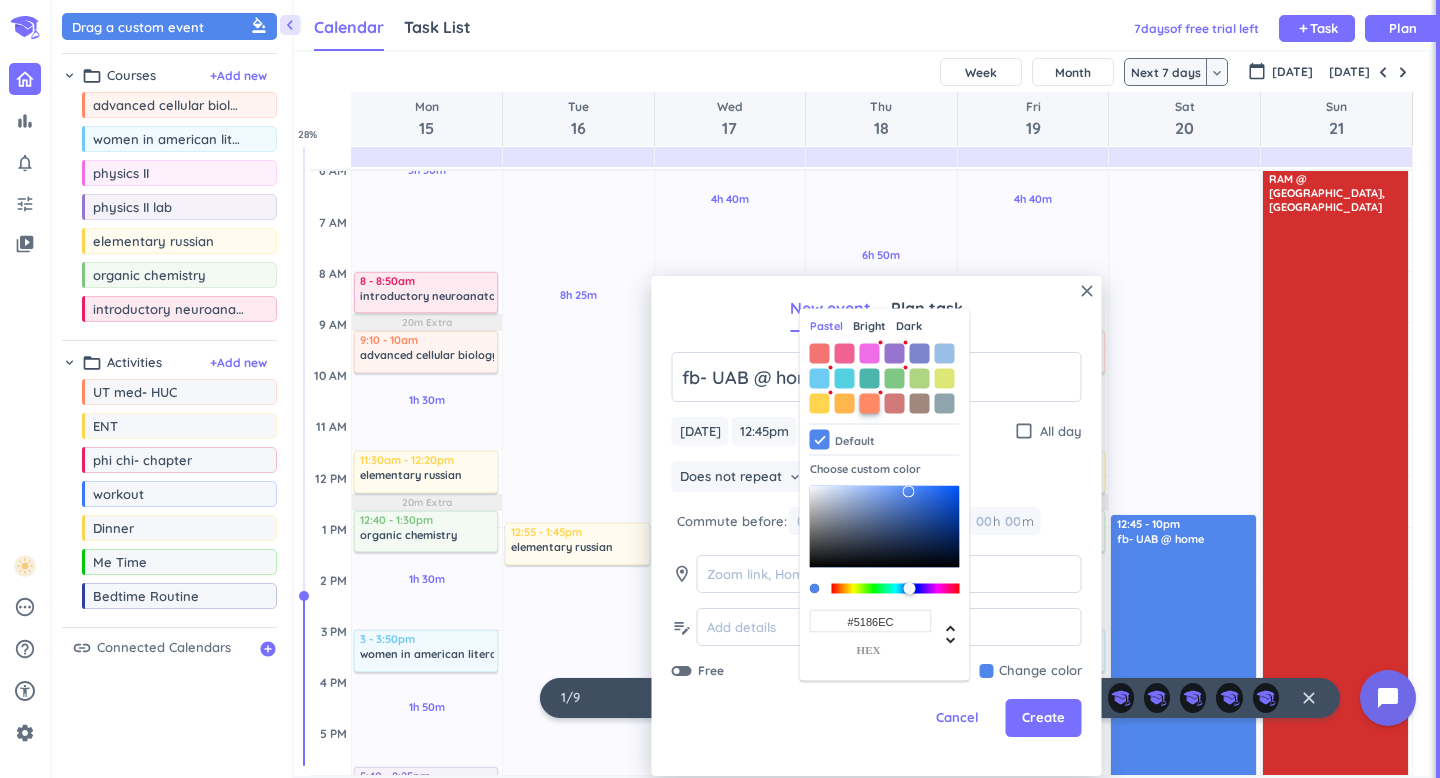 click at bounding box center [870, 403] 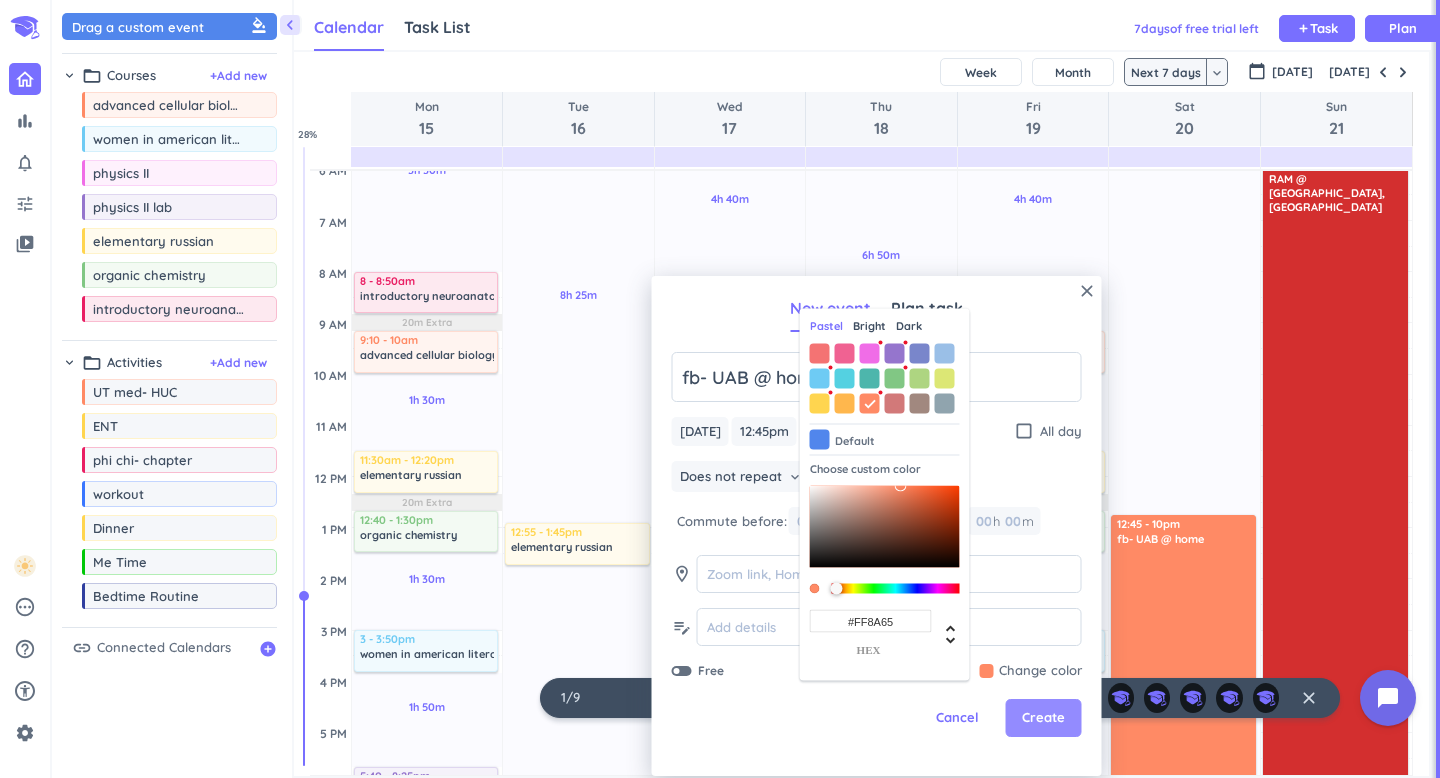 click on "Create" at bounding box center [1044, 718] 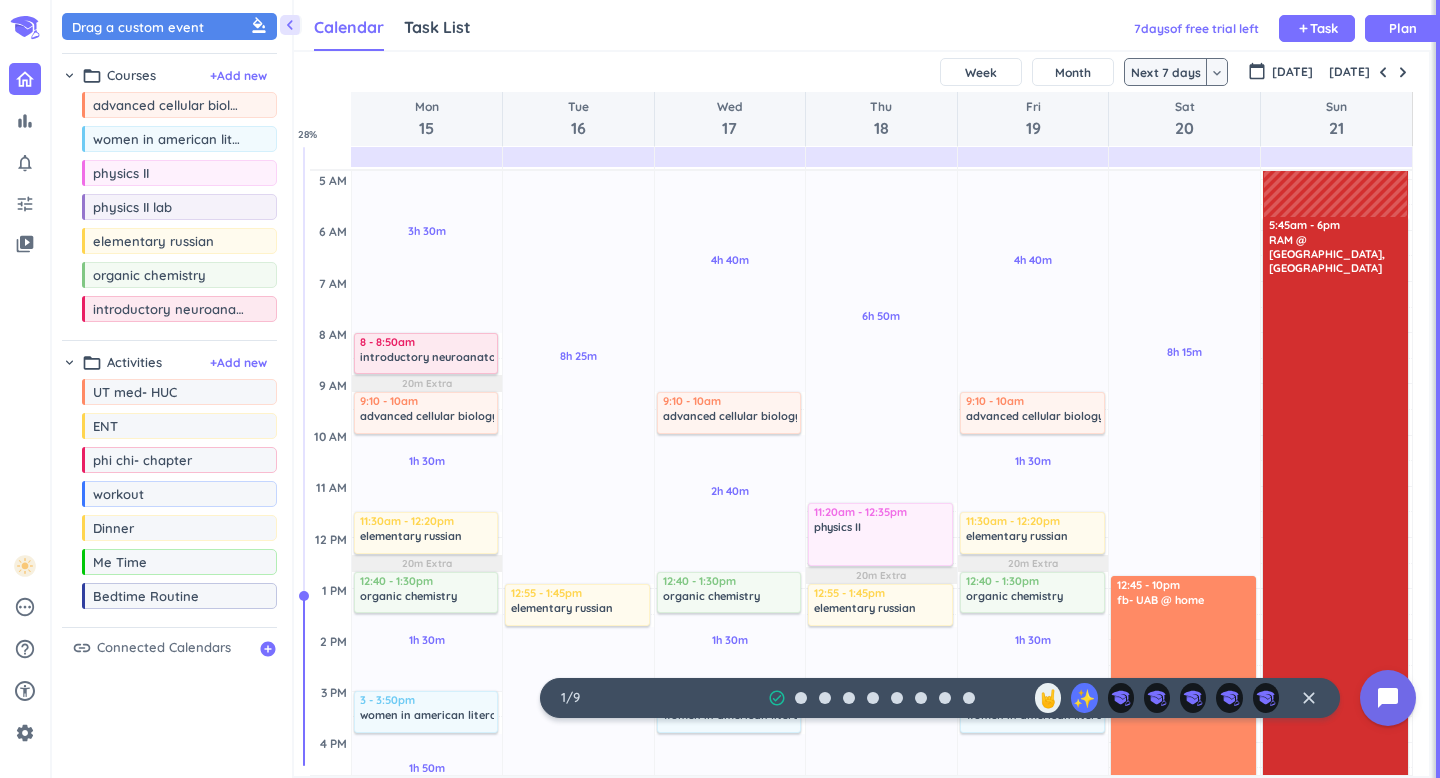 scroll, scrollTop: 0, scrollLeft: 0, axis: both 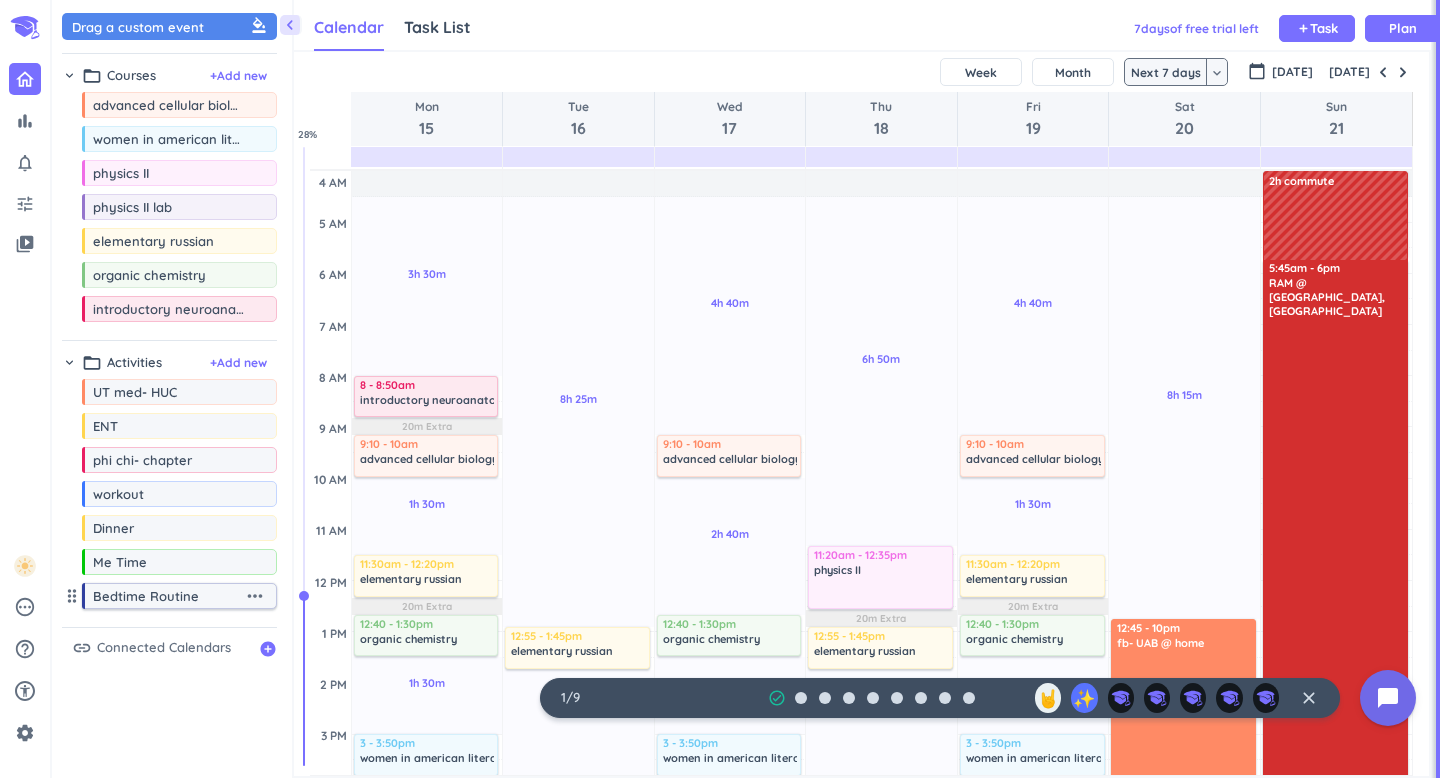 click on "more_horiz" at bounding box center [255, 596] 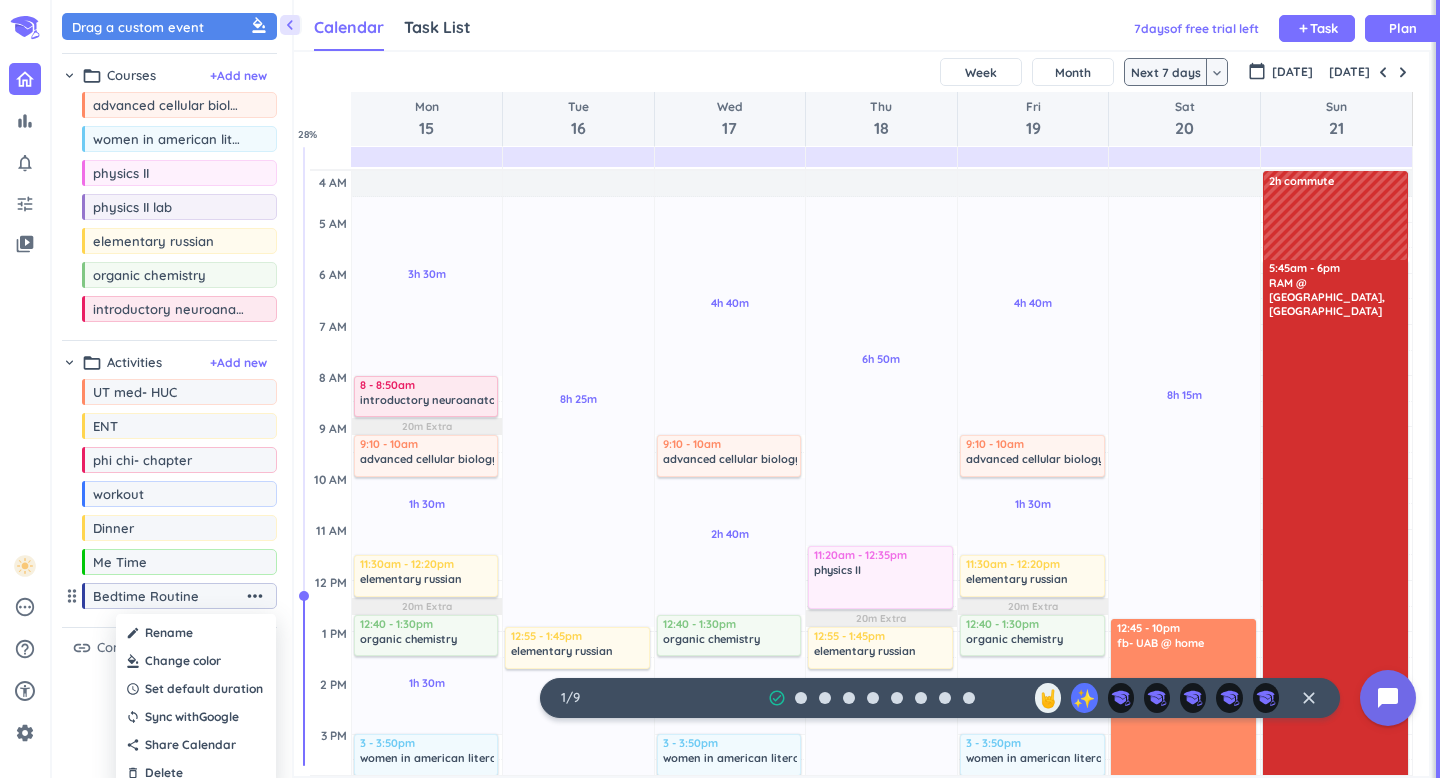 click at bounding box center (720, 389) 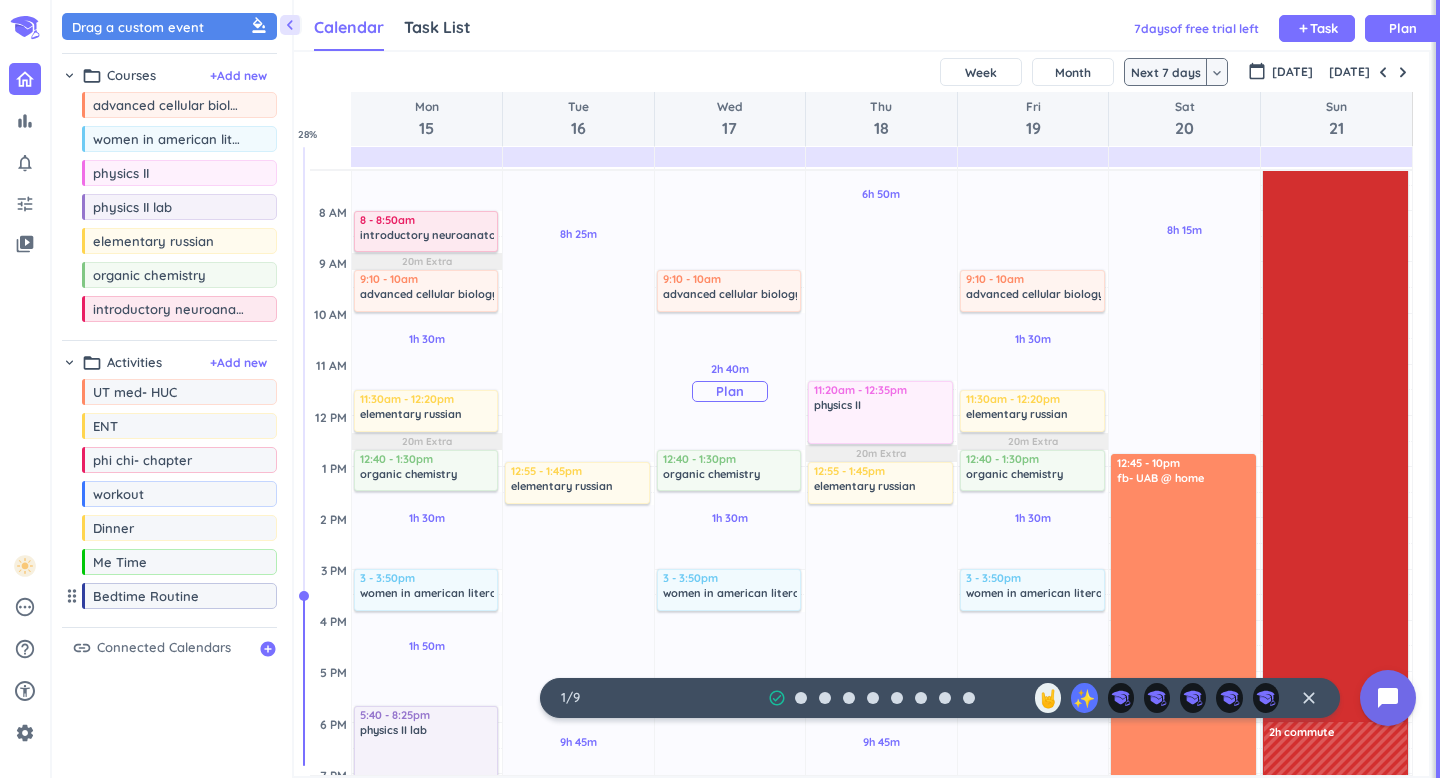 scroll, scrollTop: 168, scrollLeft: 0, axis: vertical 